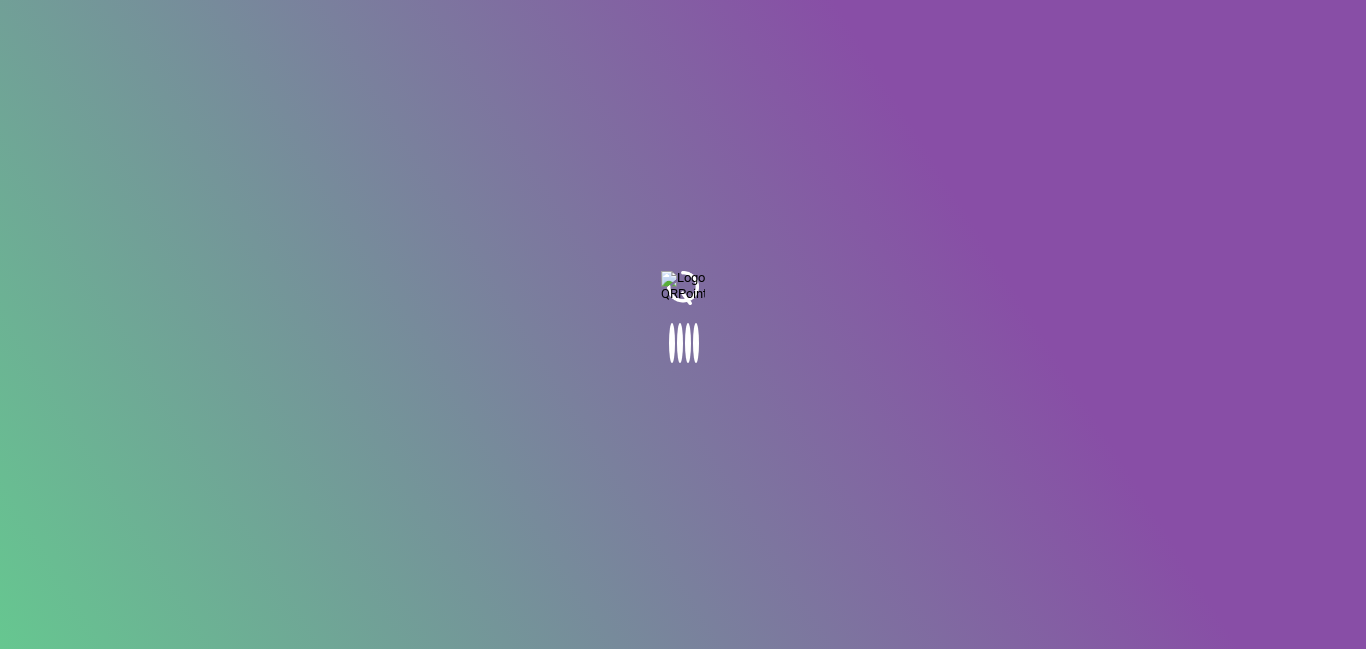 scroll, scrollTop: 0, scrollLeft: 0, axis: both 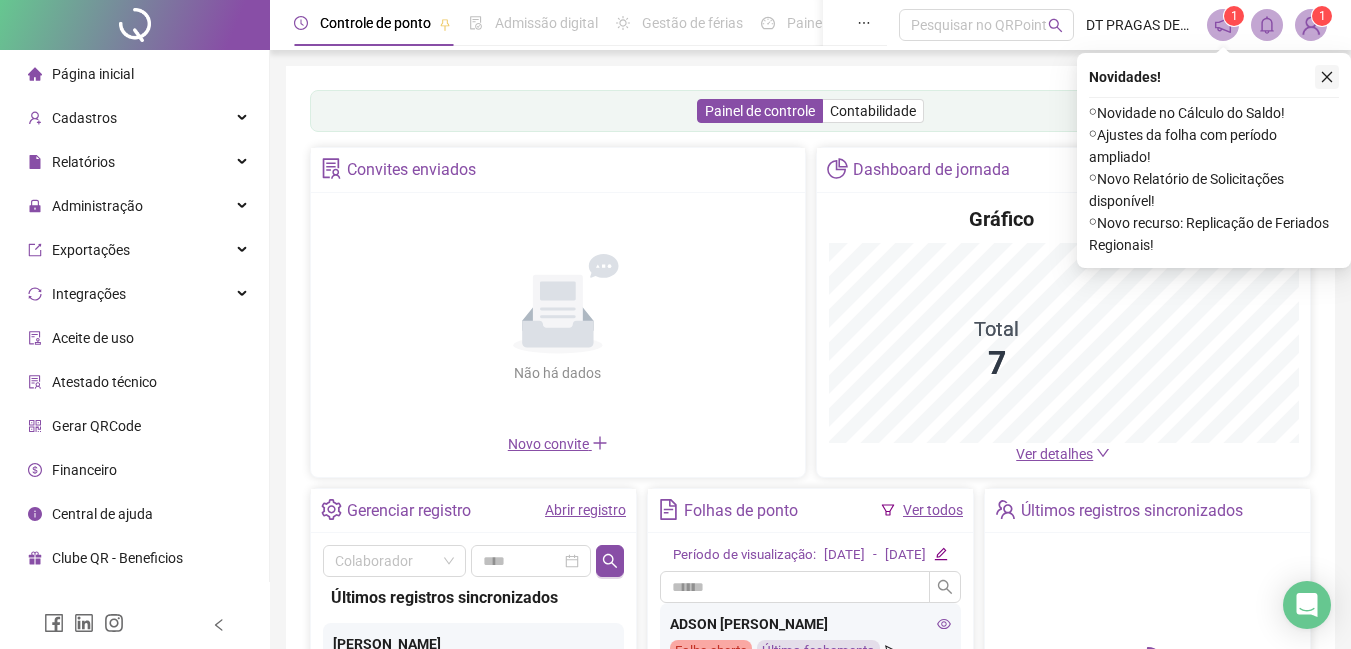 click 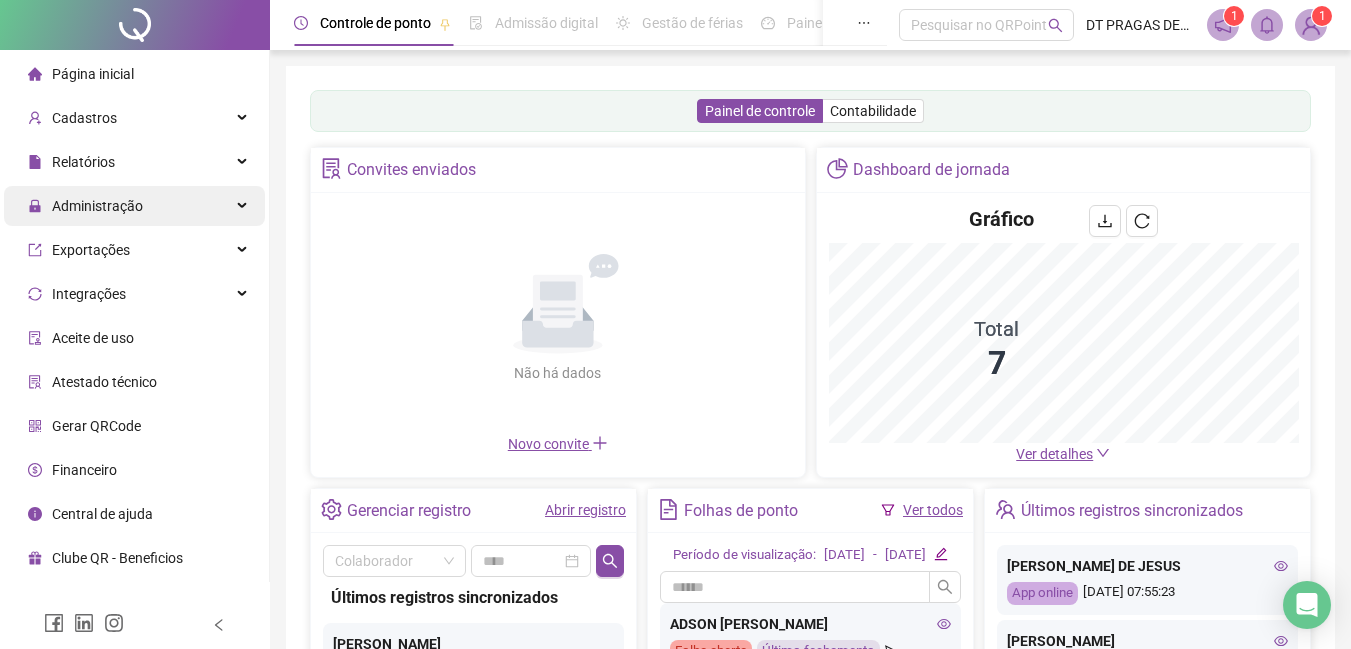 click on "Administração" at bounding box center (85, 206) 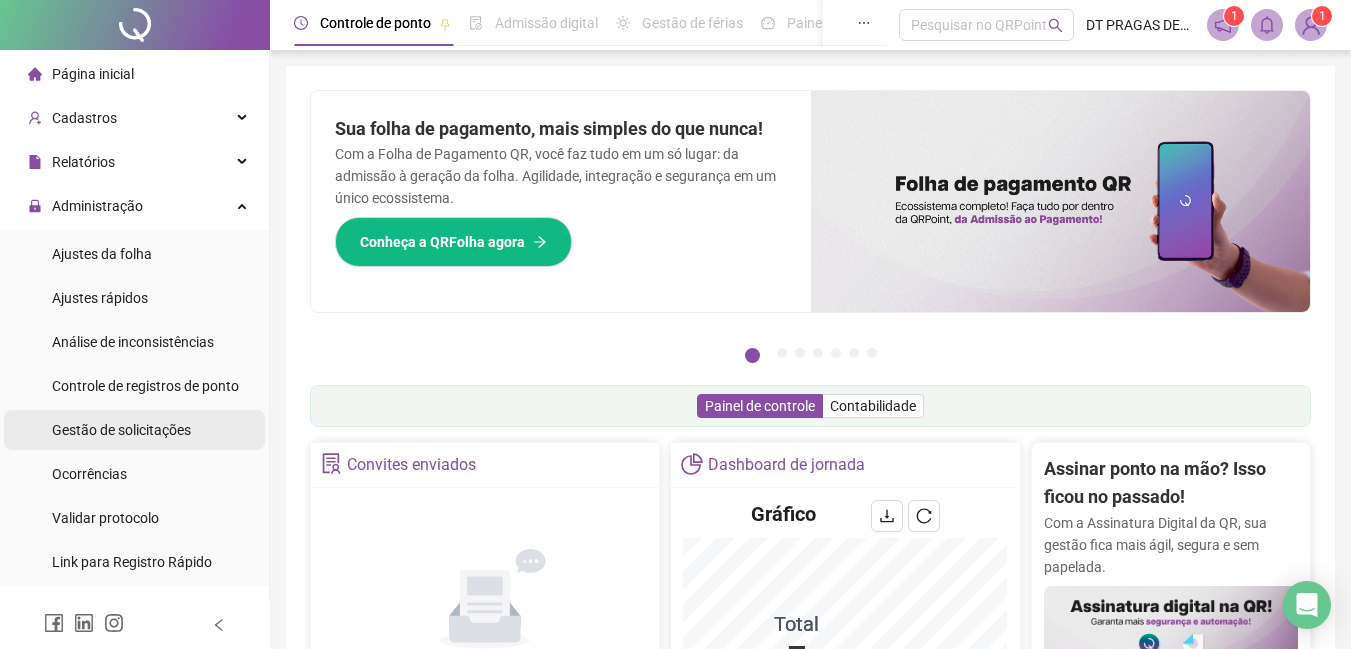 click on "Gestão de solicitações" at bounding box center [121, 430] 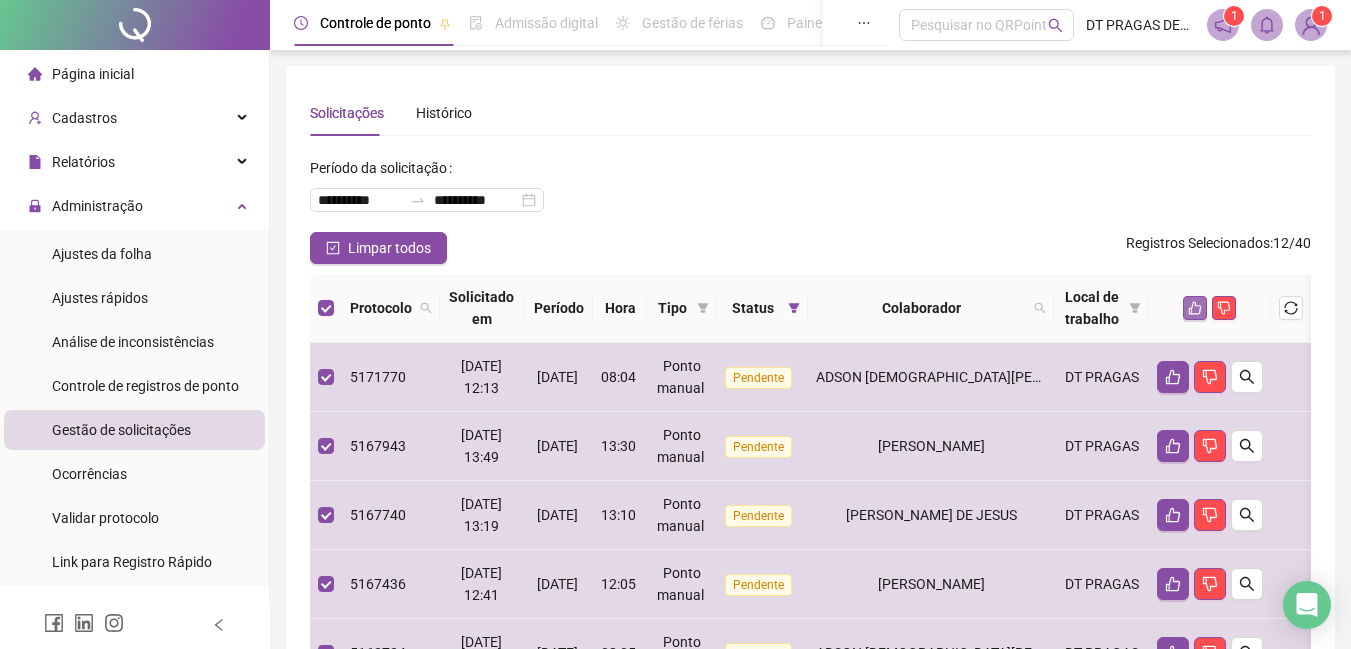 click 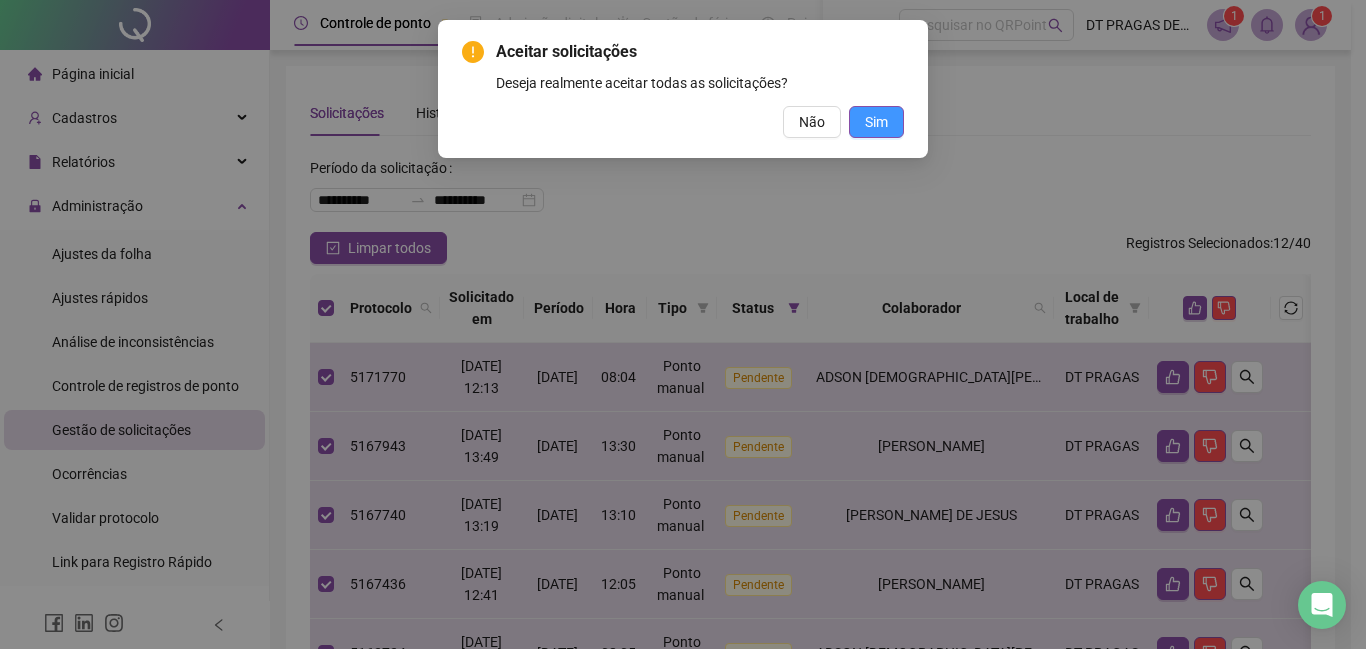 click on "Sim" at bounding box center [876, 122] 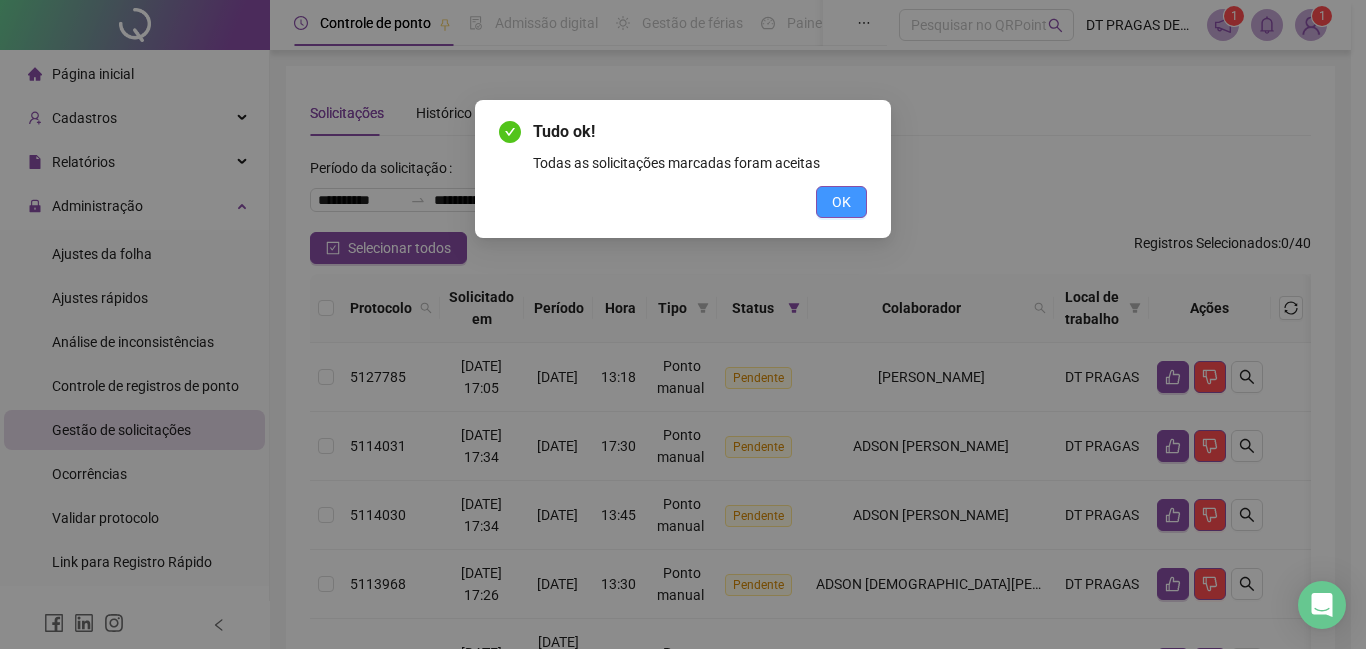 click on "OK" at bounding box center (841, 202) 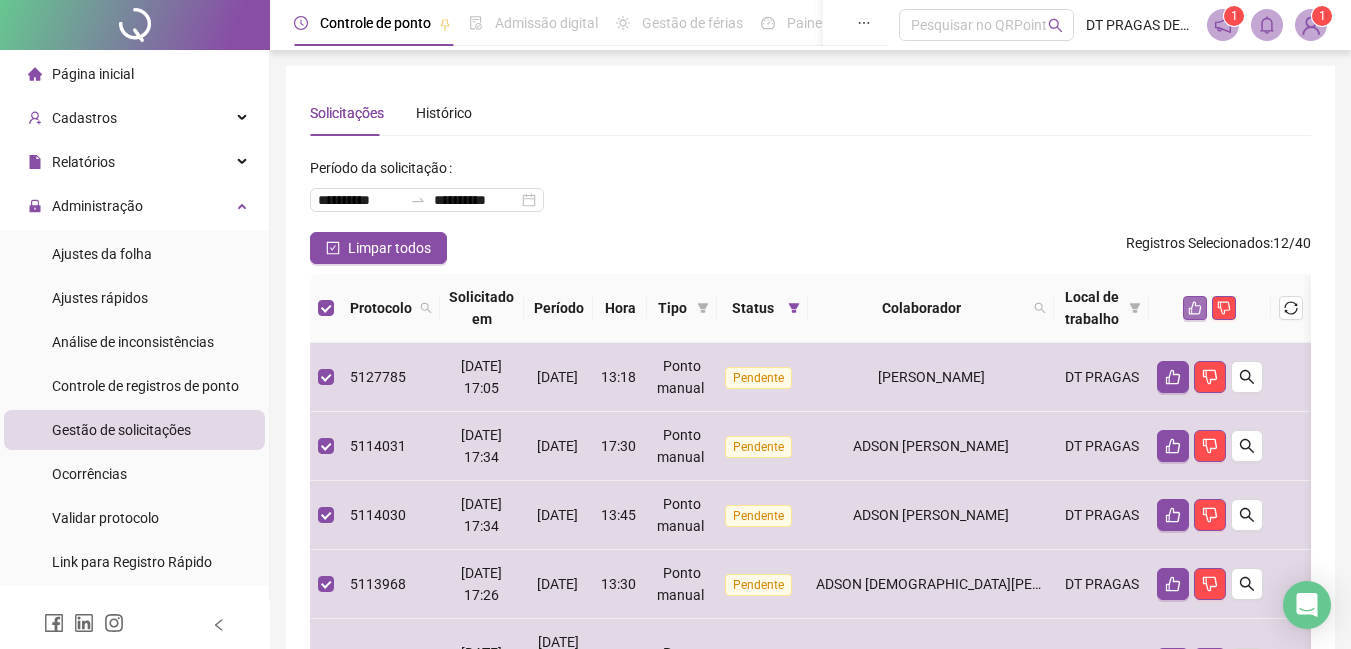click 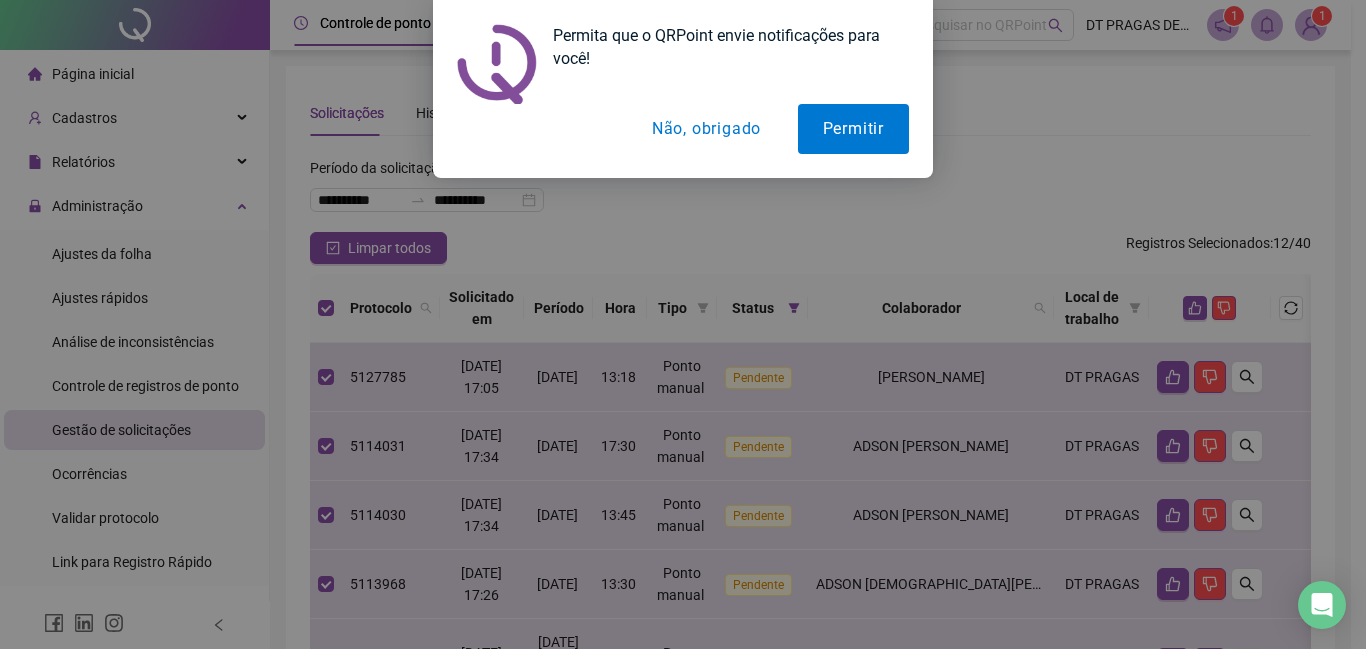 click on "Não, obrigado" at bounding box center (706, 129) 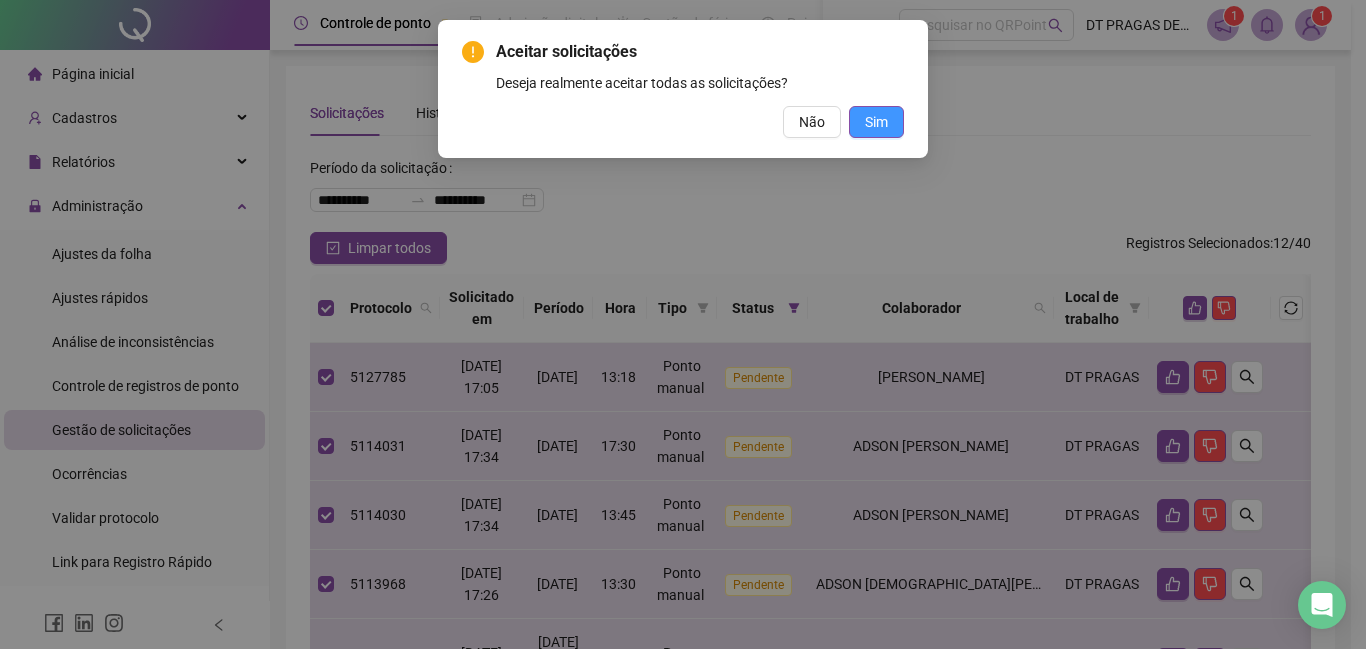 click on "Sim" at bounding box center (876, 122) 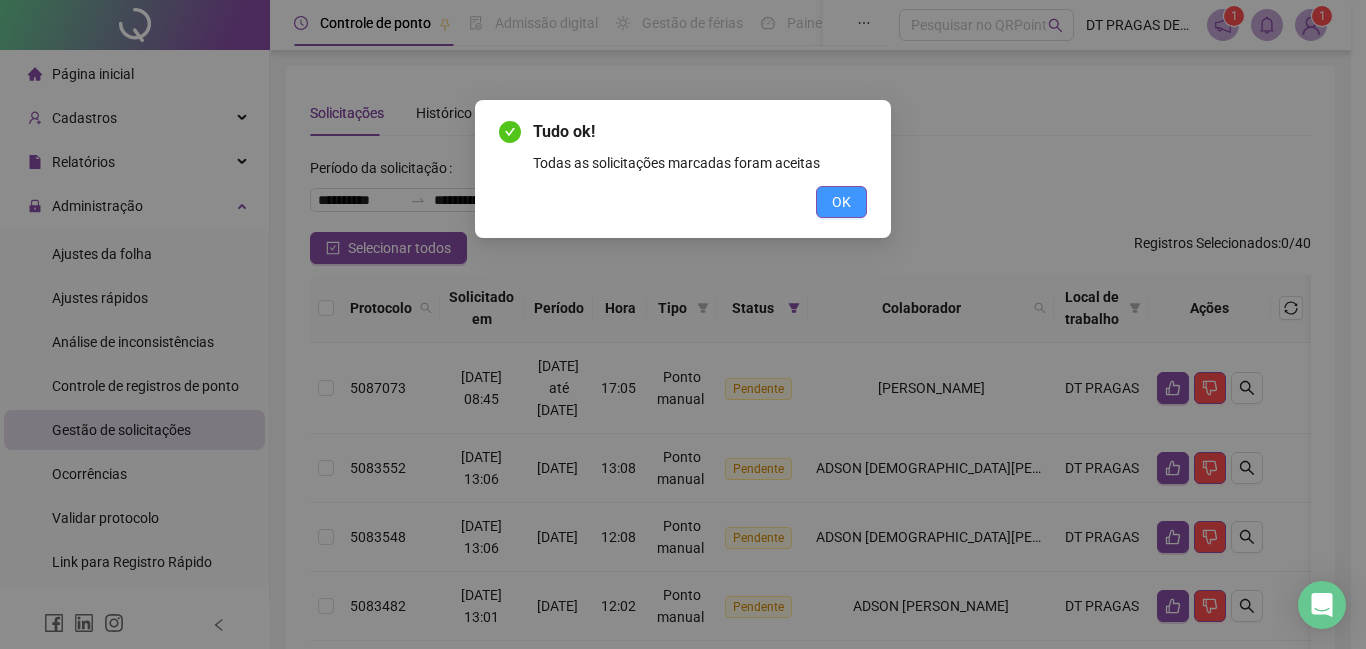 click on "OK" at bounding box center (841, 202) 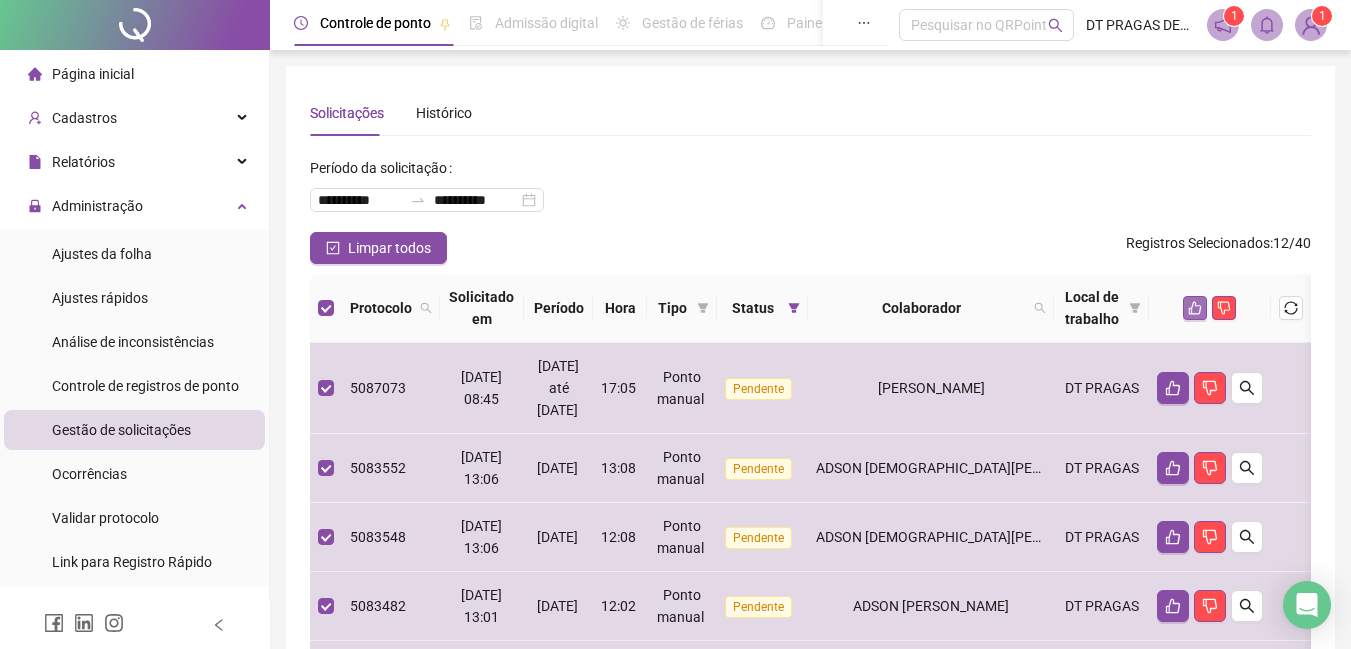 click 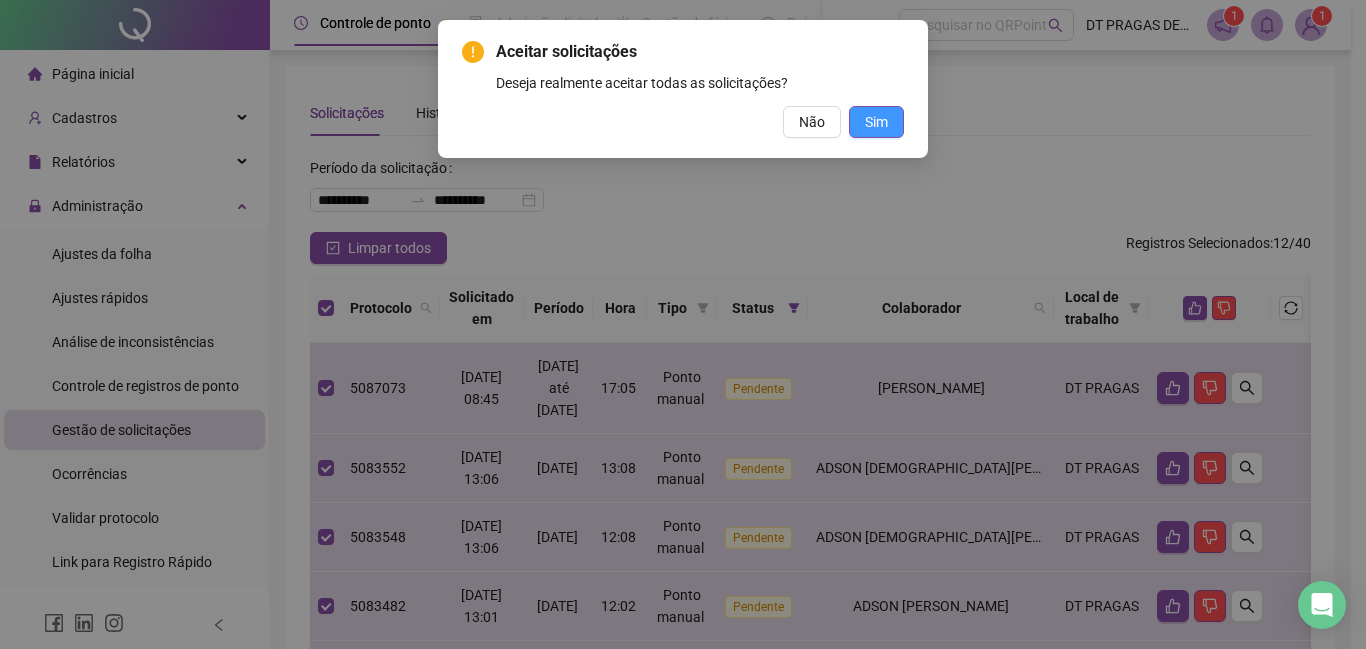 click on "Sim" at bounding box center [876, 122] 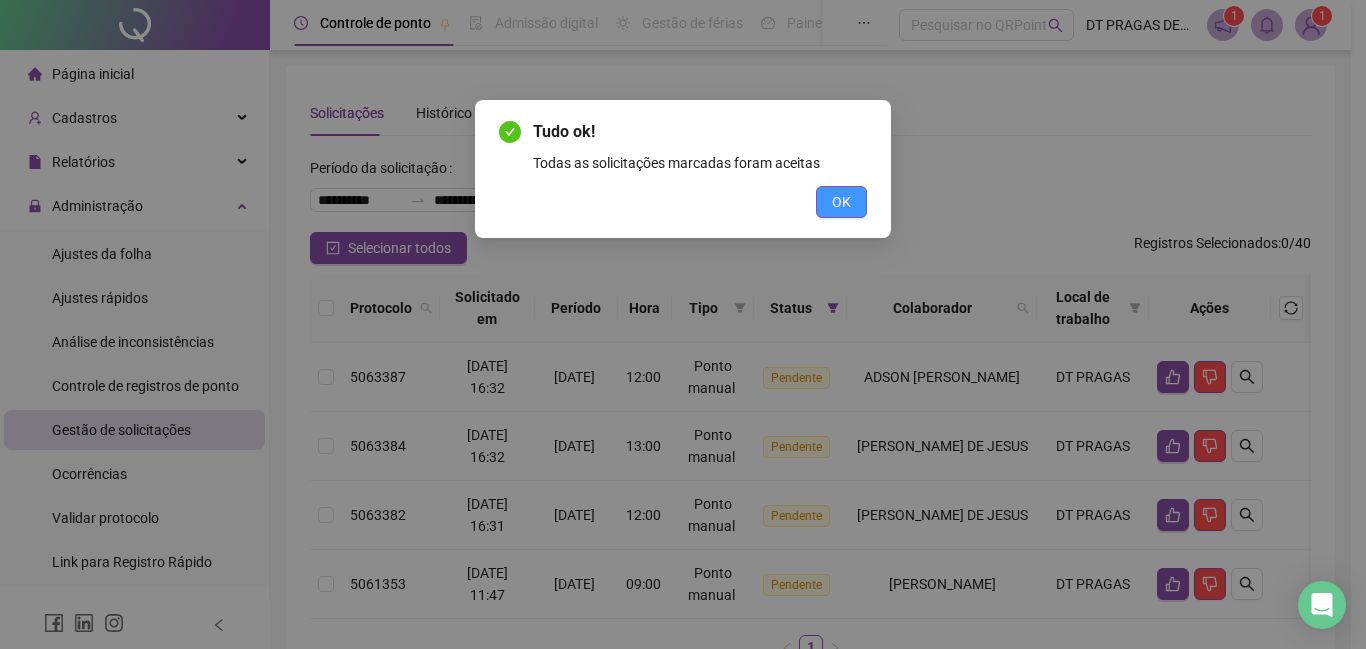 click on "OK" at bounding box center [841, 202] 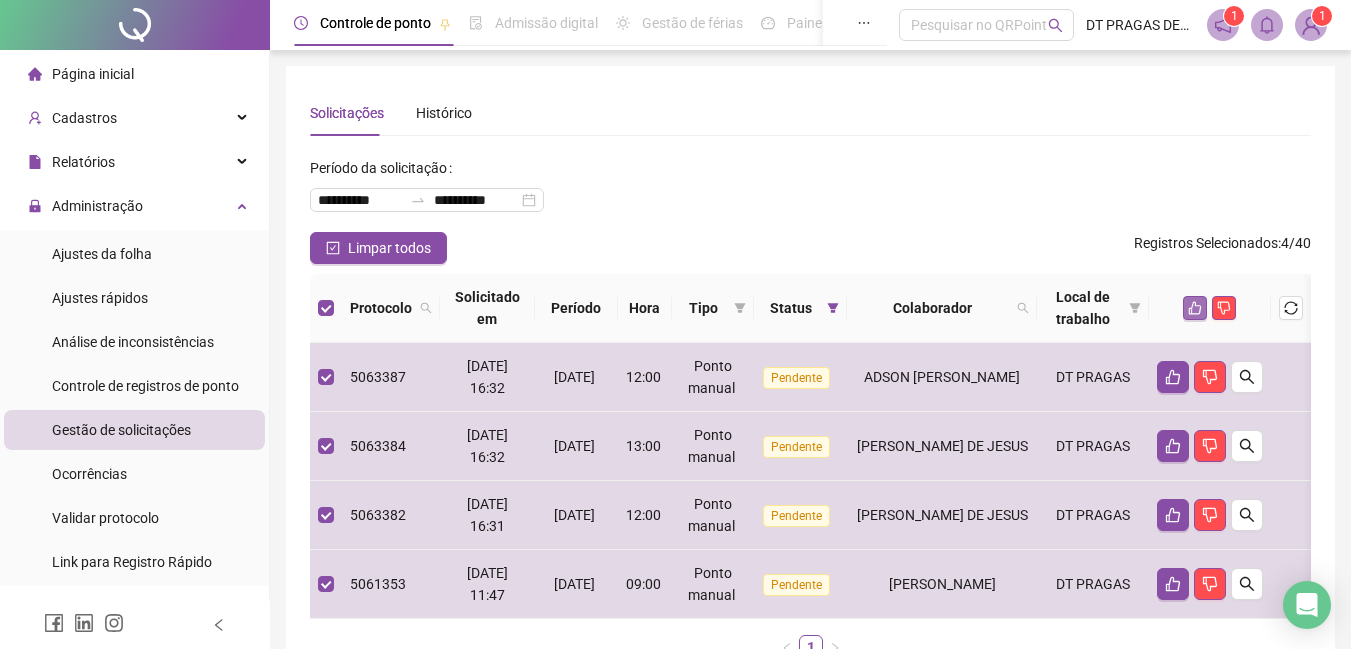click 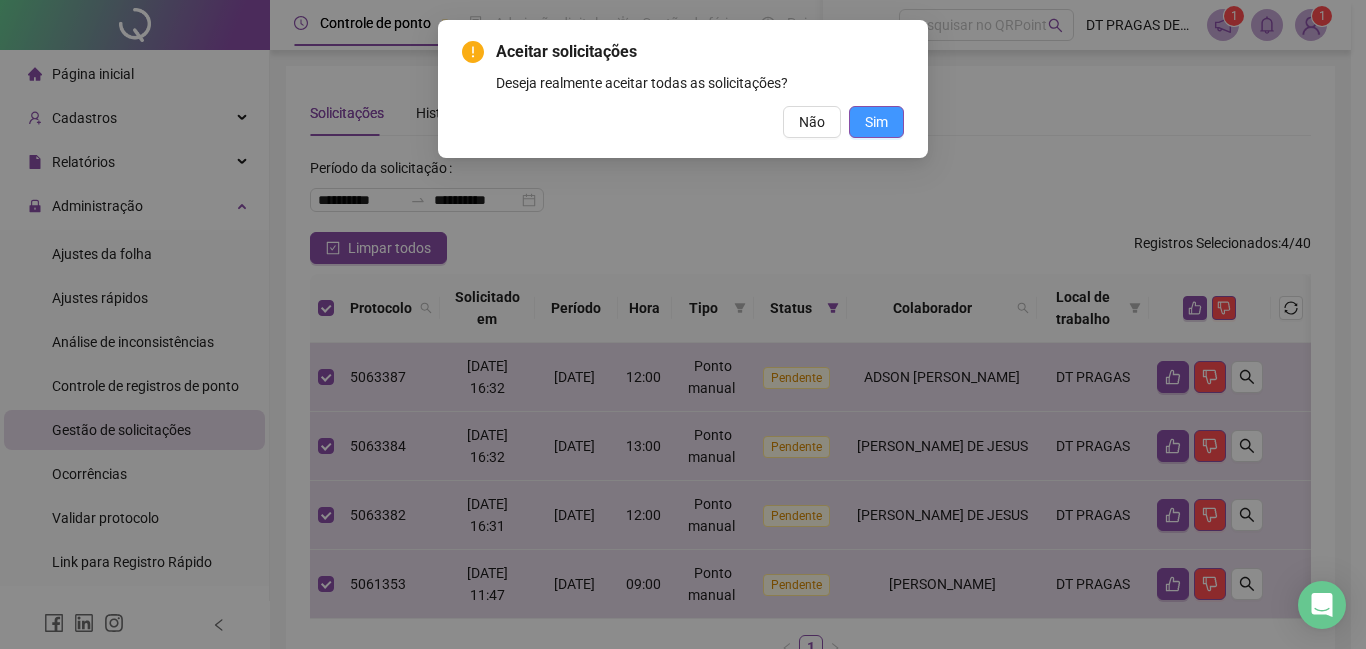 click on "Sim" at bounding box center (876, 122) 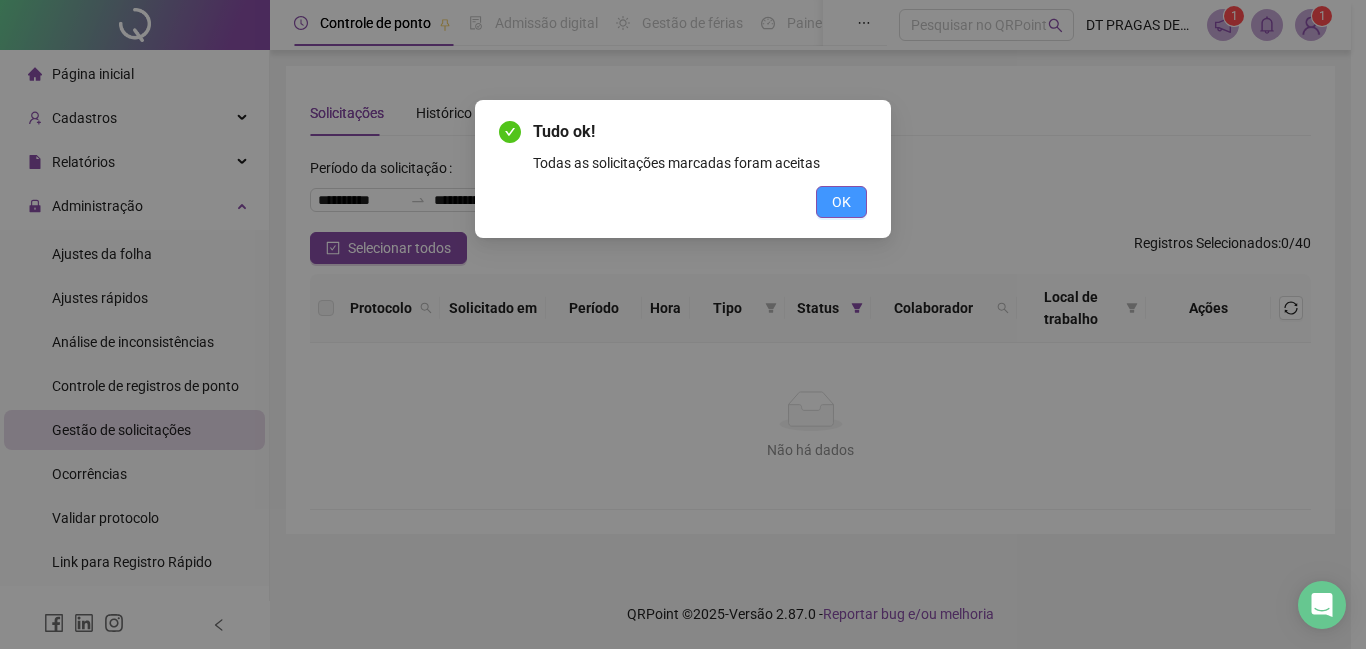 click on "OK" at bounding box center (841, 202) 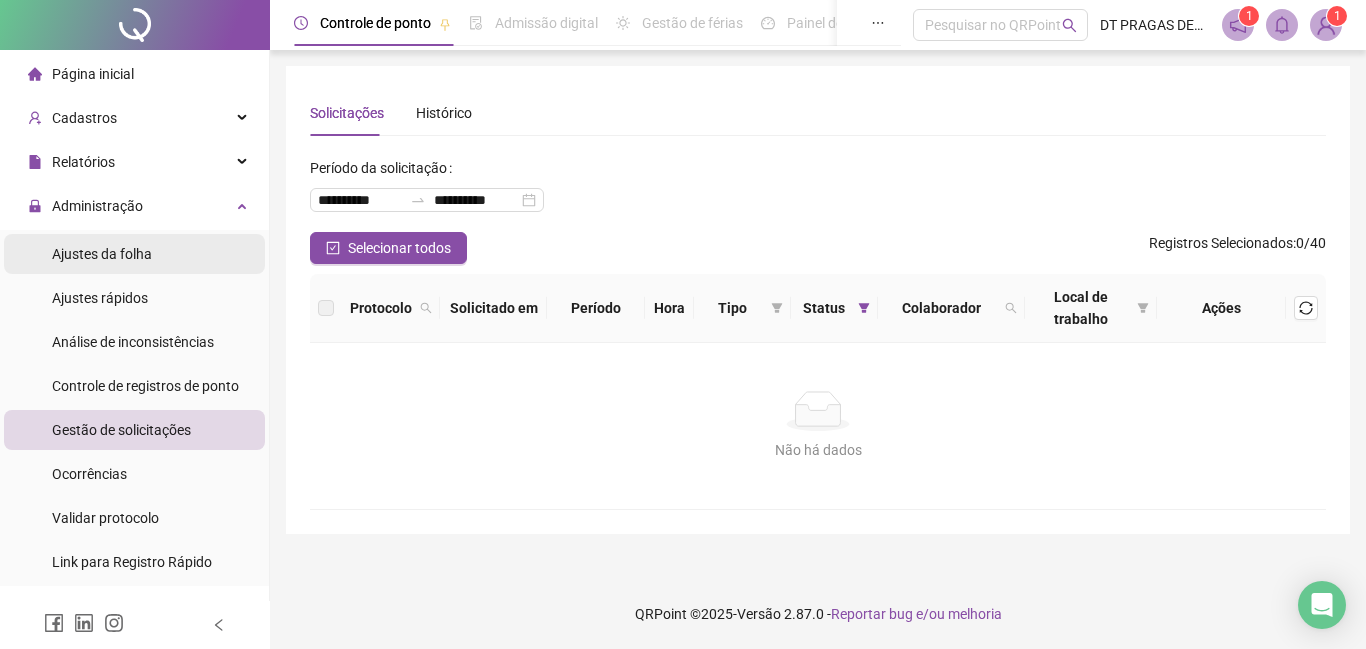 click on "Ajustes da folha" at bounding box center [102, 254] 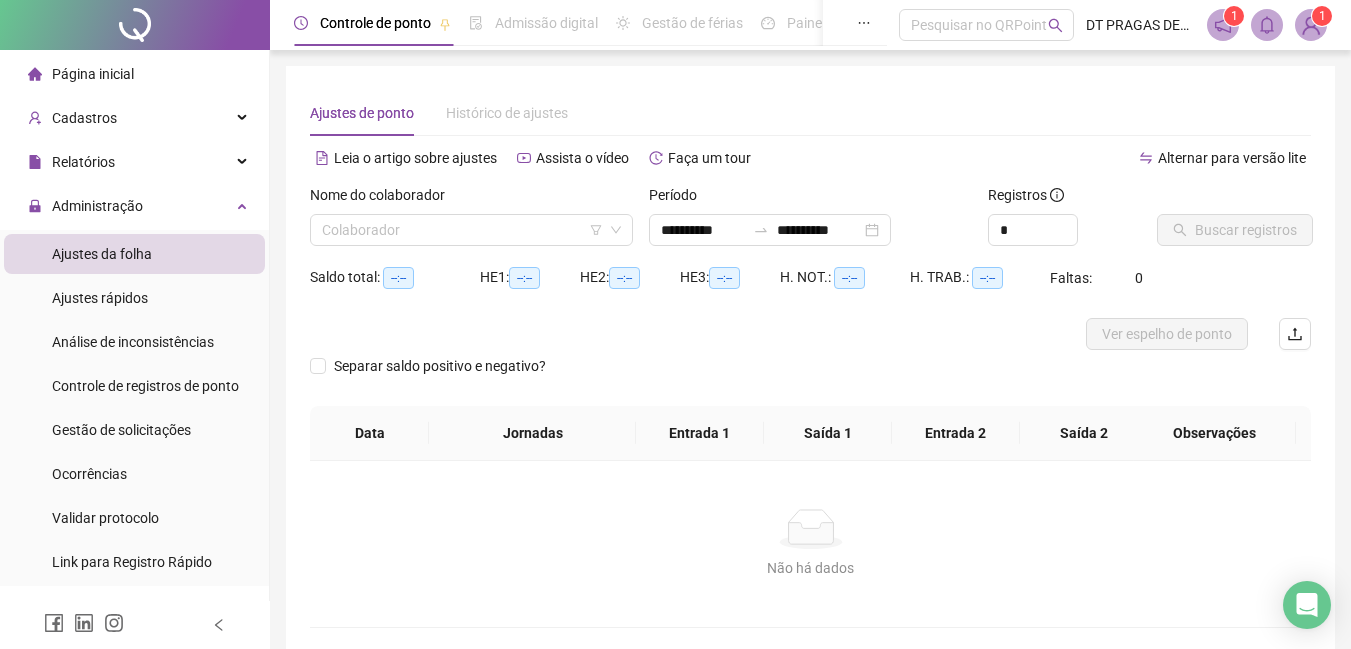 type on "**********" 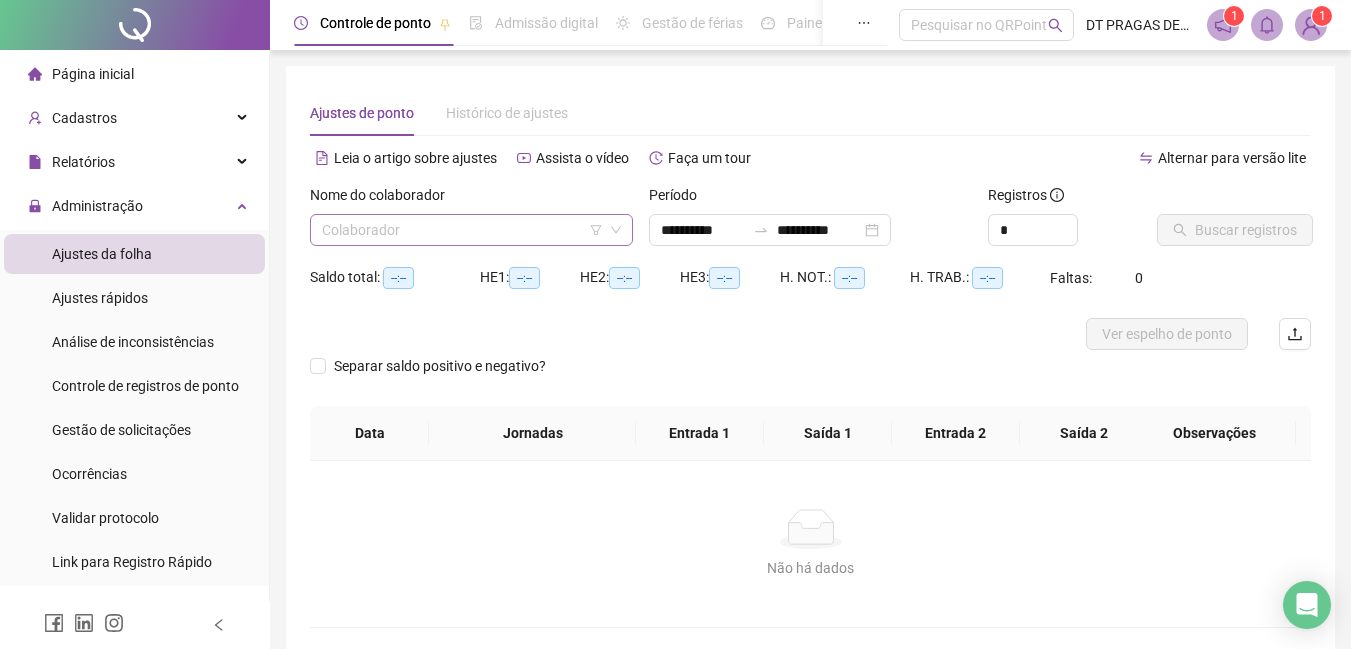 click at bounding box center (465, 230) 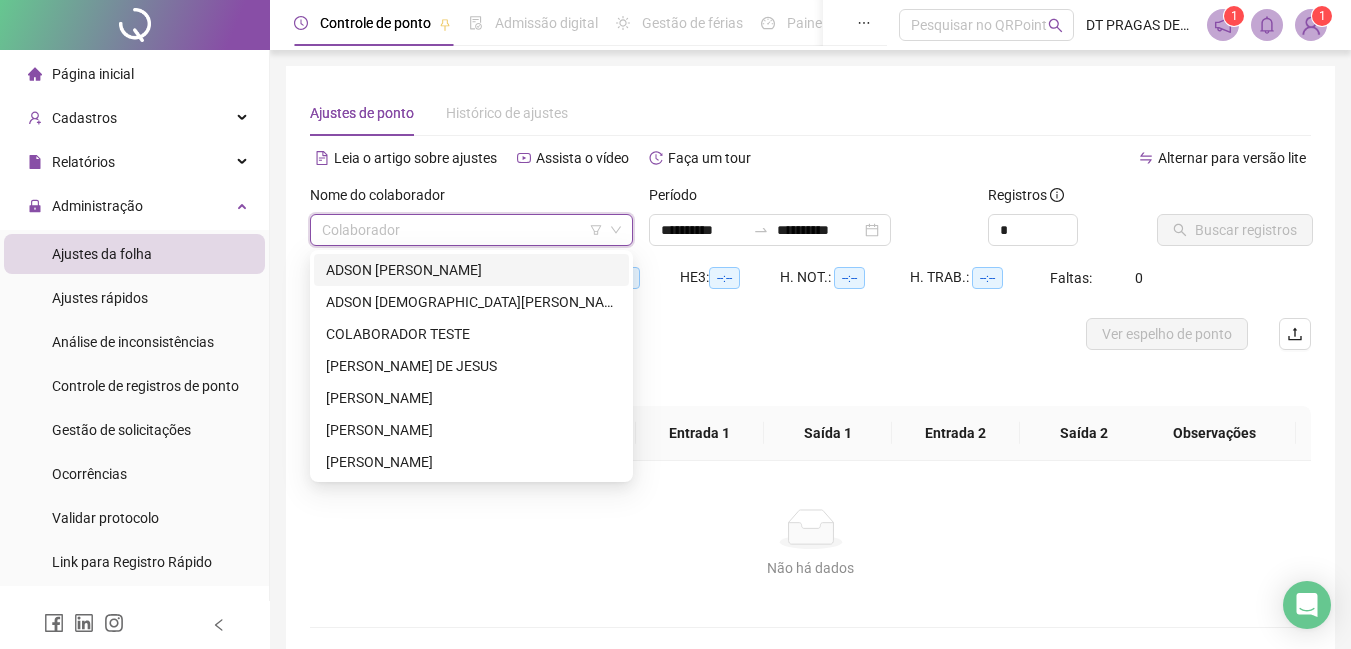 click on "ADSON [PERSON_NAME]" at bounding box center [471, 270] 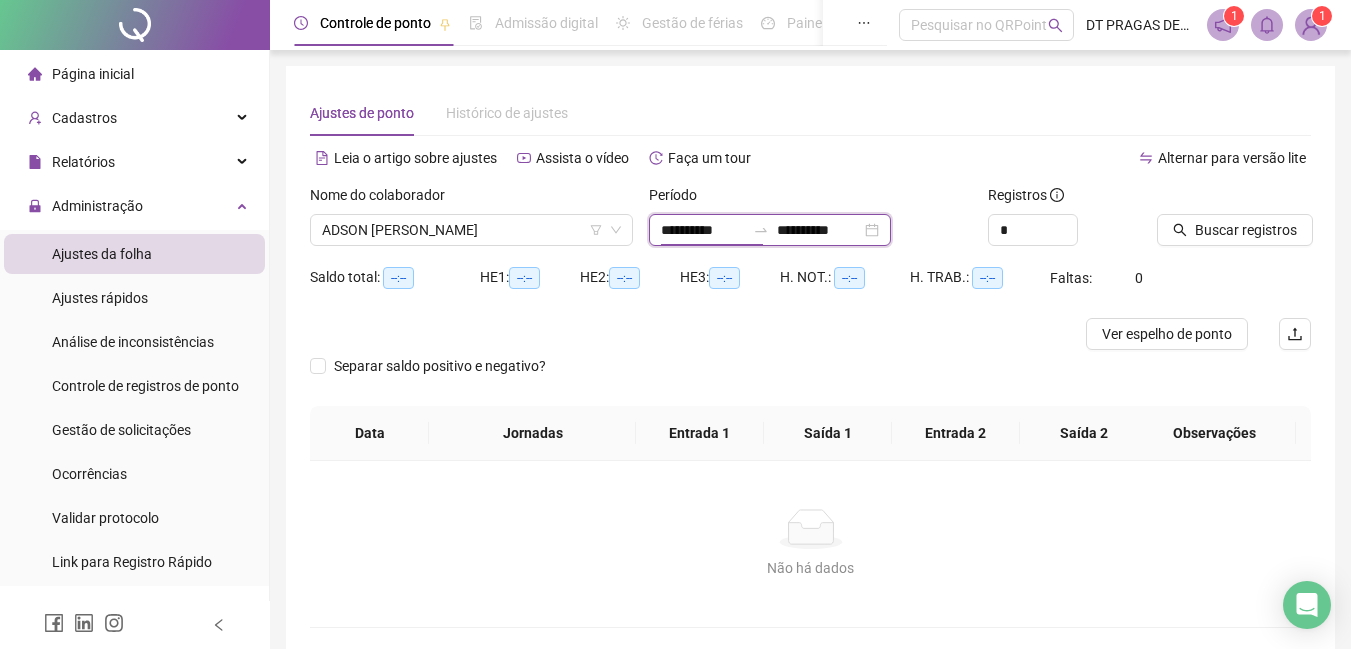 click on "**********" at bounding box center (703, 230) 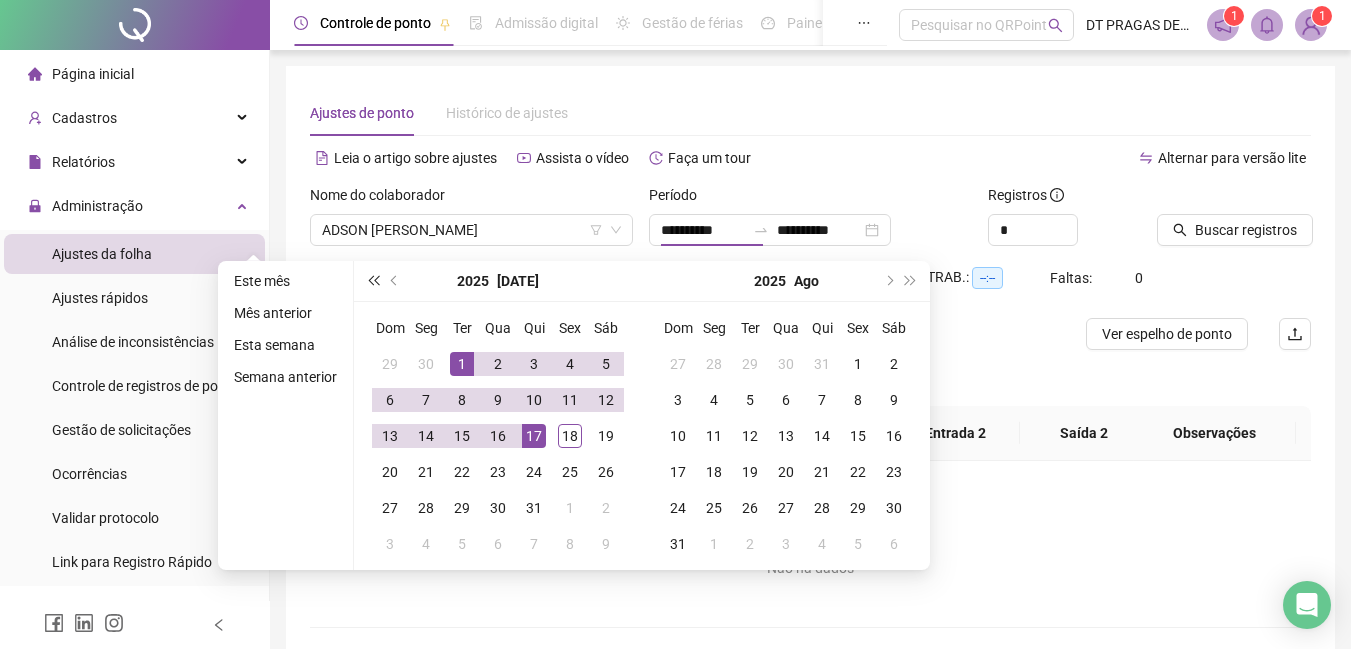 click at bounding box center (373, 281) 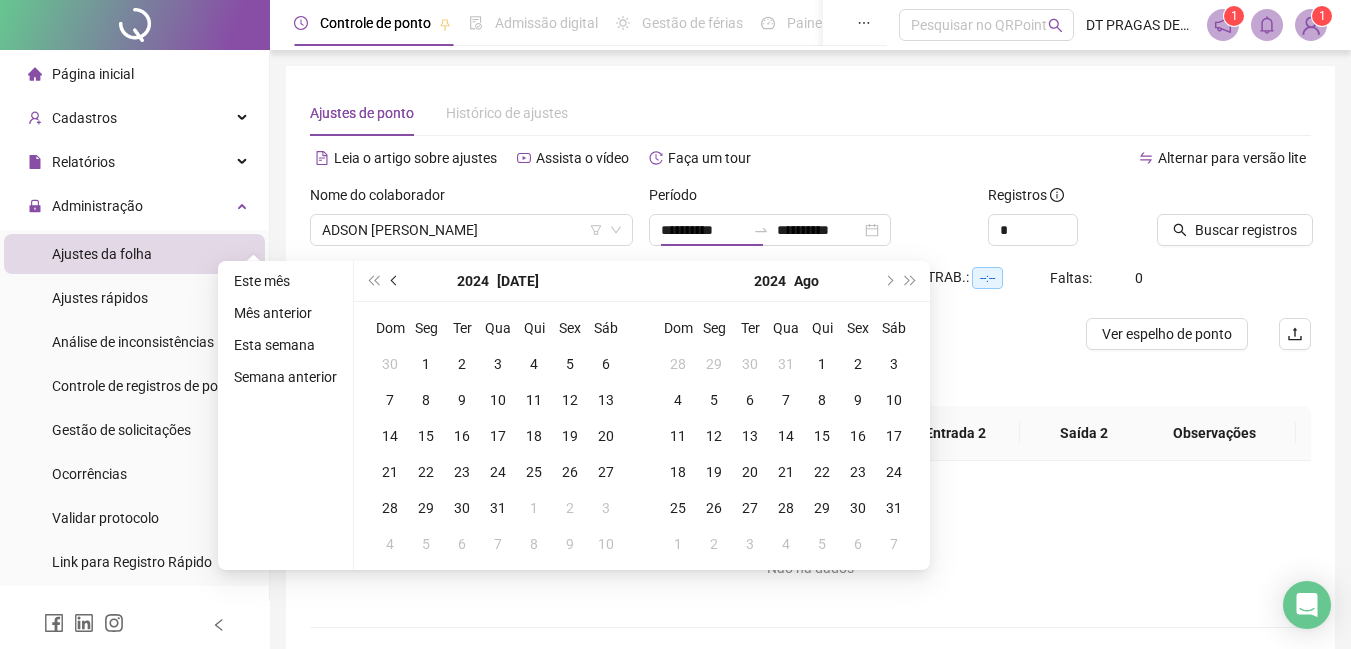 click at bounding box center (395, 281) 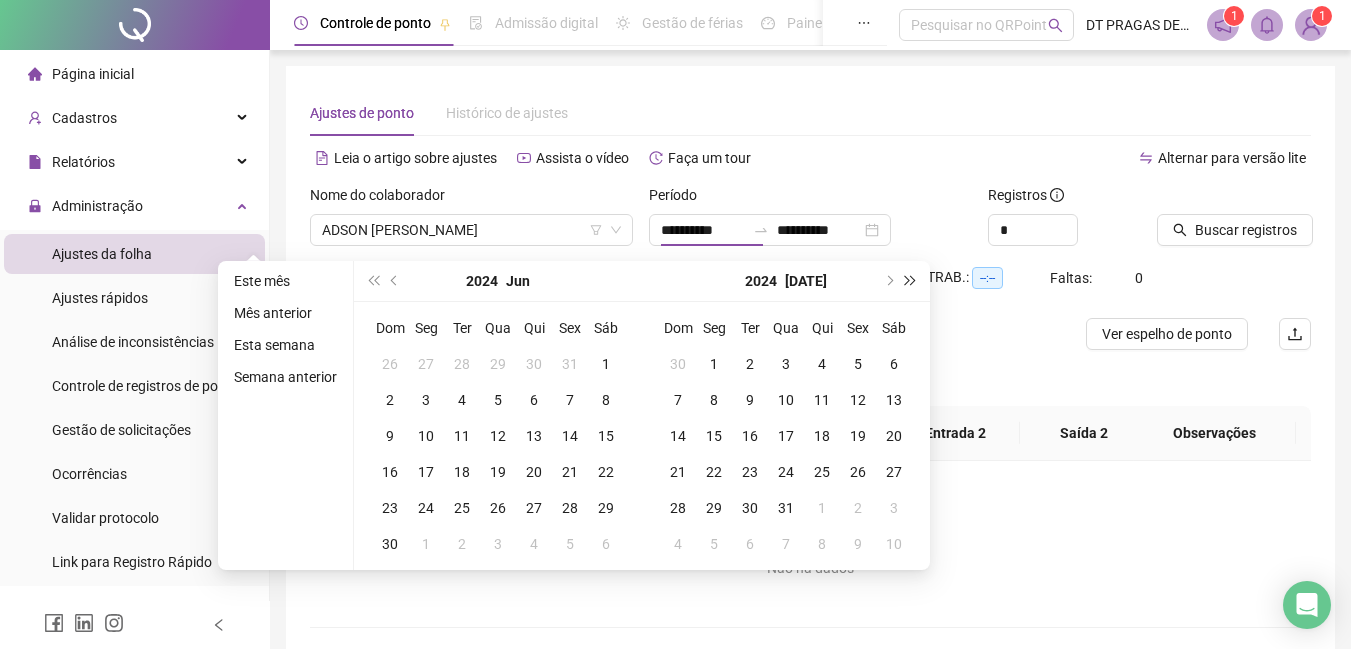 click at bounding box center [911, 281] 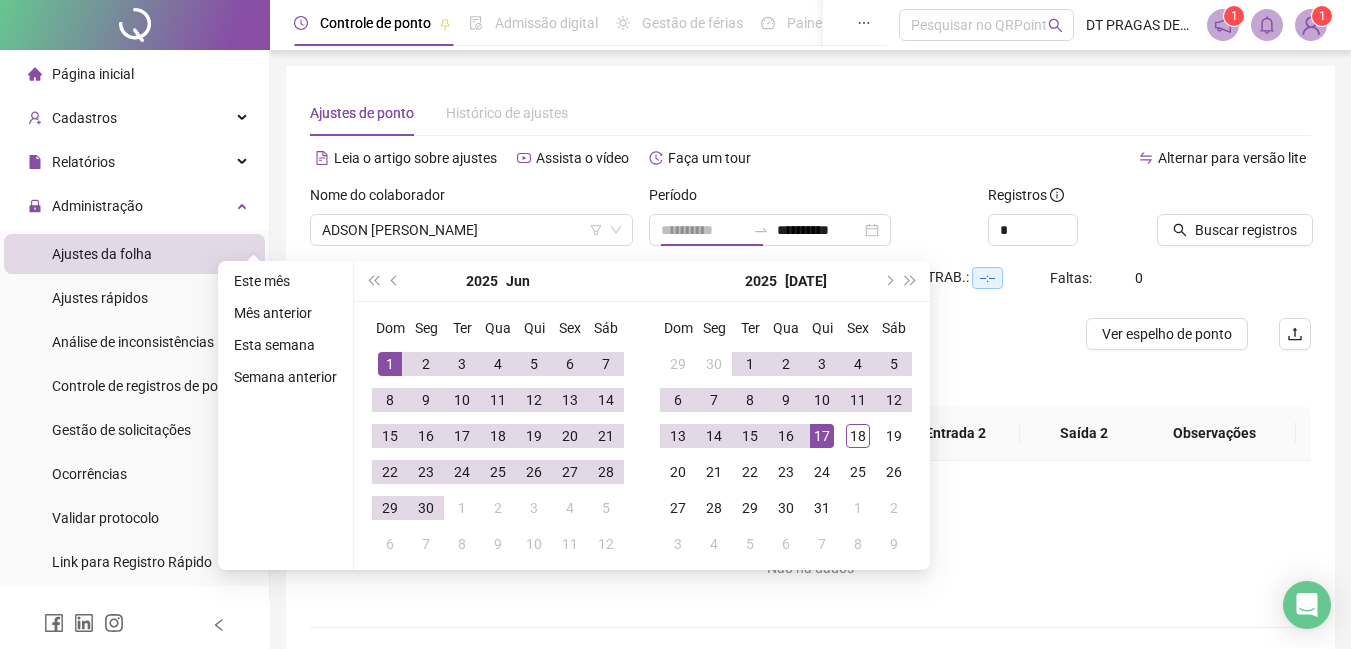 type on "**********" 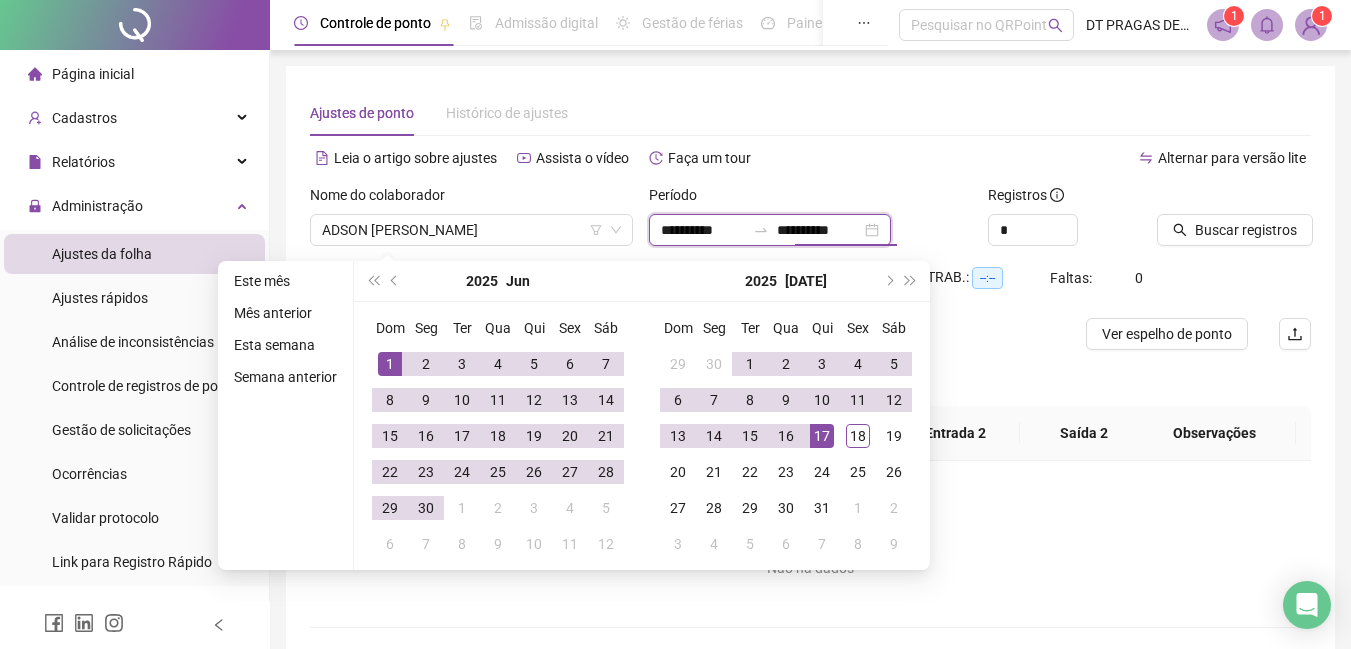 click on "**********" at bounding box center (819, 230) 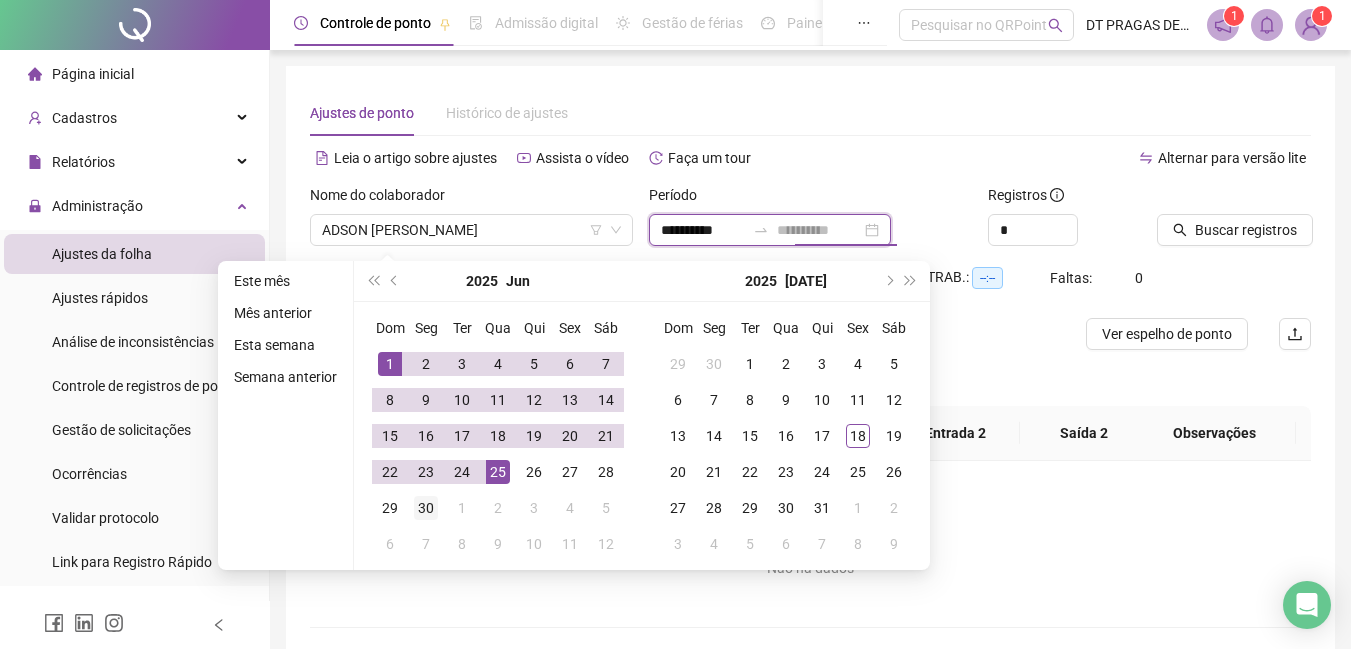 type on "**********" 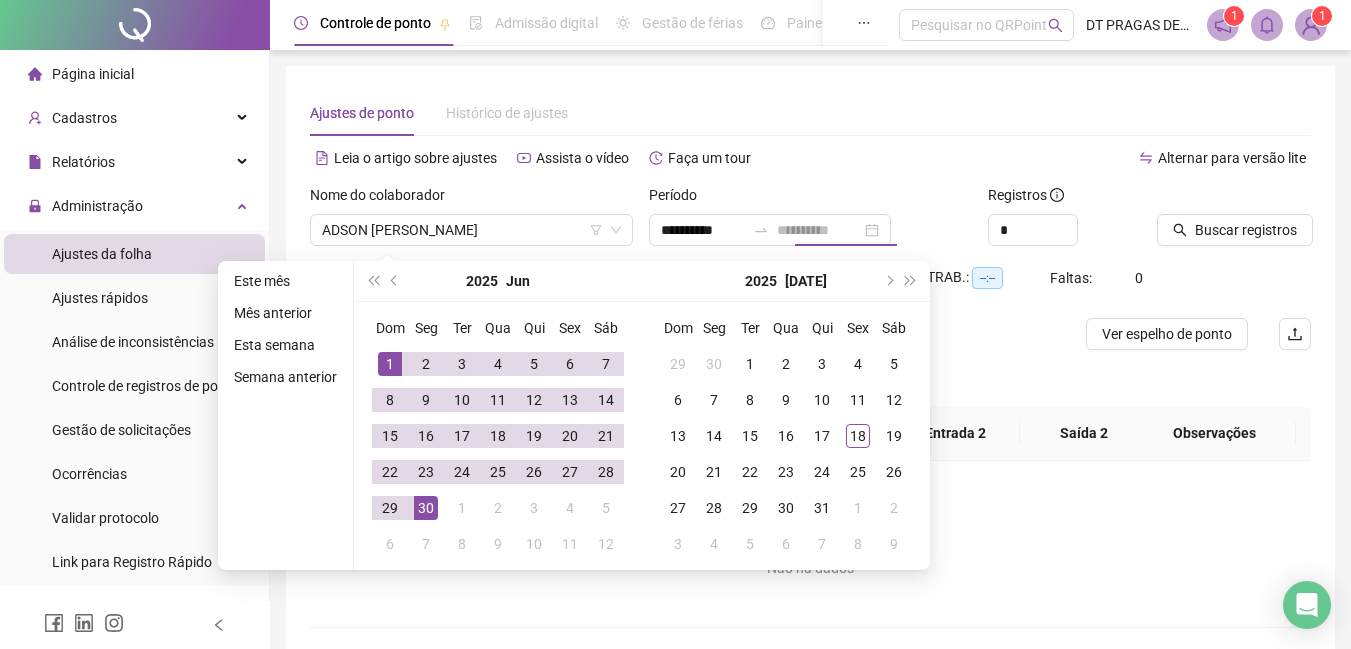 click on "30" at bounding box center (426, 508) 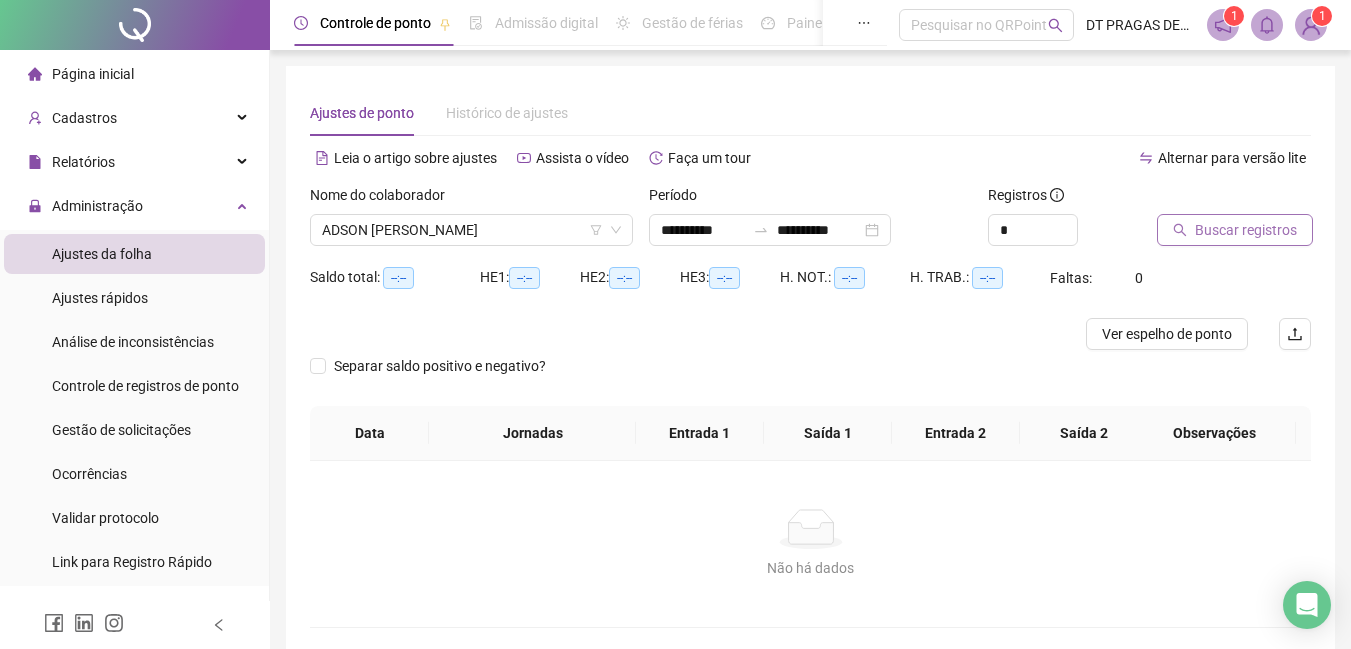 click on "Buscar registros" at bounding box center (1246, 230) 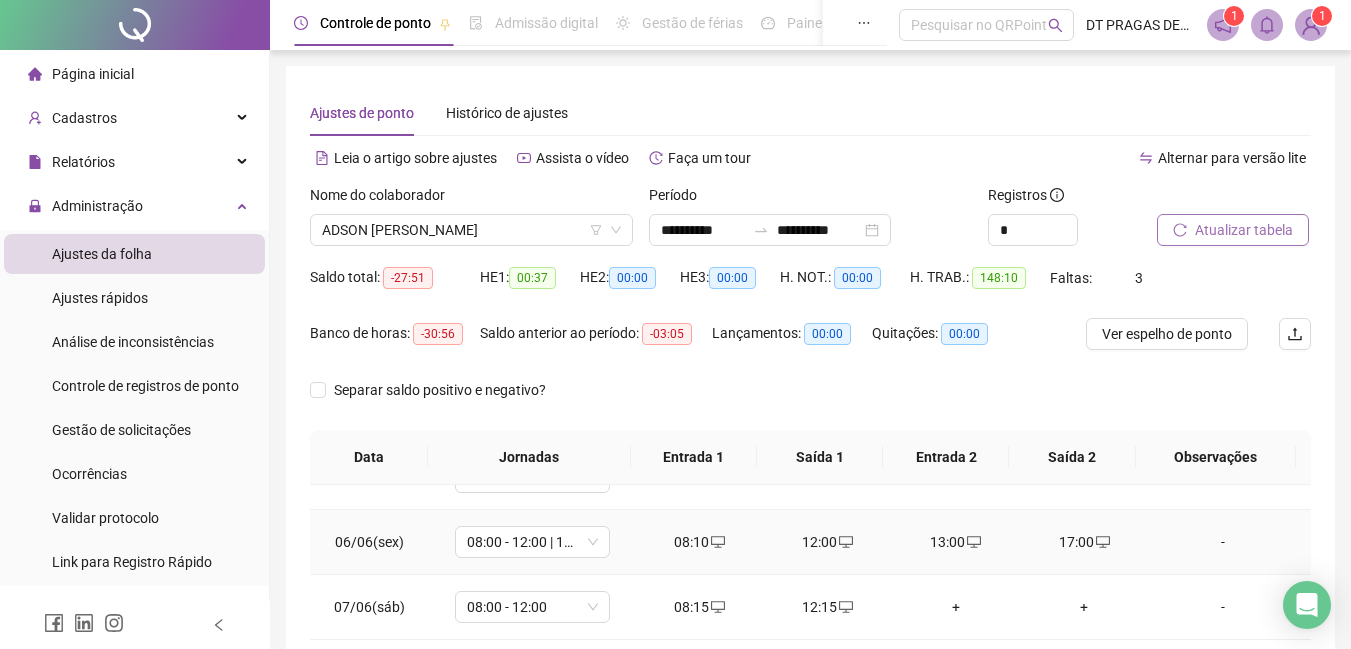 scroll, scrollTop: 0, scrollLeft: 0, axis: both 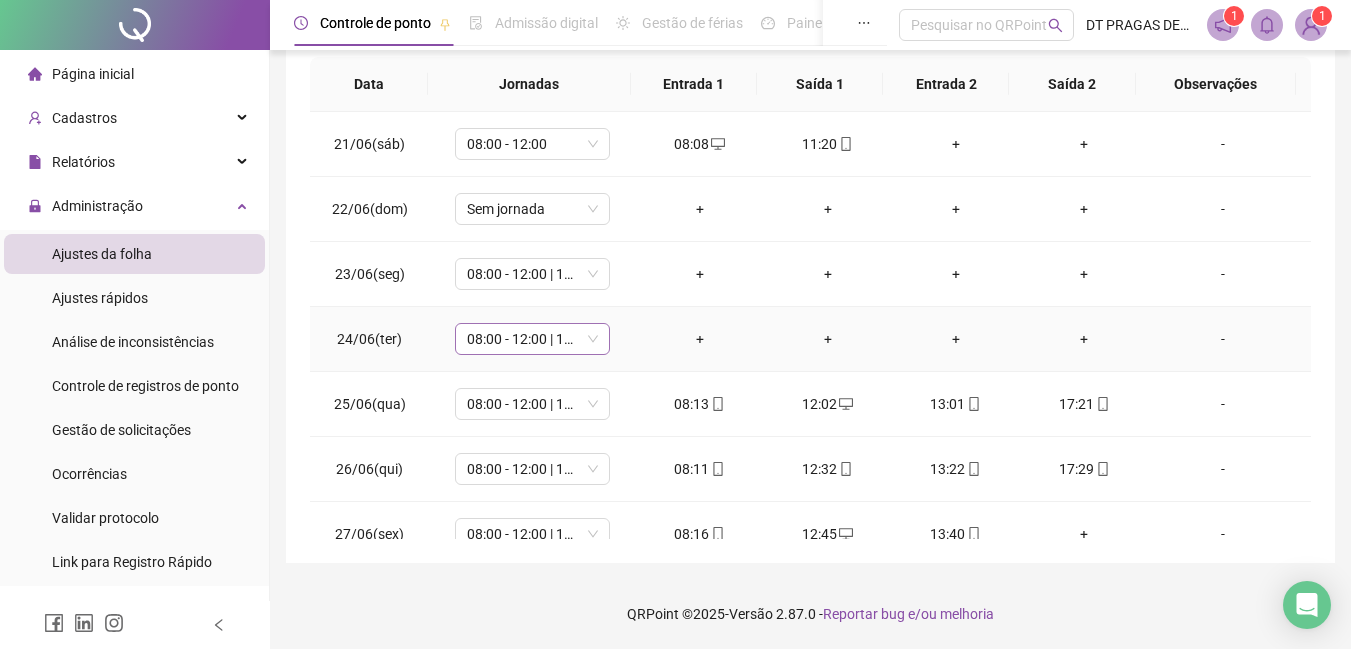 click on "08:00 - 12:00 | 13:00 - 17:00" at bounding box center [532, 339] 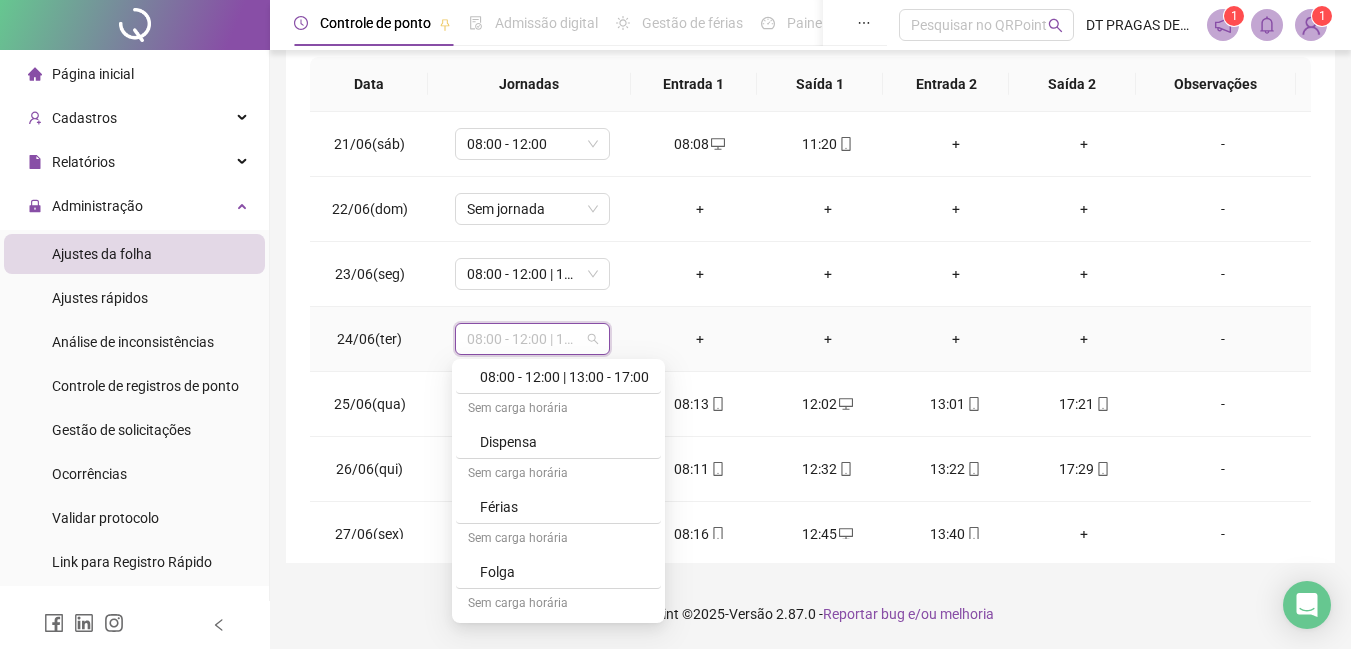 scroll, scrollTop: 329, scrollLeft: 0, axis: vertical 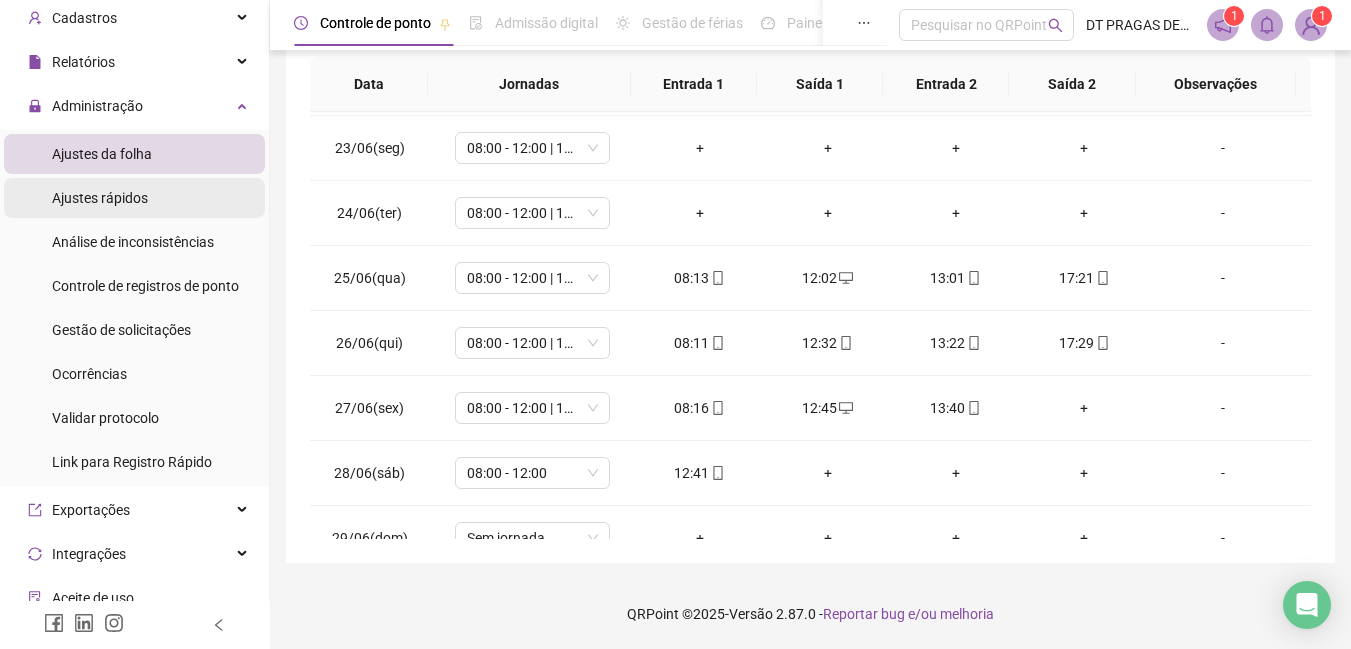 click on "Ajustes rápidos" at bounding box center [100, 198] 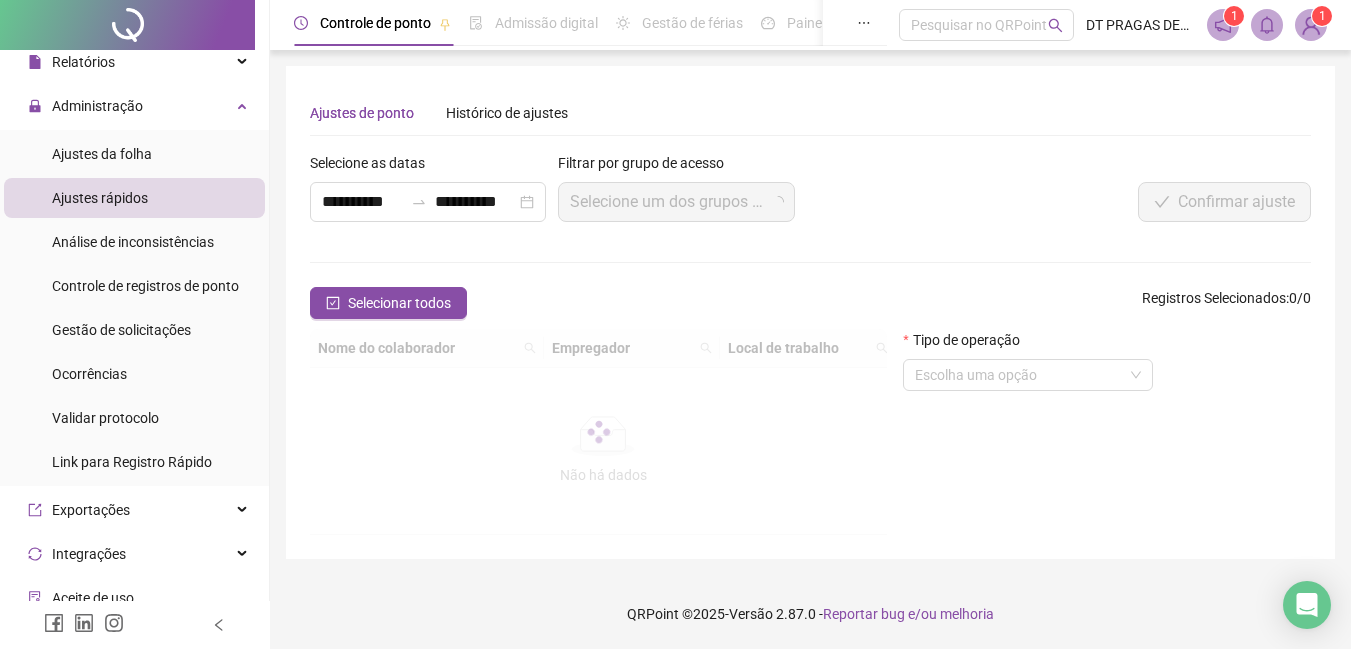 scroll, scrollTop: 0, scrollLeft: 0, axis: both 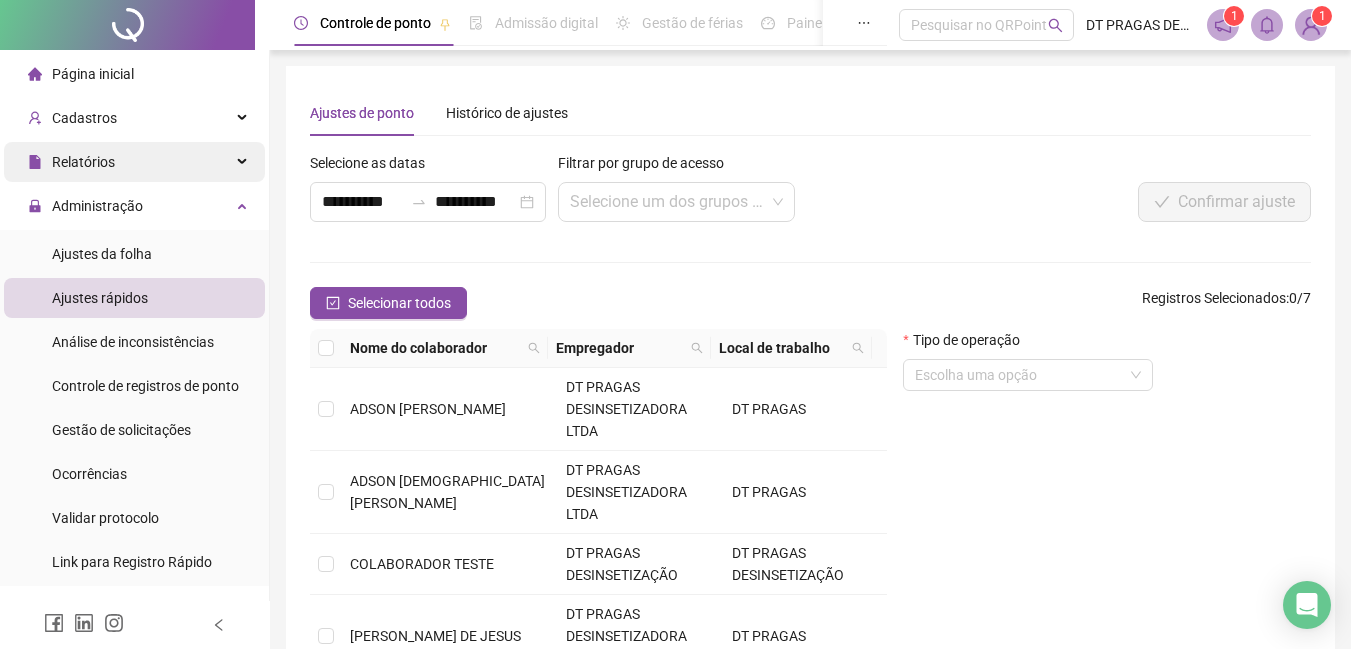 click on "Relatórios" at bounding box center (134, 162) 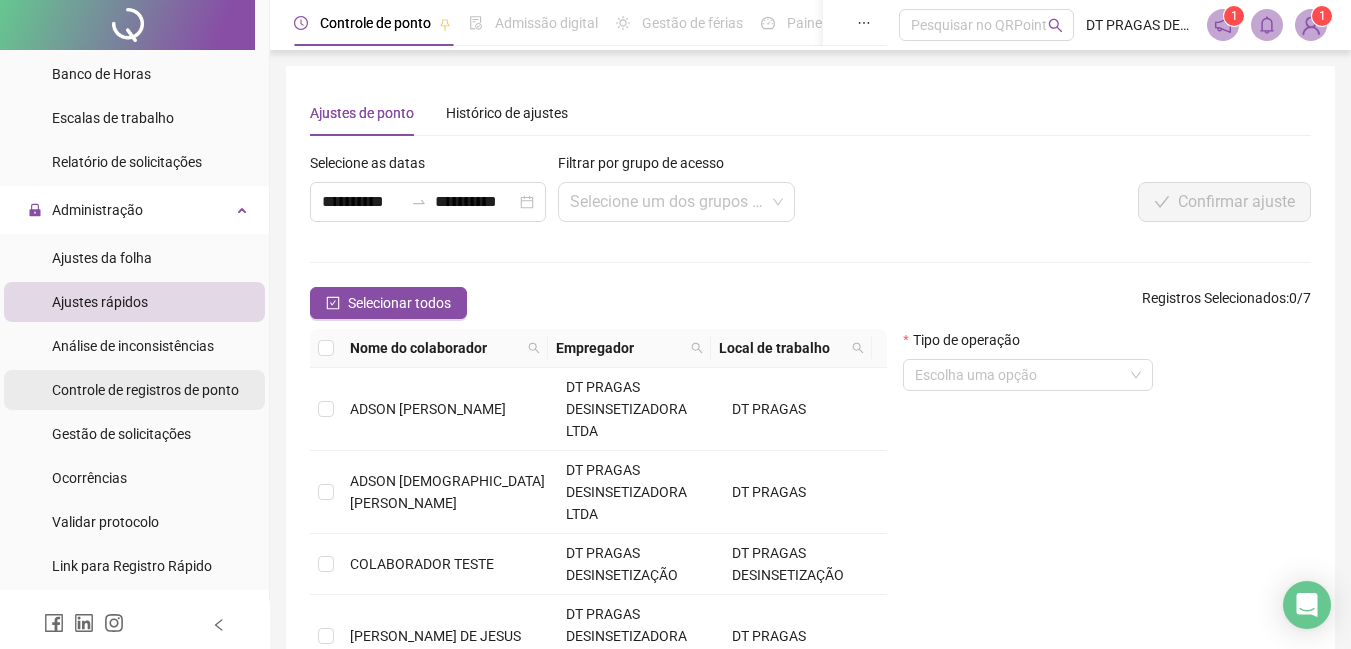 scroll, scrollTop: 500, scrollLeft: 0, axis: vertical 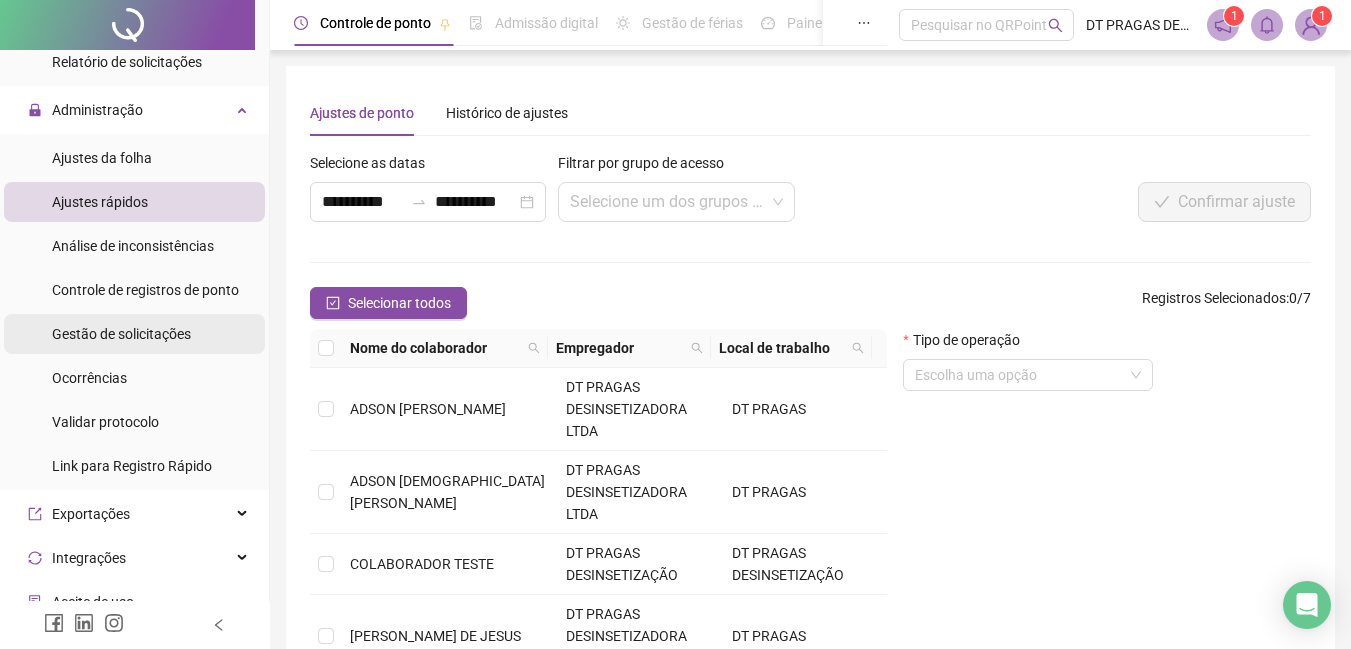 click on "Gestão de solicitações" at bounding box center [121, 334] 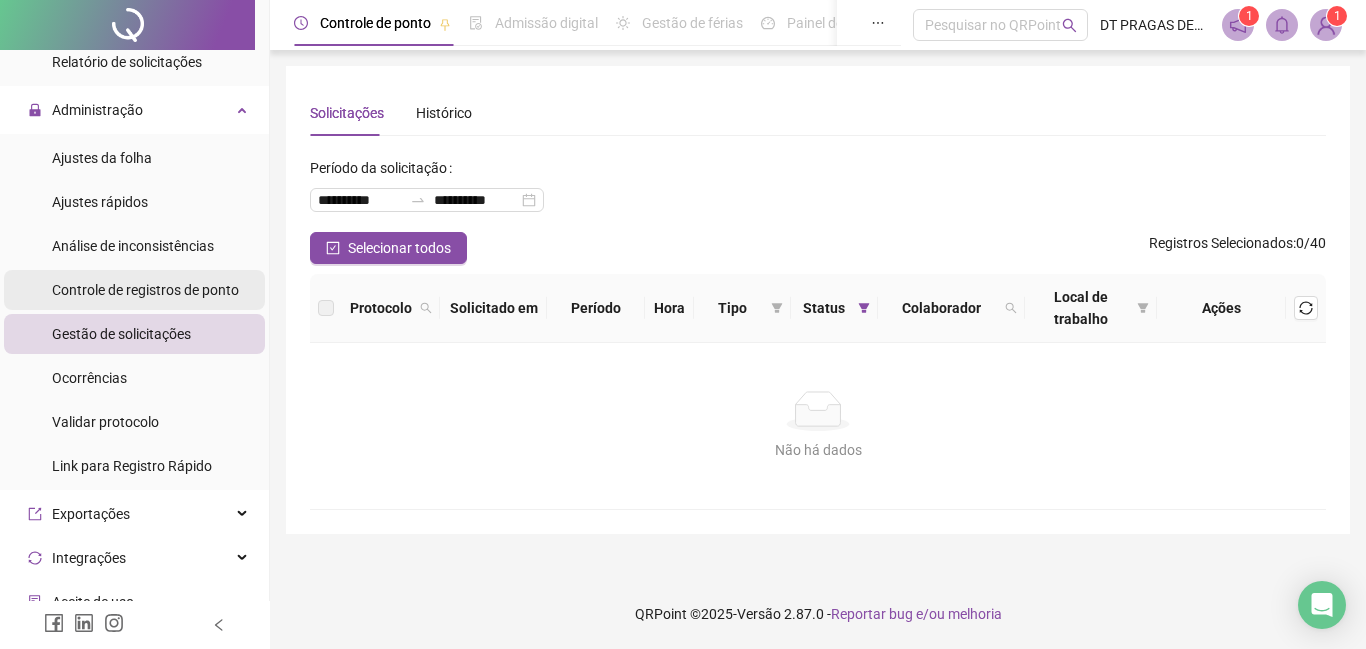 click on "Controle de registros de ponto" at bounding box center (145, 290) 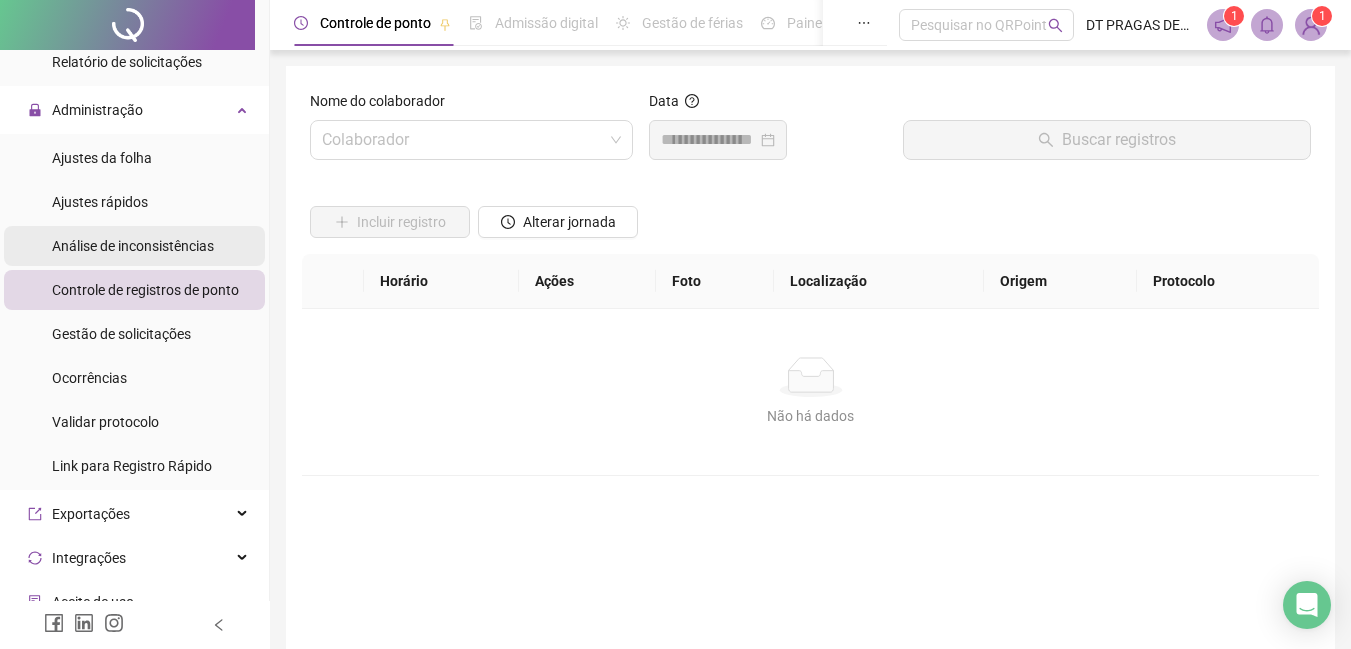 click on "Análise de inconsistências" at bounding box center [133, 246] 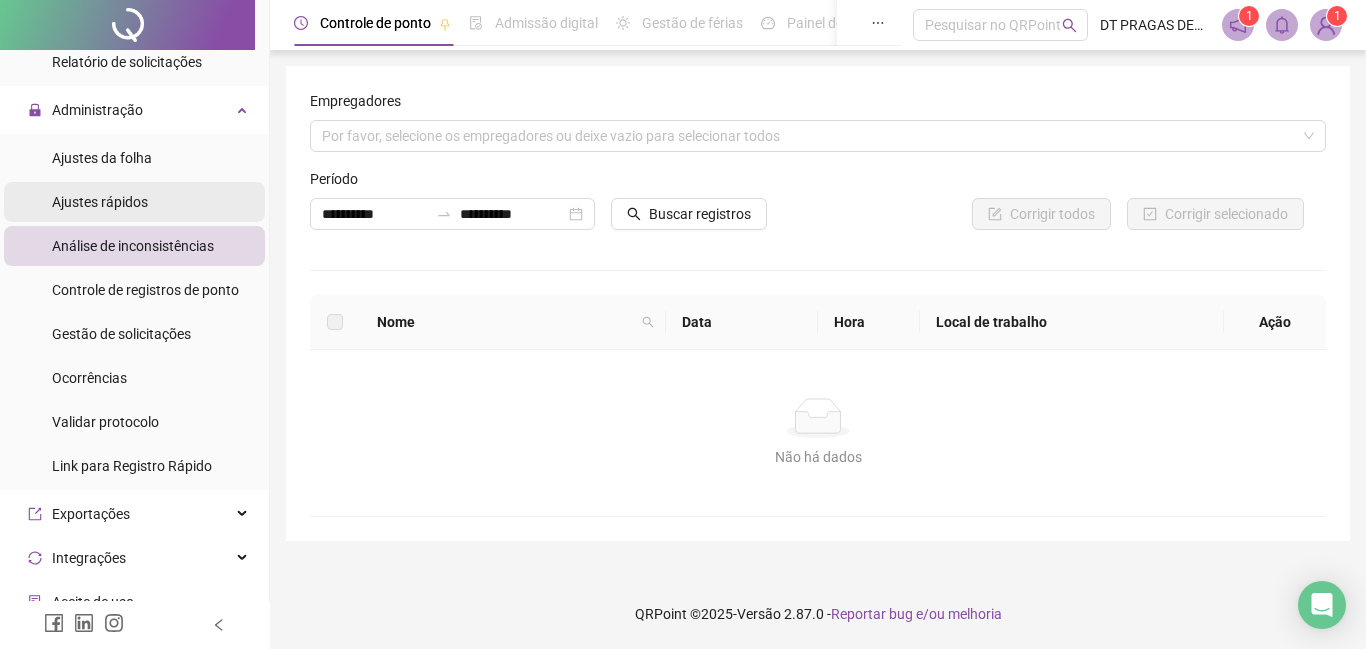 click on "Ajustes rápidos" at bounding box center (100, 202) 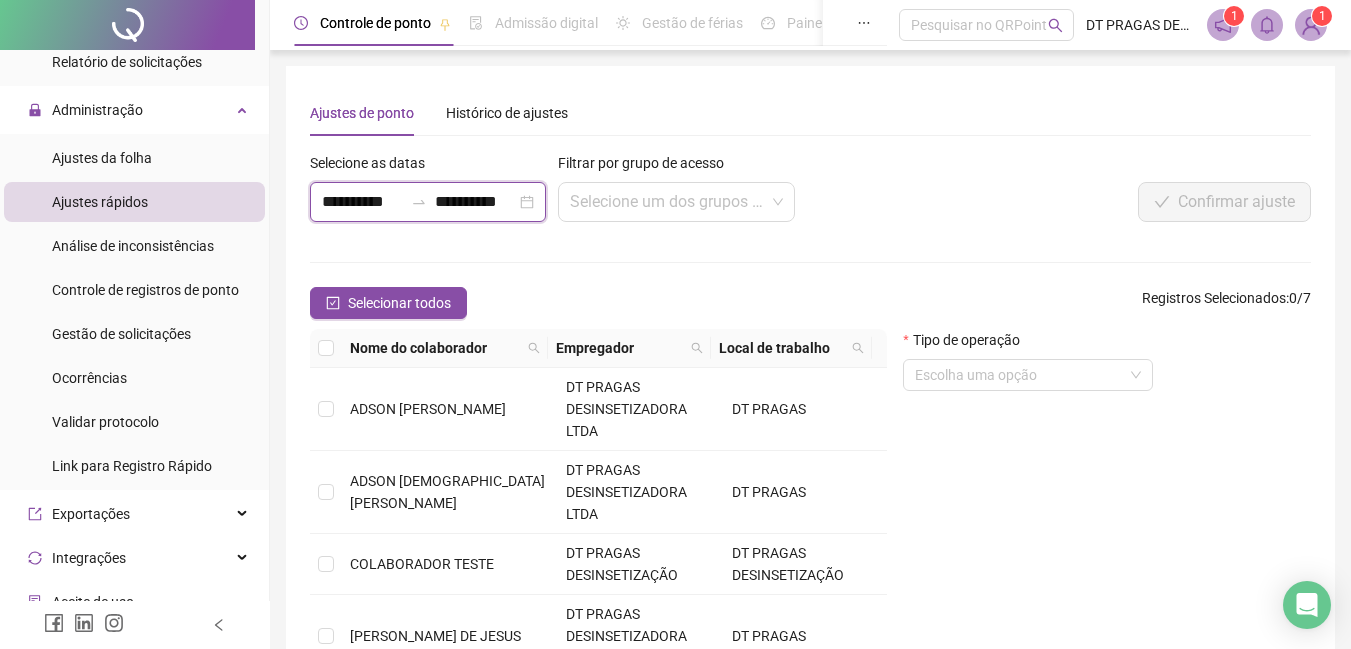 click on "**********" at bounding box center (362, 202) 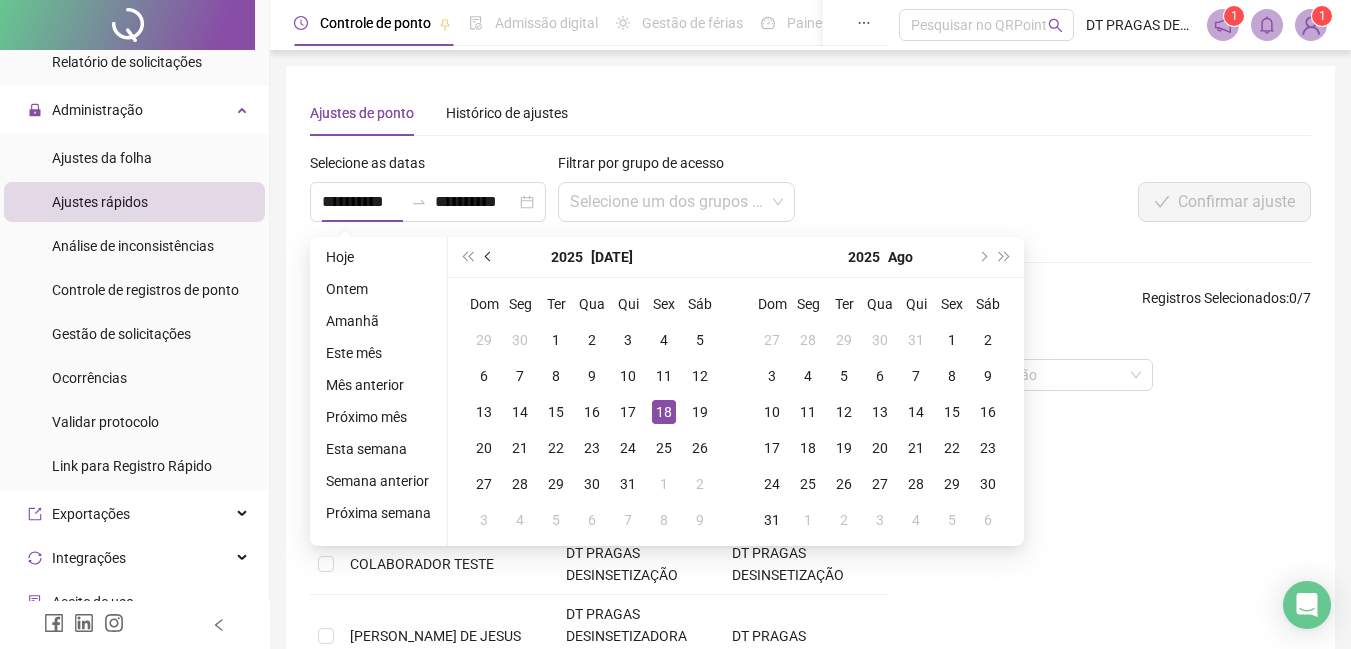 click at bounding box center [490, 257] 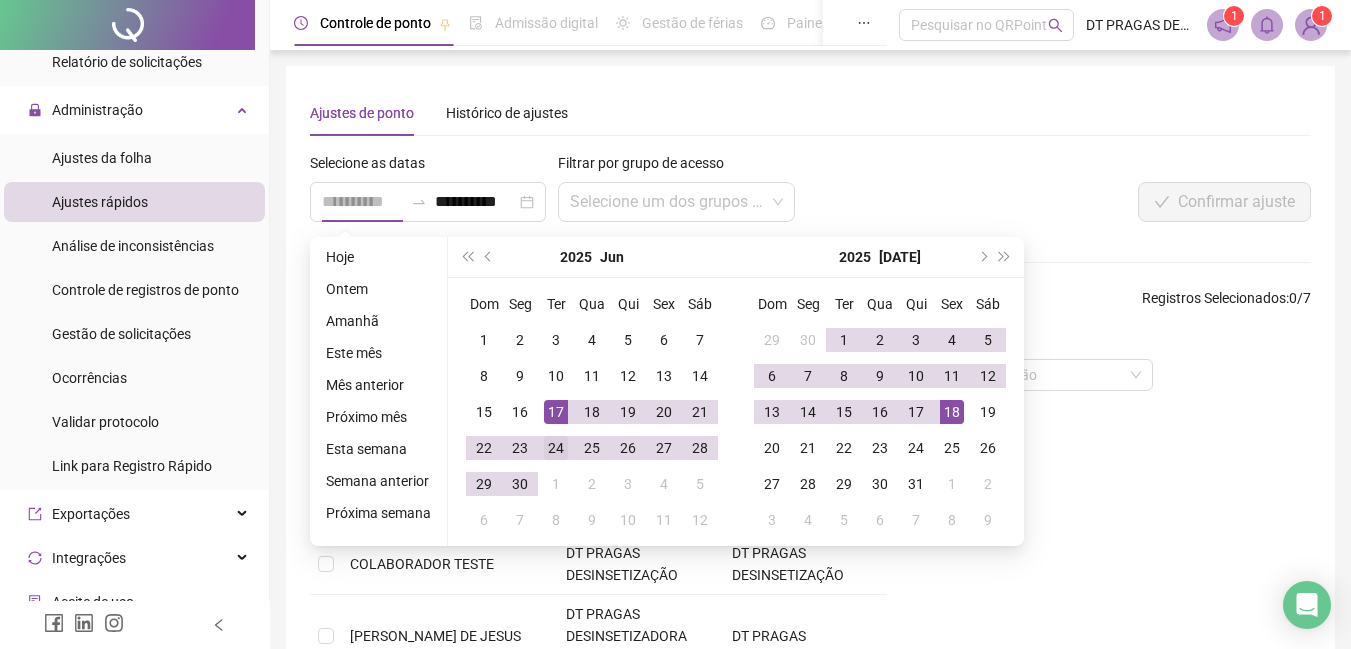 type on "**********" 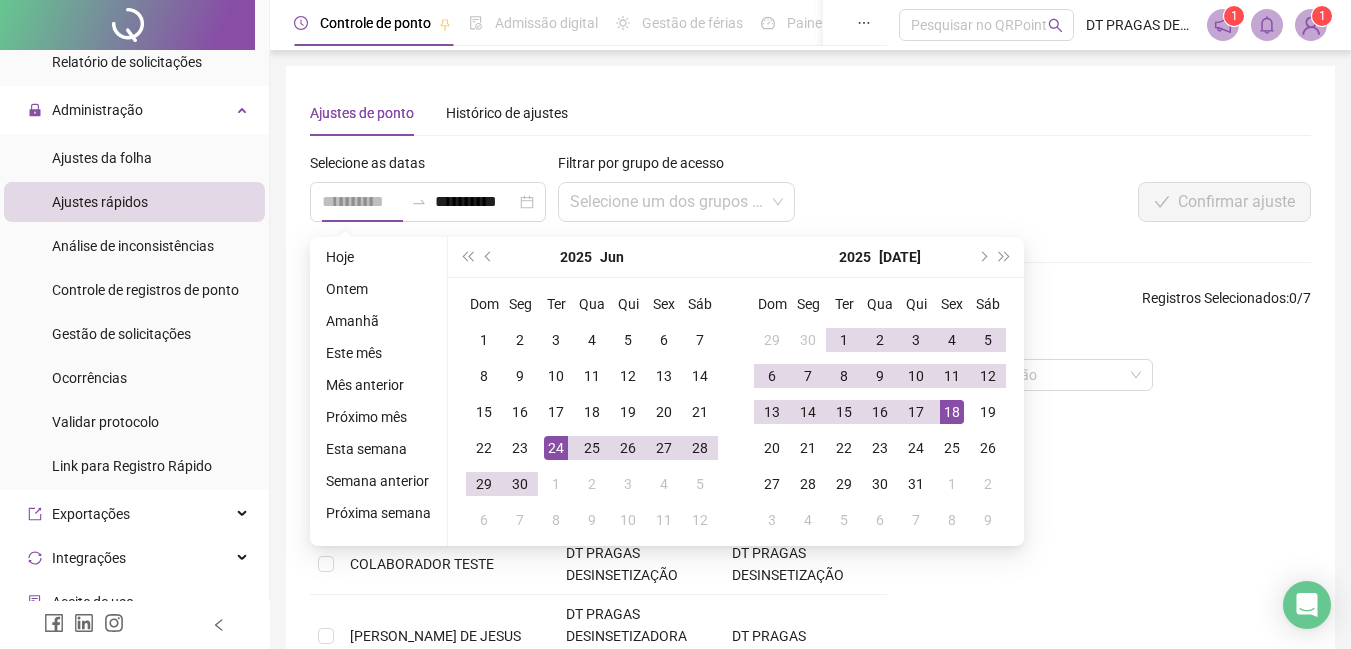 click on "24" at bounding box center (556, 448) 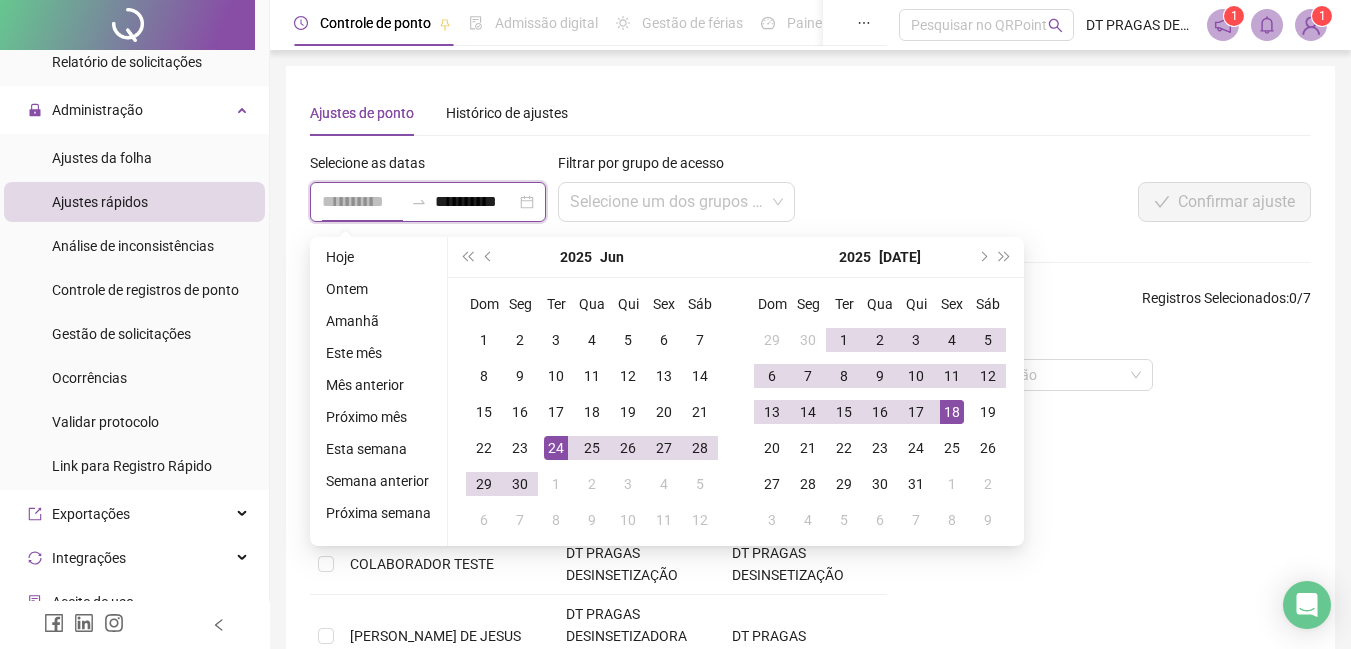 scroll, scrollTop: 0, scrollLeft: 3, axis: horizontal 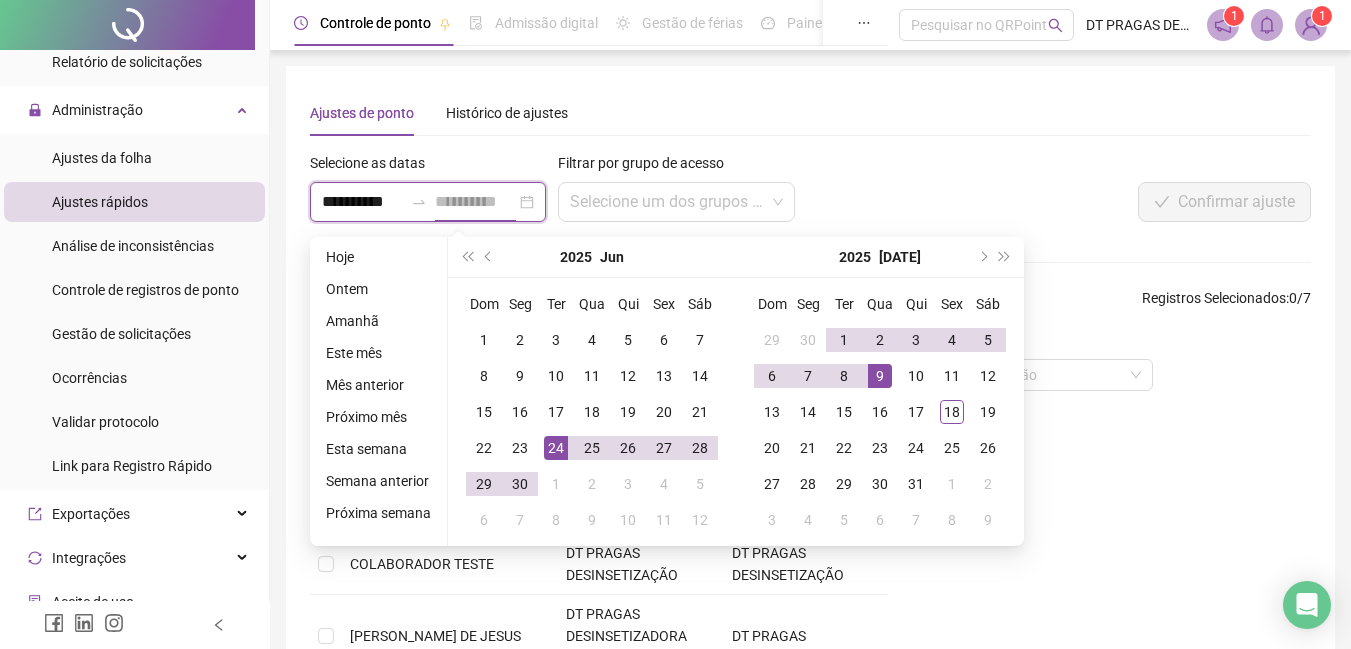 type on "**********" 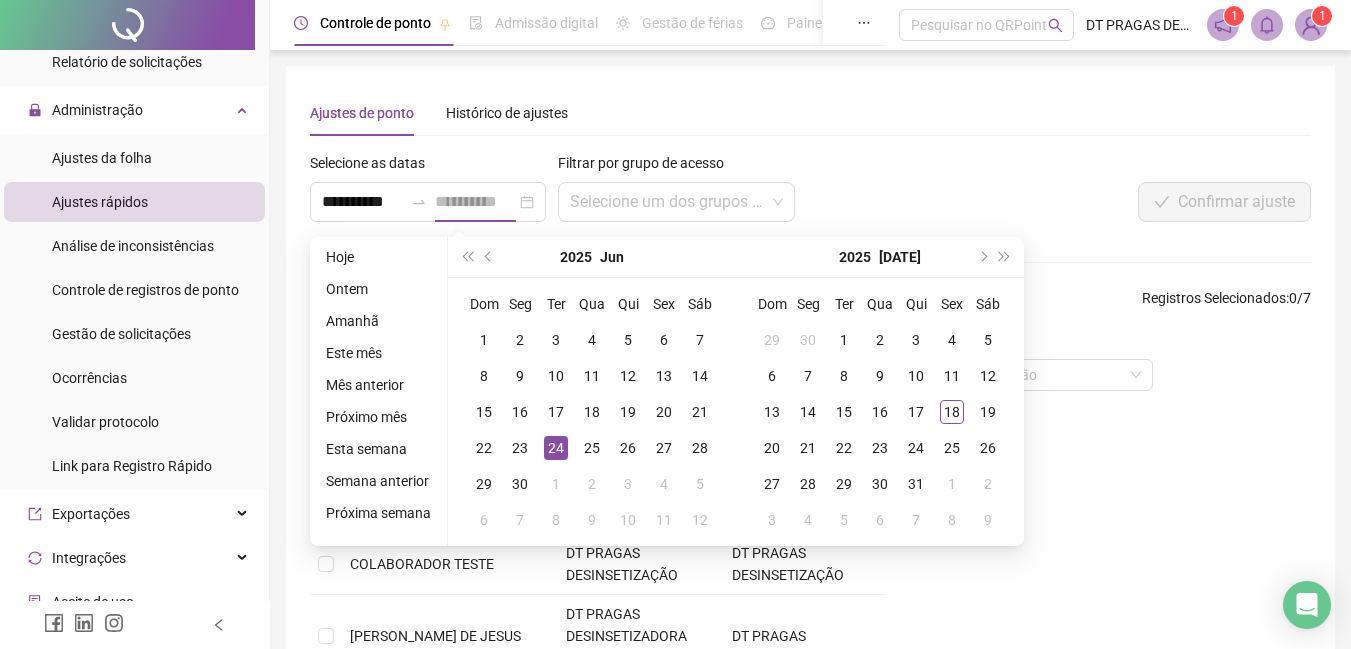 click on "24" at bounding box center [556, 448] 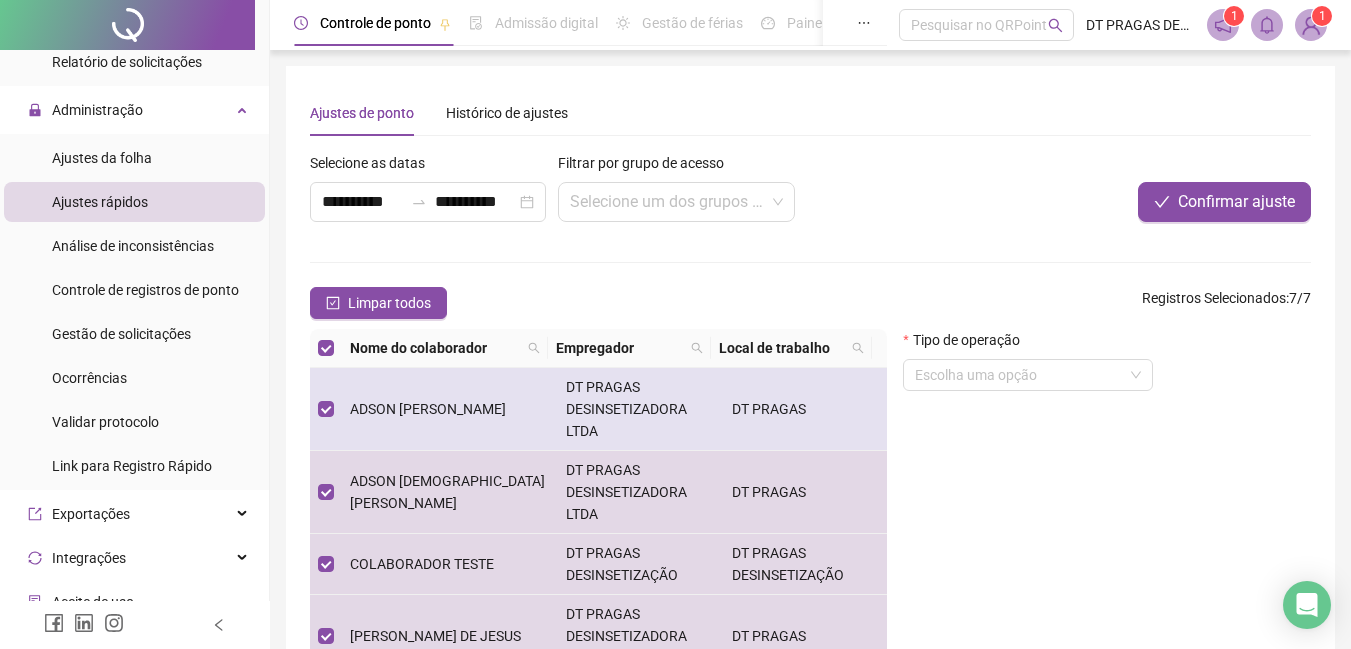 scroll, scrollTop: 259, scrollLeft: 0, axis: vertical 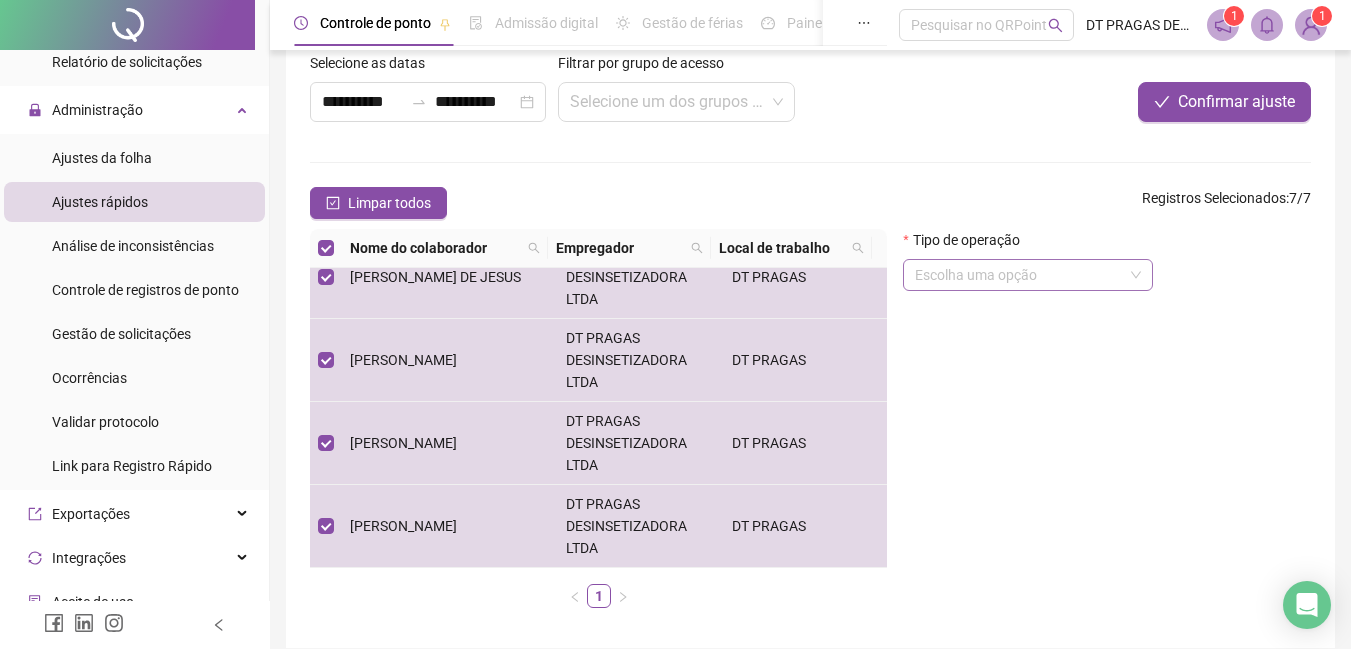 click at bounding box center (1022, 275) 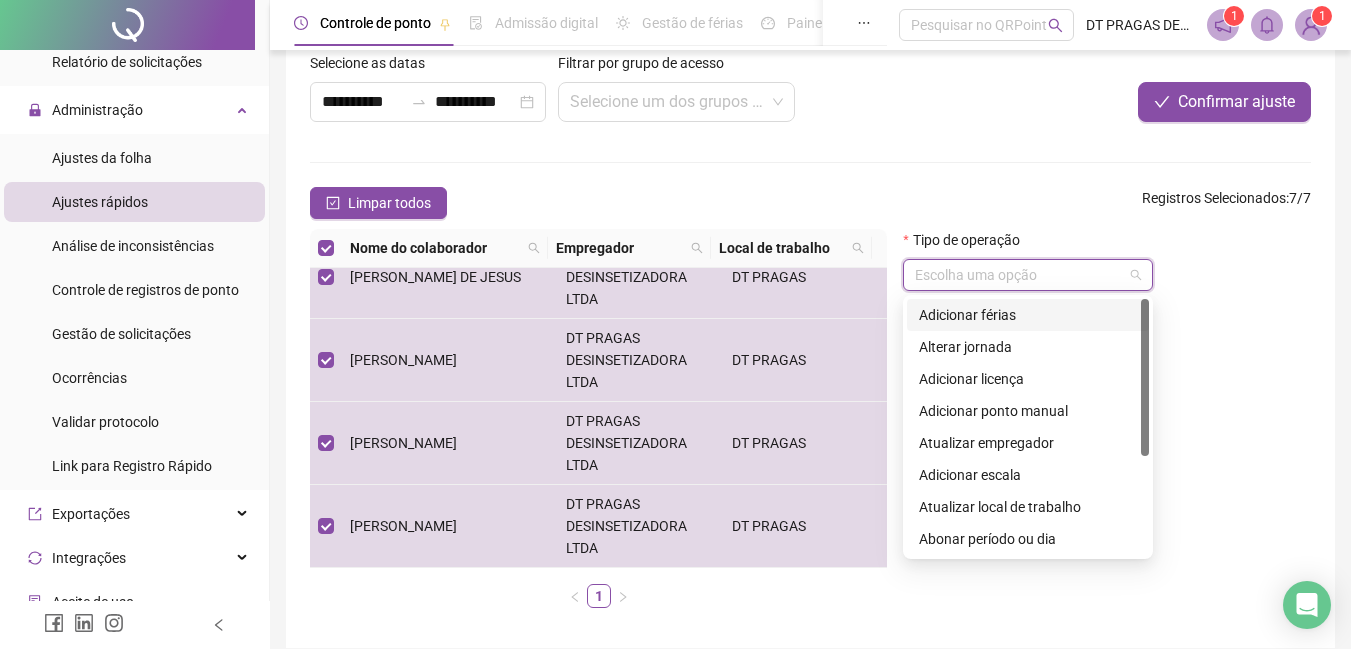 scroll, scrollTop: 185, scrollLeft: 0, axis: vertical 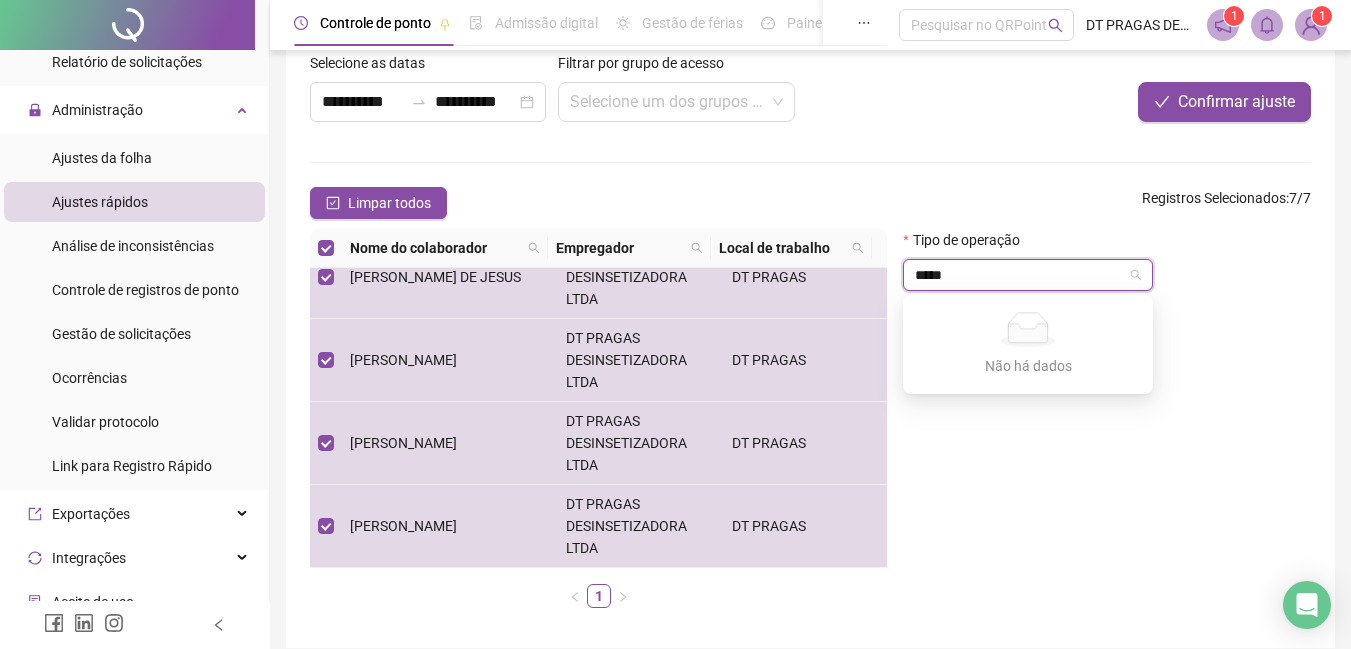 type on "*****" 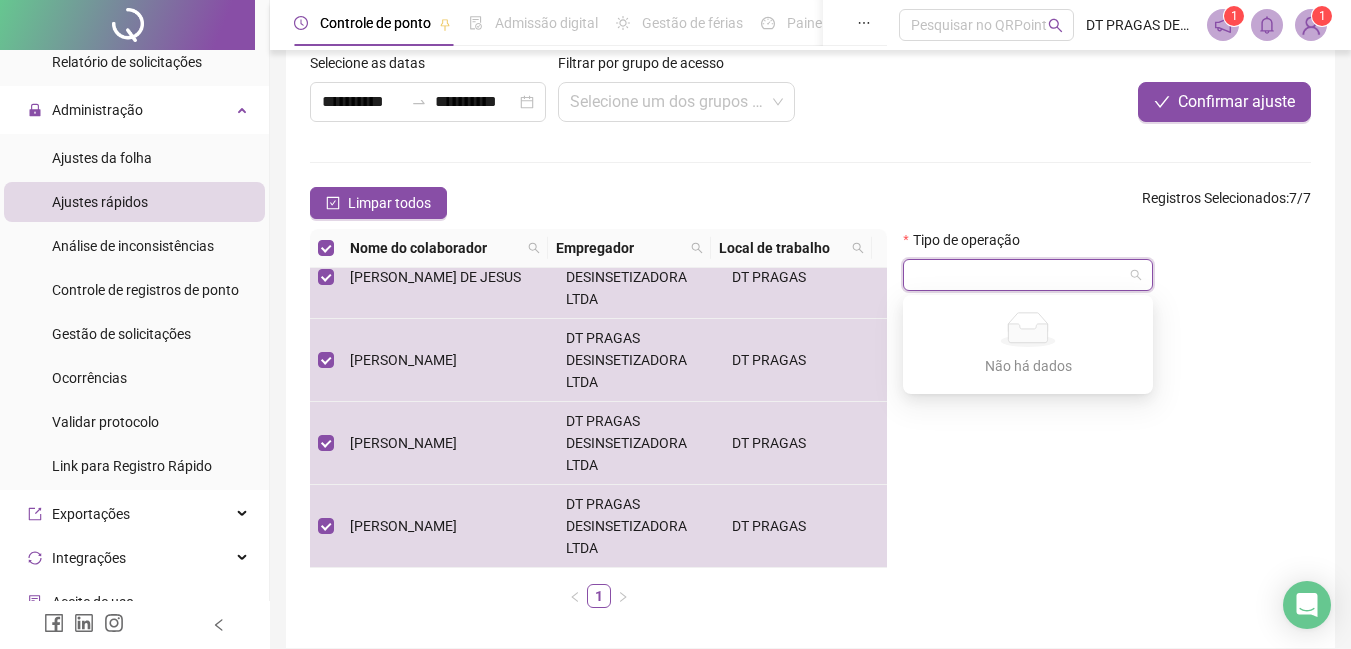 click on "Tipo de operação Escolha uma opção" at bounding box center [1107, 426] 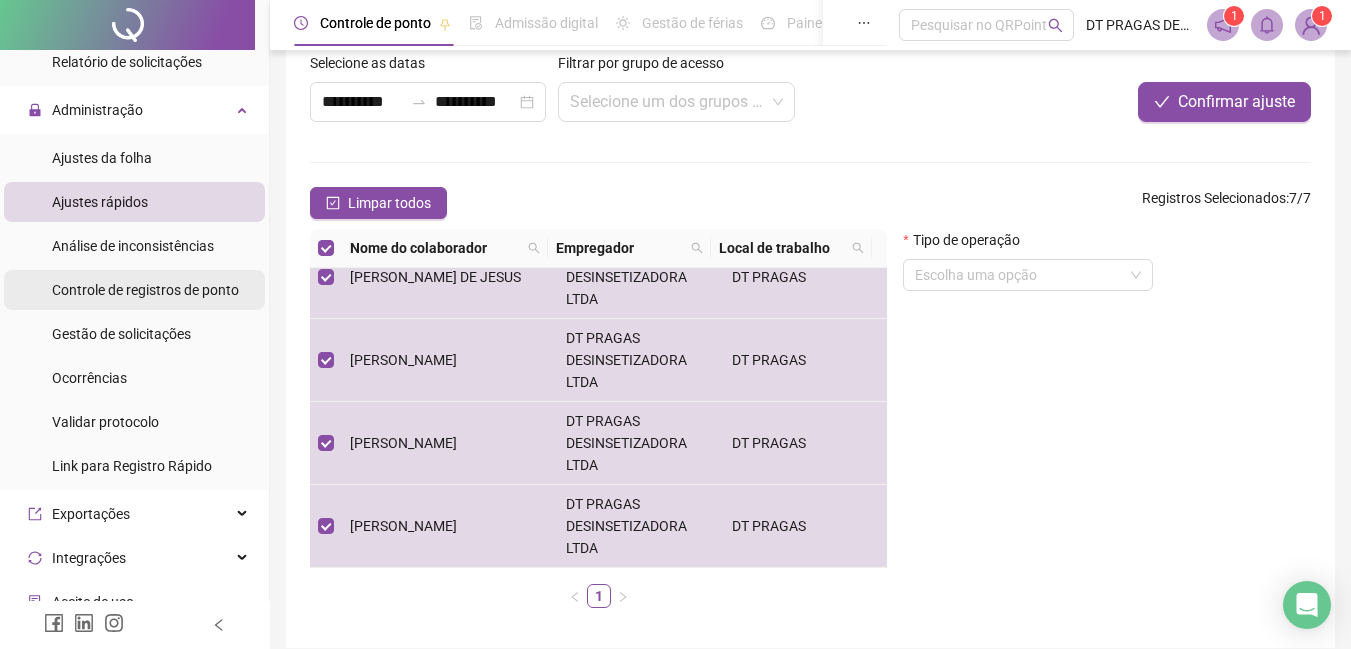 scroll, scrollTop: 300, scrollLeft: 0, axis: vertical 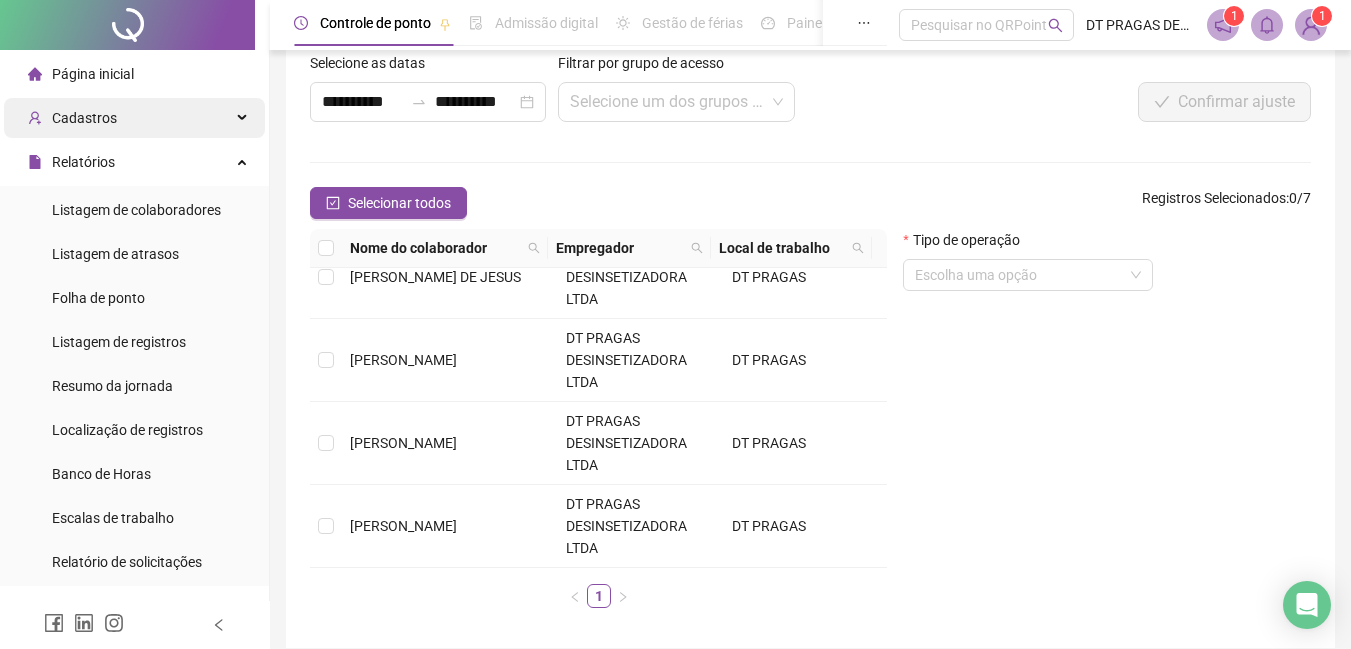 click on "Cadastros" at bounding box center [134, 118] 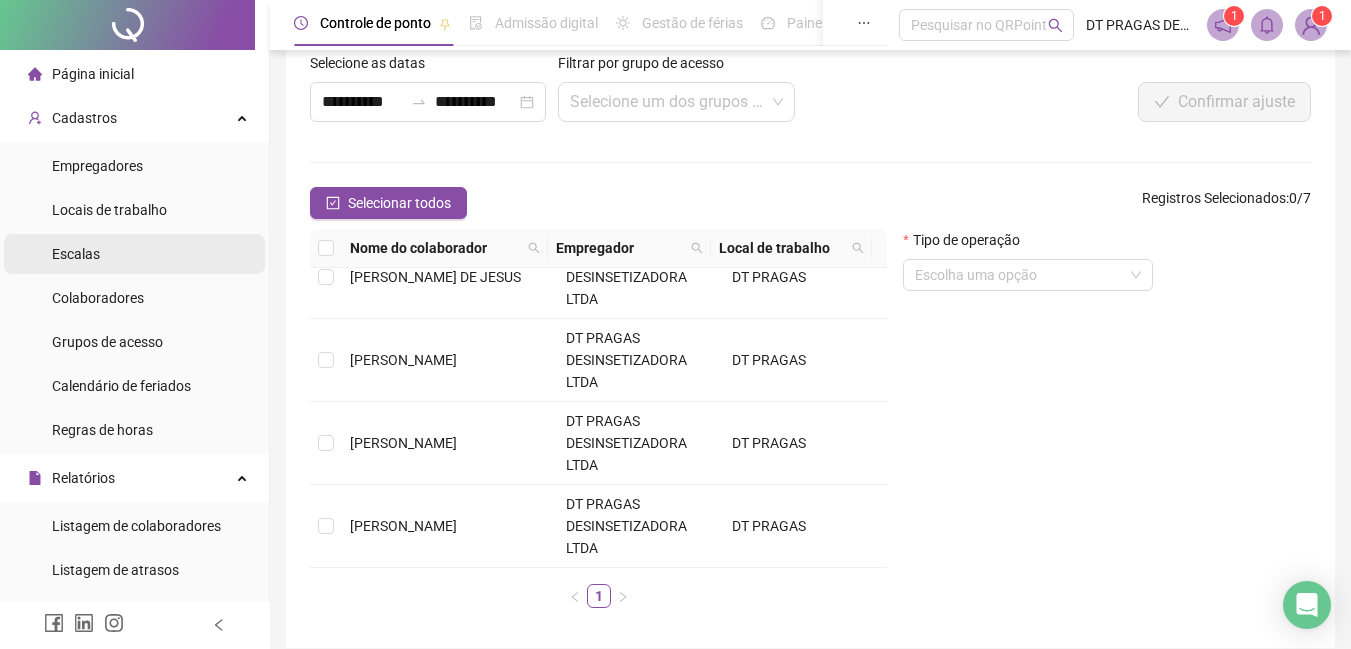 click on "Escalas" at bounding box center (76, 254) 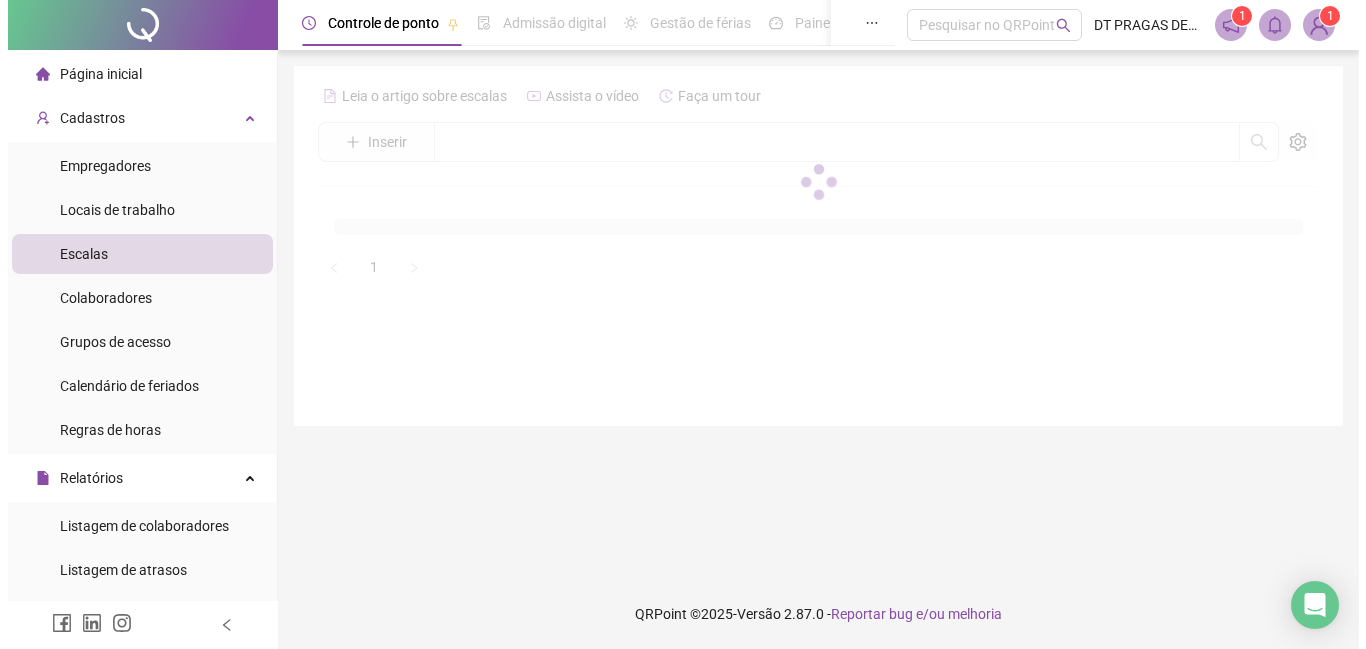 scroll, scrollTop: 0, scrollLeft: 0, axis: both 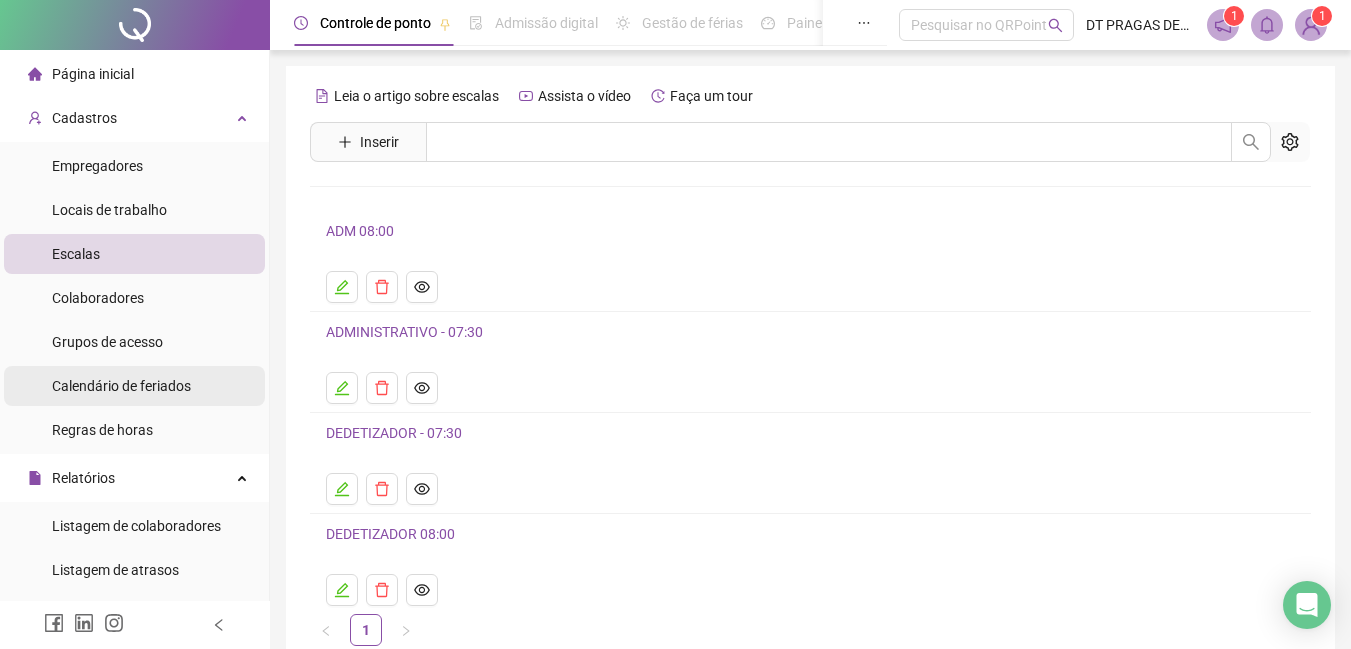 click on "Calendário de feriados" at bounding box center (121, 386) 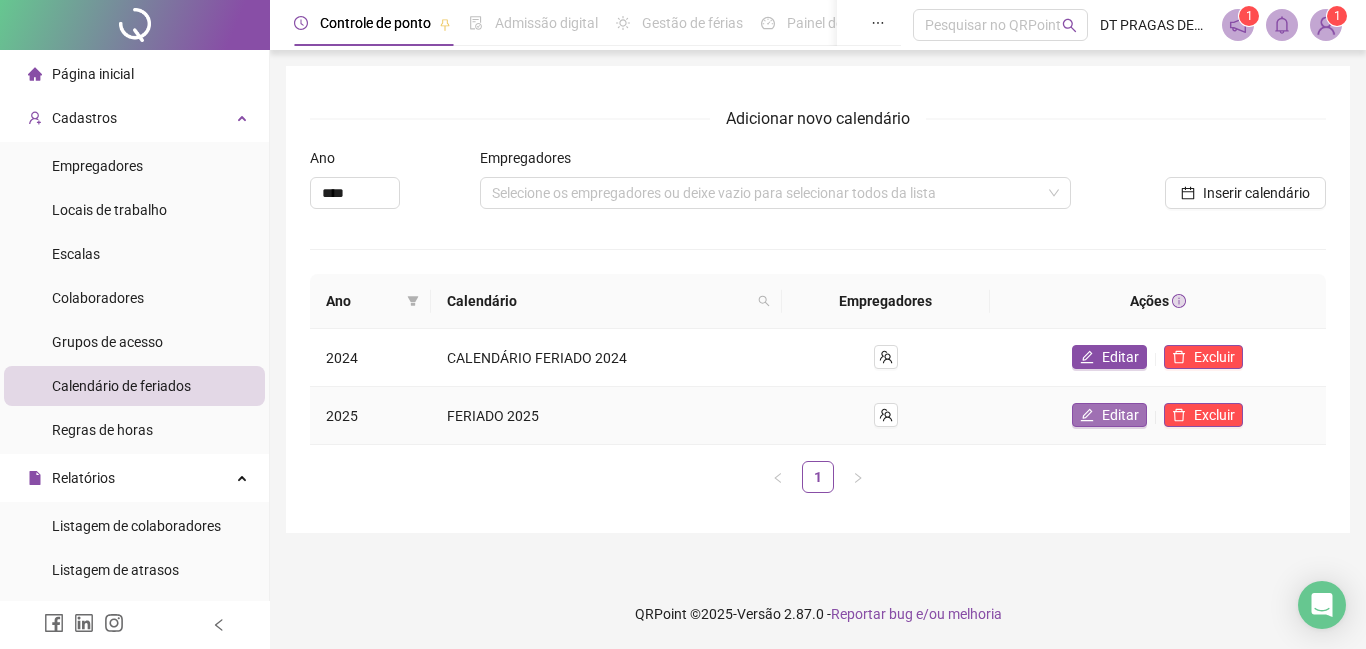 click on "Editar" at bounding box center [1120, 415] 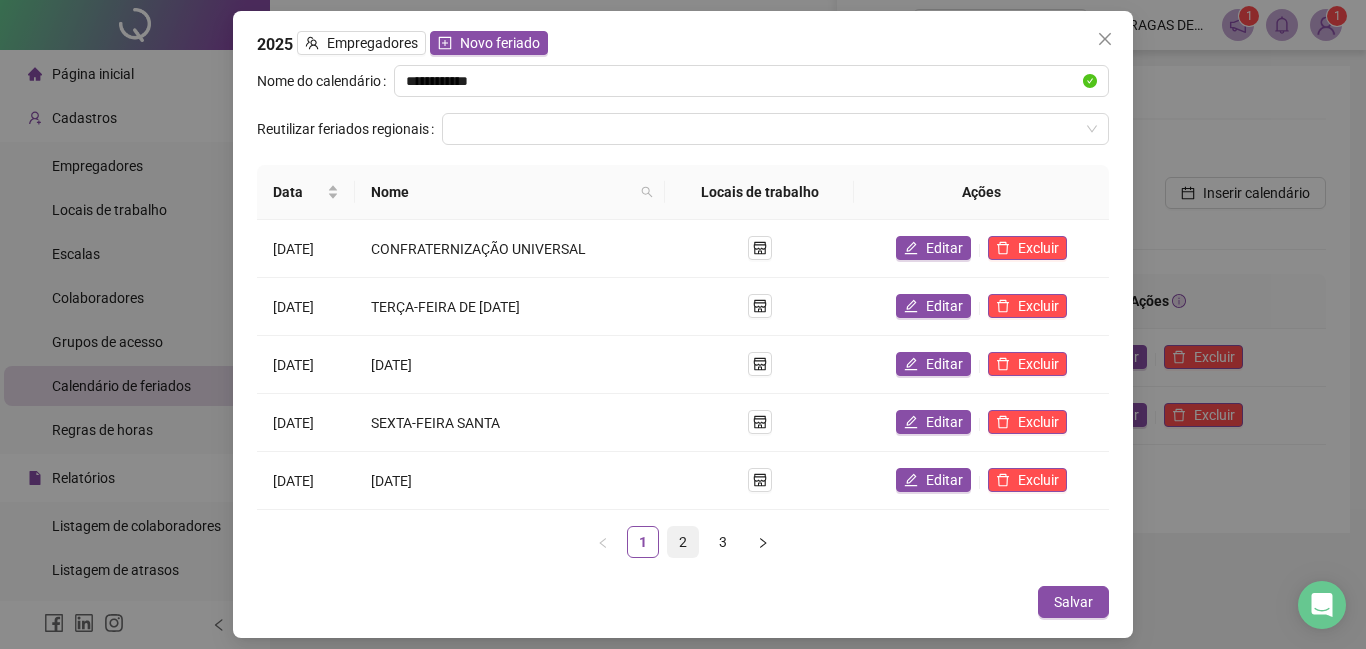 click on "2" at bounding box center [683, 542] 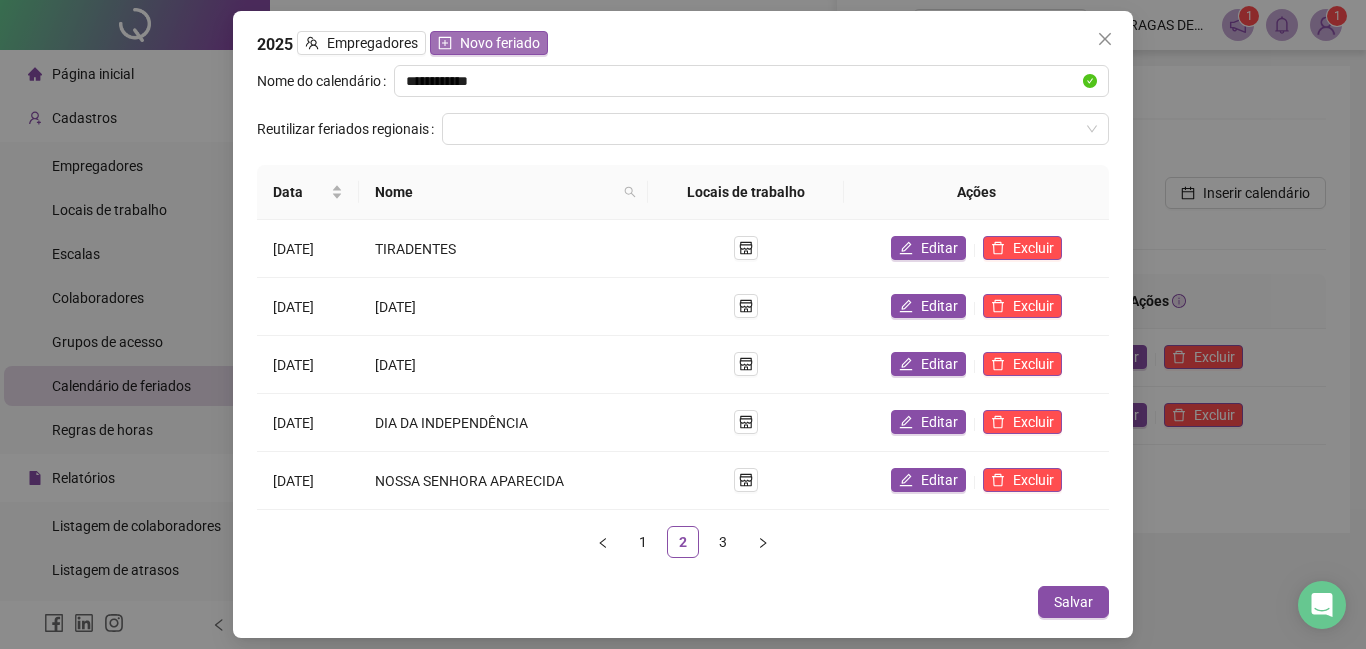 click on "Novo feriado" at bounding box center (489, 43) 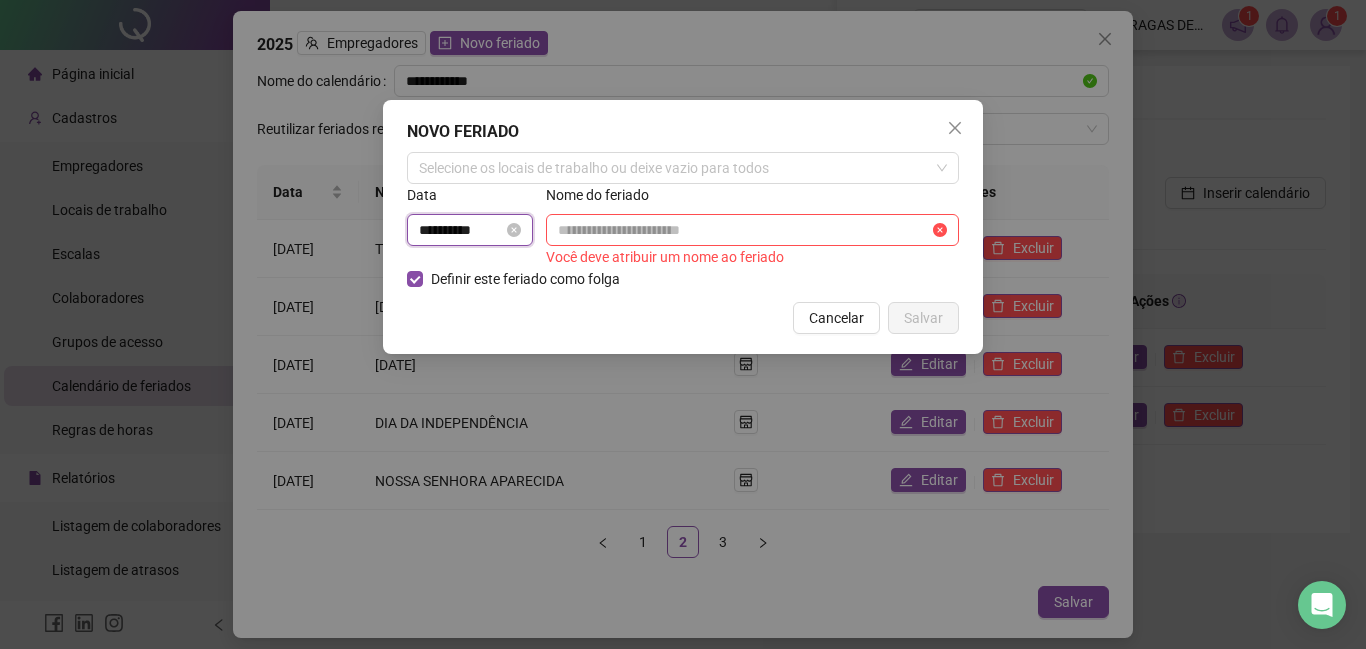 click on "**********" at bounding box center [461, 230] 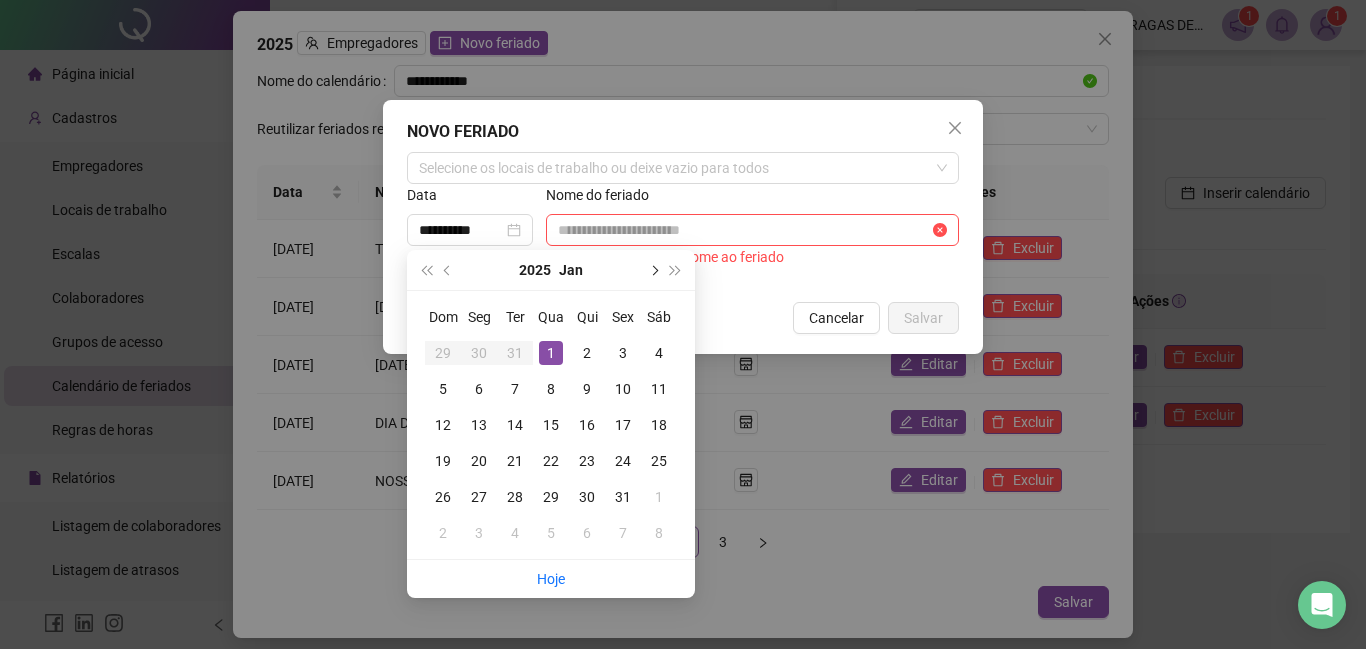 click at bounding box center [653, 270] 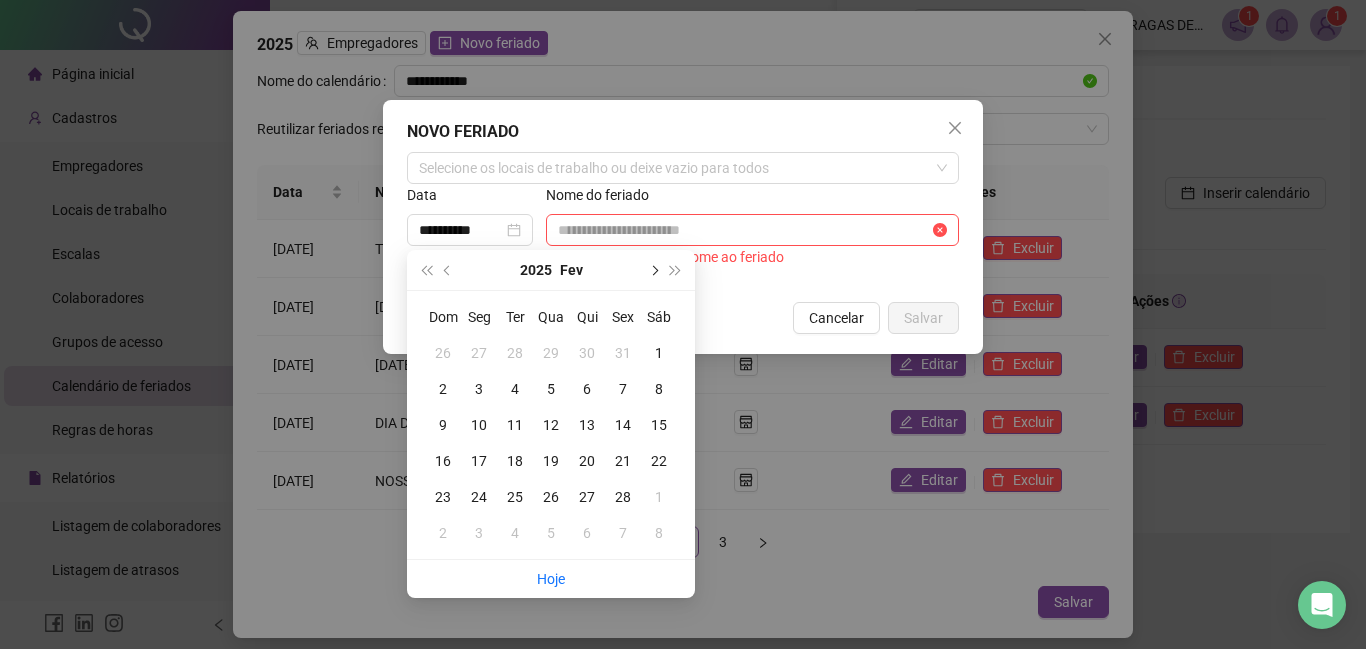 click at bounding box center [653, 270] 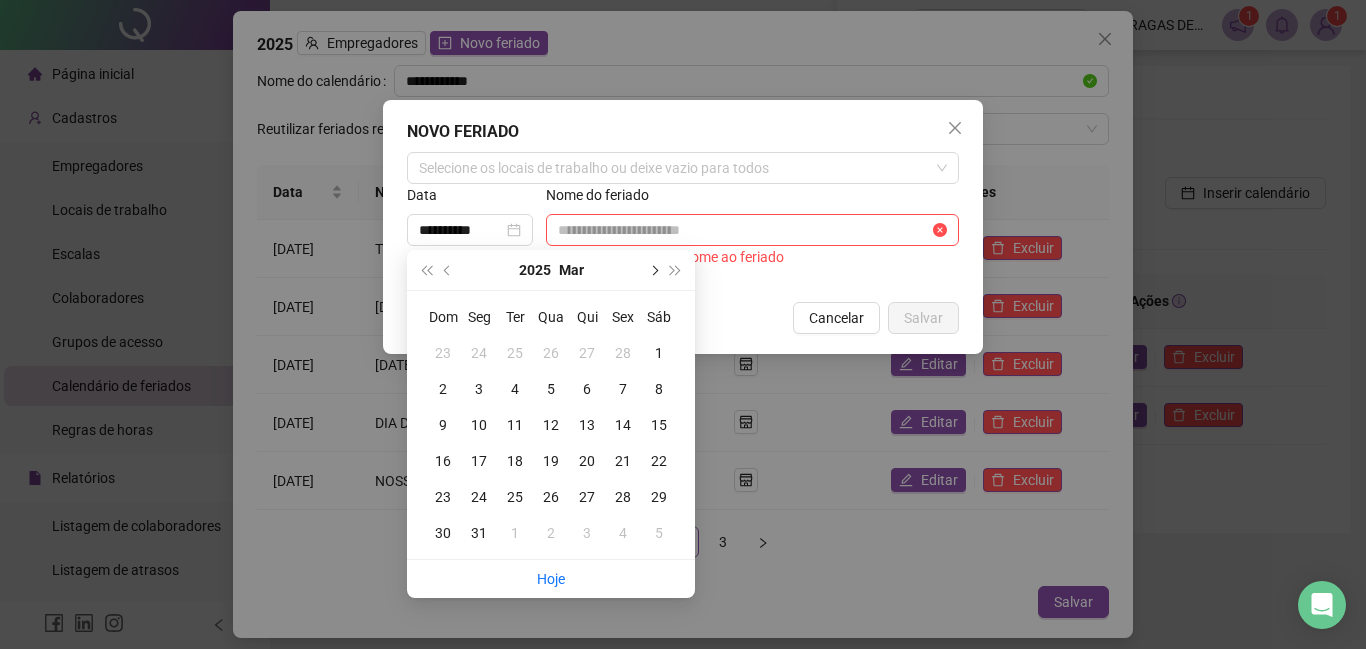 click at bounding box center (653, 270) 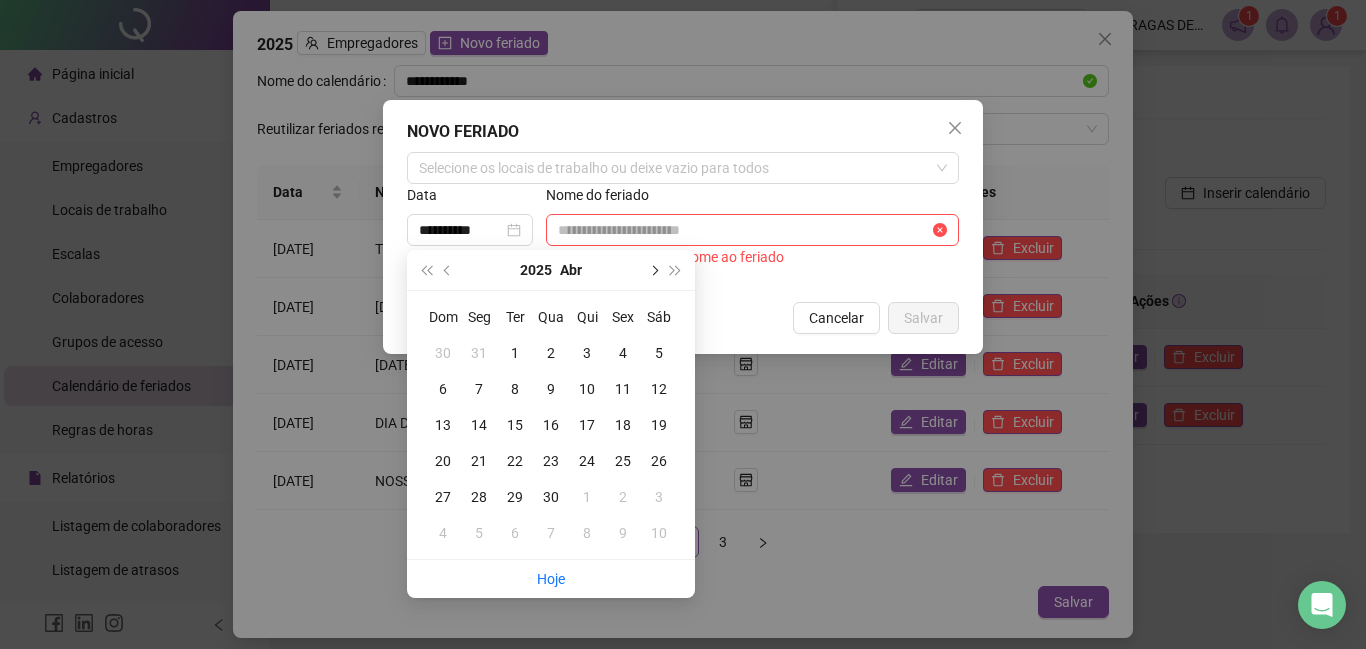 click at bounding box center (653, 270) 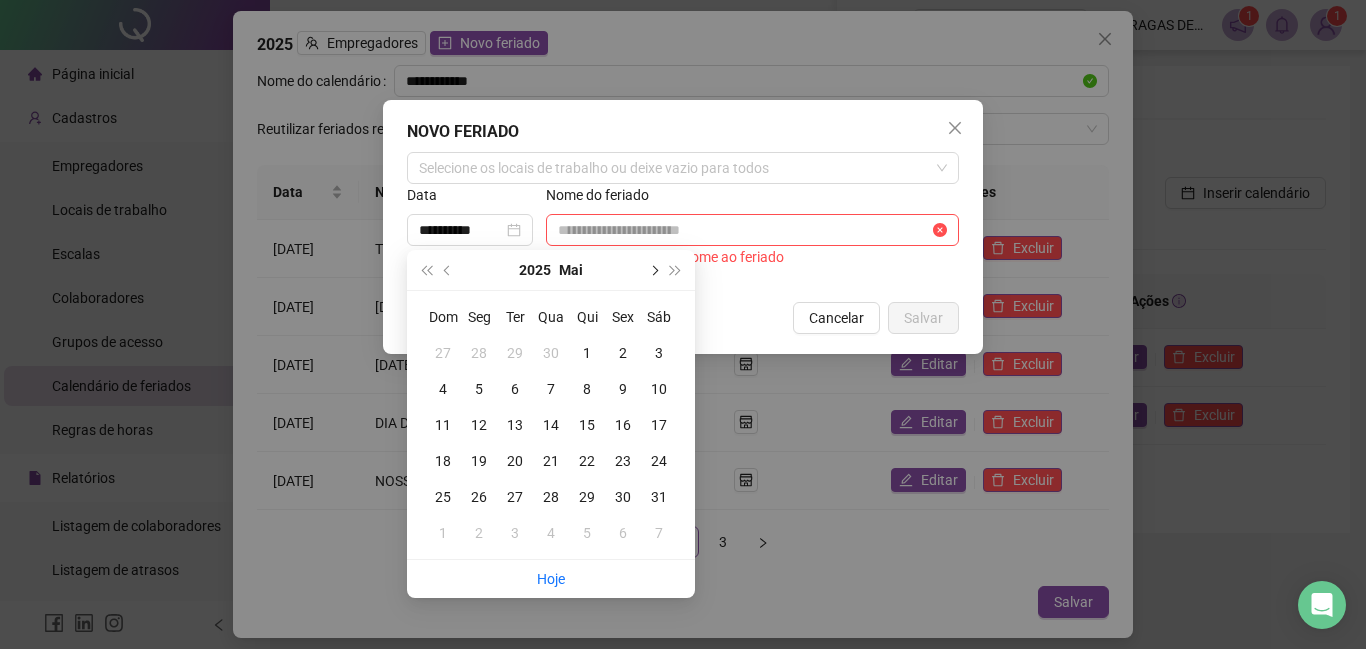 click at bounding box center (653, 270) 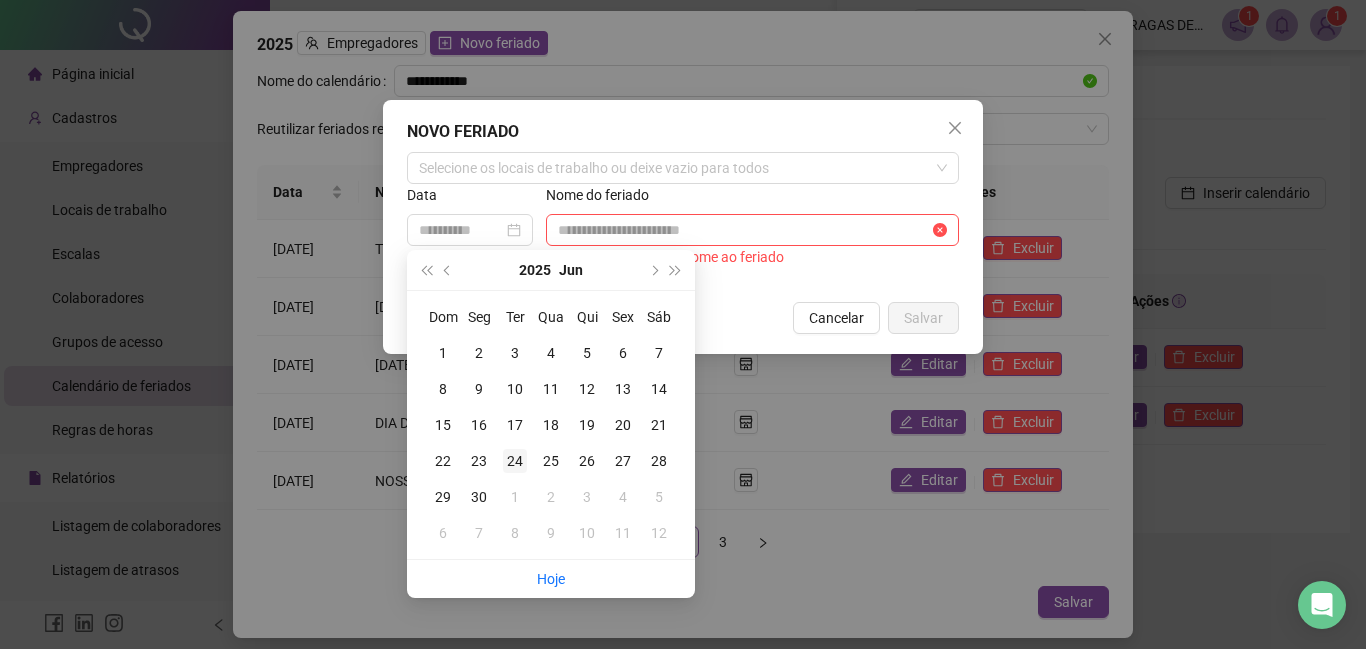 type on "**********" 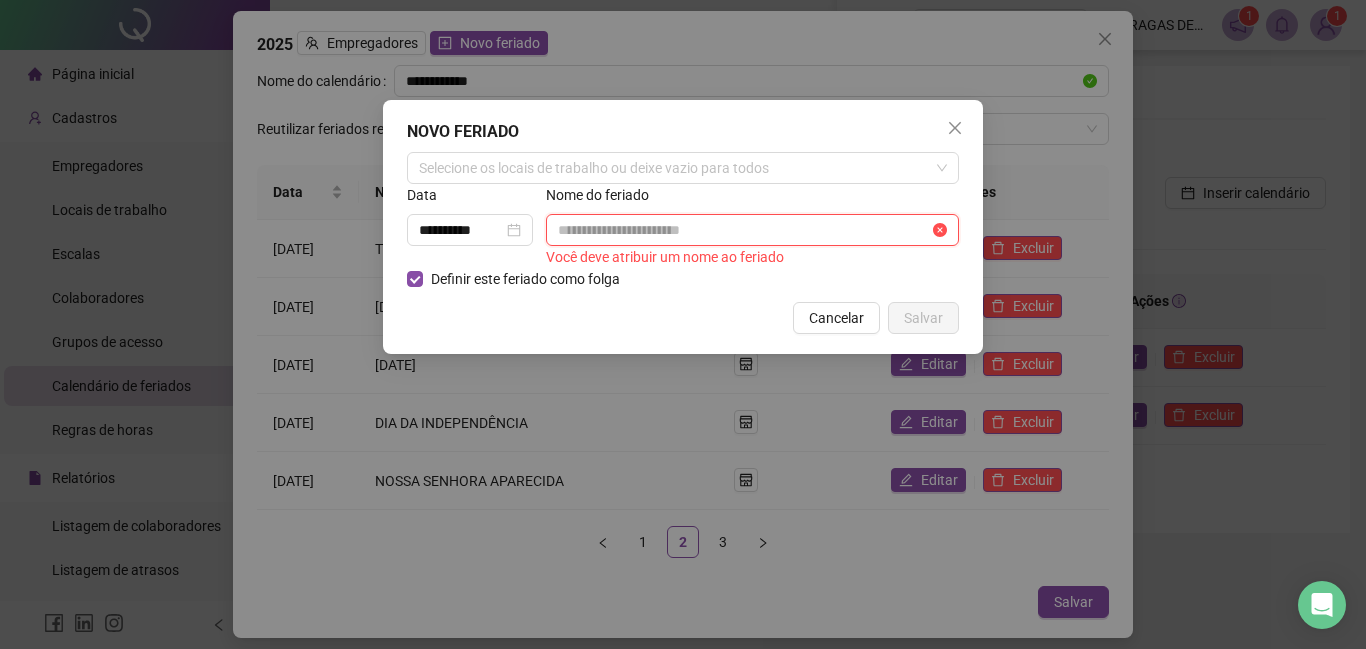click at bounding box center (743, 230) 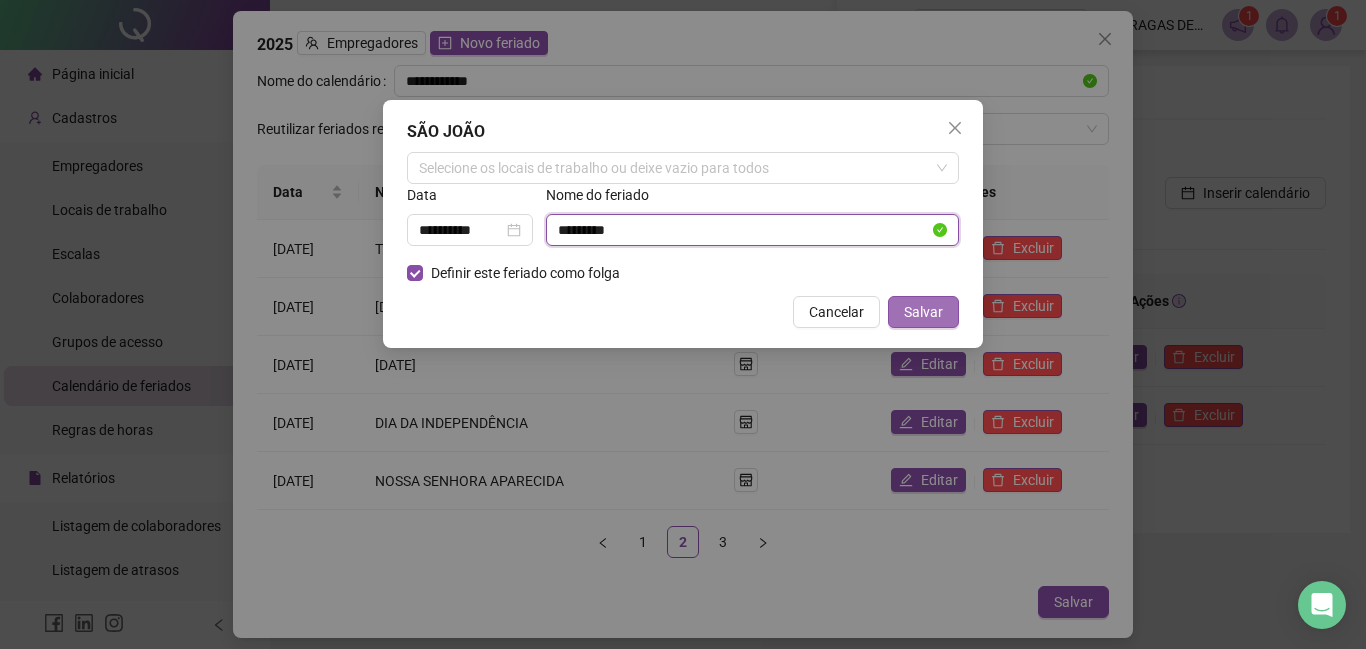type on "********" 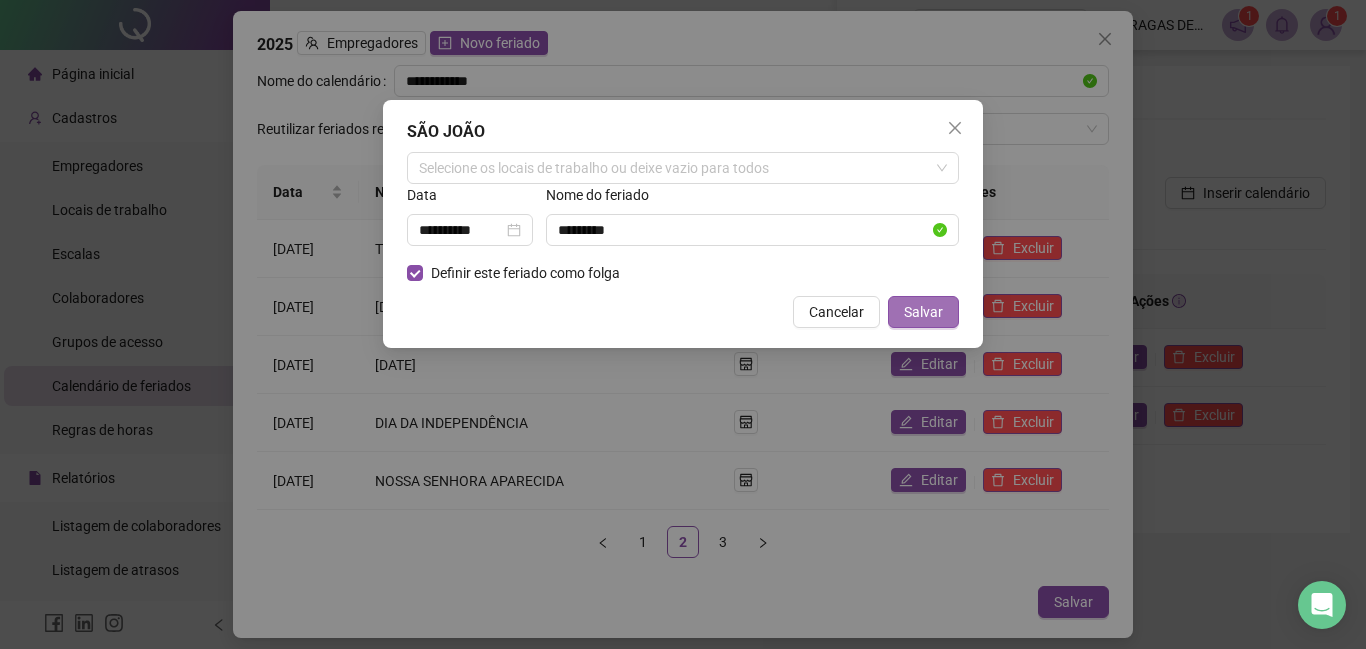 click on "Salvar" at bounding box center [923, 312] 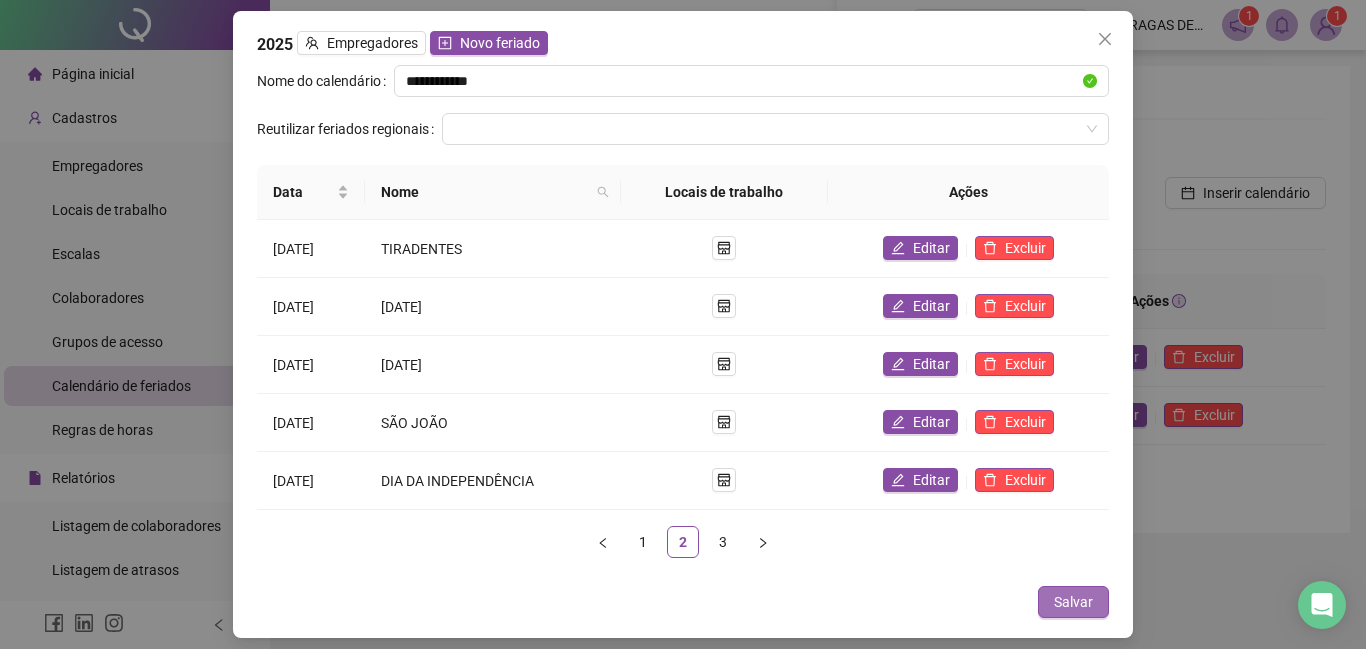 click on "Salvar" at bounding box center (1073, 602) 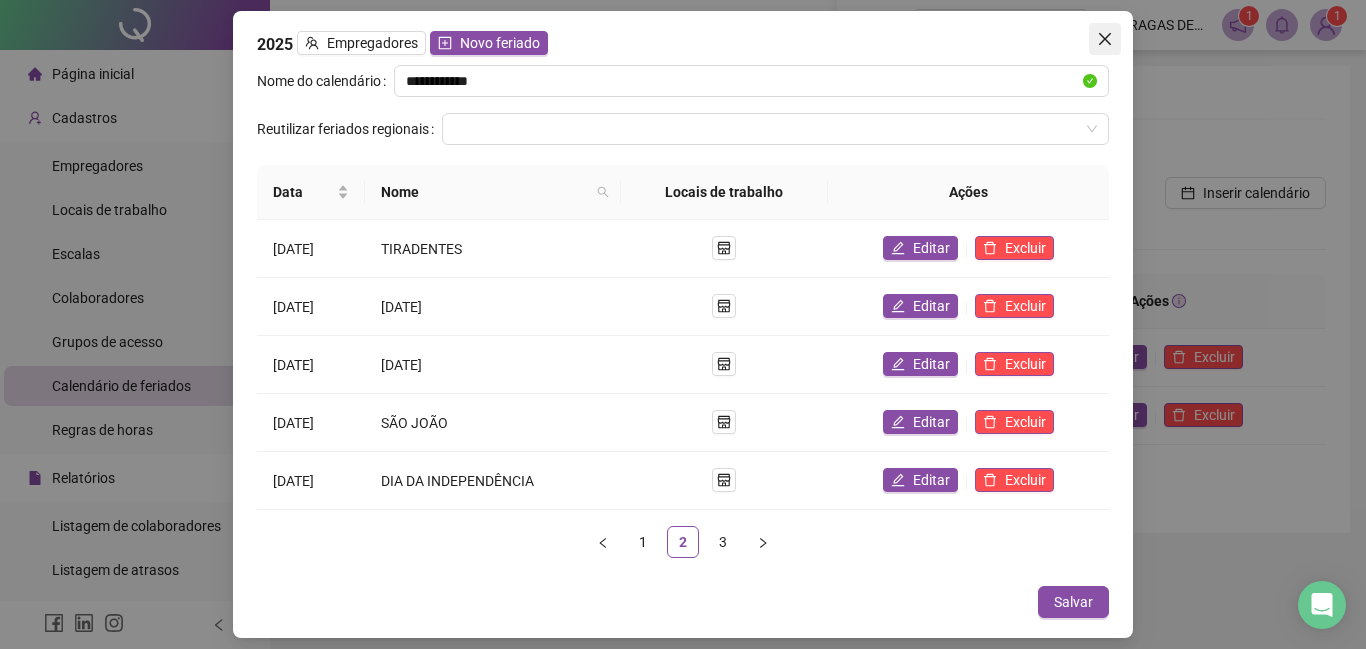 click 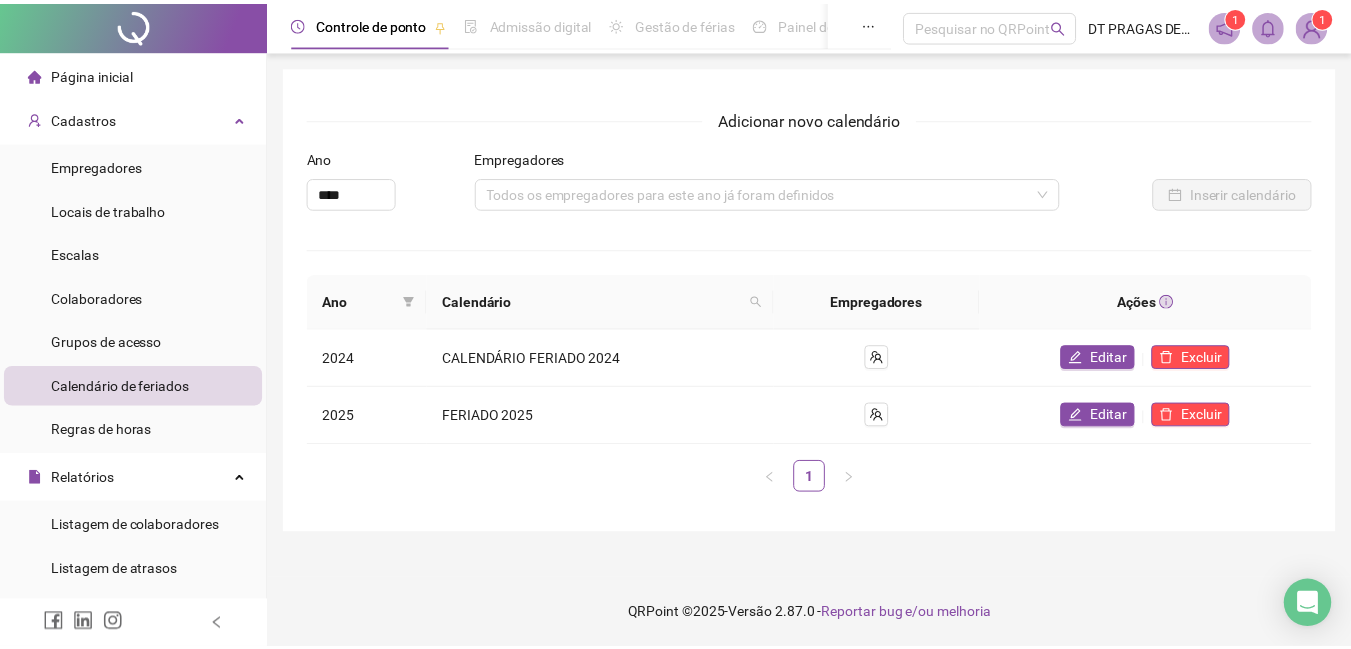 scroll, scrollTop: 300, scrollLeft: 0, axis: vertical 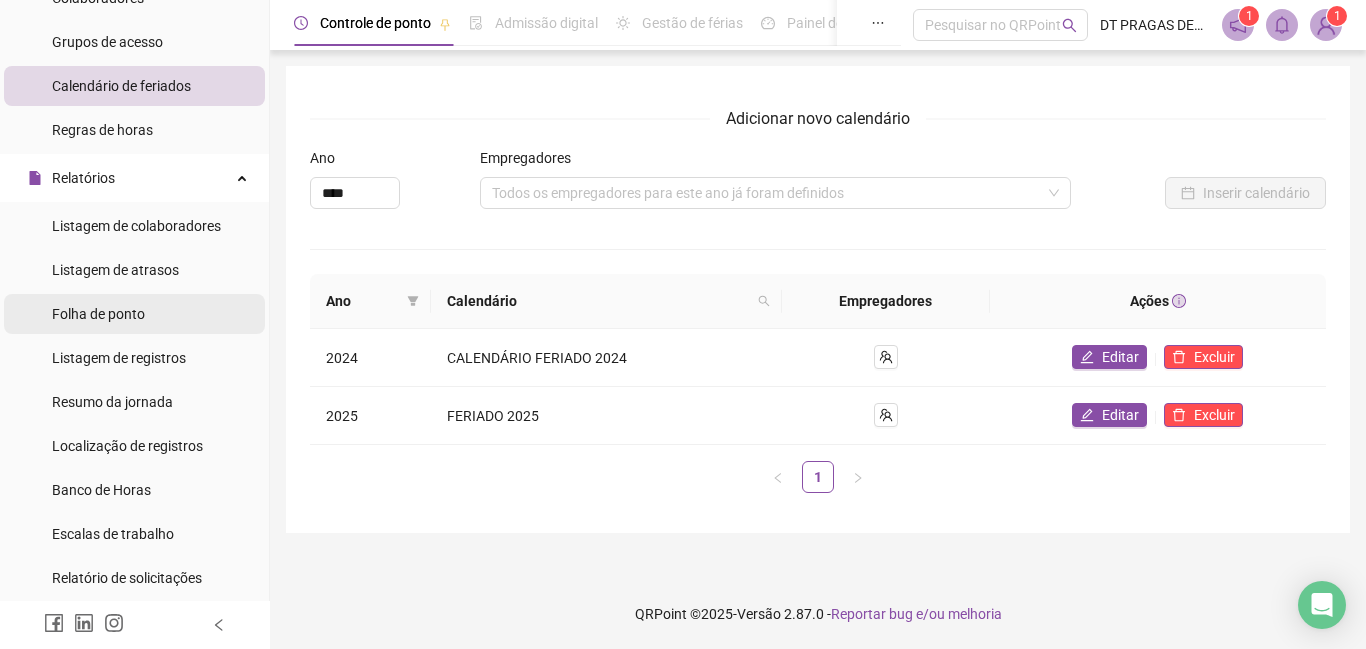 click on "Folha de ponto" at bounding box center [98, 314] 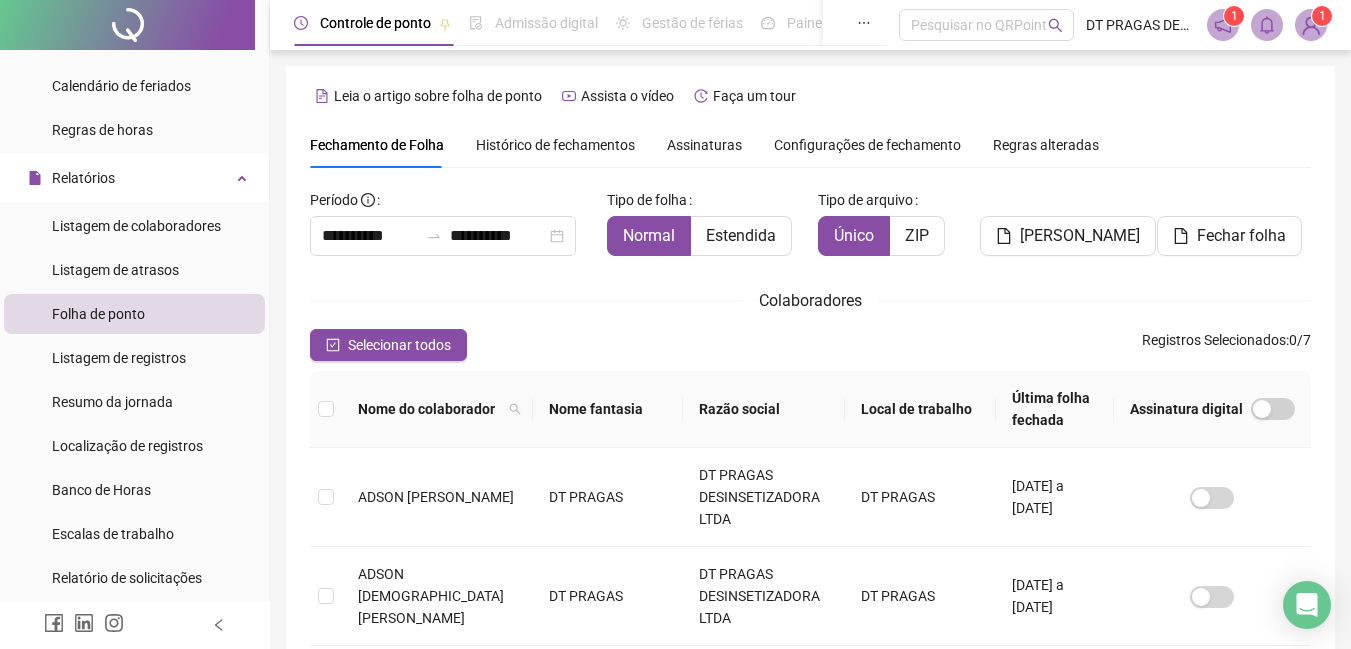 scroll, scrollTop: 85, scrollLeft: 0, axis: vertical 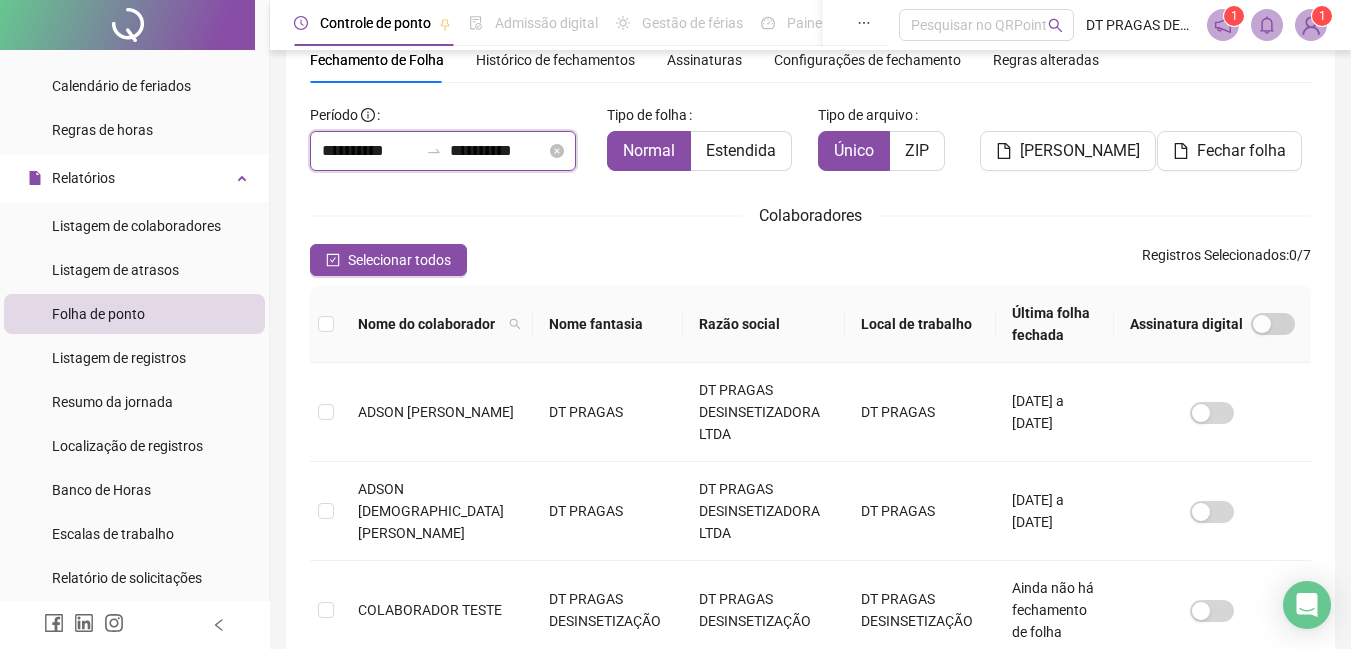 click on "**********" at bounding box center [370, 151] 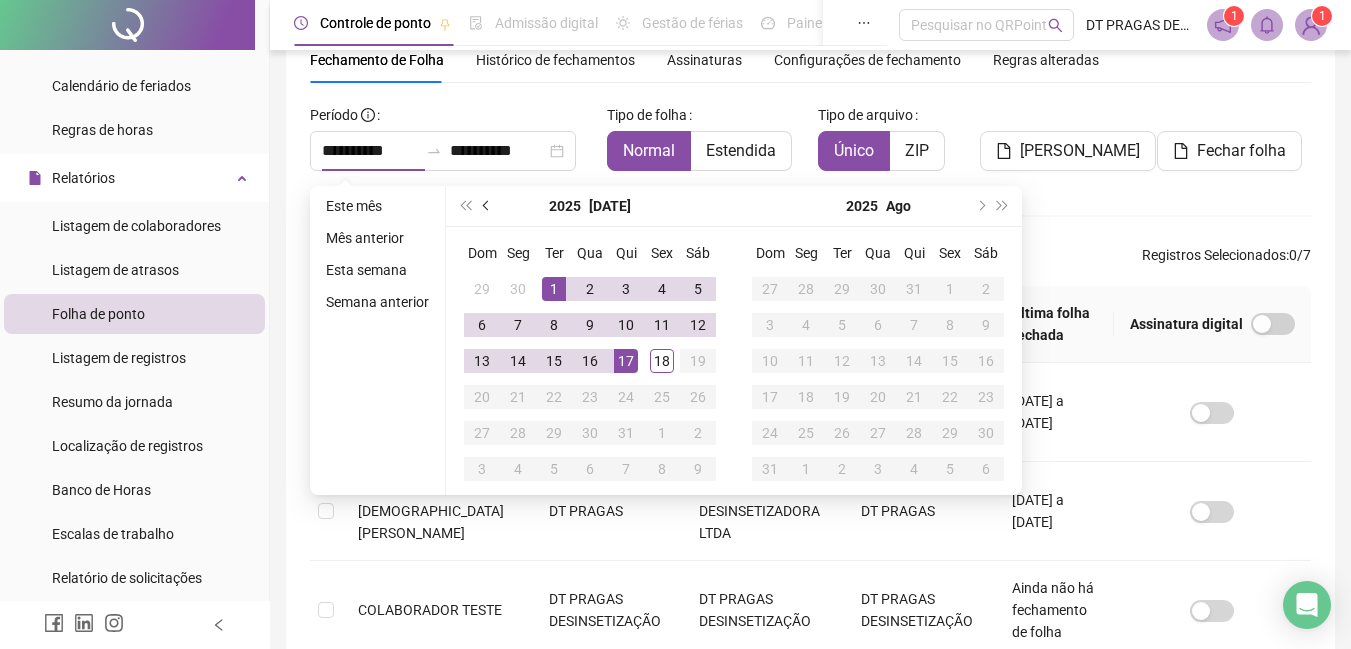 click at bounding box center (487, 206) 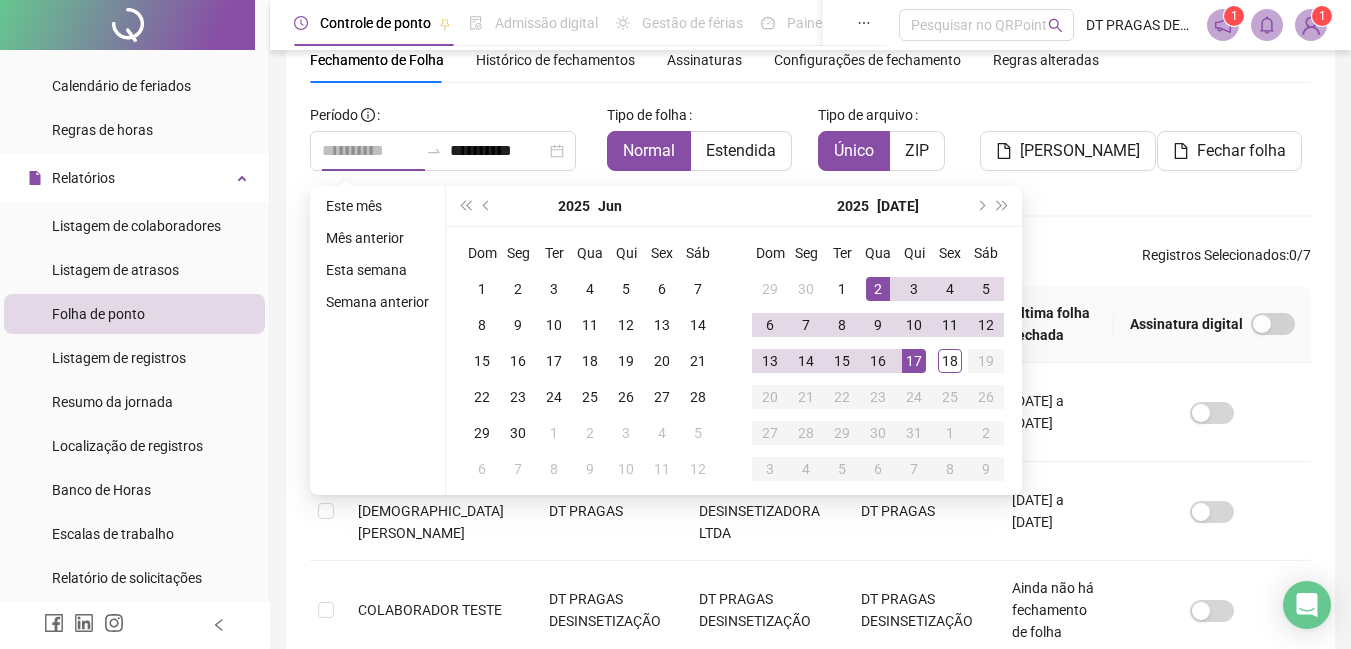 type on "**********" 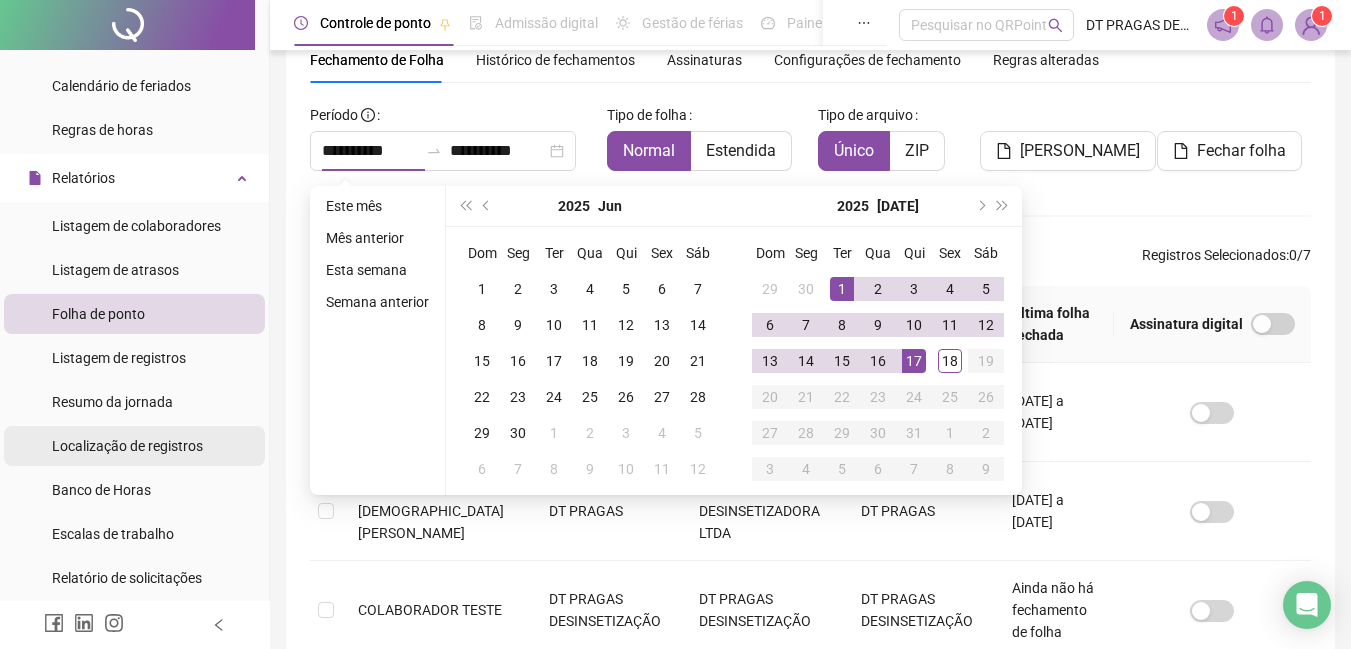 click on "Localização de registros" at bounding box center (134, 446) 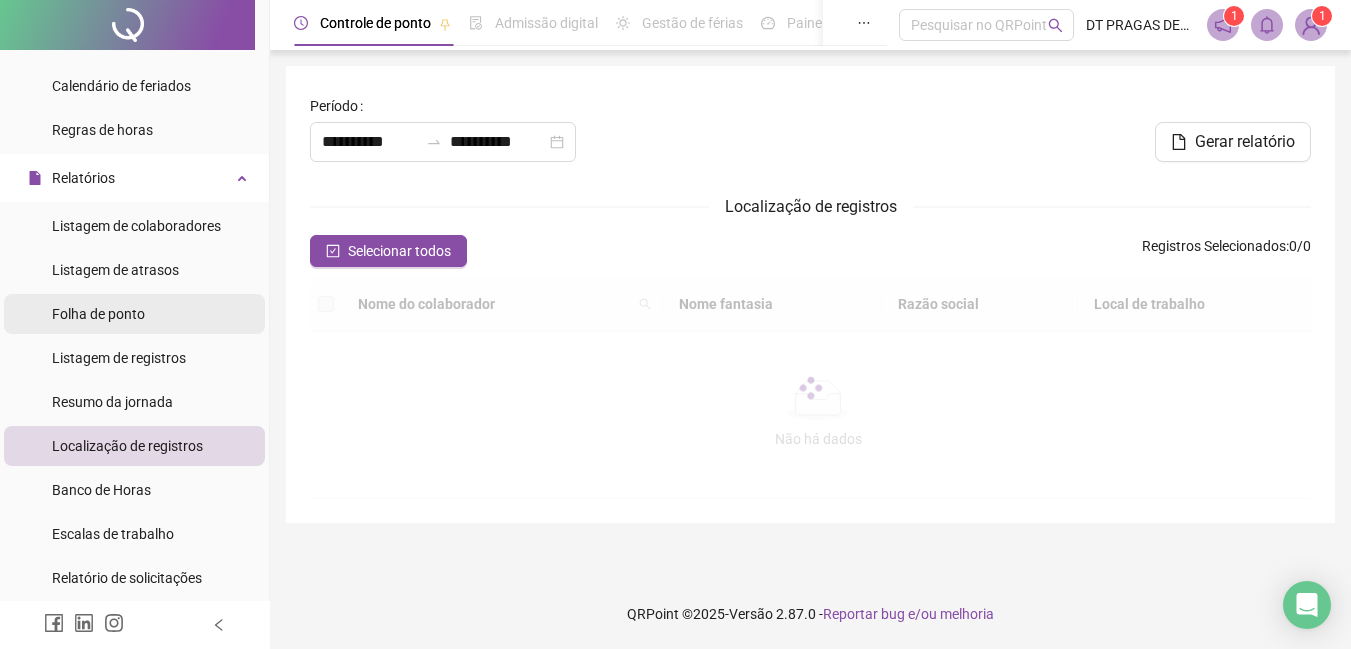 scroll, scrollTop: 0, scrollLeft: 0, axis: both 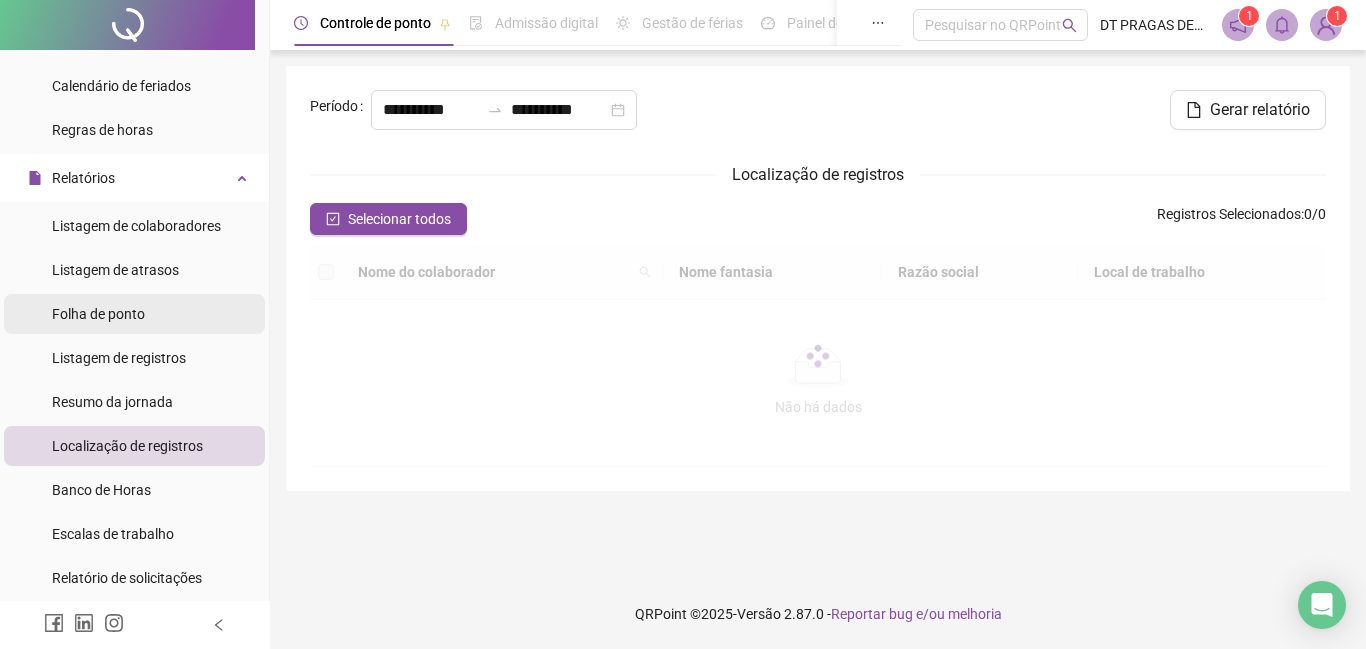 type on "**********" 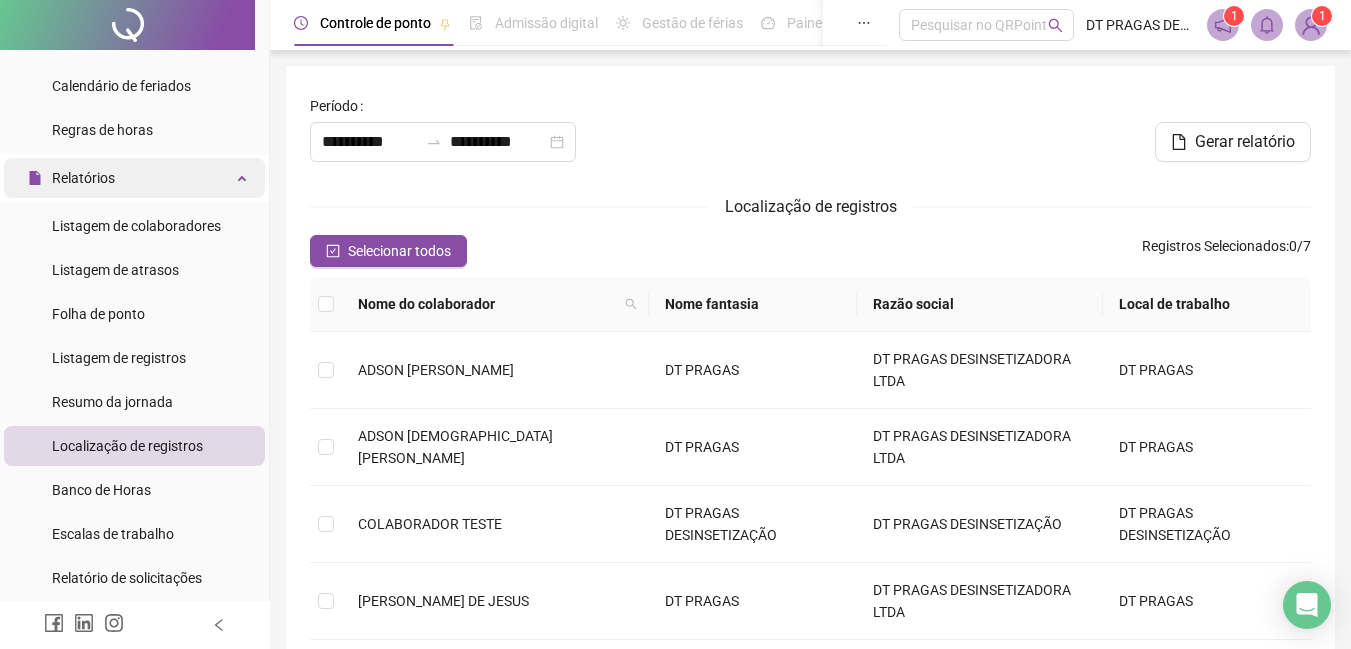 click on "Relatórios" at bounding box center [134, 178] 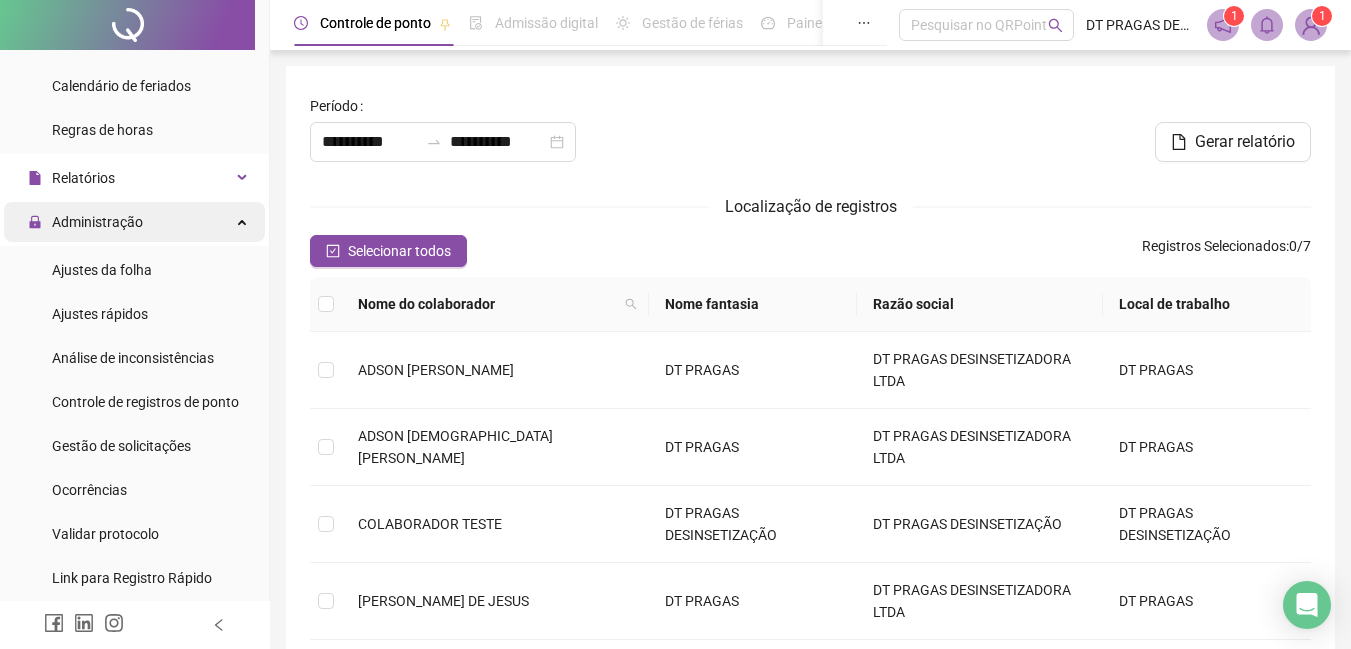 click on "Administração" at bounding box center (134, 222) 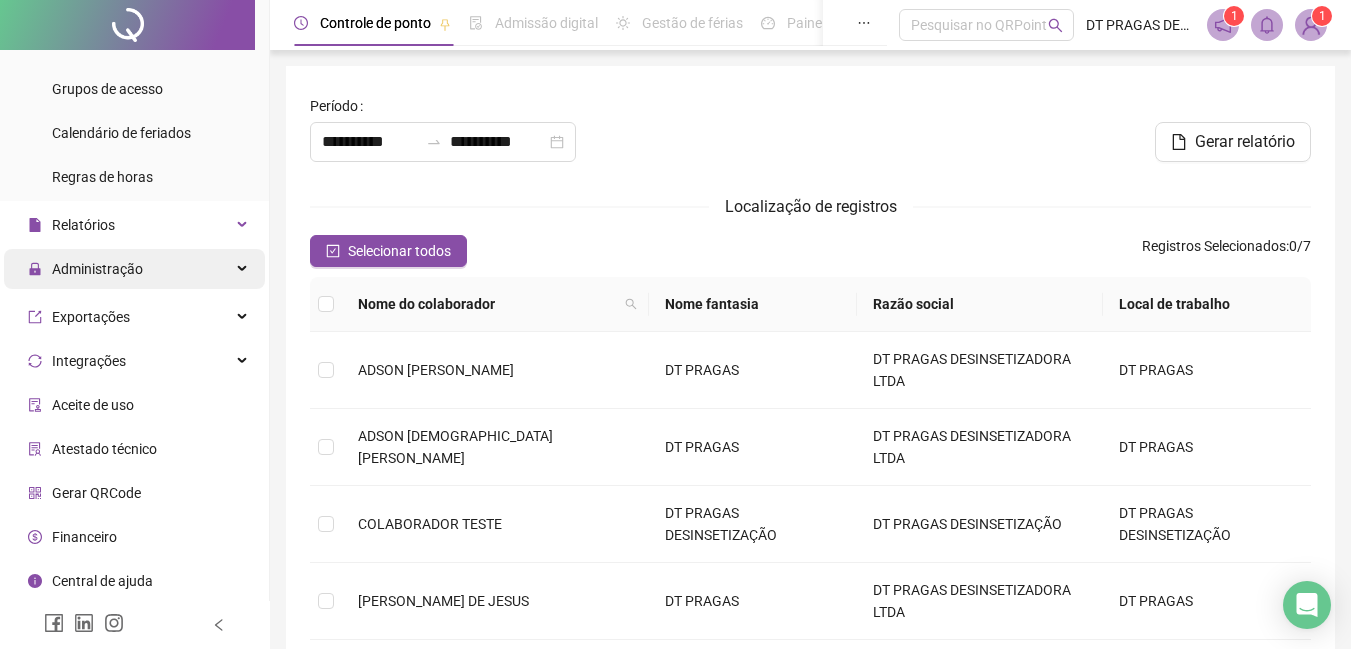 scroll, scrollTop: 249, scrollLeft: 0, axis: vertical 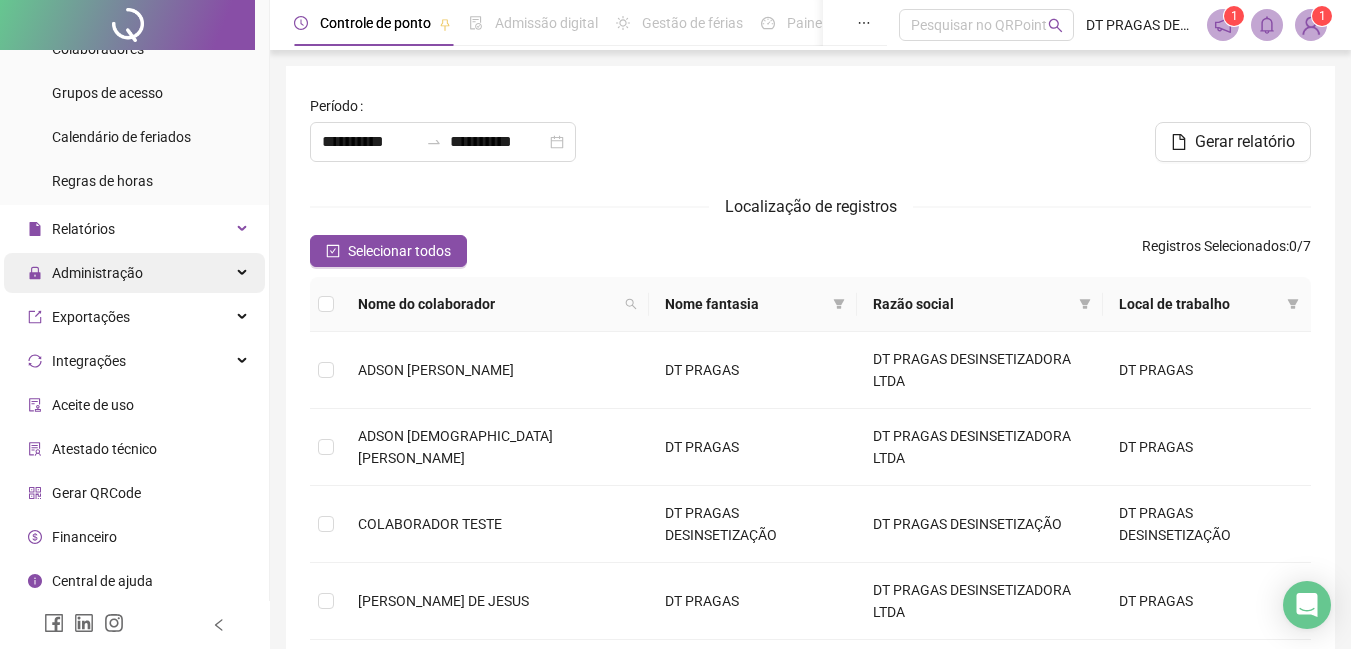click on "Administração" at bounding box center [97, 273] 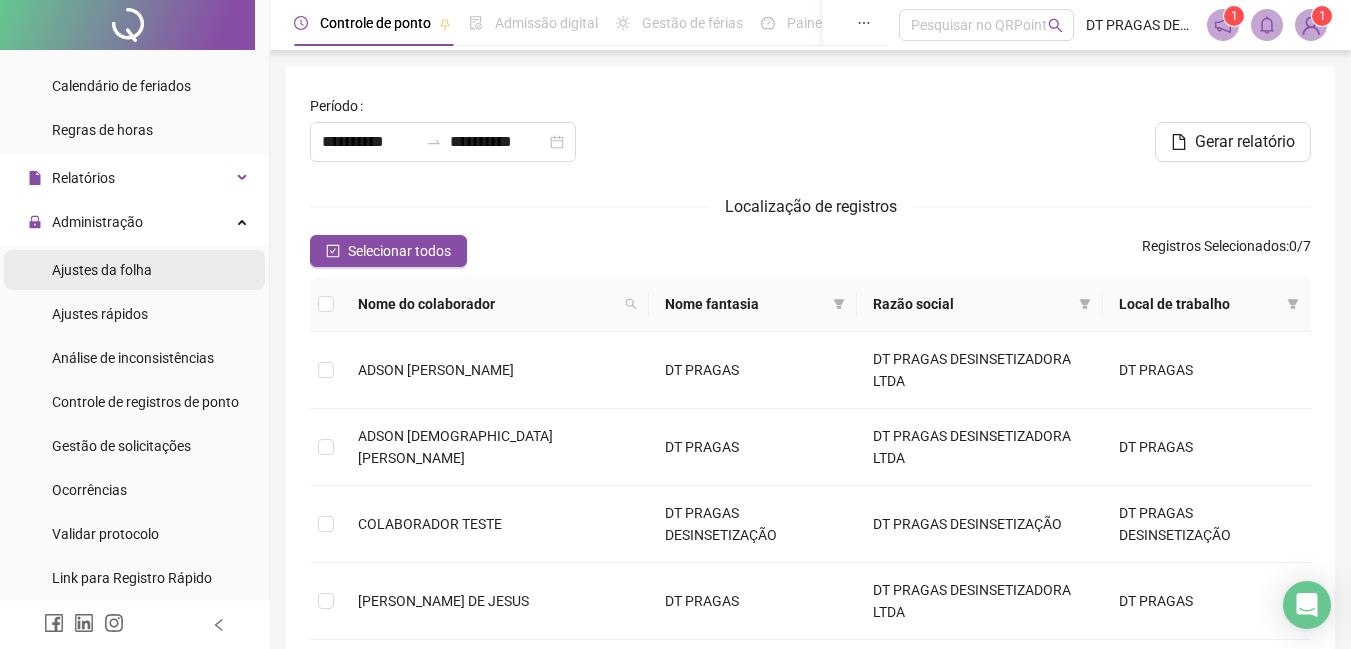 click on "Ajustes da folha" at bounding box center [102, 270] 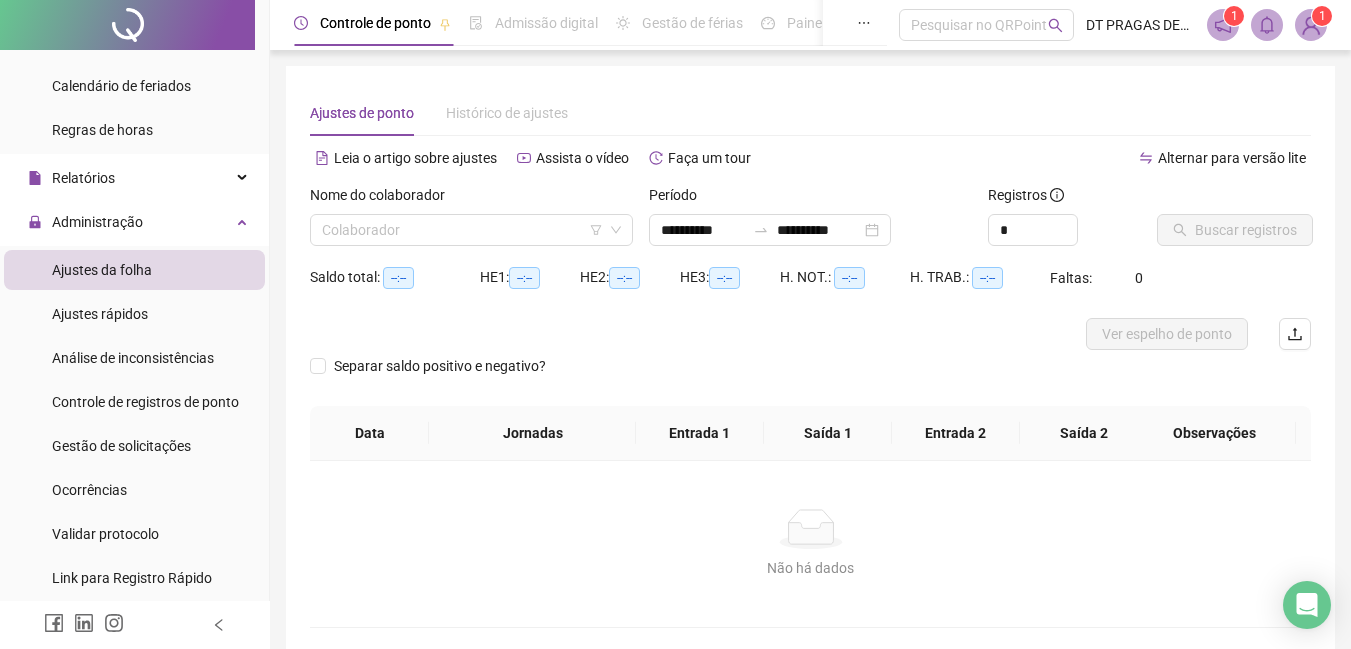 type on "**********" 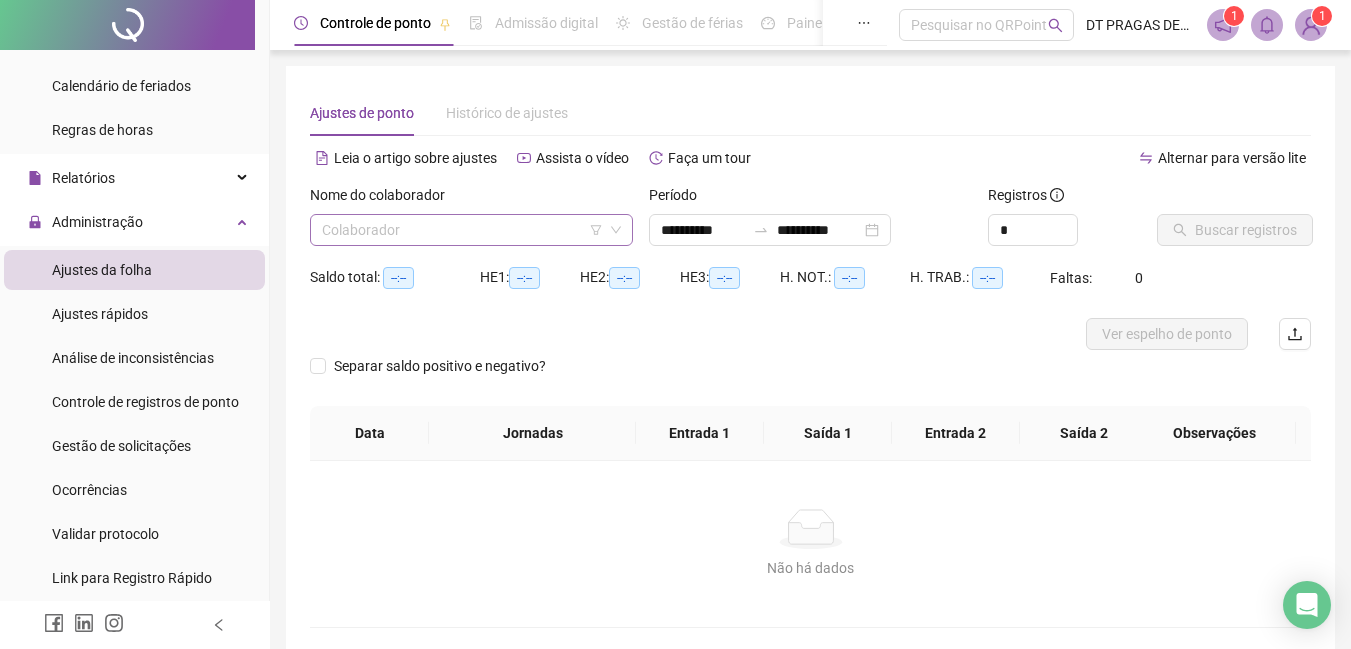 click at bounding box center [465, 230] 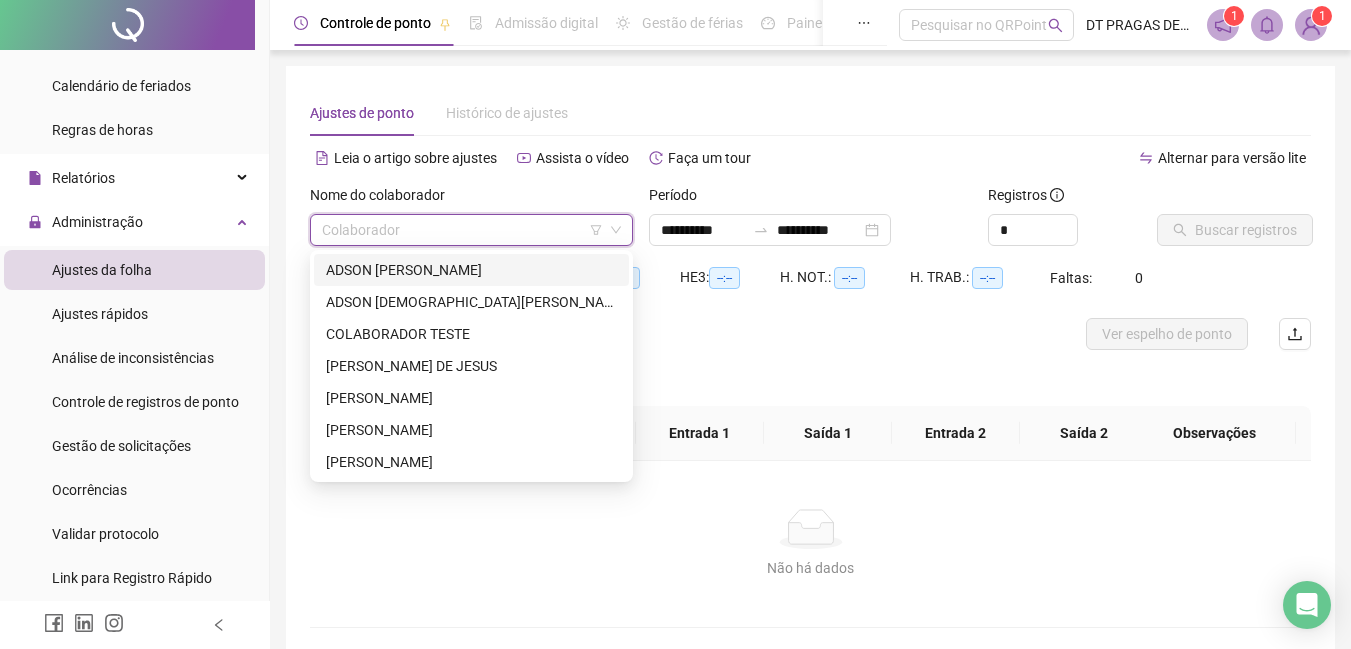 click on "ADSON [PERSON_NAME]" at bounding box center [471, 270] 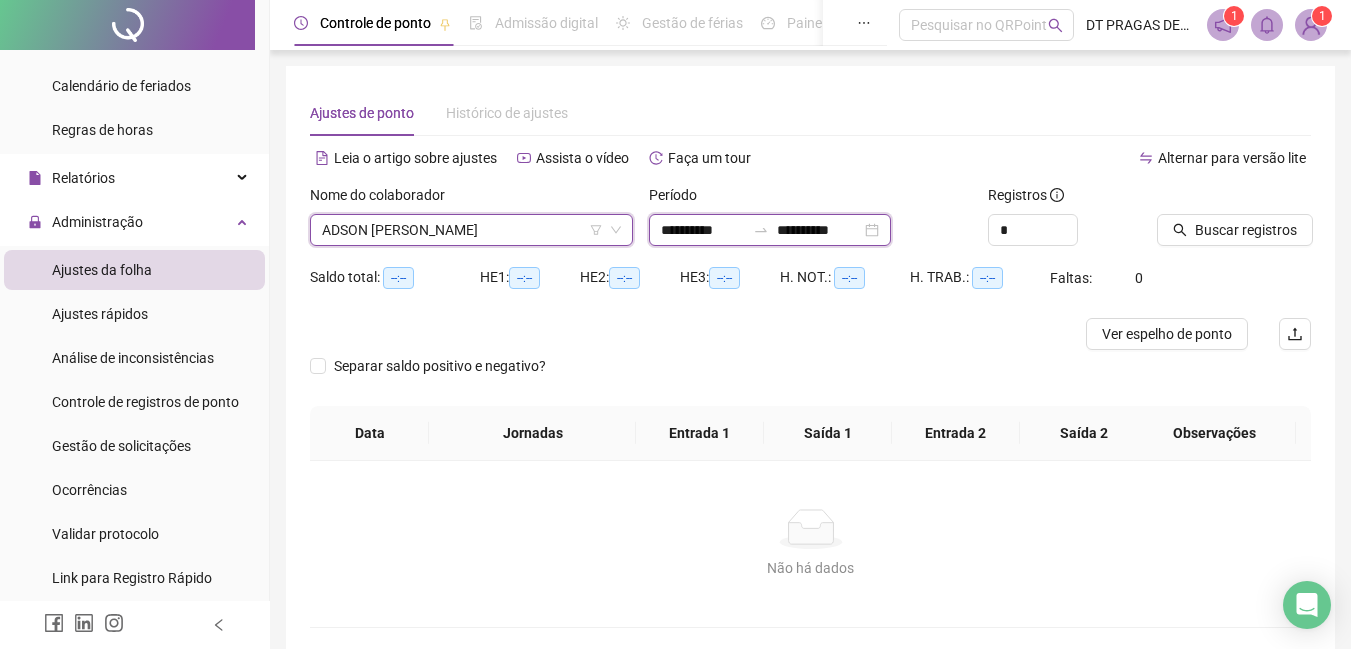 click on "**********" at bounding box center [703, 230] 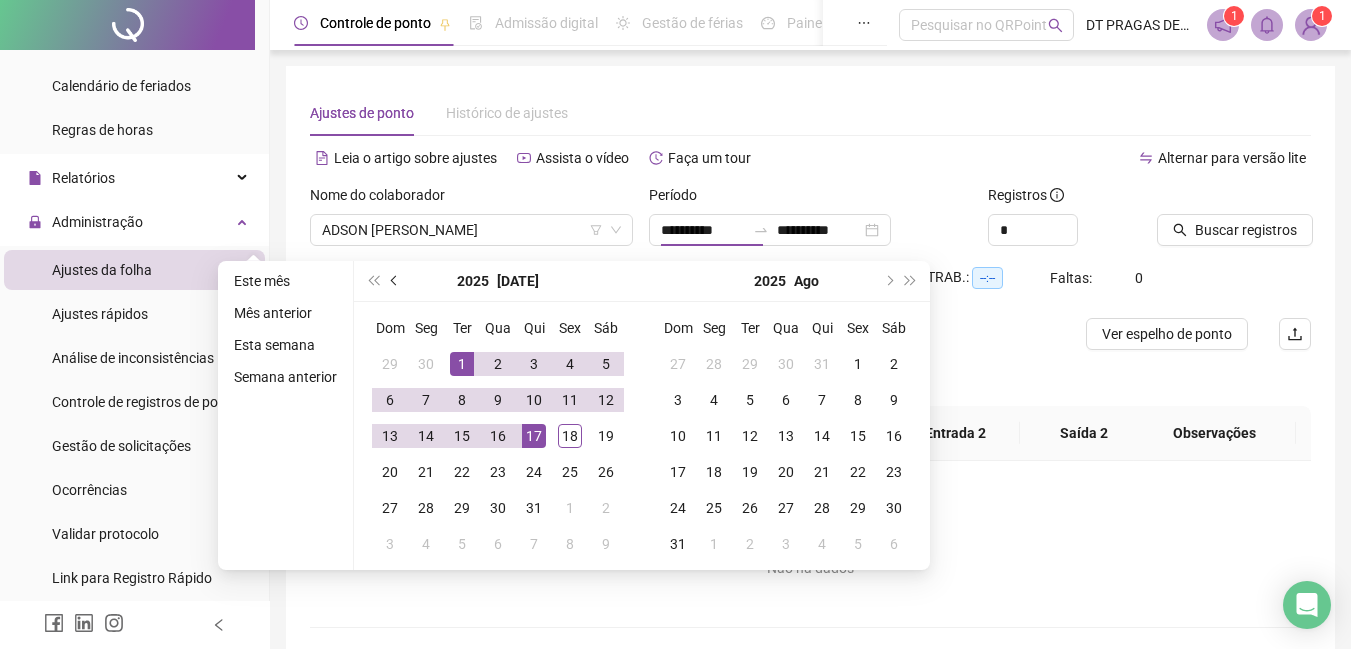 click at bounding box center (395, 281) 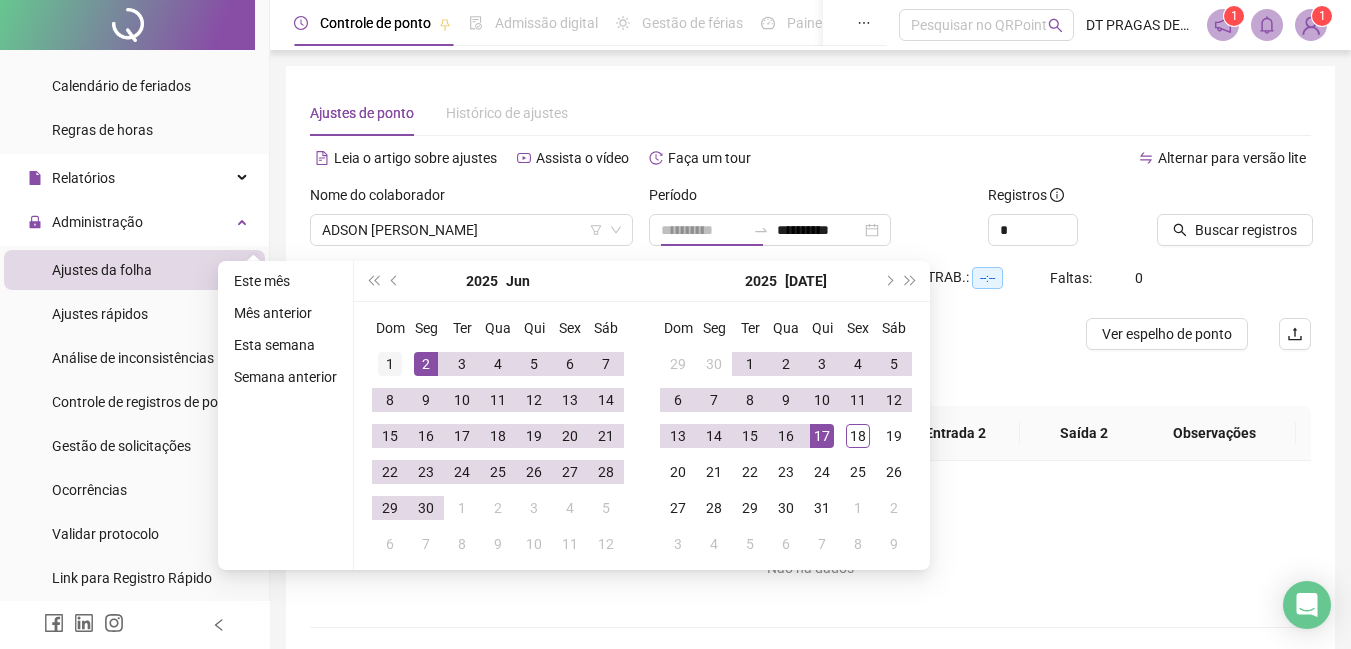 type on "**********" 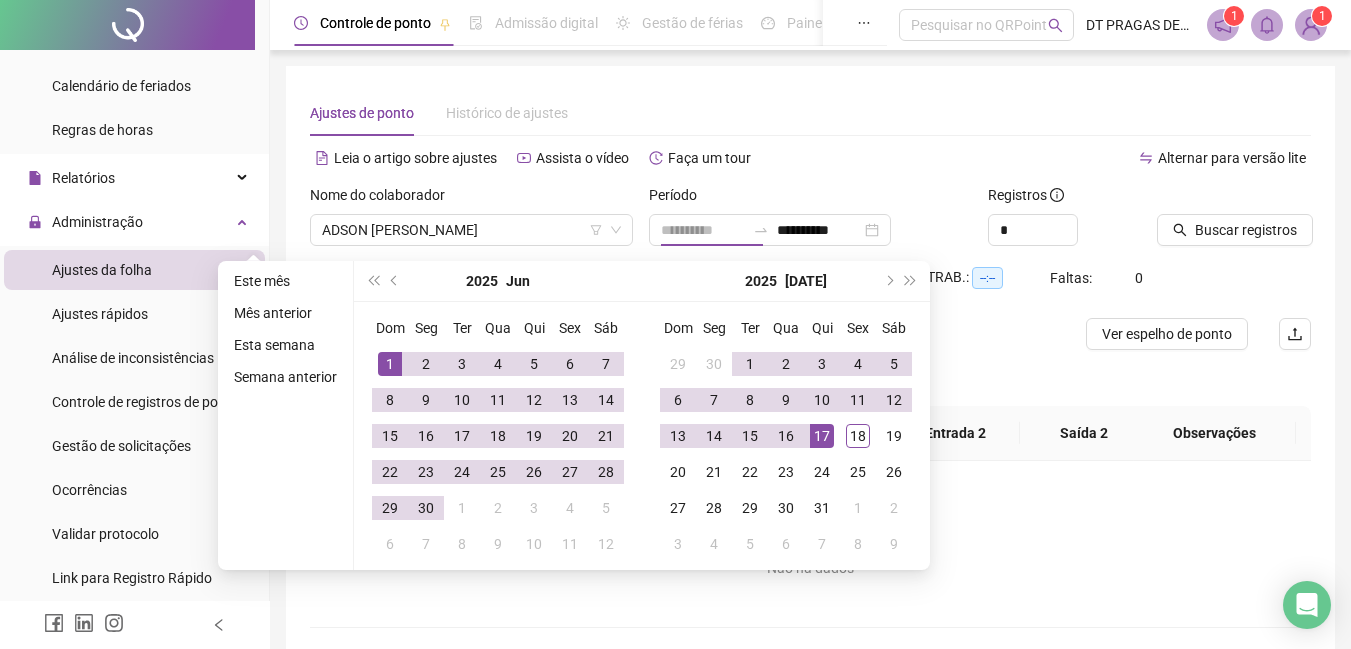 drag, startPoint x: 391, startPoint y: 367, endPoint x: 406, endPoint y: 372, distance: 15.811388 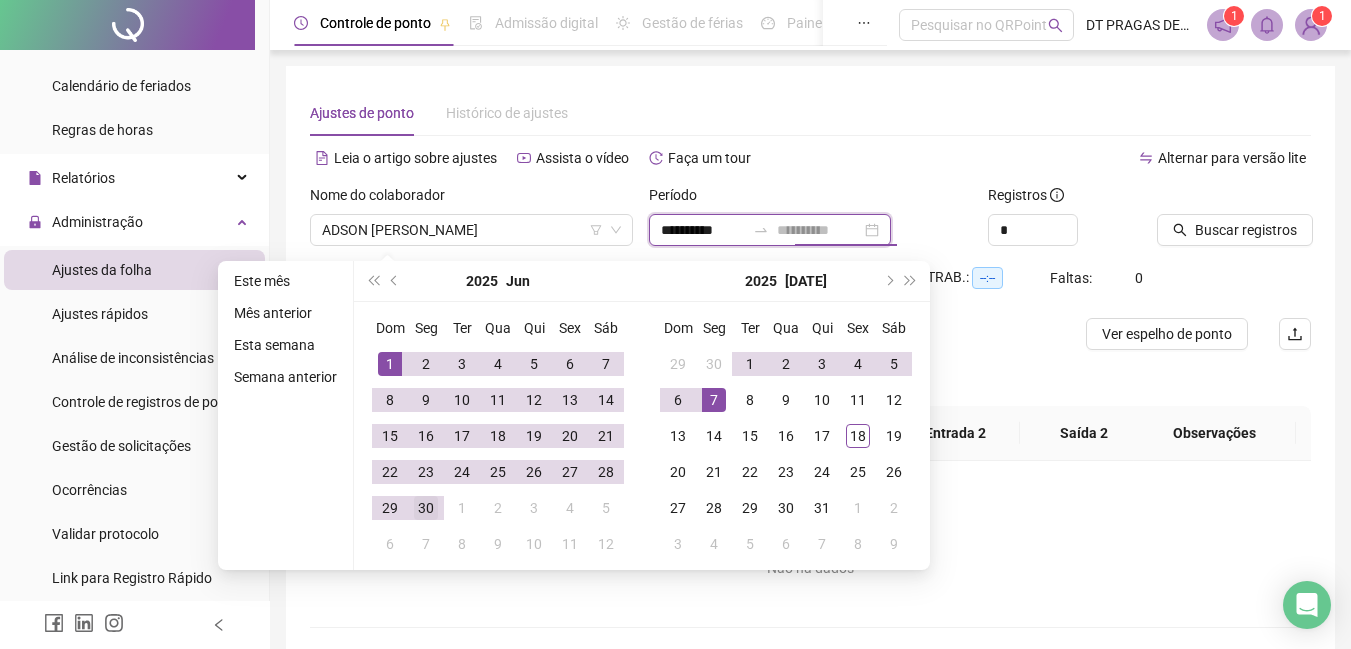type on "**********" 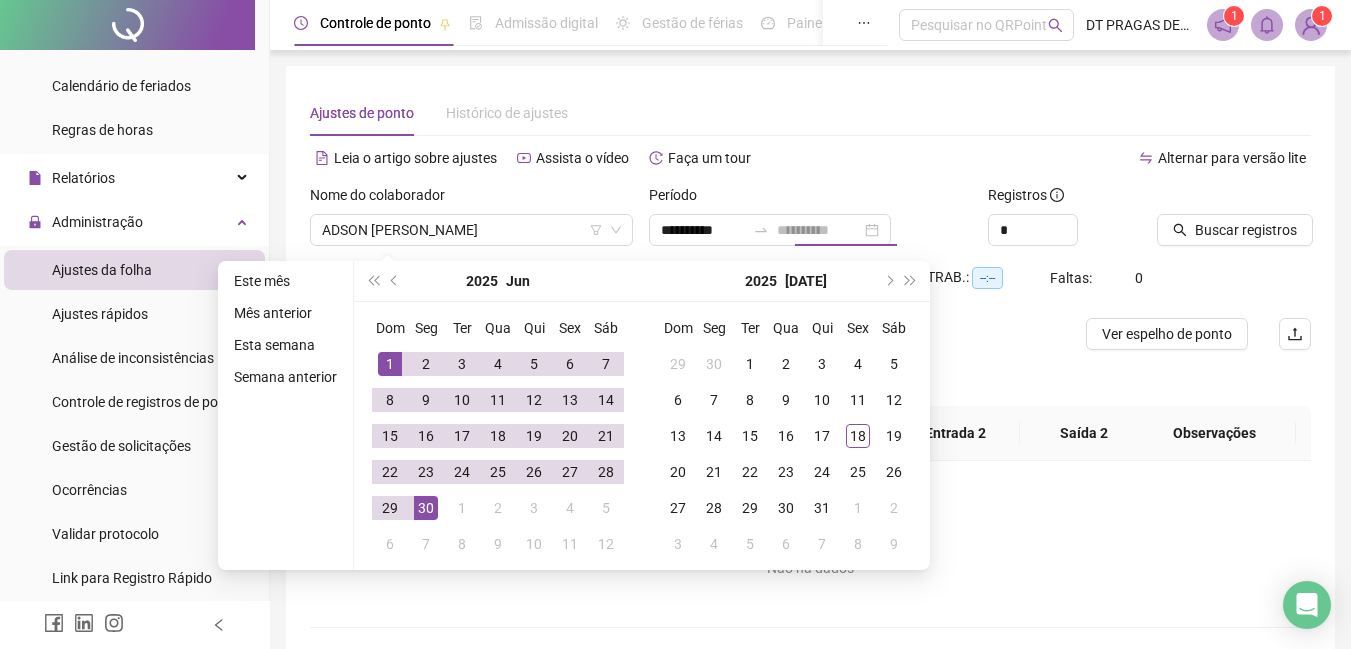 click on "30" at bounding box center [426, 508] 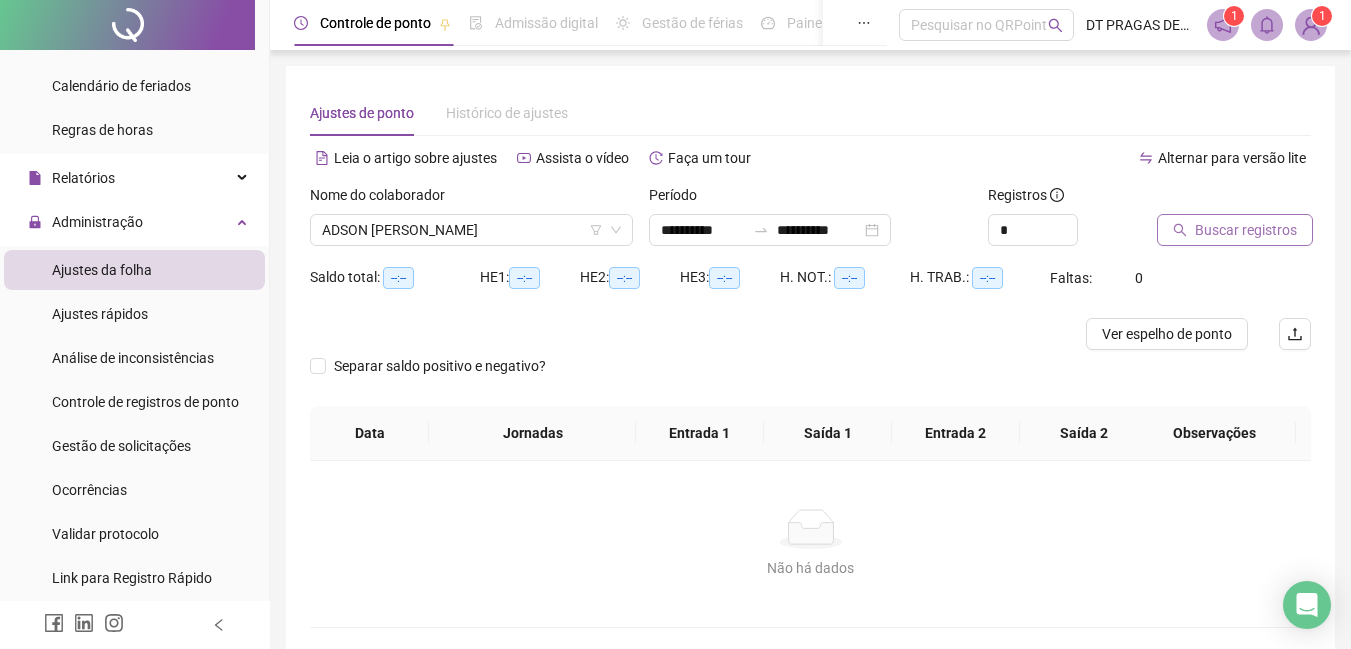 click on "Buscar registros" at bounding box center [1246, 230] 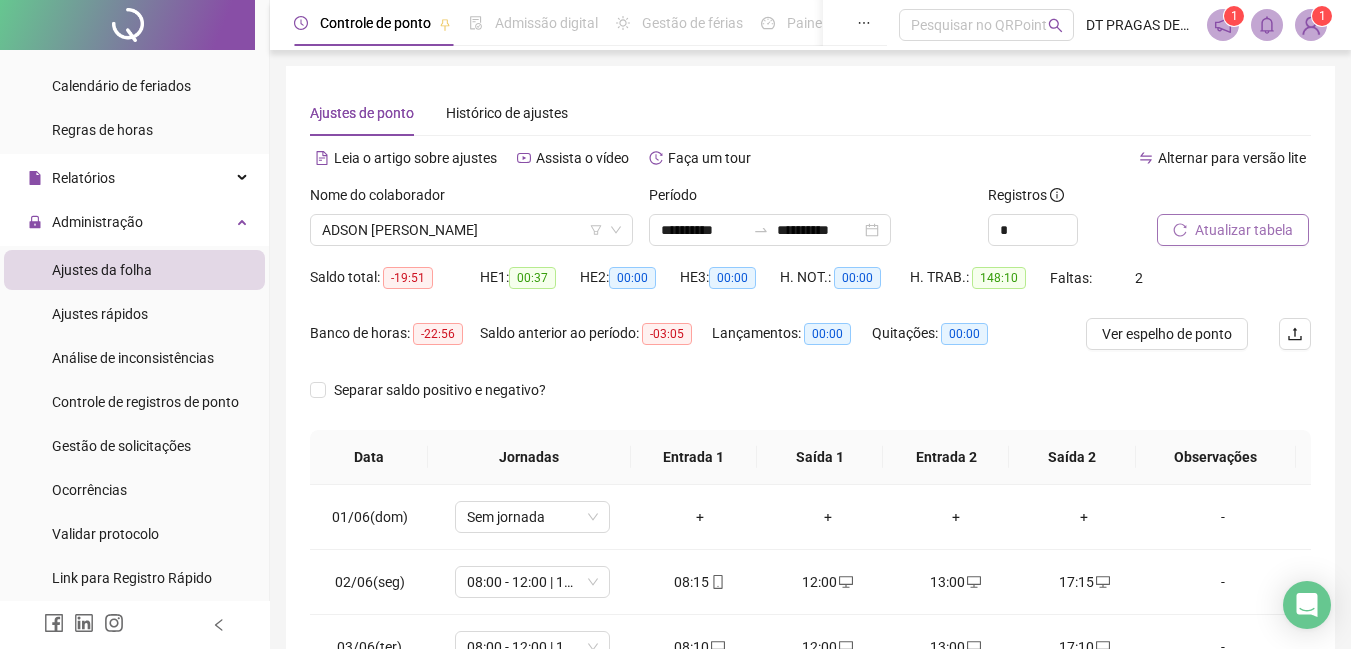 scroll, scrollTop: 300, scrollLeft: 0, axis: vertical 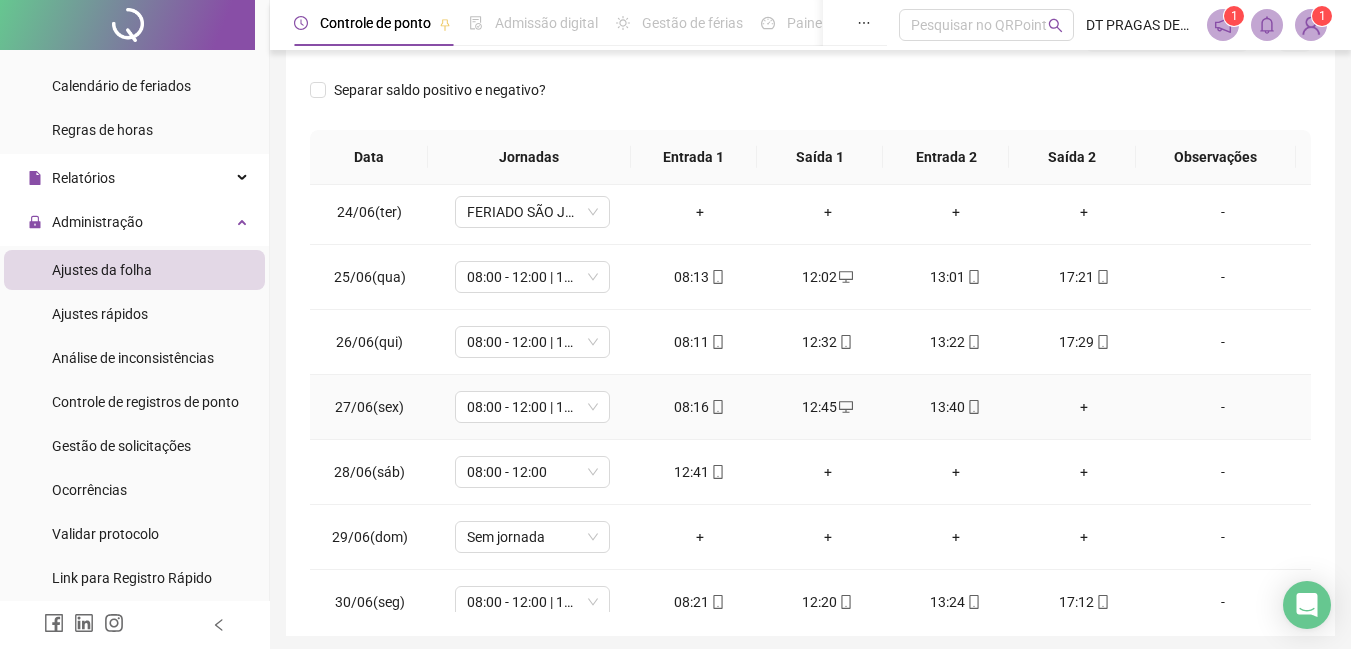 click on "+" at bounding box center (1084, 407) 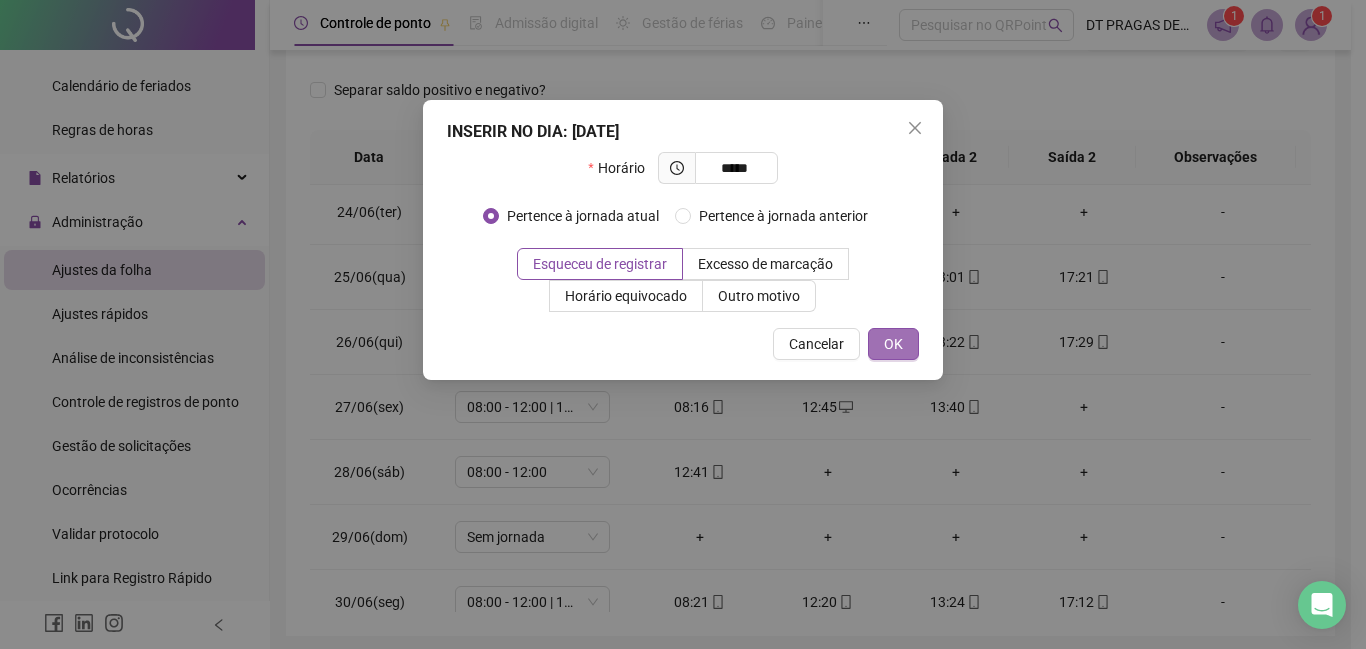 type on "*****" 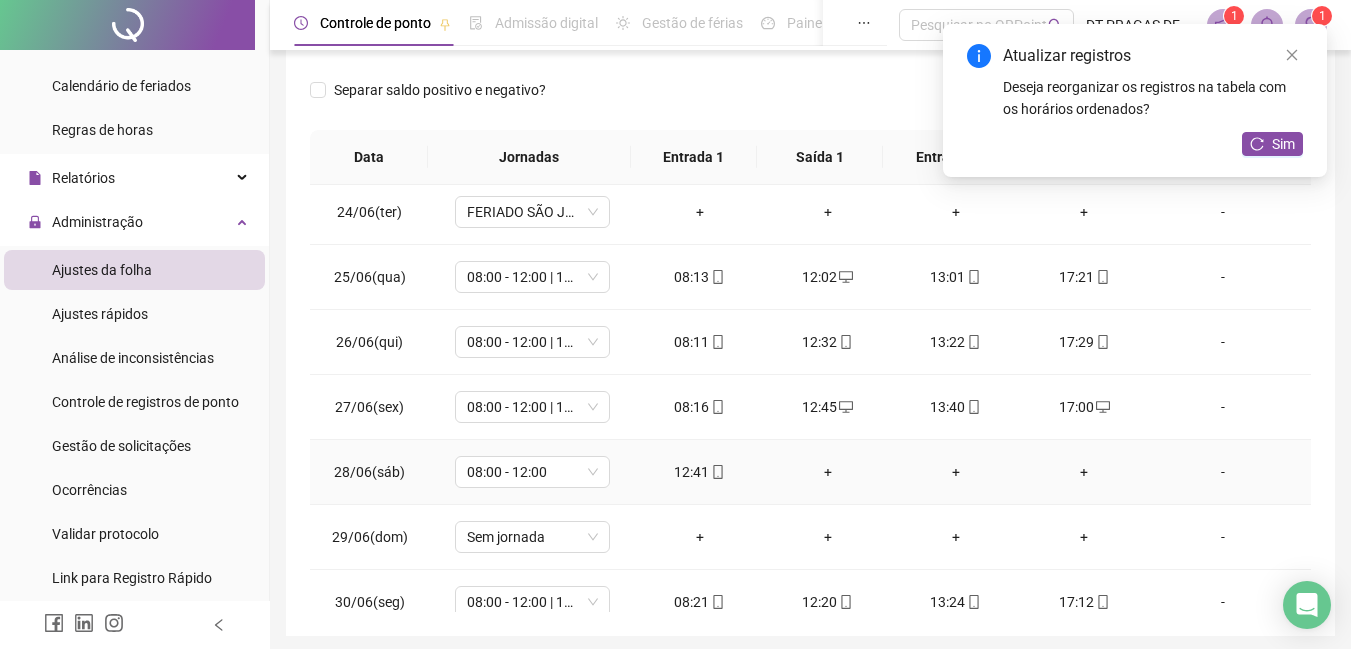 scroll, scrollTop: 1523, scrollLeft: 0, axis: vertical 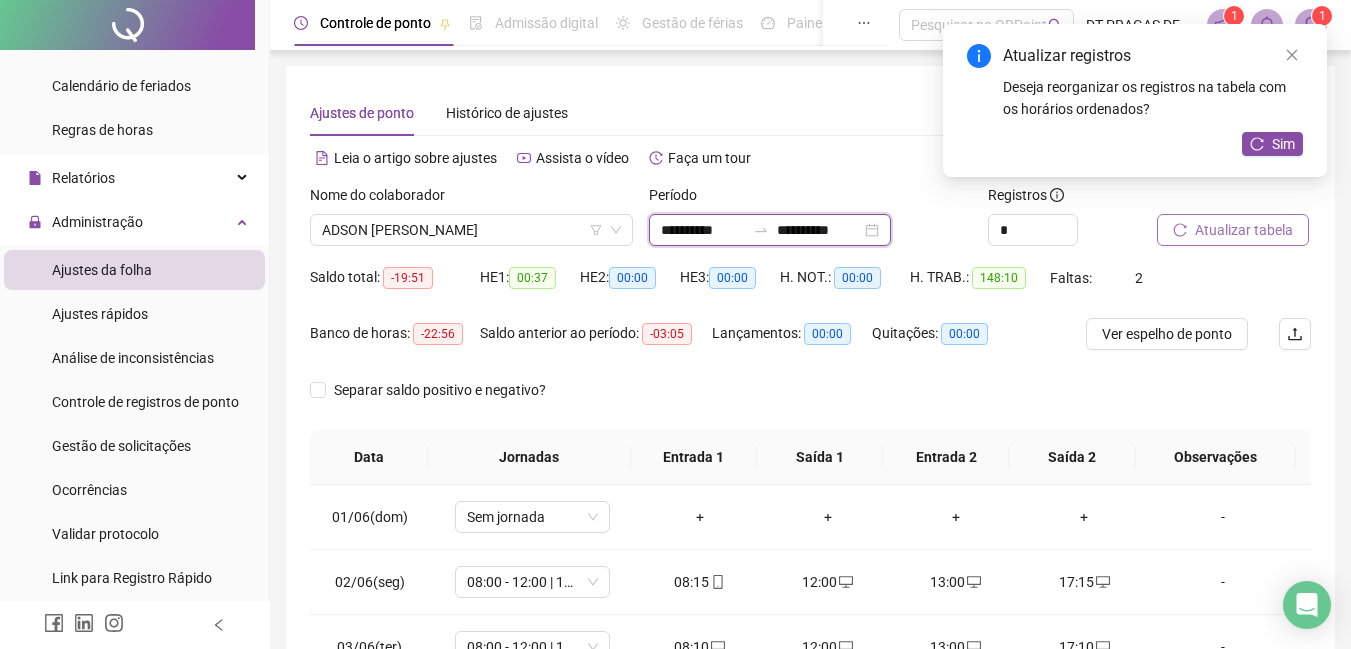 click on "**********" at bounding box center [703, 230] 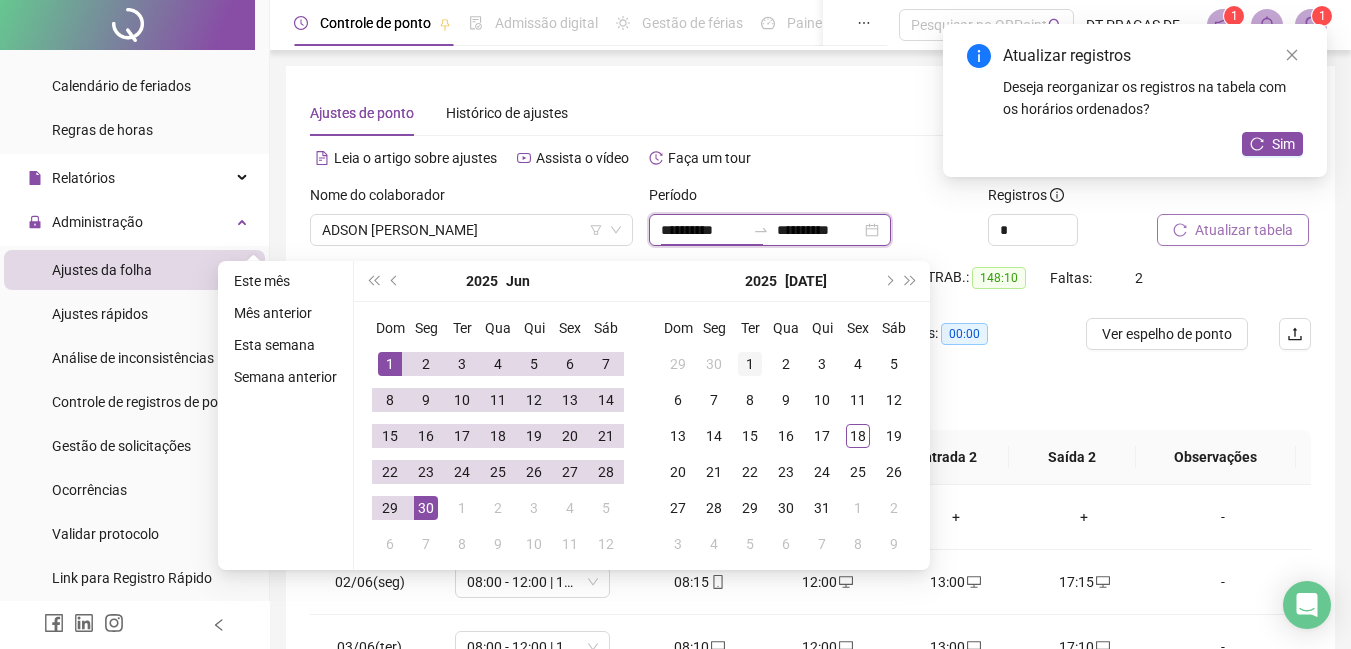 type on "**********" 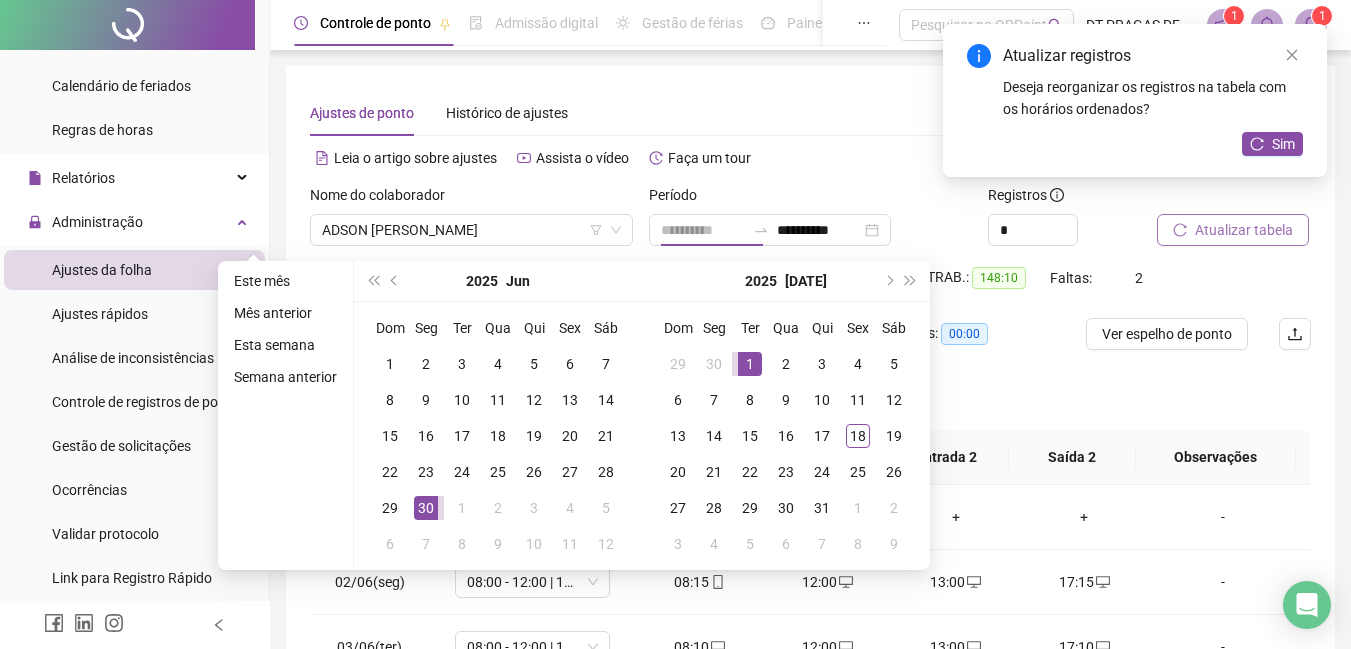 click on "1" at bounding box center [750, 364] 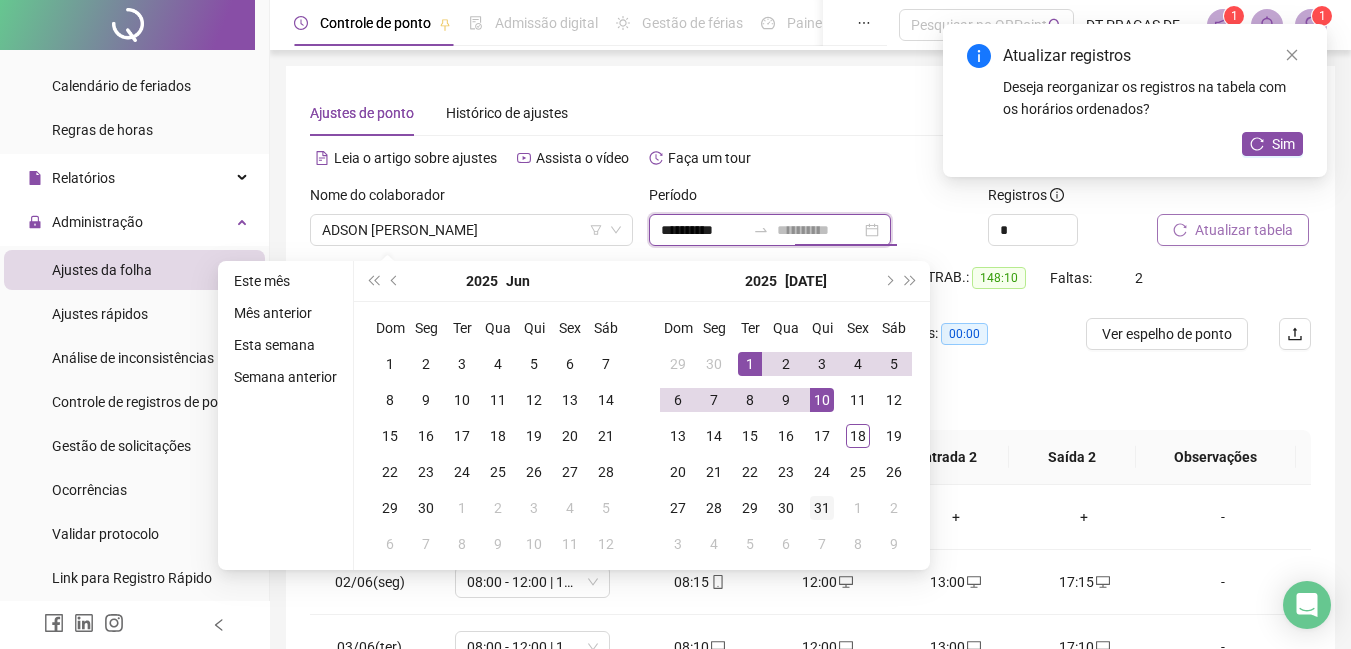 type on "**********" 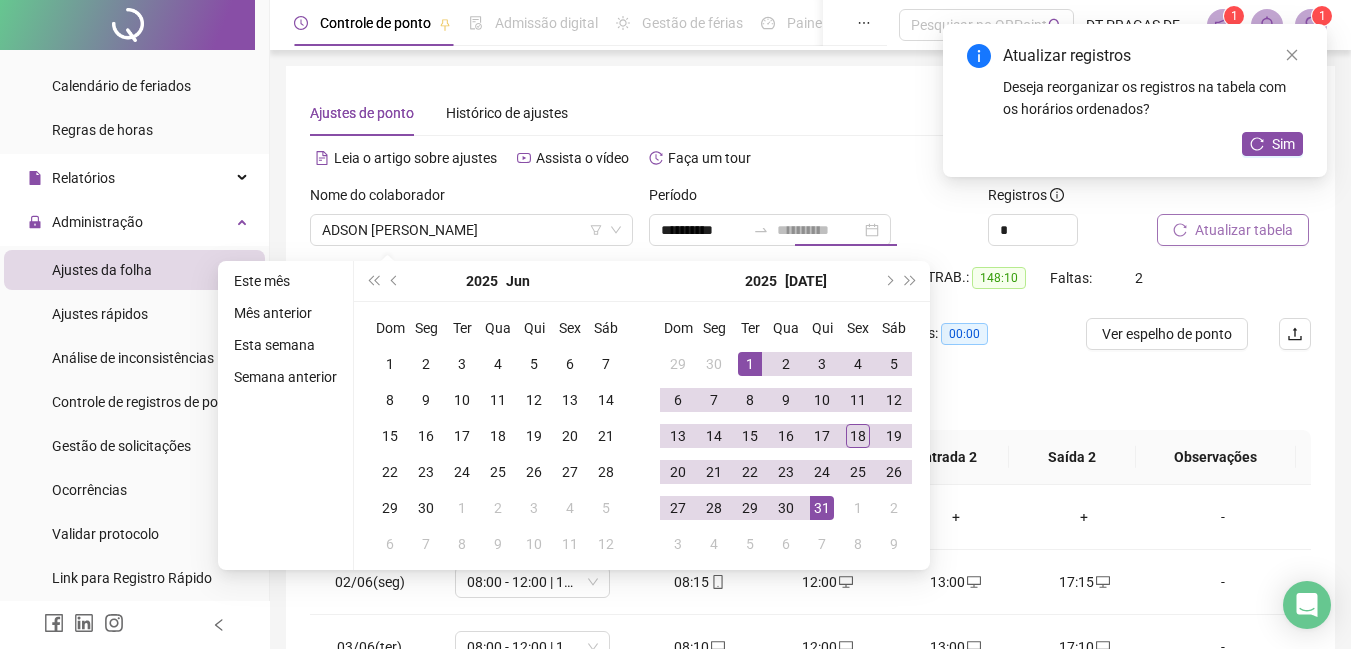 click on "31" at bounding box center [822, 508] 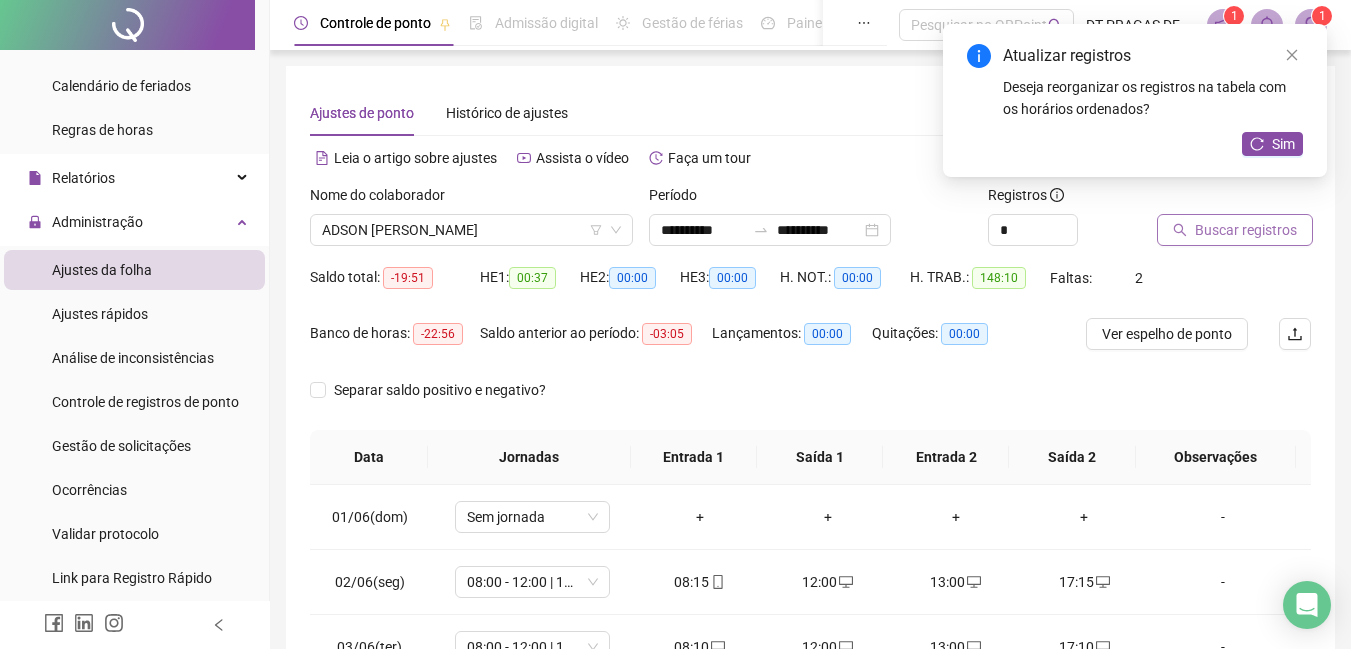 click on "Buscar registros" at bounding box center (1246, 230) 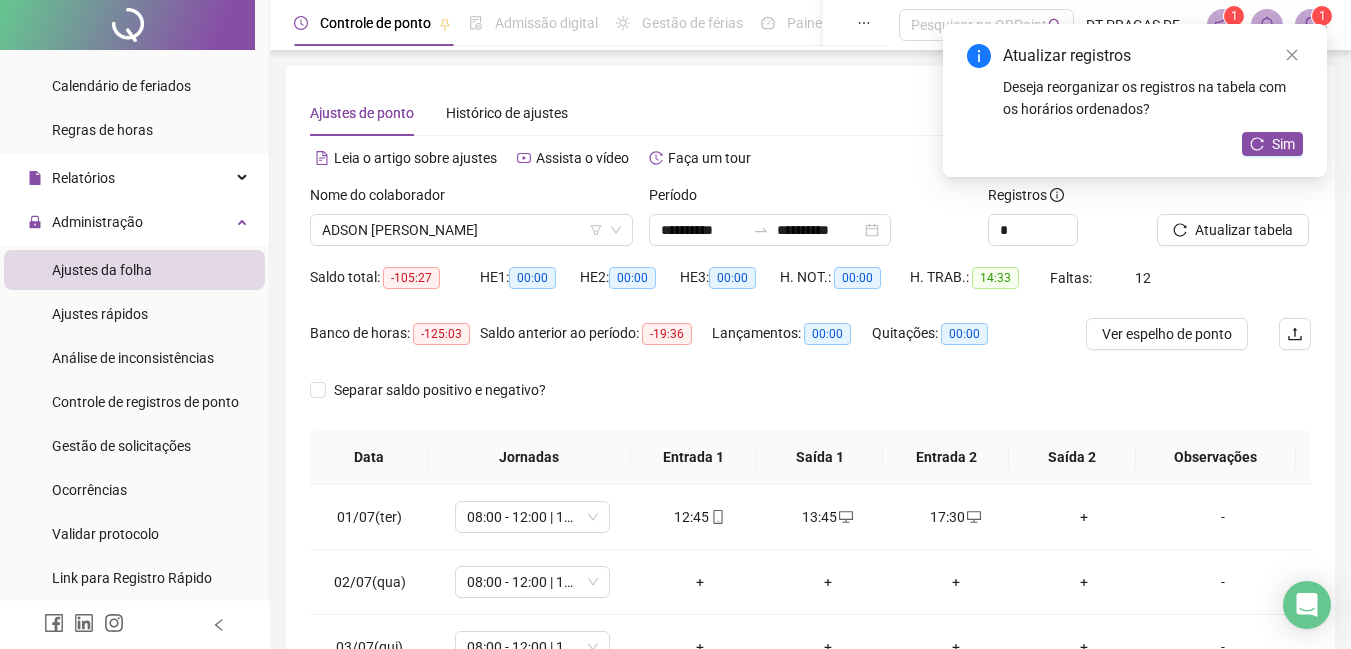 scroll, scrollTop: 100, scrollLeft: 0, axis: vertical 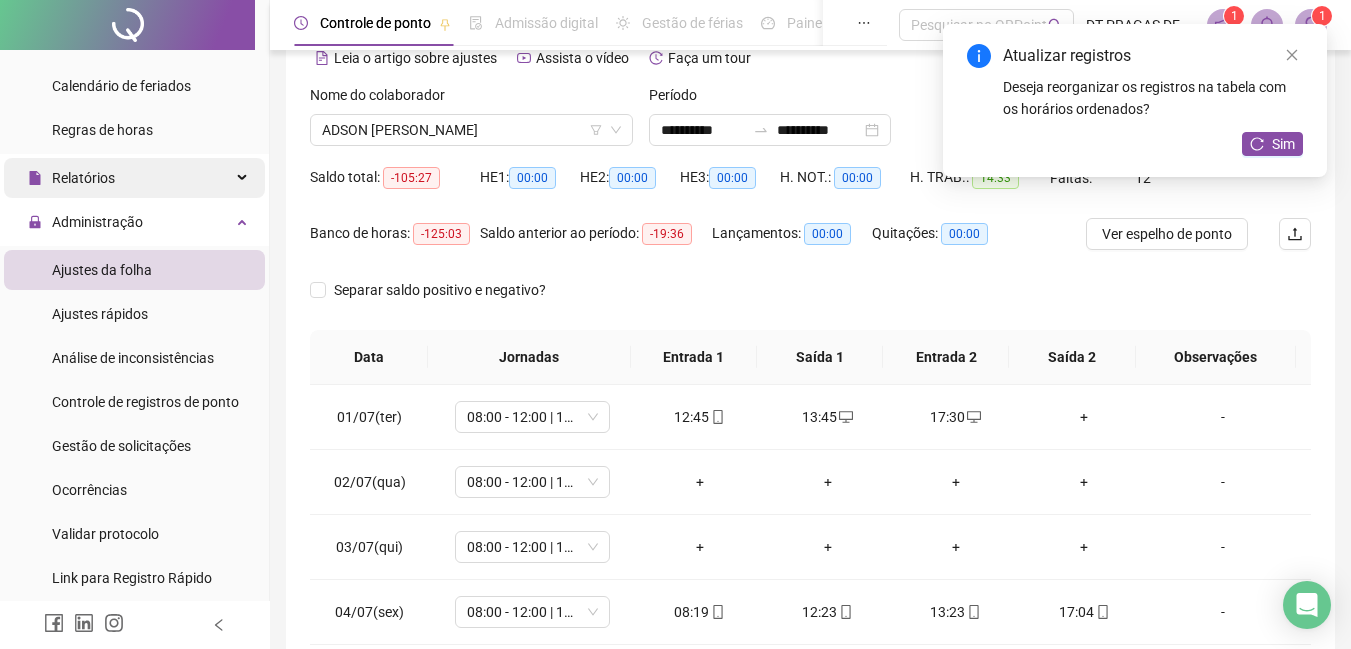 click on "Relatórios" at bounding box center (134, 178) 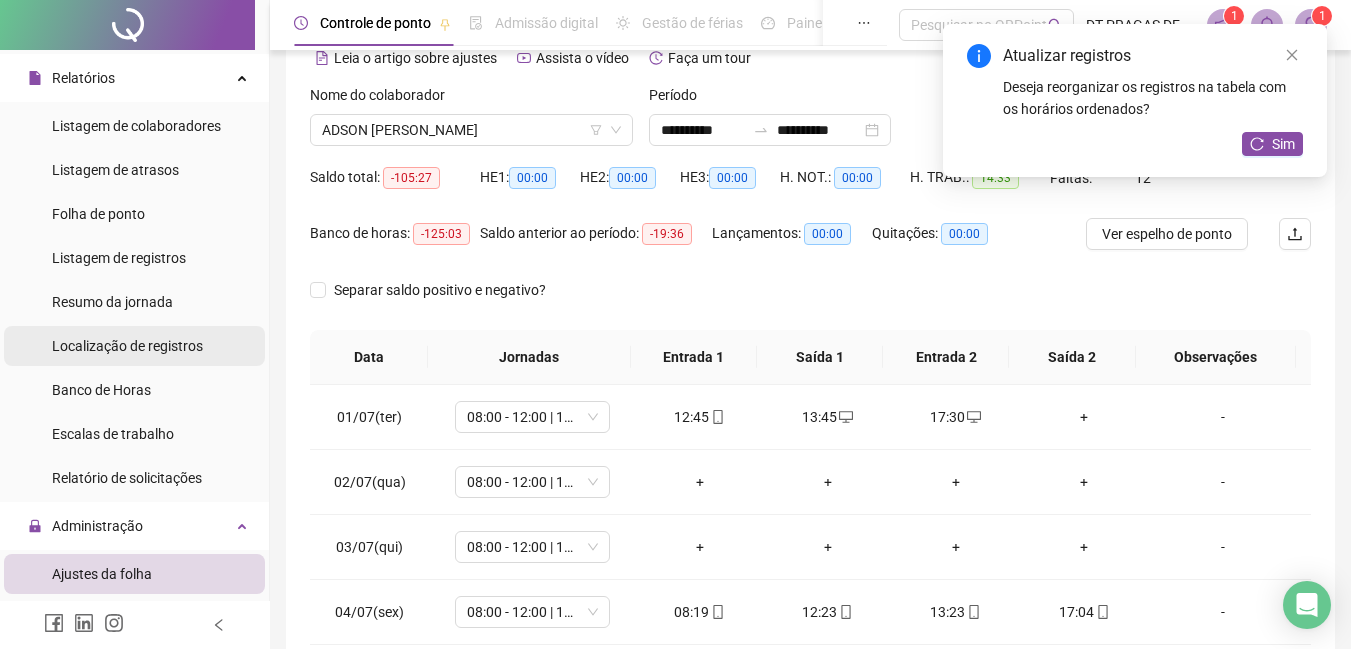 scroll, scrollTop: 0, scrollLeft: 0, axis: both 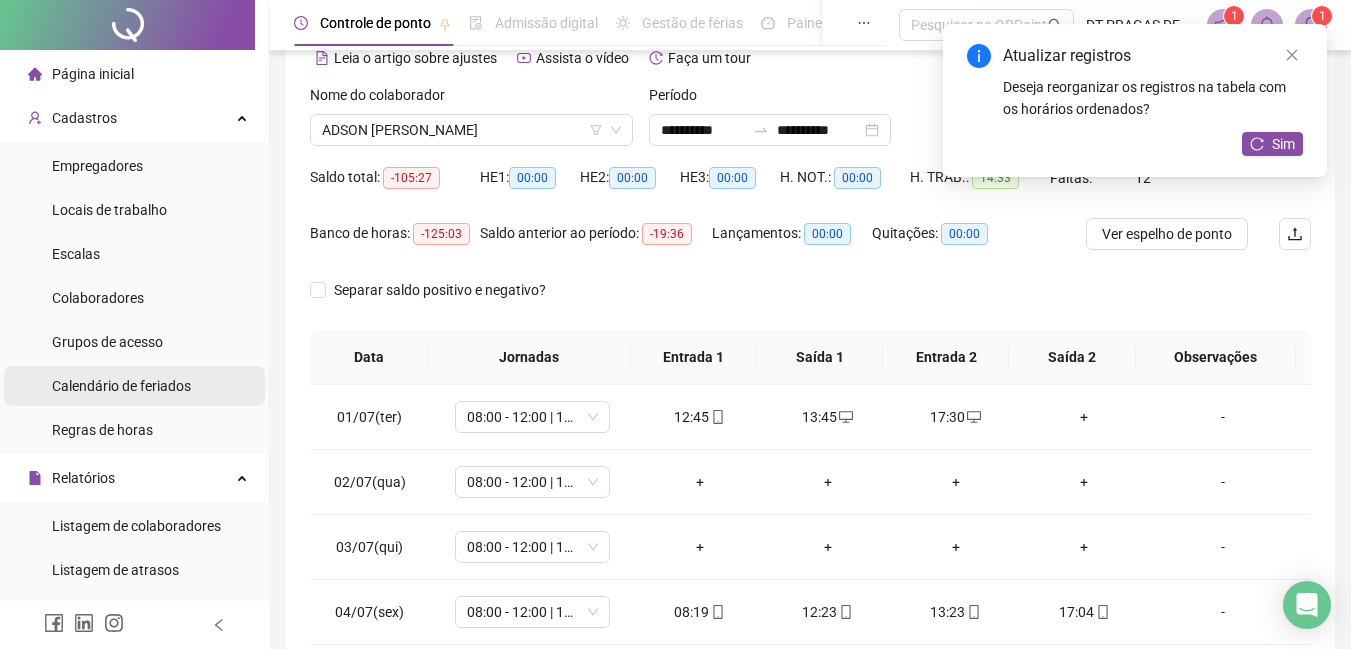 click on "Calendário de feriados" at bounding box center [121, 386] 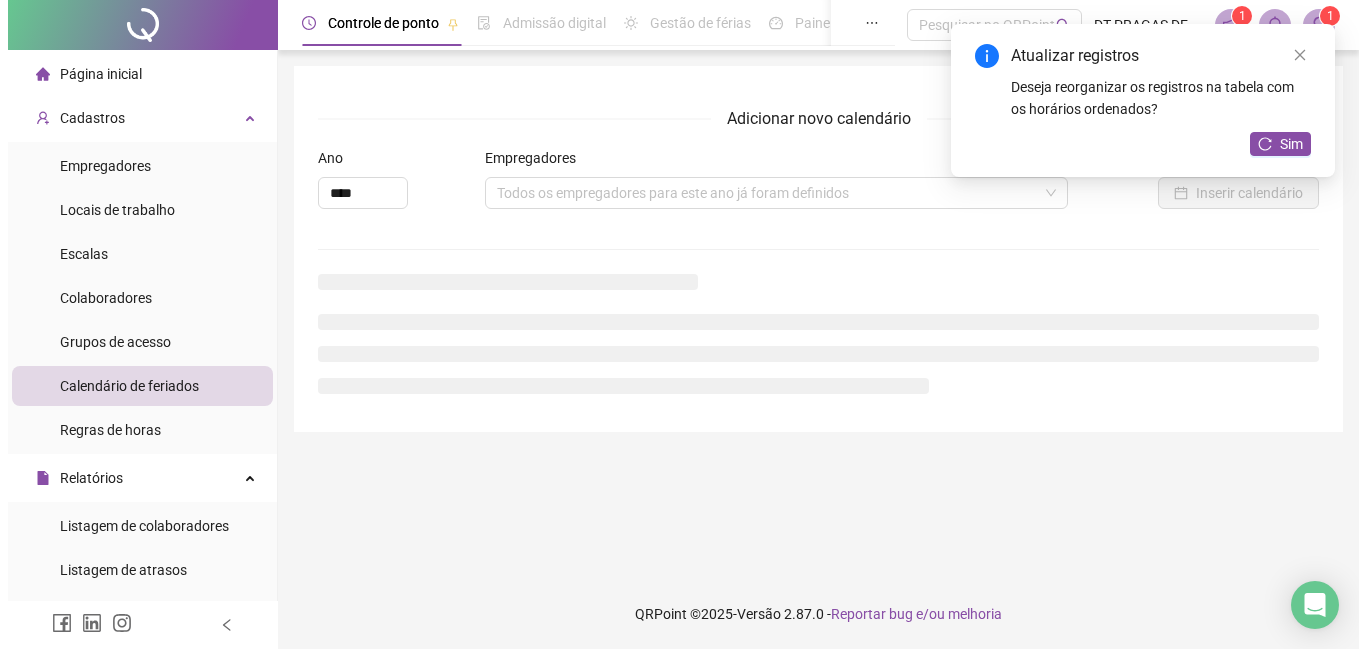 scroll, scrollTop: 0, scrollLeft: 0, axis: both 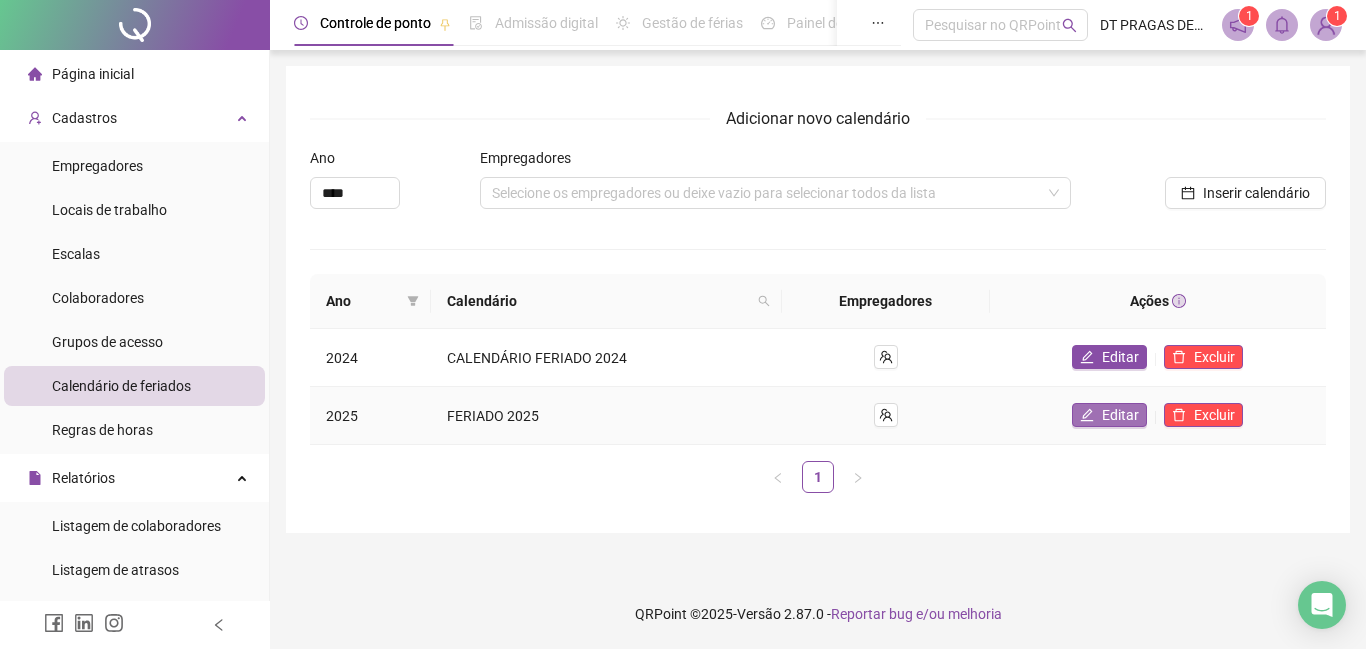 click on "Editar" at bounding box center (1120, 415) 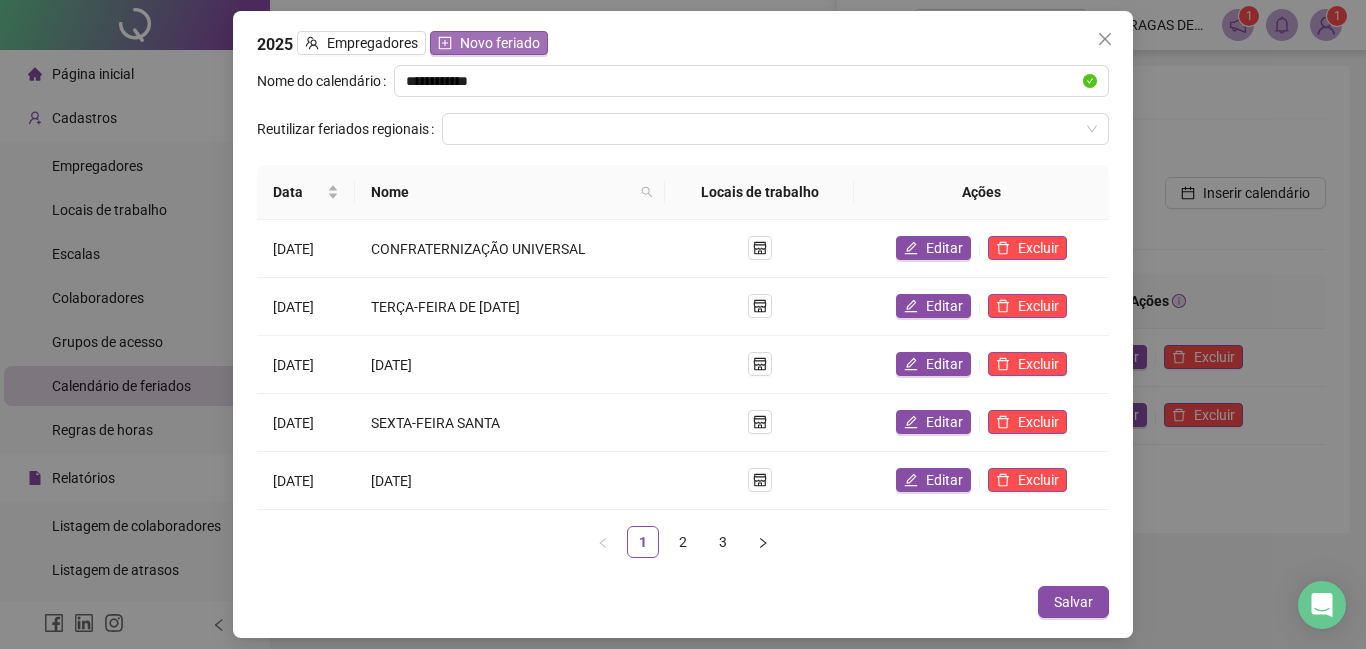 click on "Novo feriado" at bounding box center (489, 43) 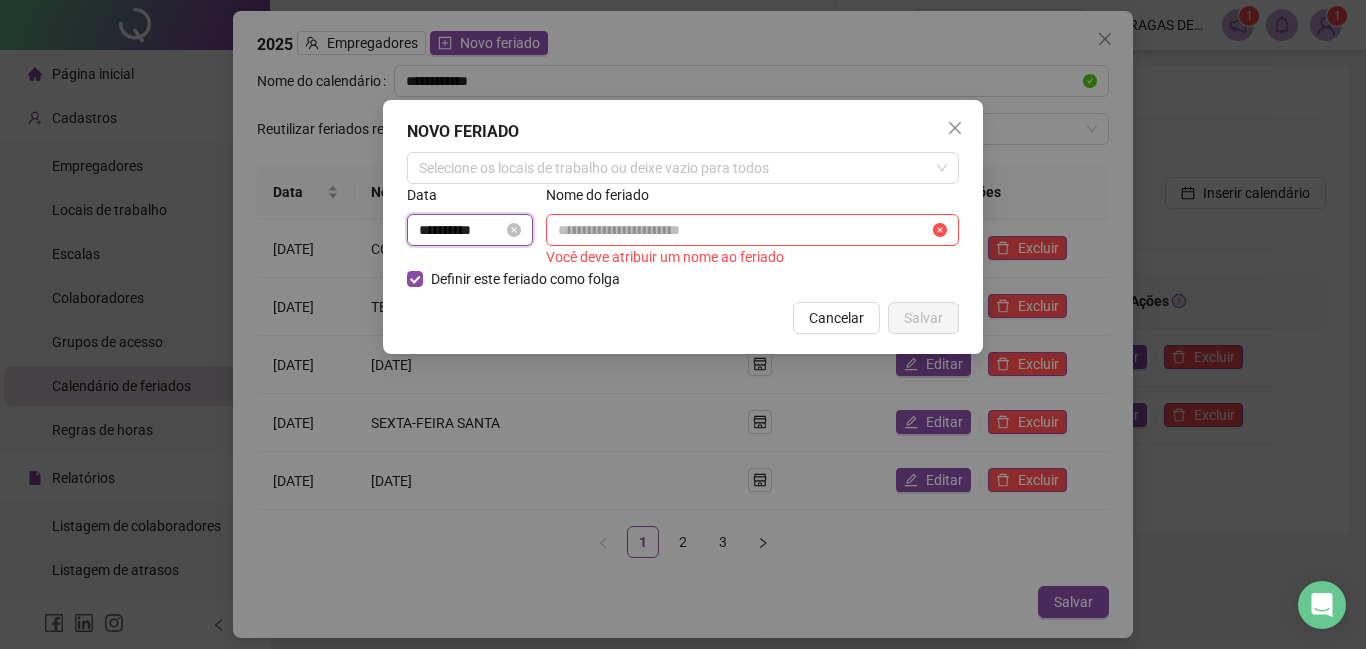 click on "**********" at bounding box center [461, 230] 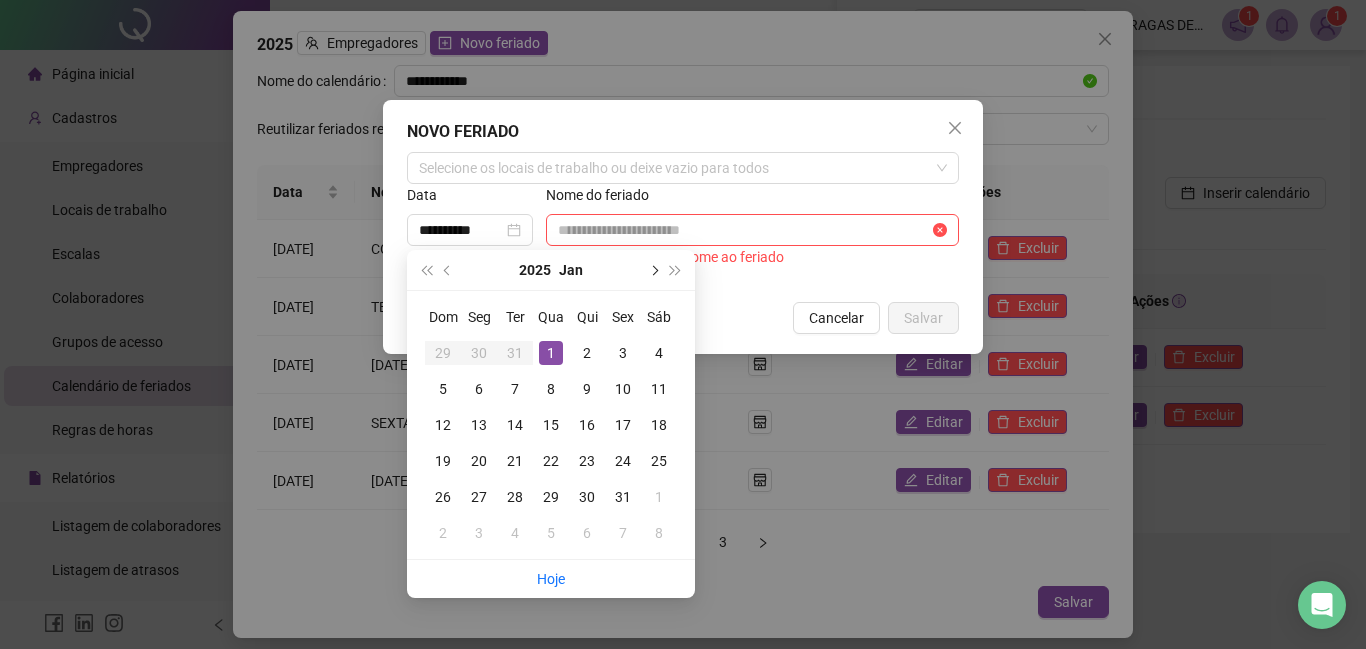 click at bounding box center (653, 270) 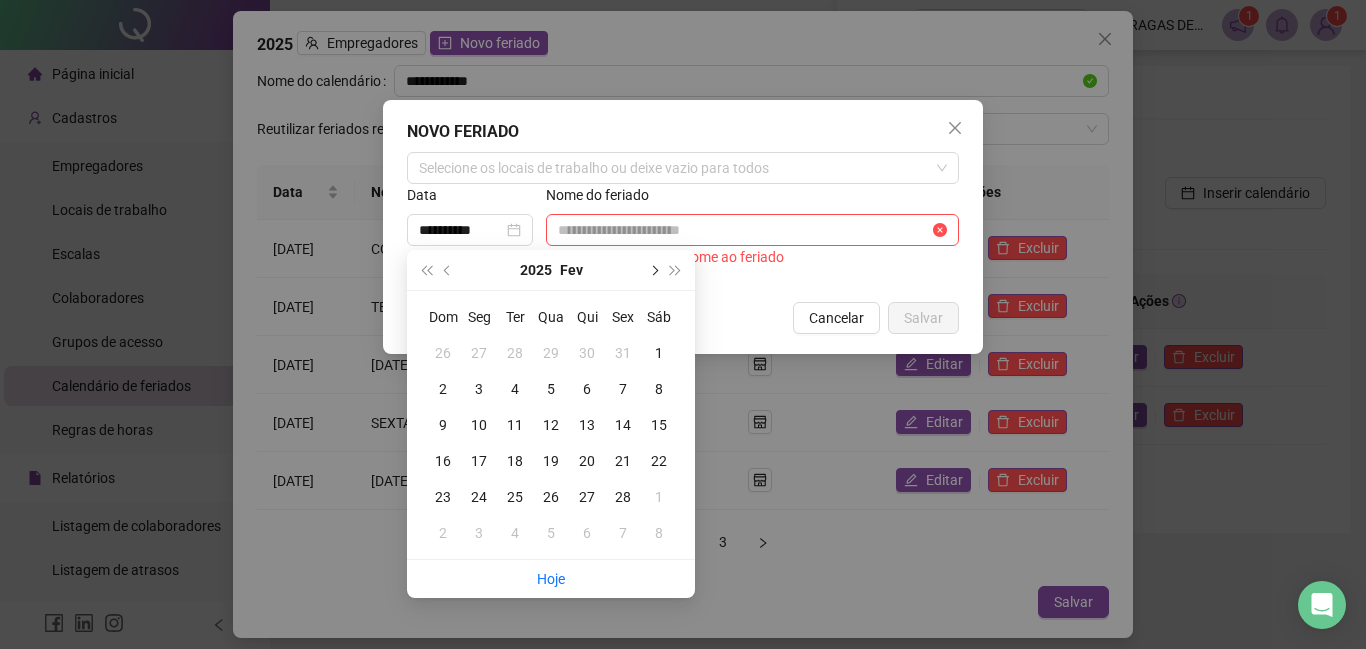 click at bounding box center [653, 270] 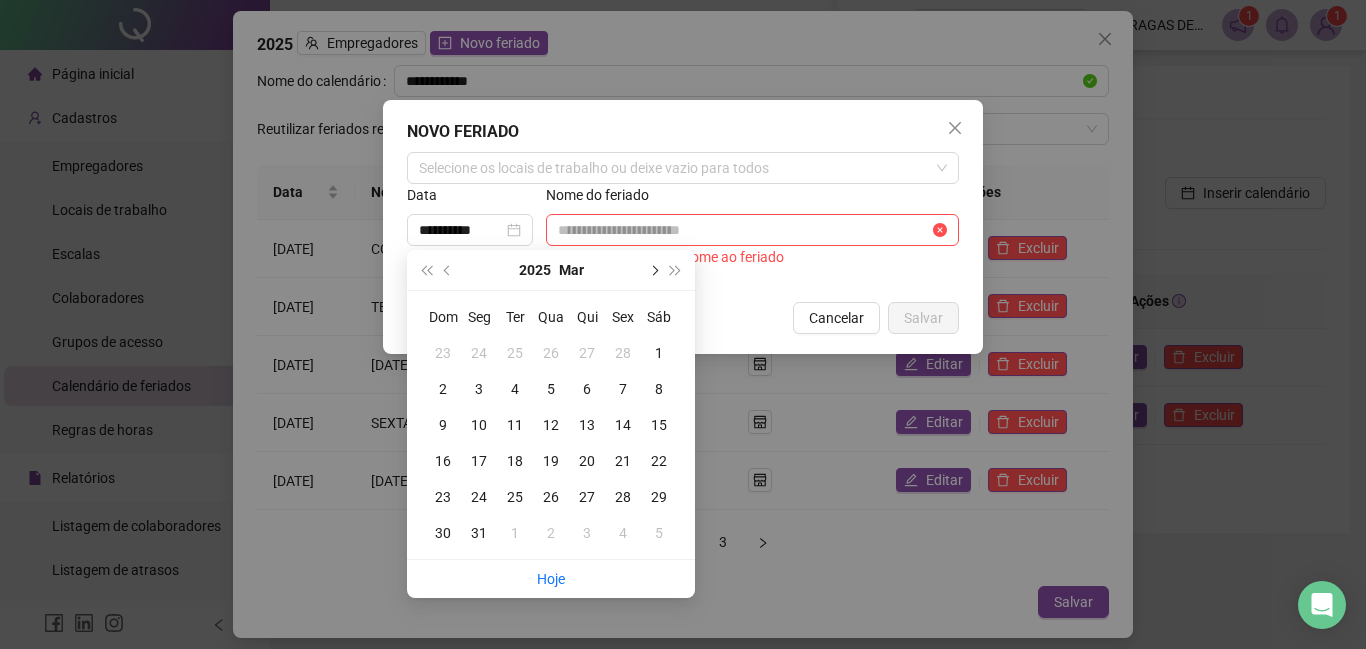 click at bounding box center [653, 270] 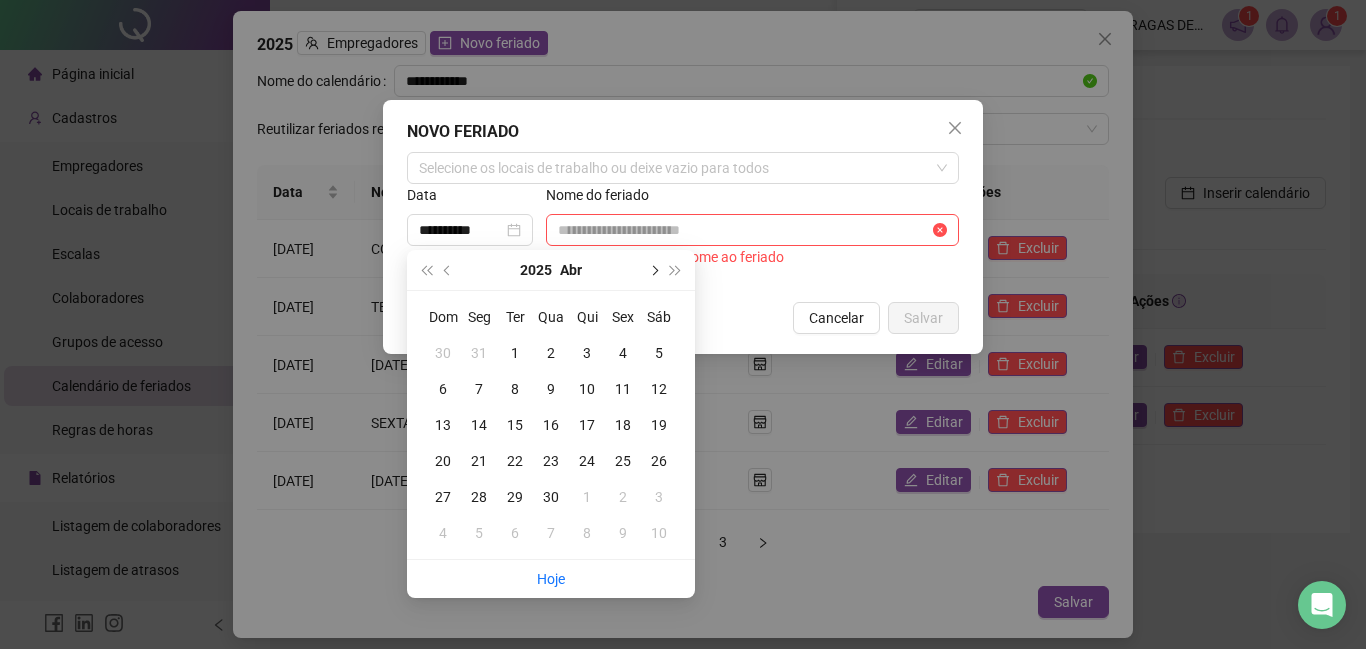 click at bounding box center (653, 270) 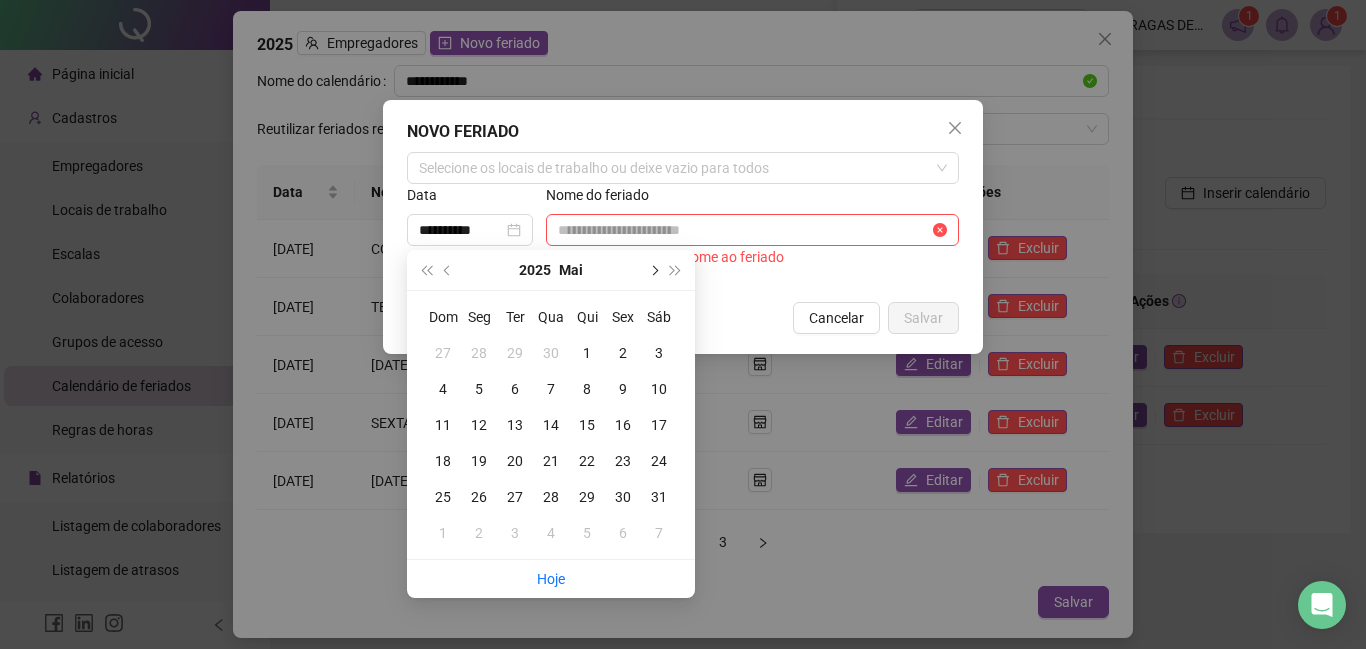click at bounding box center (653, 270) 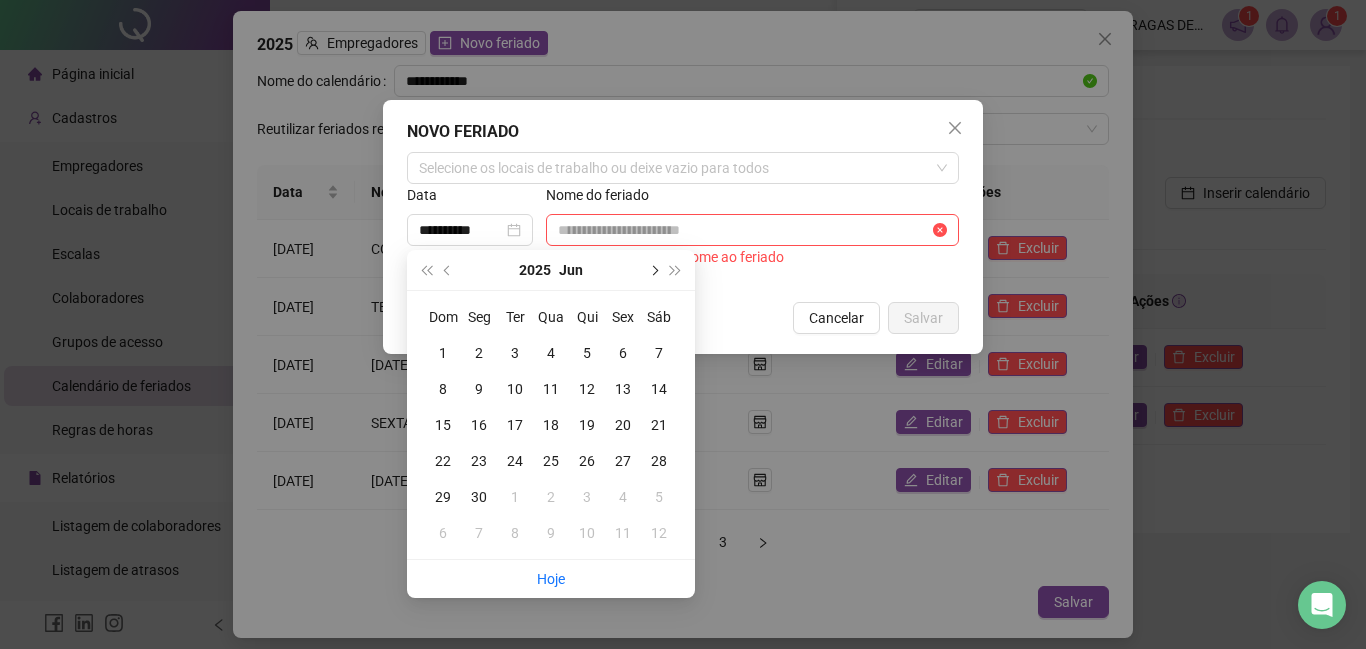 click at bounding box center [653, 270] 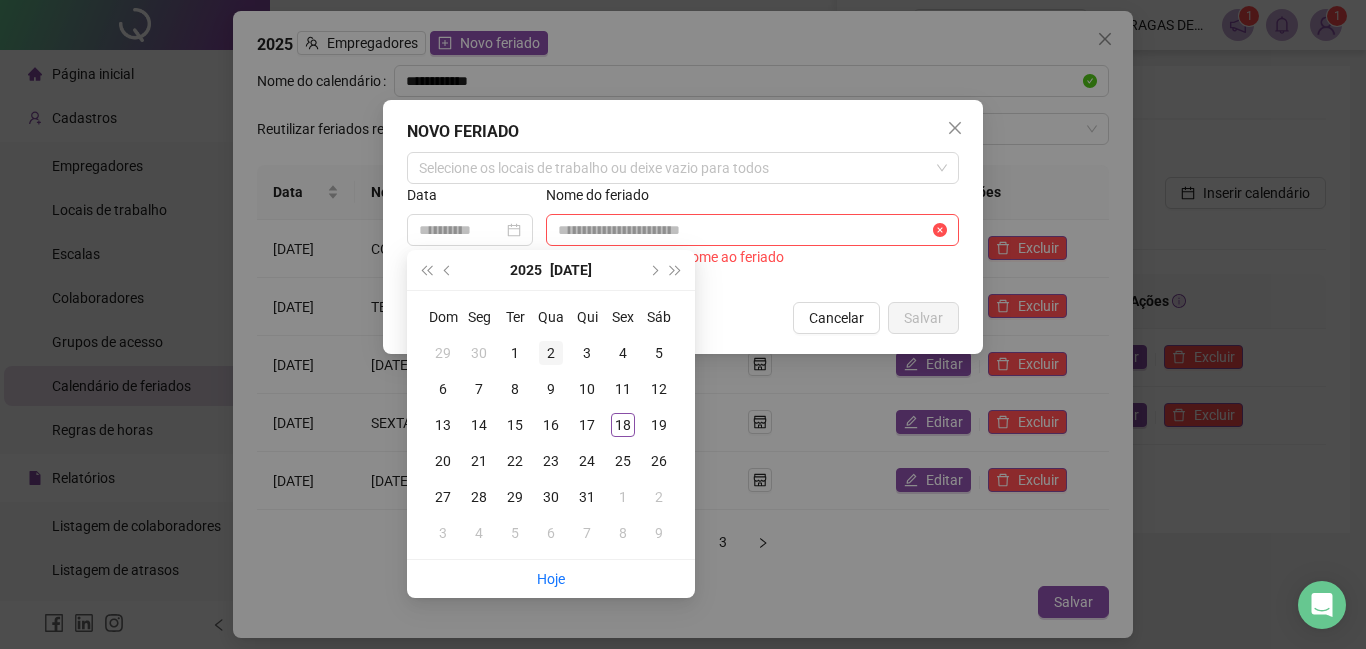 type on "**********" 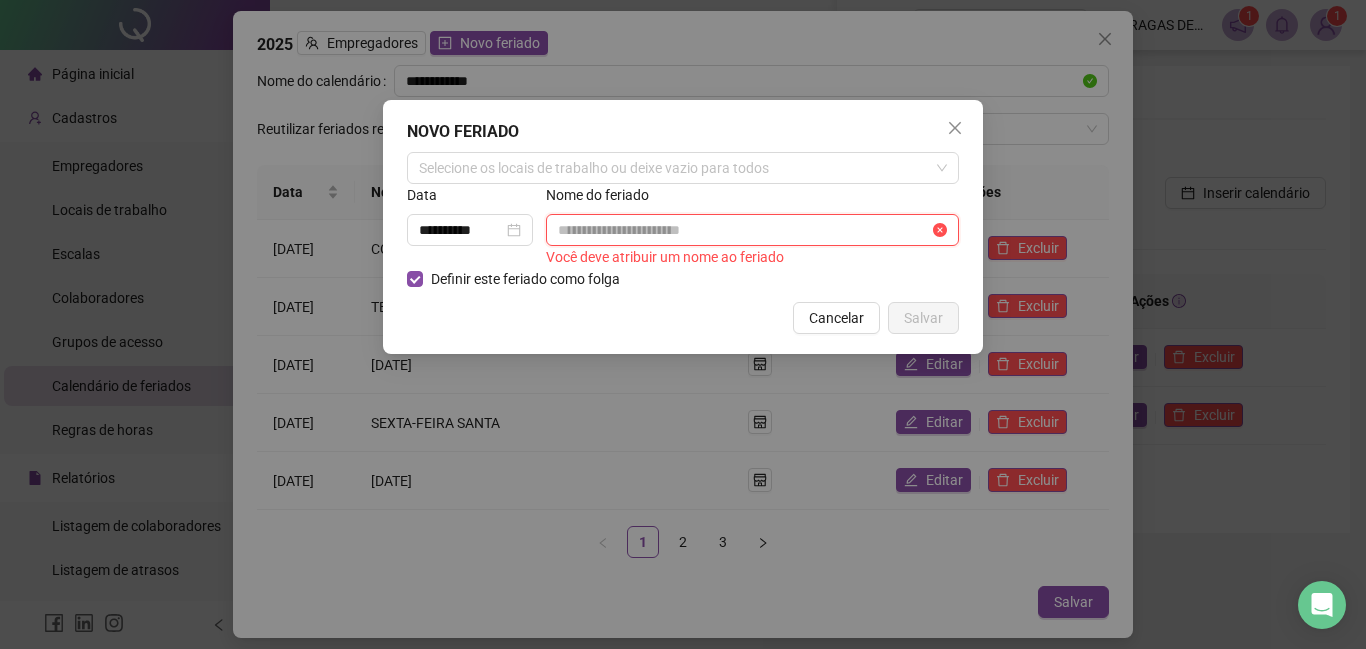 click at bounding box center [743, 230] 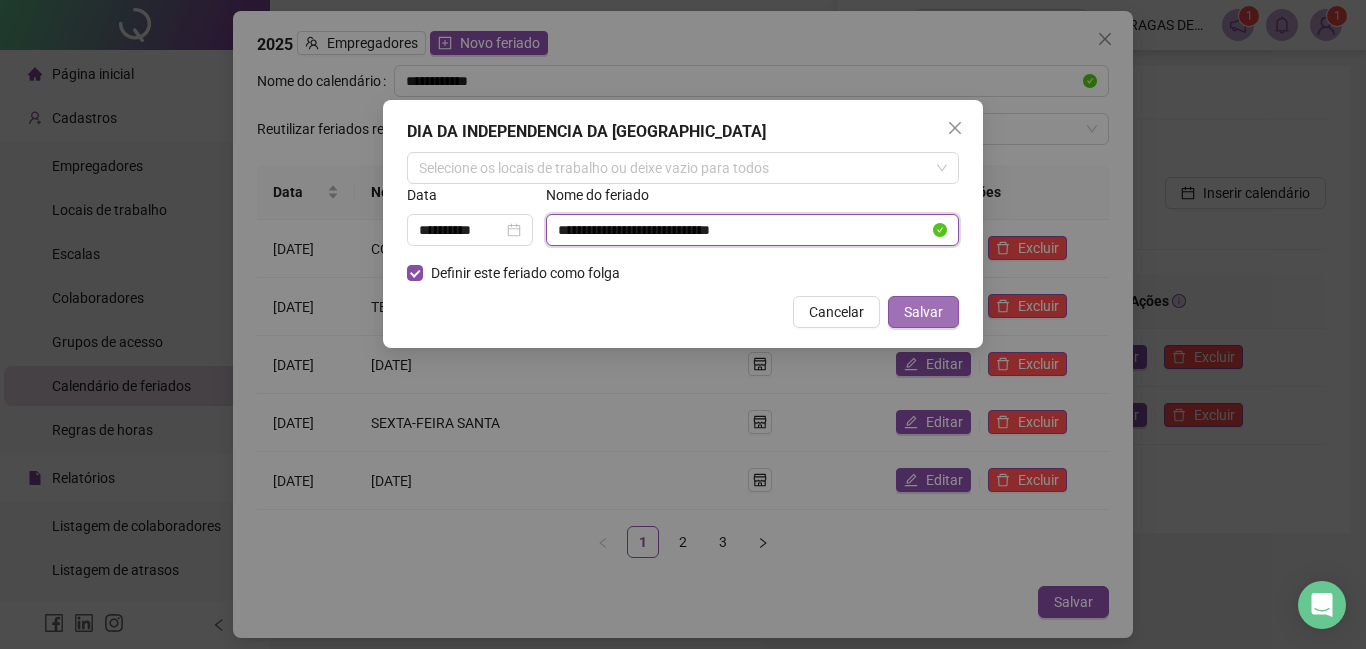 type on "**********" 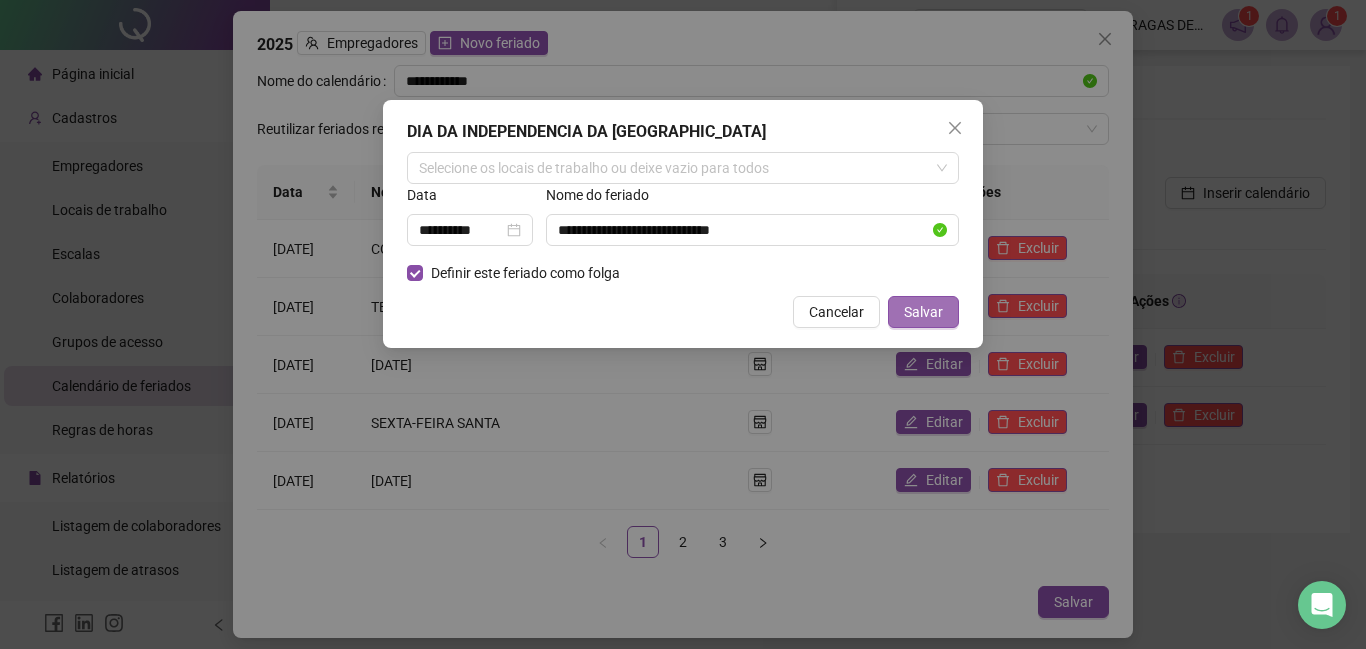 click on "Salvar" at bounding box center (923, 312) 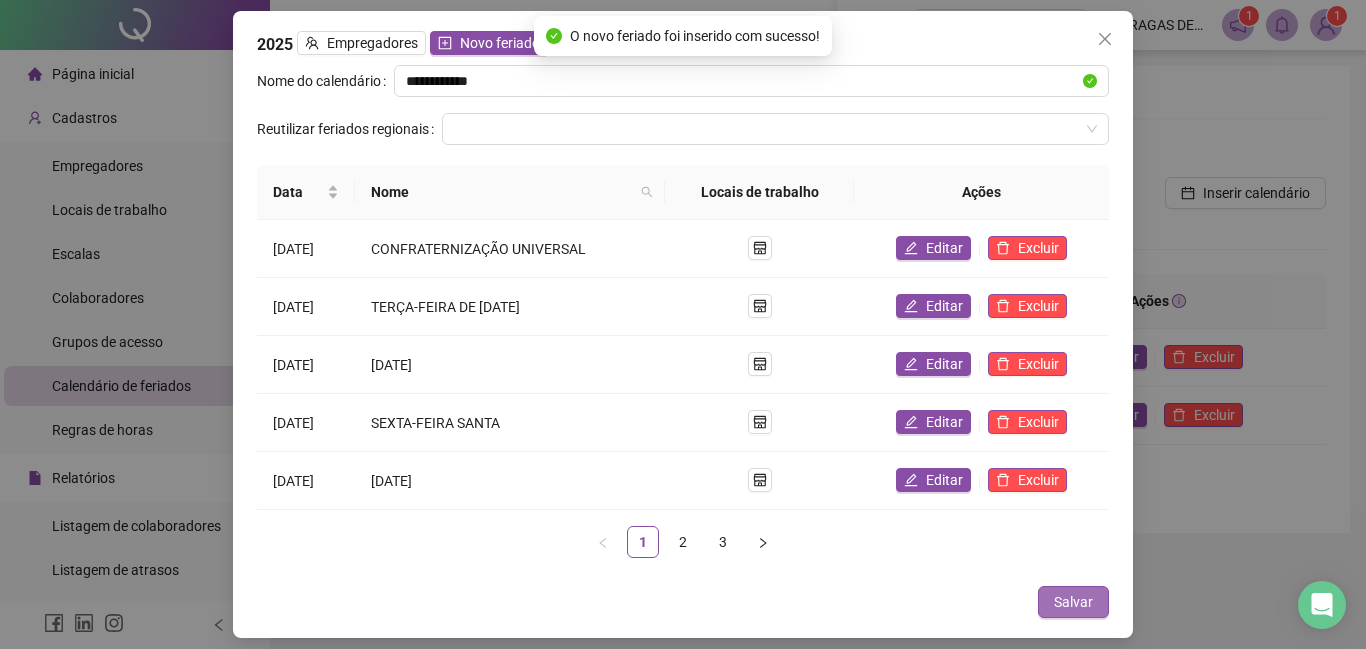 click on "Salvar" at bounding box center [1073, 602] 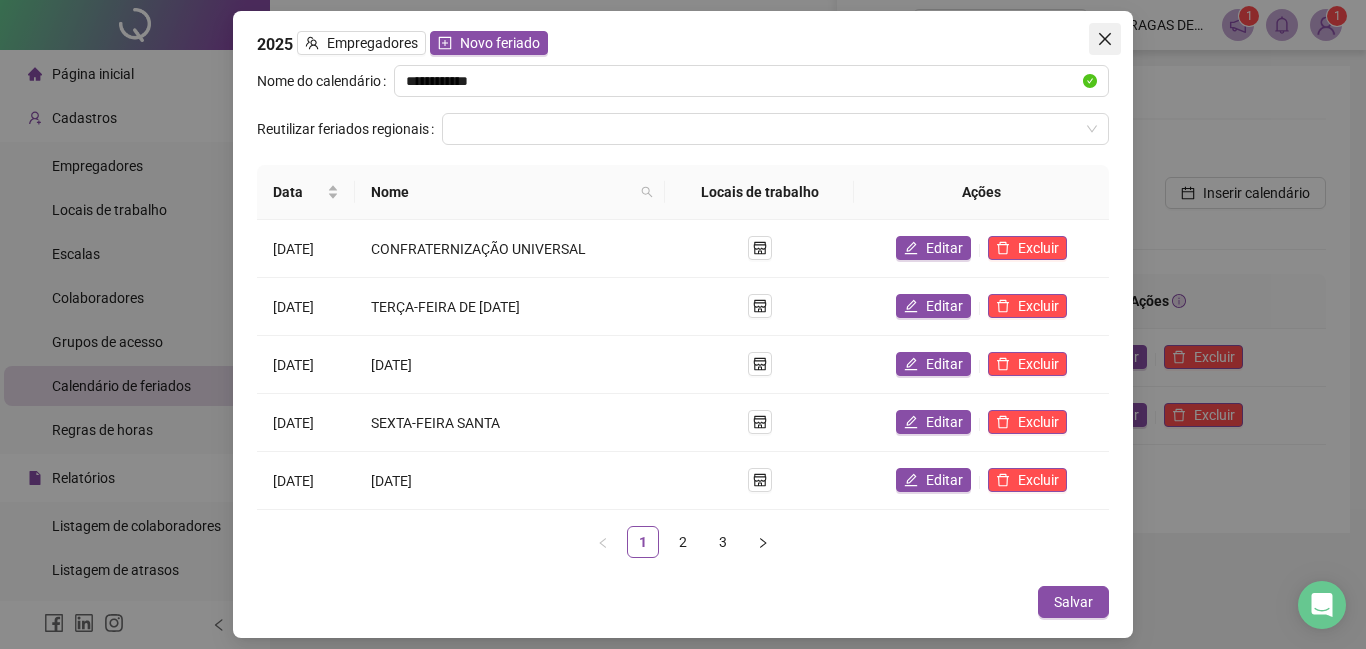 click at bounding box center (1105, 39) 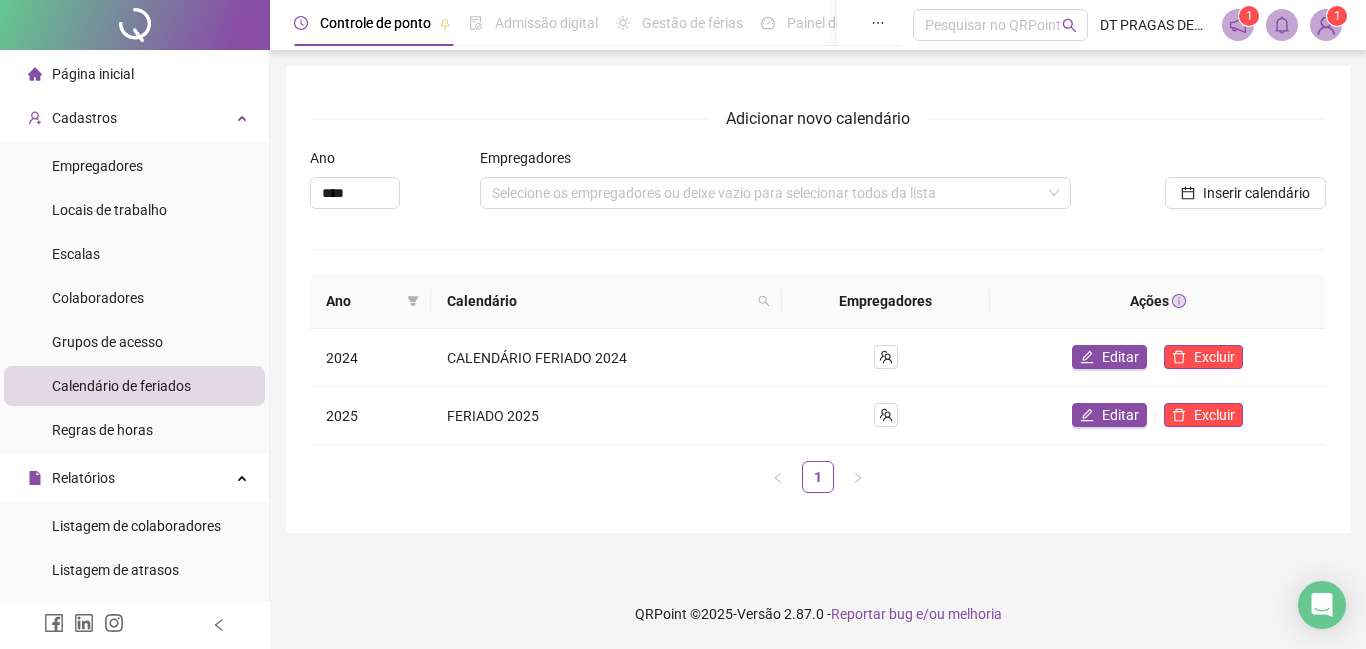 click on "**********" at bounding box center (683, 324) 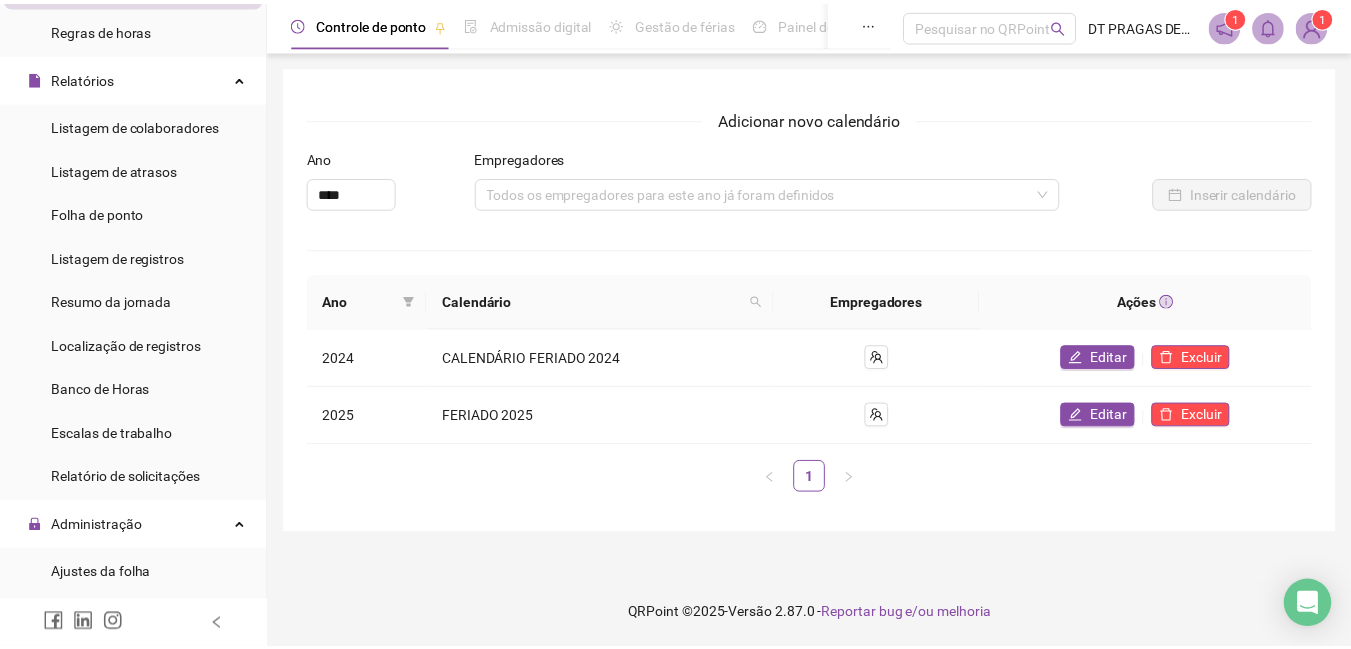 scroll, scrollTop: 500, scrollLeft: 0, axis: vertical 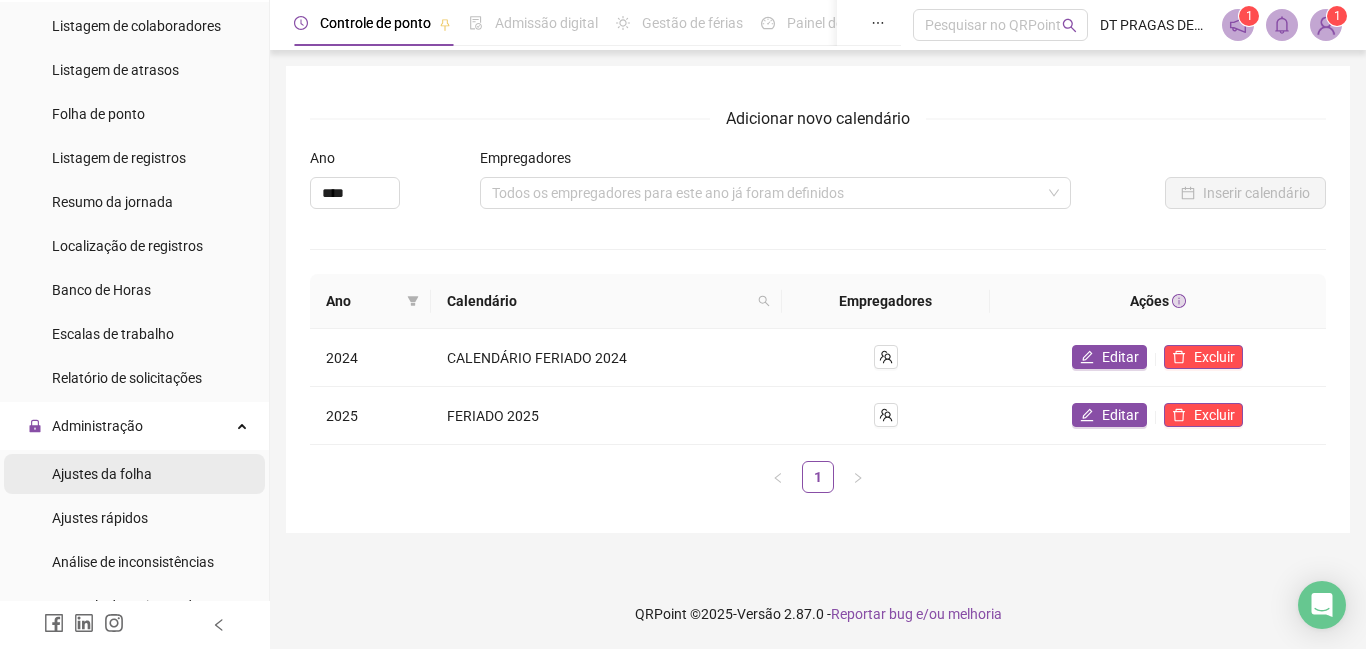 click on "Ajustes da folha" at bounding box center [102, 474] 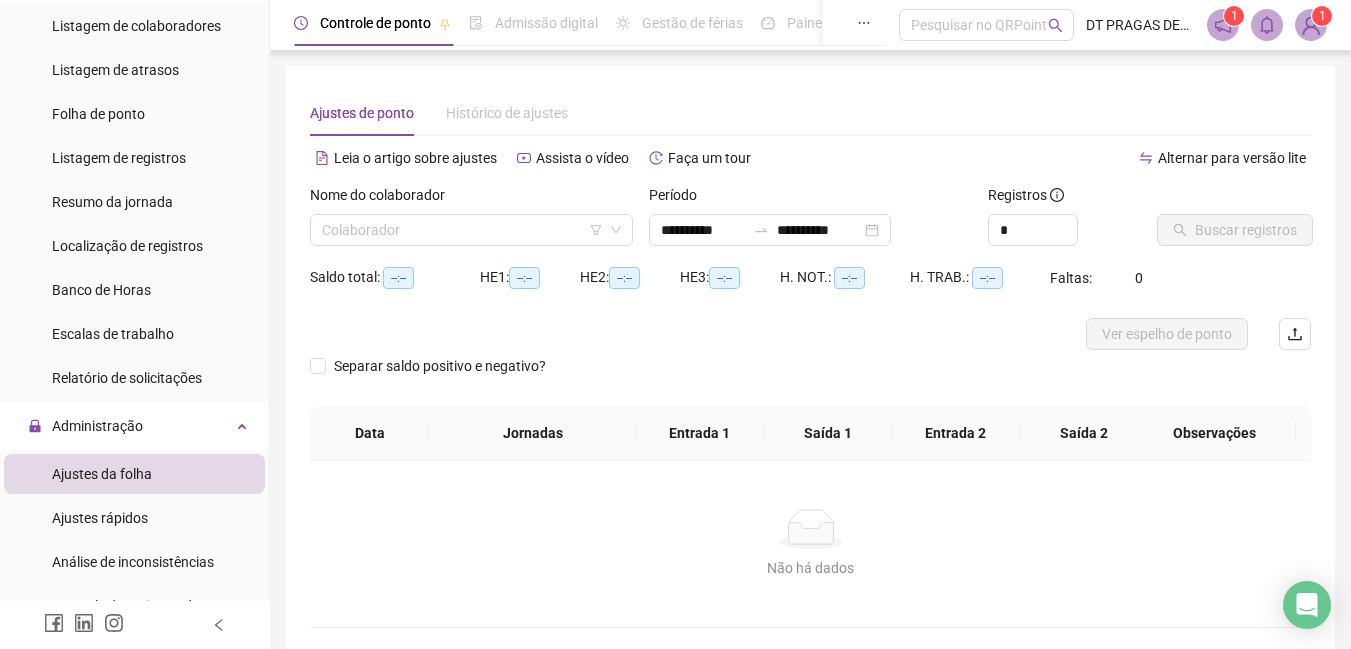 type on "**********" 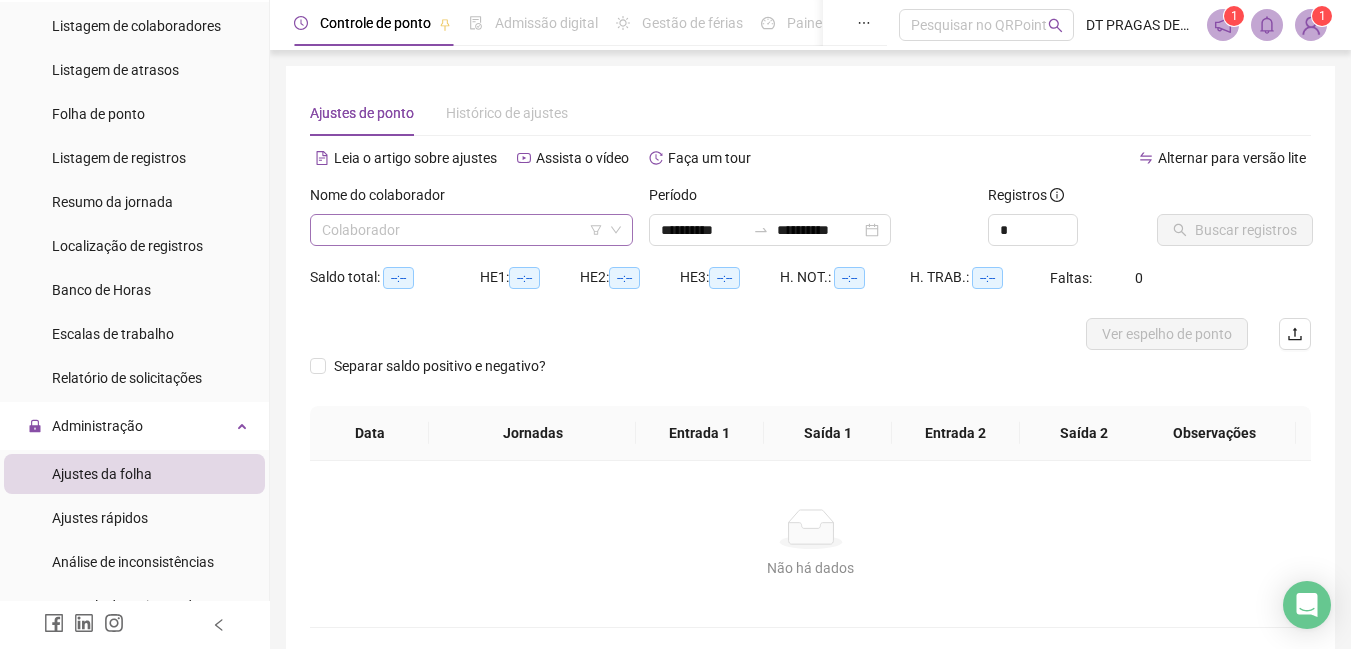 click at bounding box center (465, 230) 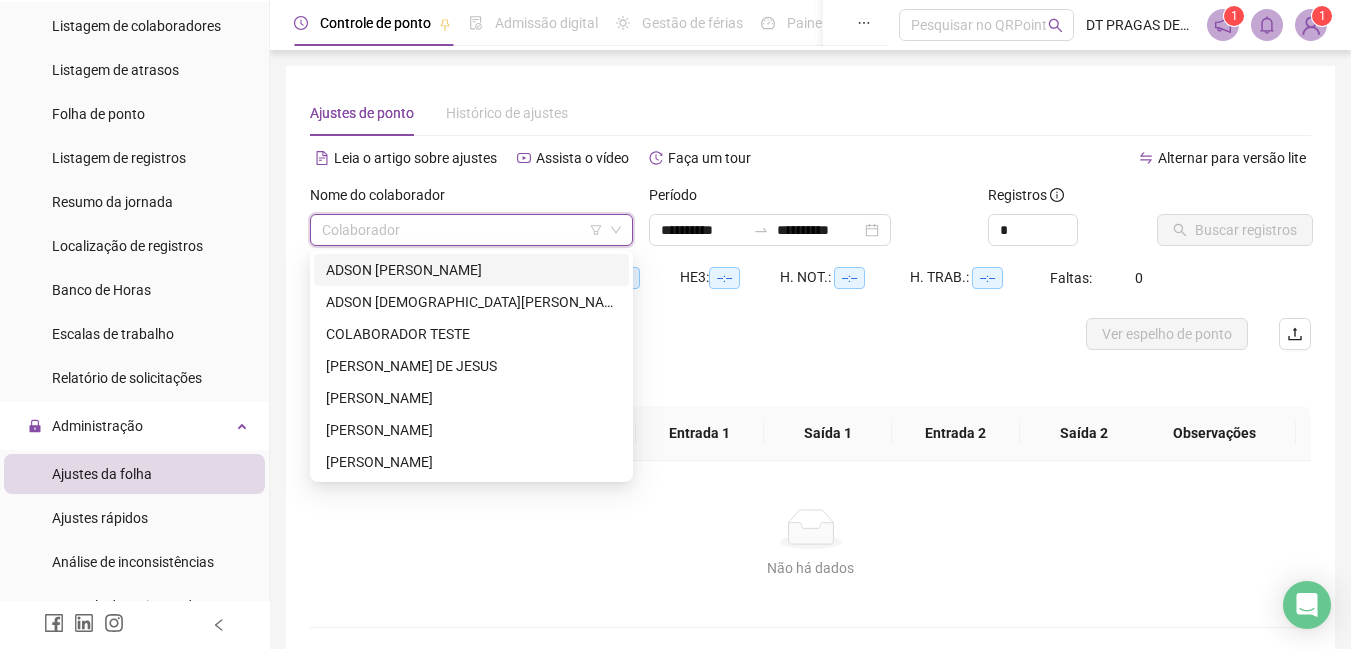 click on "ADSON [PERSON_NAME]" at bounding box center [471, 270] 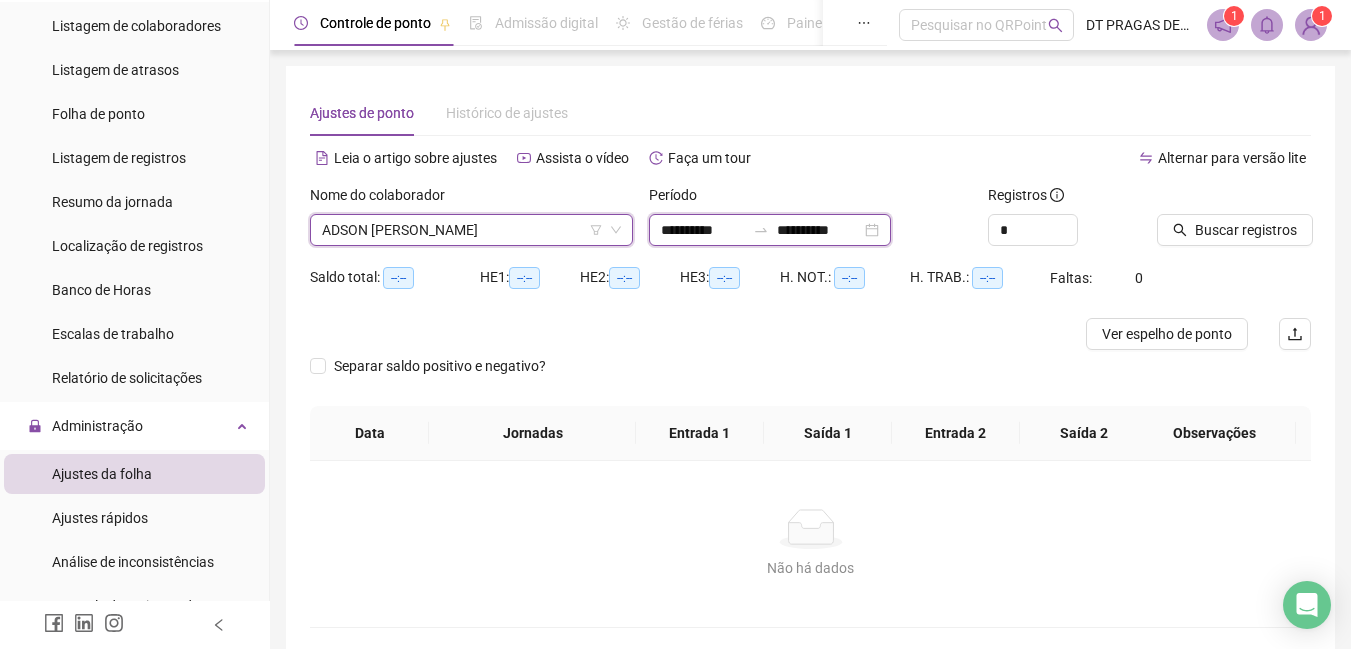 click on "**********" at bounding box center (703, 230) 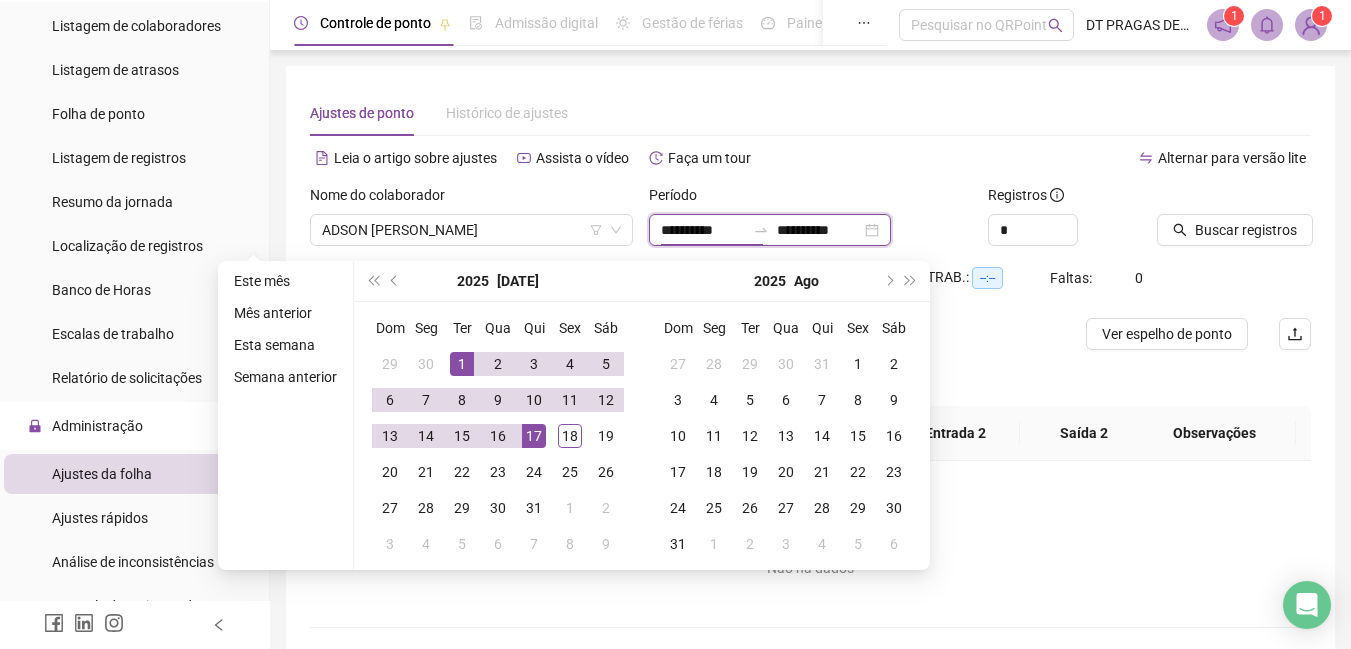 type on "**********" 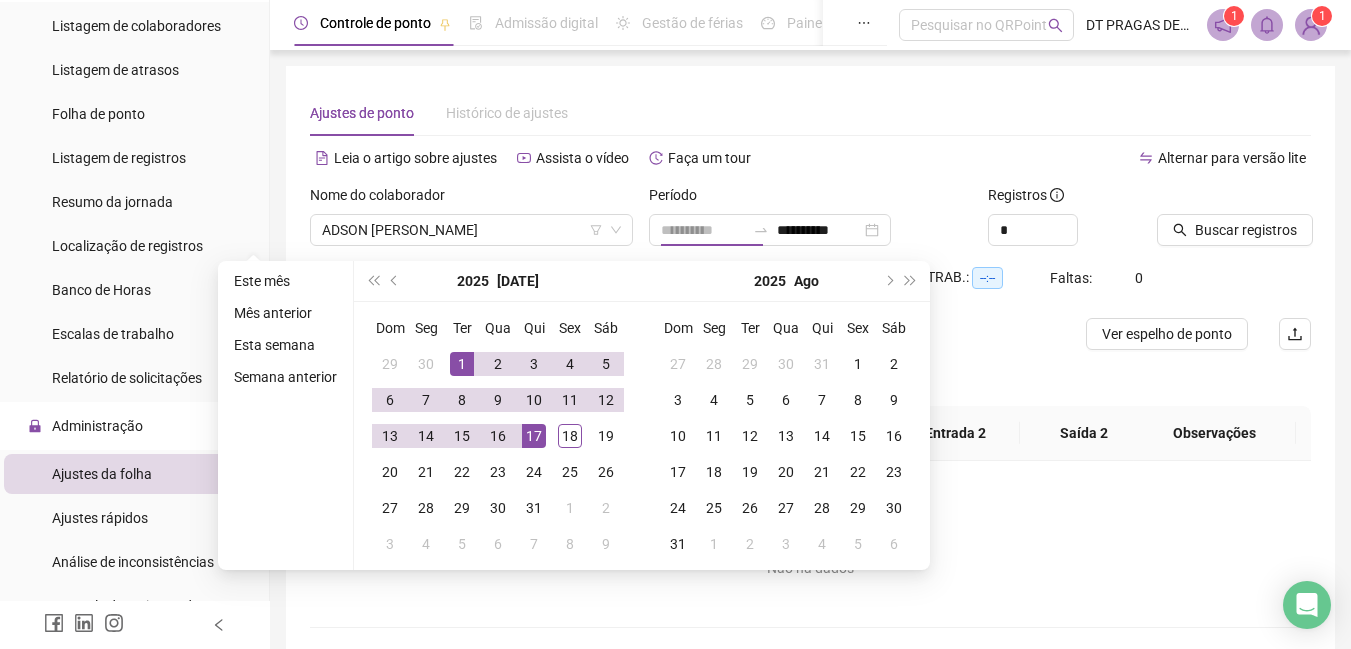 click on "1" at bounding box center (462, 364) 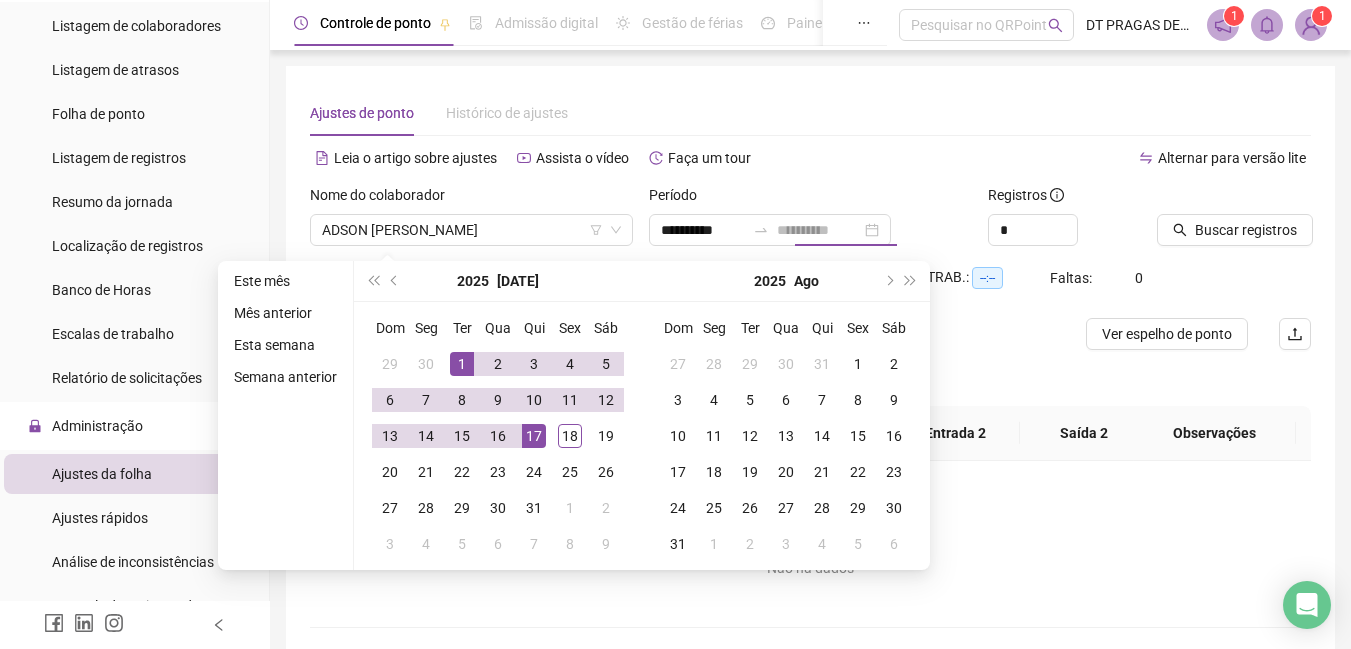 click on "1" at bounding box center [462, 364] 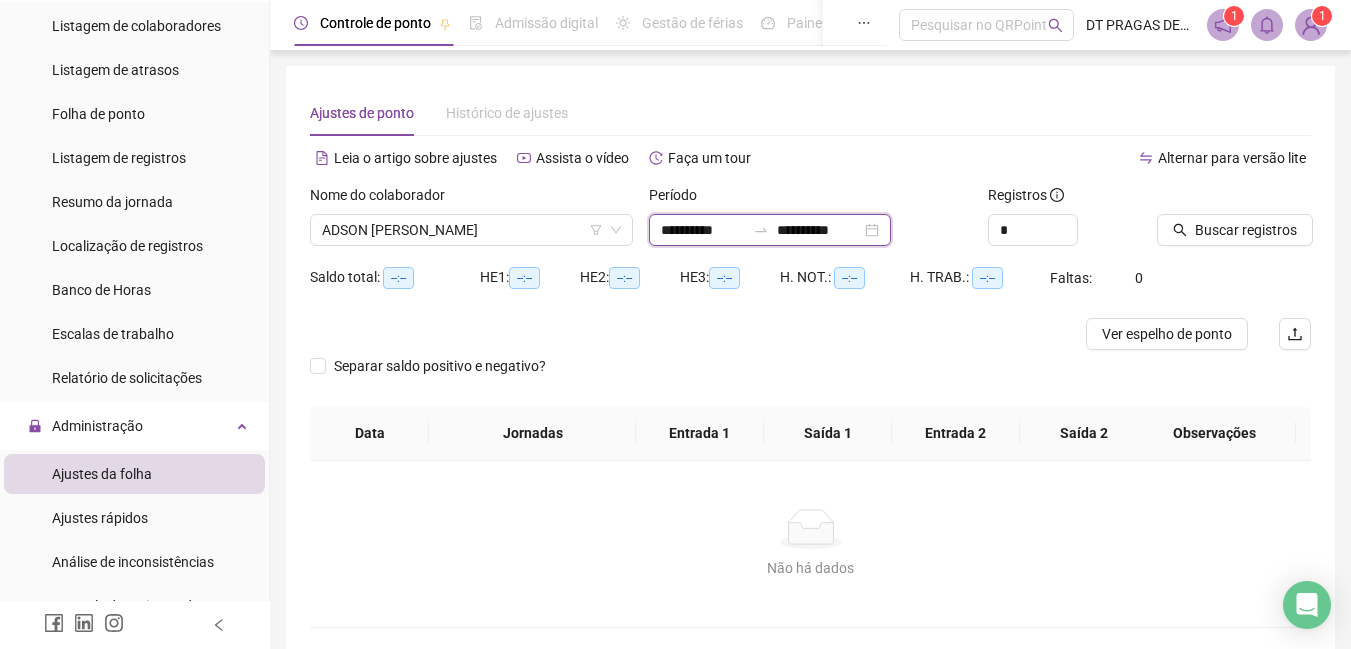 click on "**********" at bounding box center [819, 230] 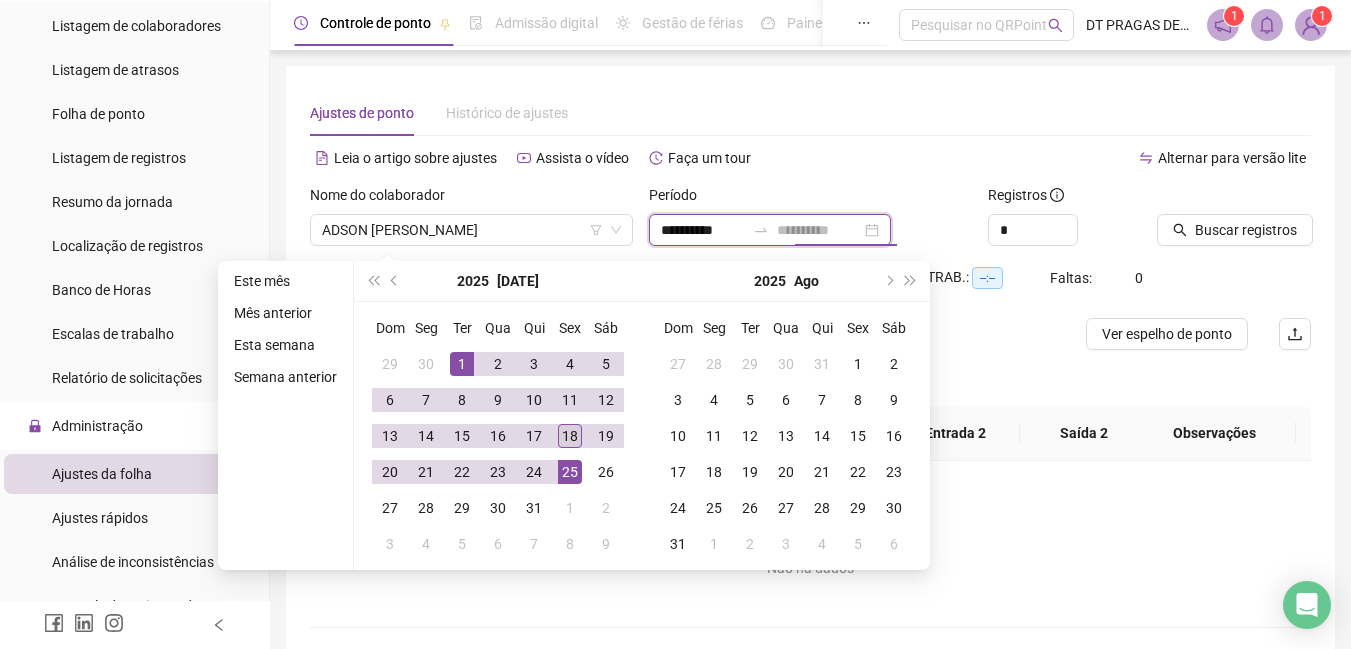 type on "**********" 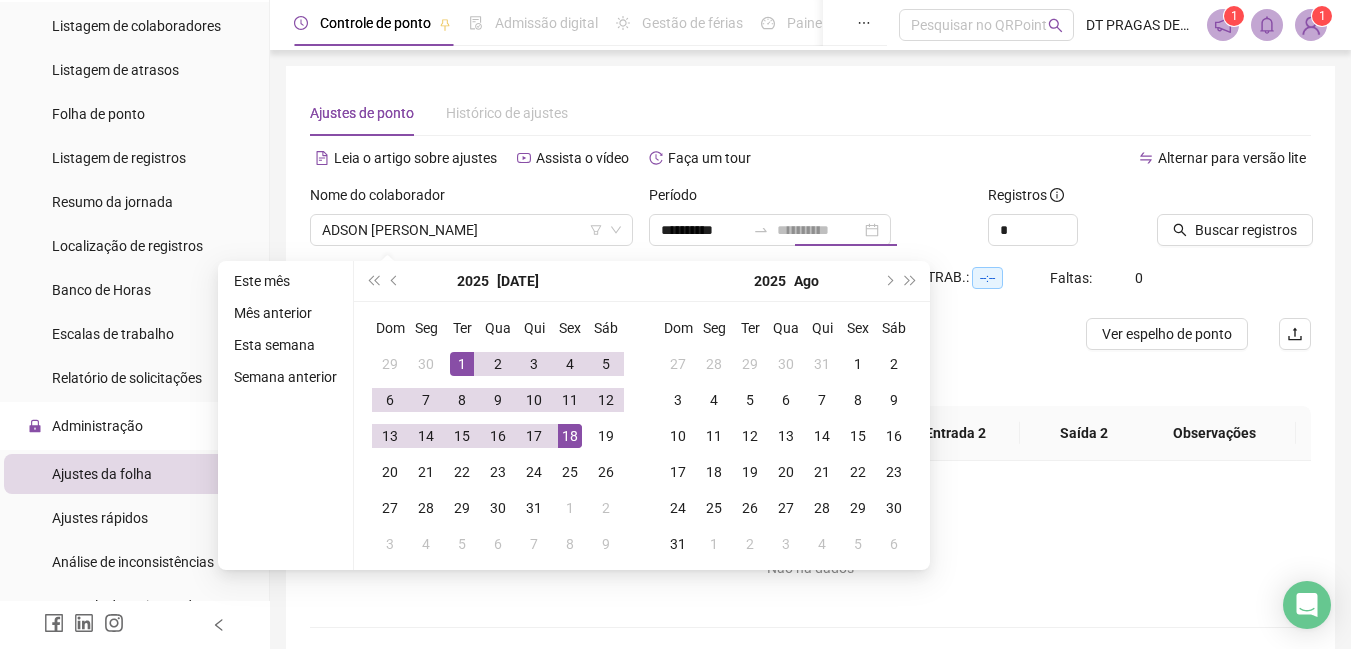 click on "18" at bounding box center [570, 436] 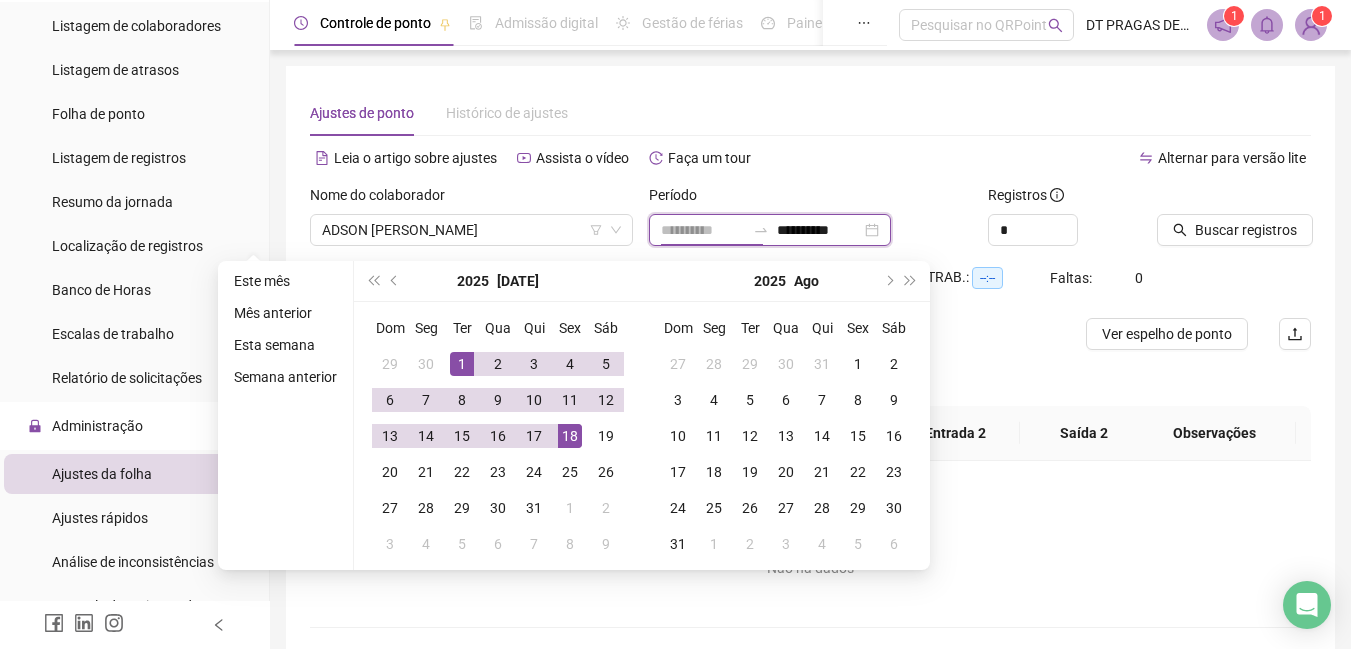 type on "**********" 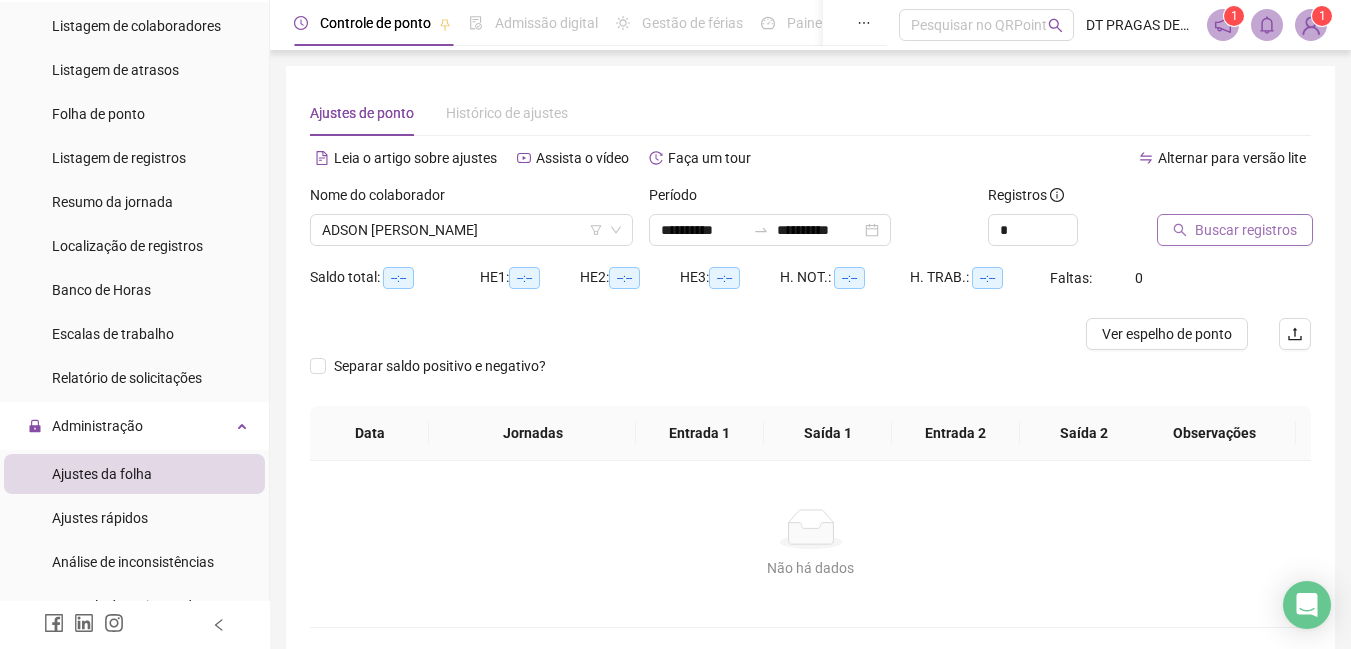 click on "Buscar registros" at bounding box center (1235, 230) 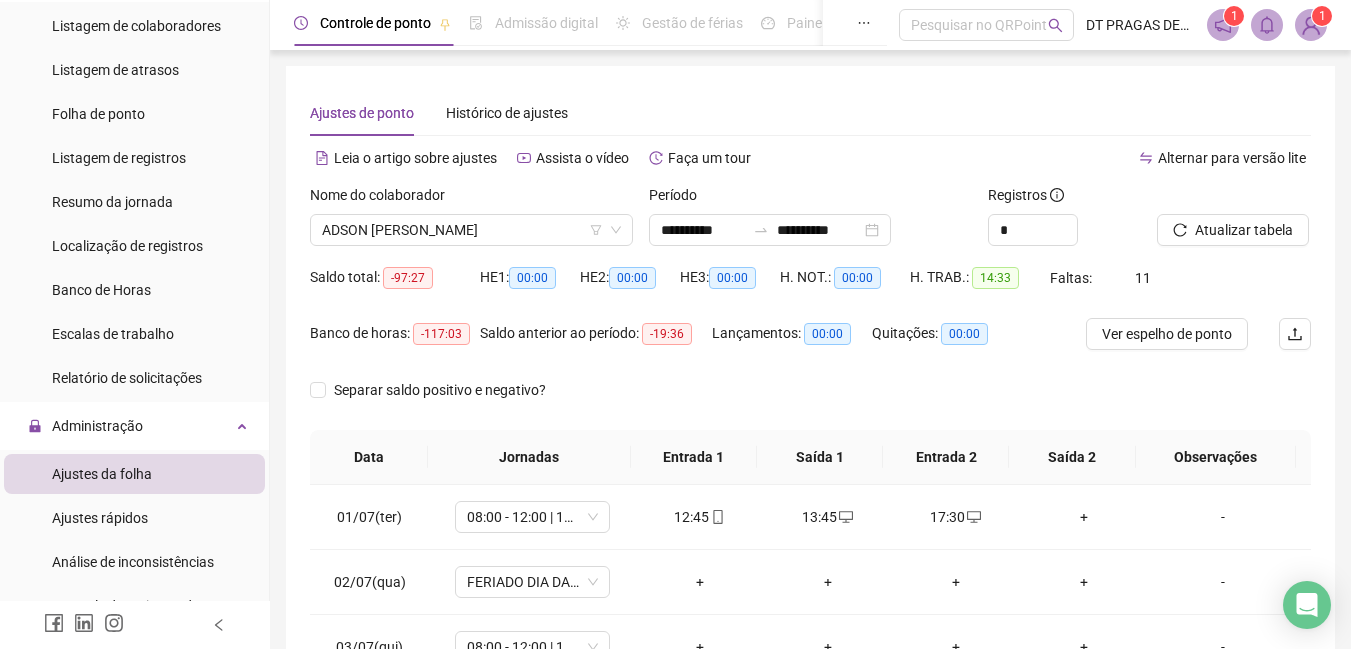 scroll, scrollTop: 200, scrollLeft: 0, axis: vertical 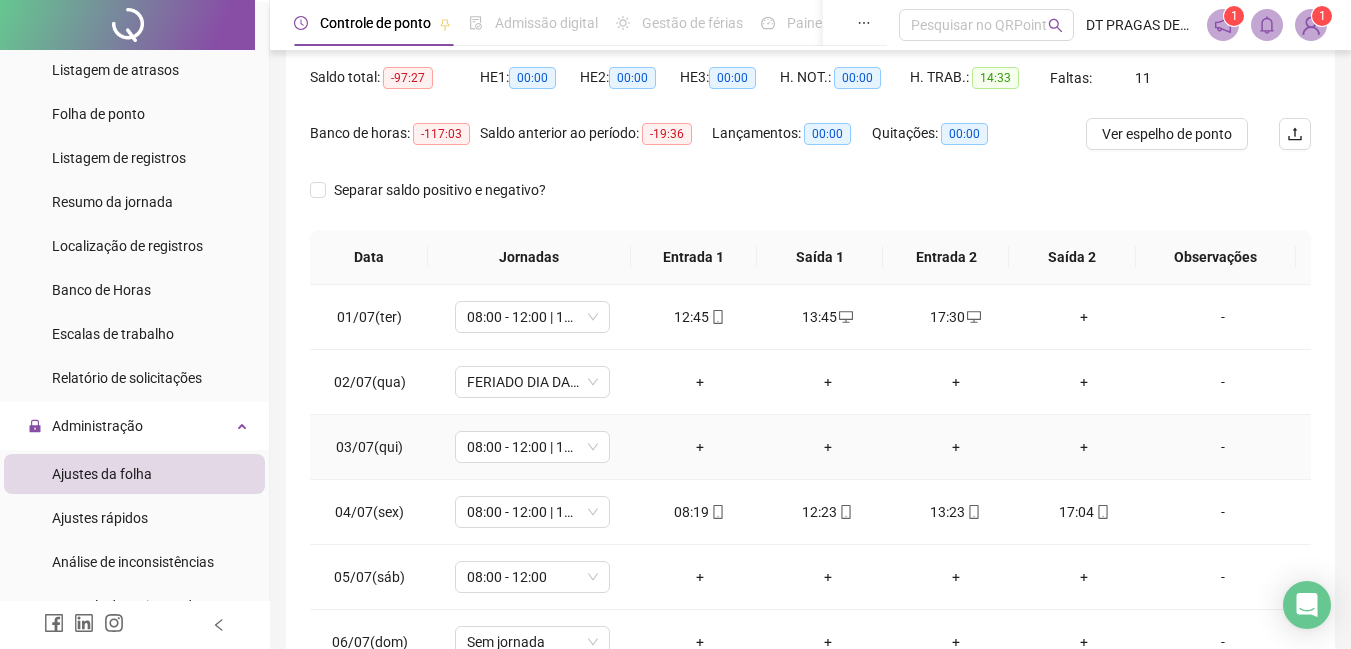 click on "+" at bounding box center [700, 447] 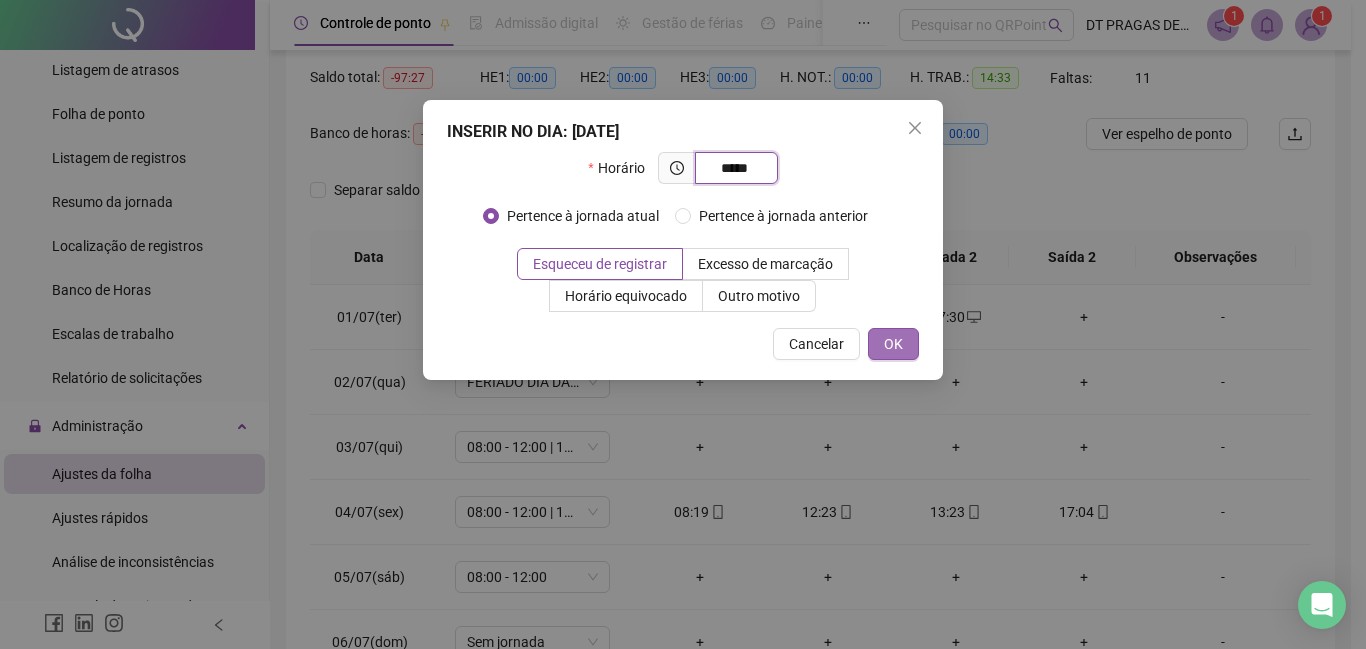 type on "*****" 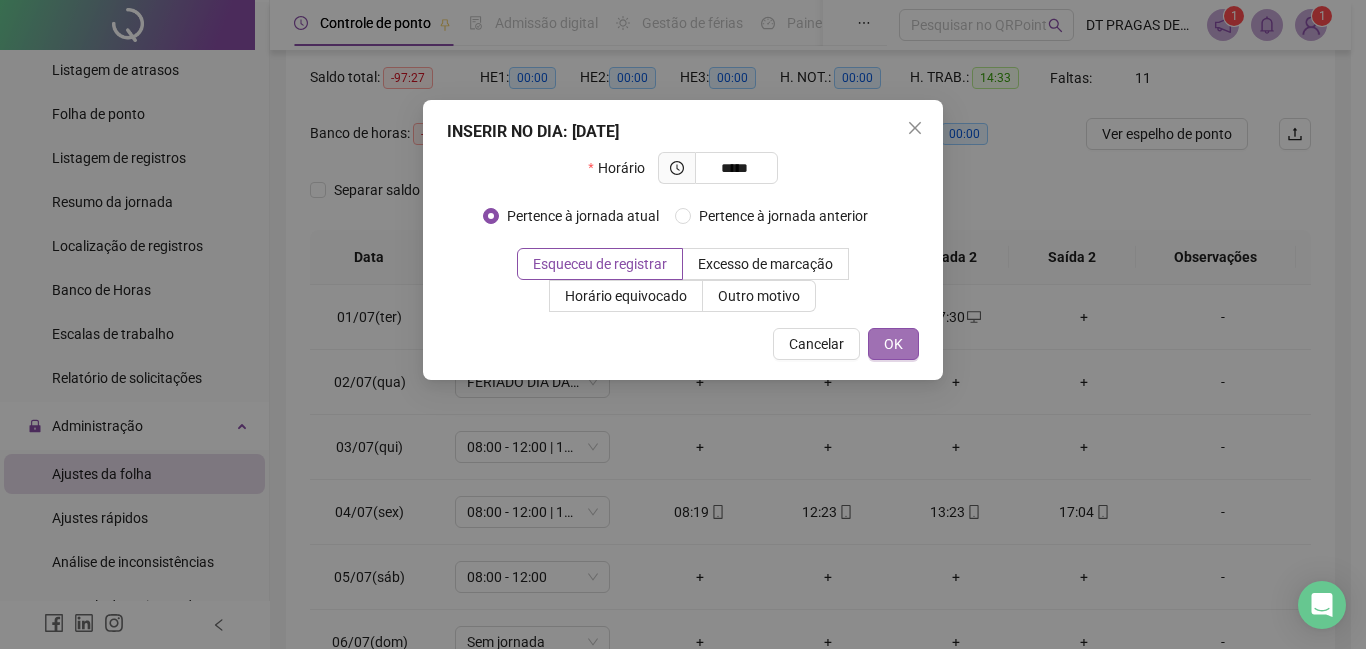click on "OK" at bounding box center (893, 344) 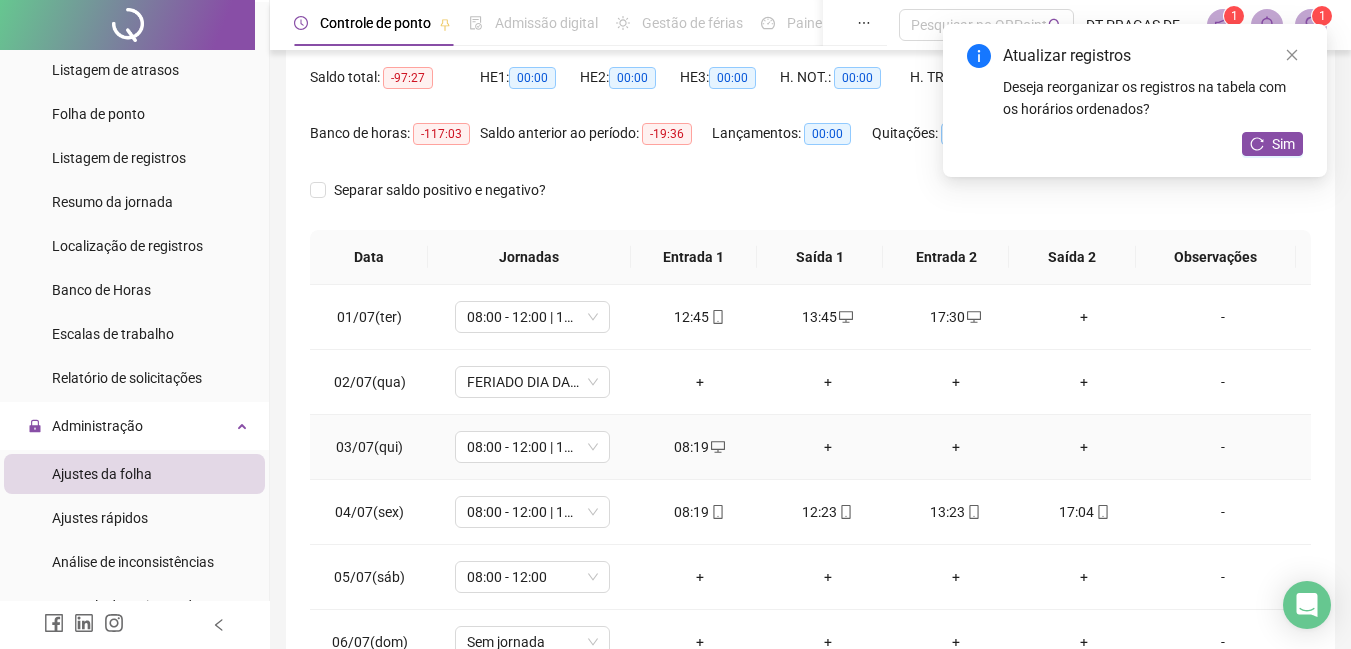 click on "+" at bounding box center (828, 447) 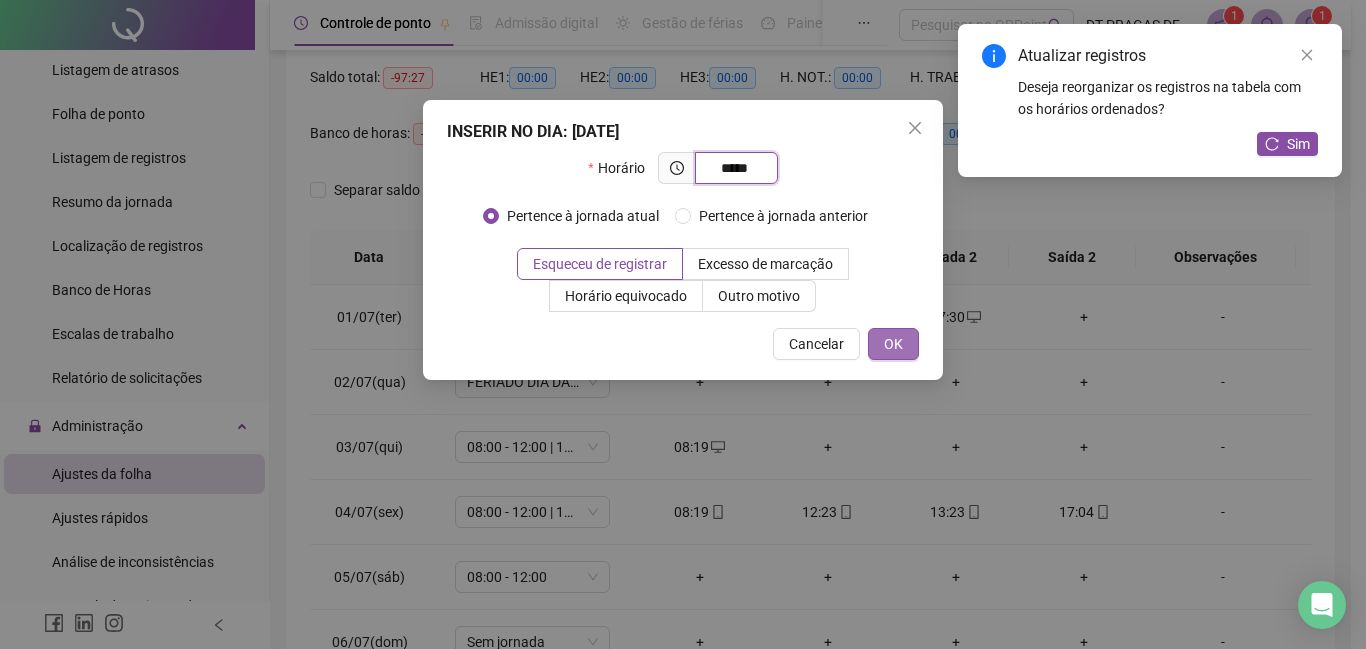 type on "*****" 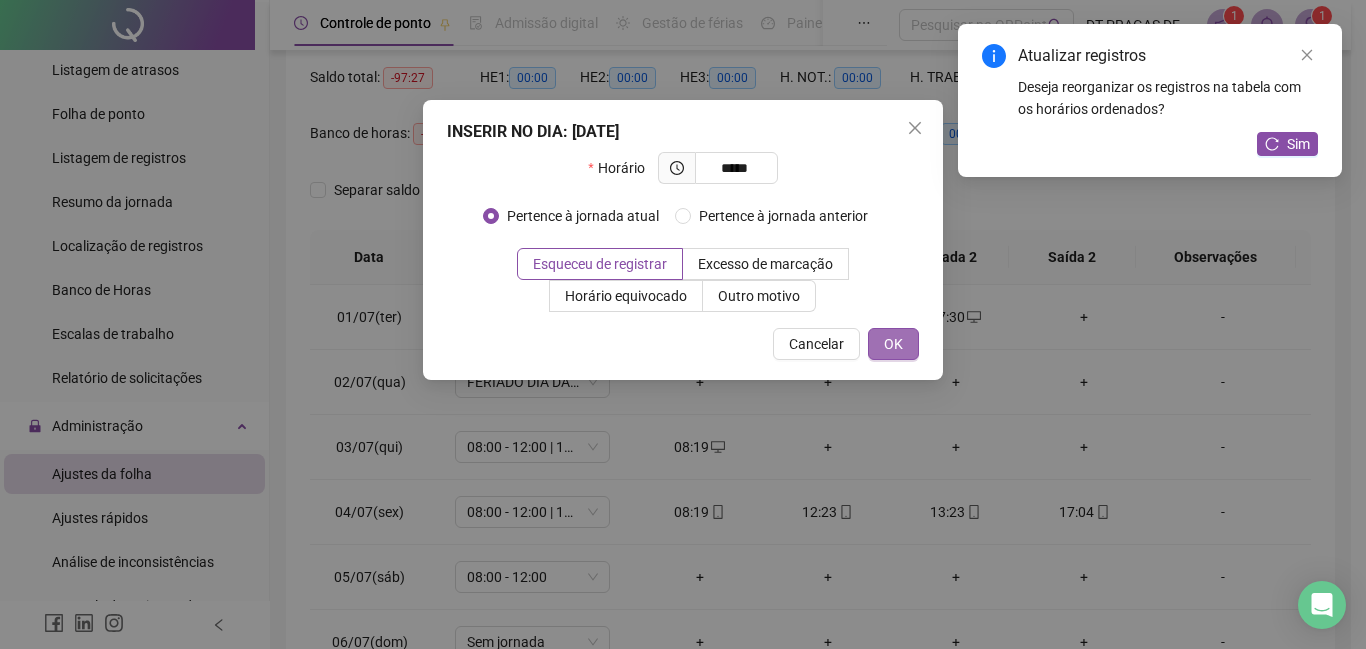 click on "OK" at bounding box center [893, 344] 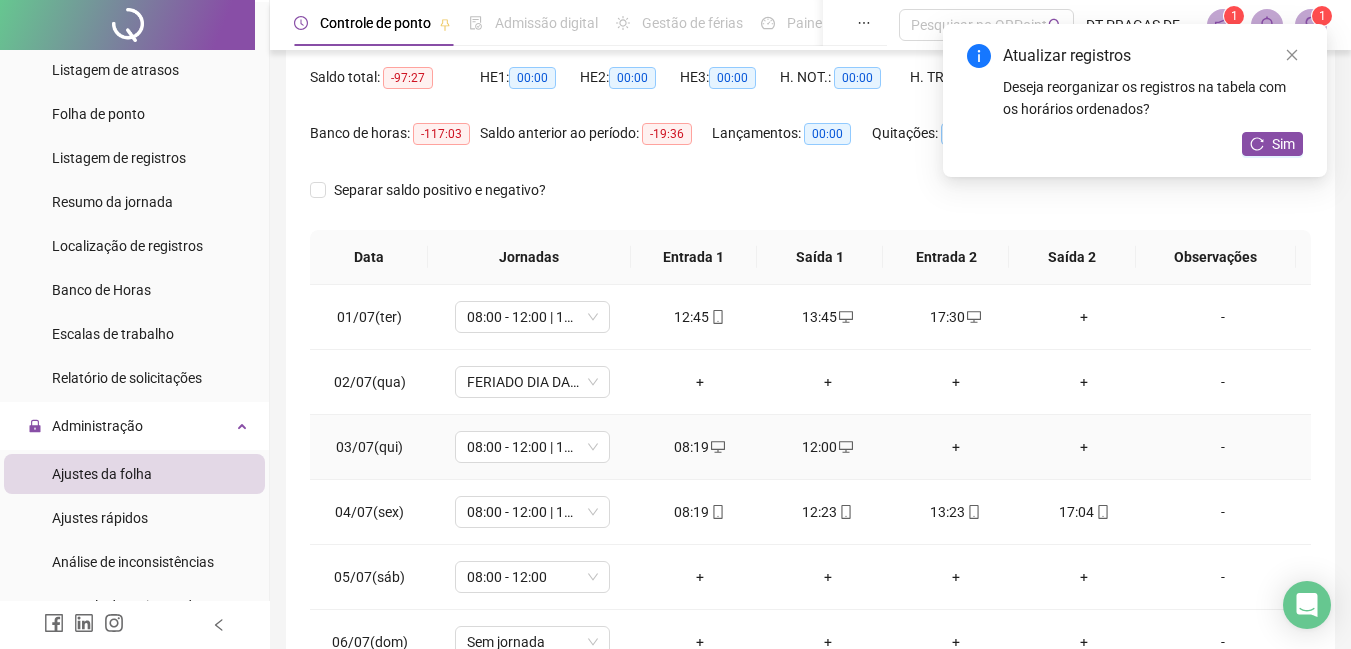 click on "+" at bounding box center (956, 447) 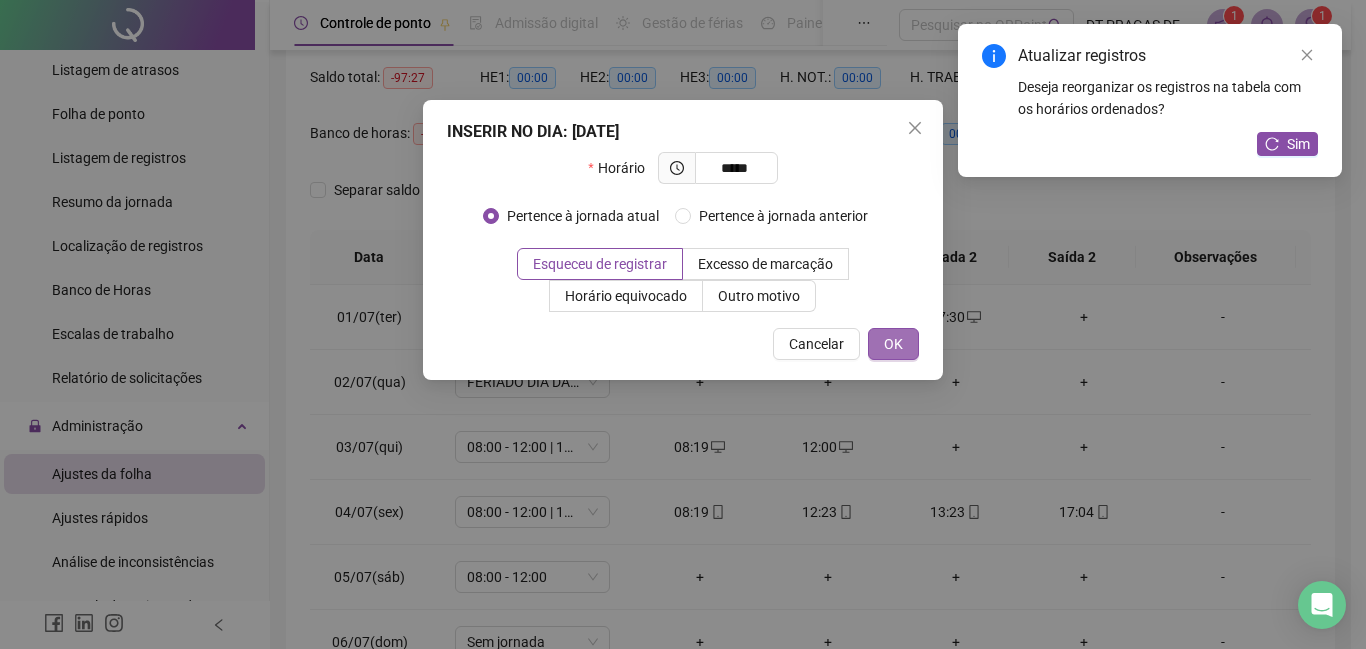 type on "*****" 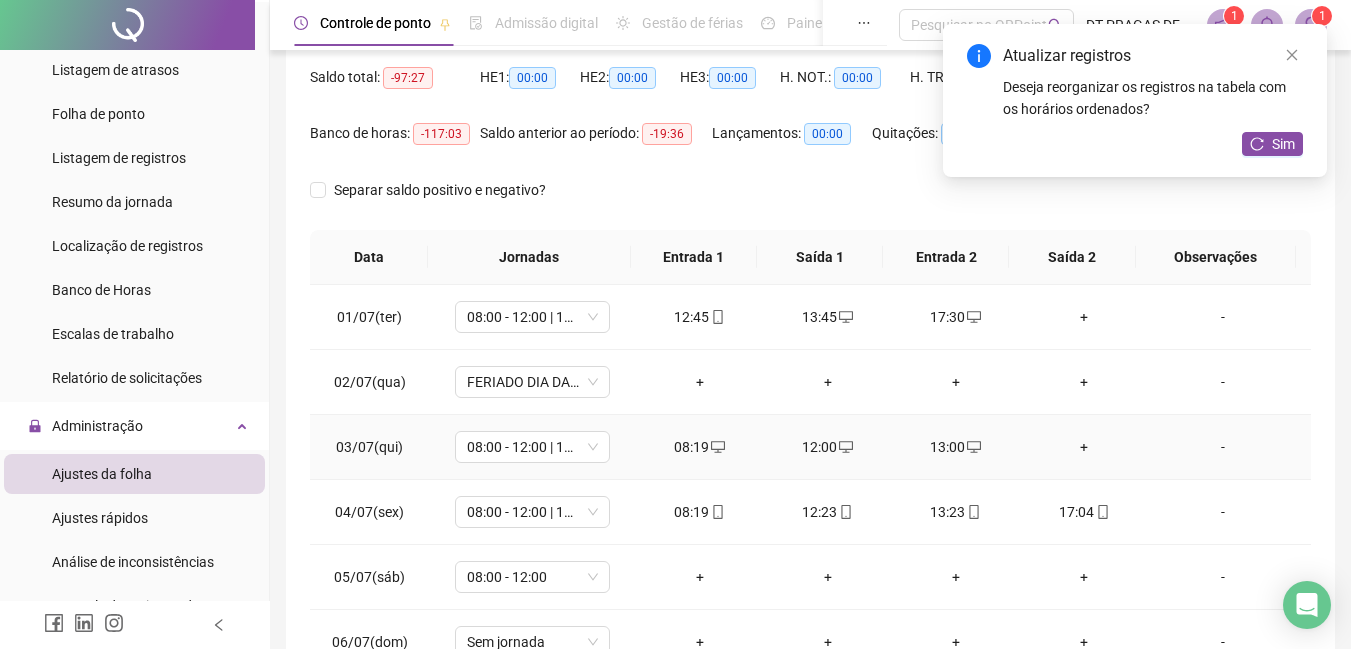 click on "+" at bounding box center [1084, 447] 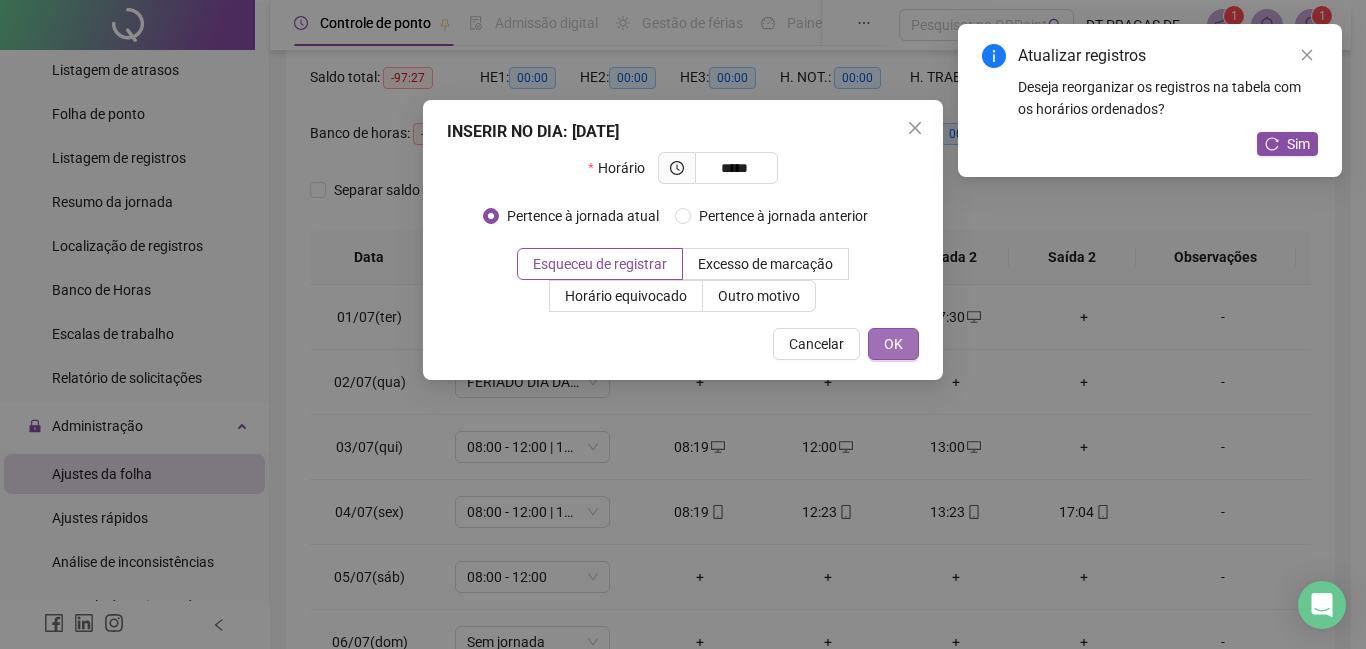 type on "*****" 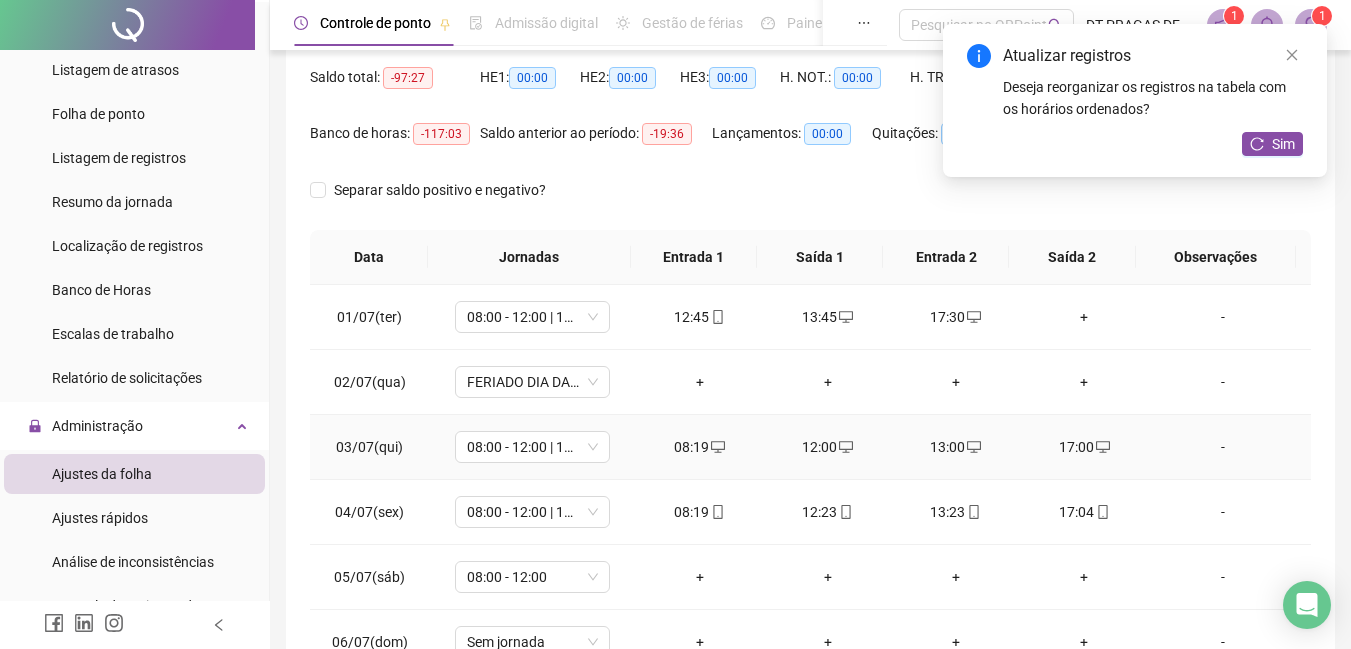 scroll, scrollTop: 200, scrollLeft: 0, axis: vertical 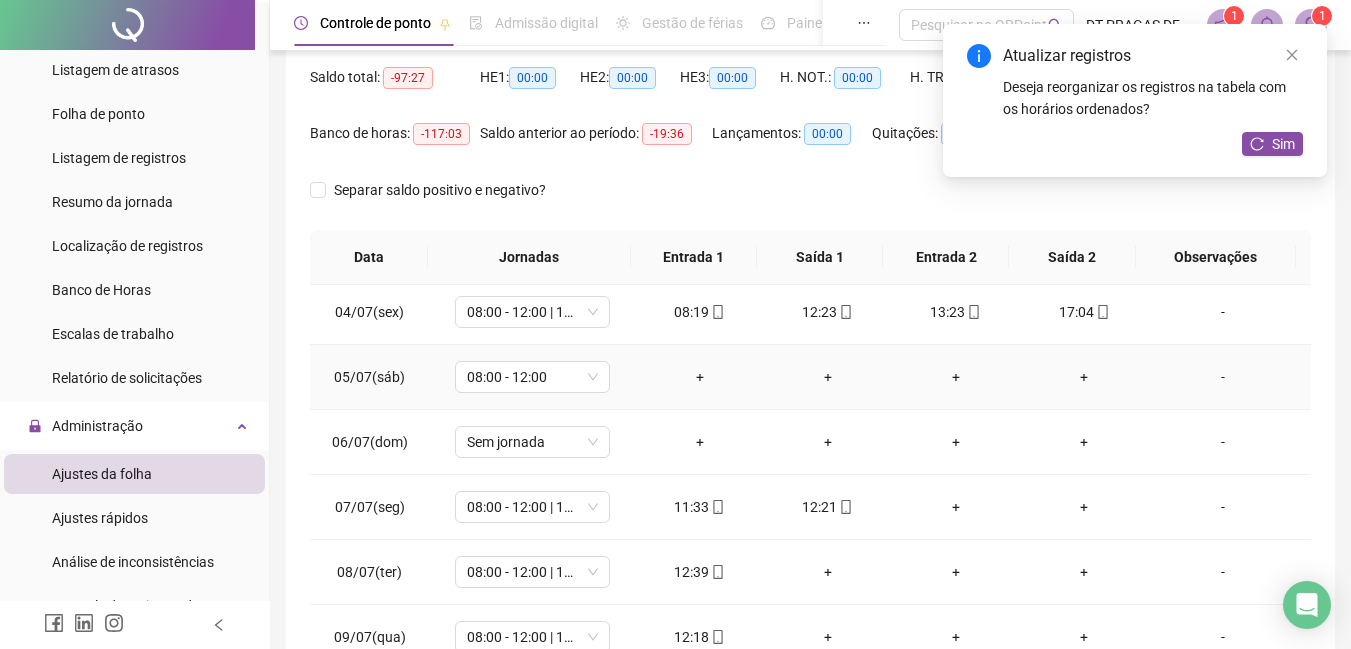 click on "+" at bounding box center (700, 377) 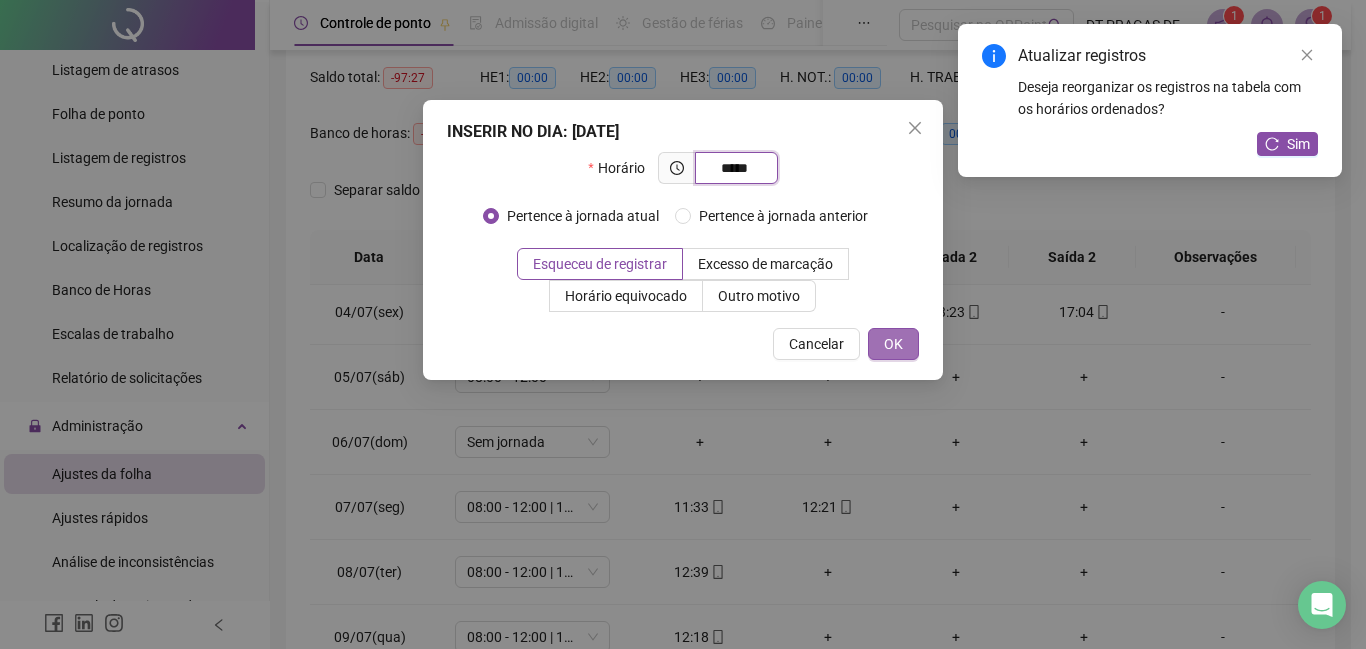 type on "*****" 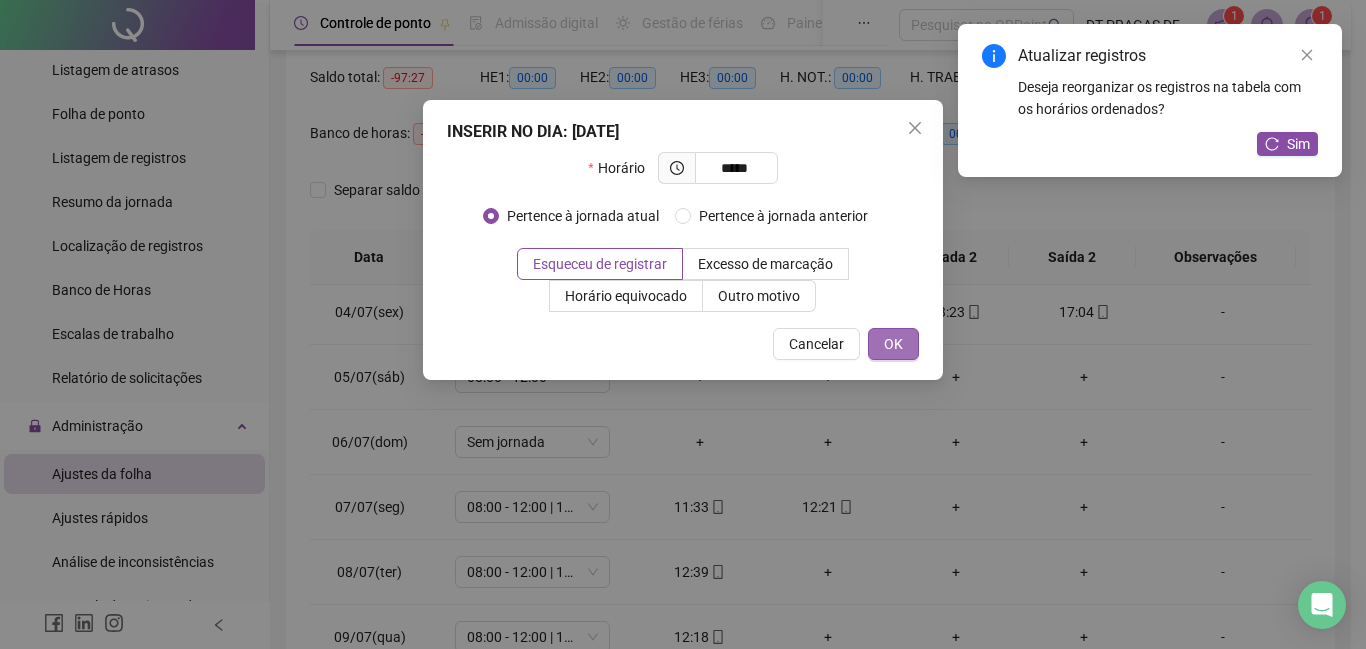 click on "OK" at bounding box center (893, 344) 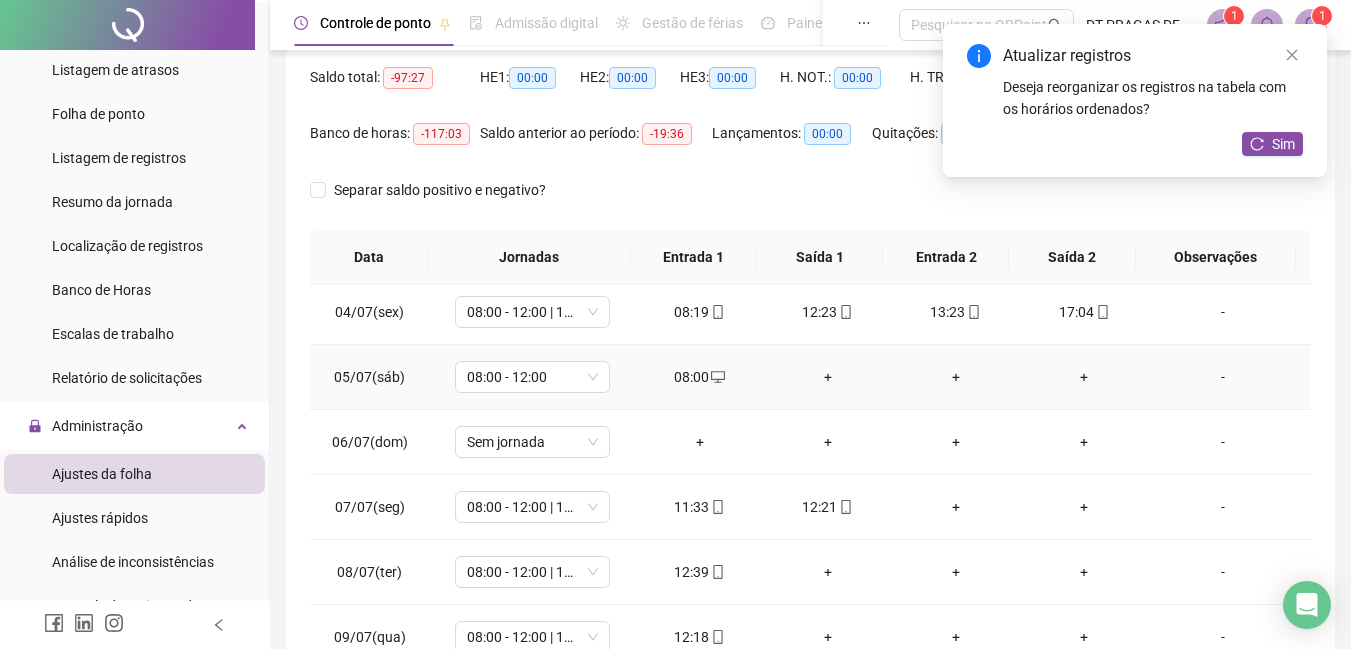 click on "+" at bounding box center [828, 377] 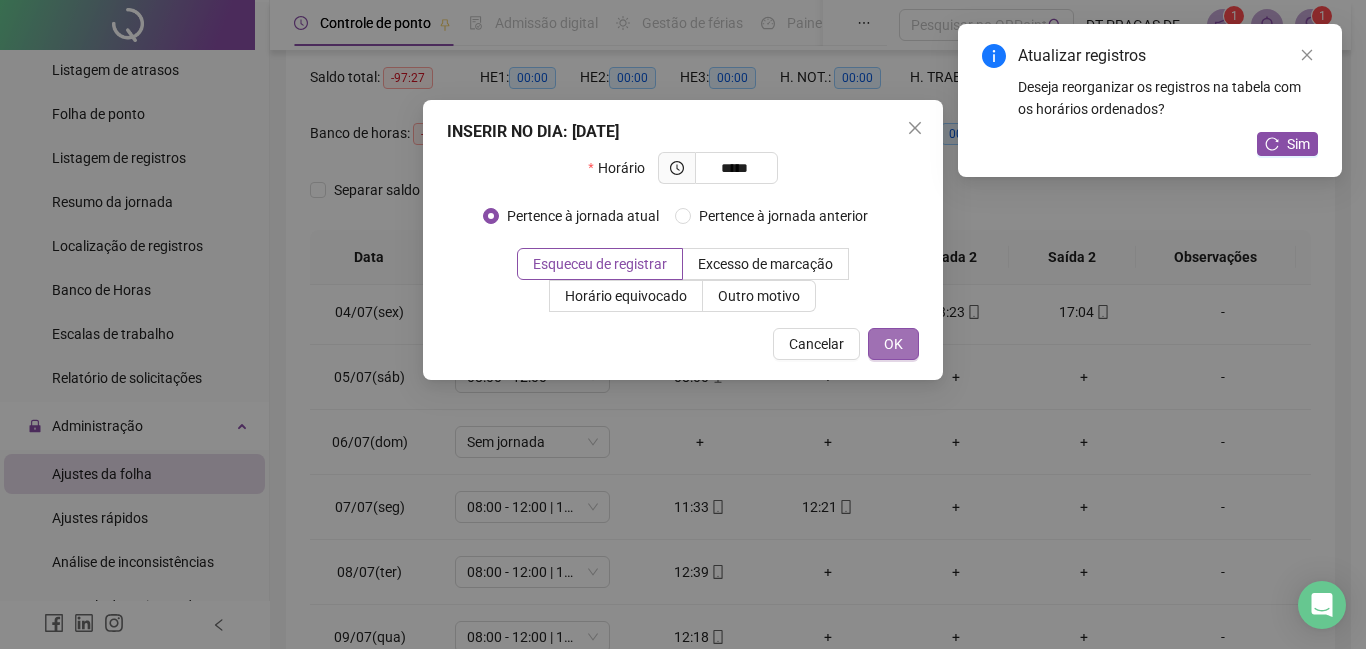 type on "*****" 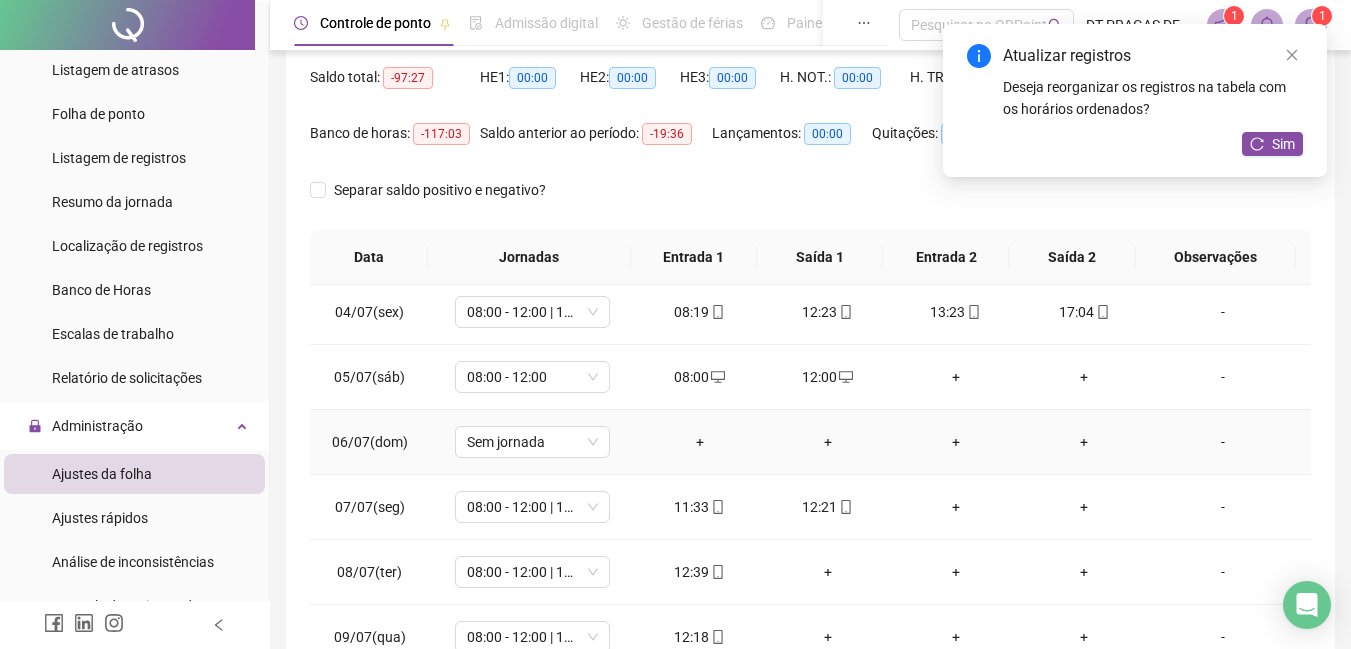 scroll, scrollTop: 400, scrollLeft: 0, axis: vertical 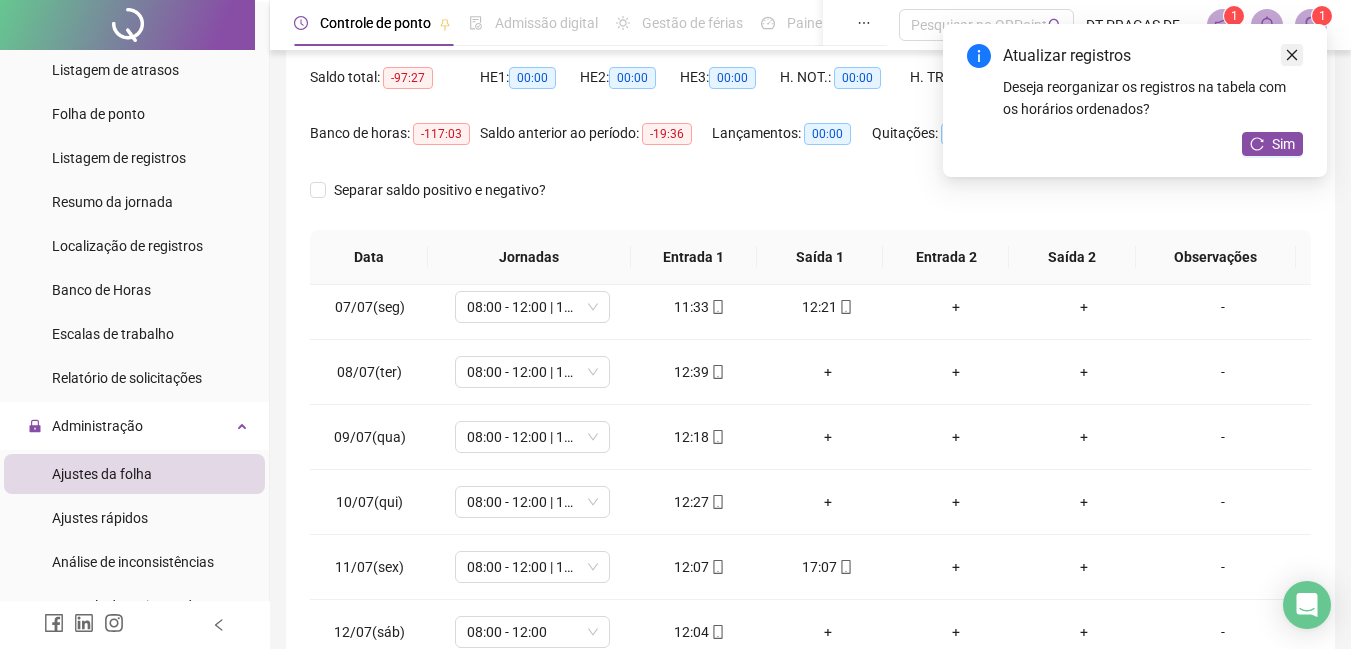 click 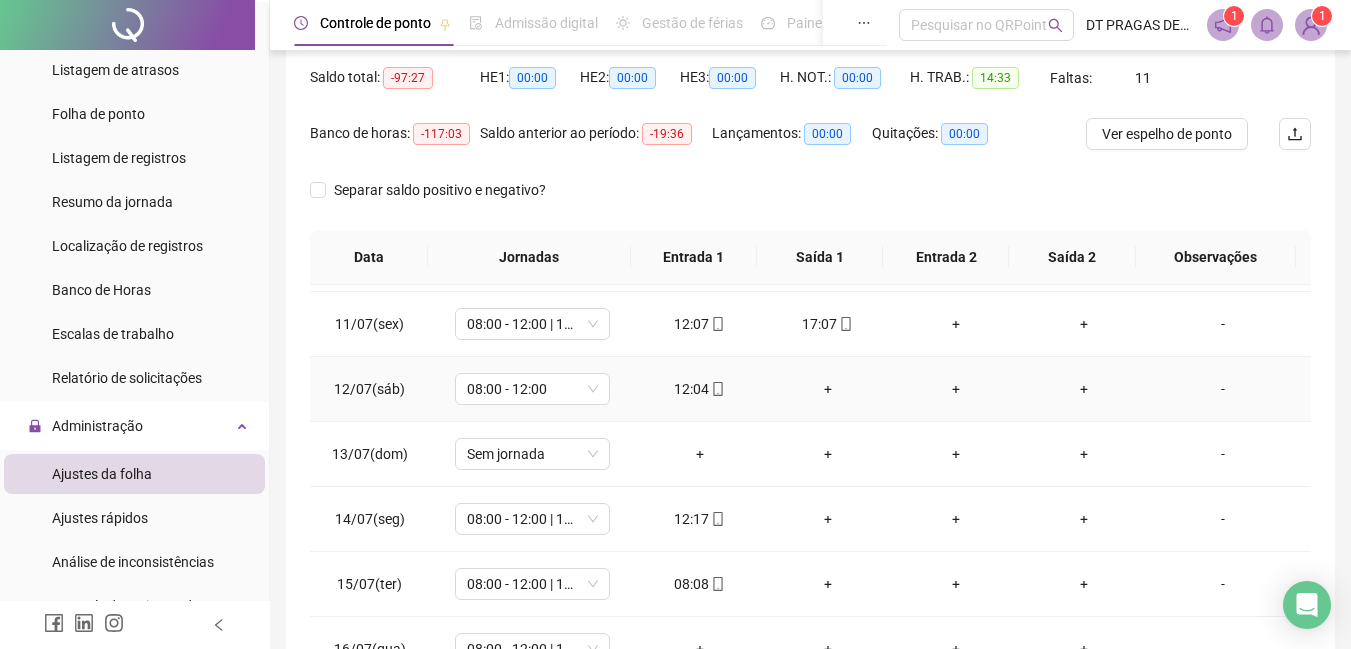 scroll, scrollTop: 743, scrollLeft: 0, axis: vertical 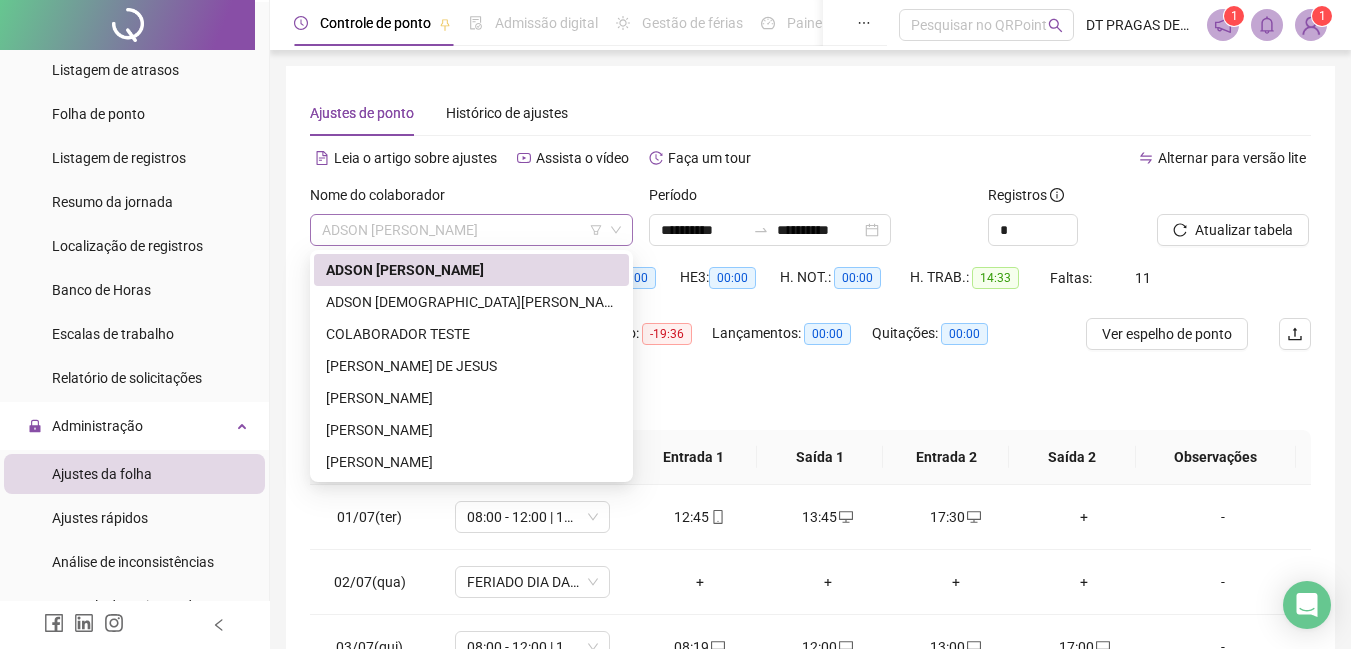 click on "ADSON [PERSON_NAME]" at bounding box center (471, 230) 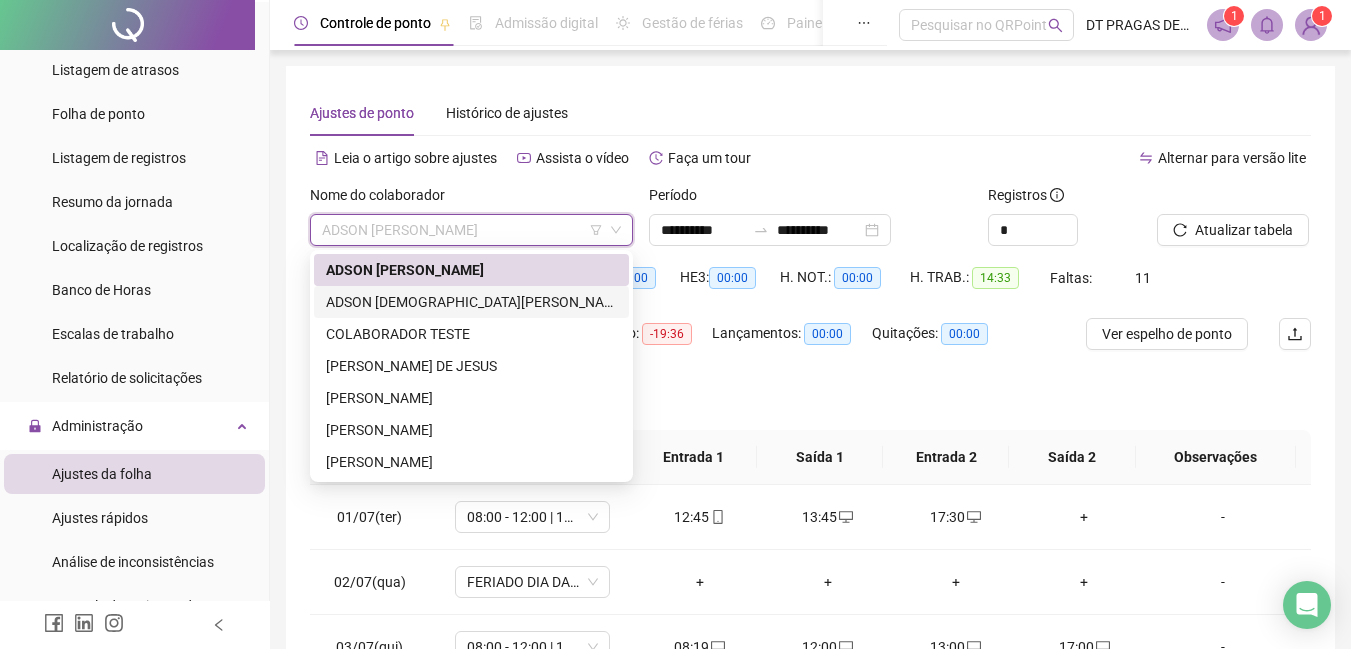 click on "ADSON [DEMOGRAPHIC_DATA][PERSON_NAME]" at bounding box center (471, 302) 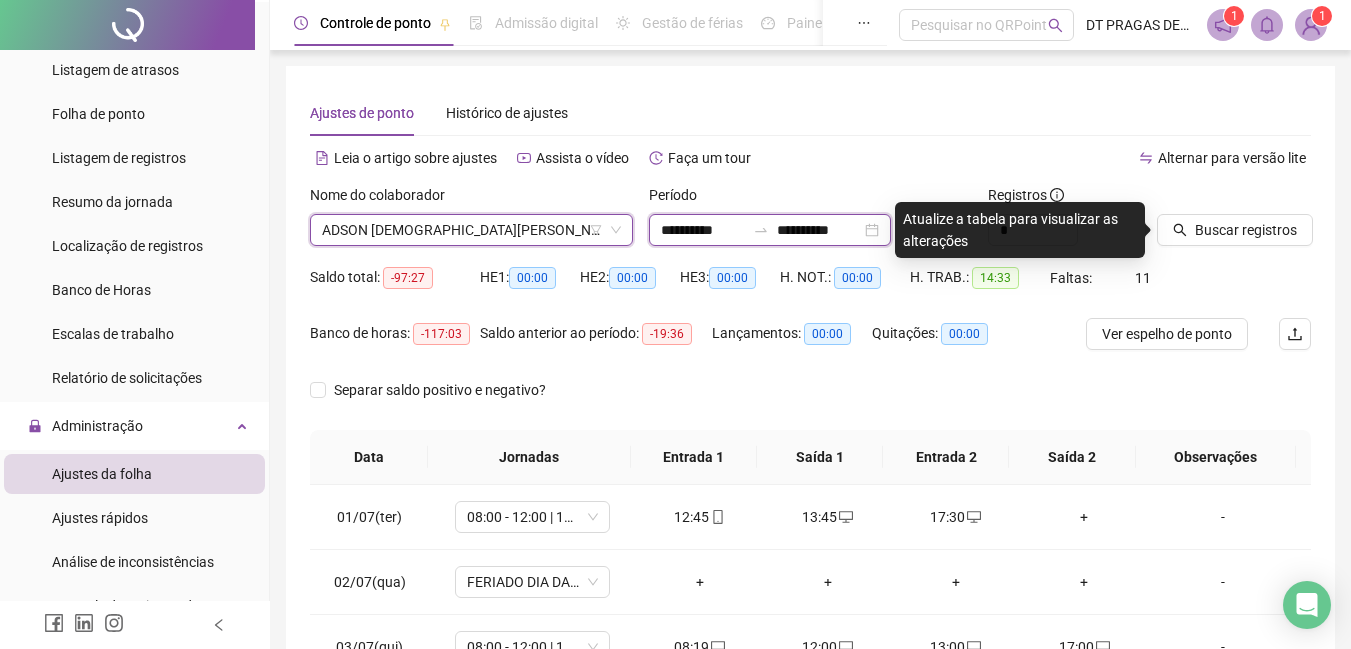 click on "**********" at bounding box center (703, 230) 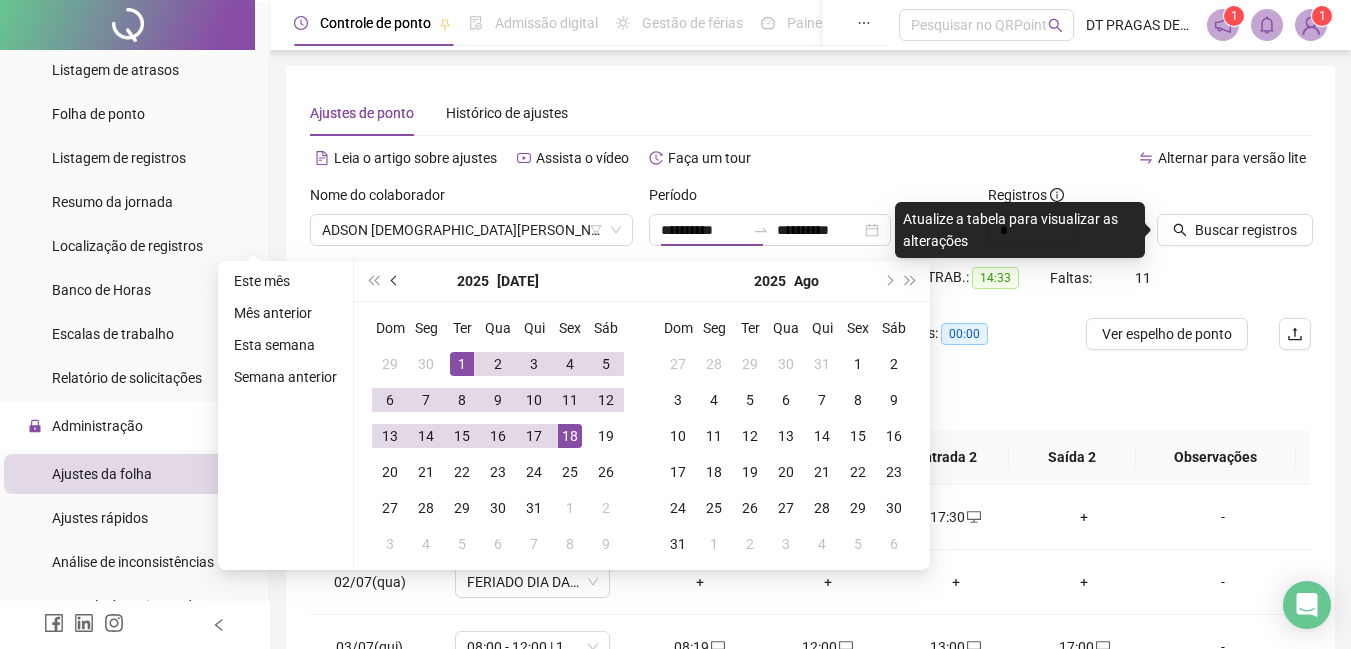 click at bounding box center (395, 281) 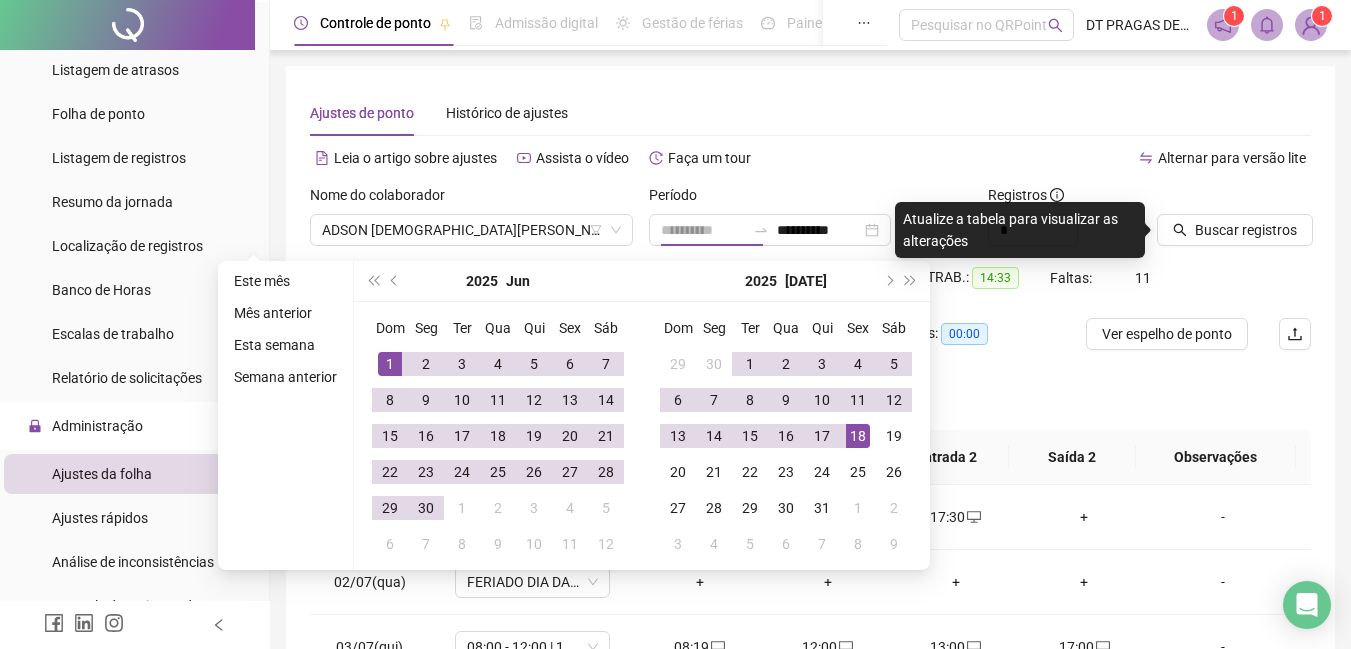 type on "**********" 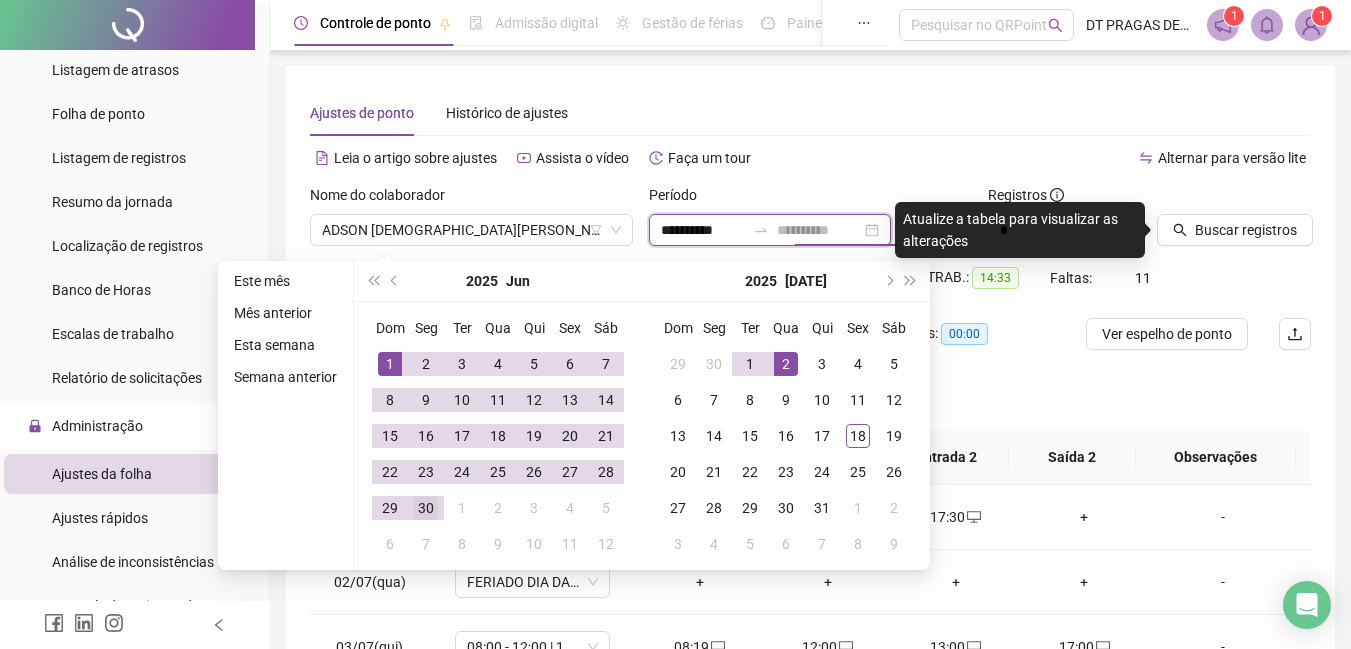 type on "**********" 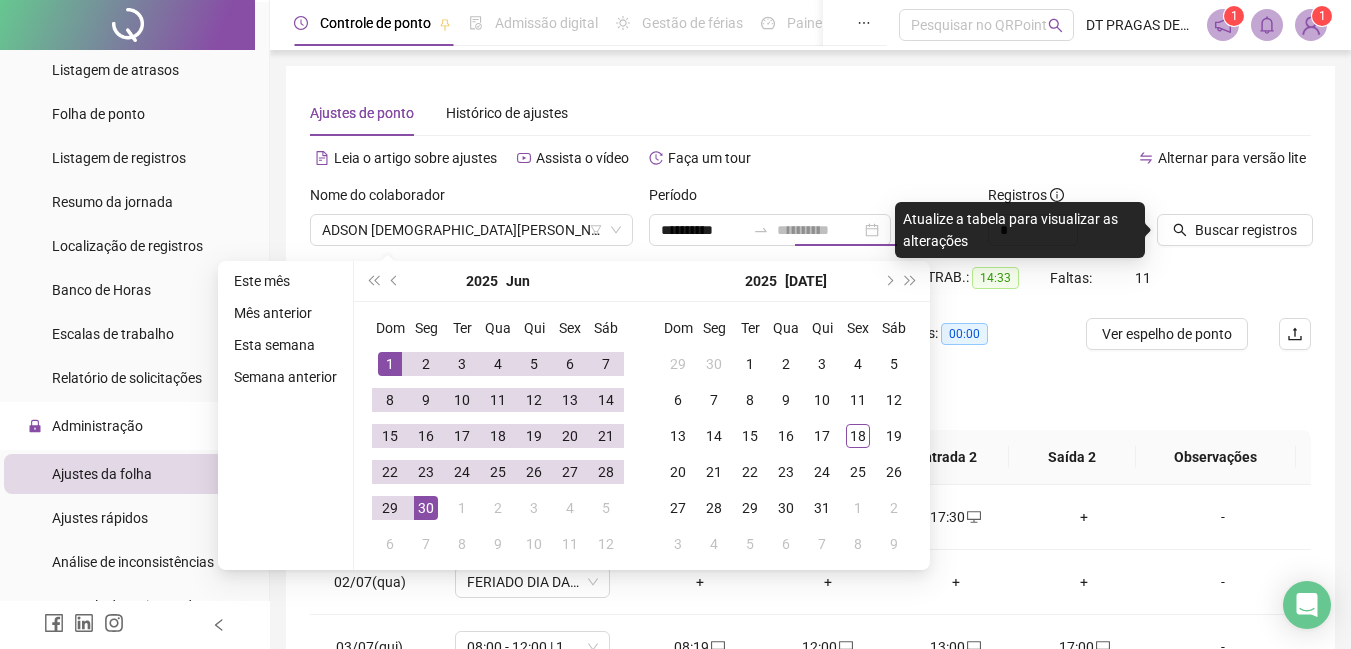 click on "30" at bounding box center (426, 508) 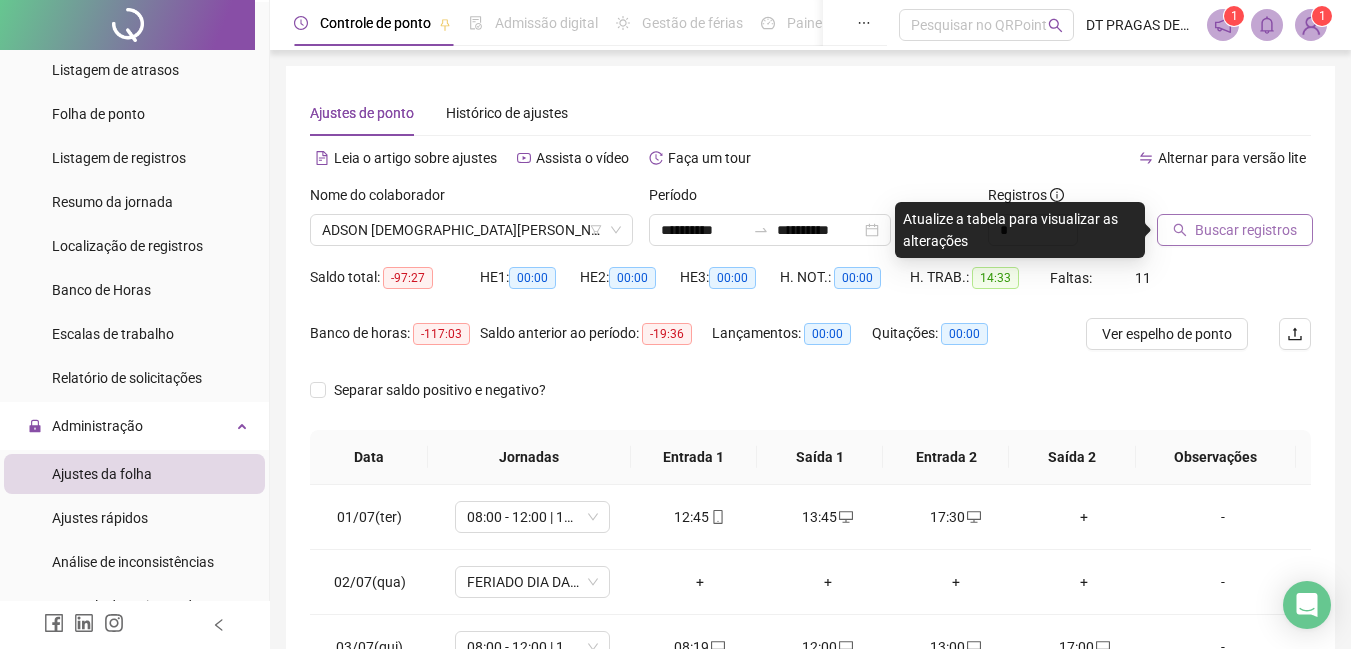 click on "Buscar registros" at bounding box center (1246, 230) 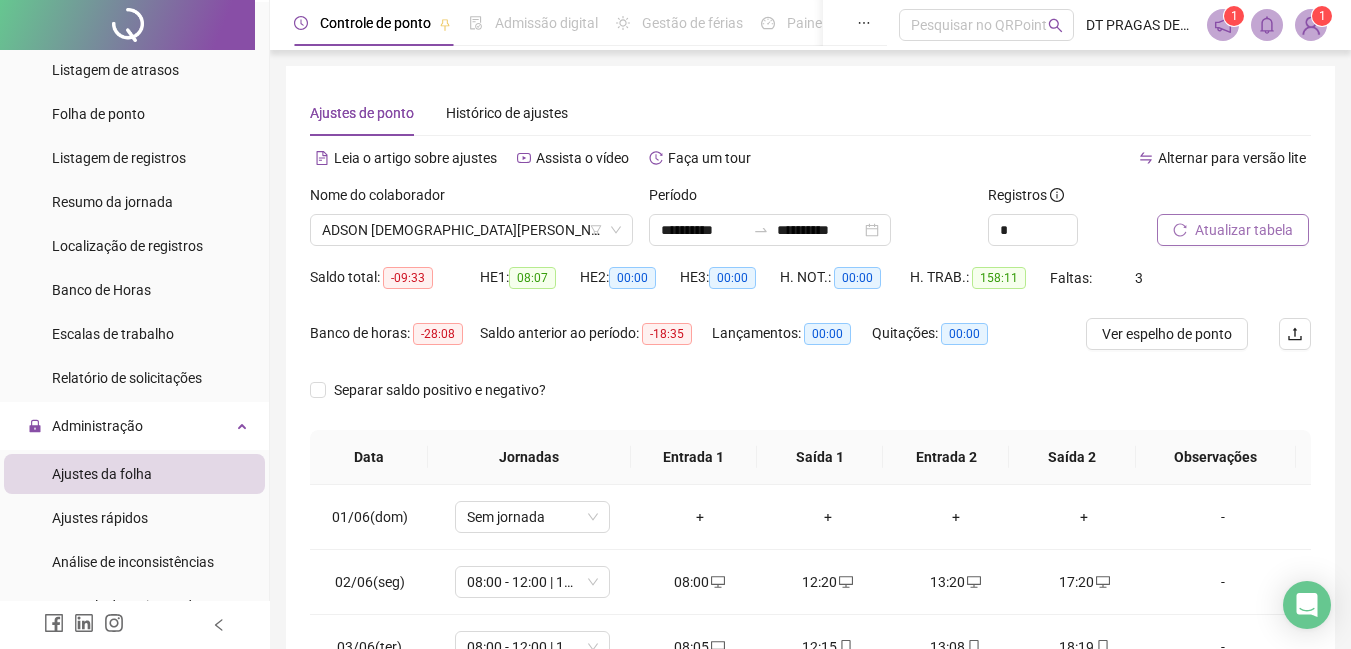 scroll, scrollTop: 300, scrollLeft: 0, axis: vertical 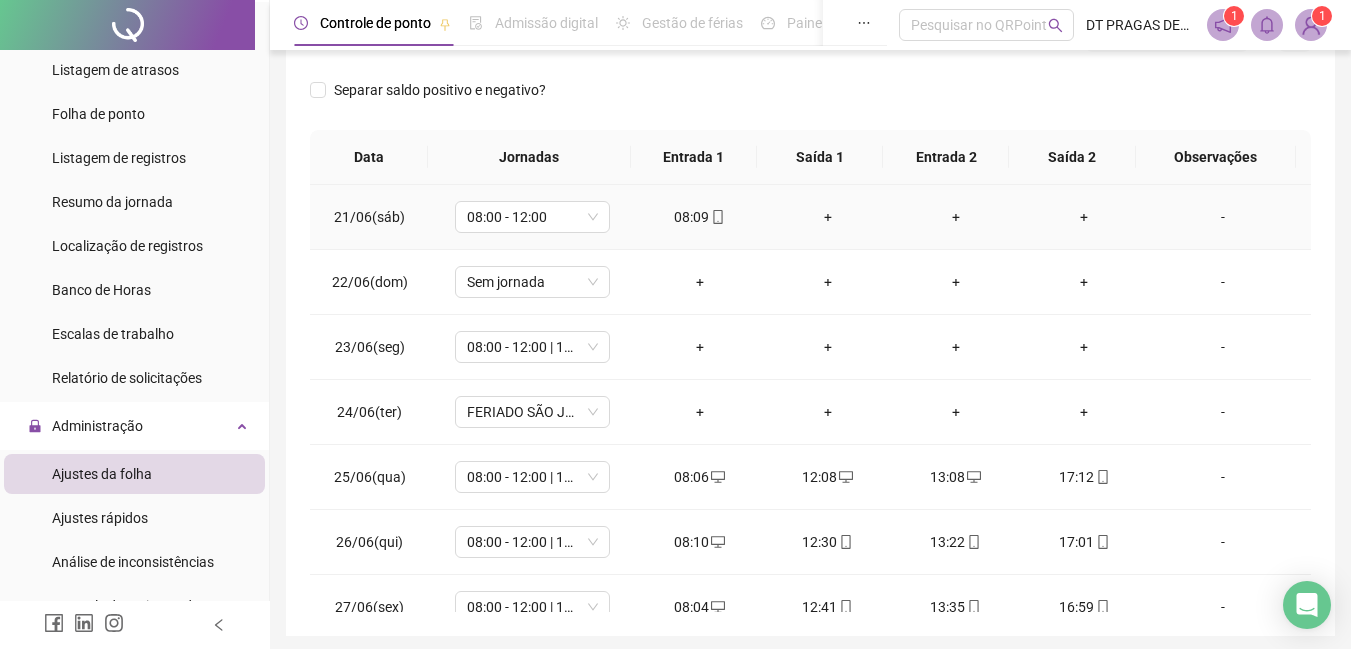 click on "+" at bounding box center (828, 217) 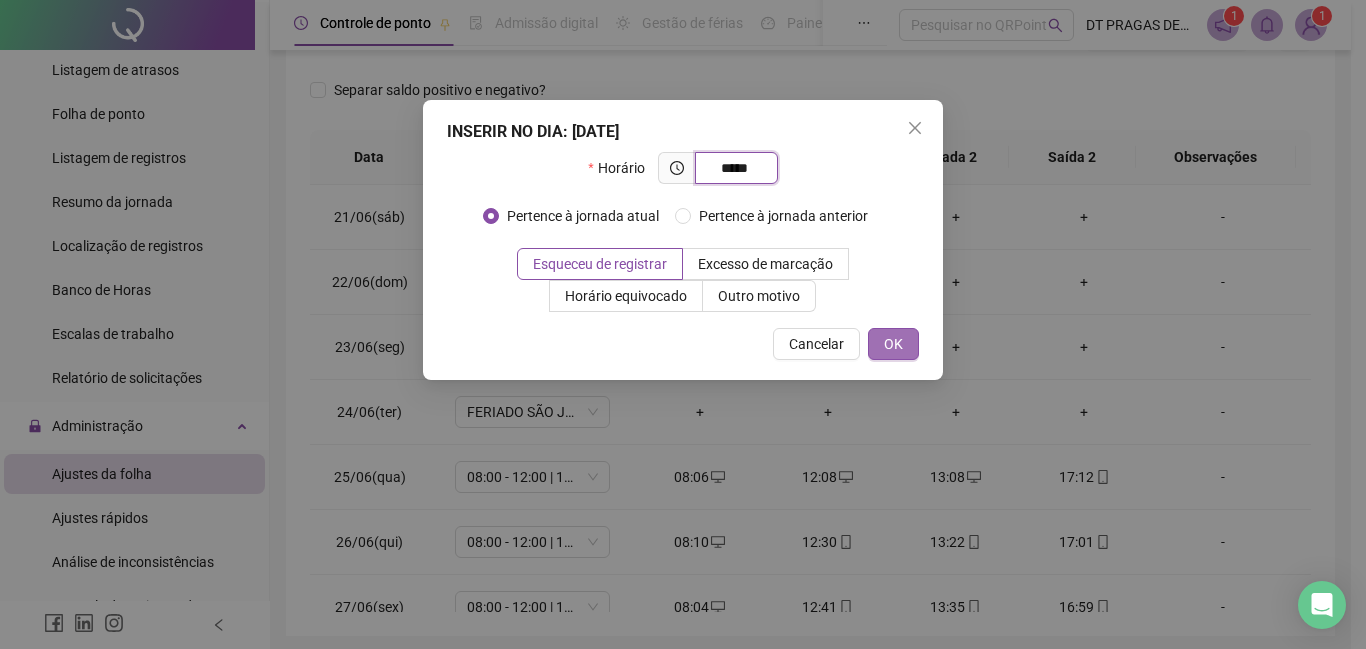 type on "*****" 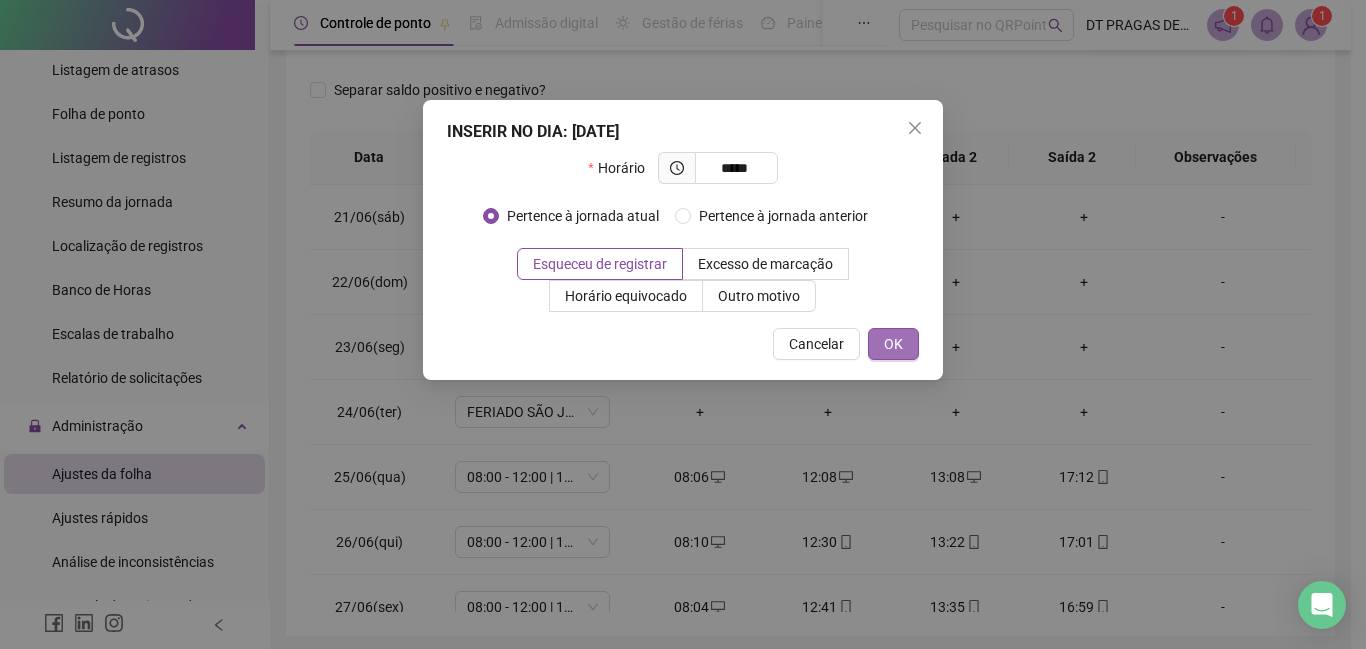 click on "OK" at bounding box center (893, 344) 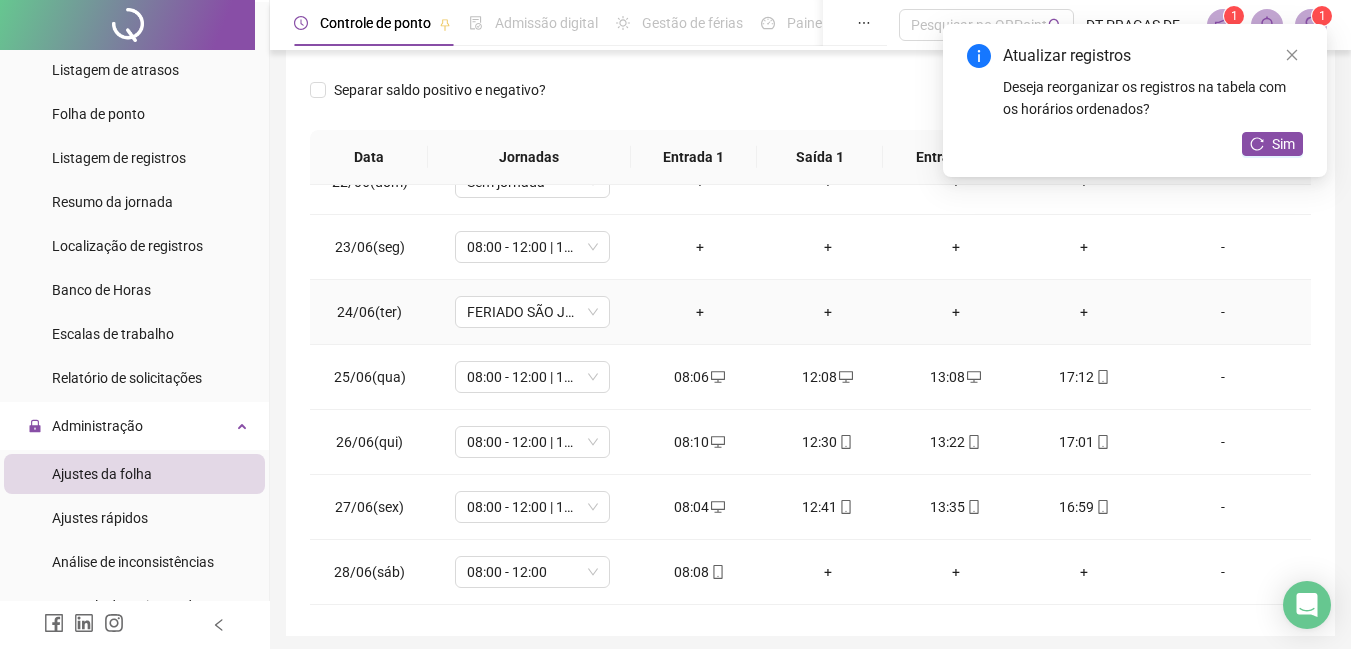scroll, scrollTop: 1523, scrollLeft: 0, axis: vertical 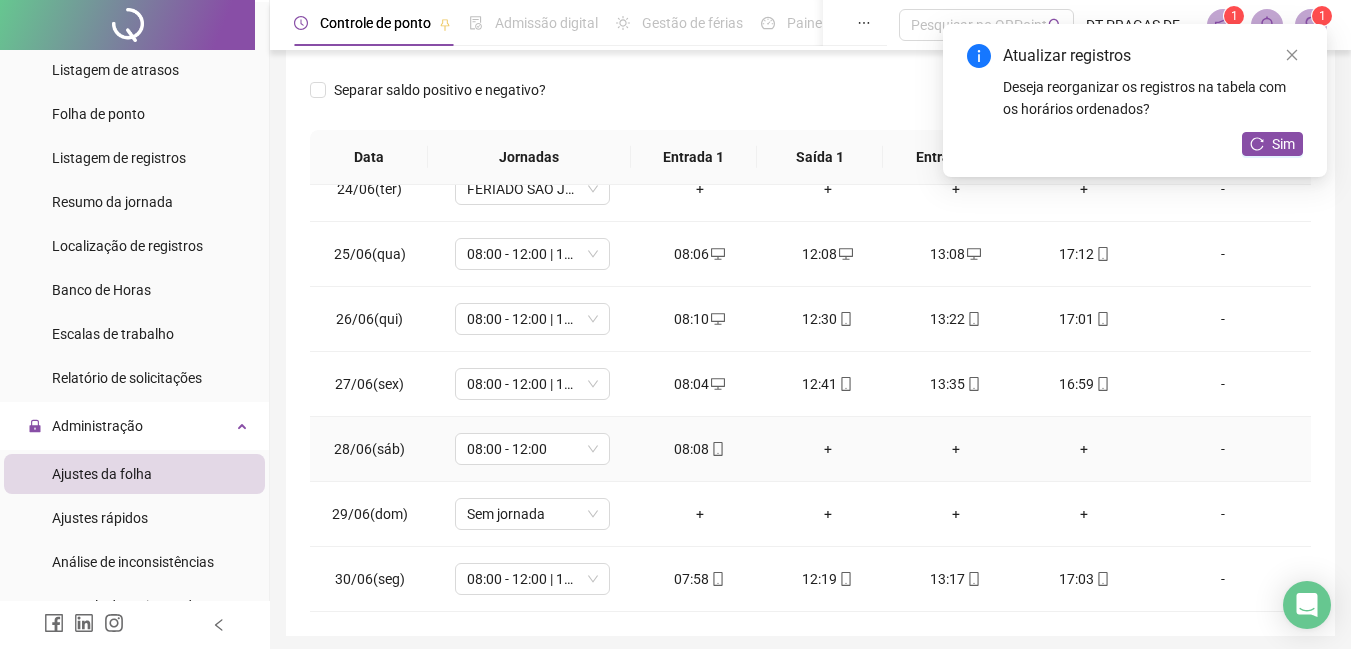 click on "+" at bounding box center [828, 449] 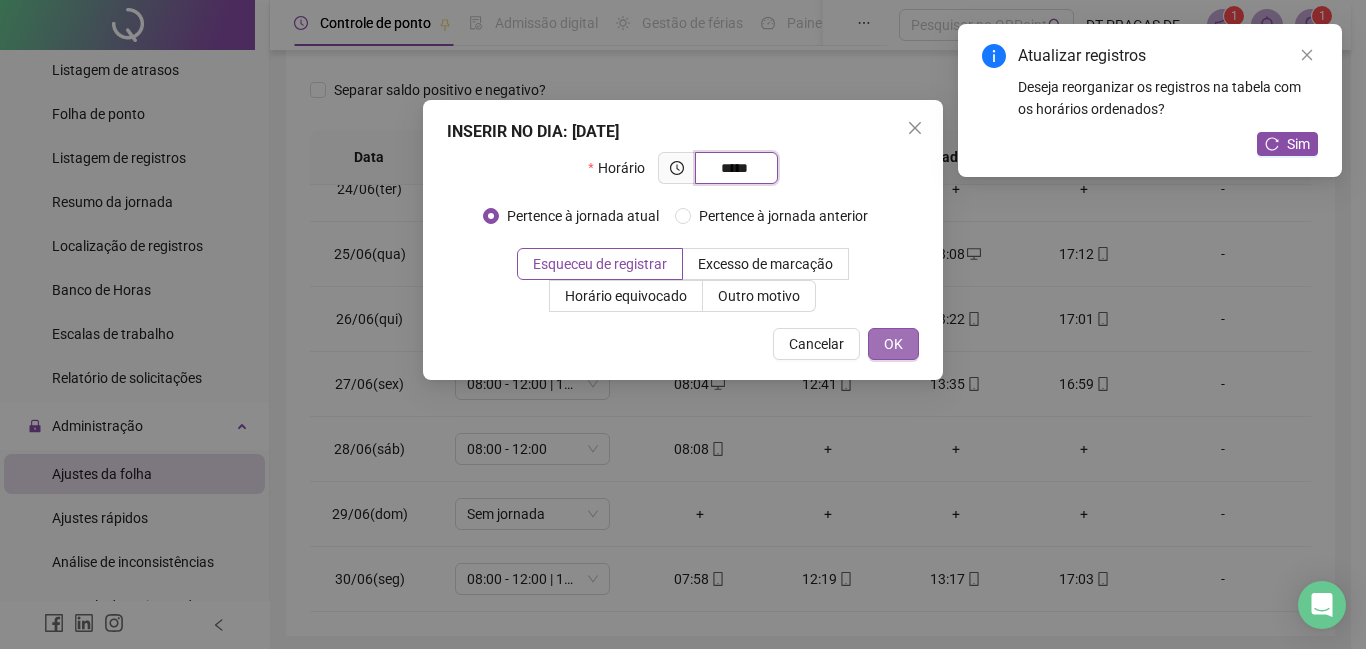 type on "*****" 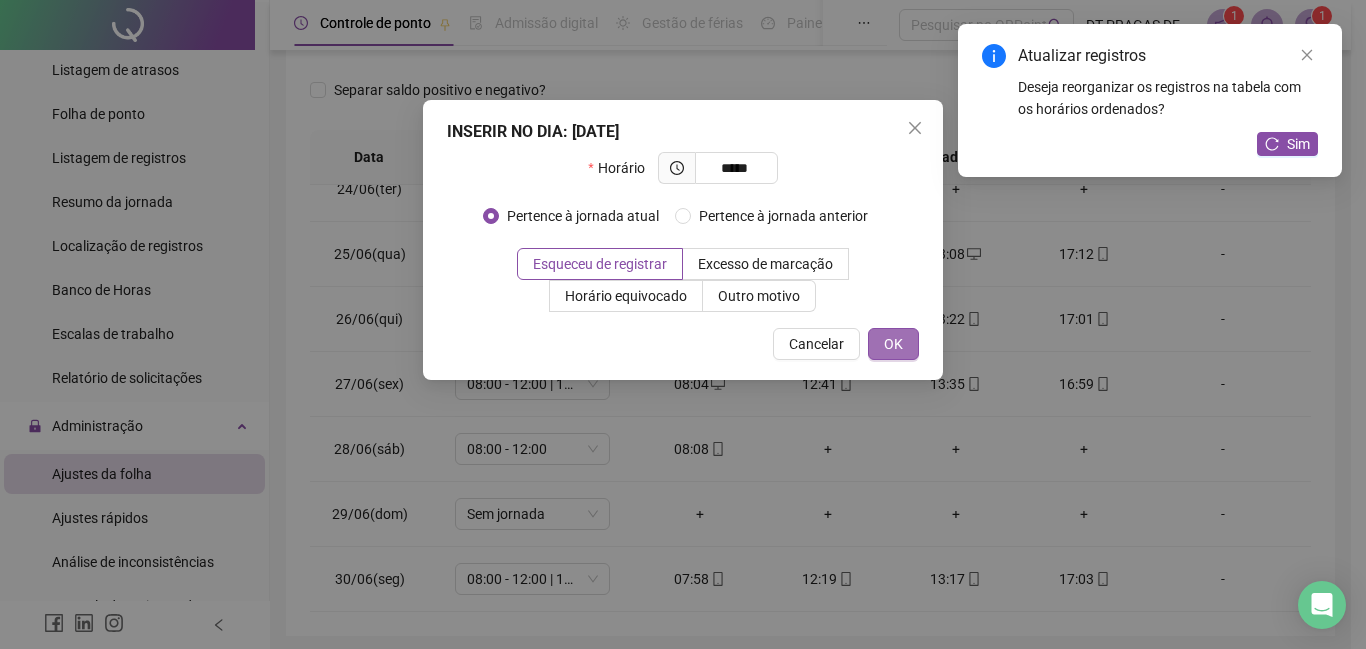click on "OK" at bounding box center (893, 344) 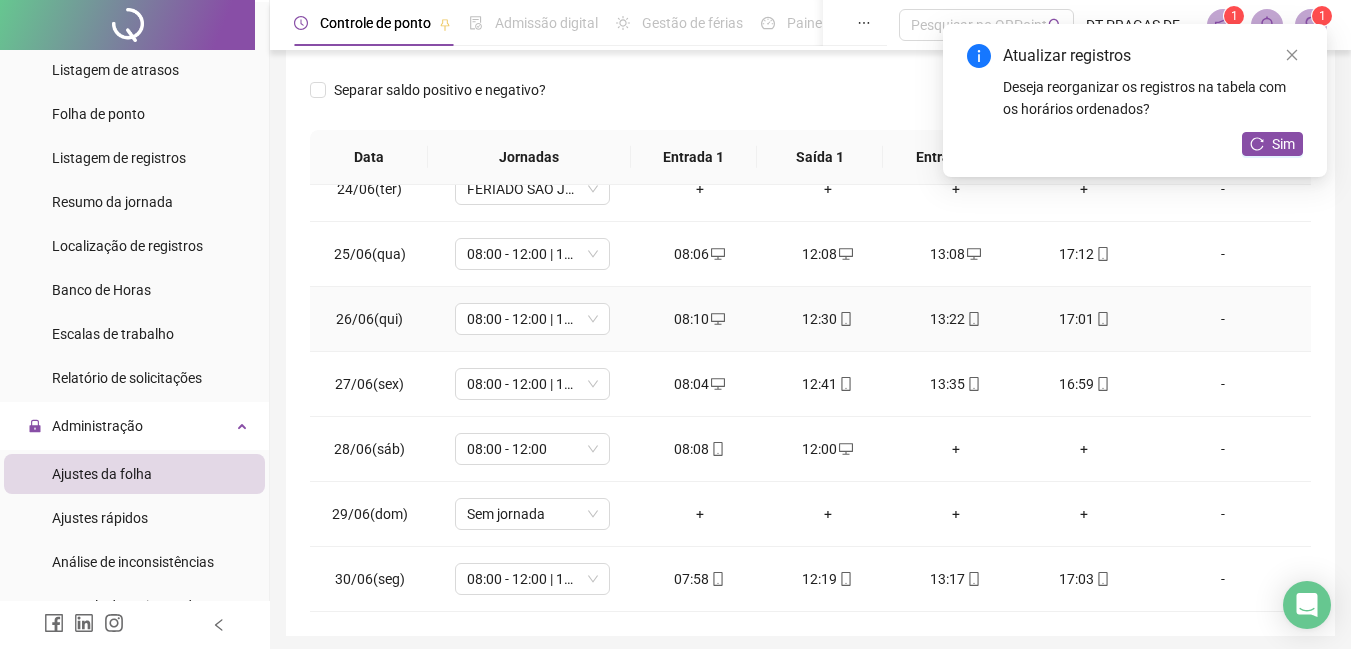 scroll, scrollTop: 373, scrollLeft: 0, axis: vertical 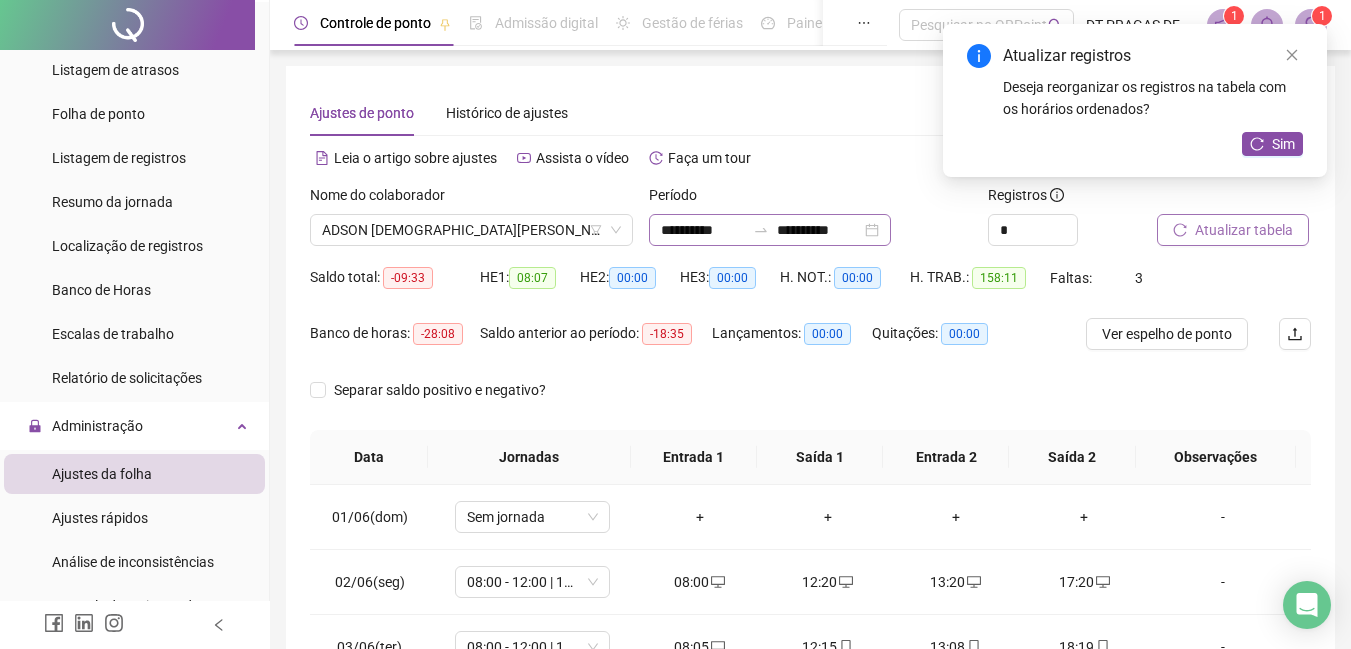 click on "**********" at bounding box center (770, 230) 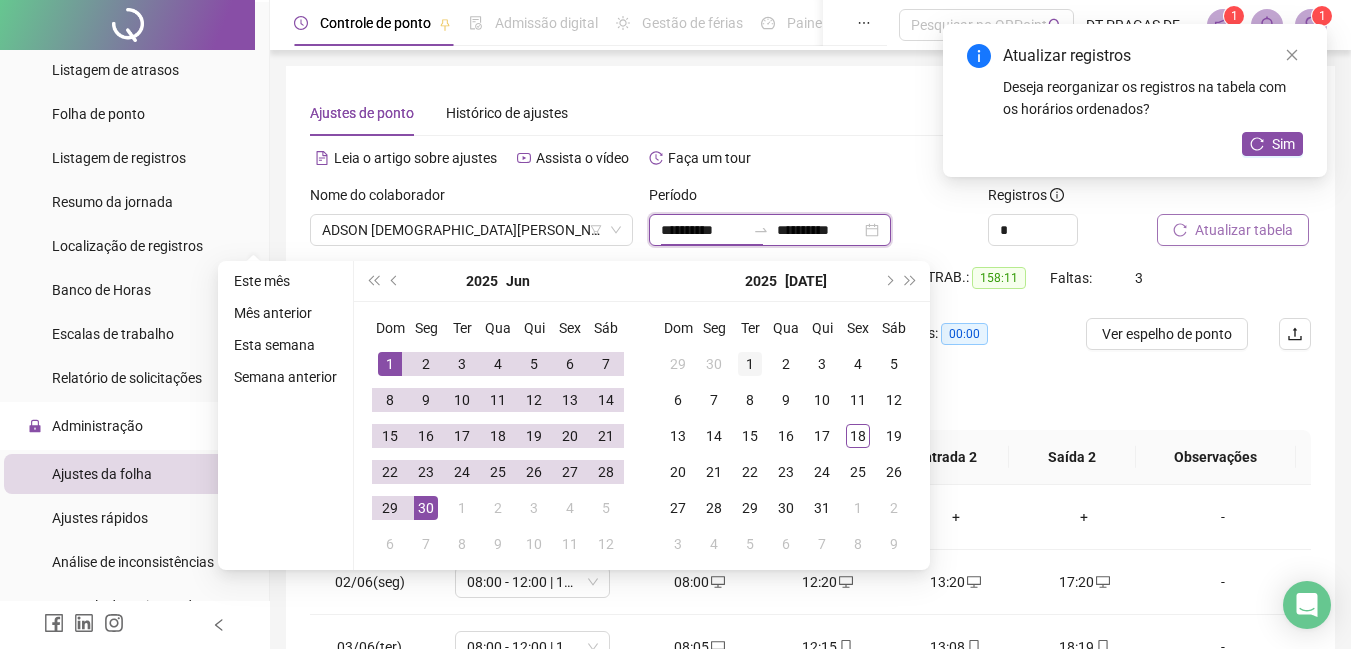 type on "**********" 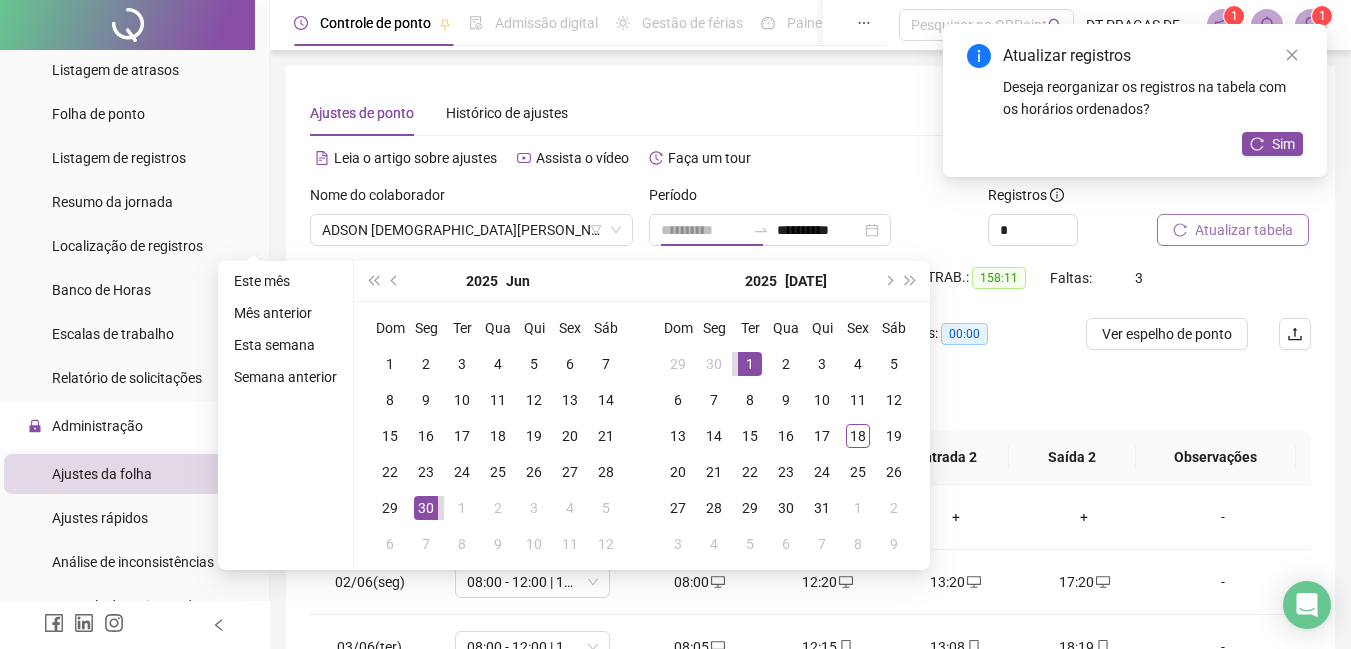 click on "1" at bounding box center [750, 364] 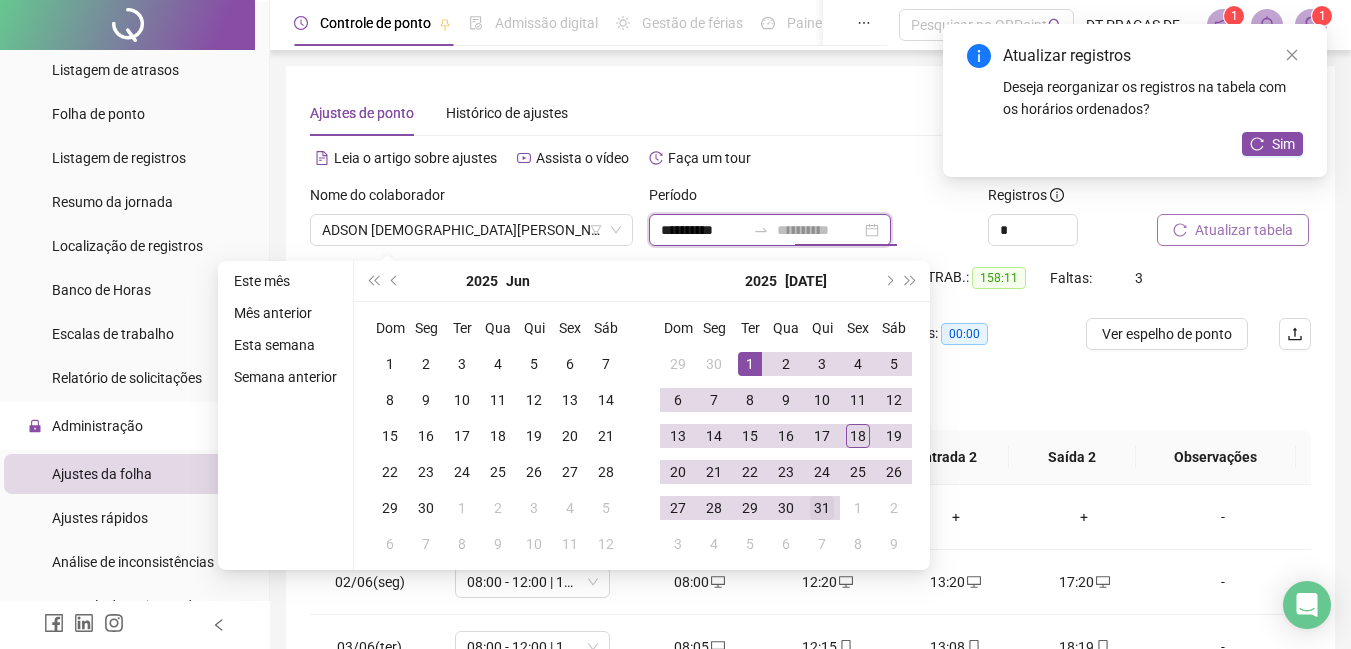 type on "**********" 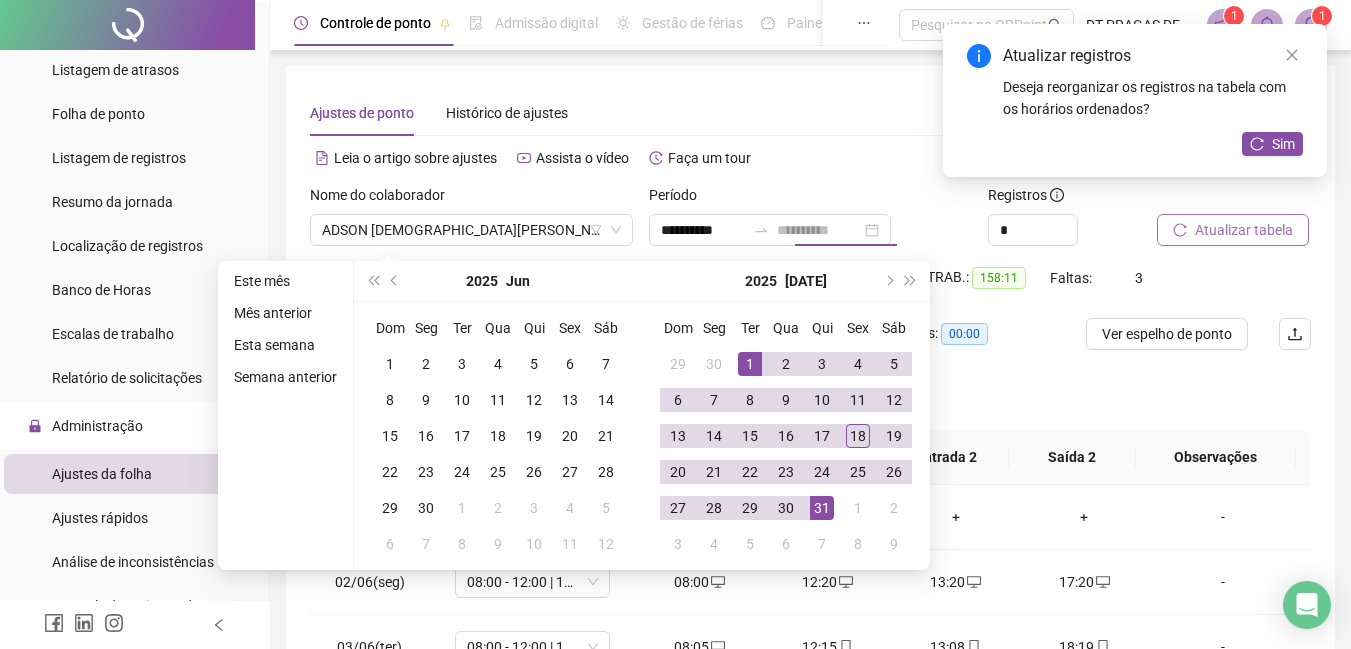 click on "31" at bounding box center [822, 508] 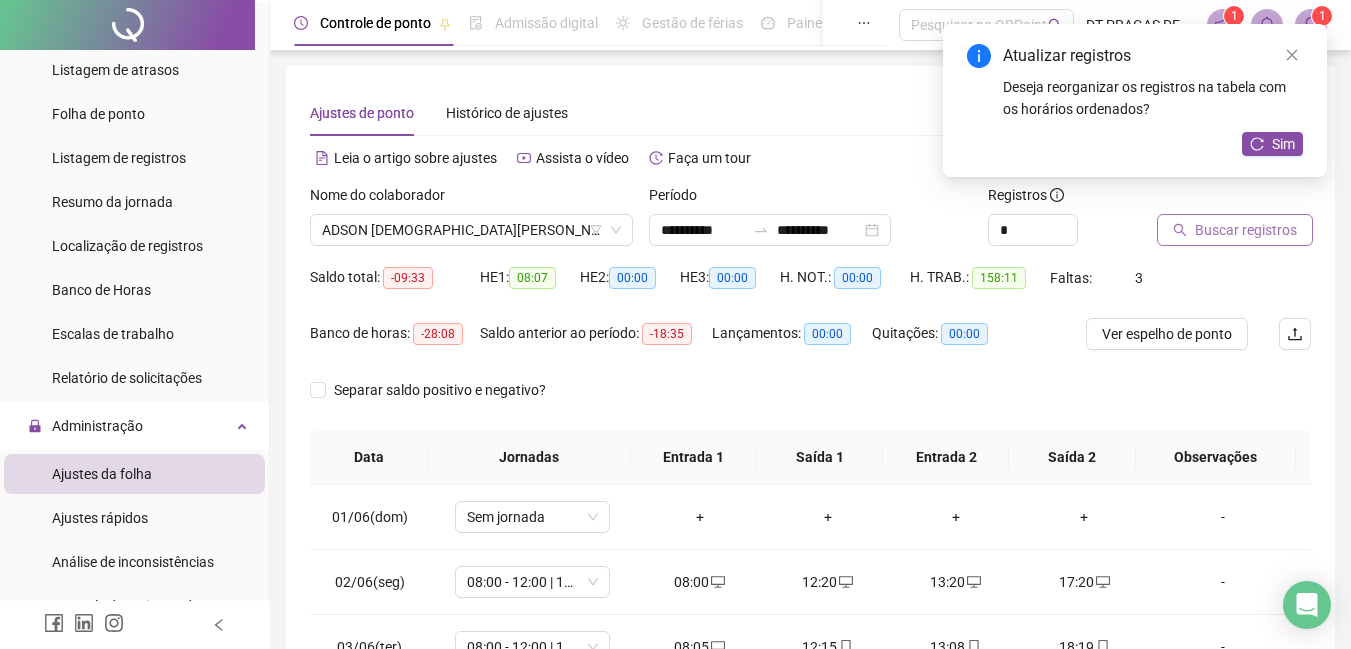 click on "Buscar registros" at bounding box center (1235, 230) 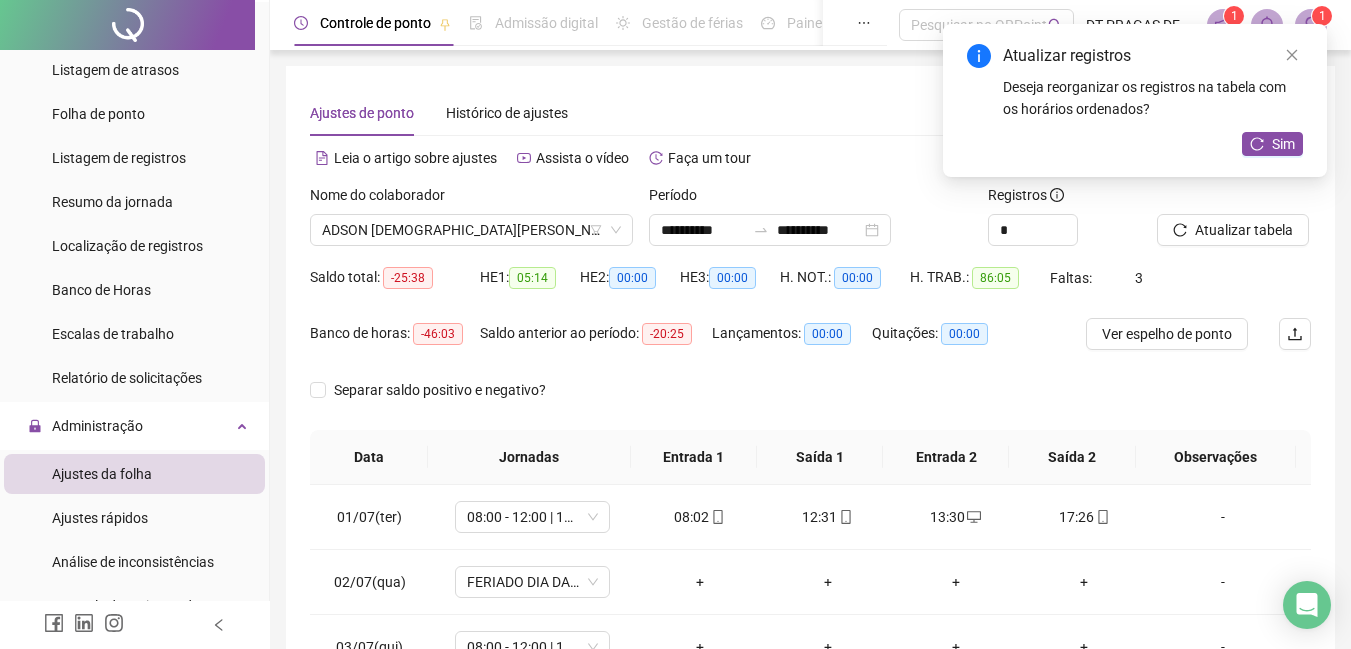 scroll, scrollTop: 100, scrollLeft: 0, axis: vertical 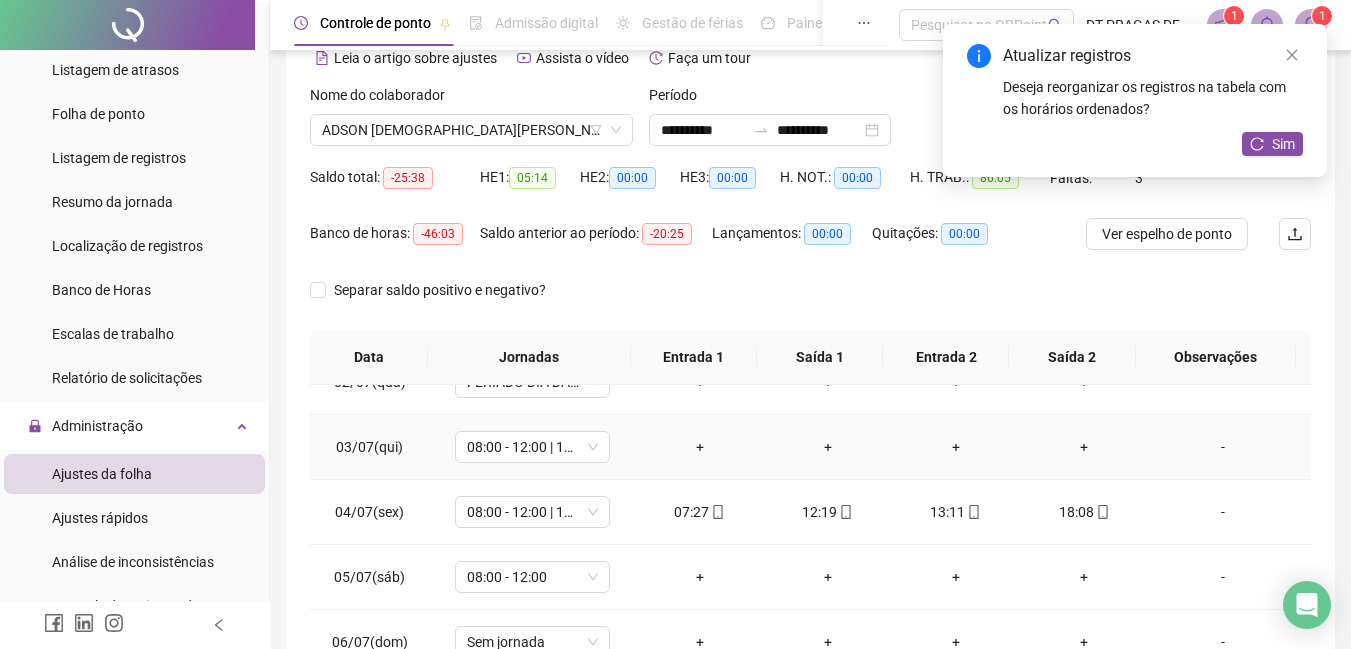type 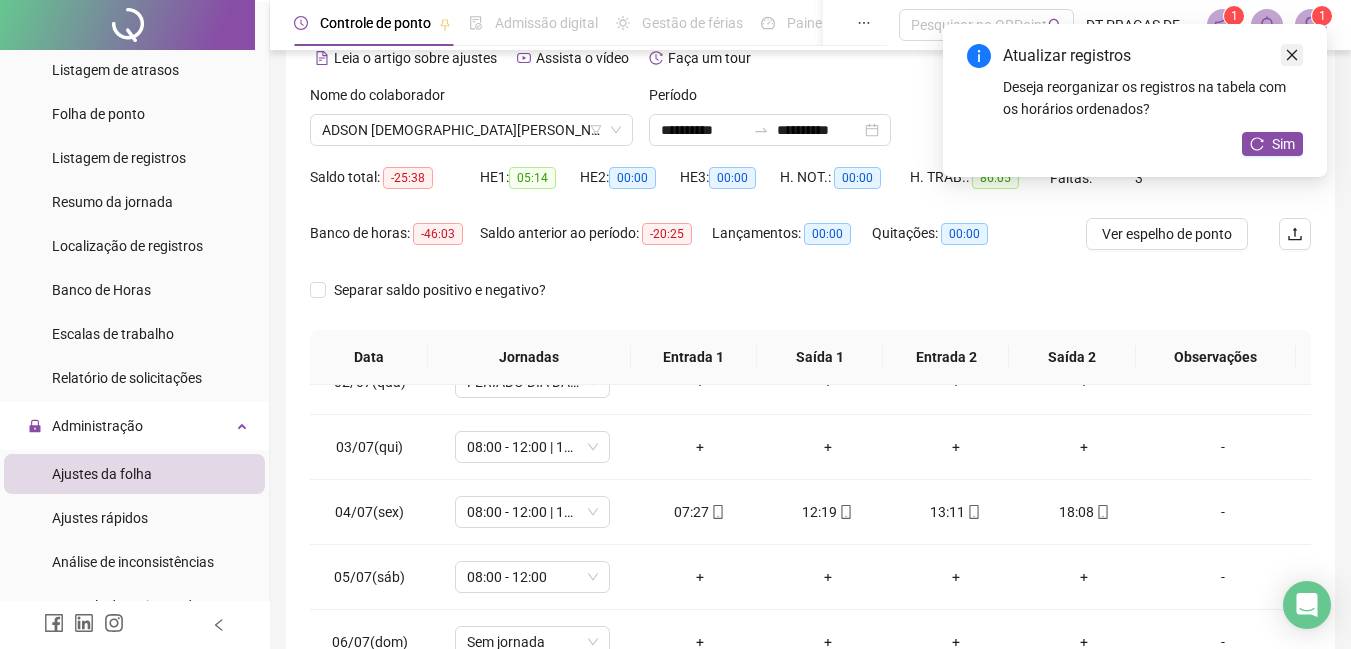 click 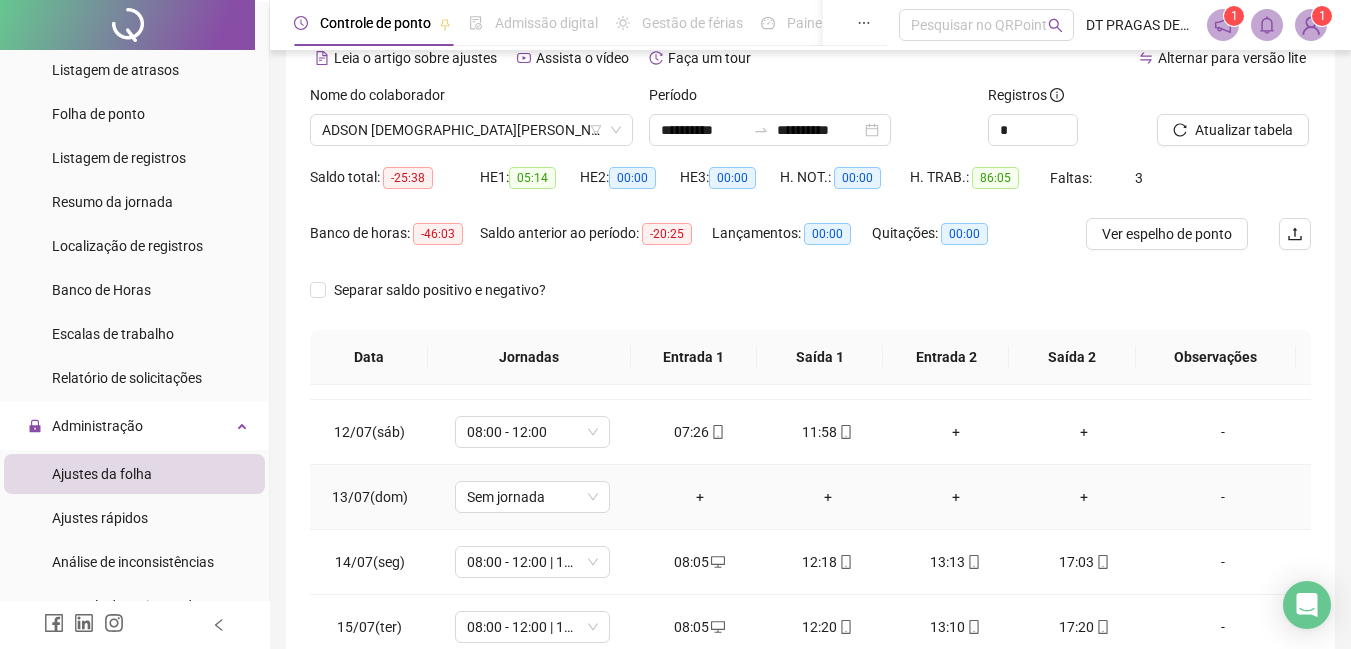 scroll, scrollTop: 743, scrollLeft: 0, axis: vertical 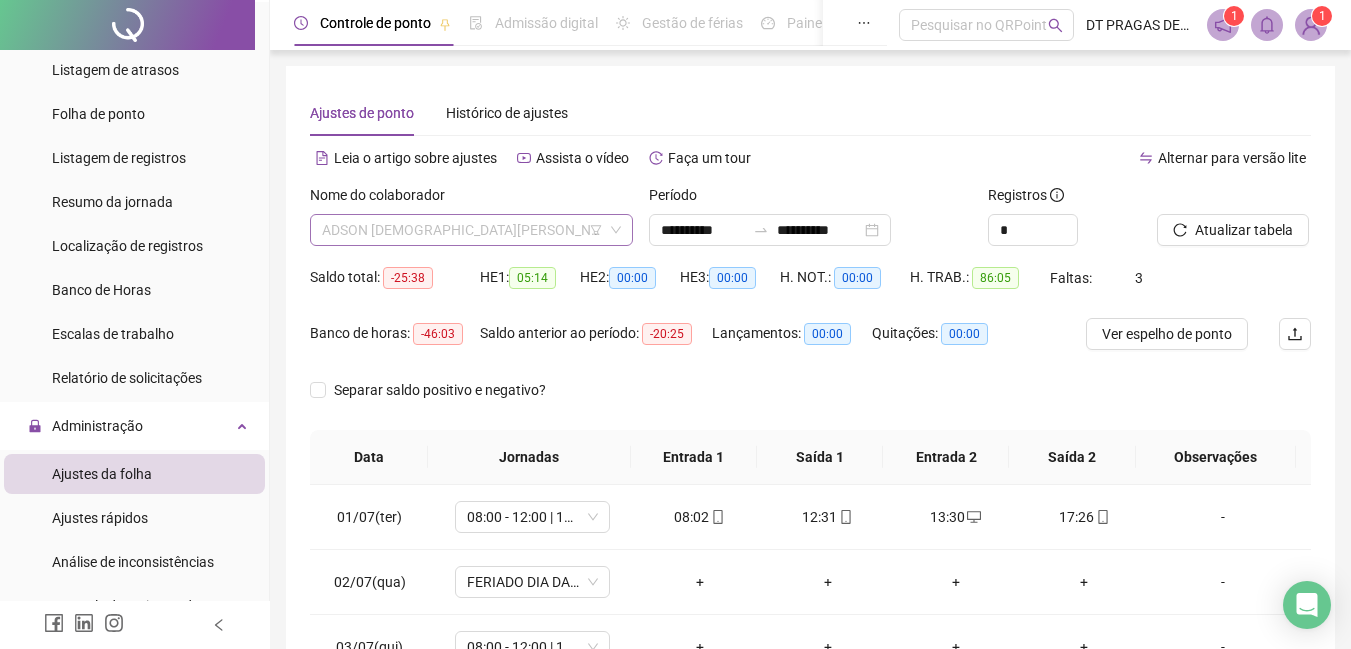click on "ADSON [DEMOGRAPHIC_DATA][PERSON_NAME]" at bounding box center [471, 230] 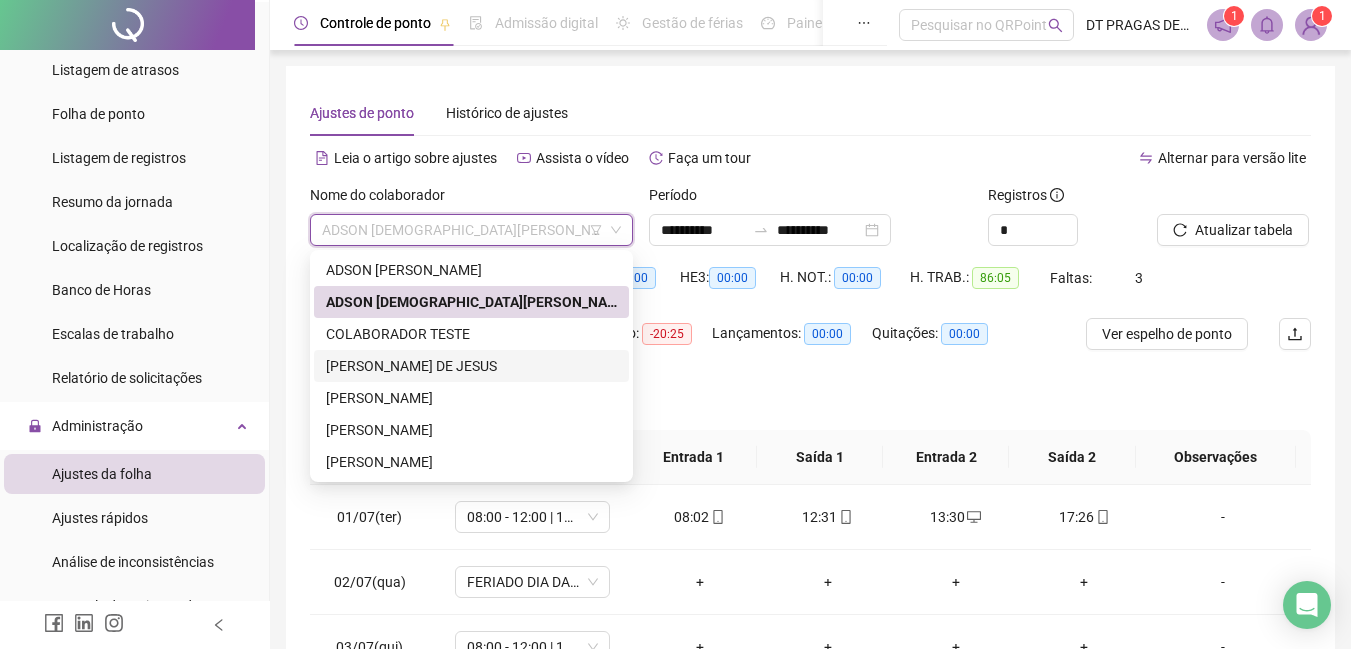 click on "[PERSON_NAME] DE JESUS" at bounding box center [471, 366] 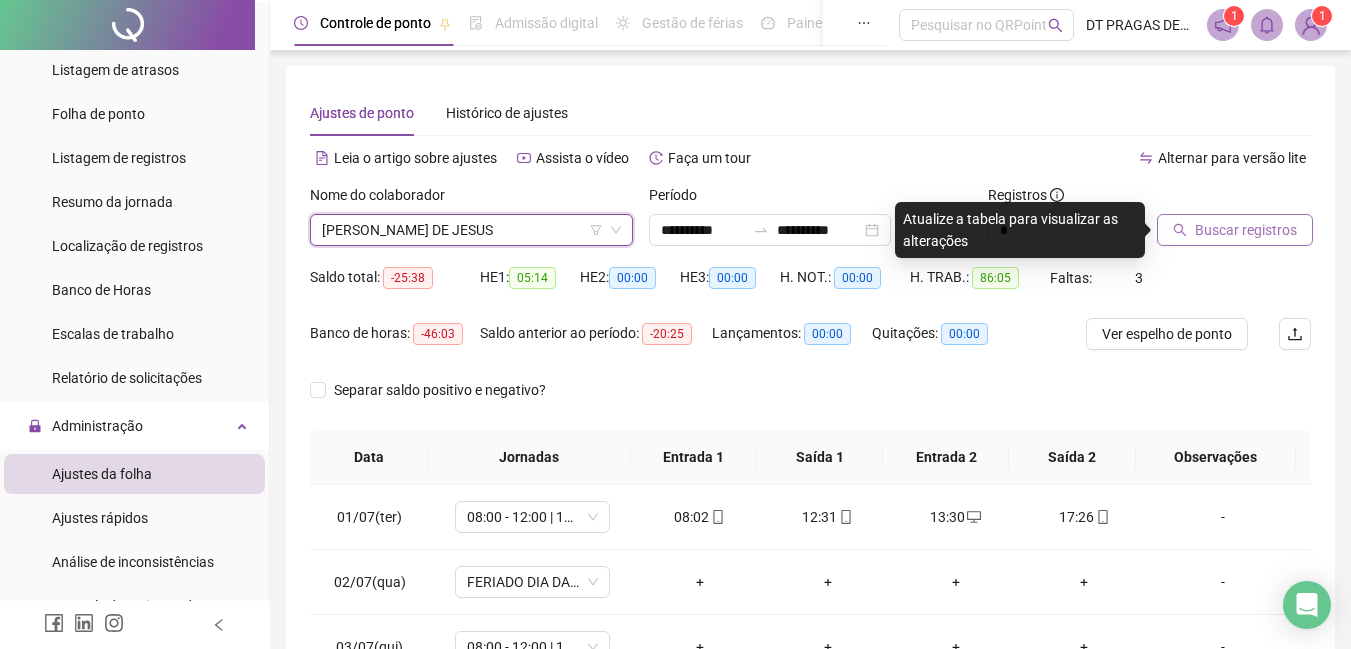 click on "Buscar registros" at bounding box center [1246, 230] 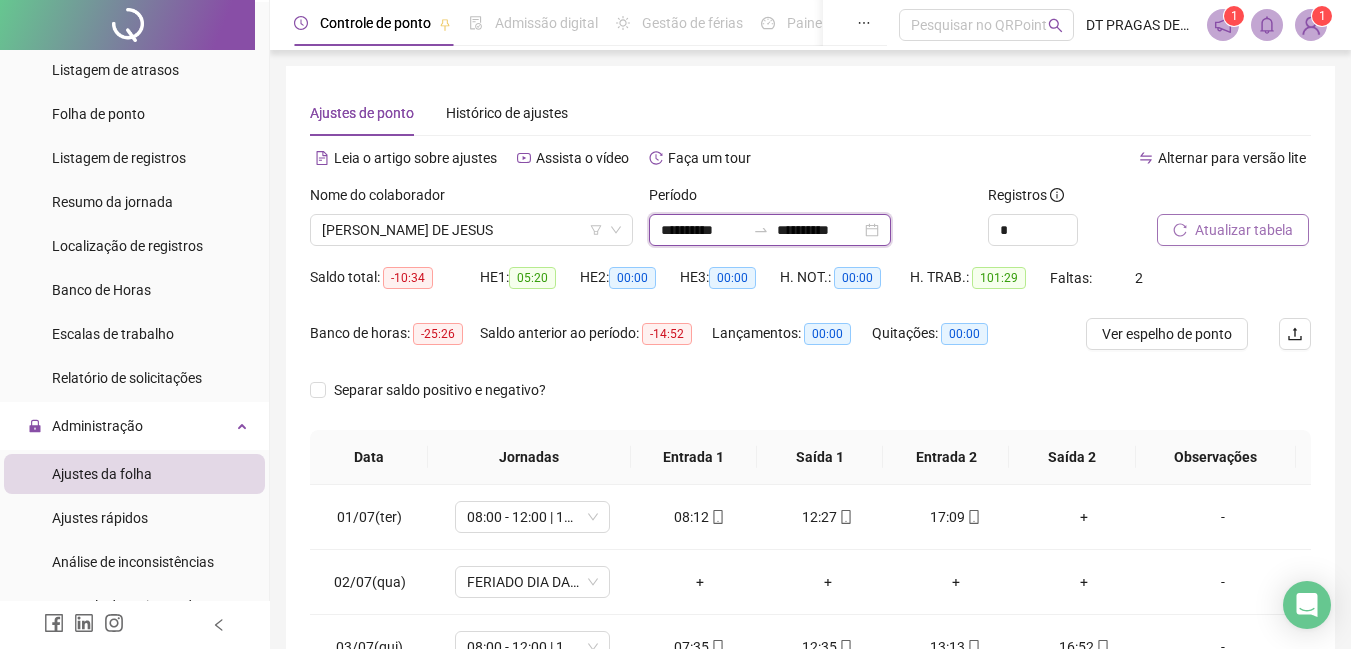 click on "**********" at bounding box center [703, 230] 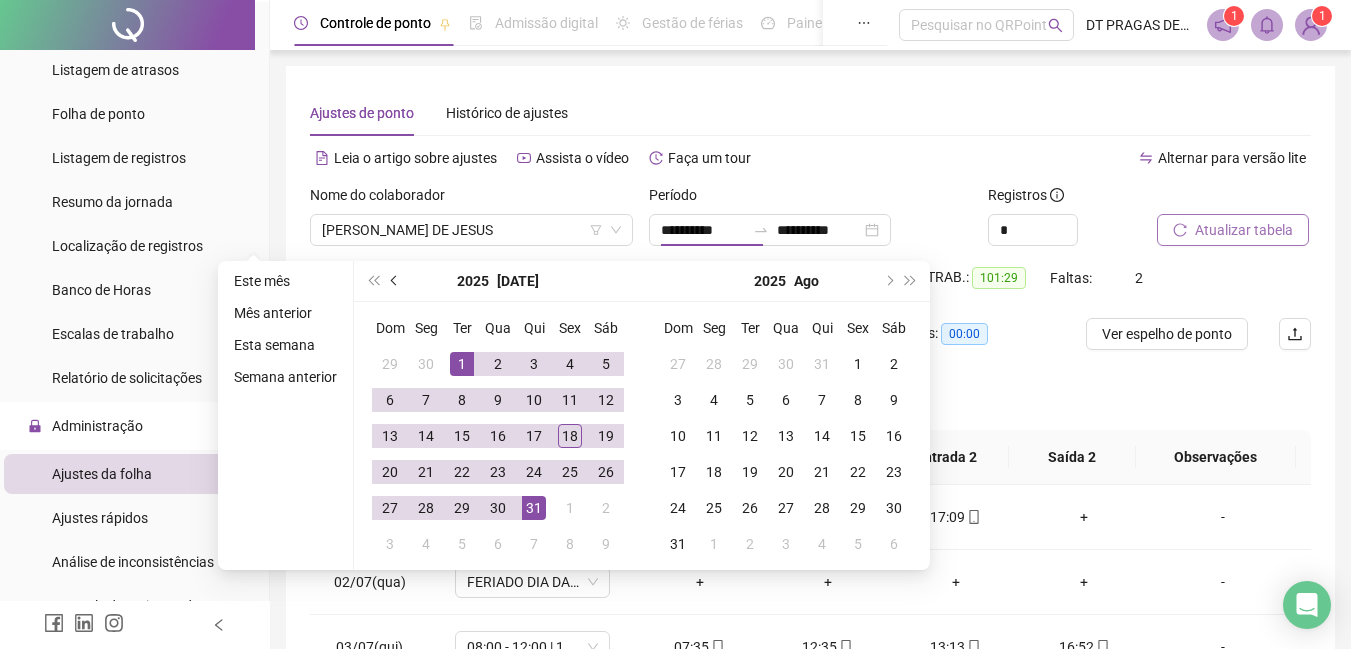click at bounding box center (395, 281) 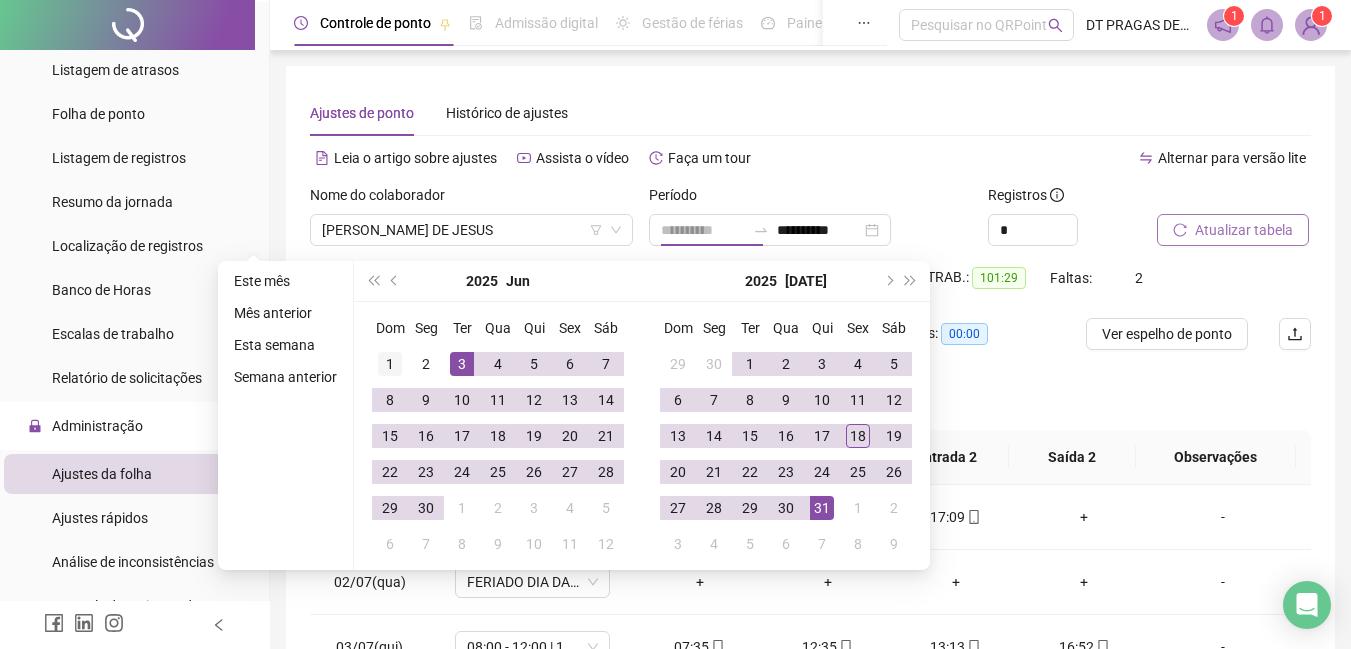 type on "**********" 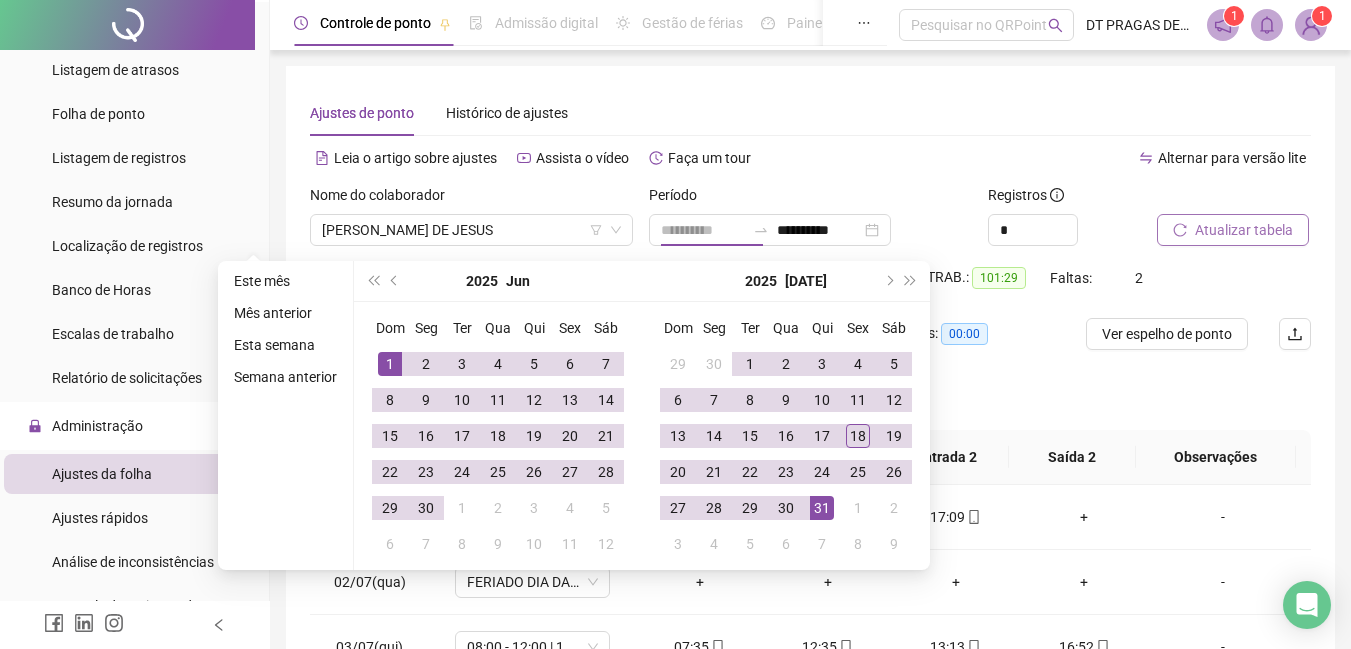 click on "1" at bounding box center (390, 364) 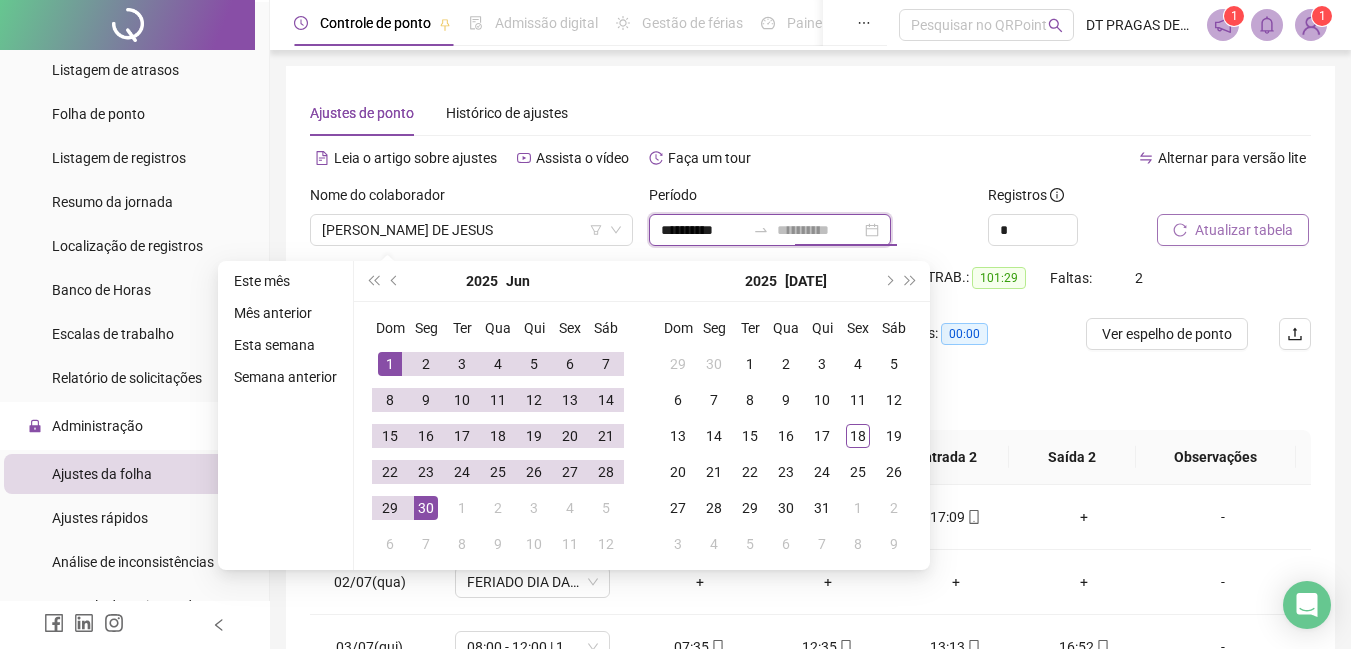 type on "**********" 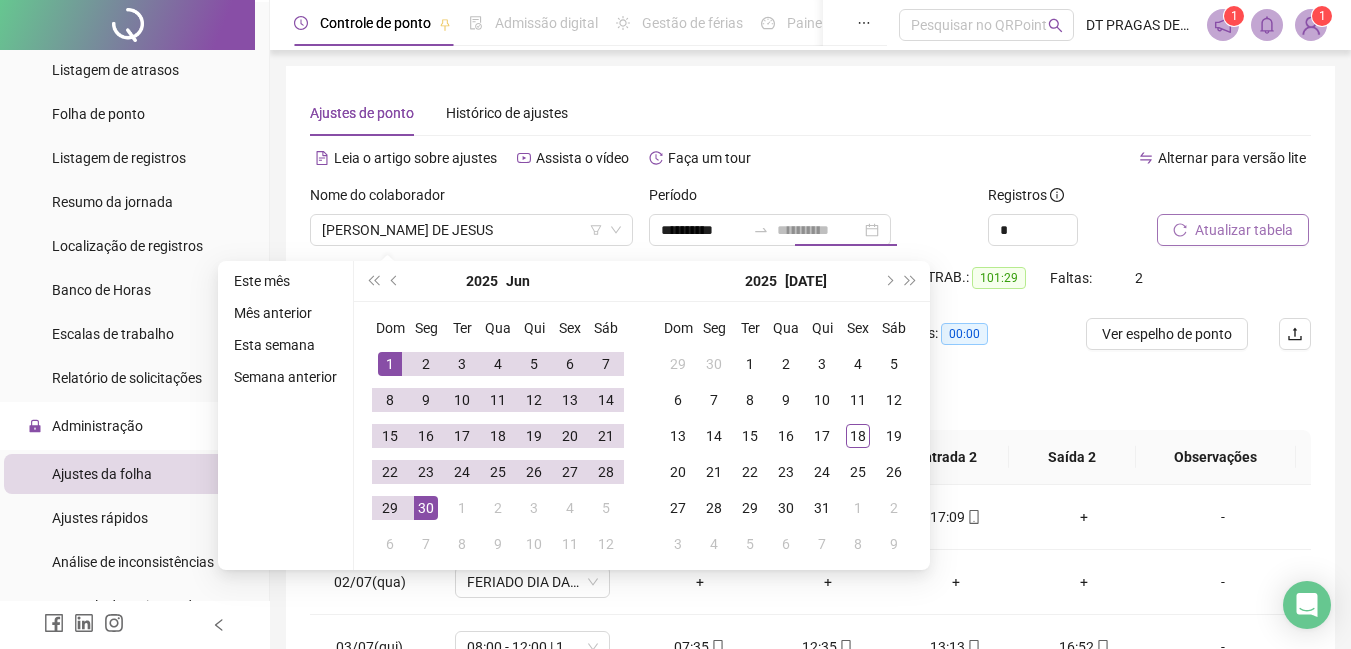 click on "30" at bounding box center (426, 508) 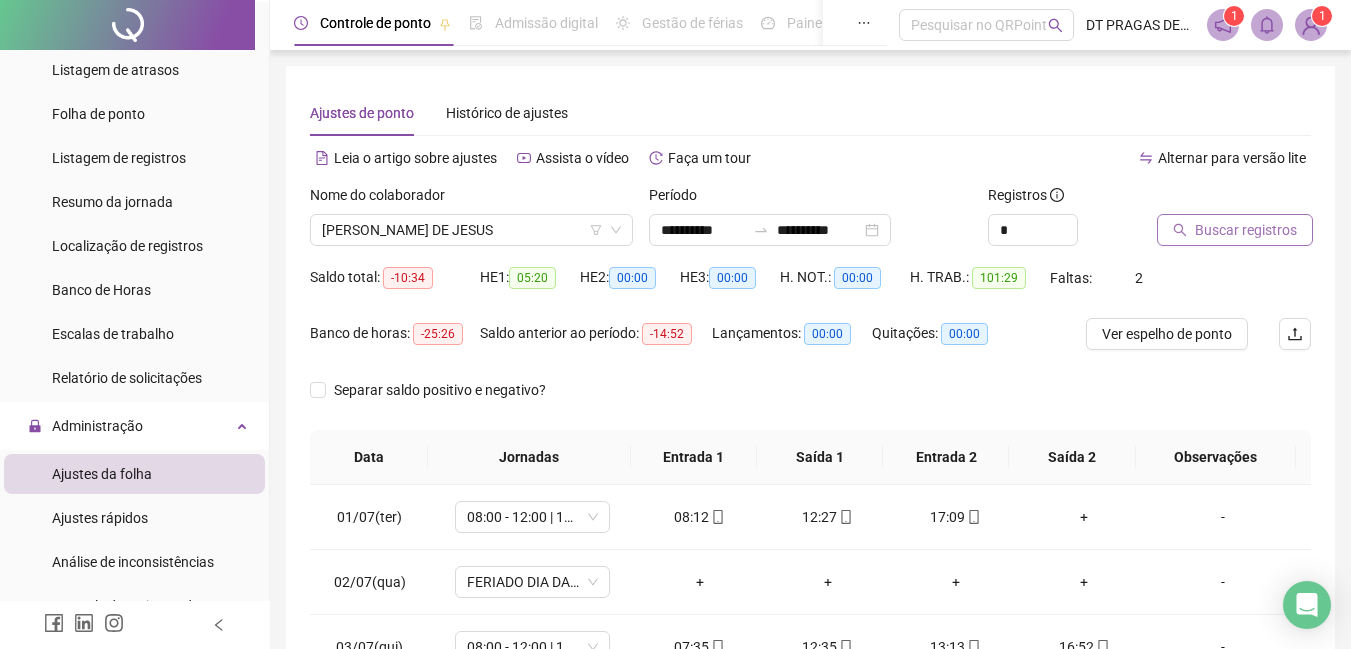 scroll, scrollTop: 100, scrollLeft: 0, axis: vertical 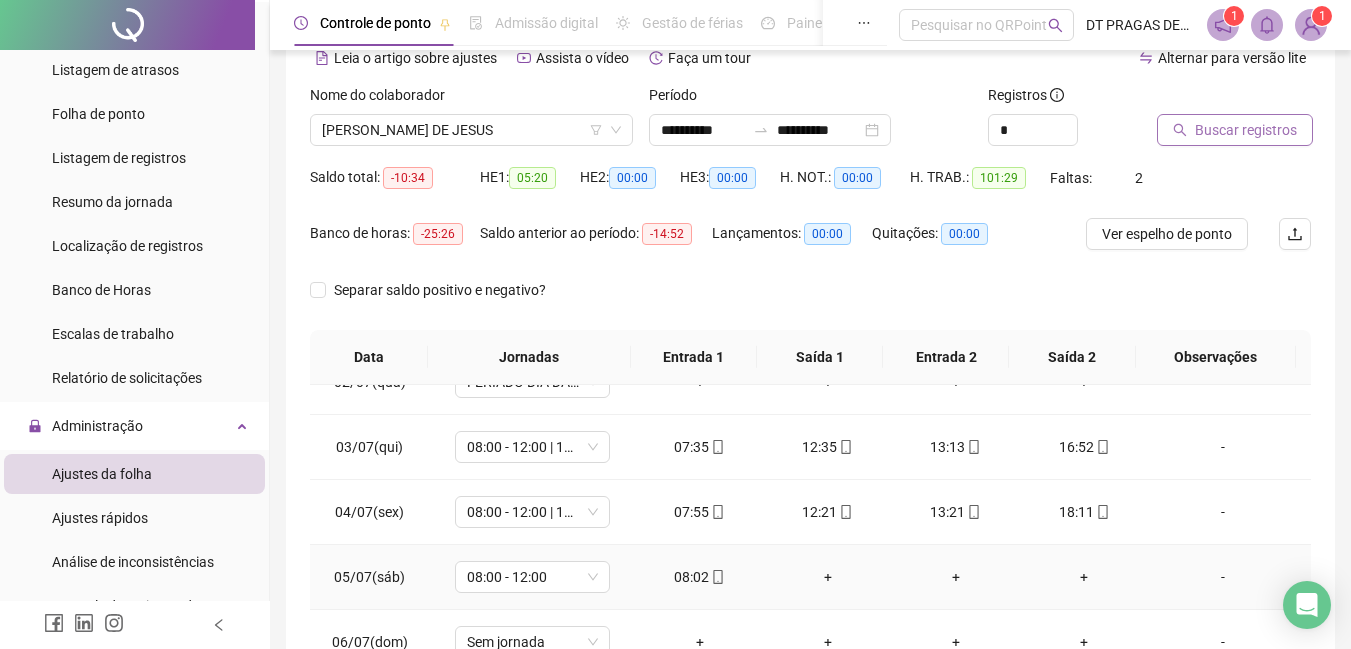 click on "+" at bounding box center (828, 577) 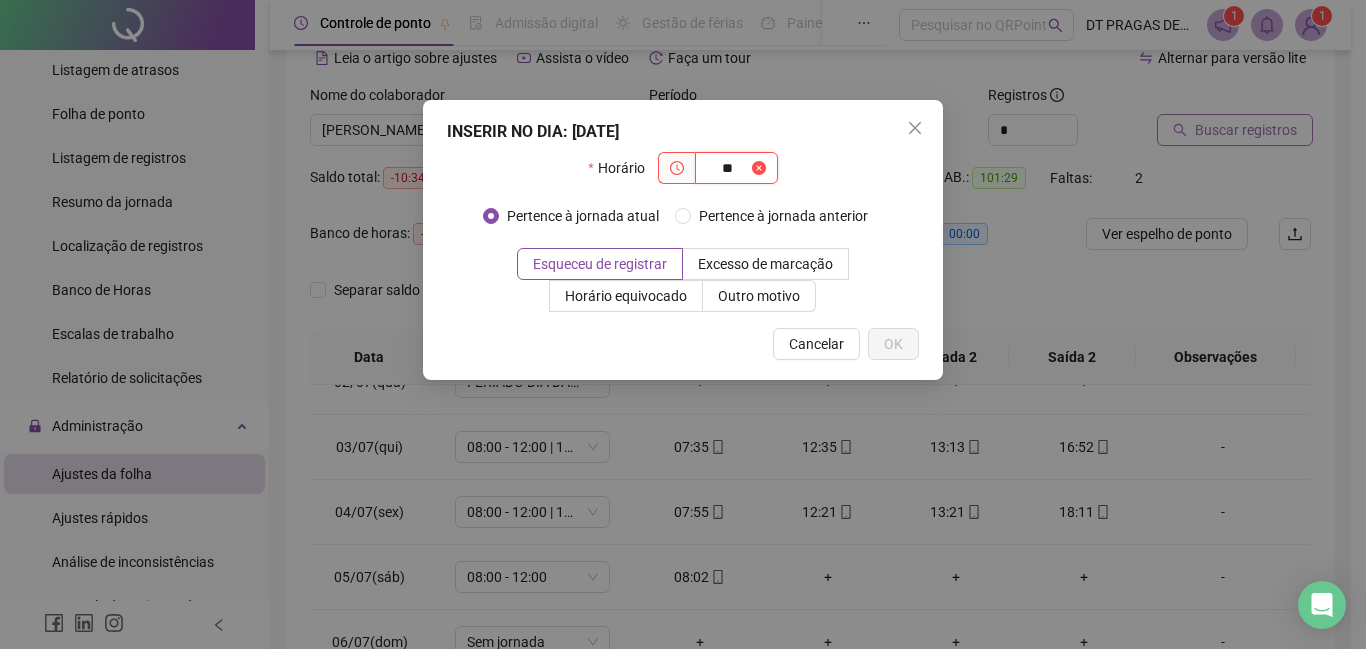 type on "*" 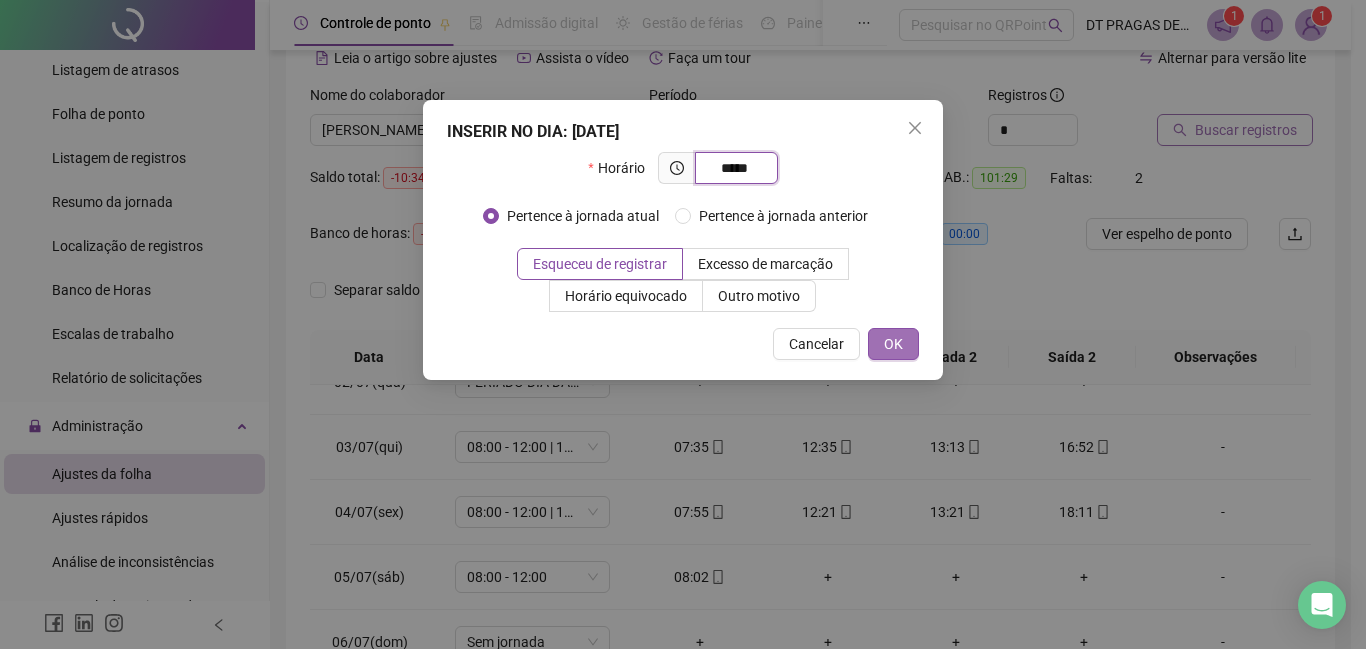 type on "*****" 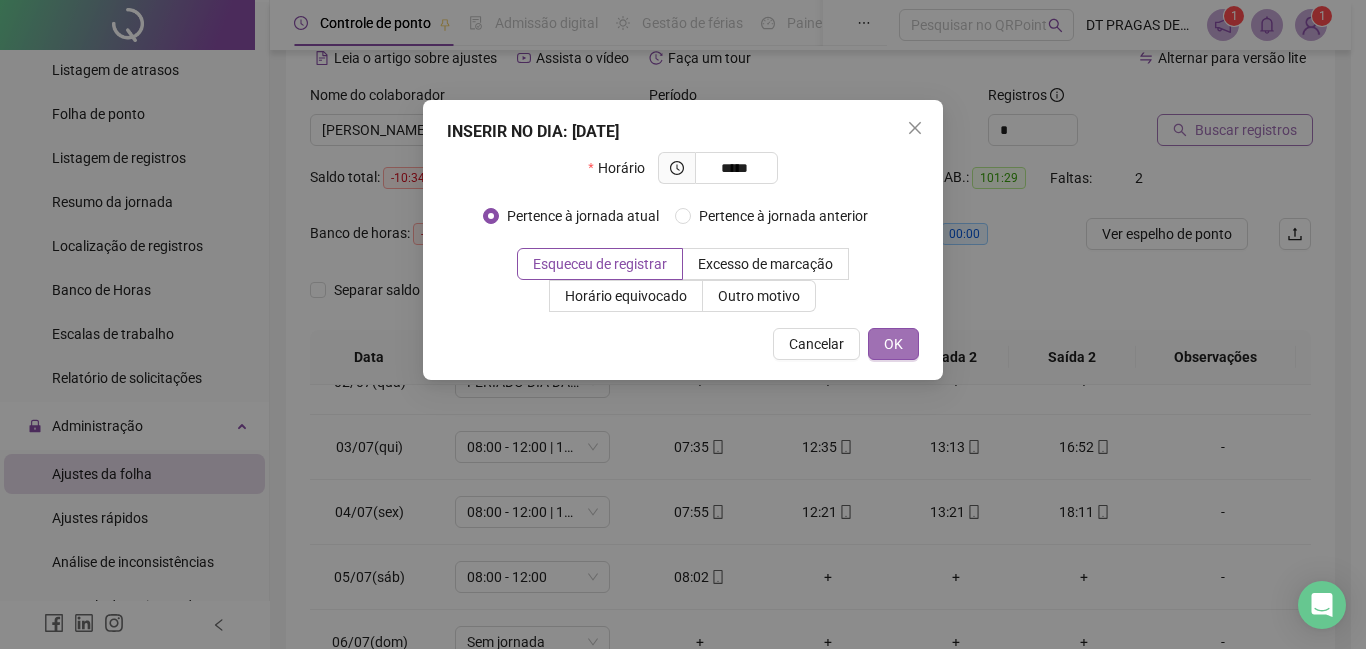 click on "OK" at bounding box center (893, 344) 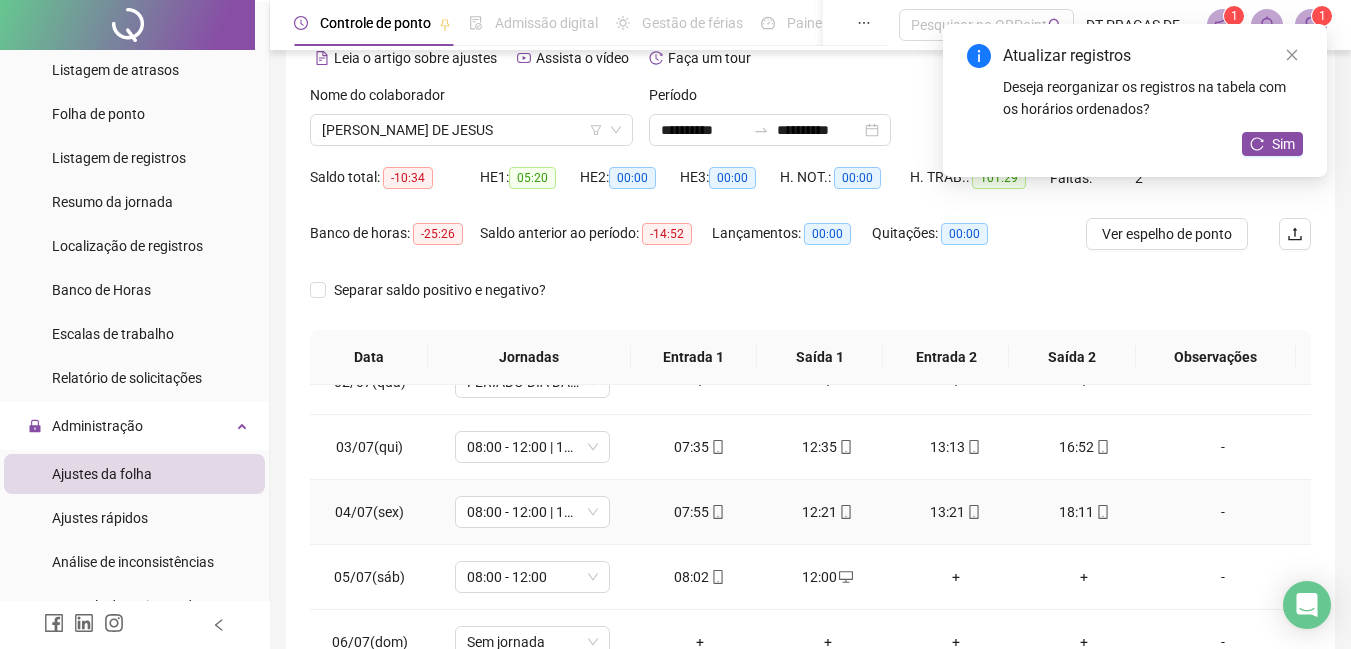 scroll, scrollTop: 300, scrollLeft: 0, axis: vertical 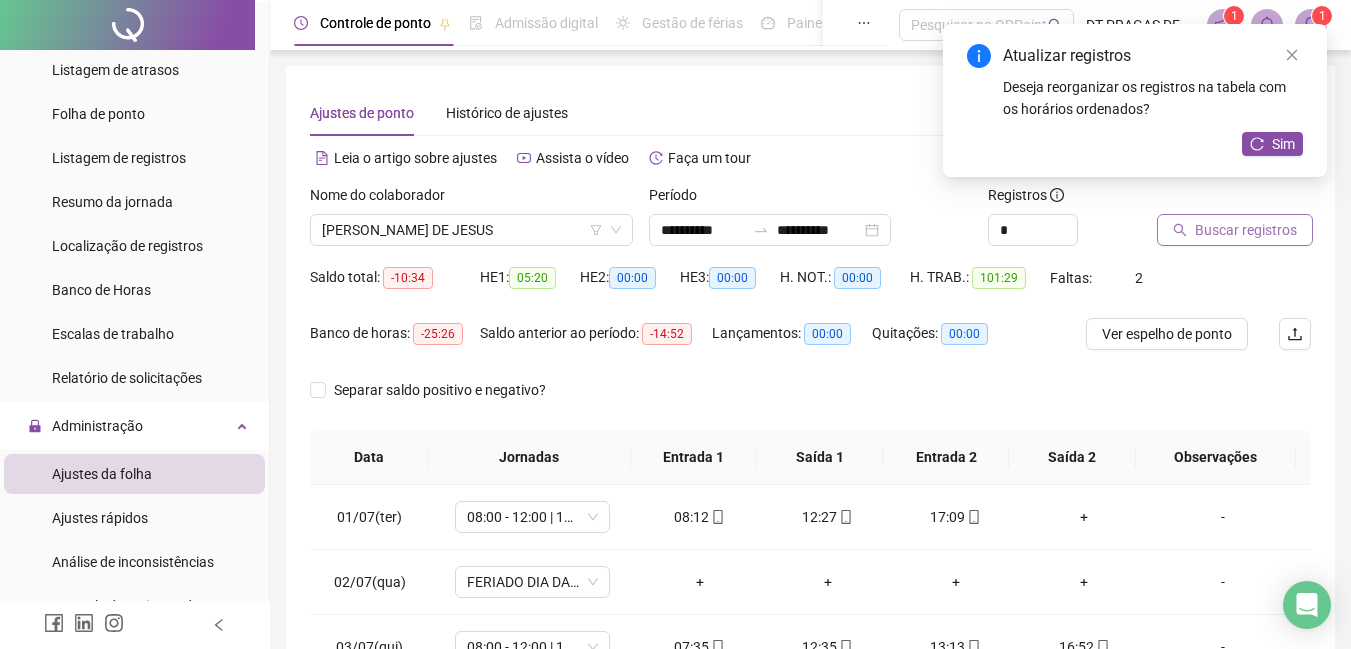 click on "Buscar registros" at bounding box center (1246, 230) 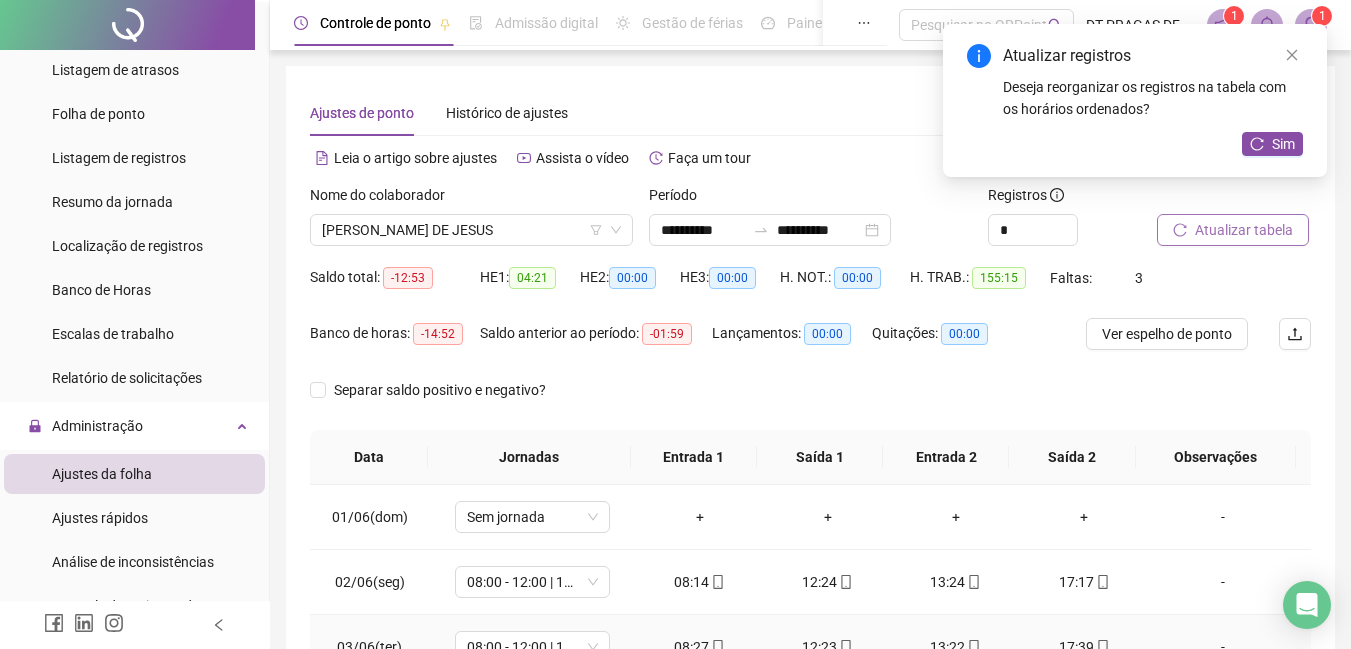 scroll, scrollTop: 300, scrollLeft: 0, axis: vertical 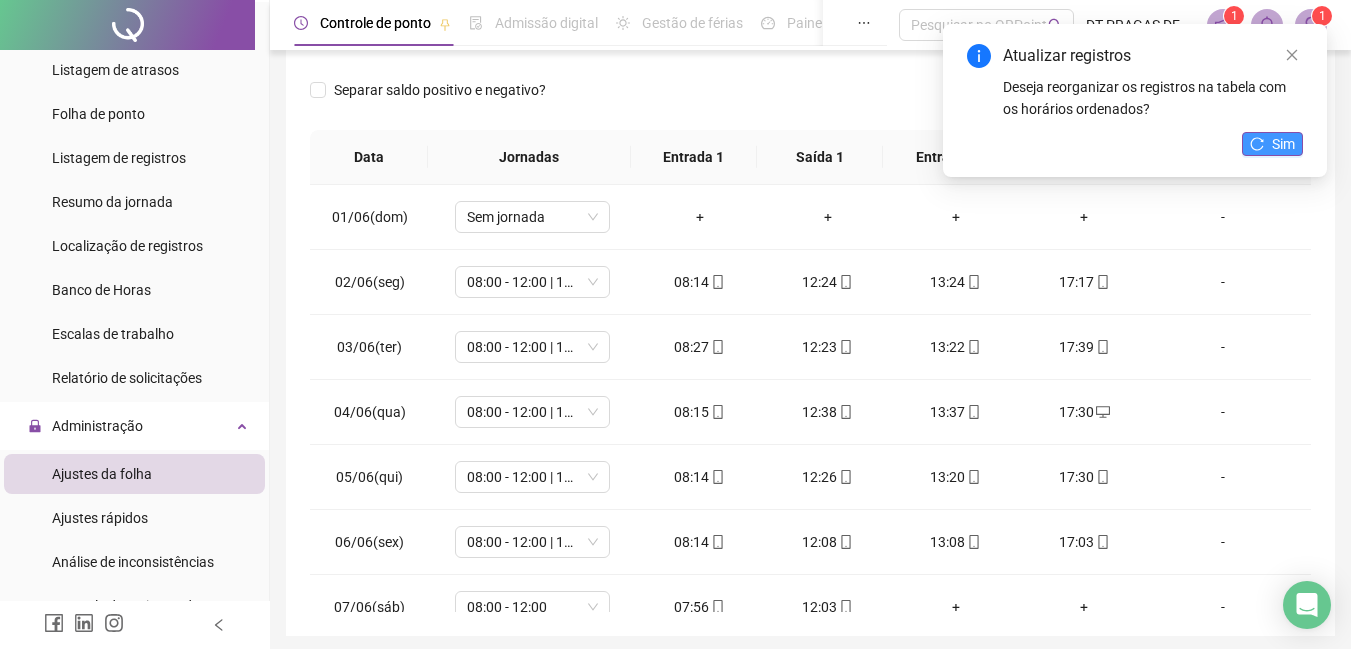 click 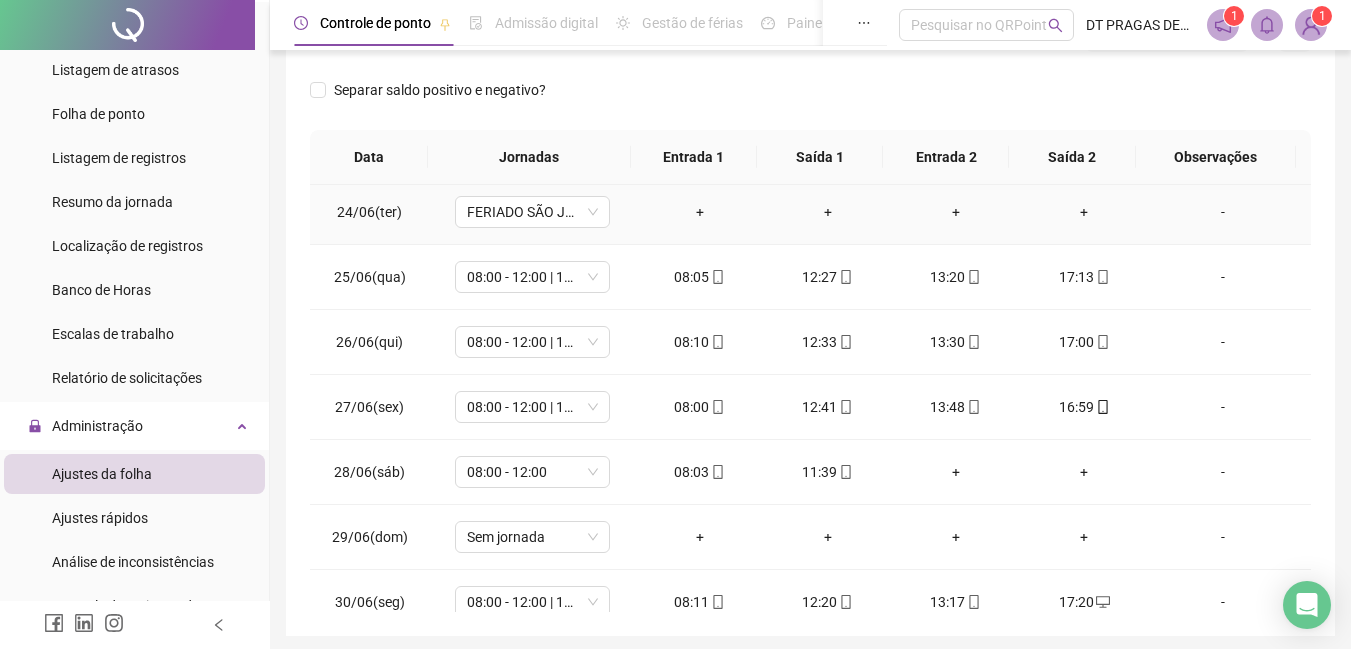 scroll, scrollTop: 1523, scrollLeft: 0, axis: vertical 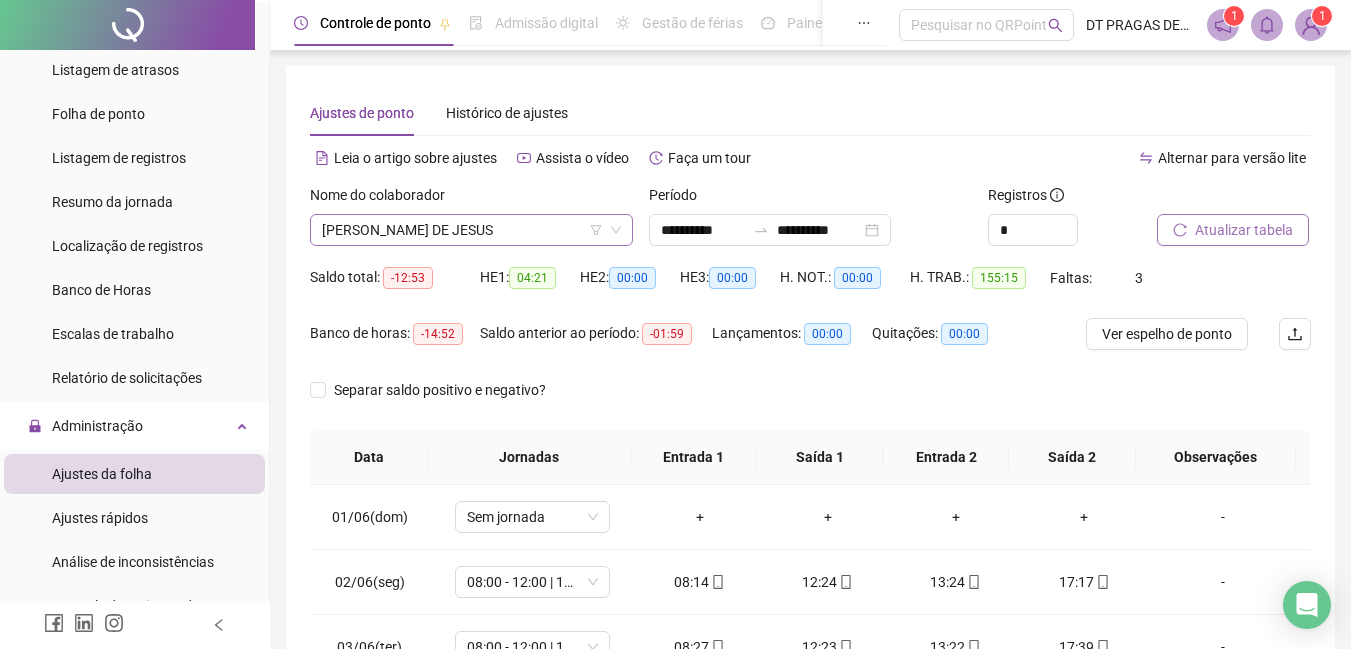 click on "[PERSON_NAME] DE JESUS" at bounding box center (471, 230) 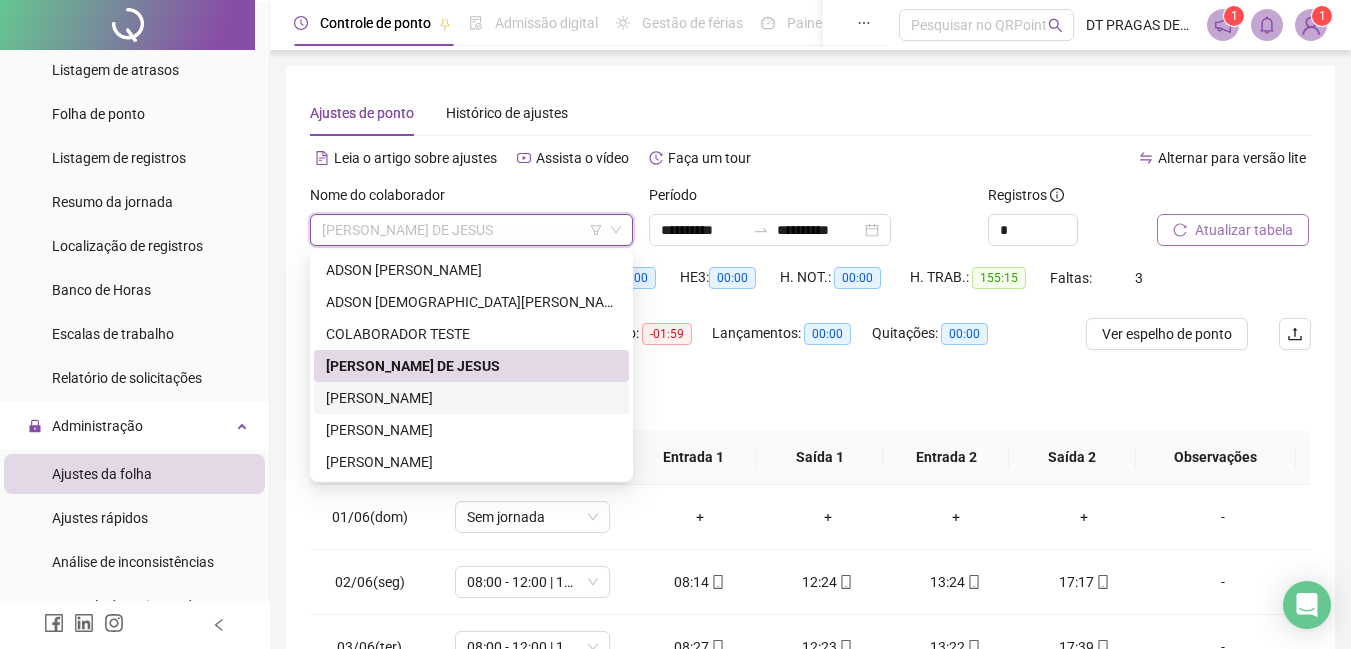 click on "[PERSON_NAME]" at bounding box center [471, 398] 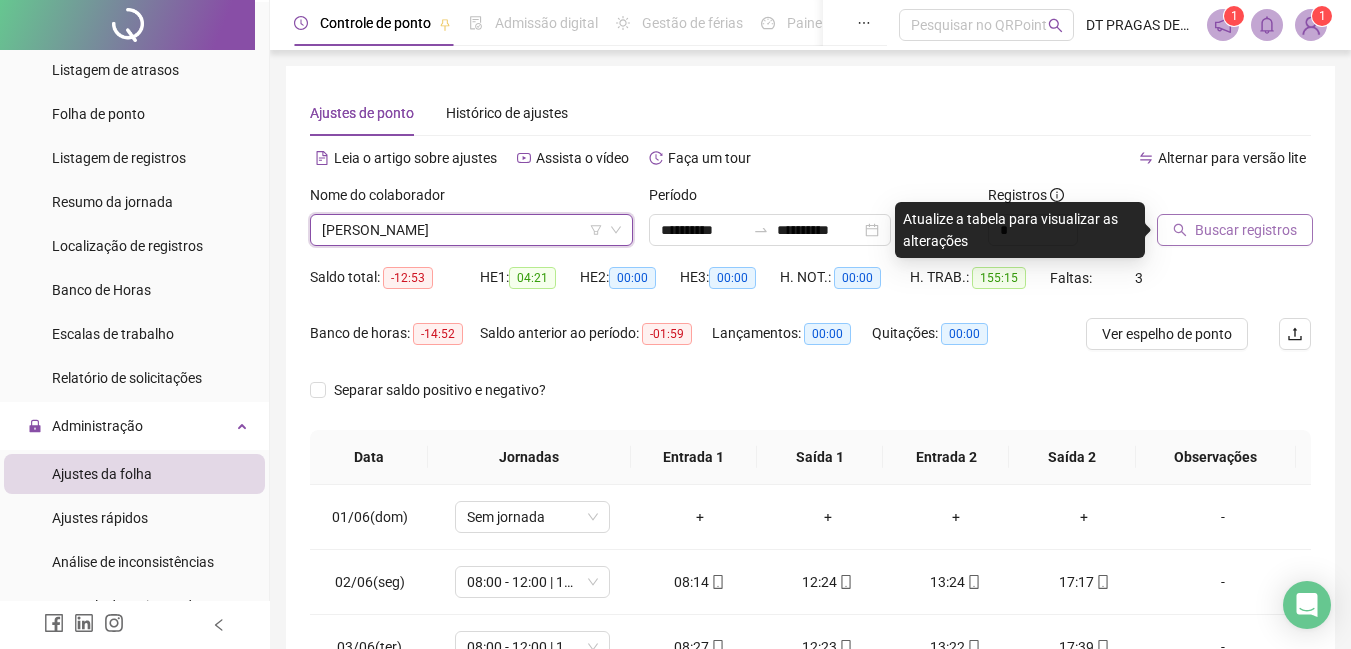 click on "Buscar registros" at bounding box center [1246, 230] 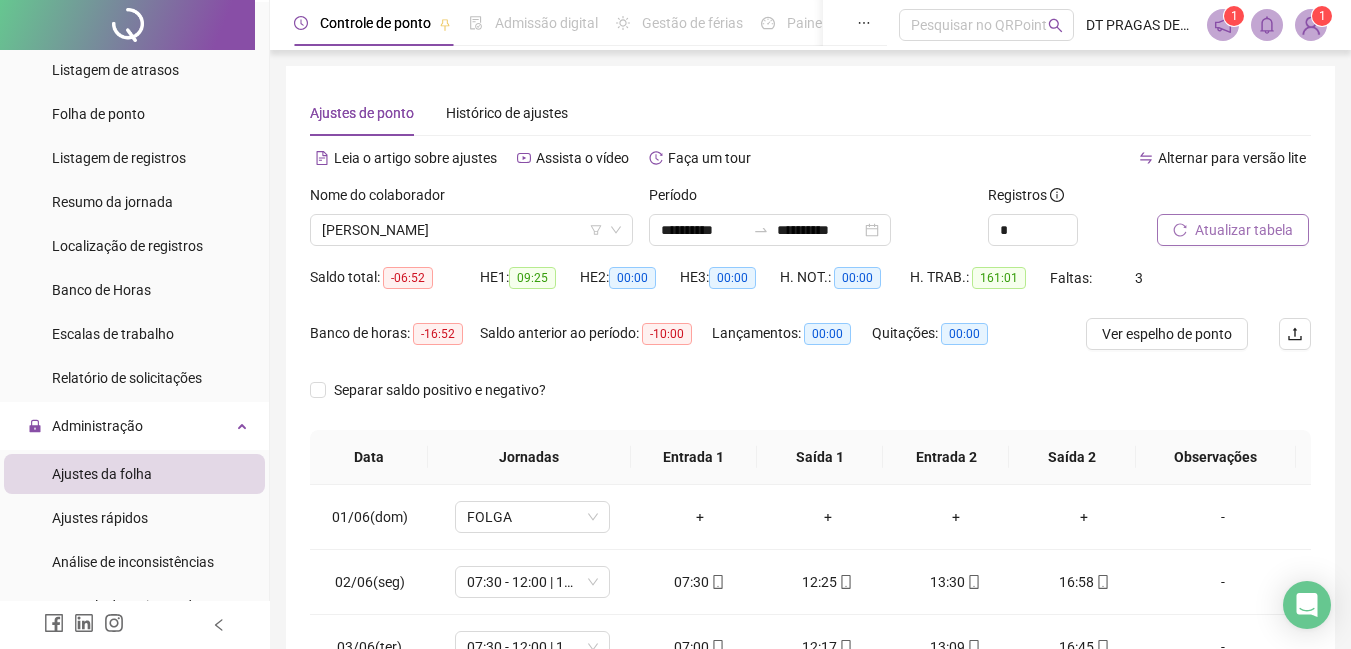 scroll, scrollTop: 100, scrollLeft: 0, axis: vertical 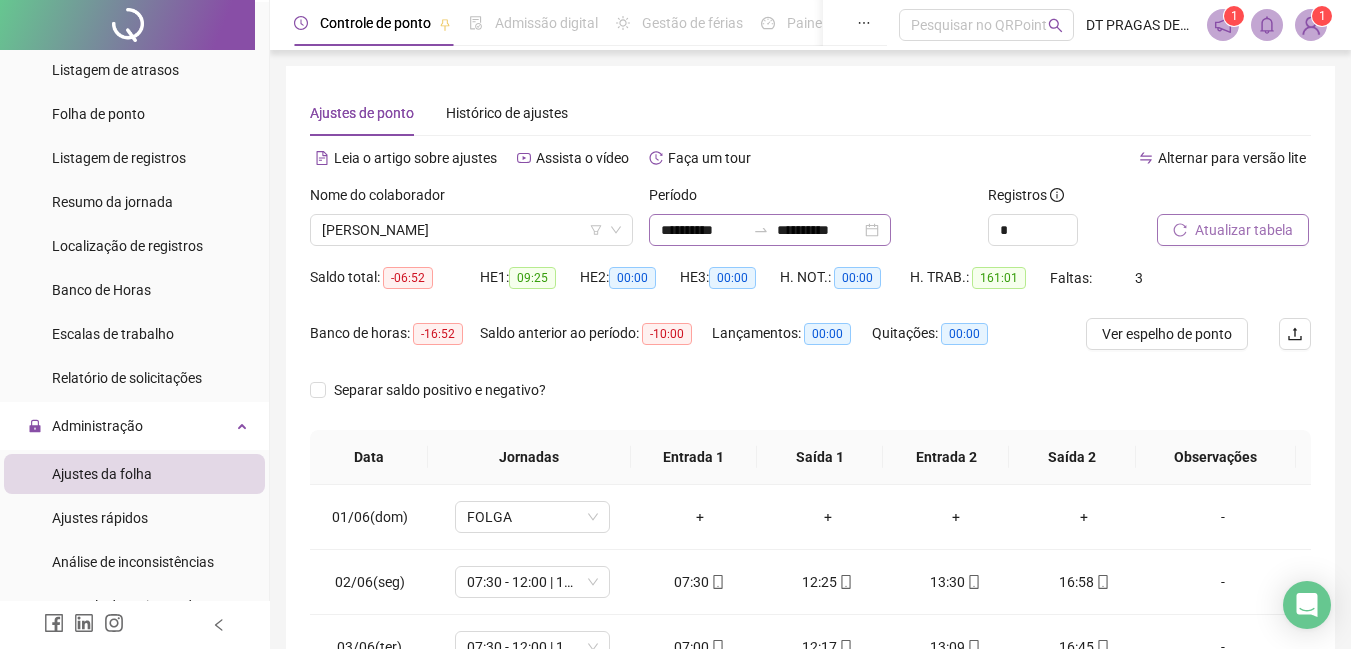 click 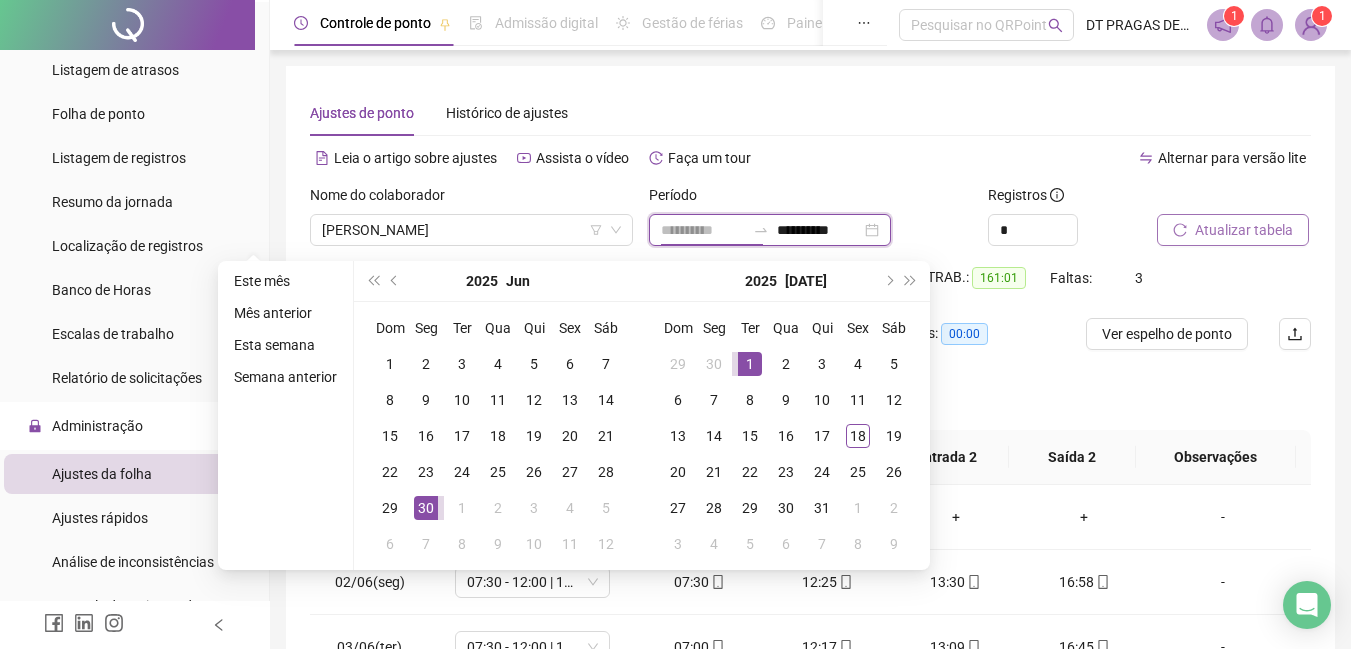 type on "**********" 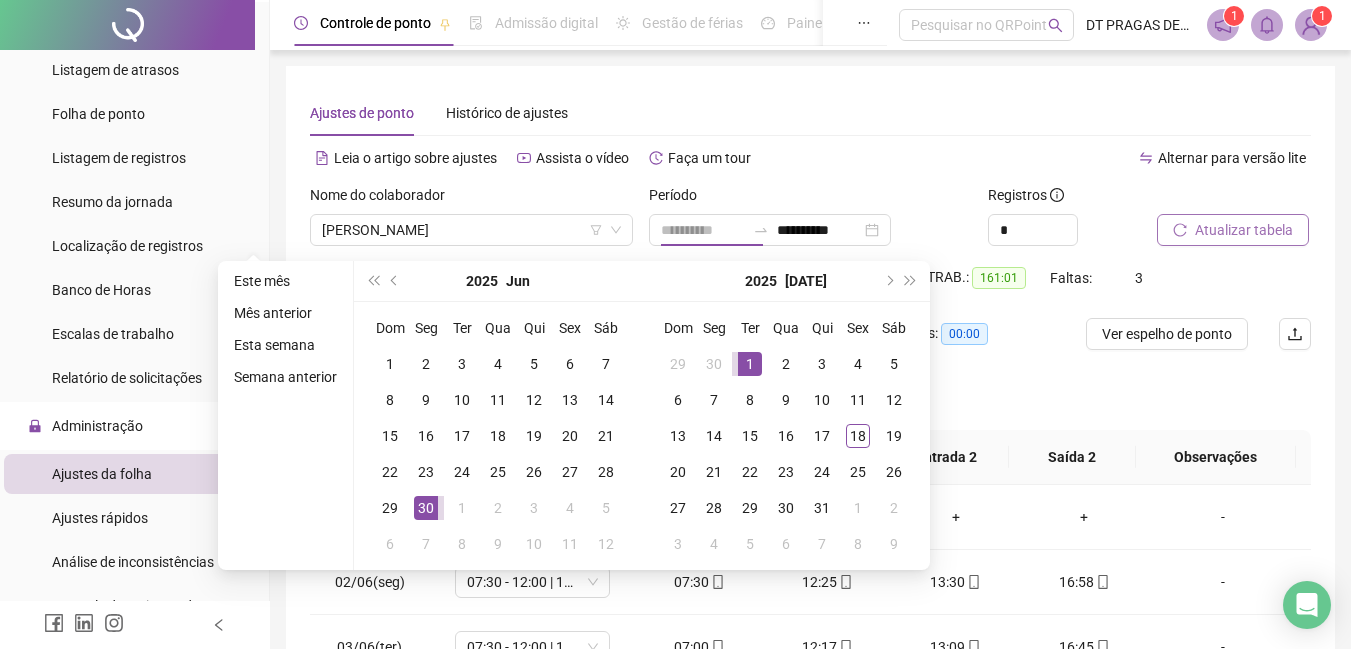 click on "1" at bounding box center (750, 364) 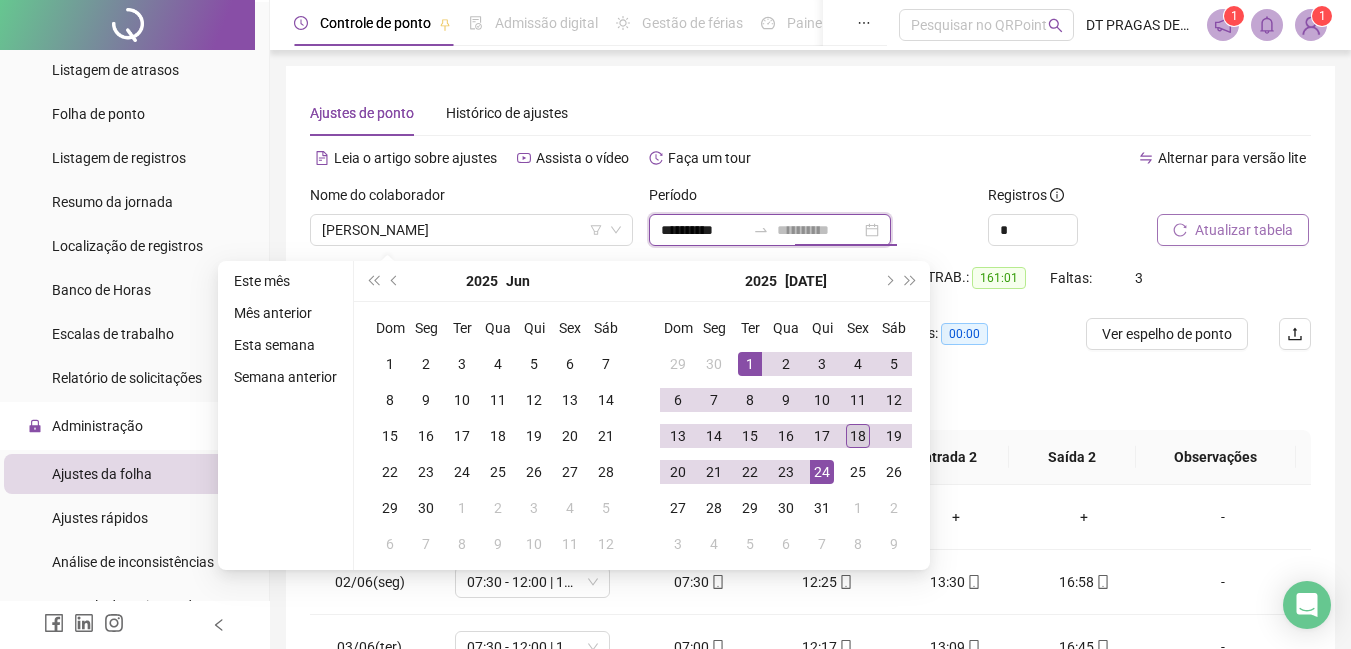 type on "**********" 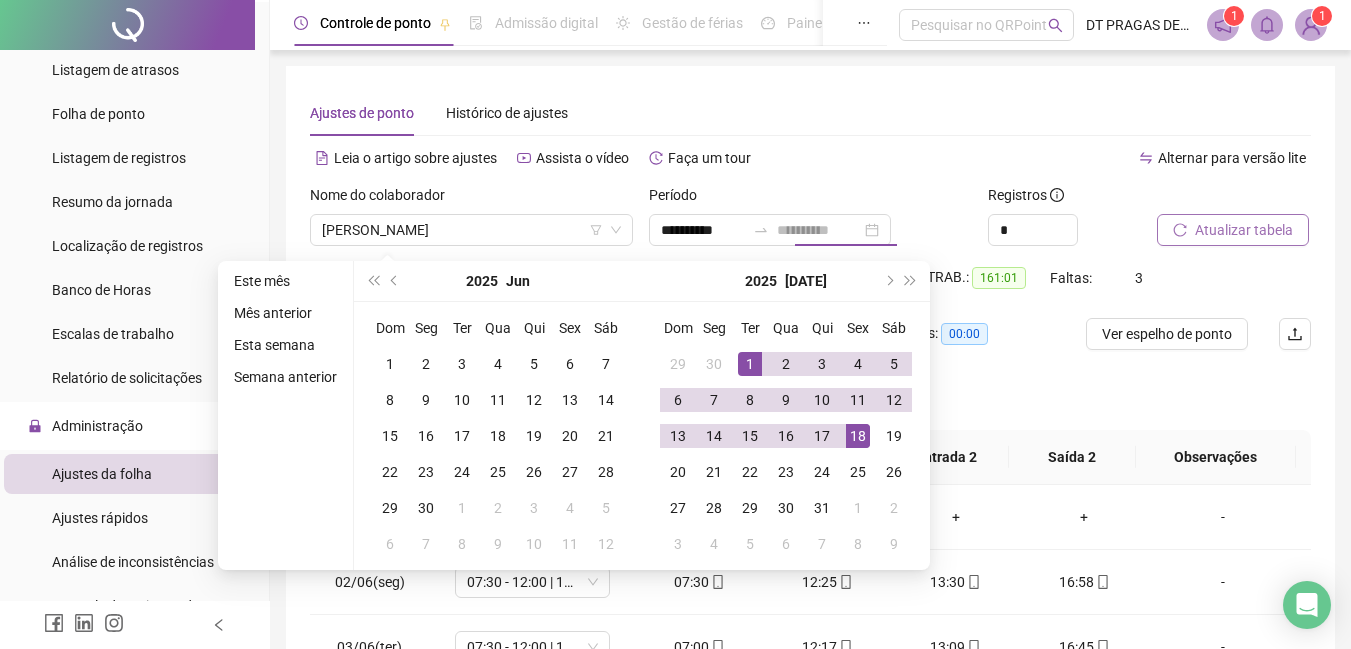 click on "18" at bounding box center (858, 436) 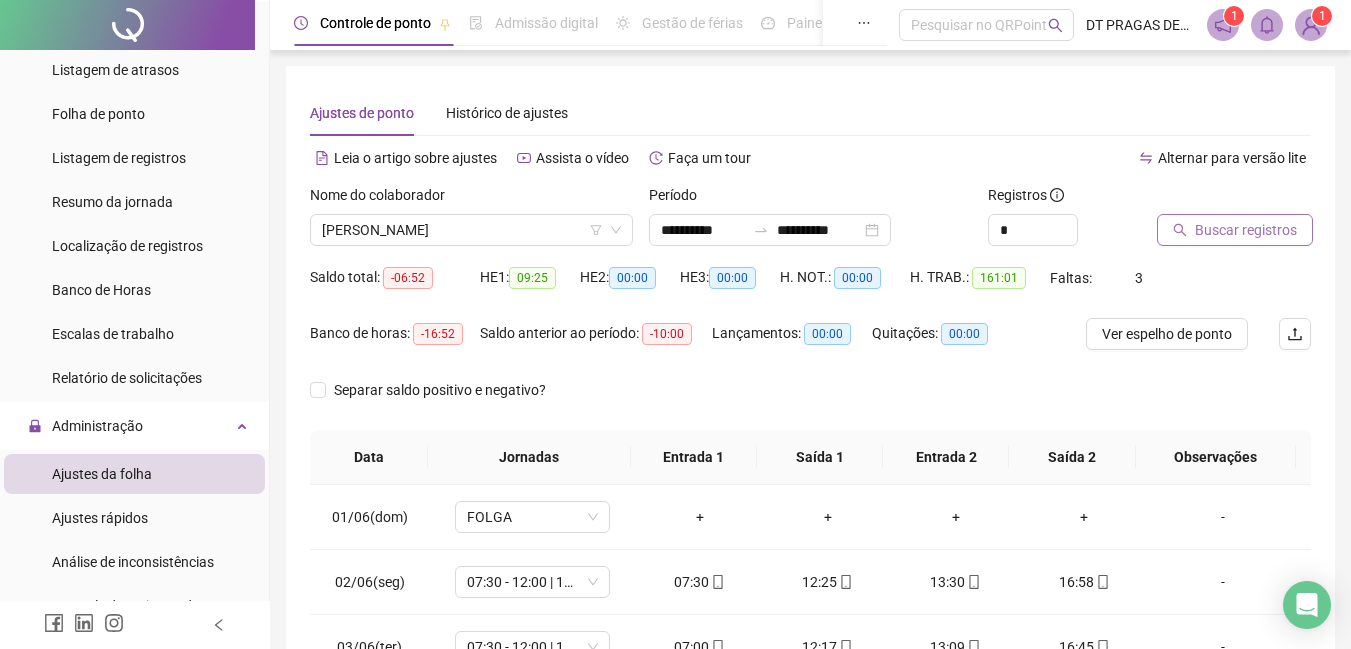 click on "Buscar registros" at bounding box center [1246, 230] 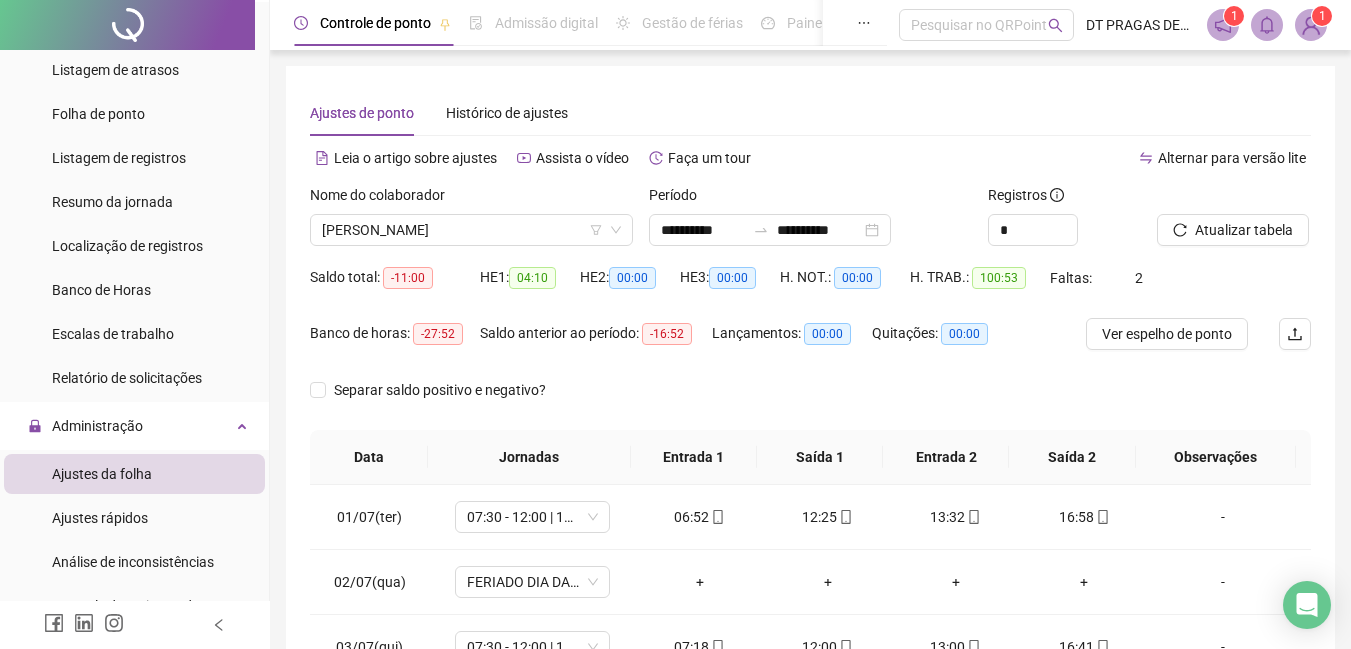scroll, scrollTop: 100, scrollLeft: 0, axis: vertical 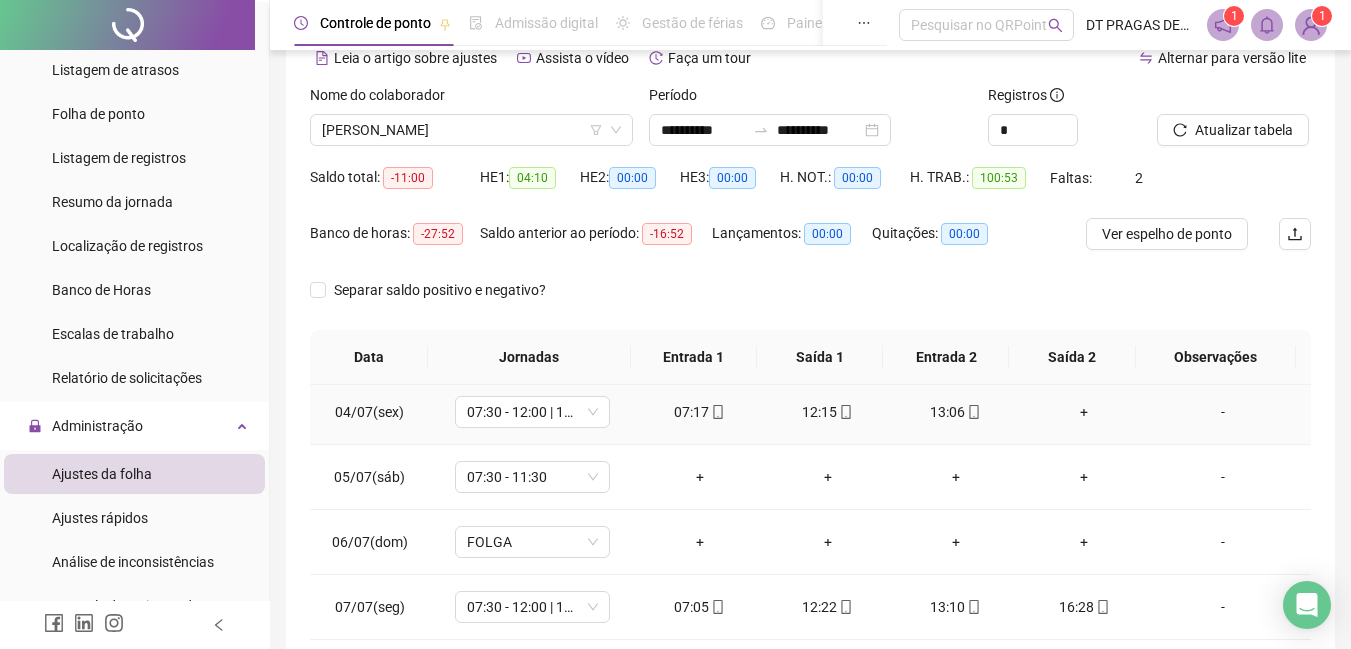 click on "+" at bounding box center [1084, 412] 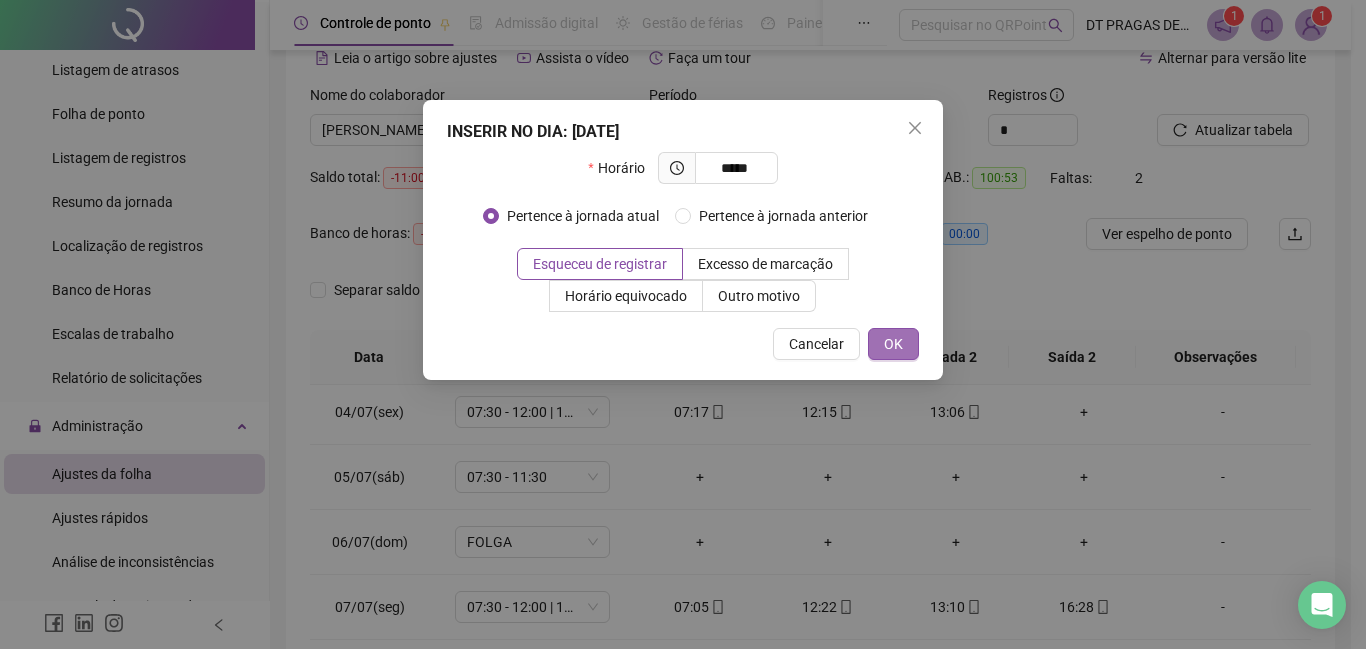 type on "*****" 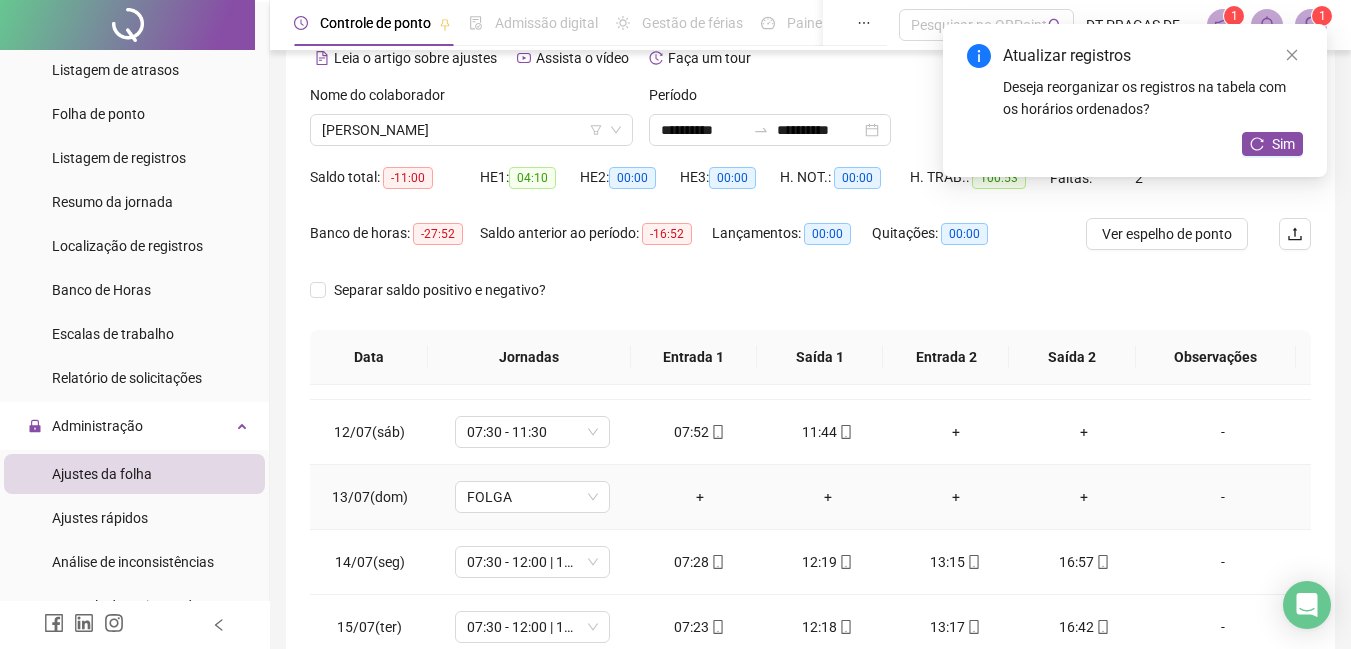 scroll, scrollTop: 743, scrollLeft: 0, axis: vertical 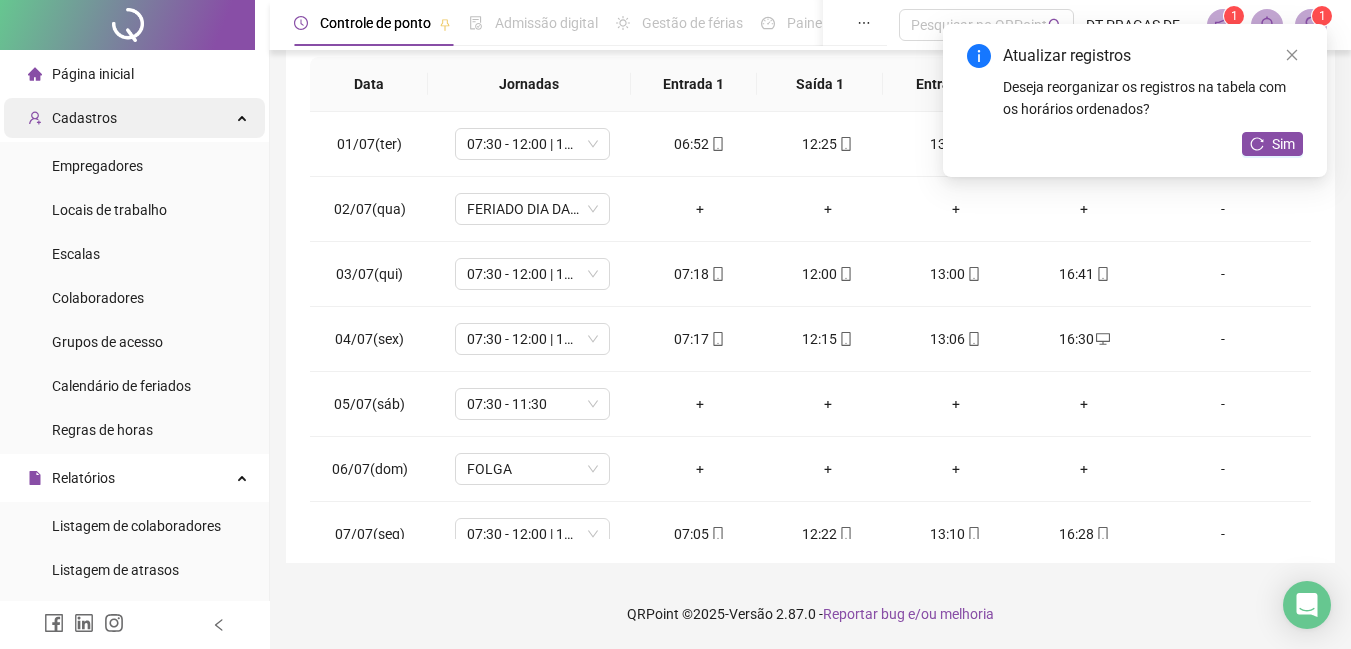 click on "Cadastros" at bounding box center [134, 118] 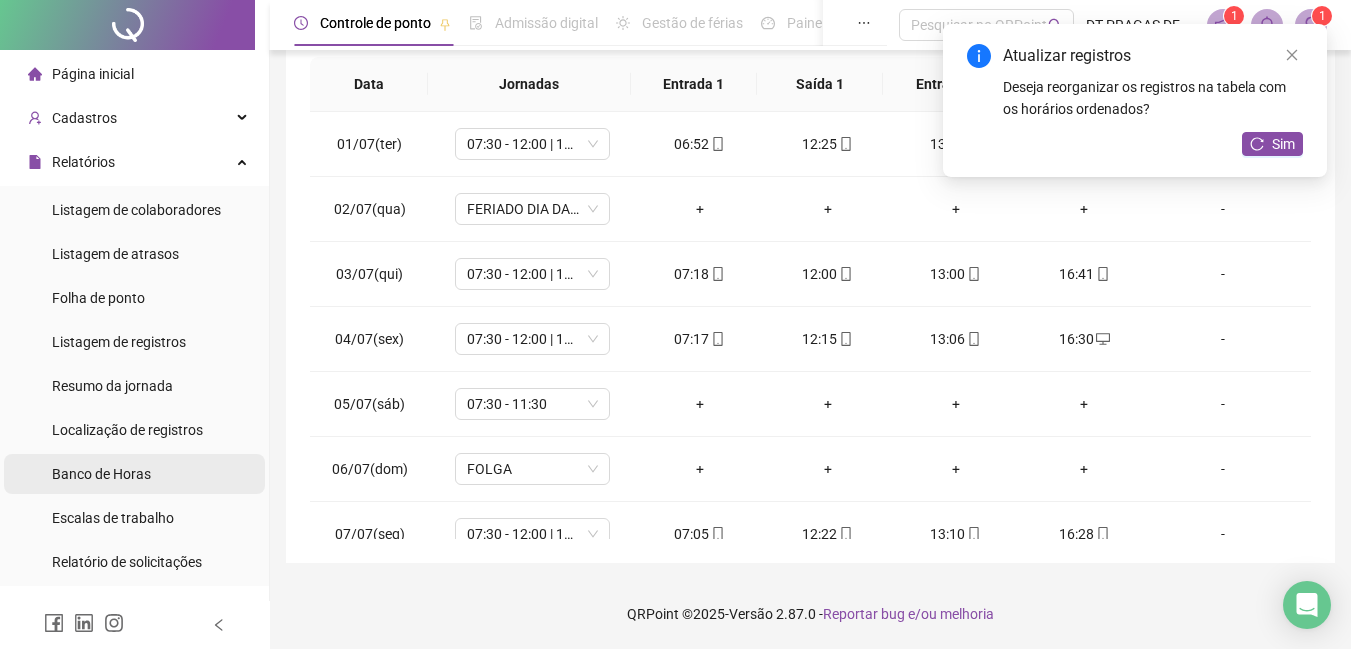 click on "Banco de Horas" at bounding box center (134, 474) 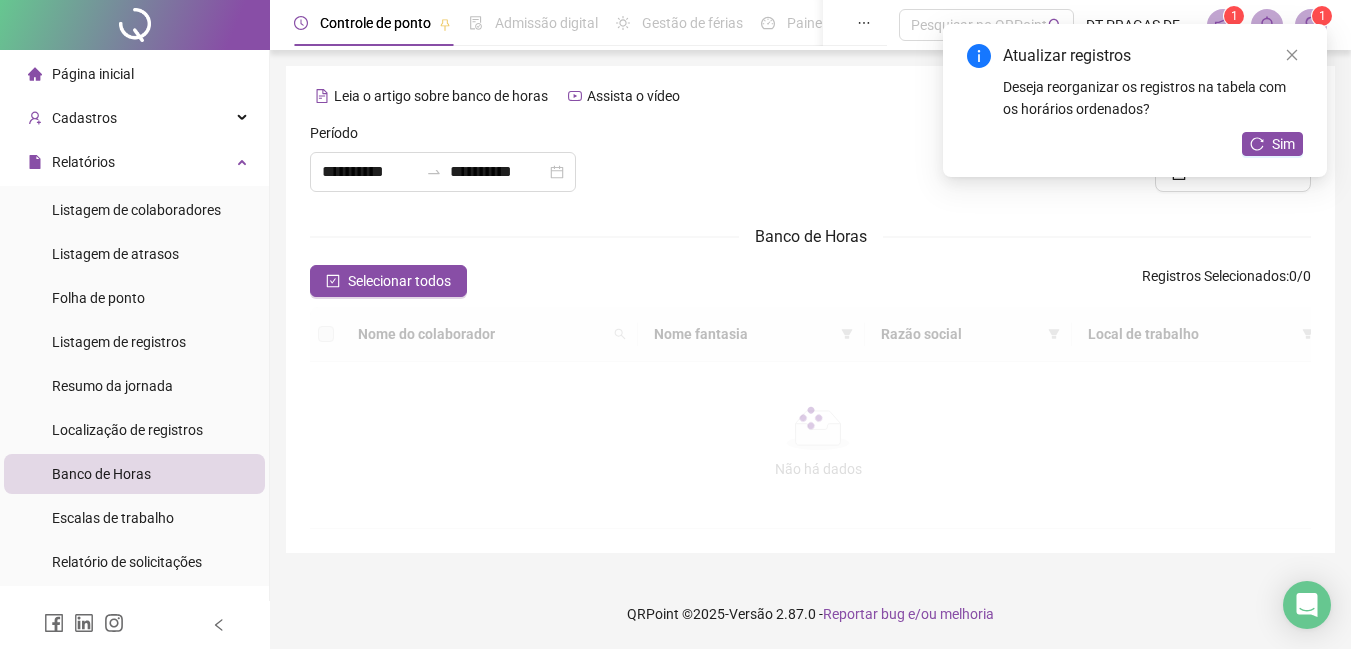 scroll, scrollTop: 0, scrollLeft: 0, axis: both 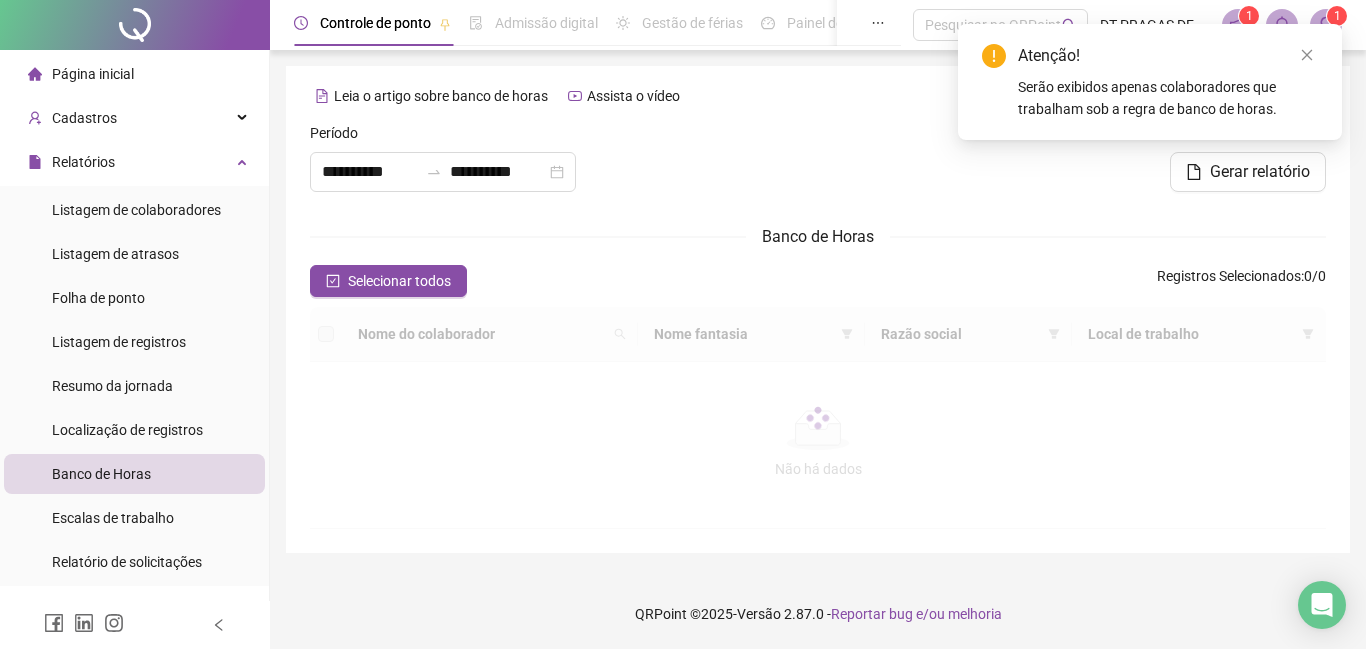 type on "**********" 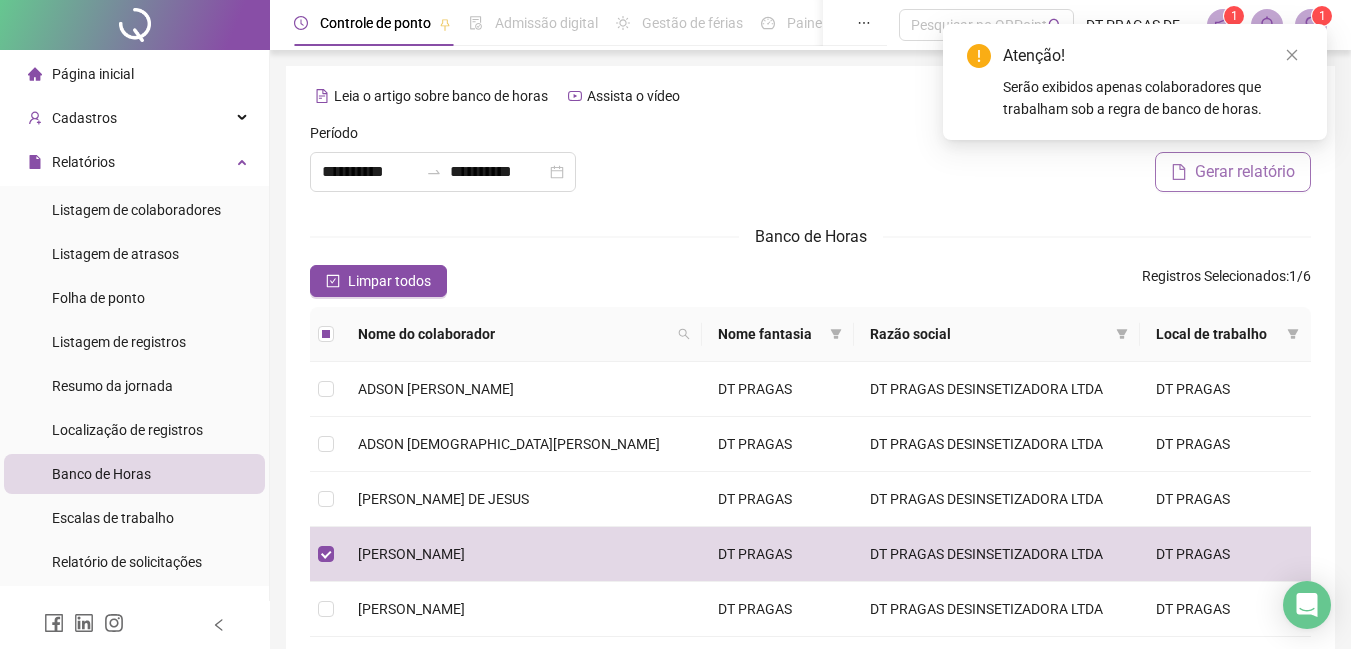 click on "Gerar relatório" at bounding box center (1245, 172) 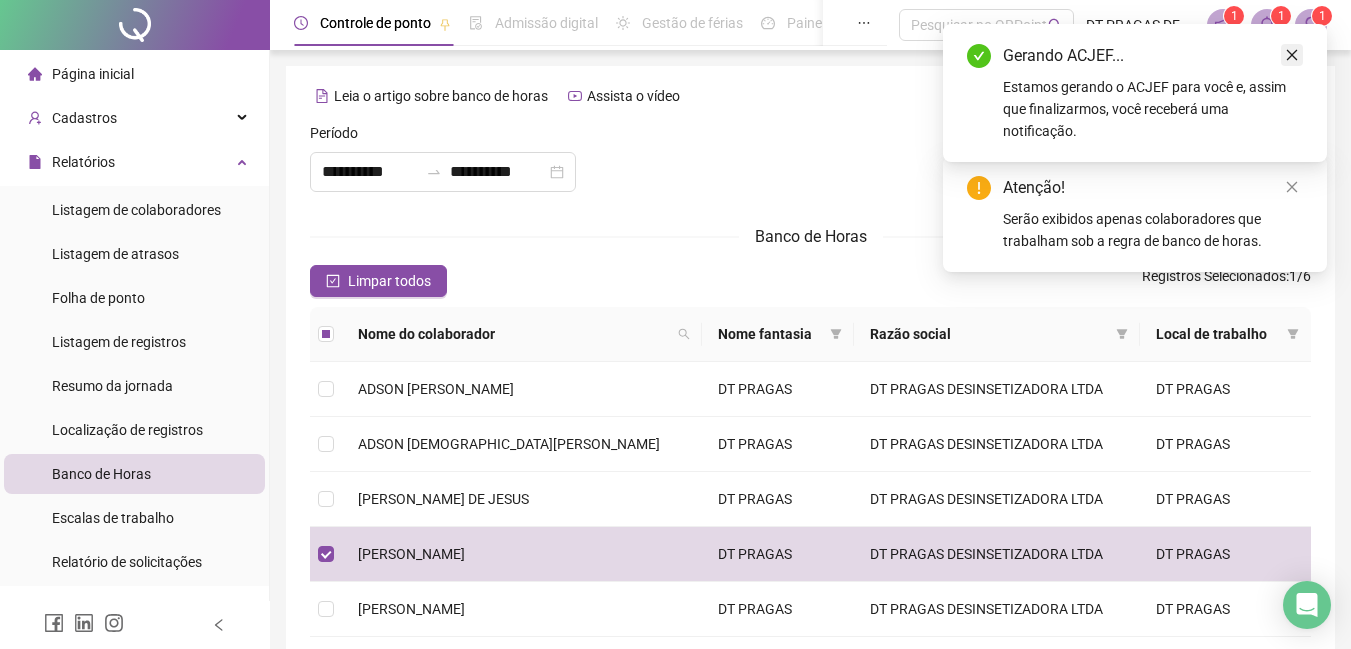 click 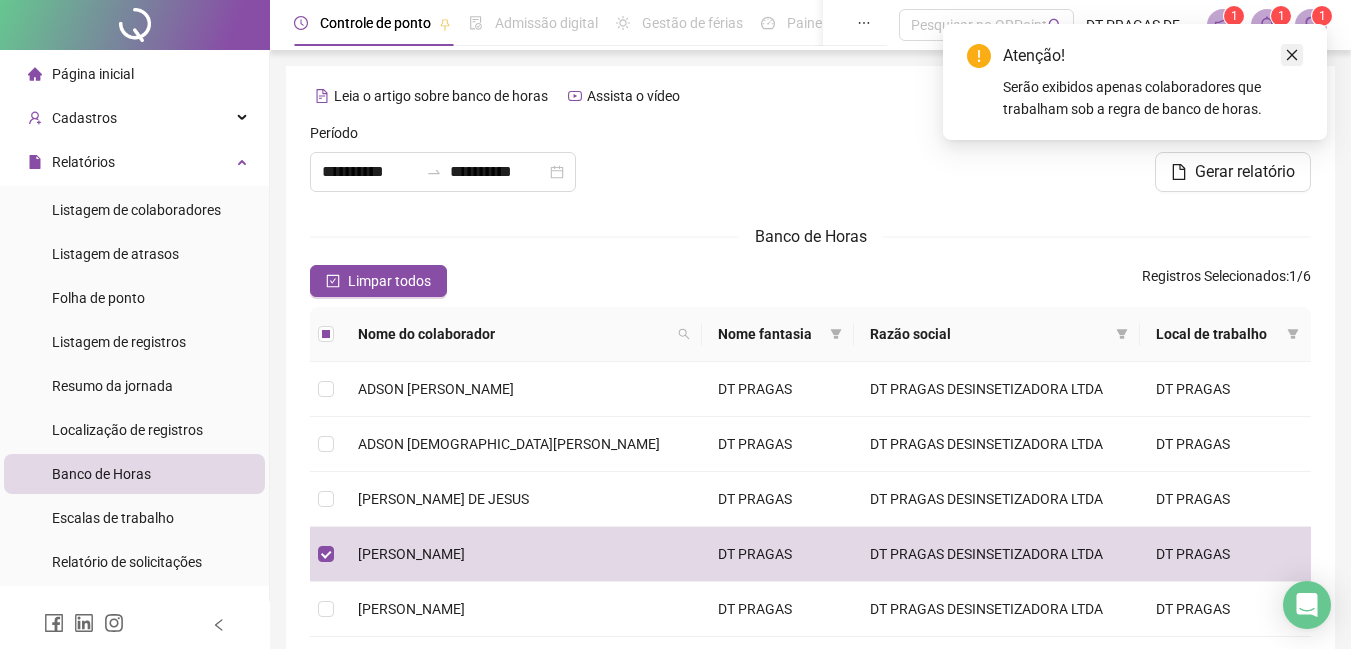 click 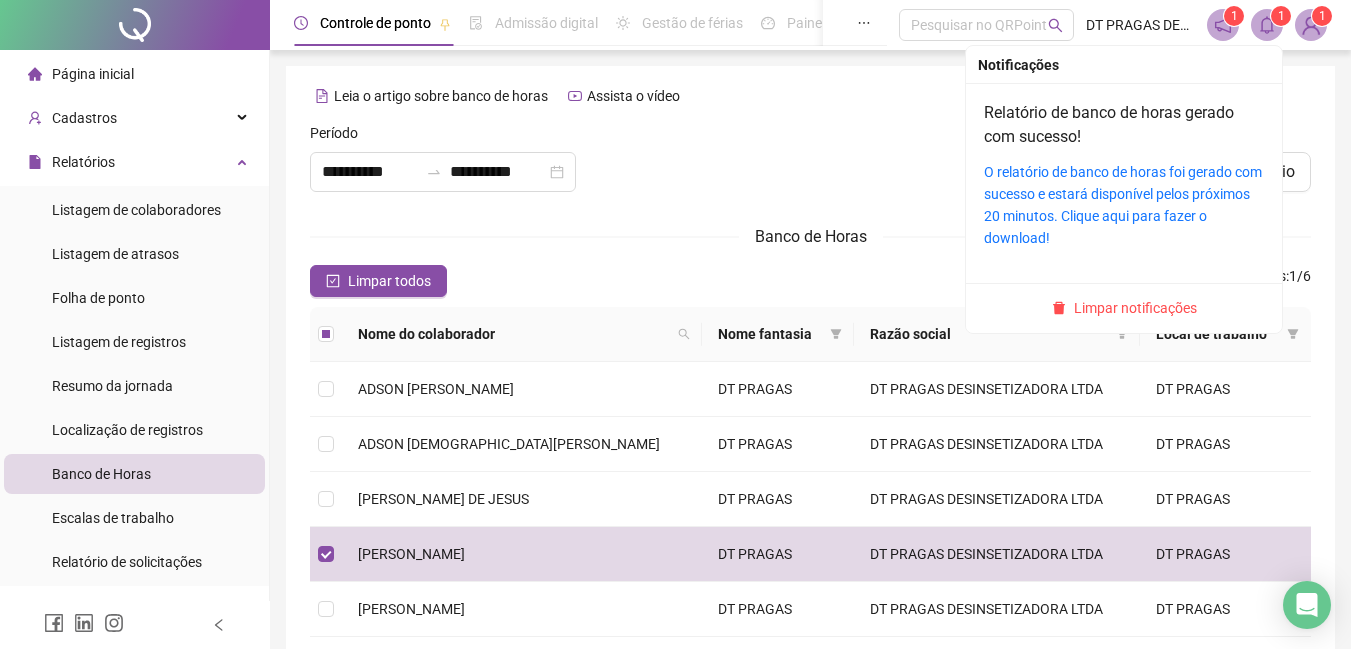 click on "1" at bounding box center (1281, 16) 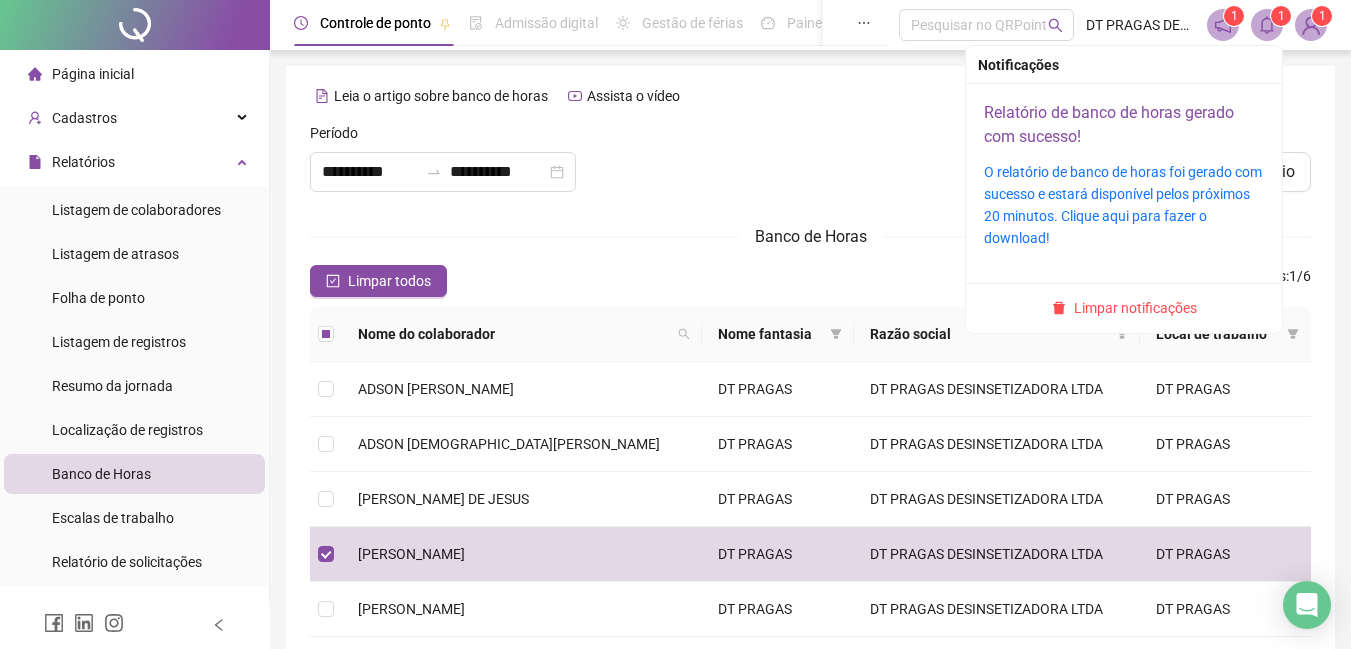 click on "Relatório de banco de horas gerado com sucesso!" at bounding box center (1109, 124) 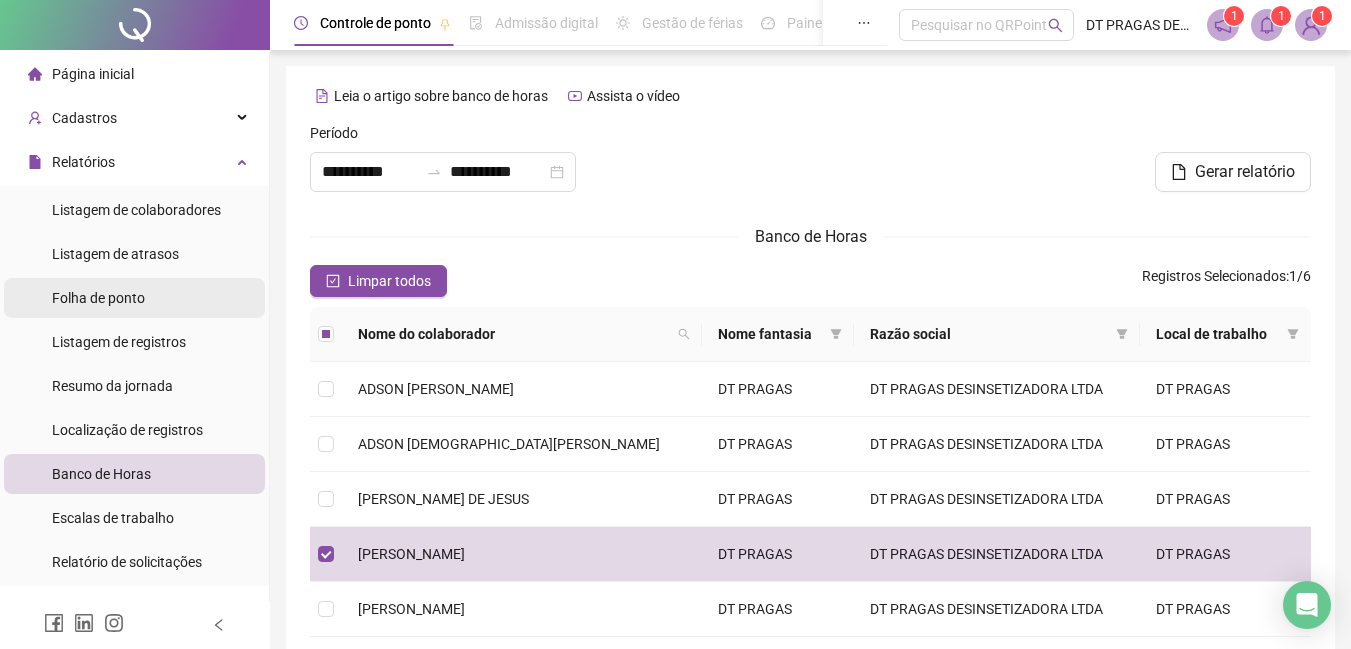 scroll, scrollTop: 300, scrollLeft: 0, axis: vertical 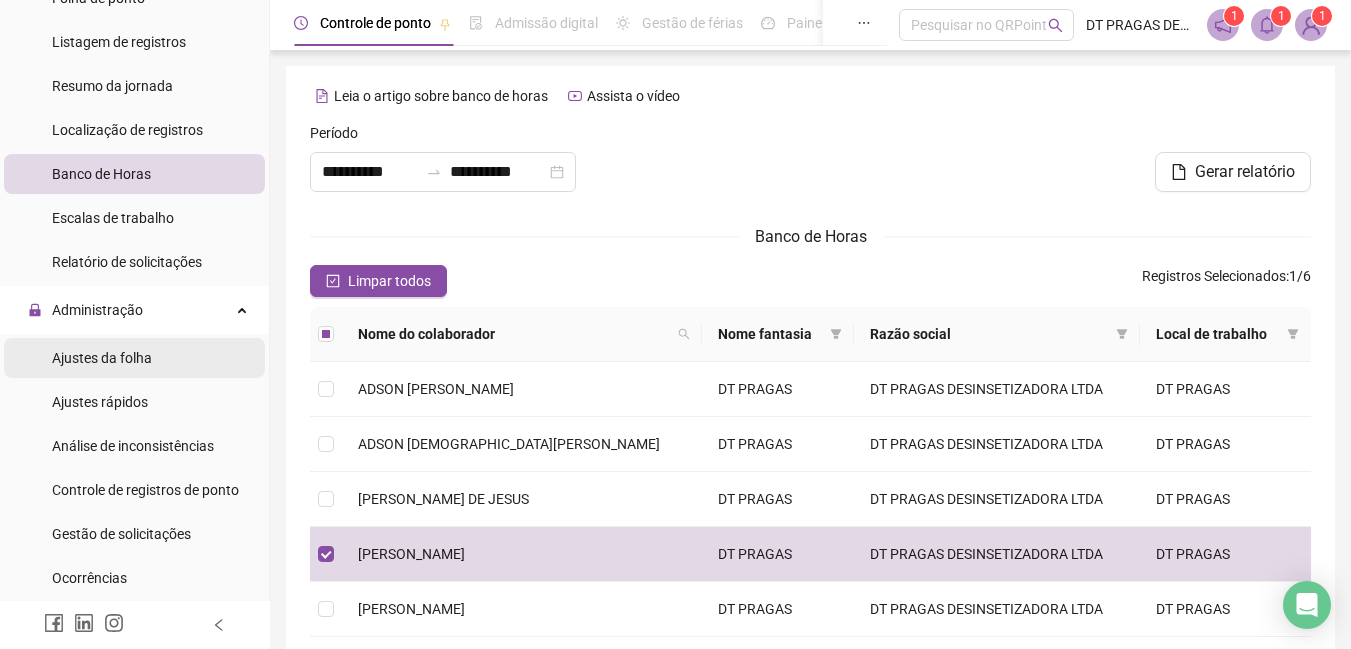 click on "Ajustes da folha" at bounding box center [102, 358] 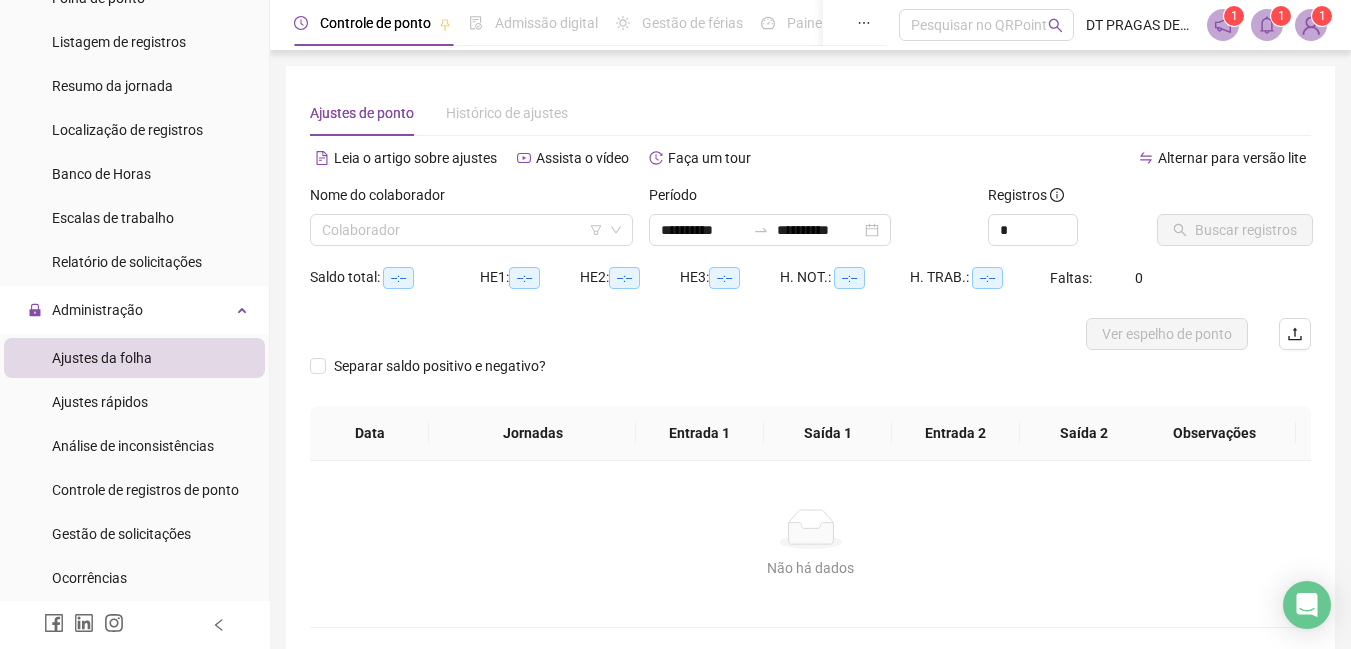 type on "**********" 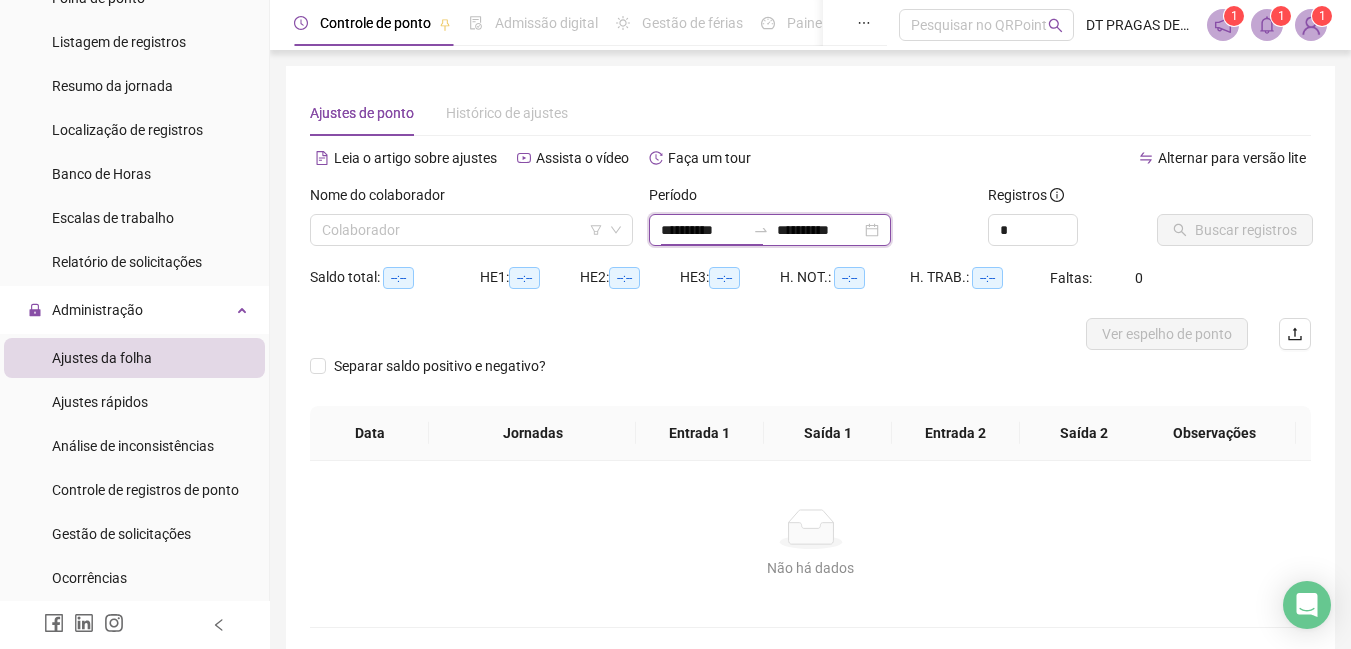 click on "**********" at bounding box center [703, 230] 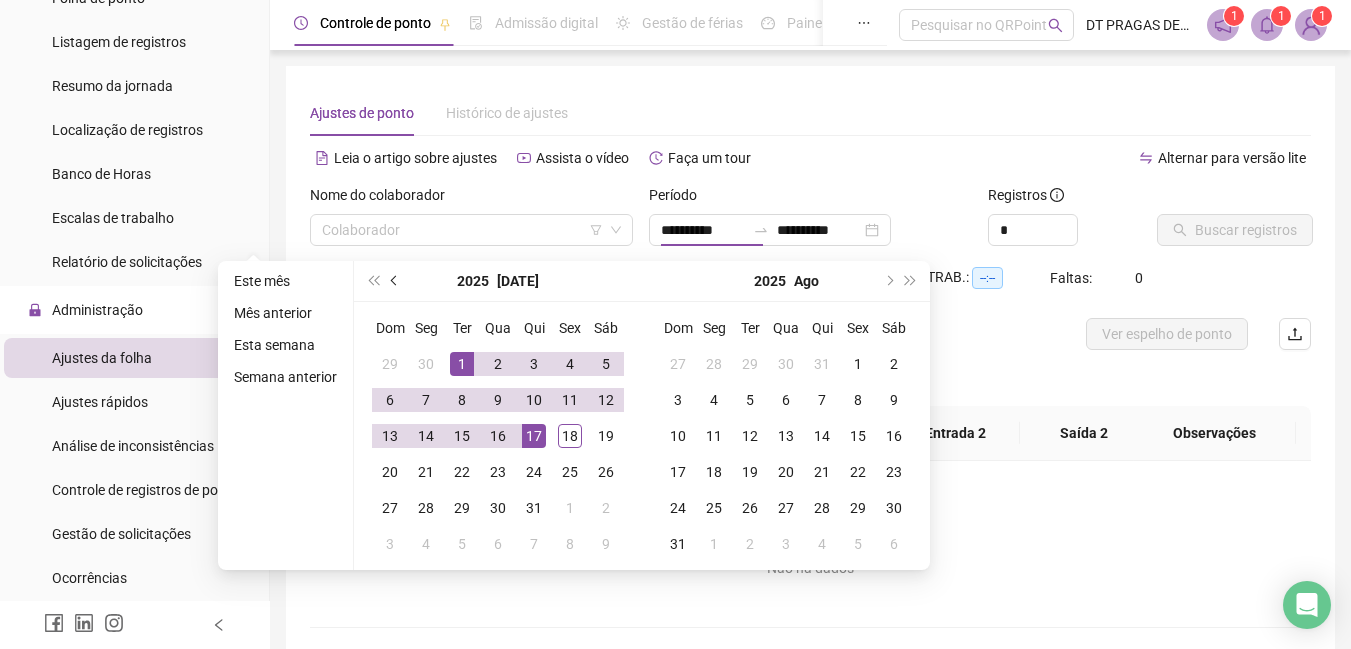 click at bounding box center [396, 281] 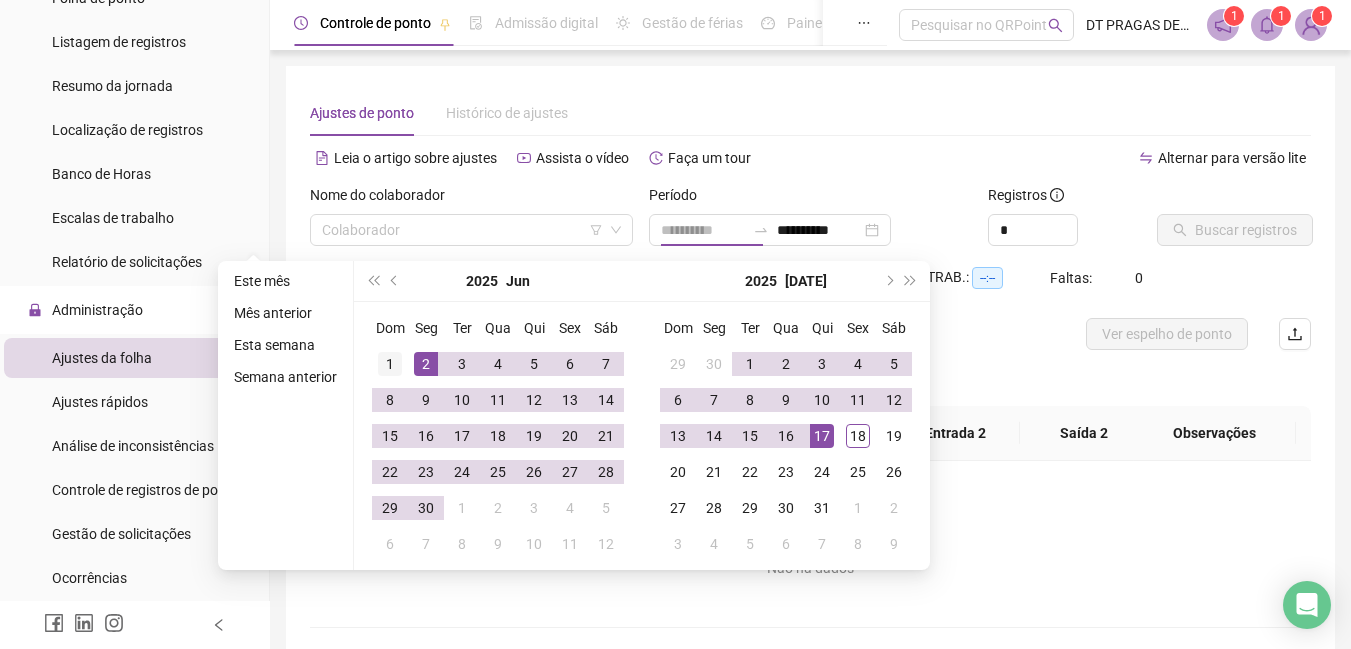 type on "**********" 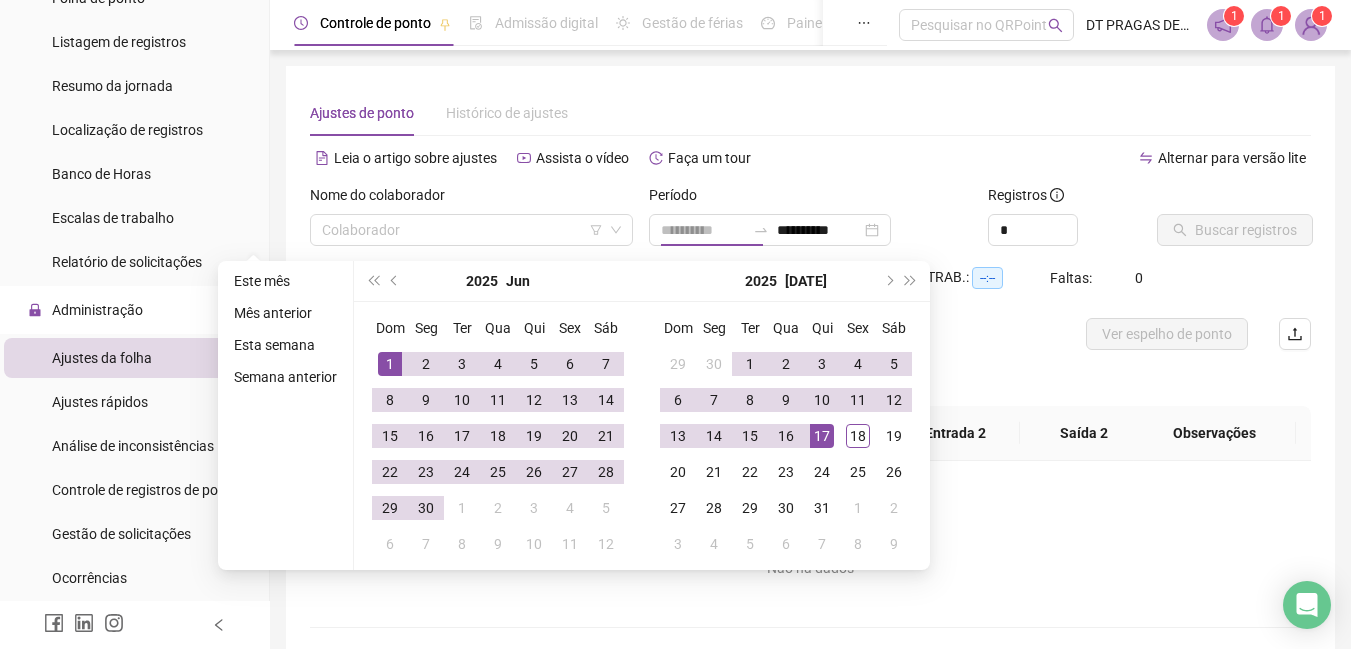 click on "1" at bounding box center [390, 364] 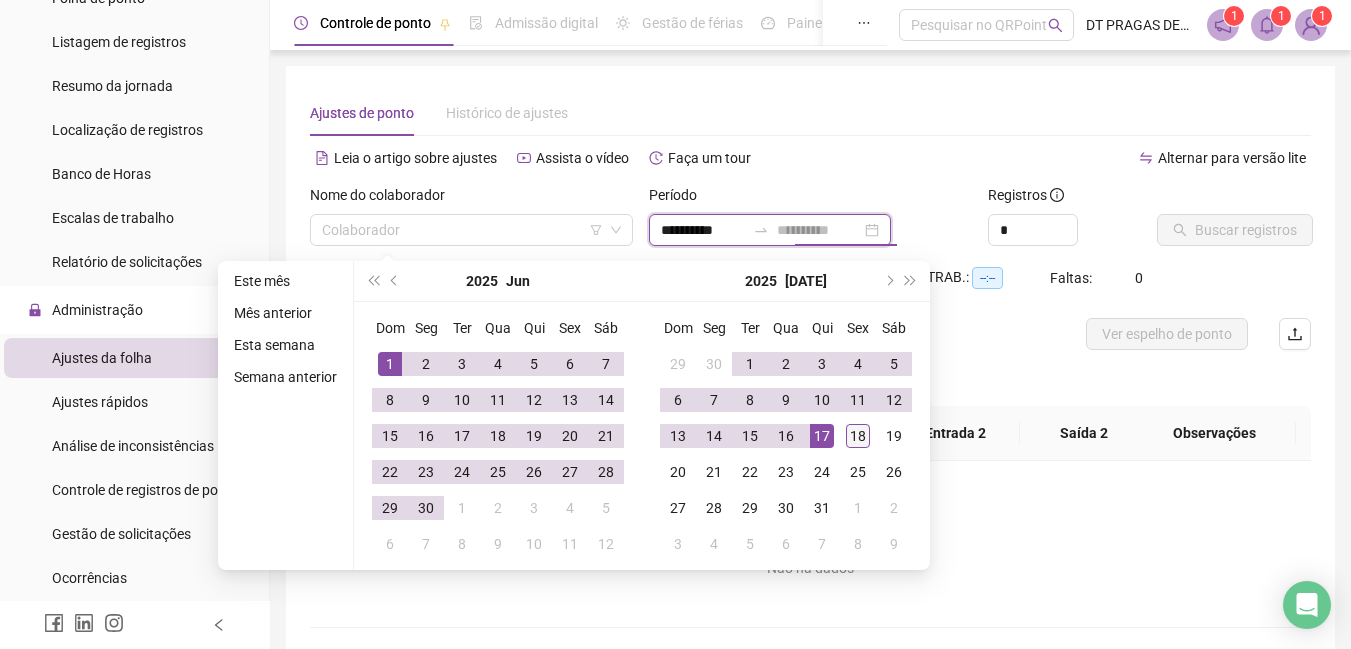 type on "**********" 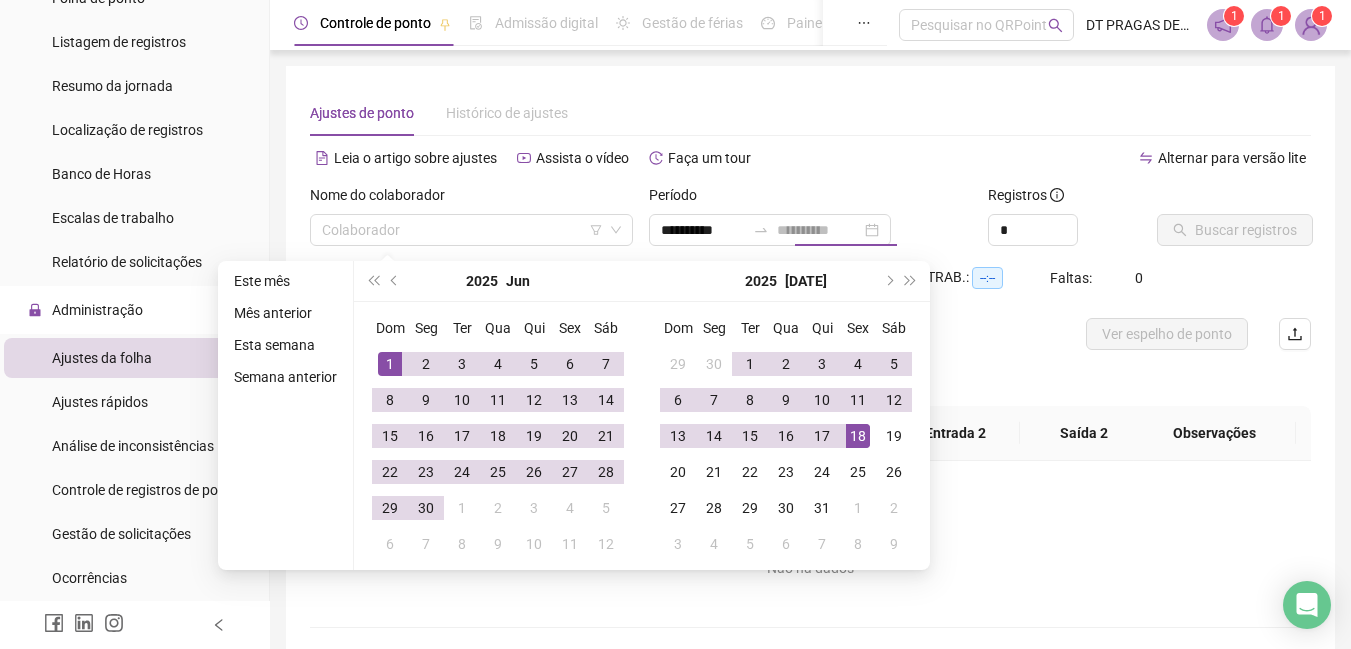 click on "18" at bounding box center (858, 436) 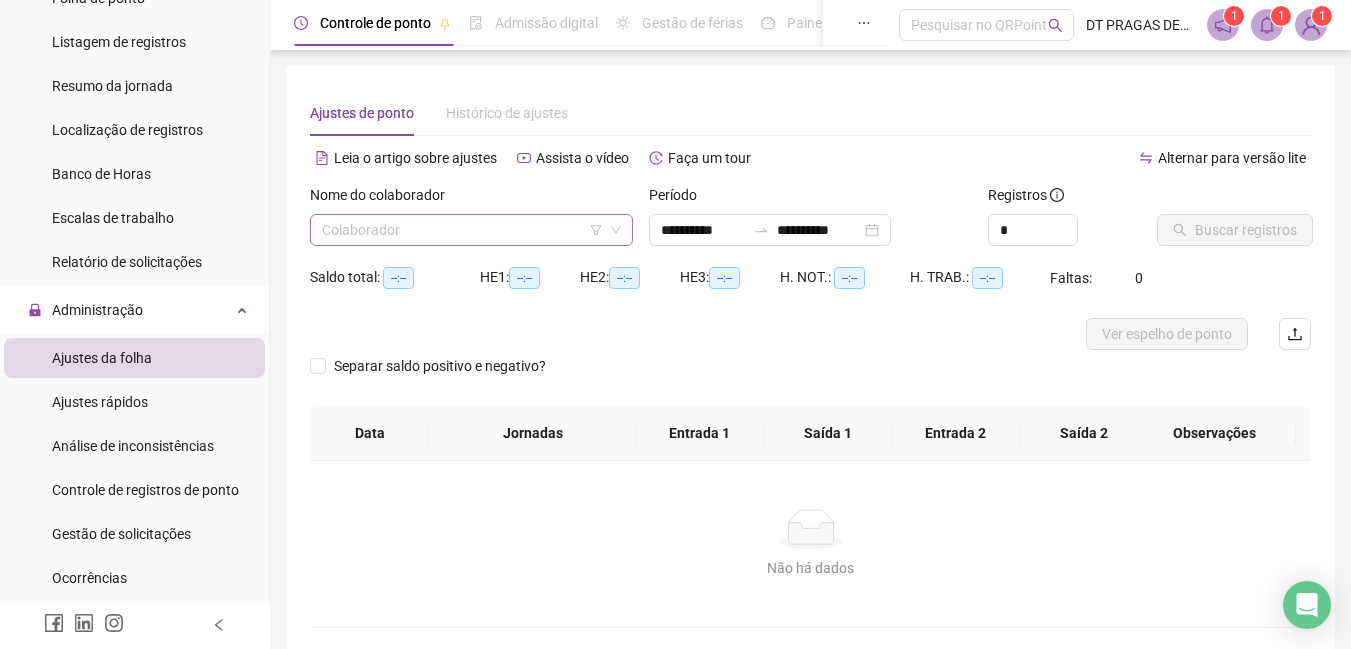 click at bounding box center [465, 230] 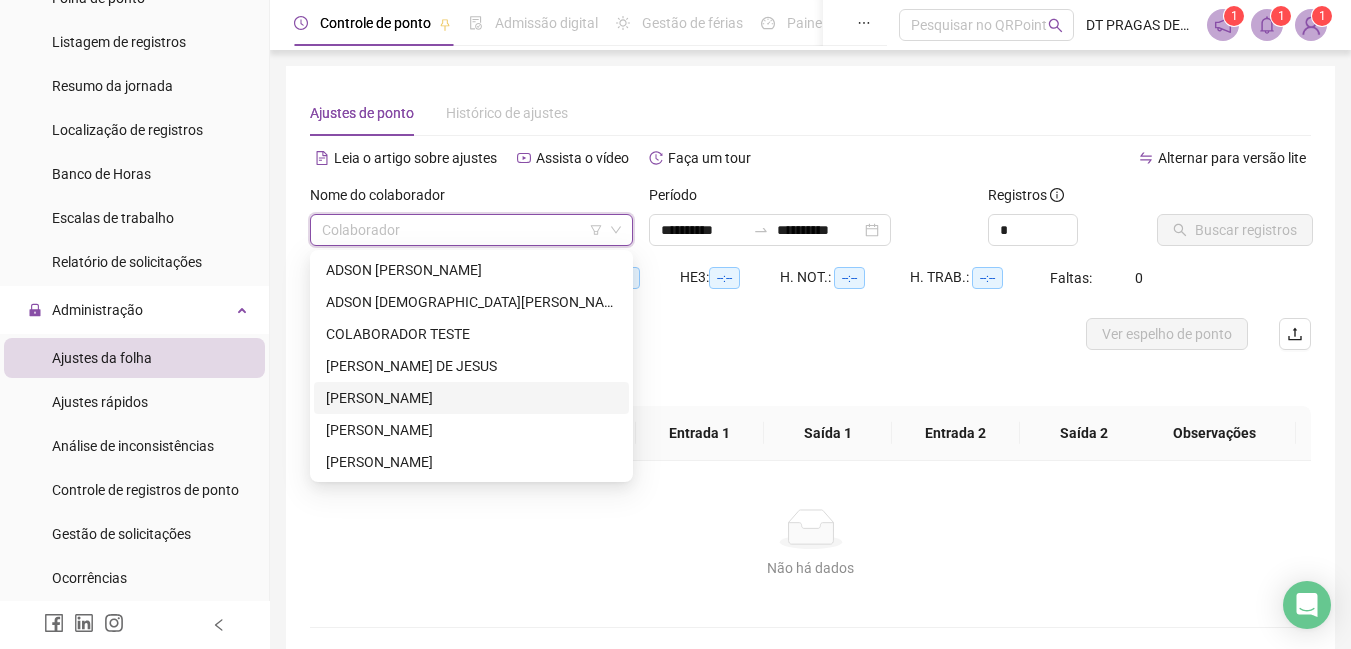 click on "[PERSON_NAME]" at bounding box center [471, 398] 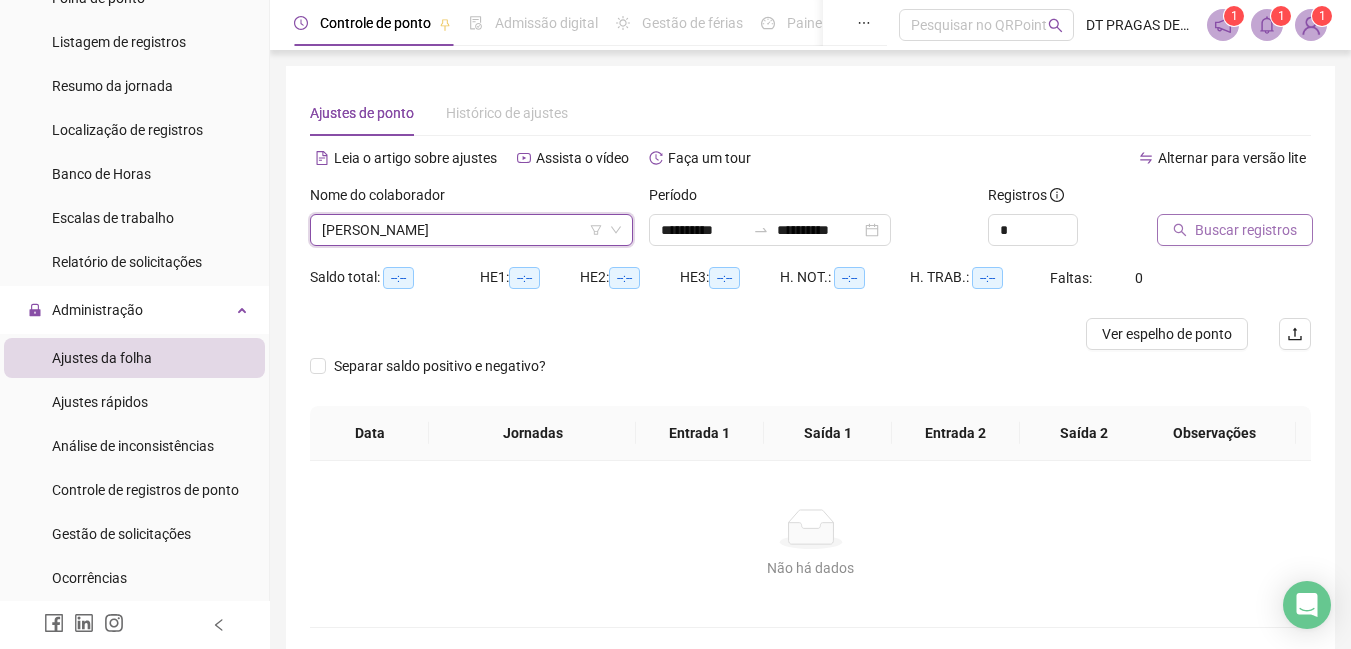 click on "Buscar registros" at bounding box center (1235, 230) 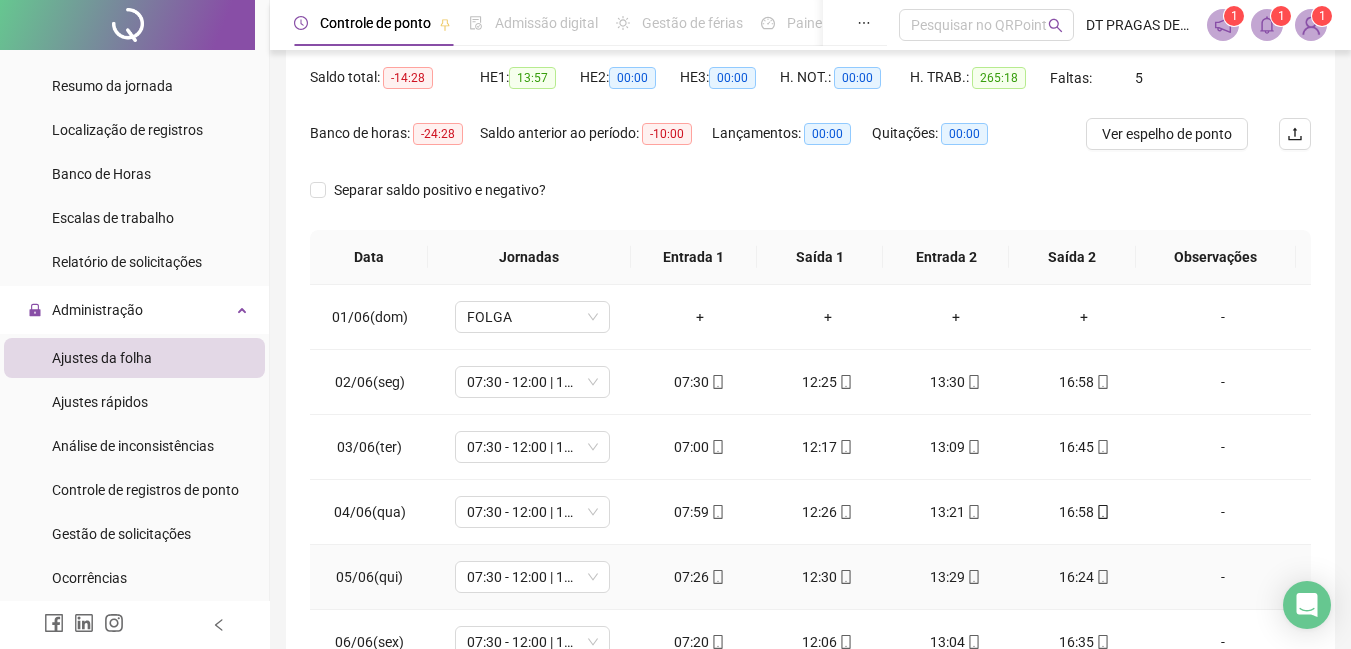 scroll, scrollTop: 373, scrollLeft: 0, axis: vertical 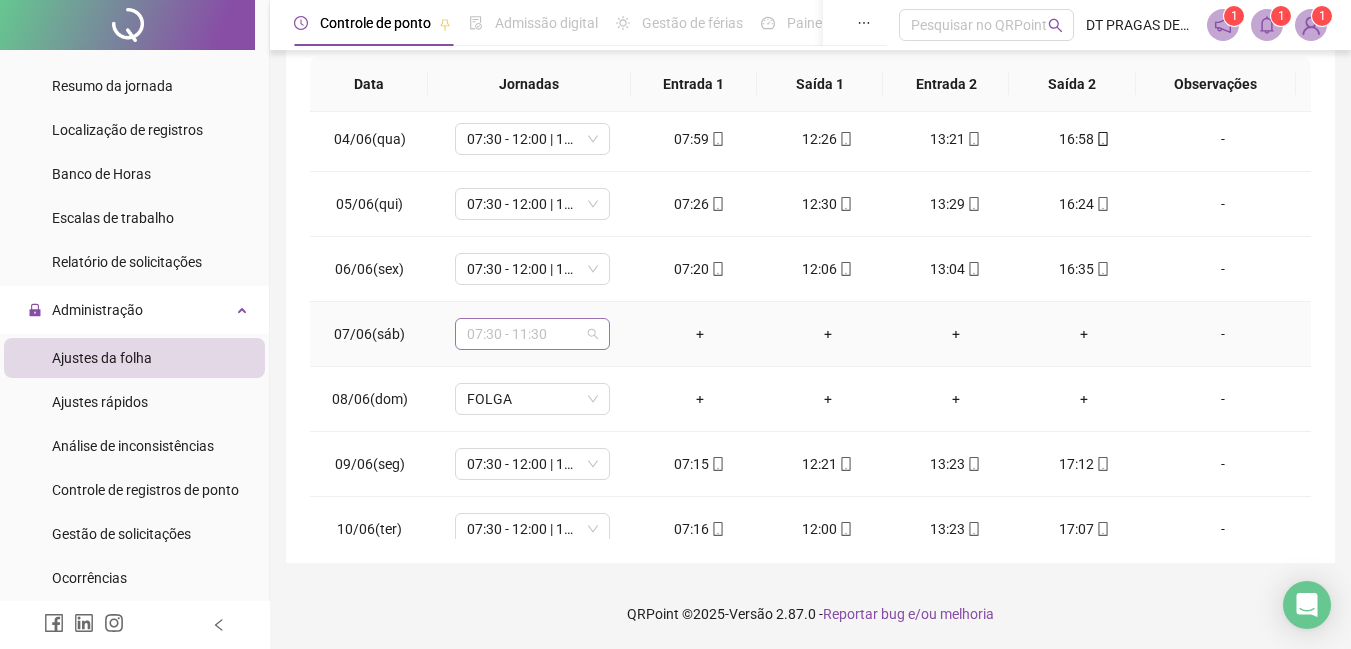 click on "07:30 - 11:30" at bounding box center (532, 334) 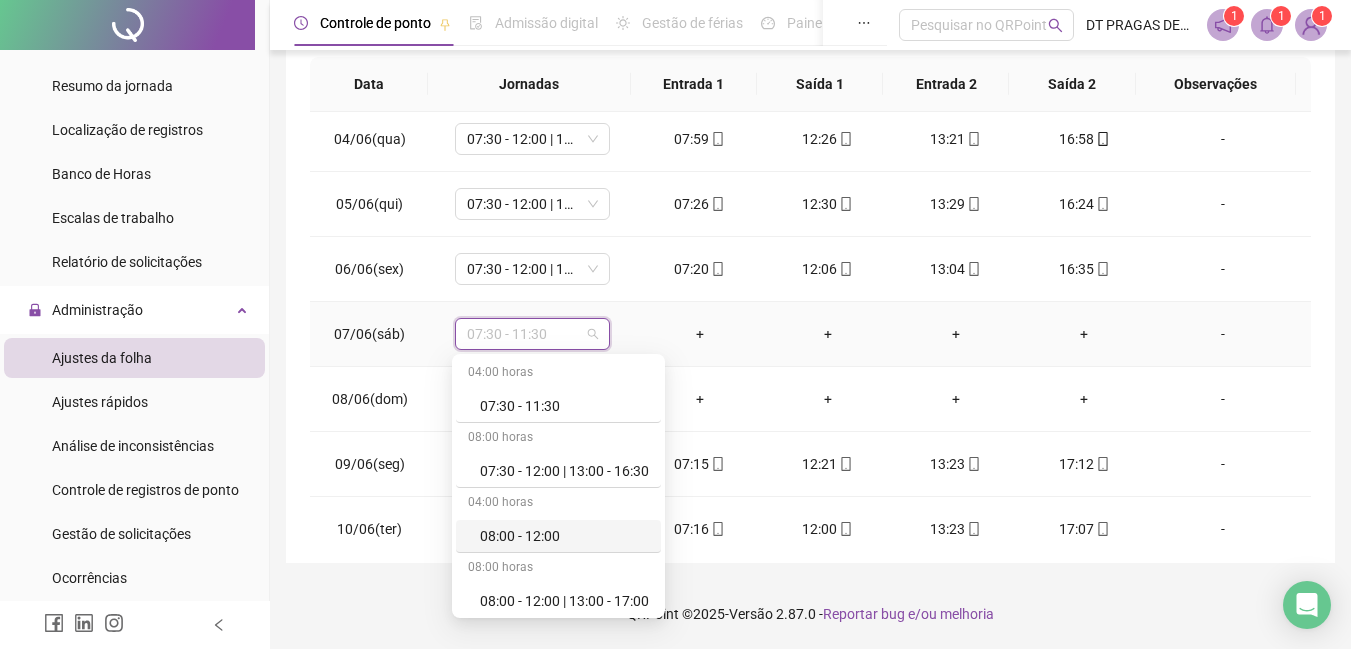 scroll, scrollTop: 300, scrollLeft: 0, axis: vertical 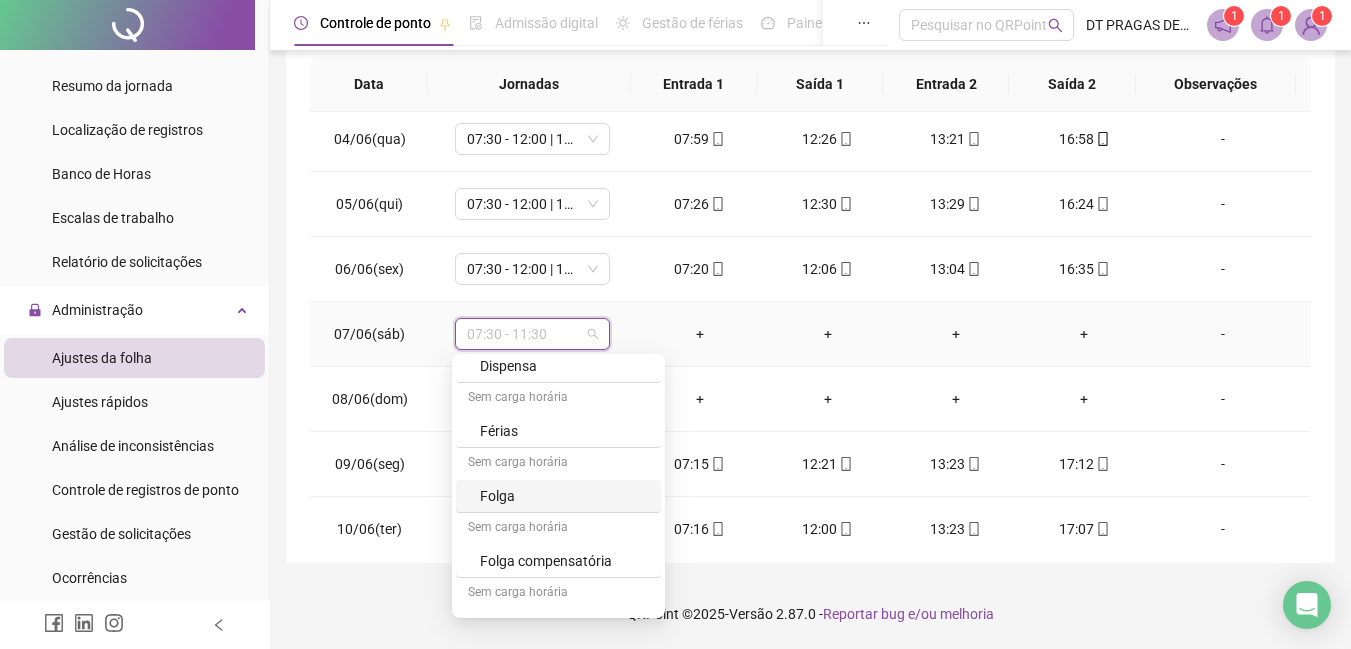 click on "Folga" at bounding box center [564, 496] 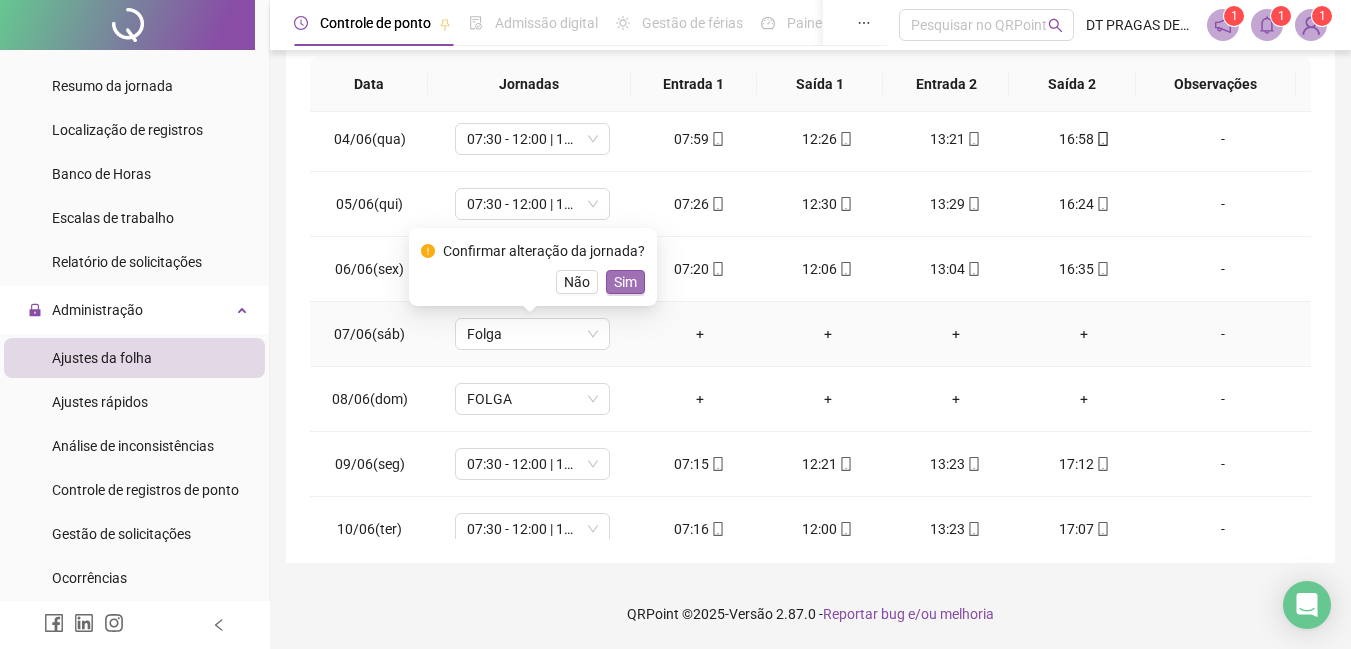 click on "Sim" at bounding box center (625, 282) 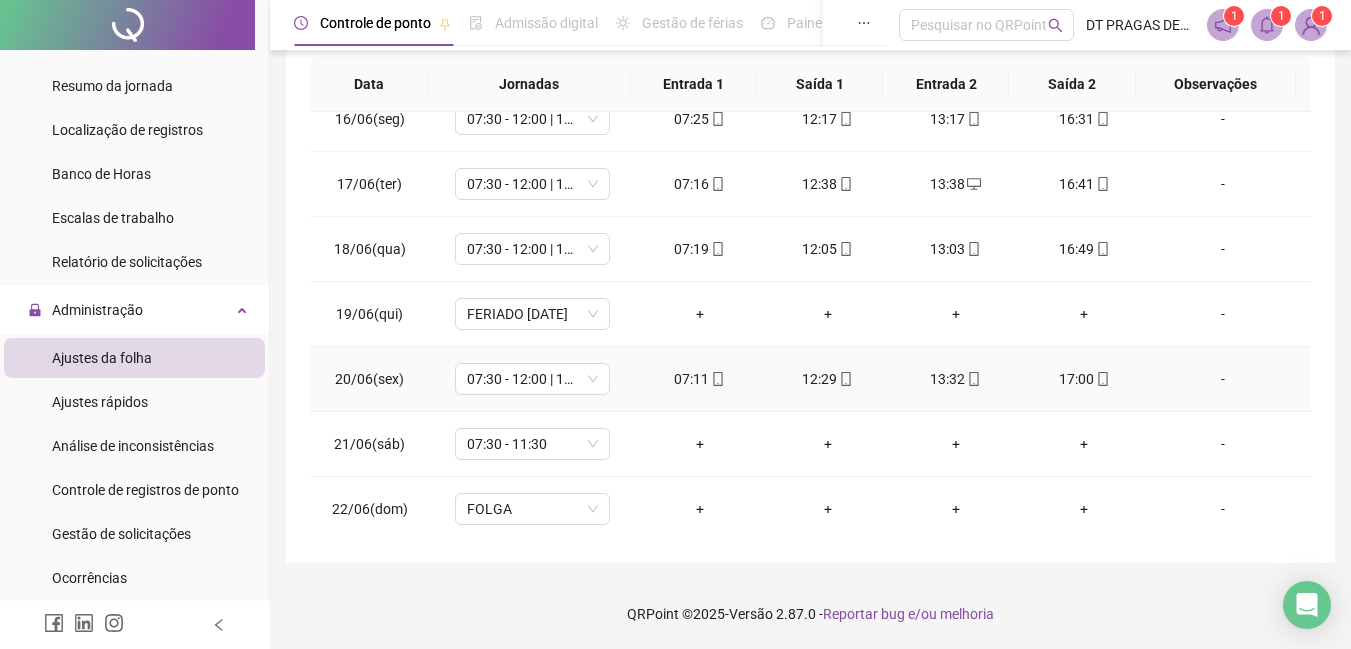 scroll, scrollTop: 1200, scrollLeft: 0, axis: vertical 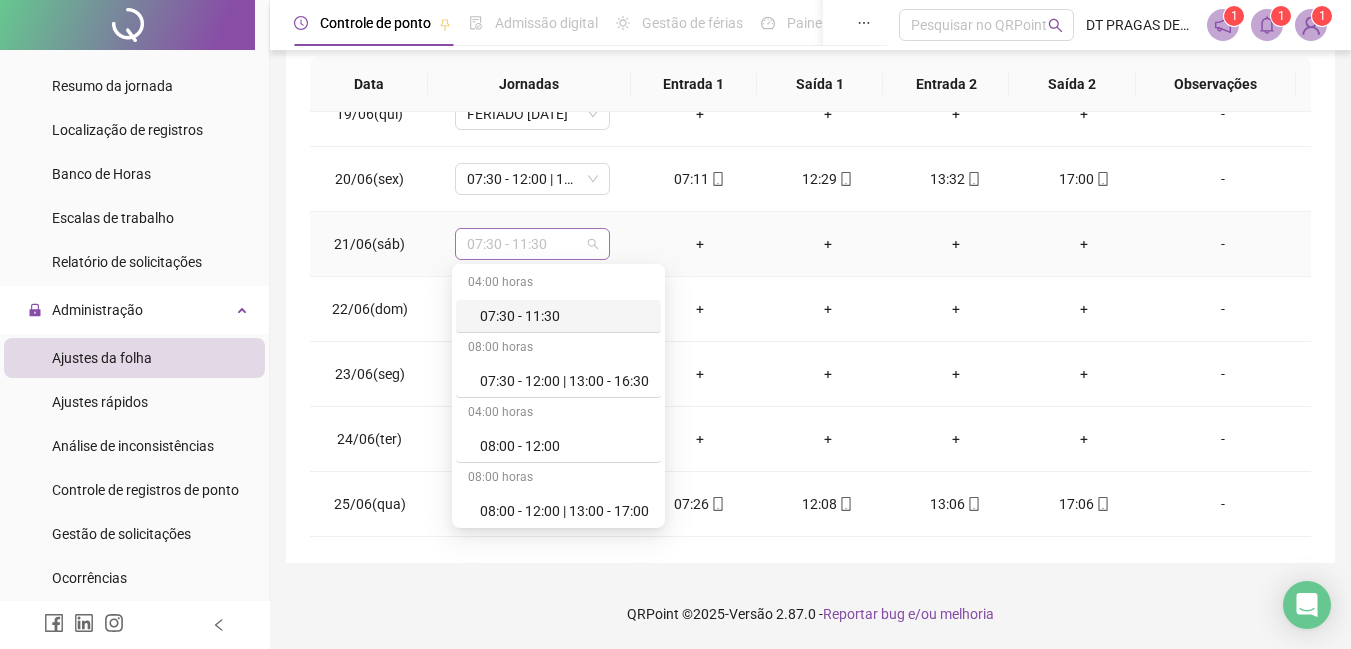 click on "07:30 - 11:30" at bounding box center [532, 244] 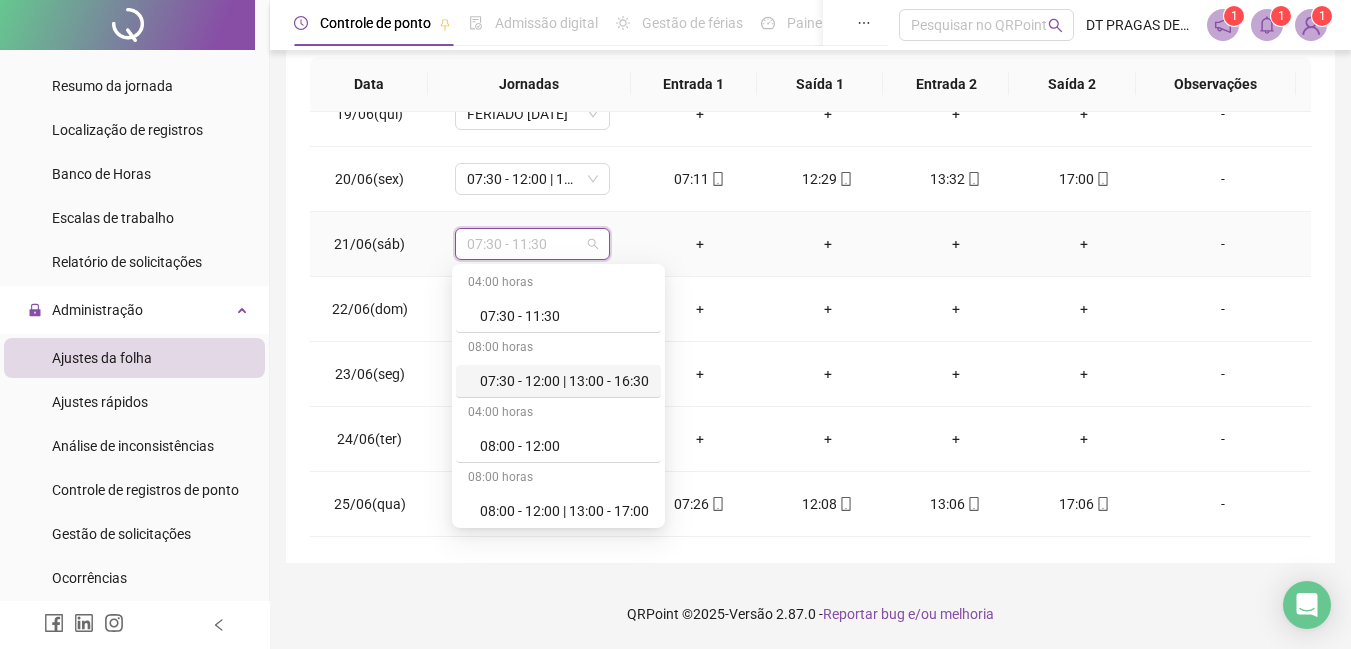 scroll, scrollTop: 300, scrollLeft: 0, axis: vertical 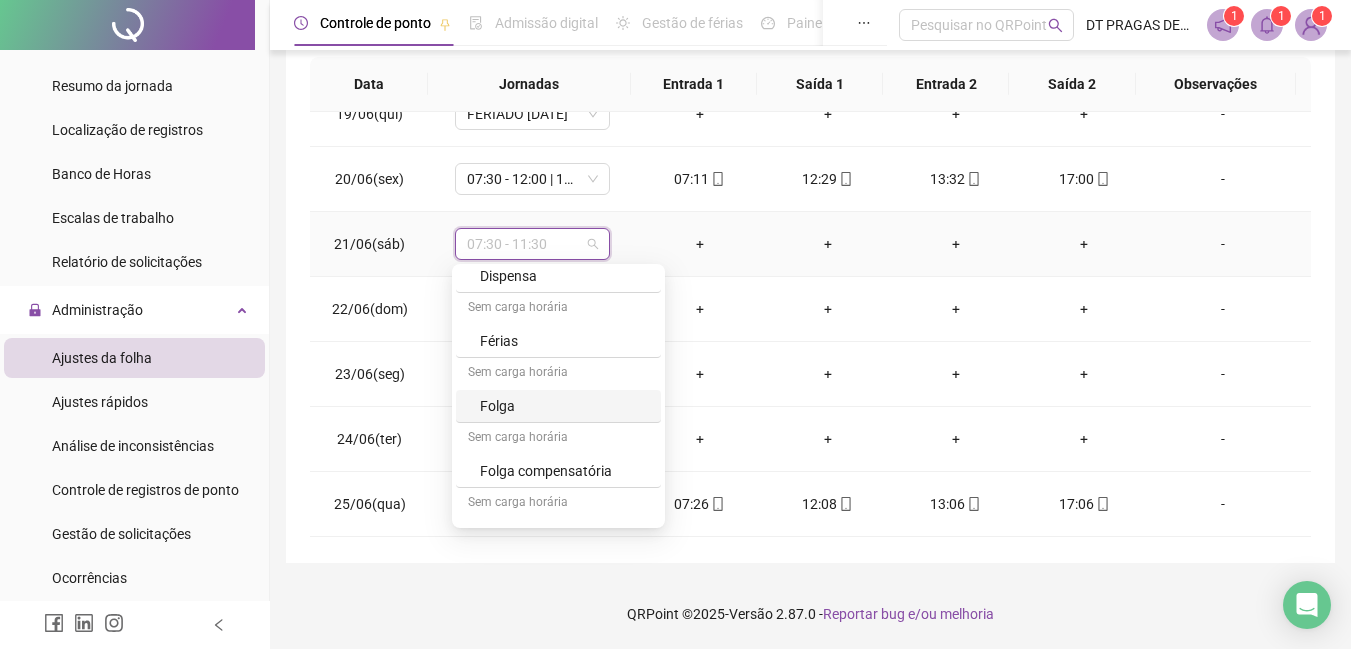 click on "Folga" at bounding box center (564, 406) 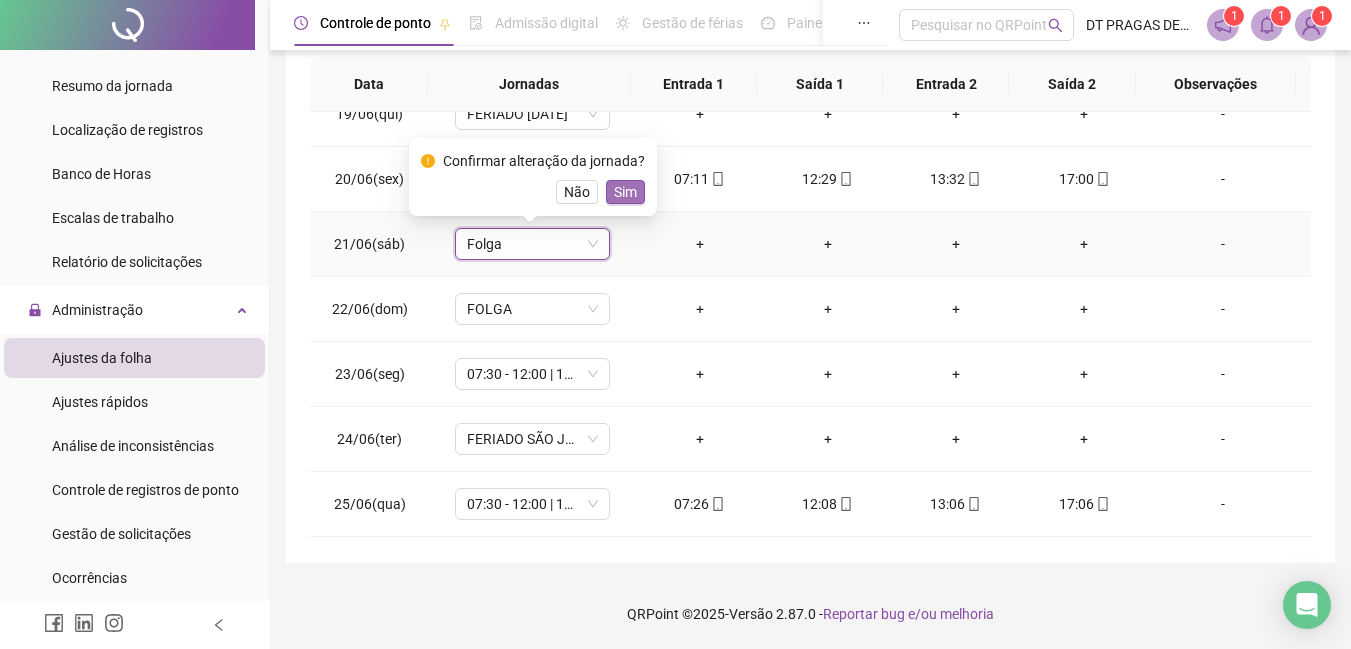 click on "Sim" at bounding box center (625, 192) 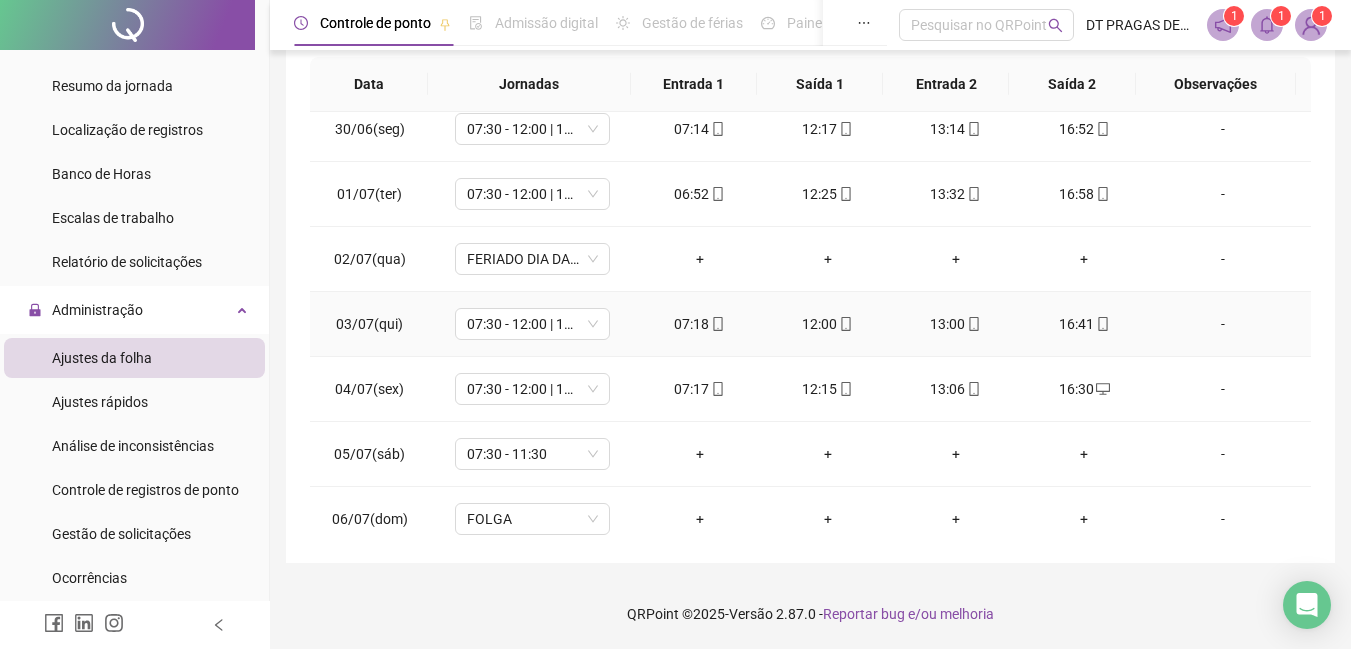 scroll, scrollTop: 2000, scrollLeft: 0, axis: vertical 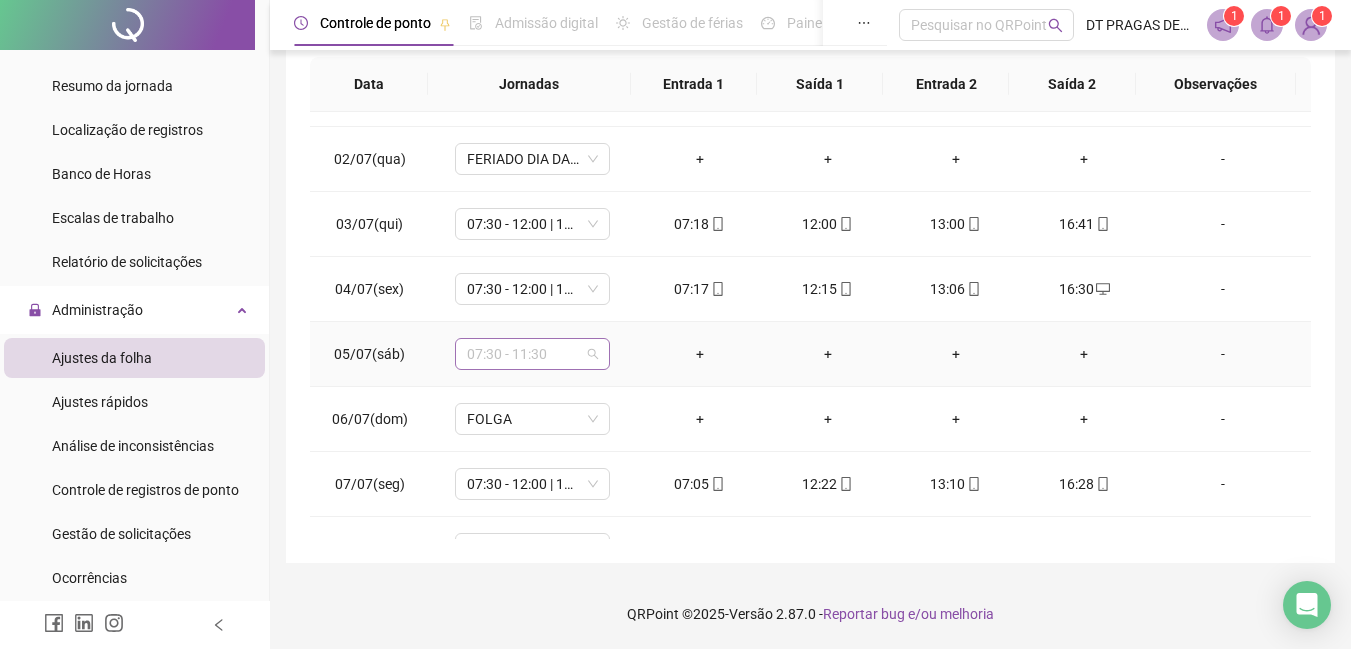 click on "07:30 - 11:30" at bounding box center (532, 354) 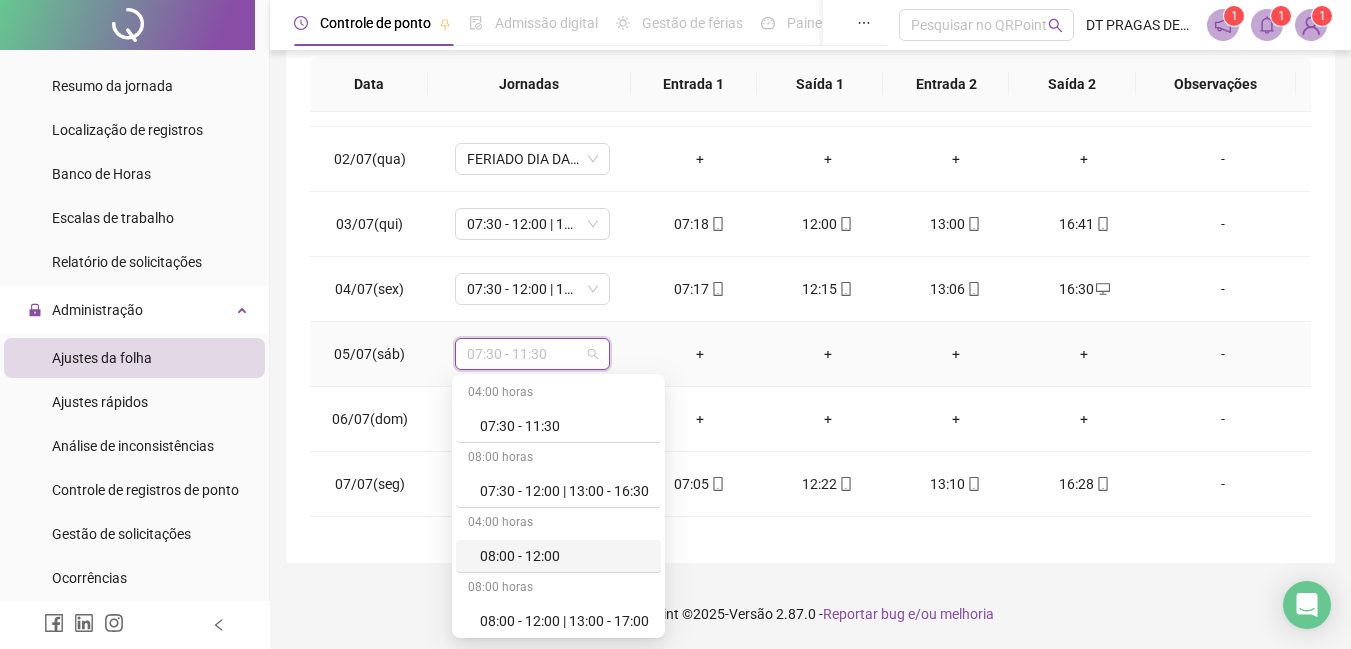 scroll, scrollTop: 200, scrollLeft: 0, axis: vertical 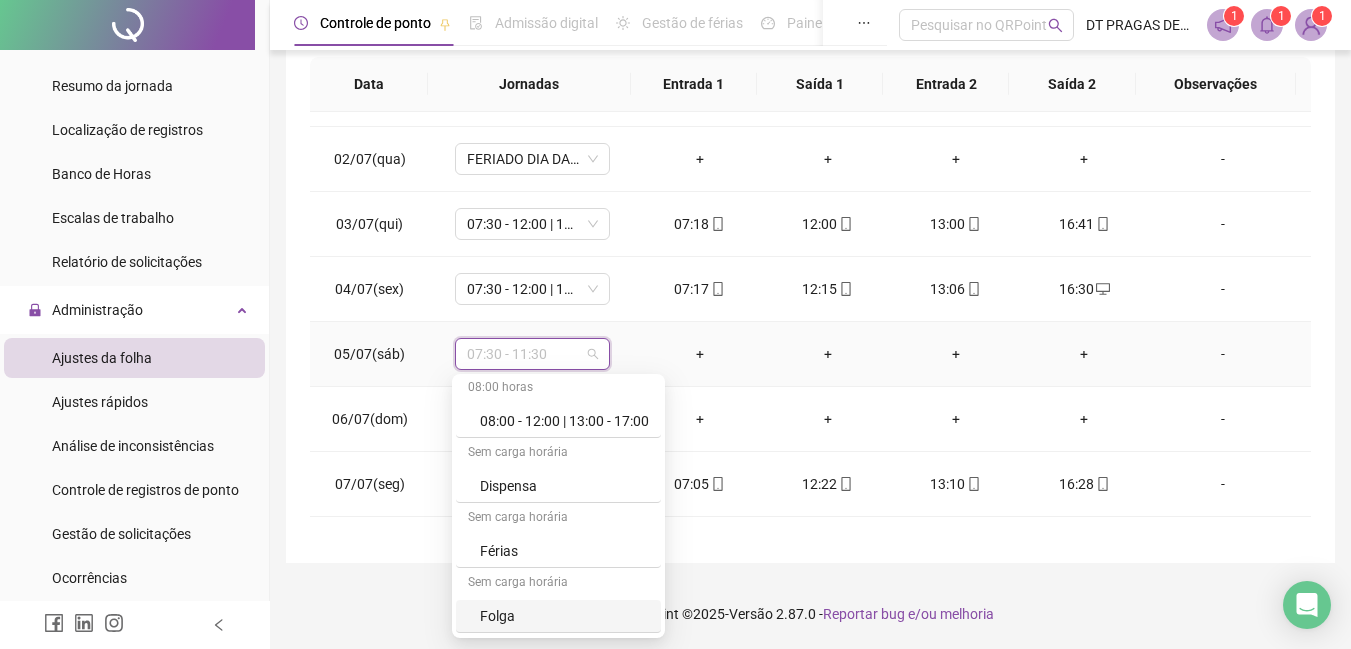 click on "Folga" at bounding box center [564, 616] 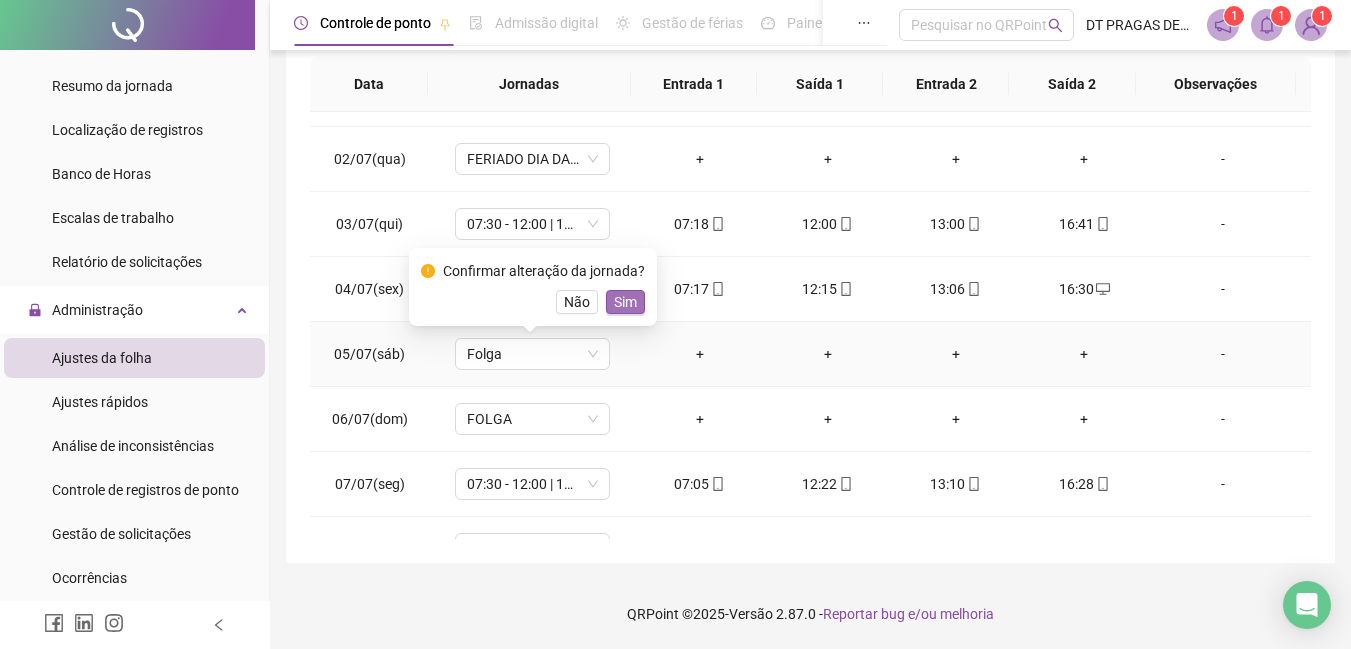 click on "Sim" at bounding box center [625, 302] 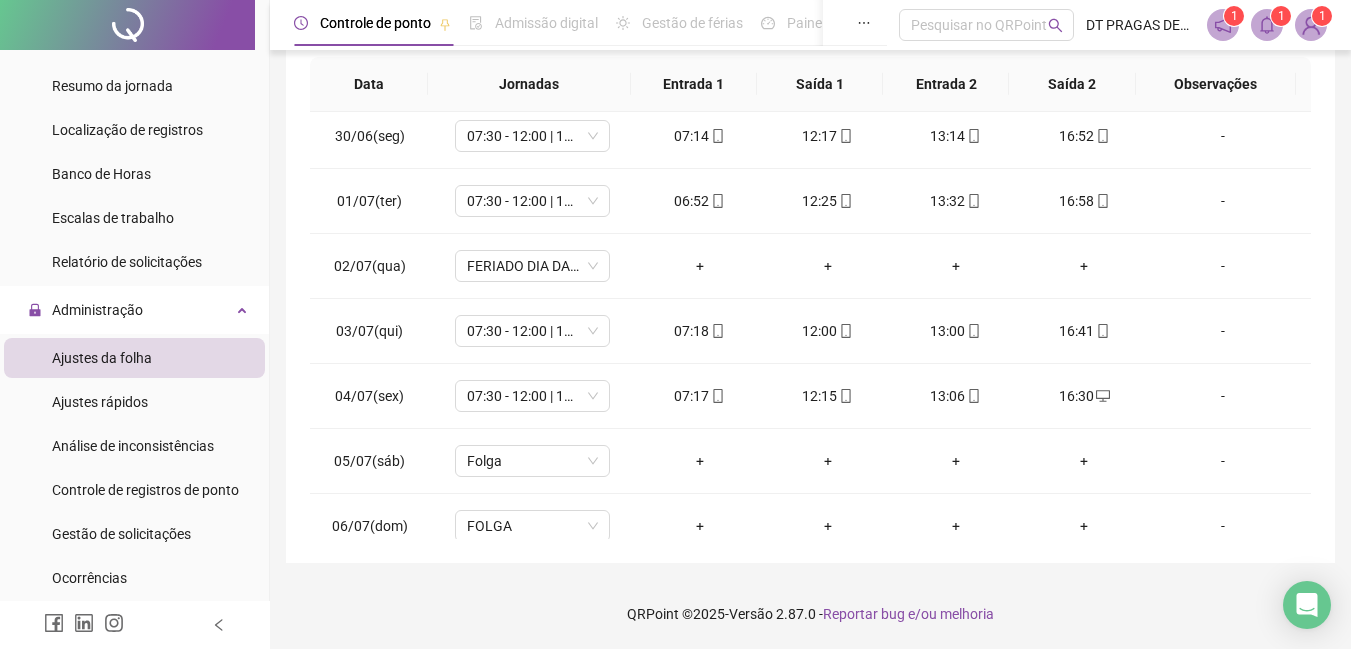 scroll, scrollTop: 1093, scrollLeft: 0, axis: vertical 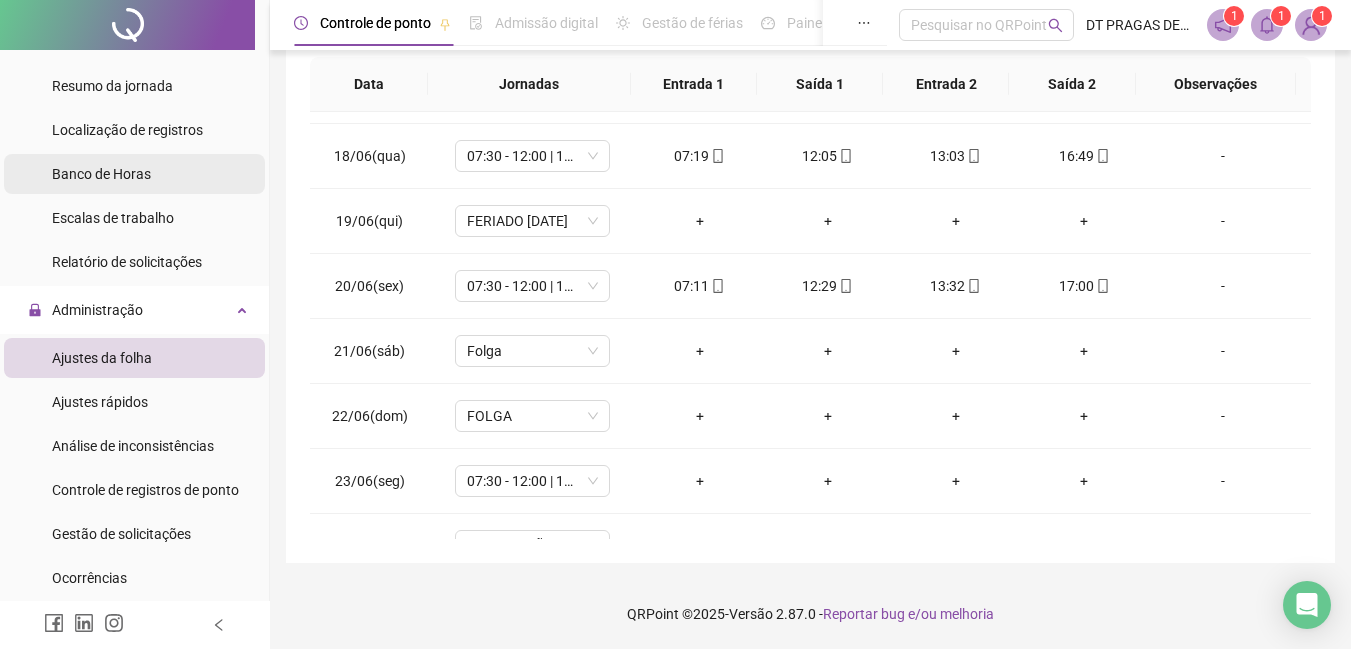 click on "Banco de Horas" at bounding box center [101, 174] 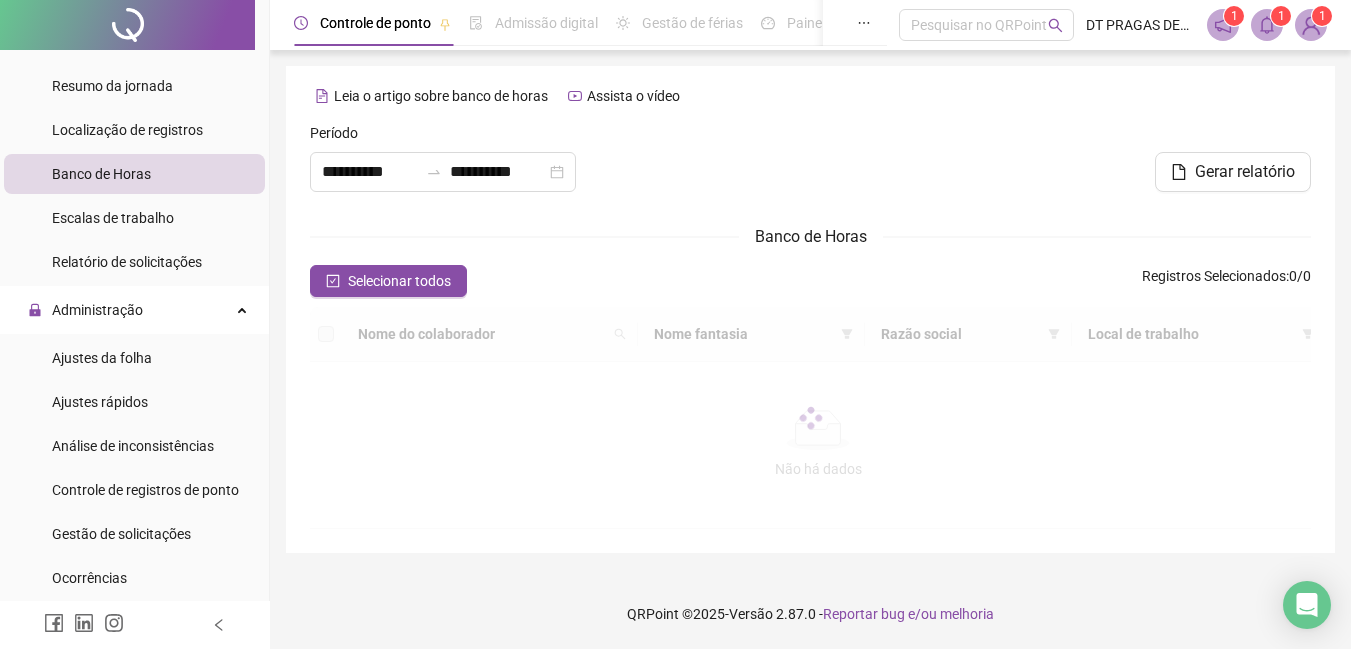 scroll, scrollTop: 0, scrollLeft: 0, axis: both 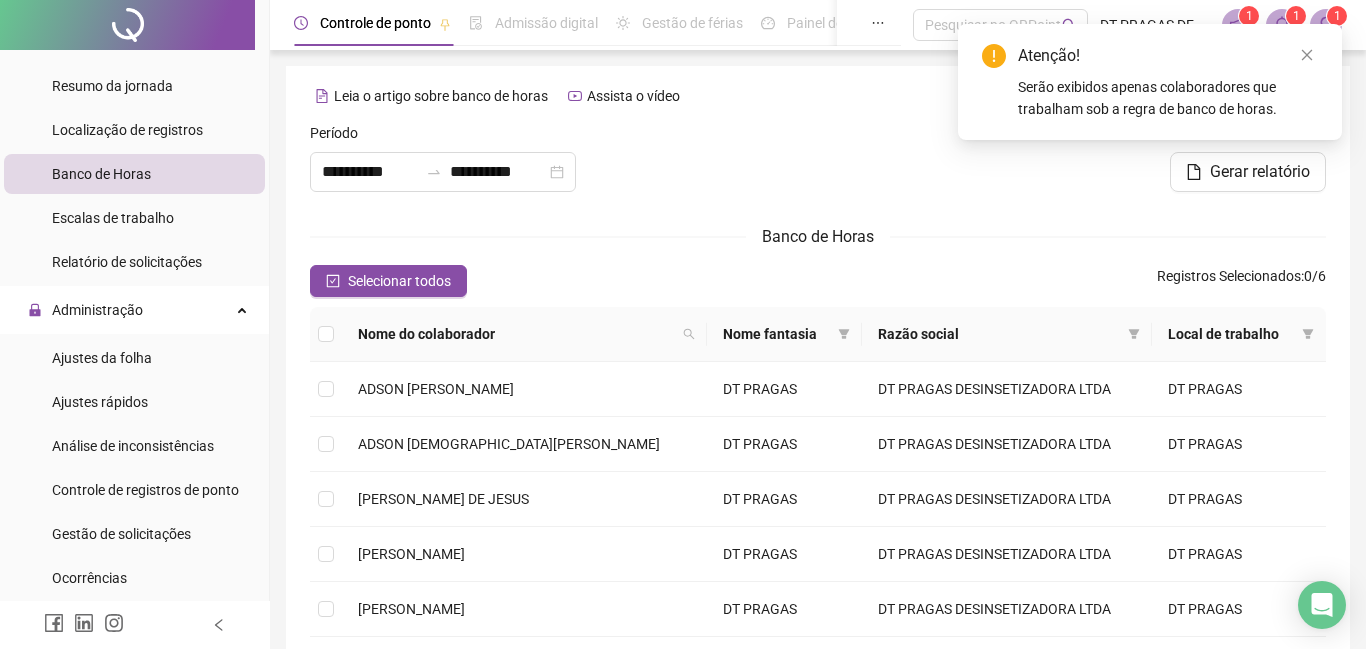 type on "**********" 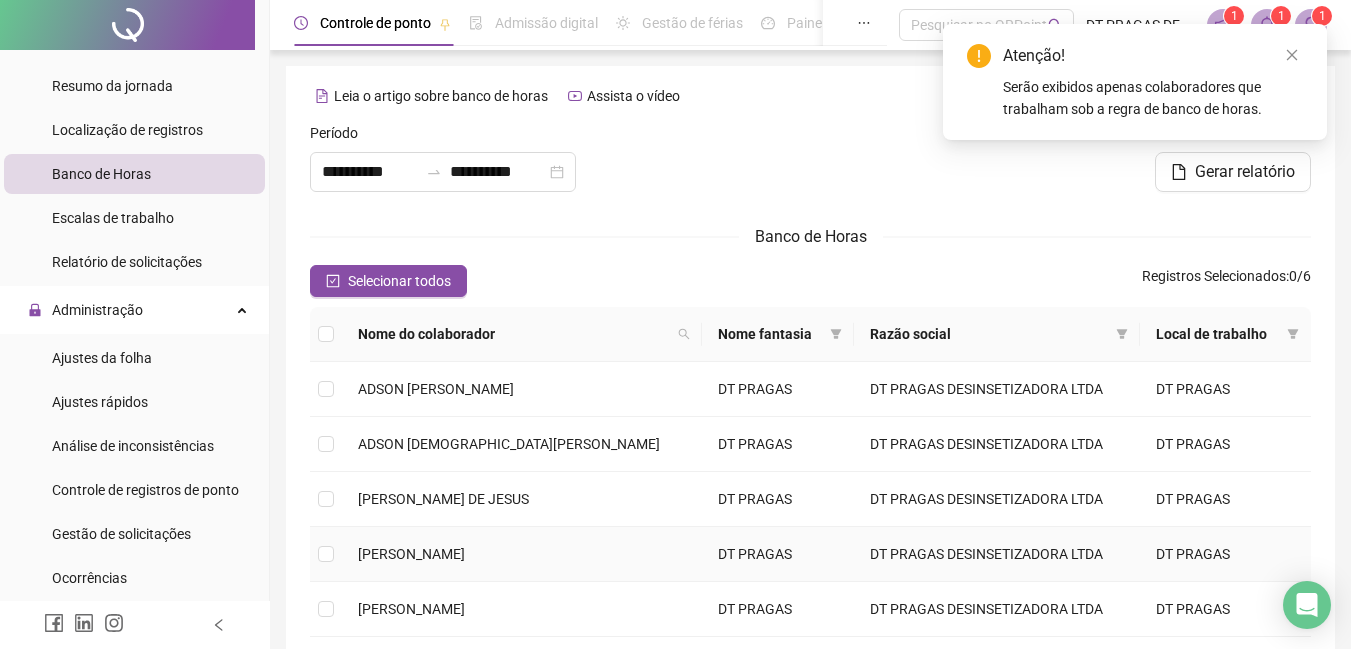 click at bounding box center (326, 554) 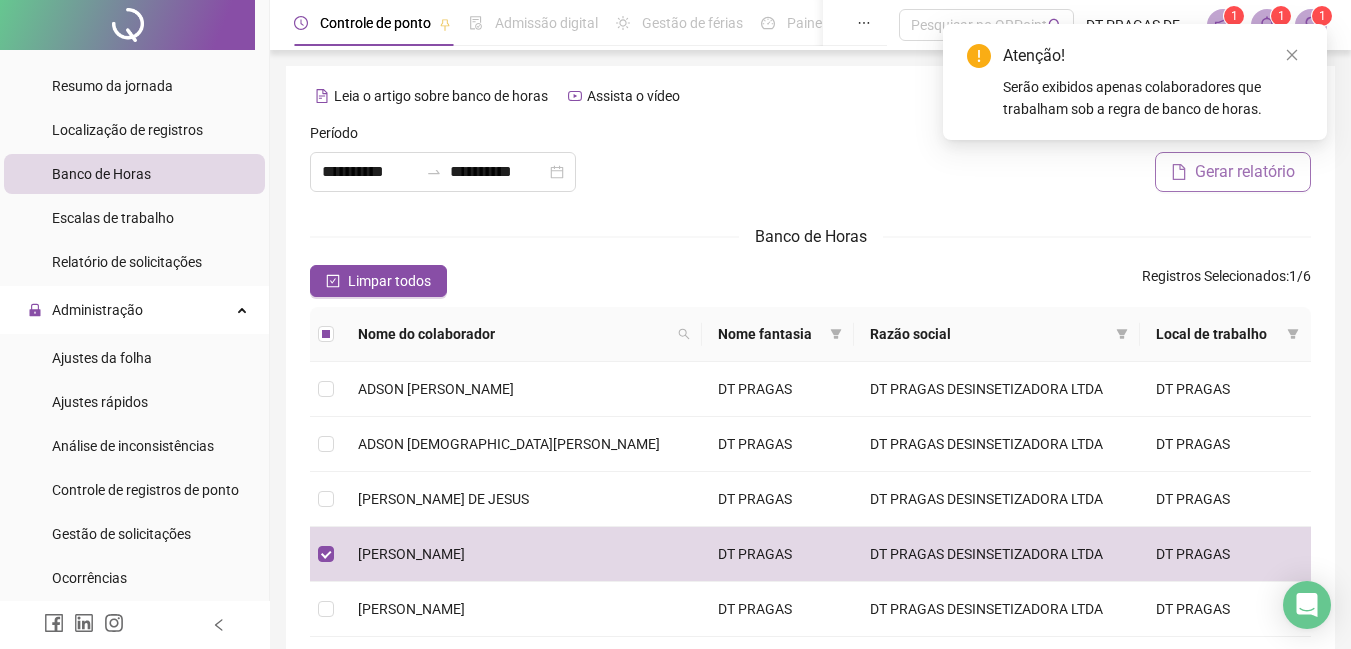 click on "Gerar relatório" at bounding box center [1245, 172] 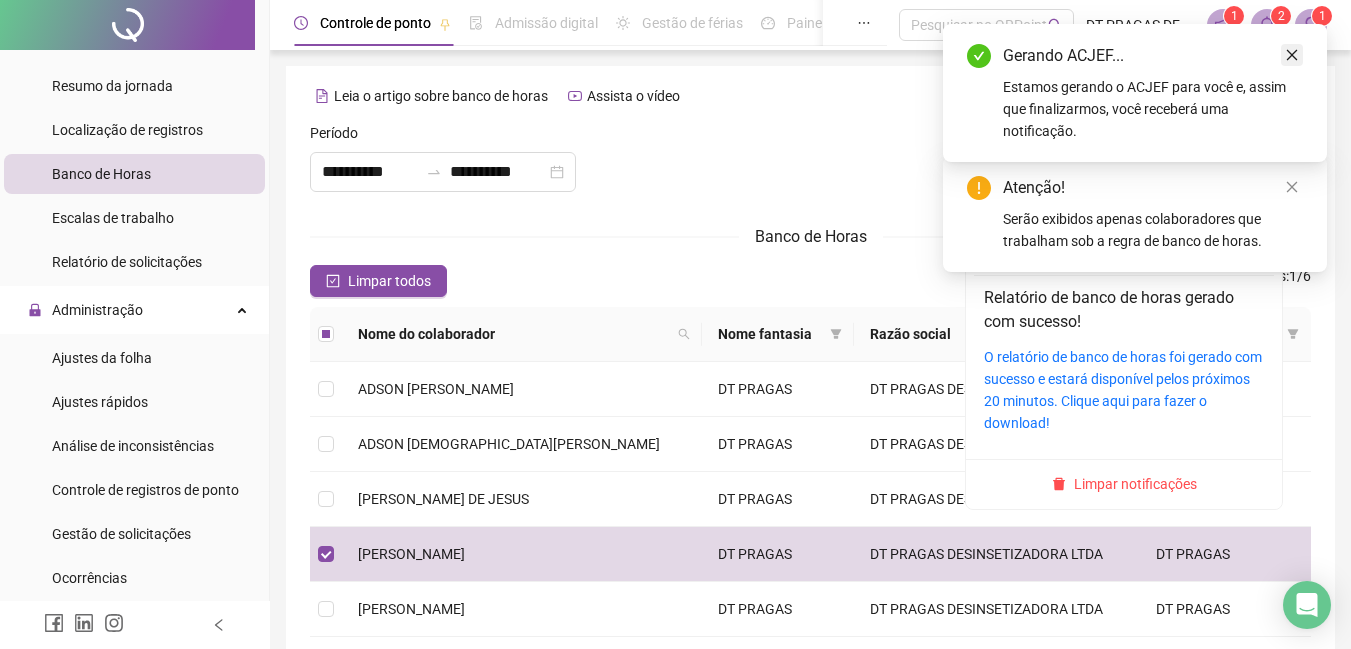 click 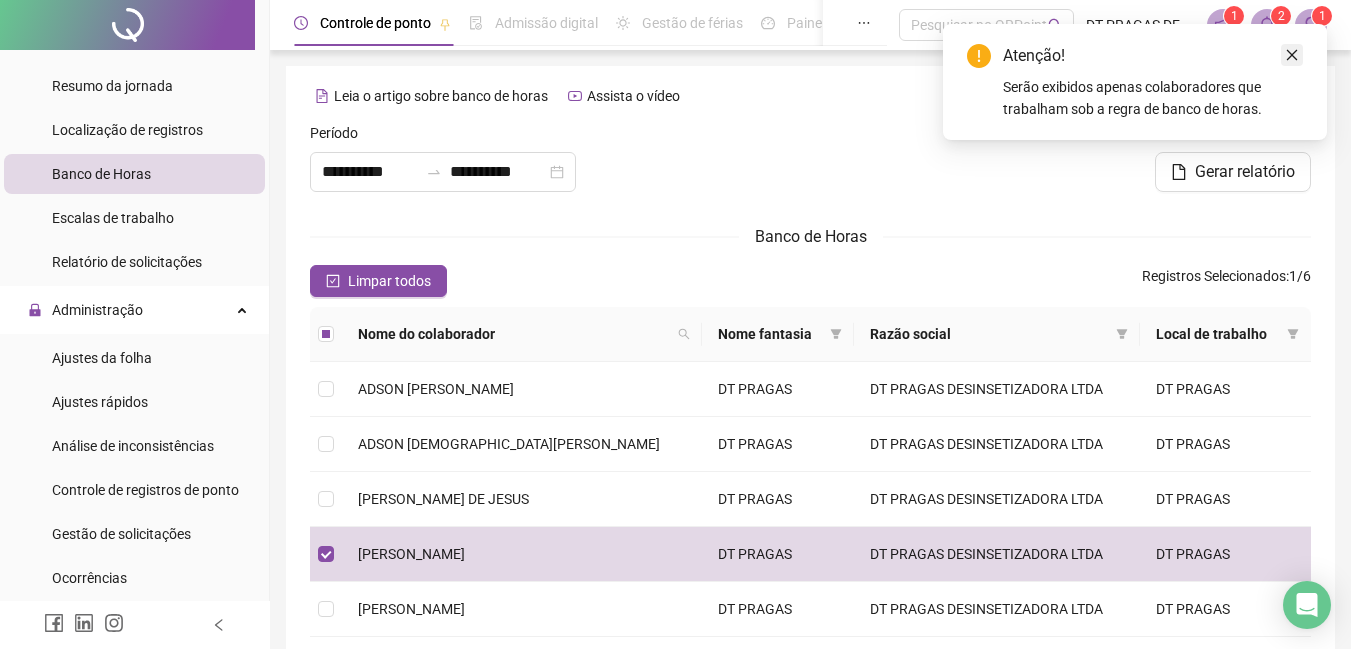 click at bounding box center (1292, 55) 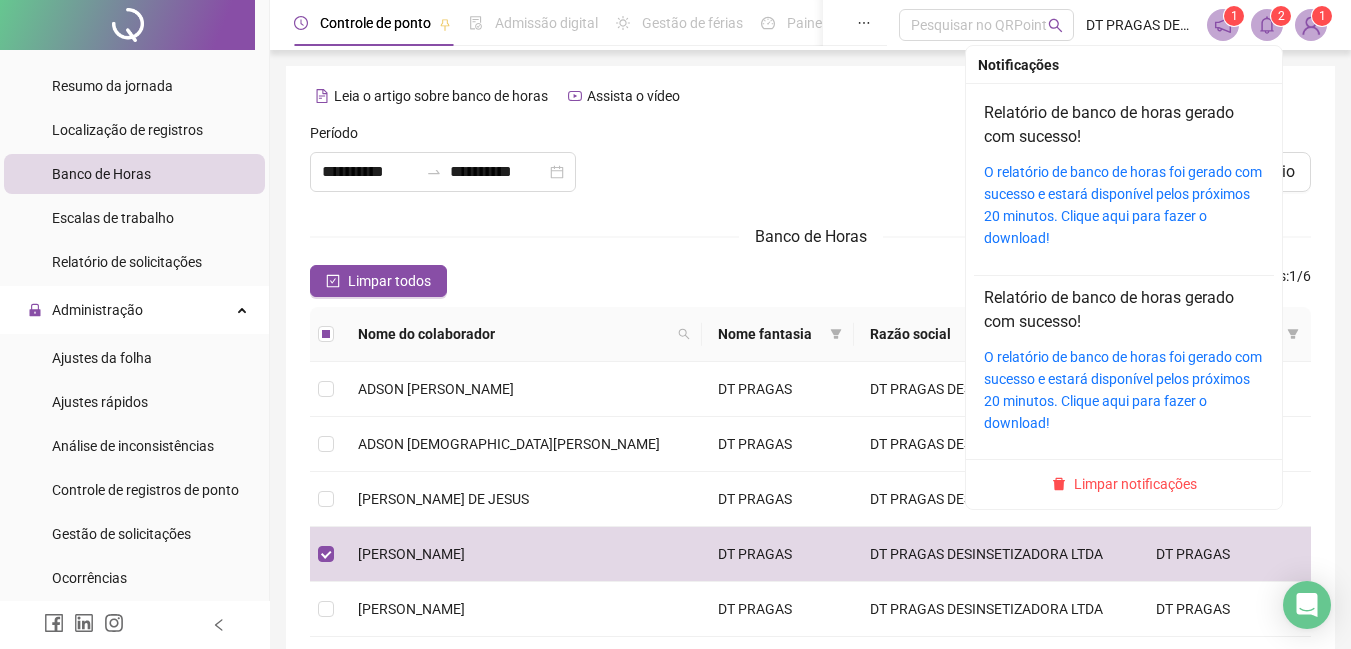 click 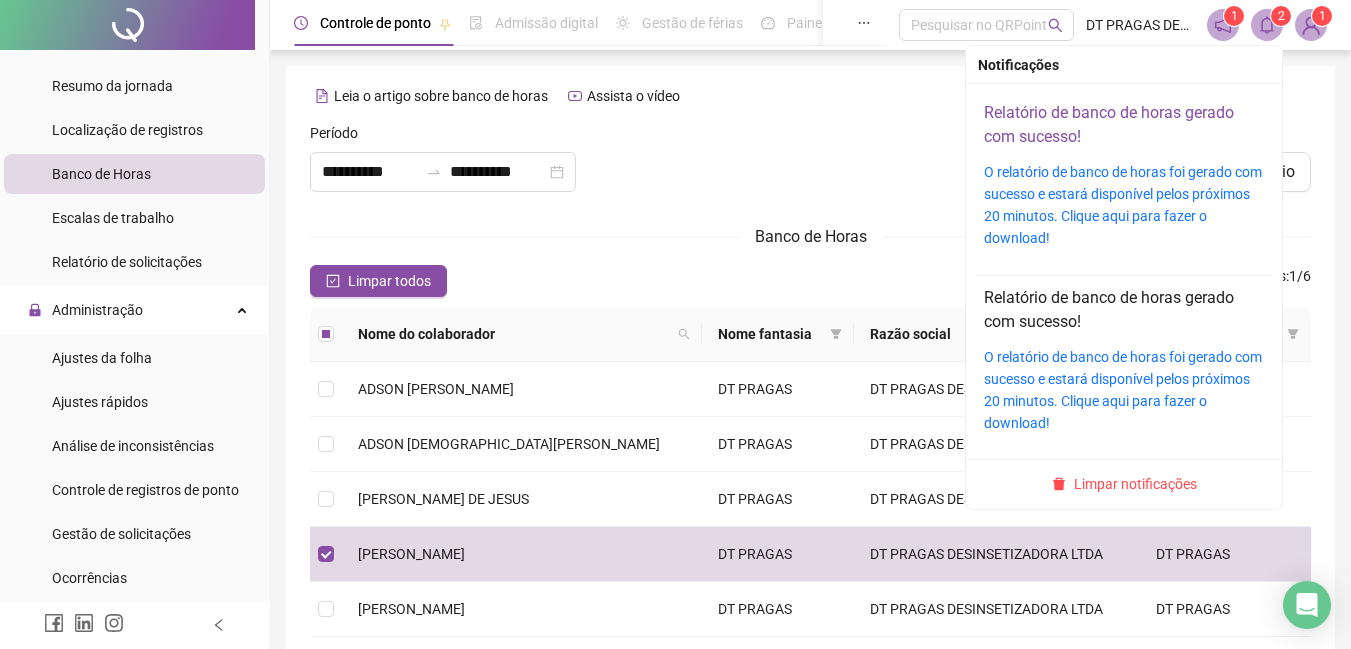 click on "Relatório de banco de horas gerado com sucesso!" at bounding box center [1109, 124] 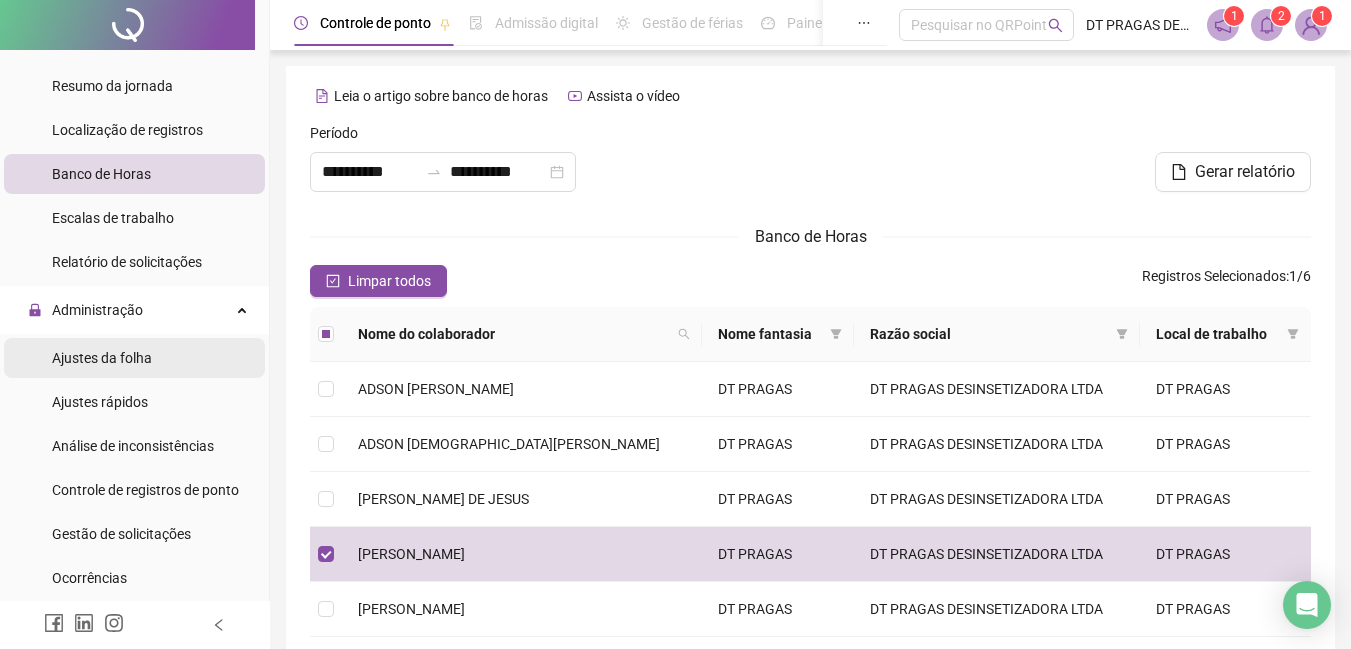 click on "Ajustes da folha" at bounding box center [102, 358] 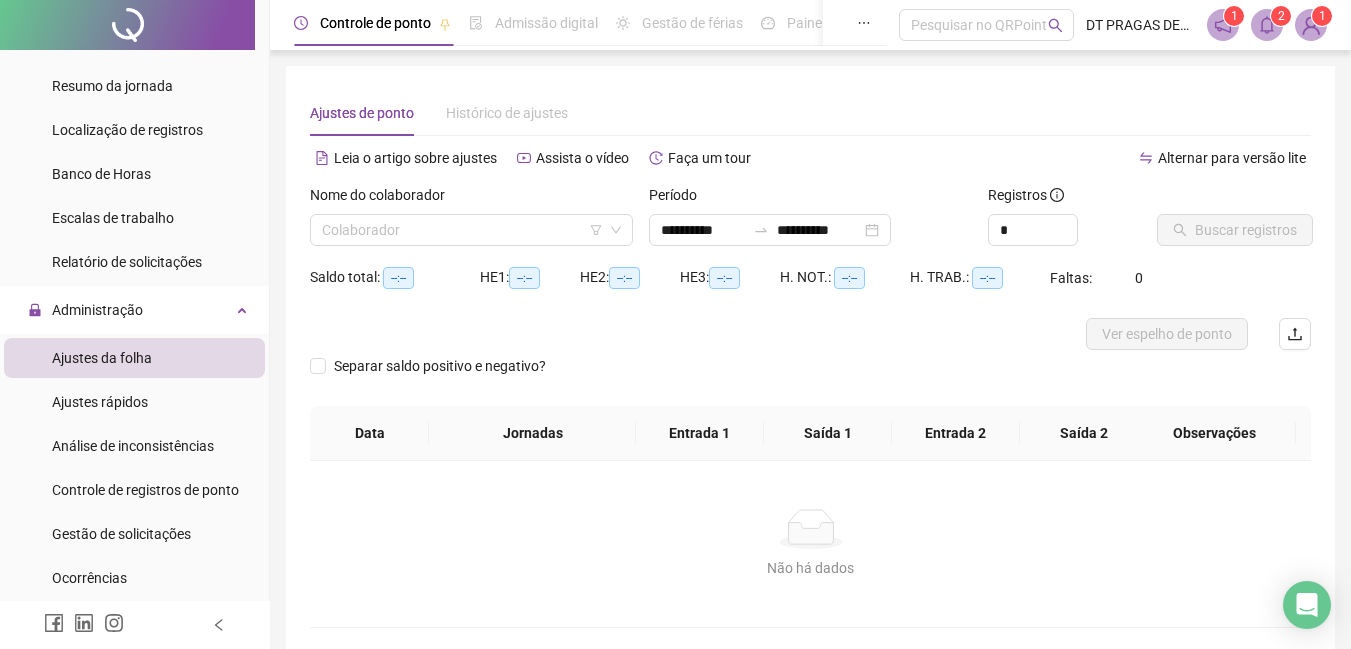 type on "**********" 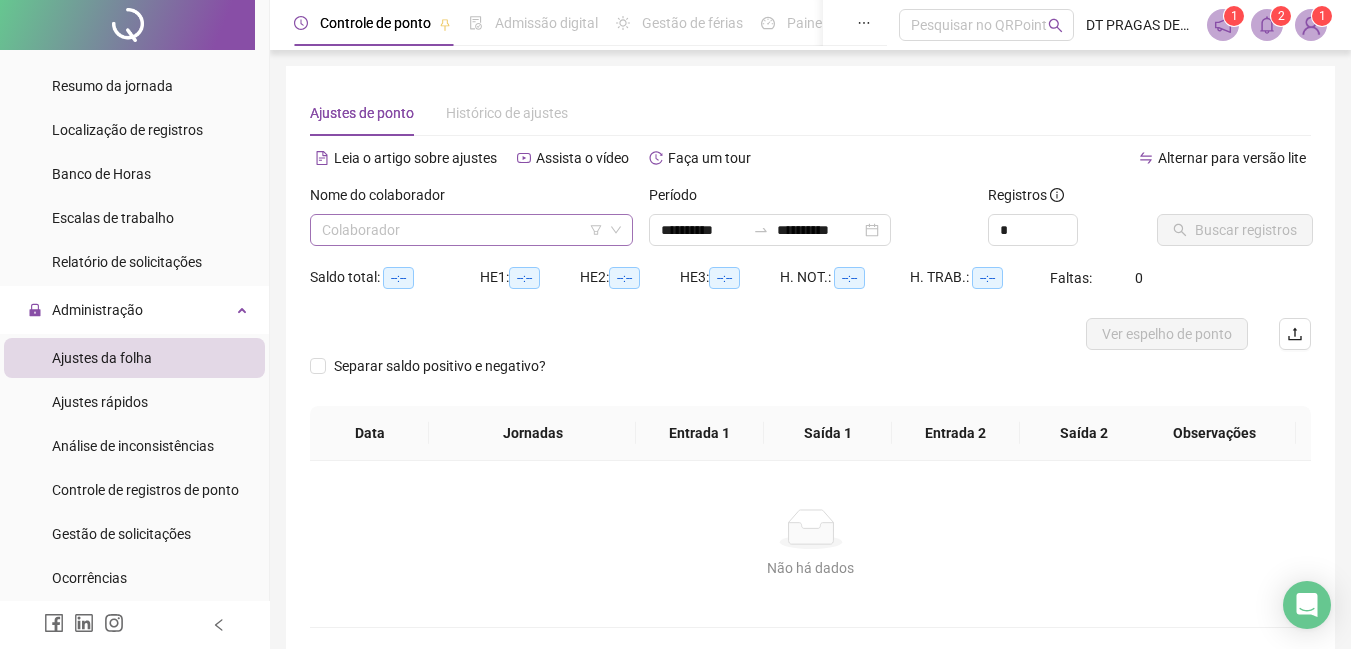 click at bounding box center (465, 230) 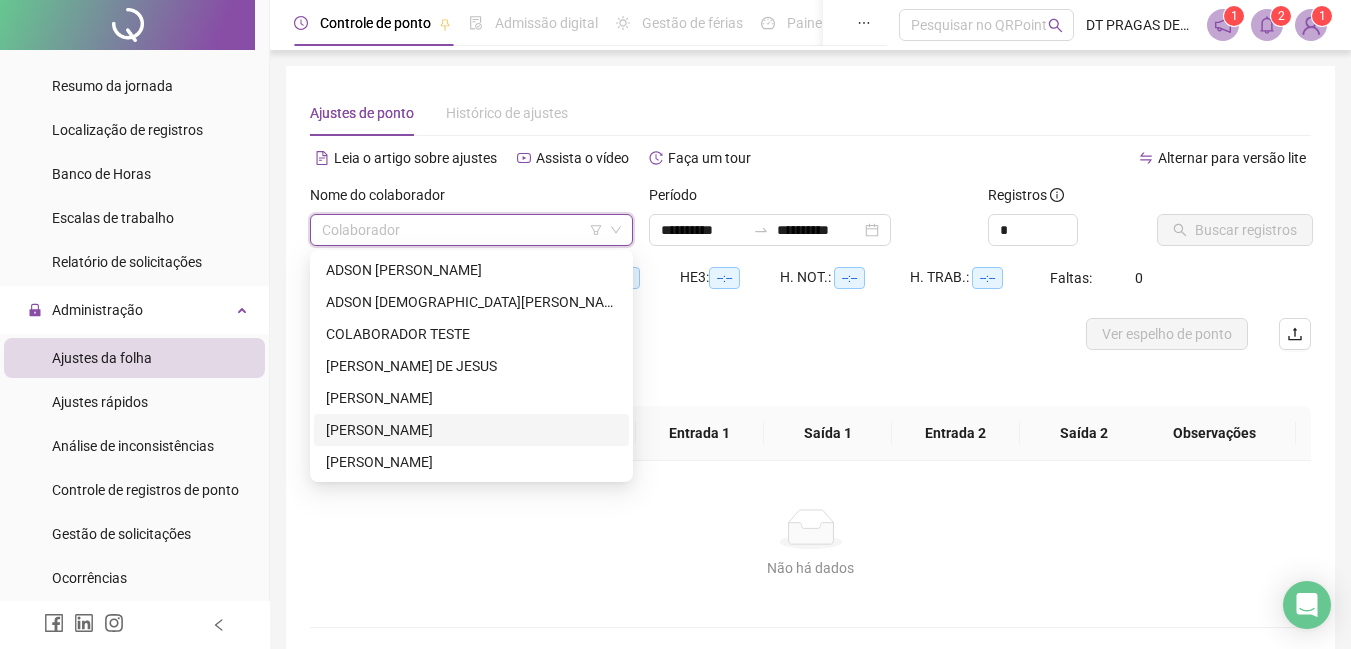 click on "[PERSON_NAME]" at bounding box center (471, 430) 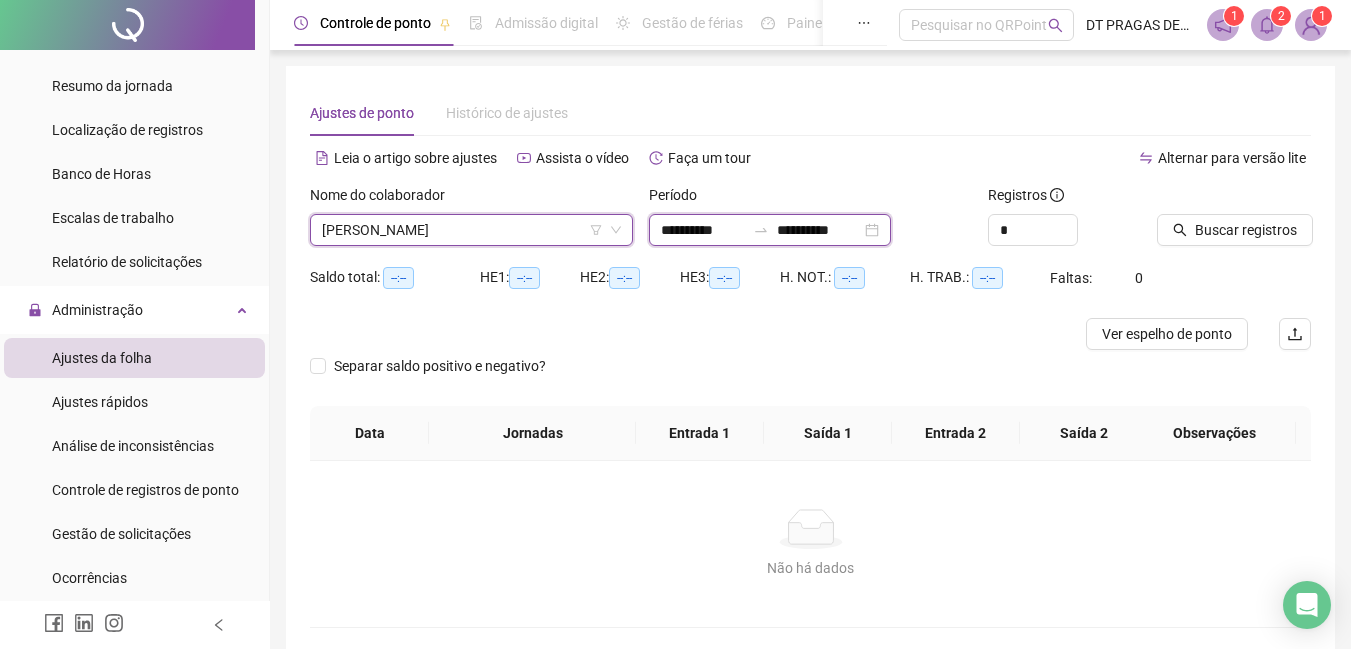 click on "**********" at bounding box center [703, 230] 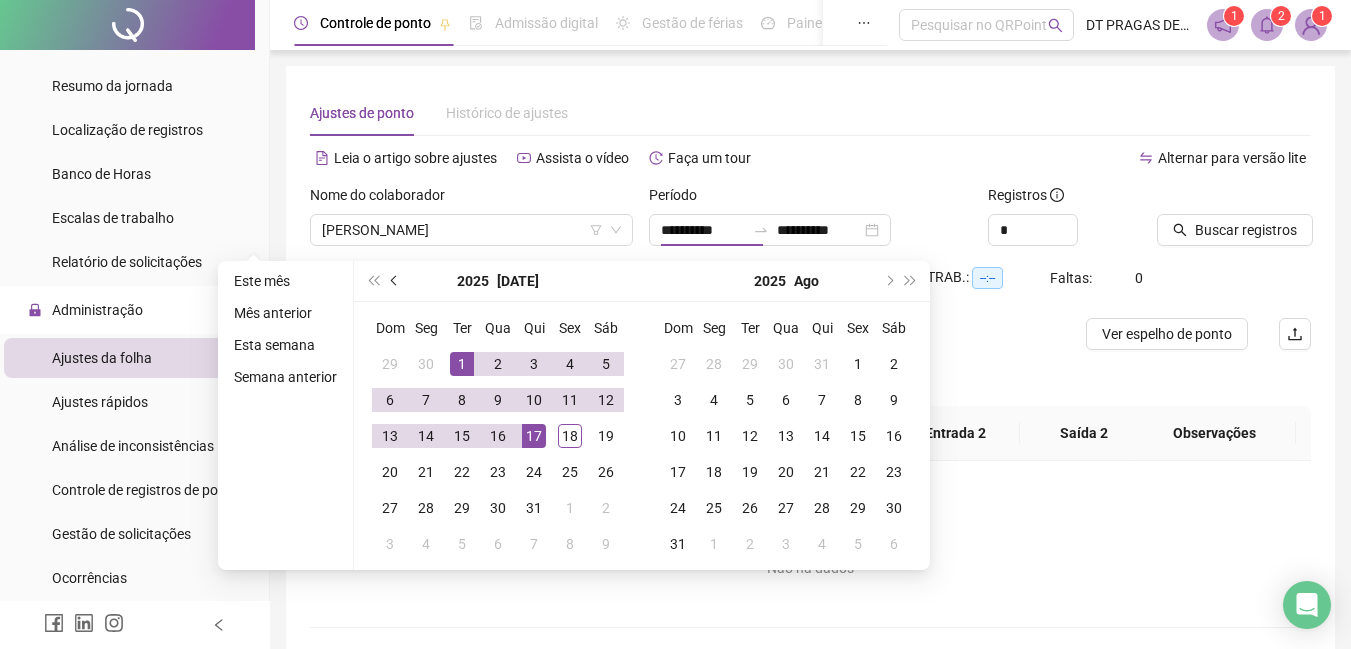 click at bounding box center [395, 281] 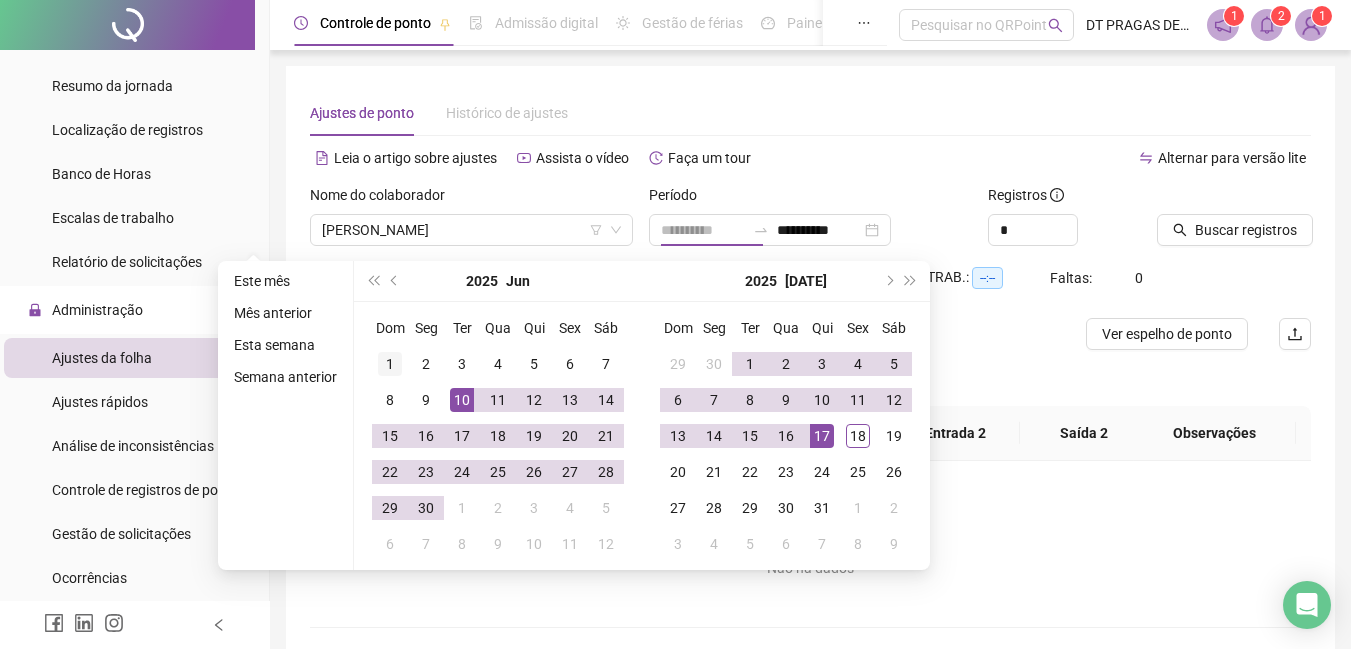 type on "**********" 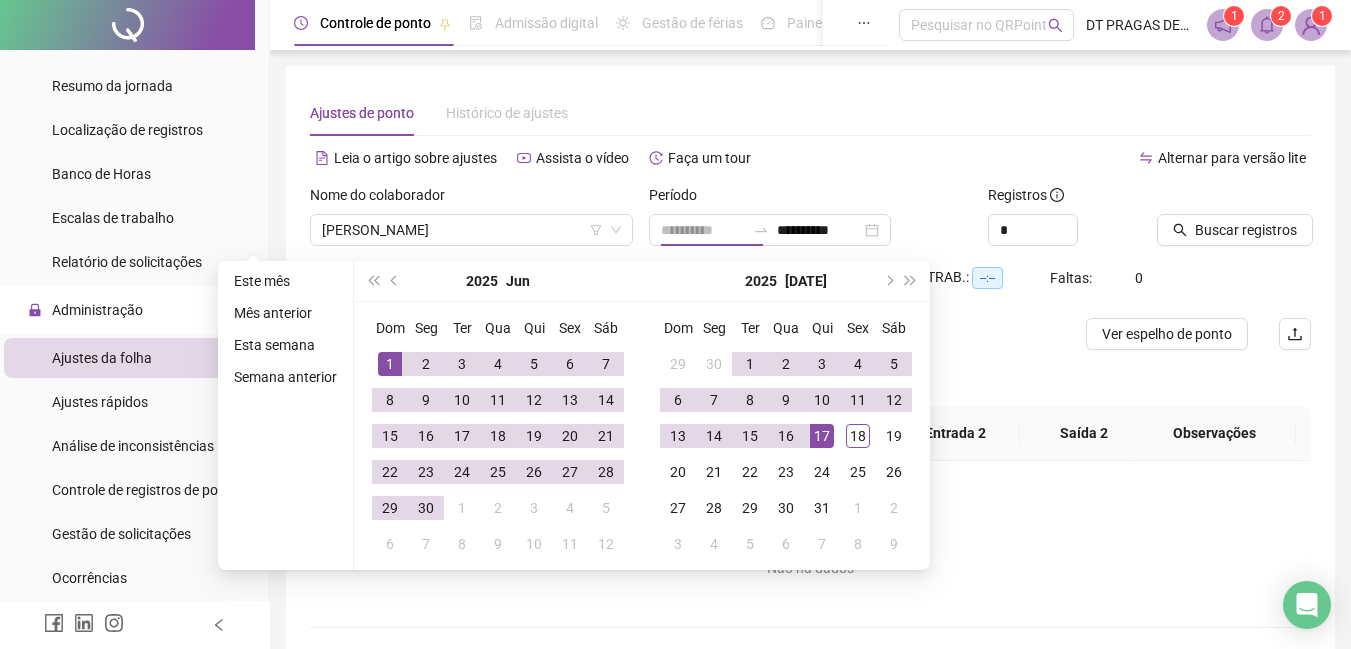 click on "1" at bounding box center [390, 364] 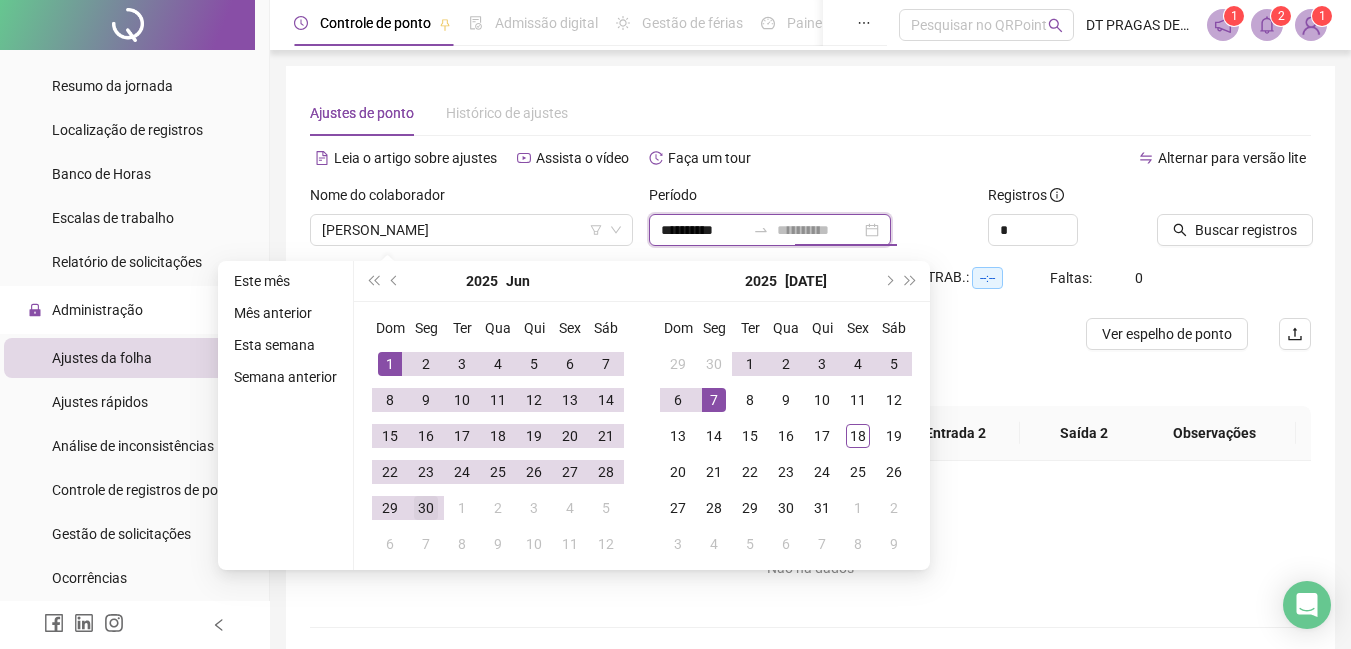 type on "**********" 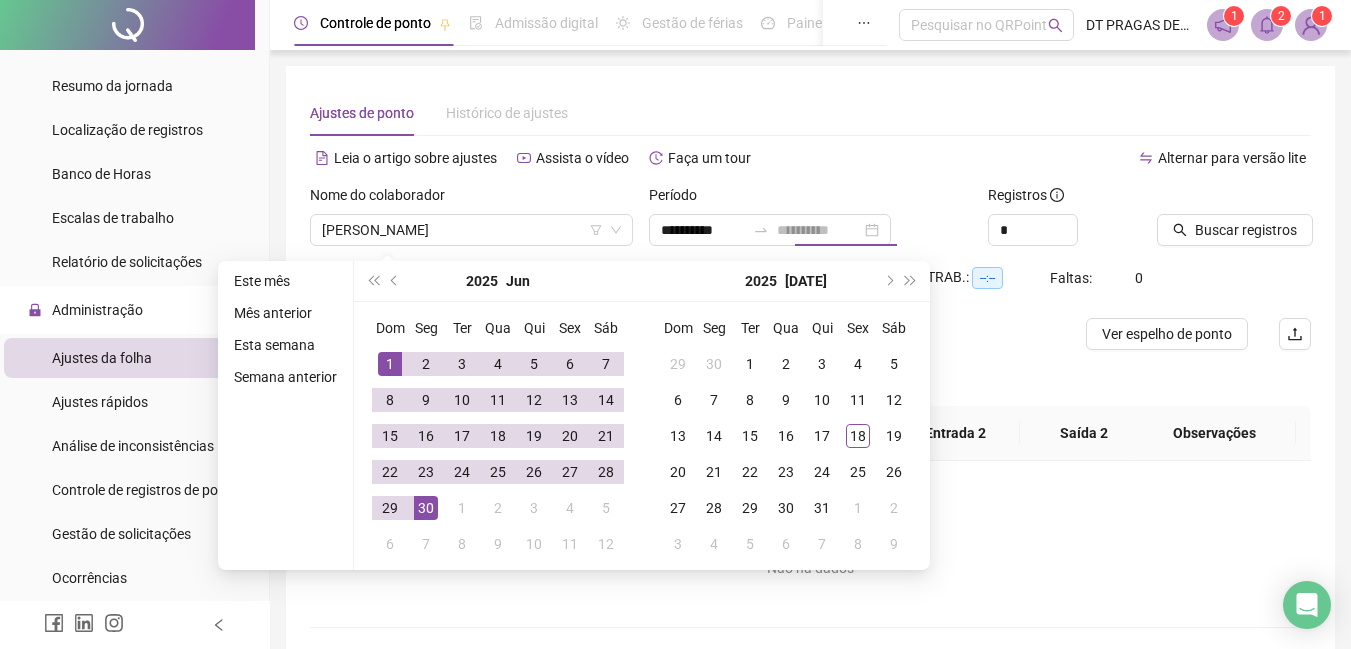 click on "30" at bounding box center [426, 508] 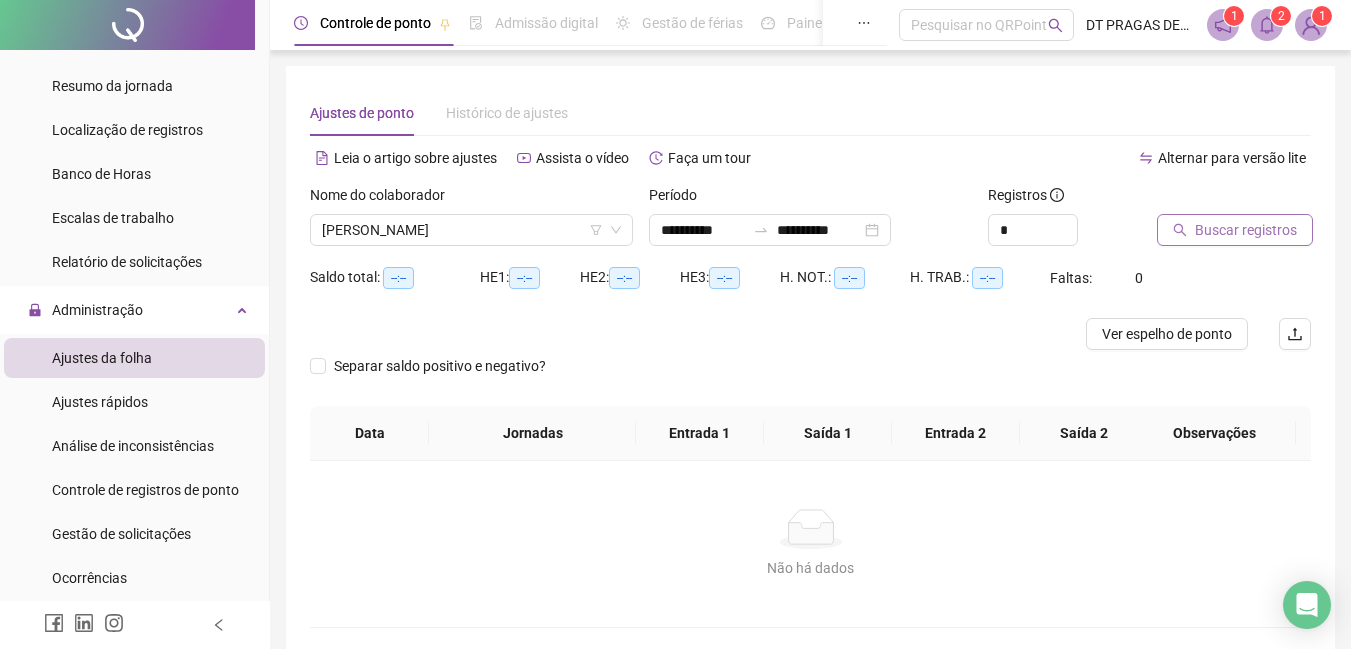 click on "Buscar registros" at bounding box center [1246, 230] 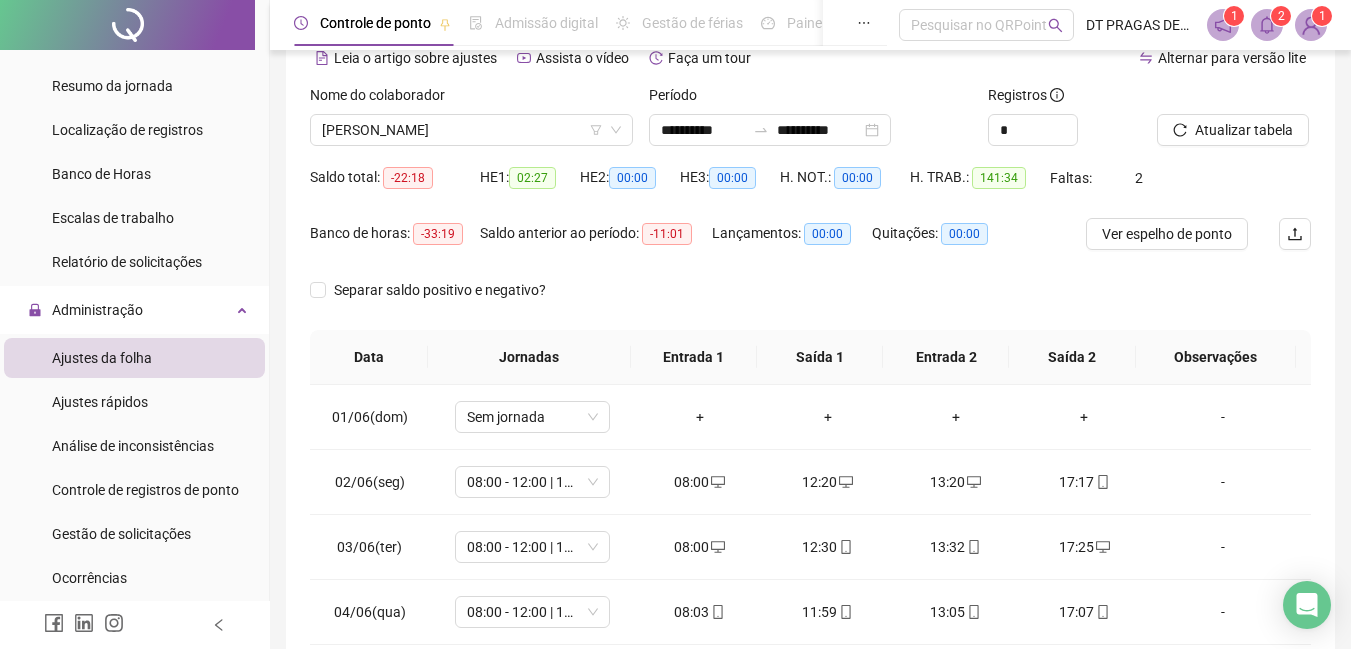 scroll, scrollTop: 200, scrollLeft: 0, axis: vertical 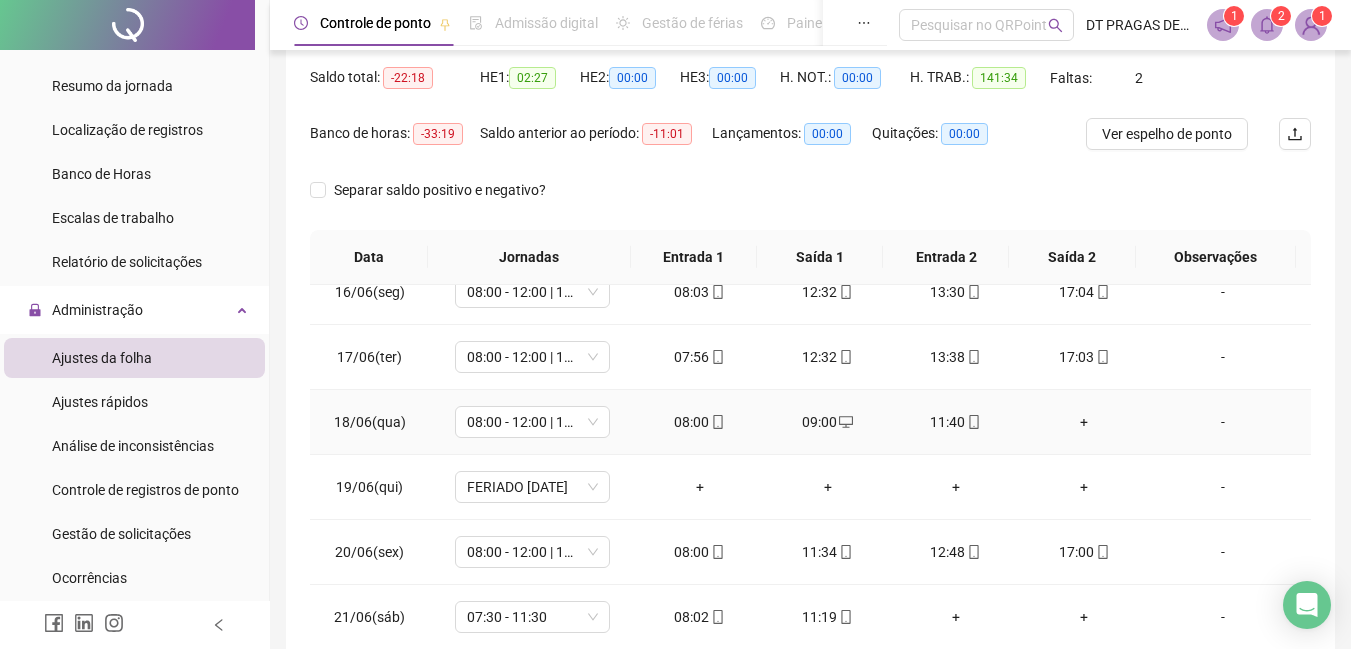 click on "+" at bounding box center [1084, 422] 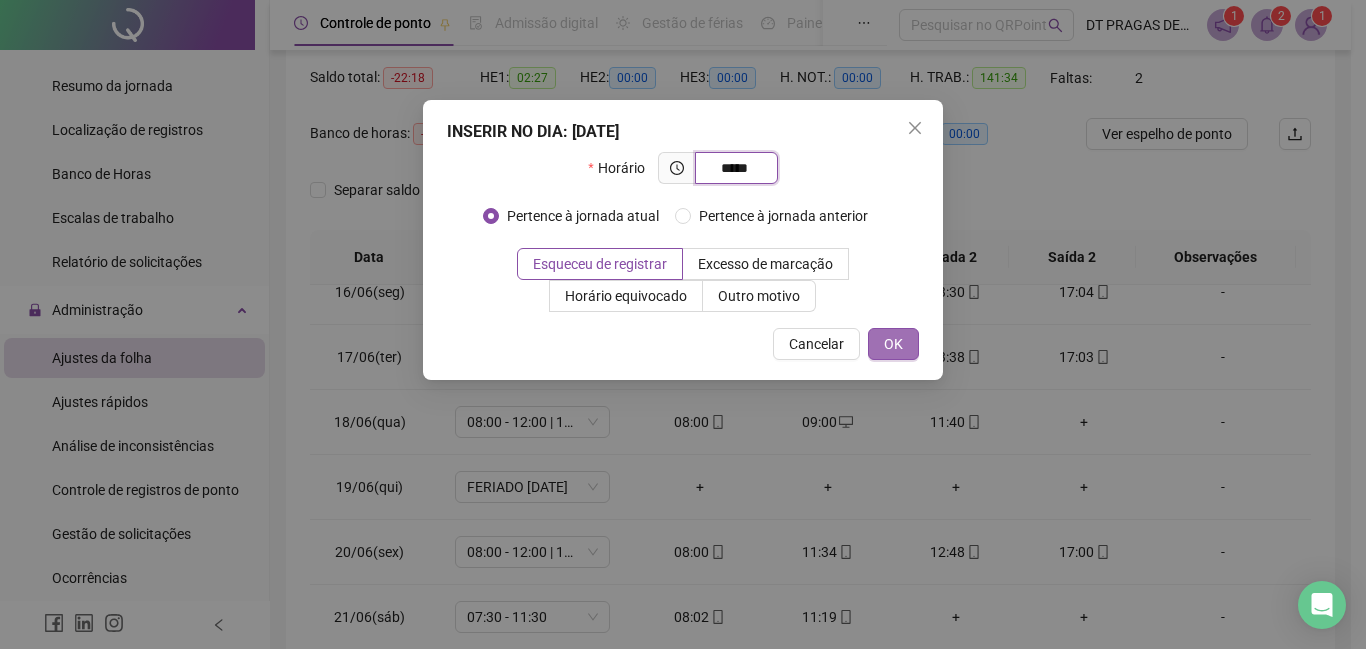 type on "*****" 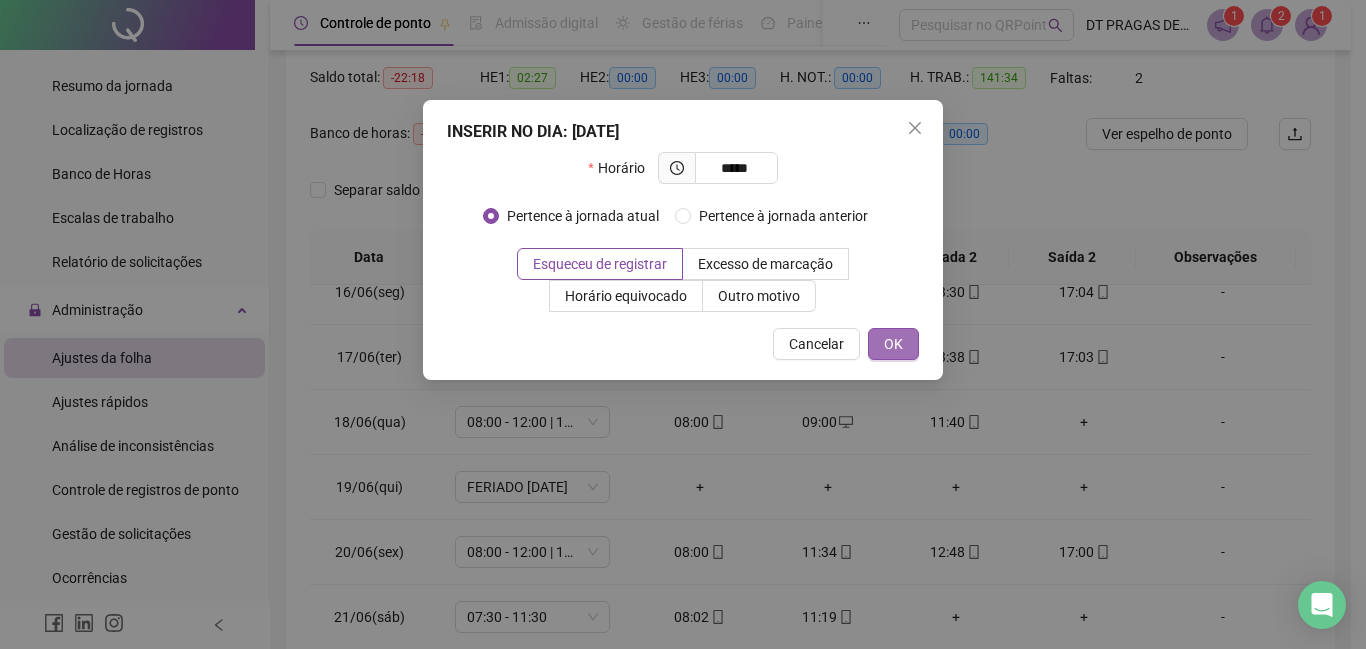 click on "OK" at bounding box center [893, 344] 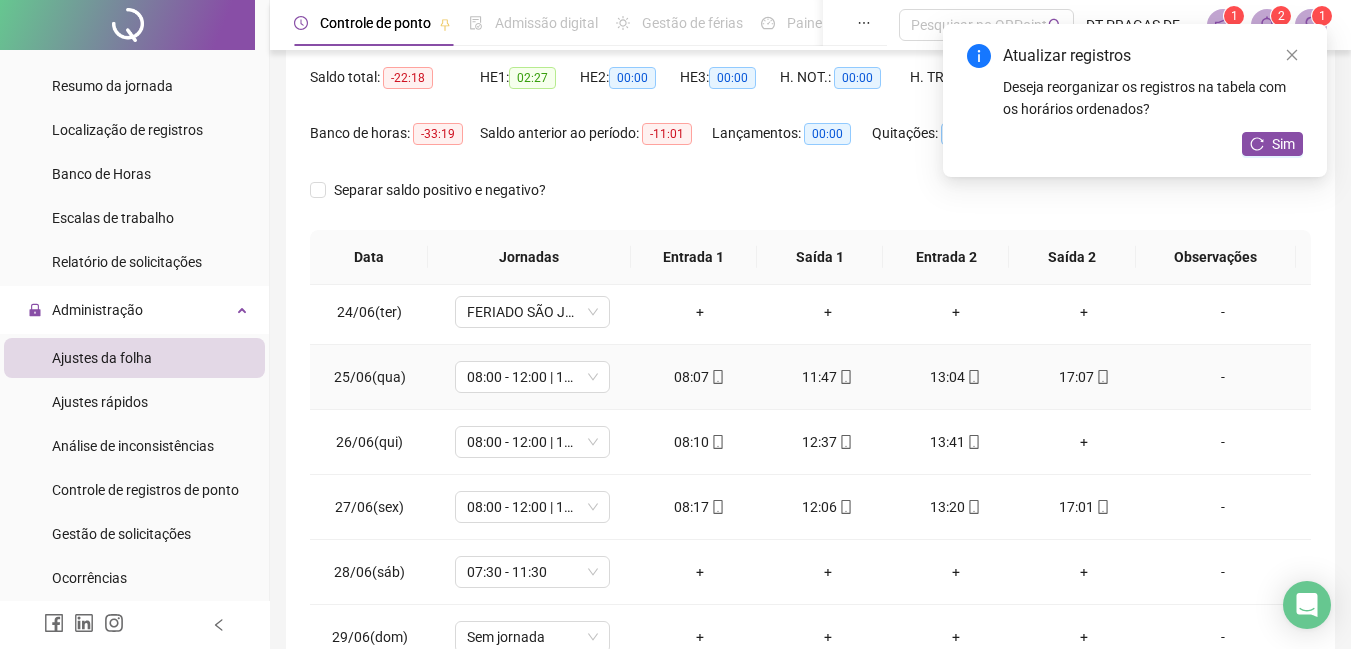 scroll, scrollTop: 1523, scrollLeft: 0, axis: vertical 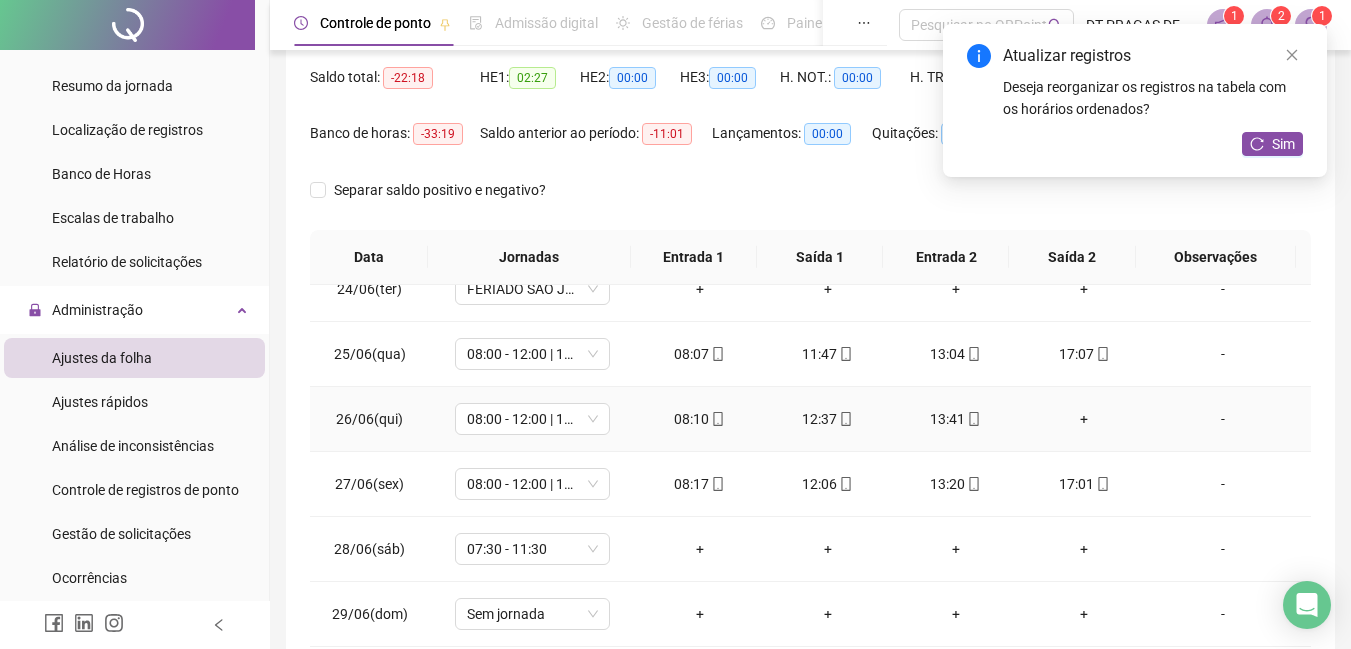 click on "+" at bounding box center [1084, 419] 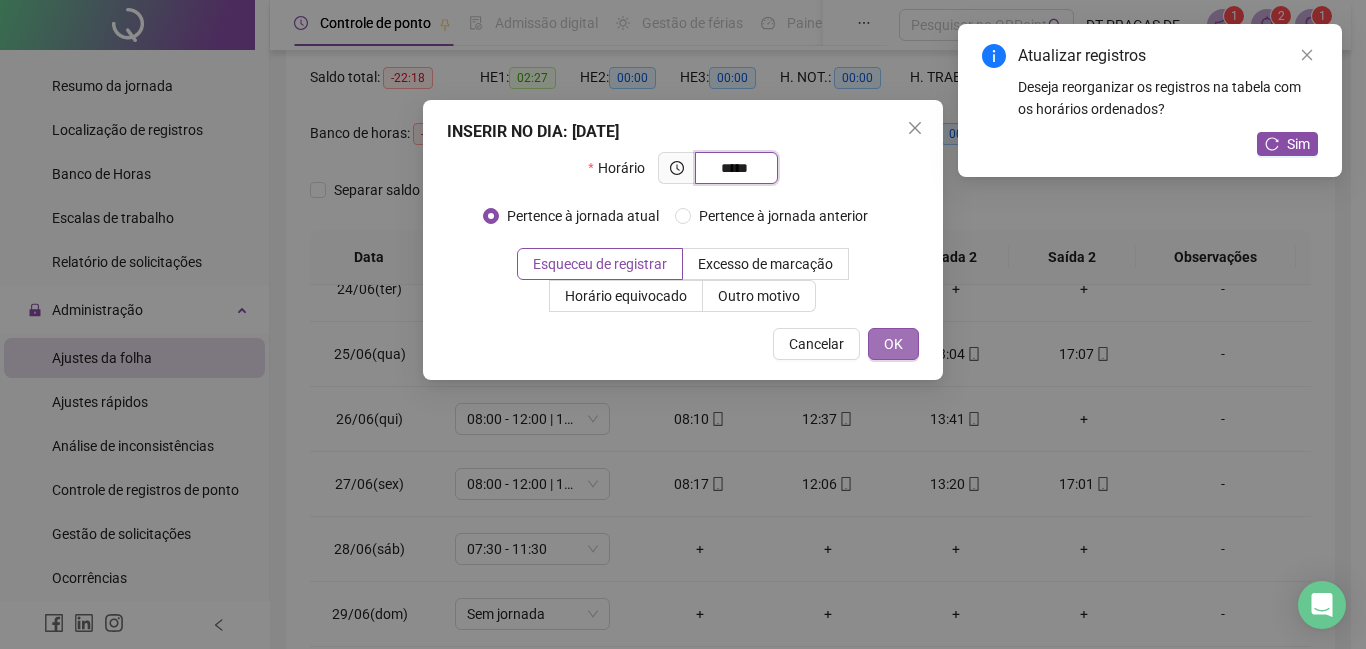 type on "*****" 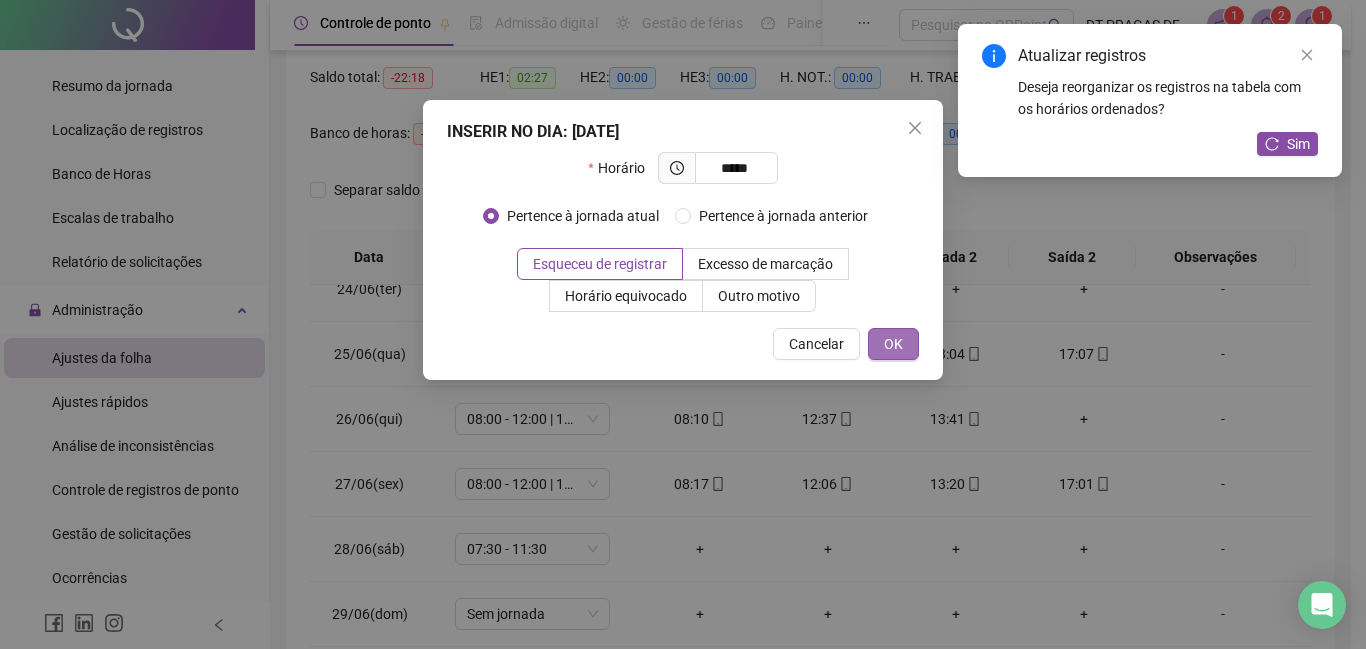click on "OK" at bounding box center [893, 344] 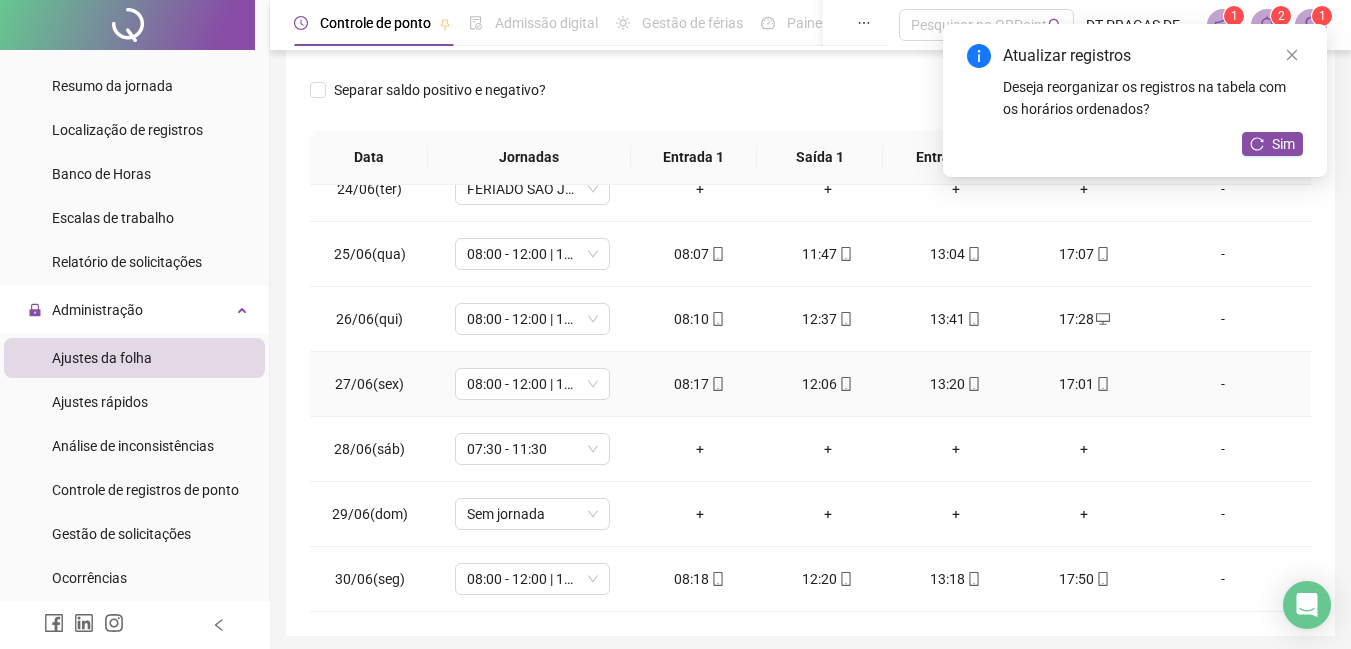 scroll, scrollTop: 373, scrollLeft: 0, axis: vertical 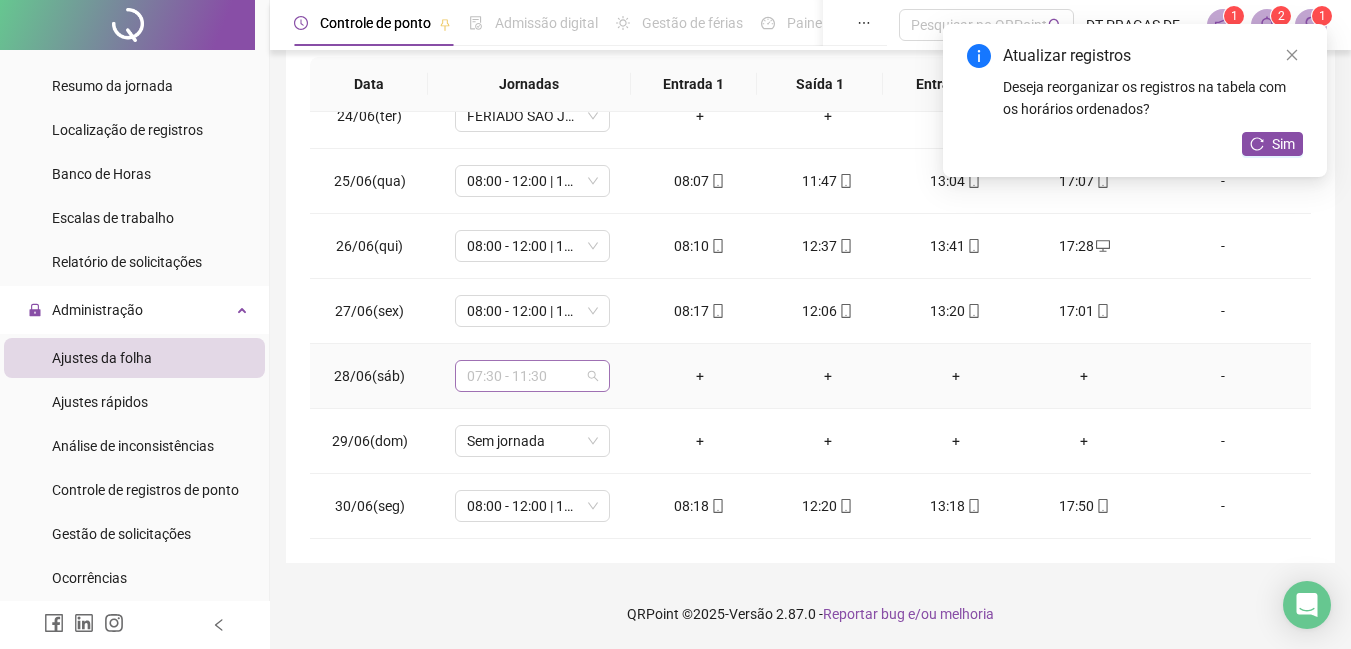 click on "07:30 - 11:30" at bounding box center [532, 376] 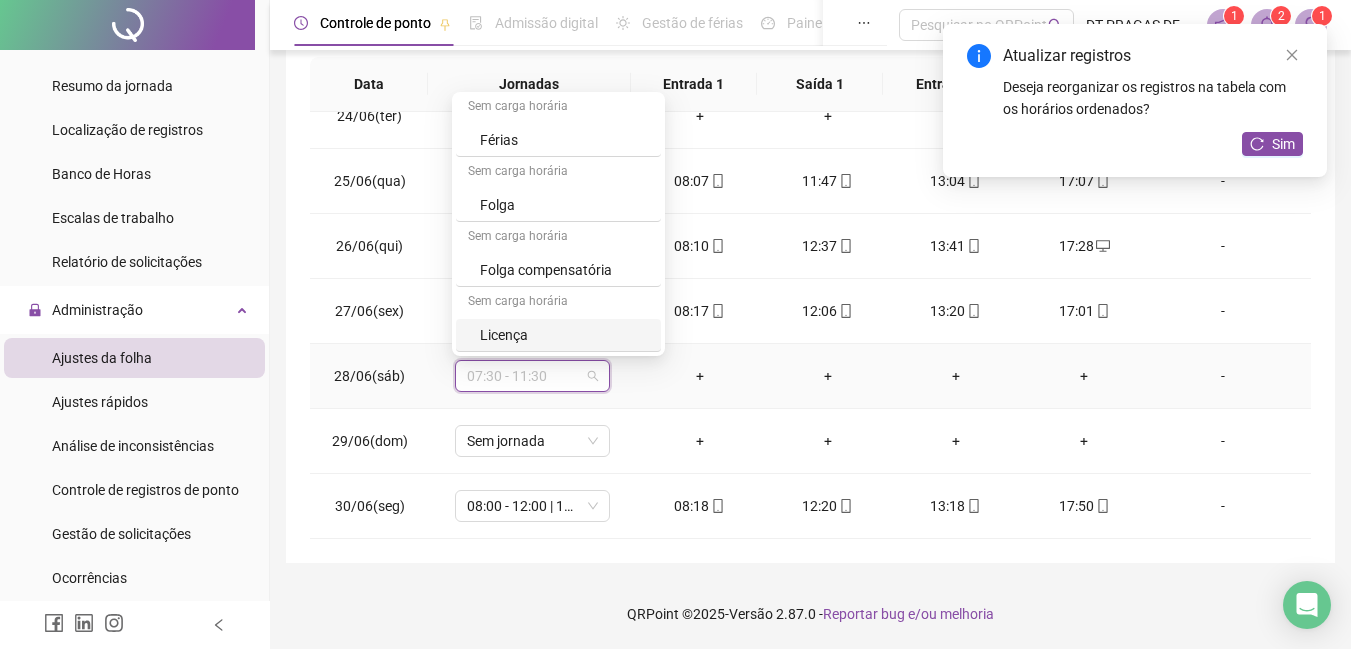 scroll, scrollTop: 129, scrollLeft: 0, axis: vertical 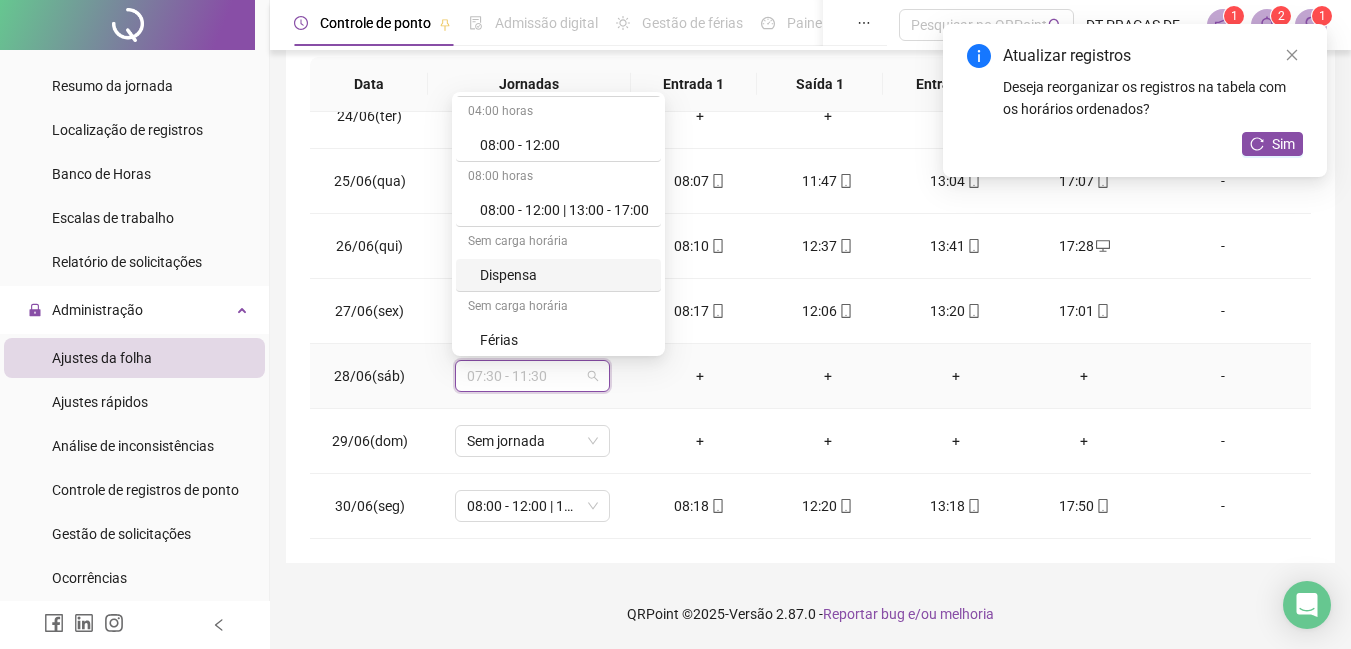 click on "Dispensa" at bounding box center (564, 275) 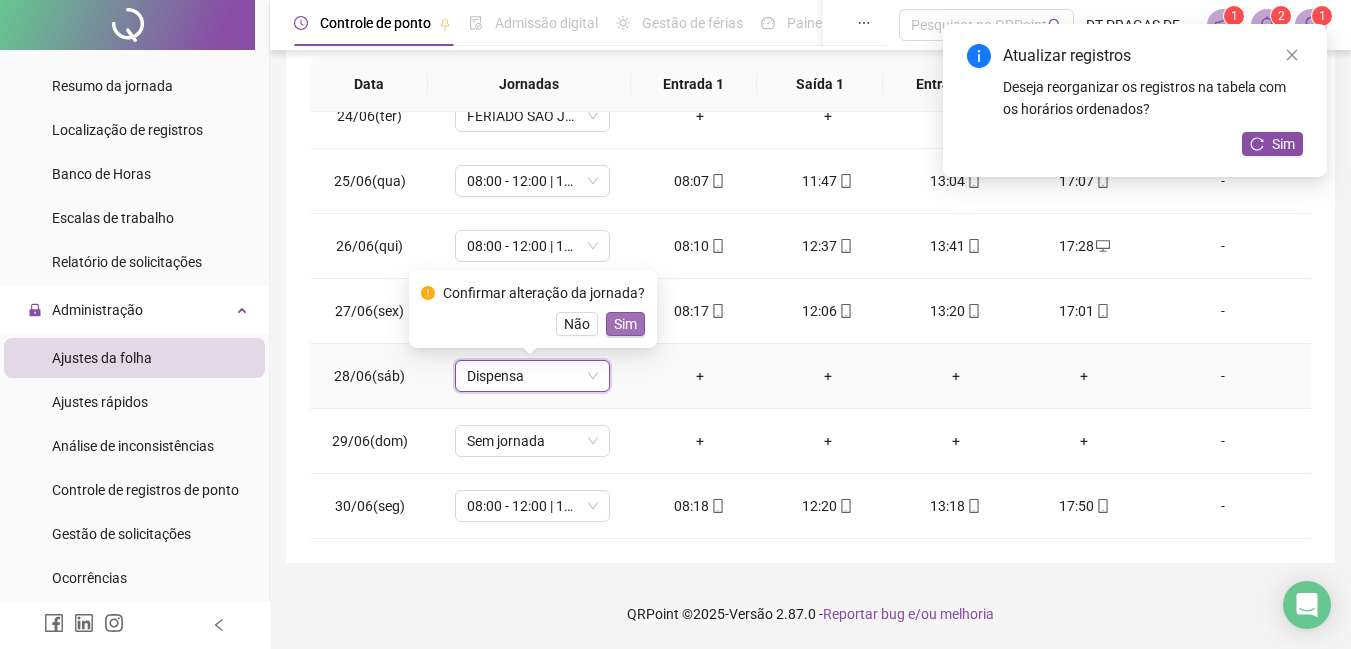 click on "Sim" at bounding box center (625, 324) 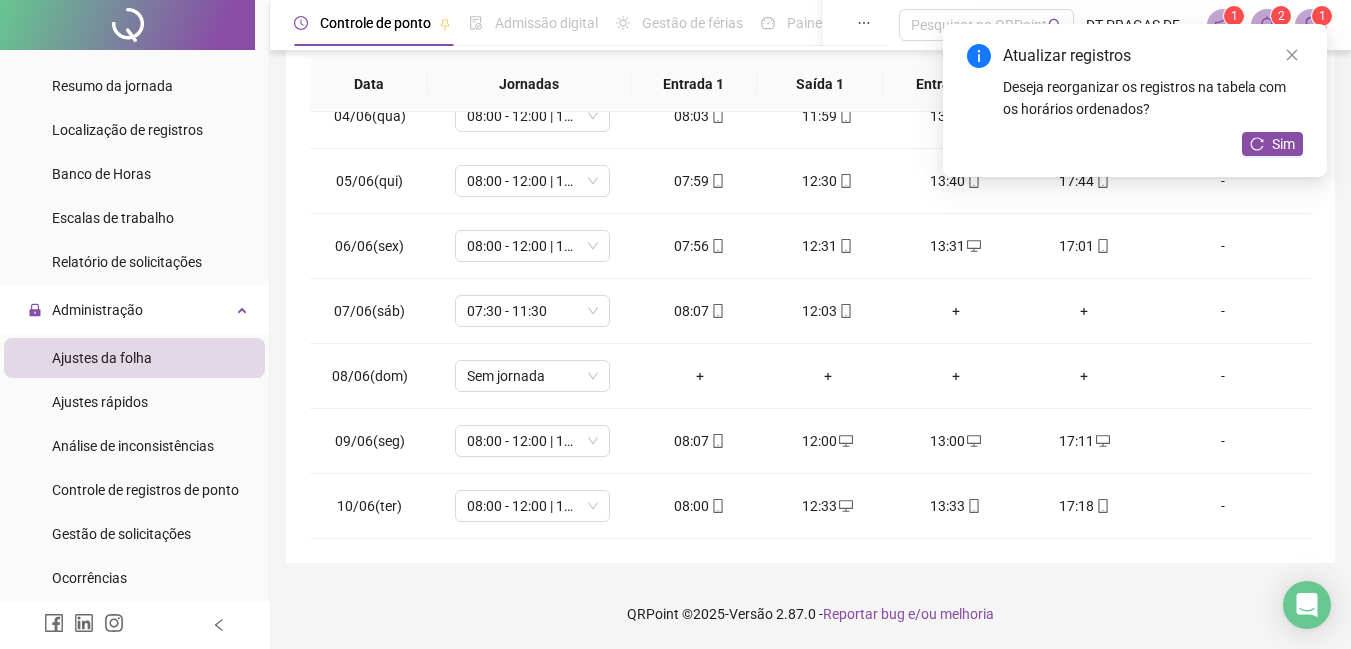 scroll, scrollTop: 0, scrollLeft: 0, axis: both 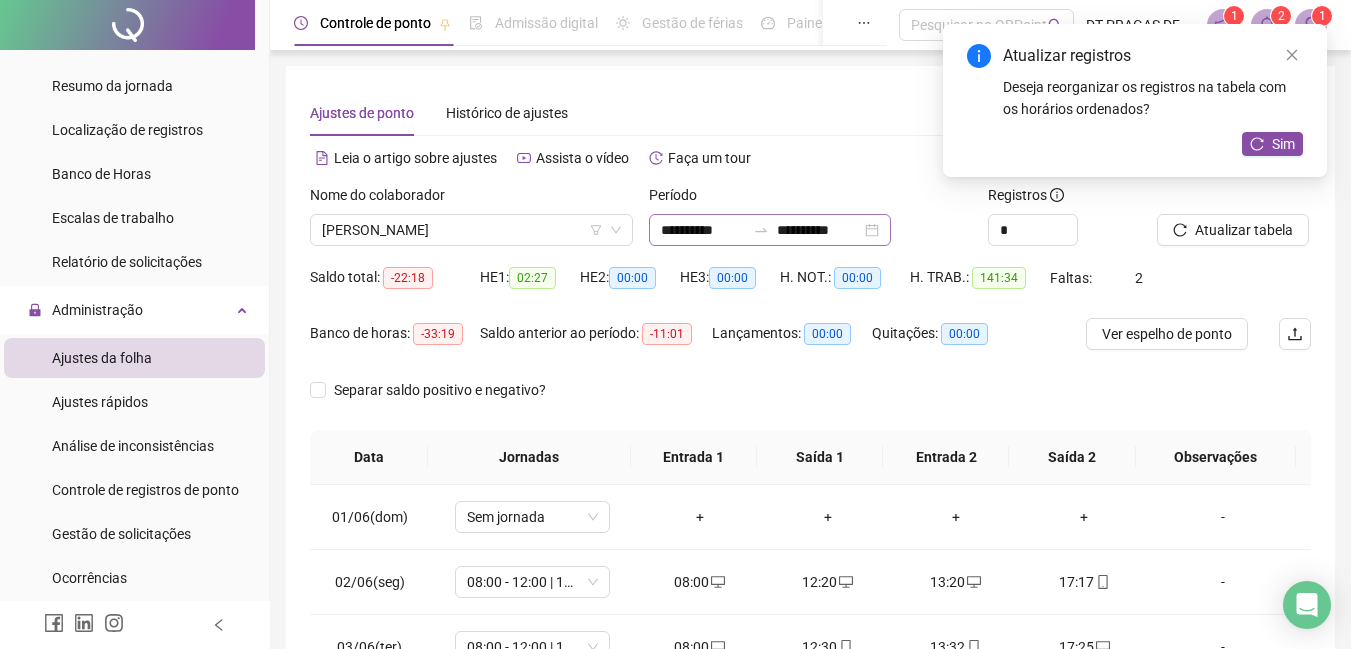 click 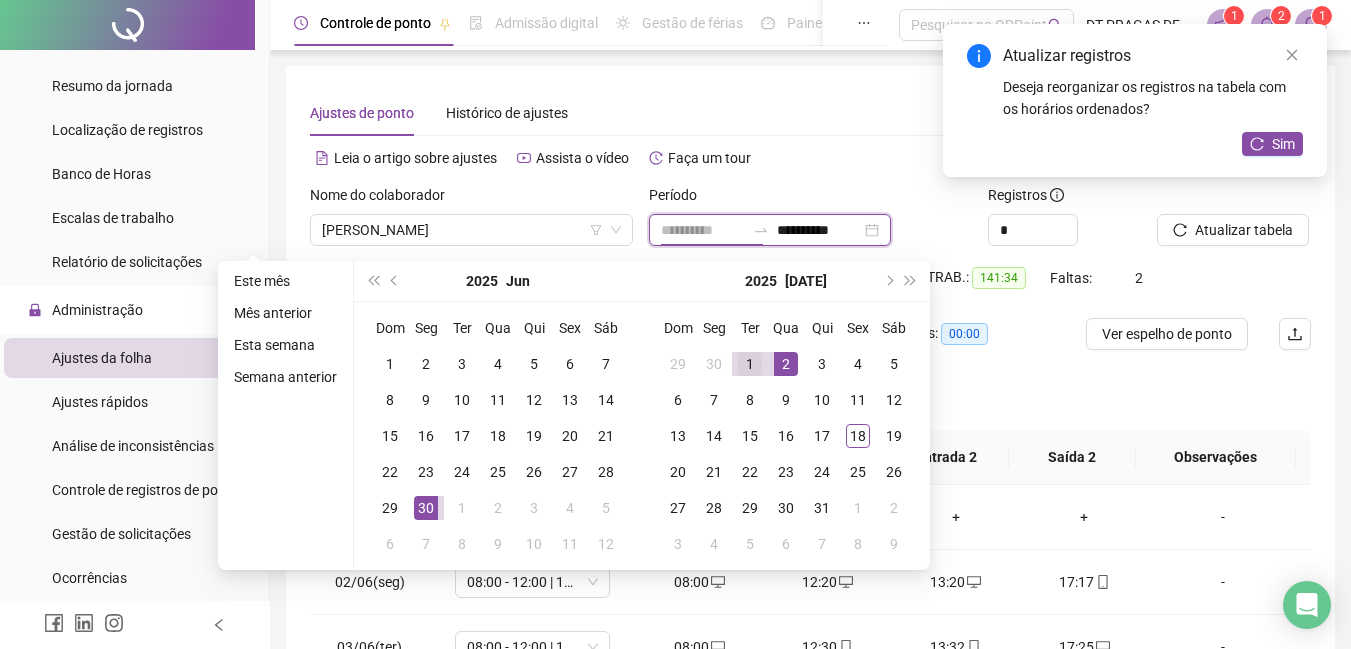 type on "**********" 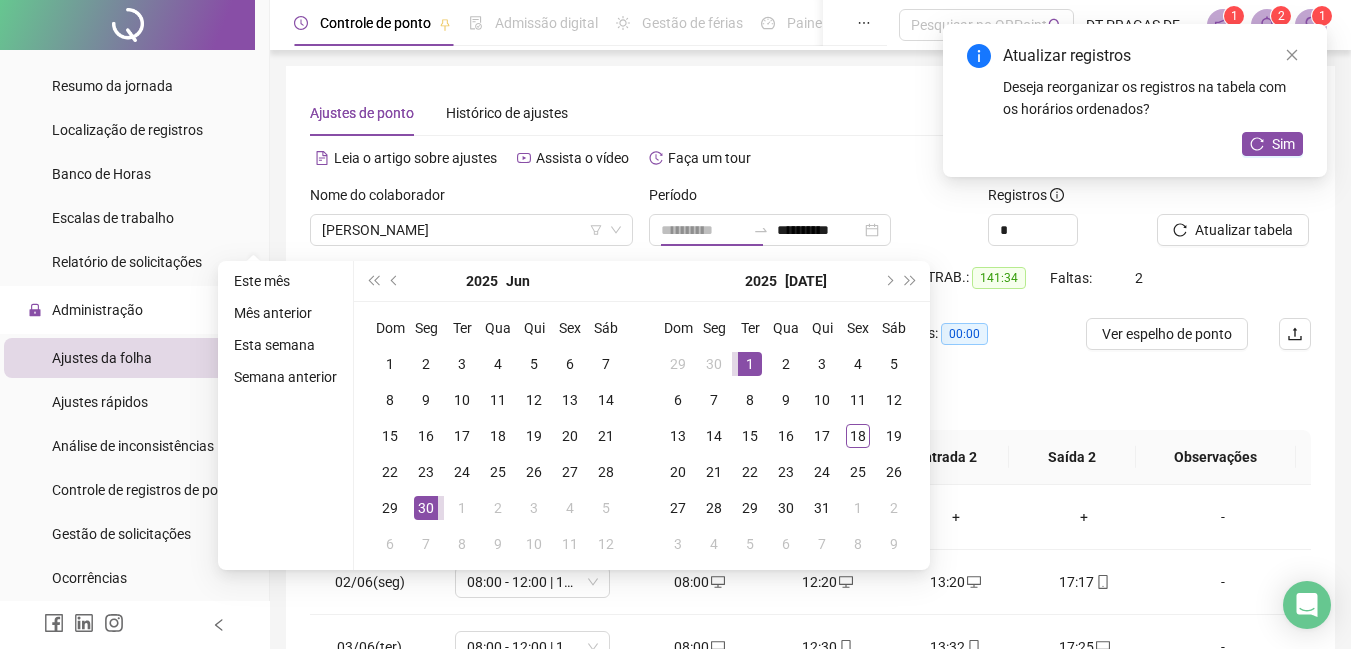 click on "1" at bounding box center [750, 364] 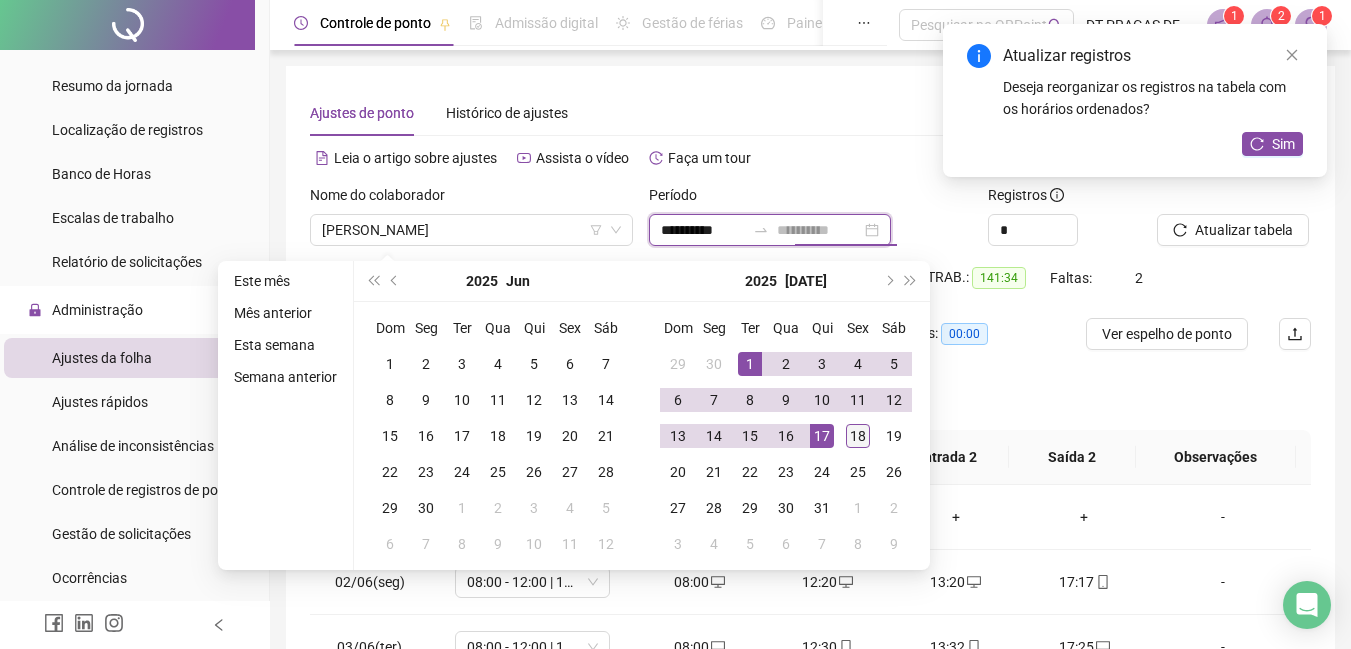 type on "**********" 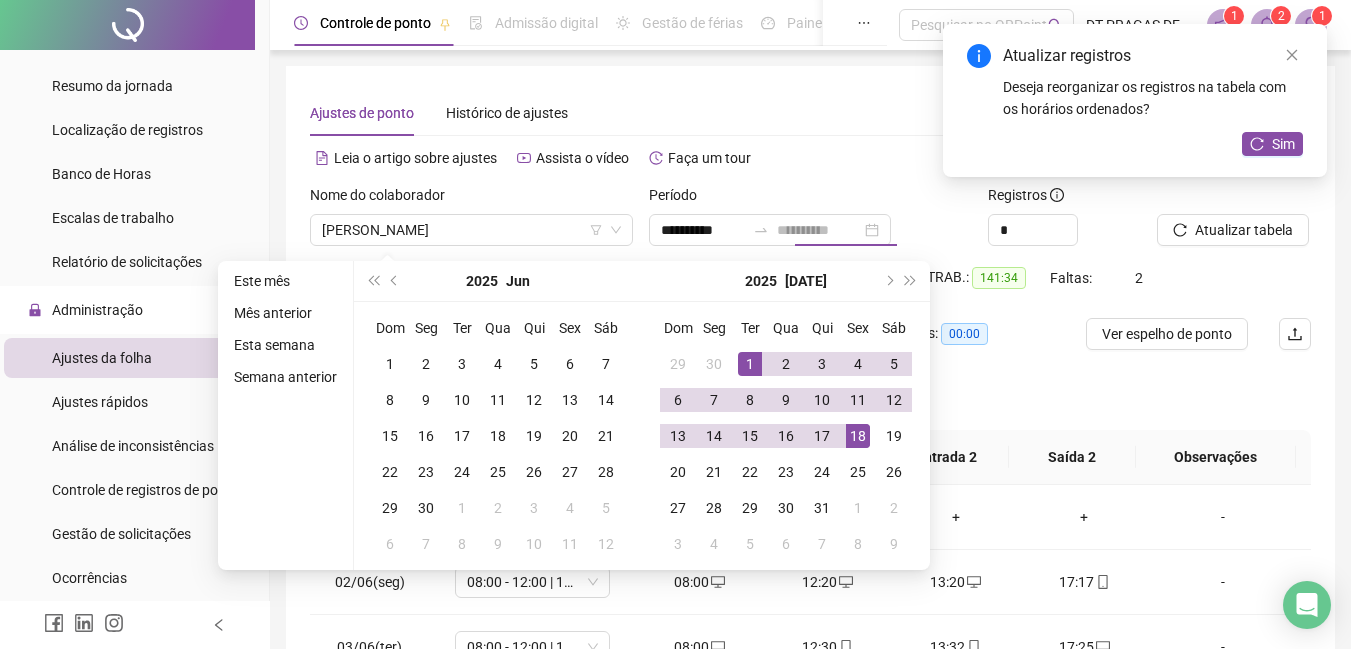 click on "18" at bounding box center [858, 436] 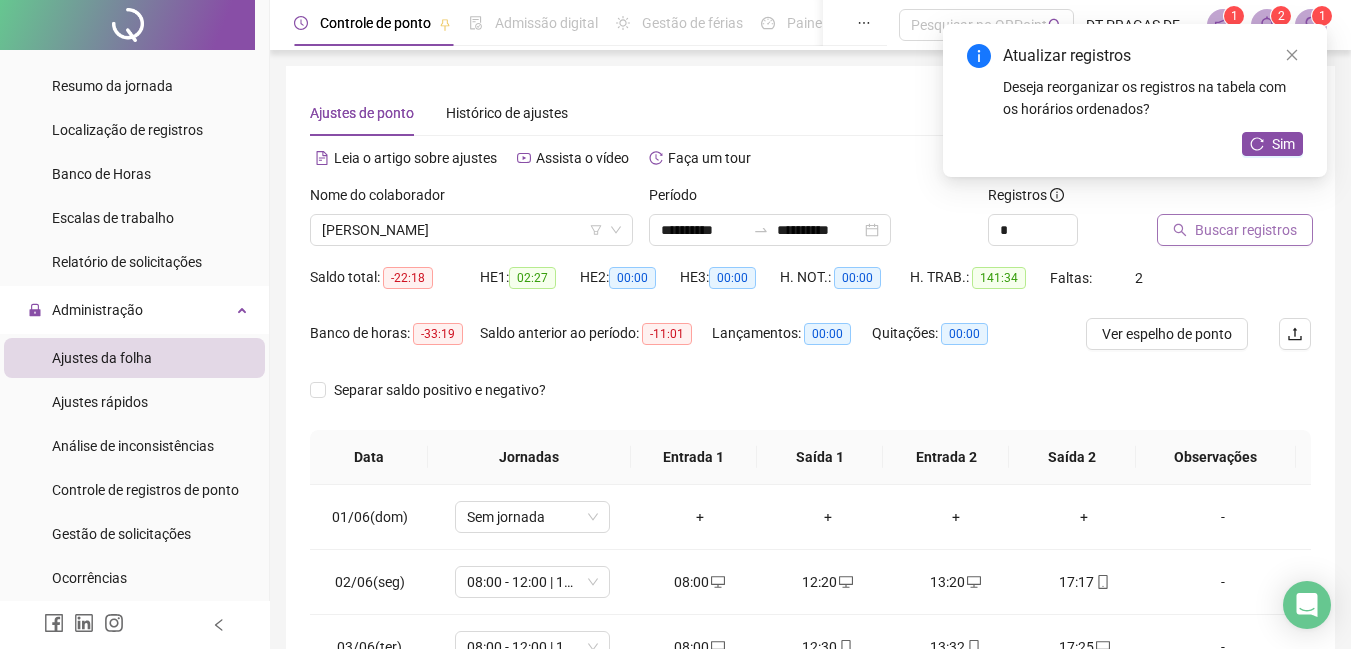 click on "Buscar registros" at bounding box center [1246, 230] 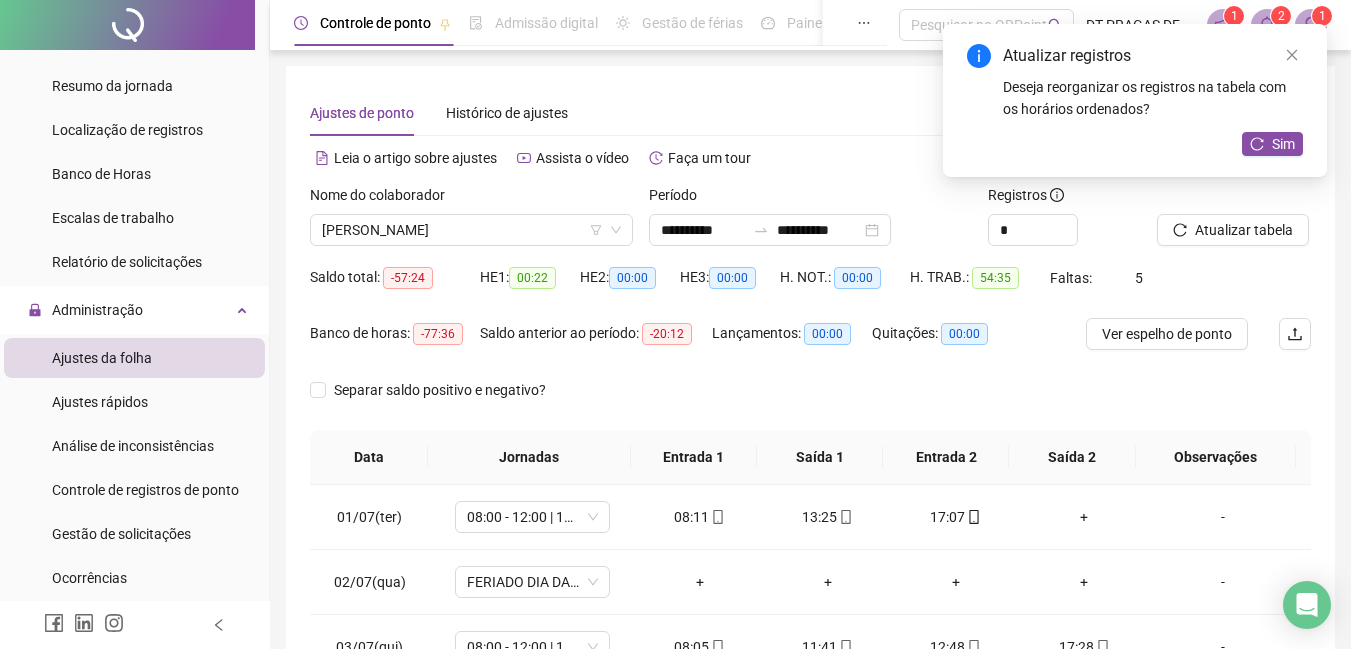 scroll, scrollTop: 200, scrollLeft: 0, axis: vertical 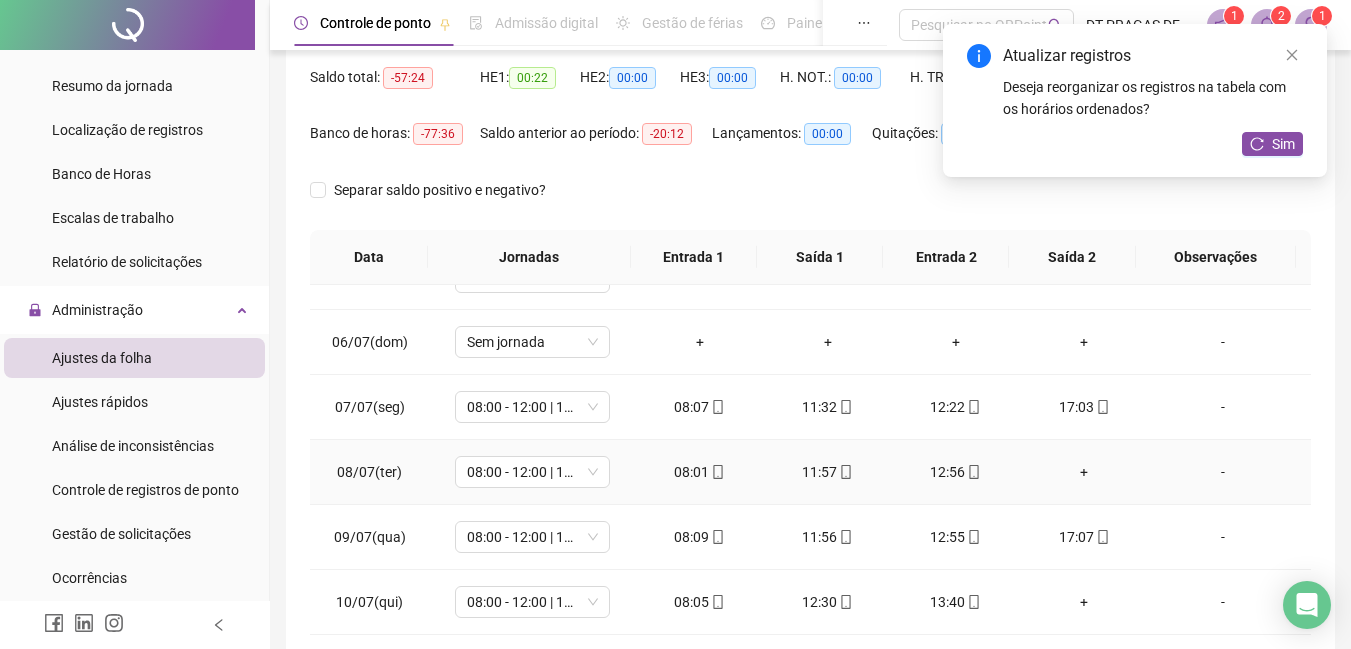 click on "+" at bounding box center [1084, 472] 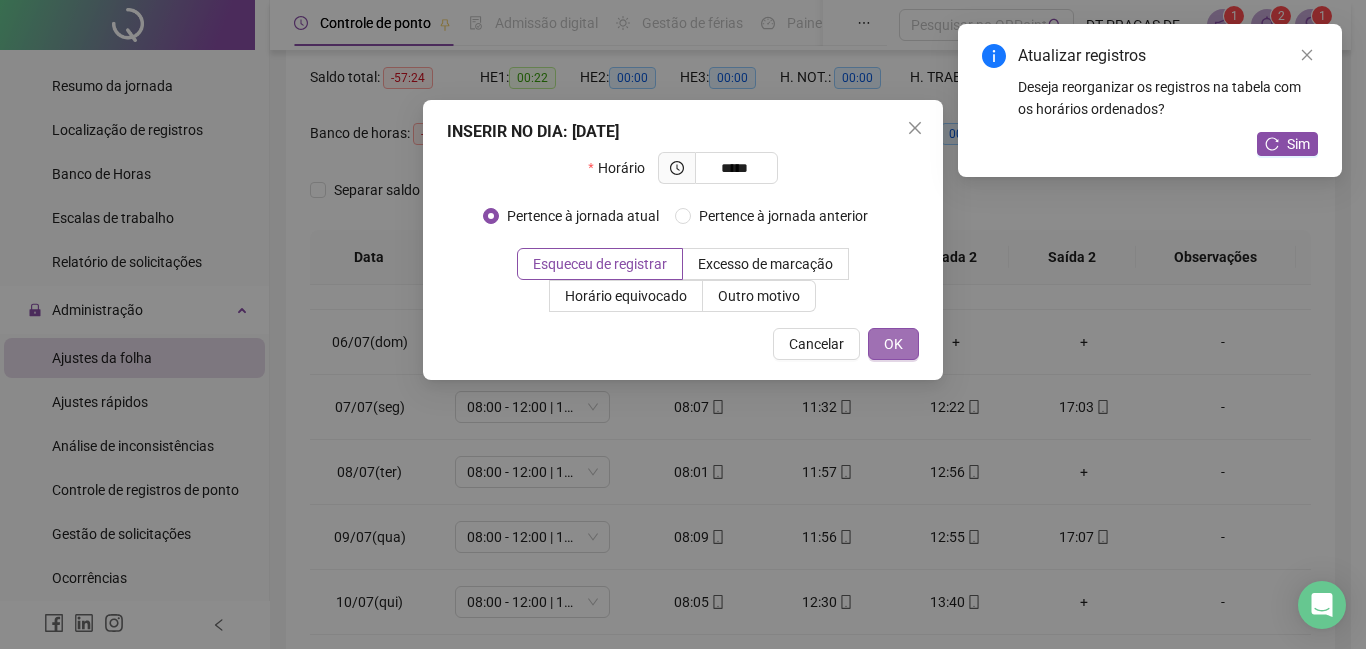 type on "*****" 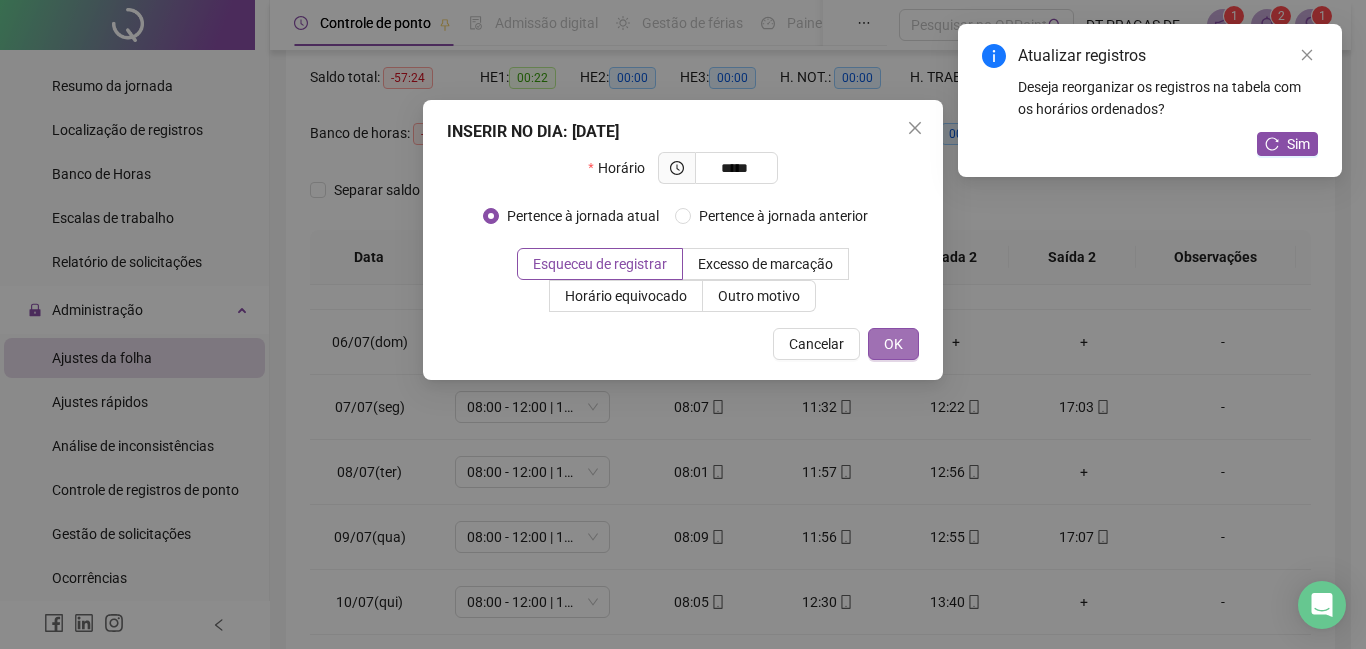 click on "OK" at bounding box center [893, 344] 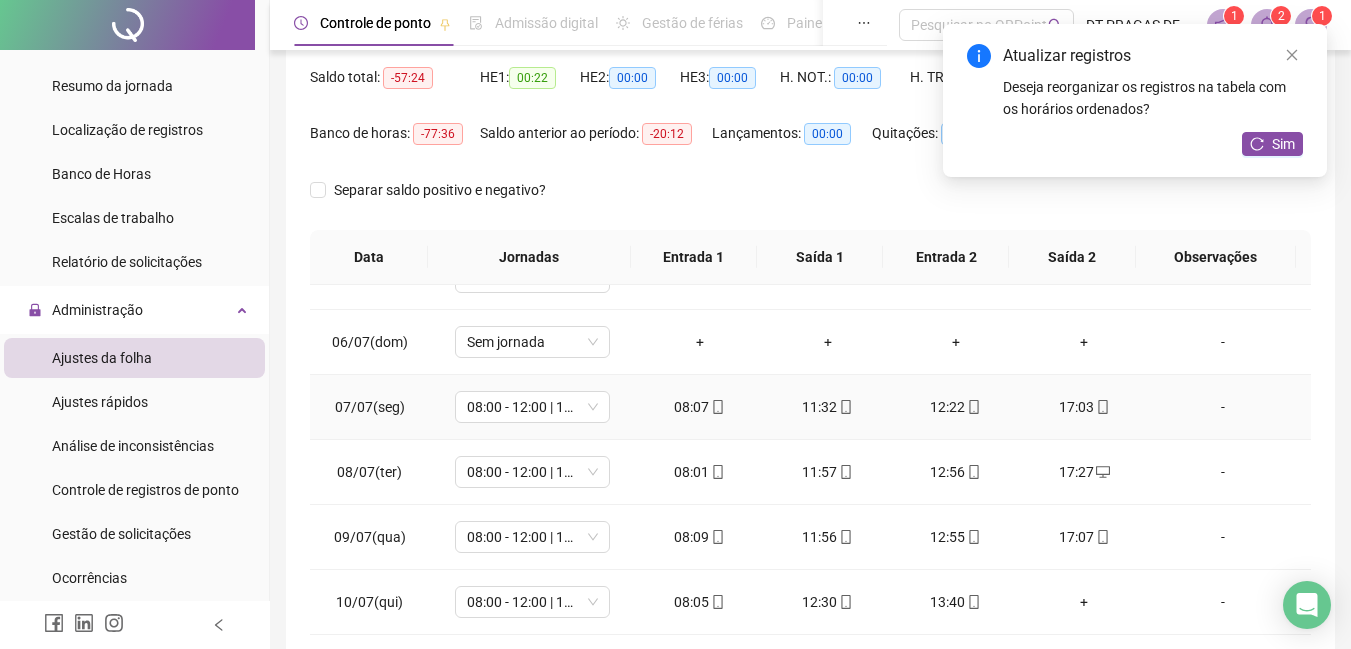 scroll, scrollTop: 500, scrollLeft: 0, axis: vertical 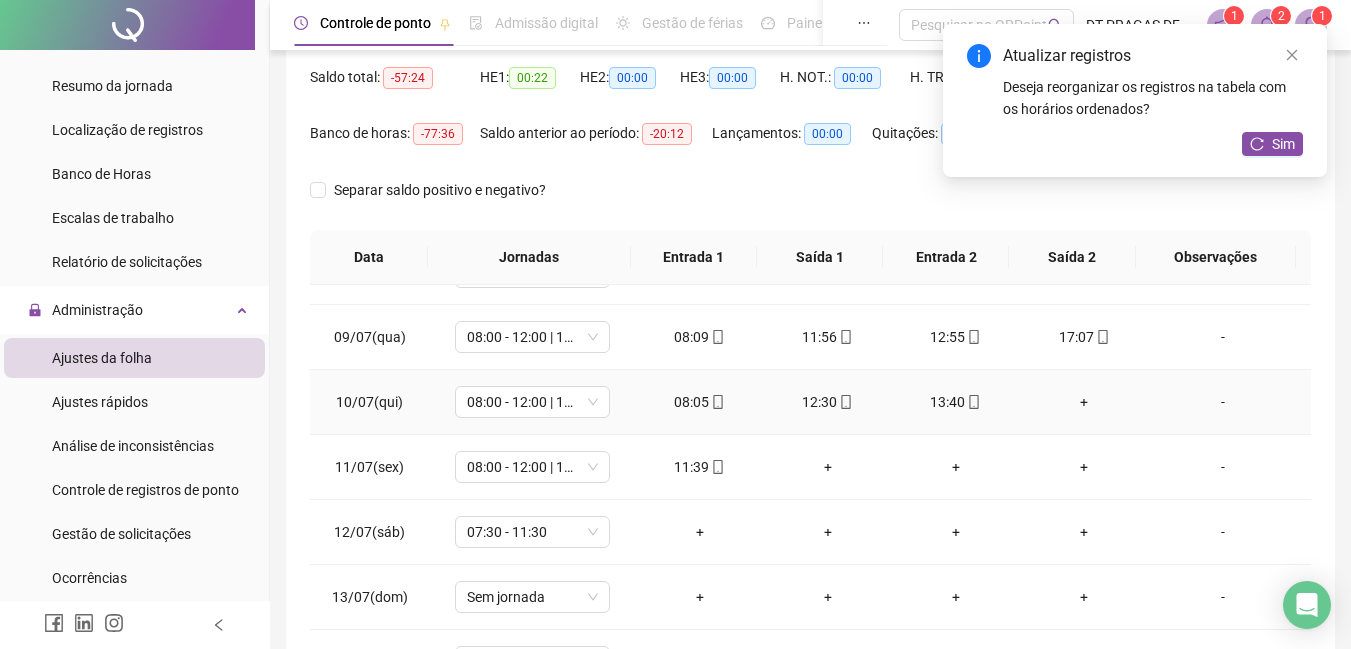 click on "+" at bounding box center [1084, 402] 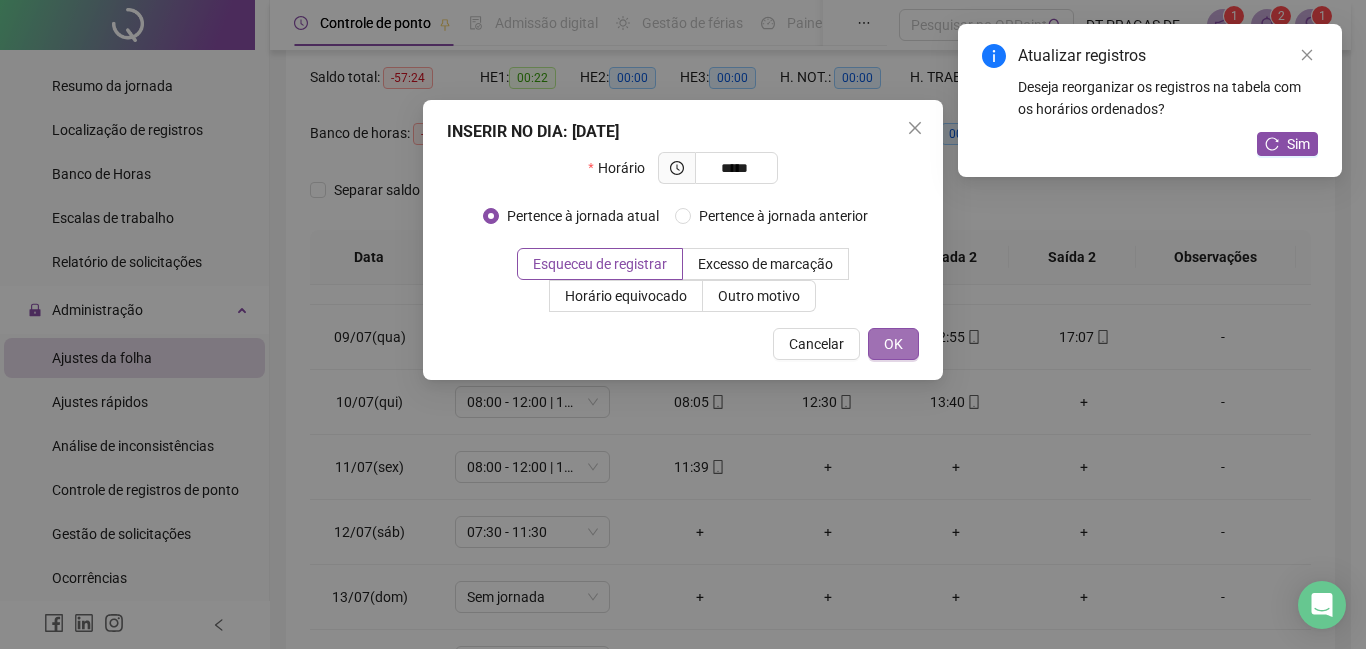 type on "*****" 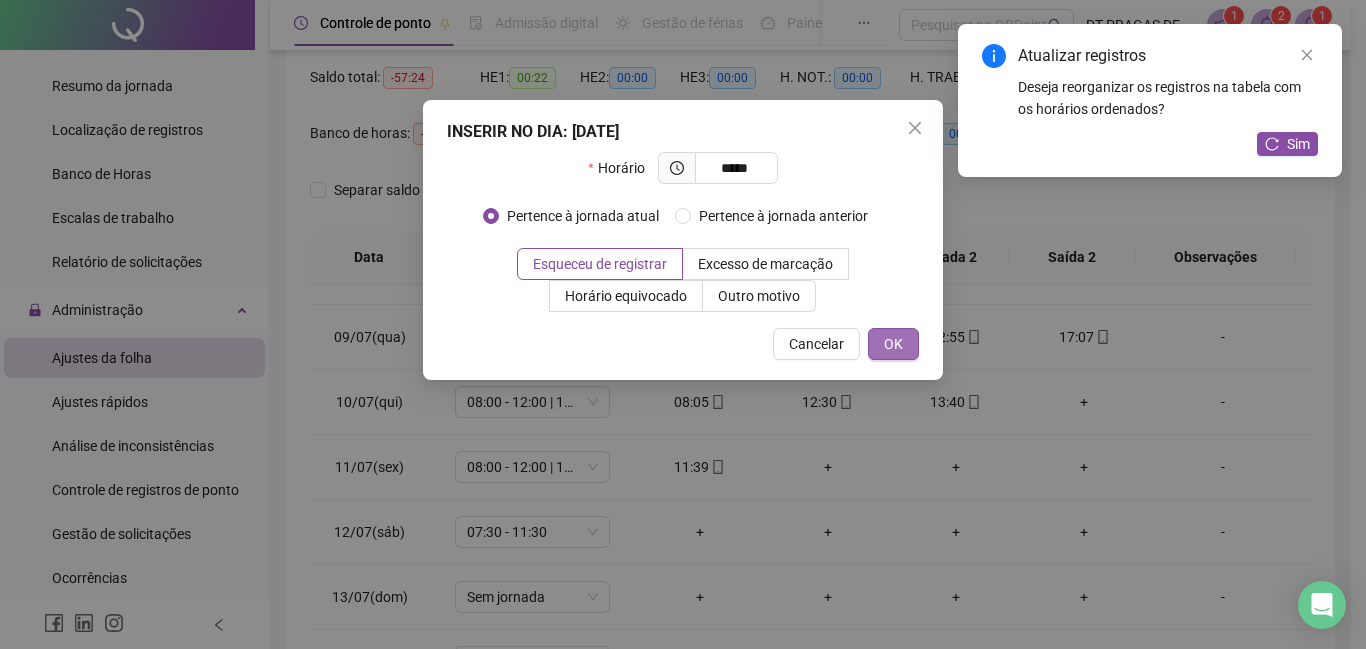 click on "OK" at bounding box center [893, 344] 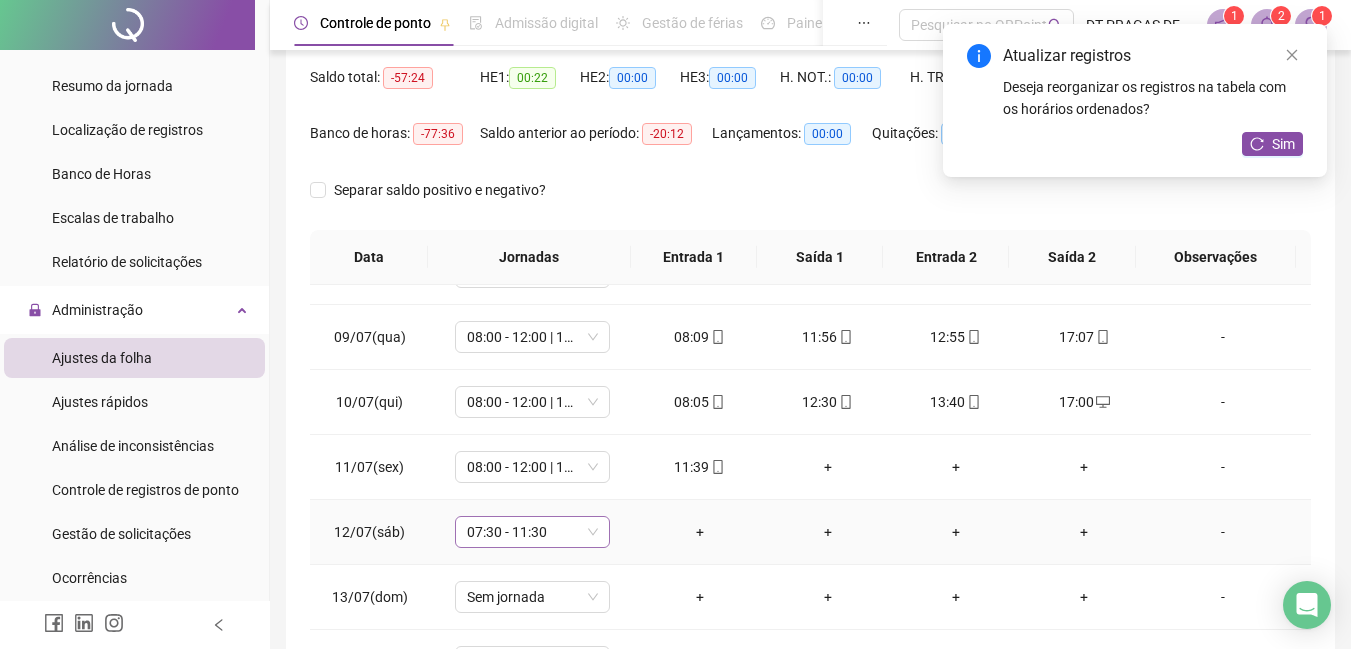 click on "07:30 - 11:30" at bounding box center [532, 532] 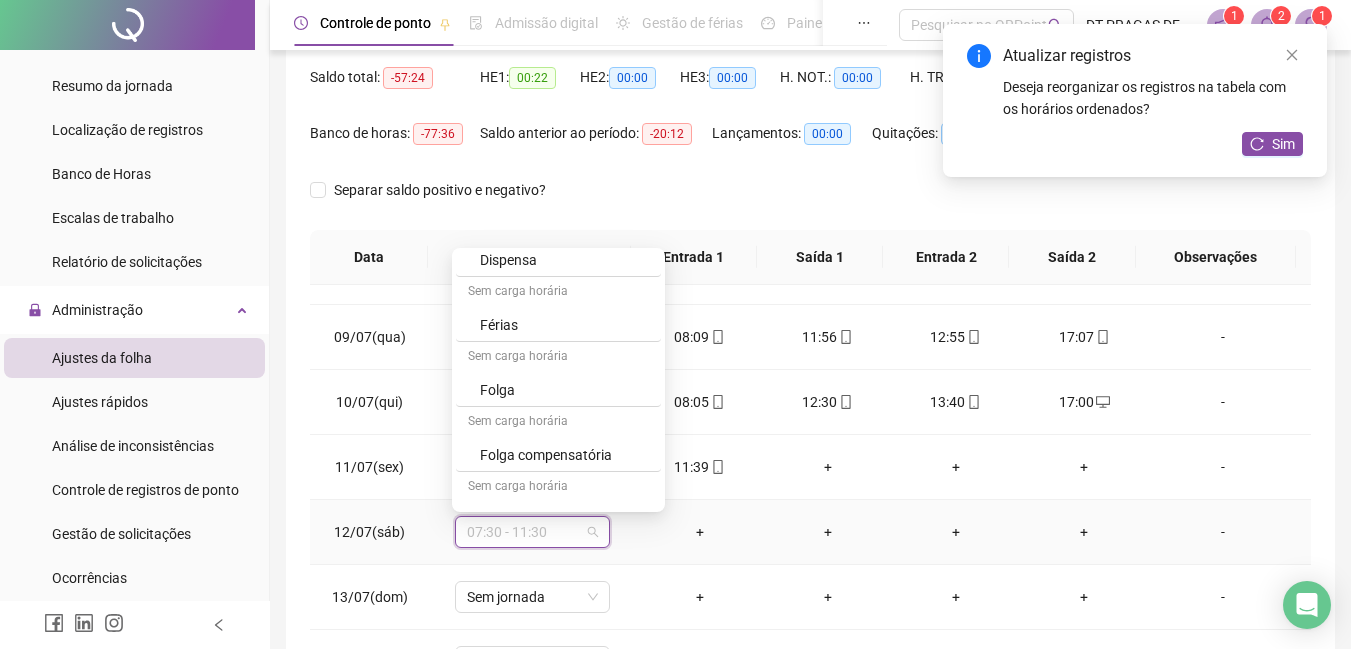 scroll, scrollTop: 329, scrollLeft: 0, axis: vertical 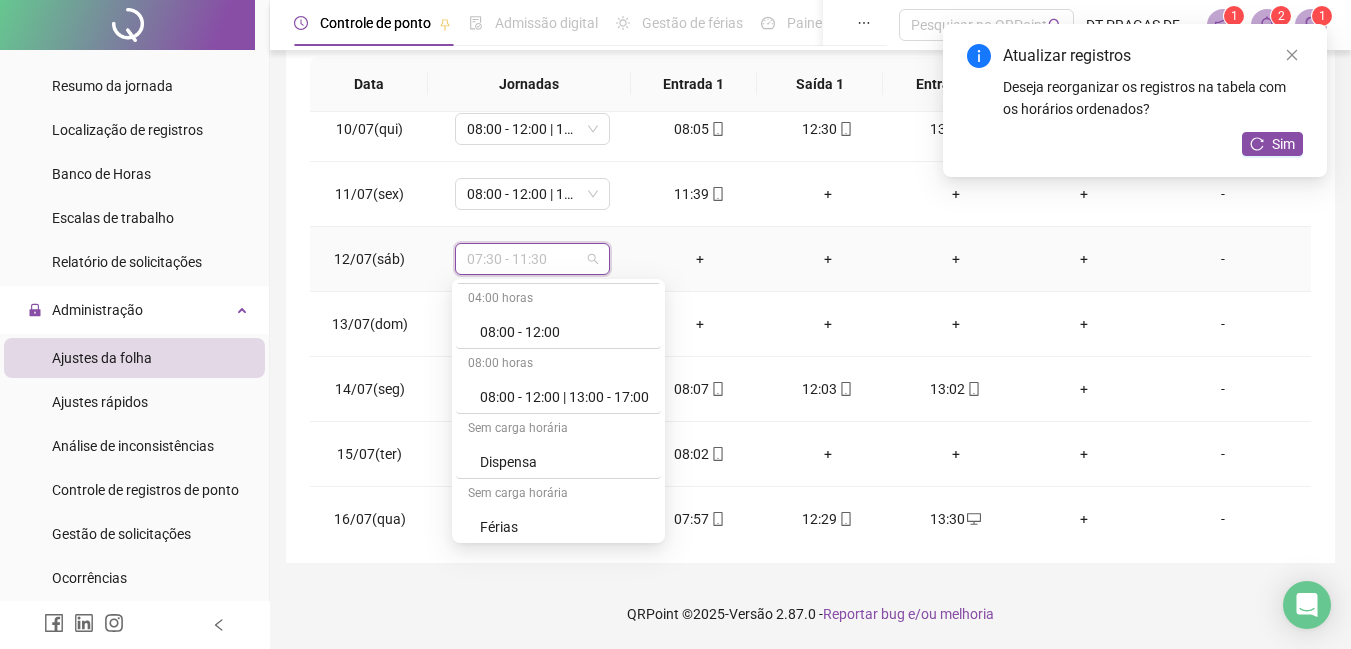 click on "Dispensa" at bounding box center (564, 462) 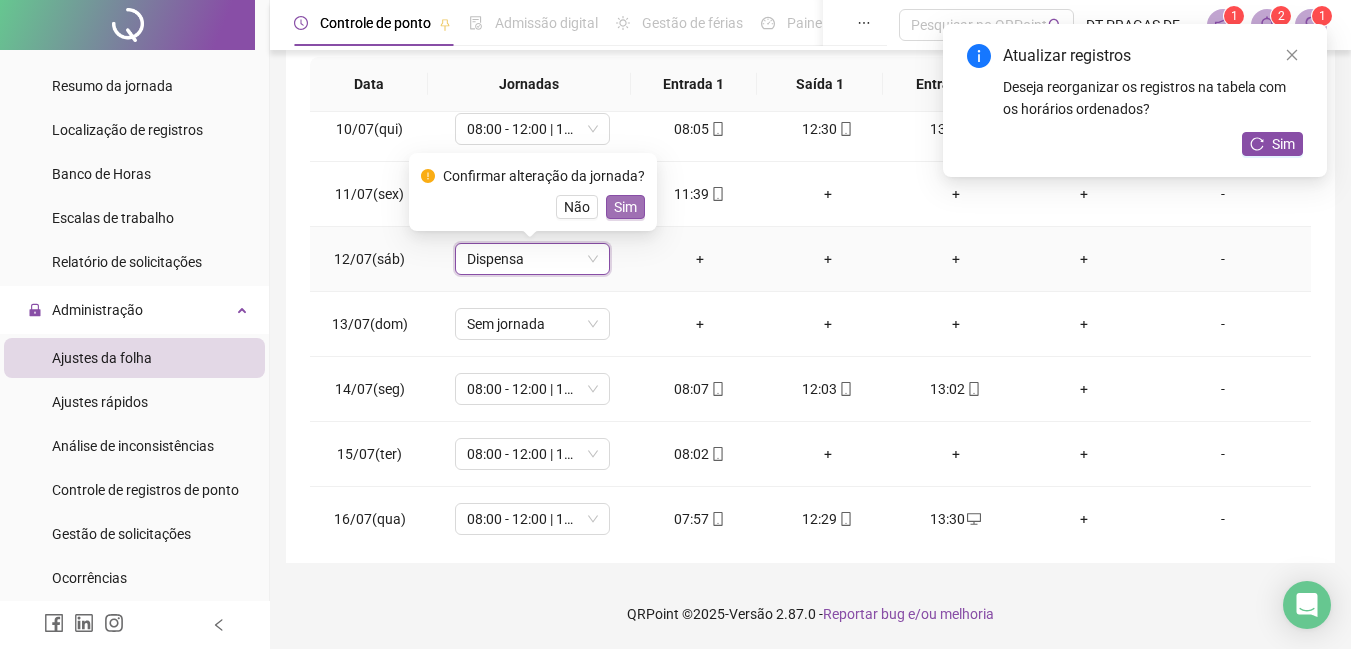 click on "Sim" at bounding box center (625, 207) 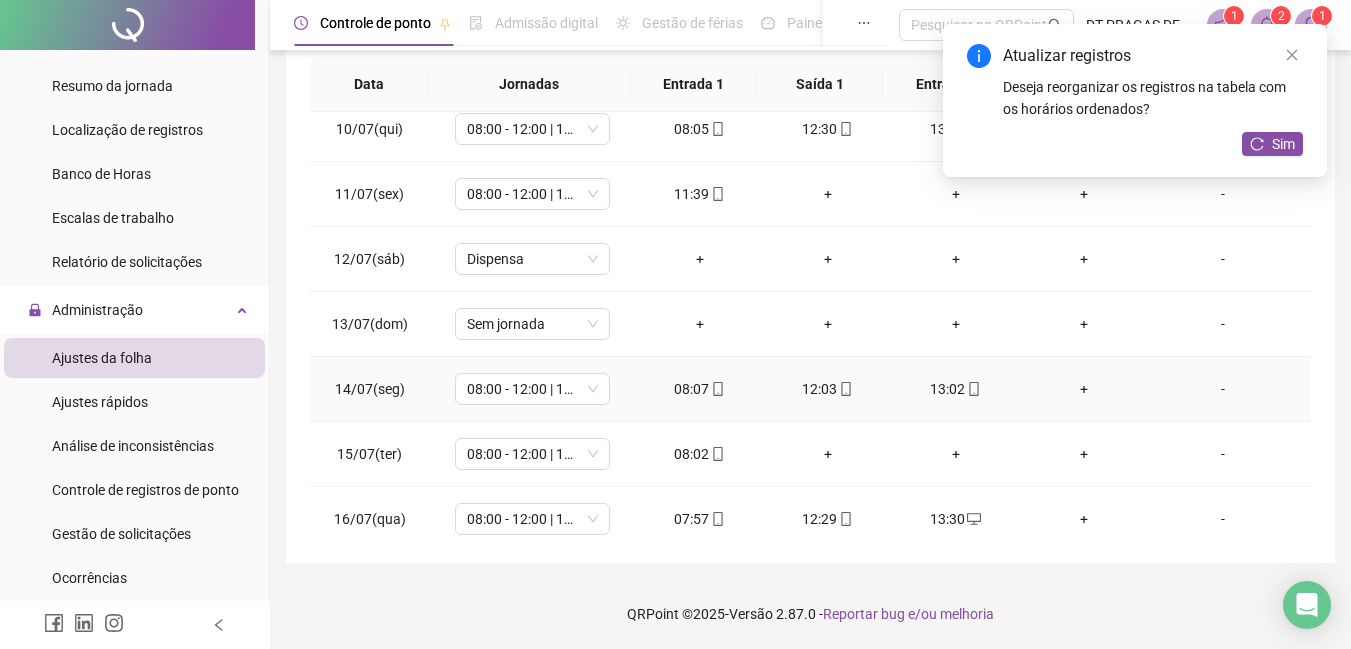 click on "+" at bounding box center [1084, 389] 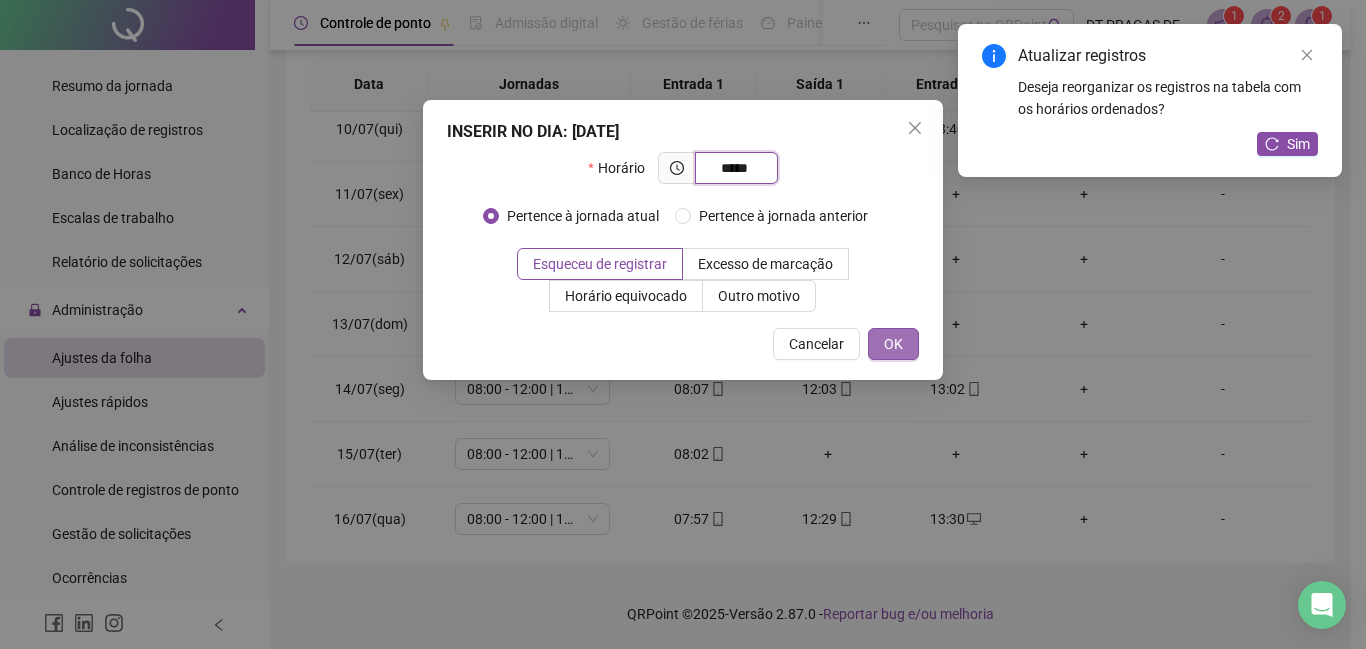 type on "*****" 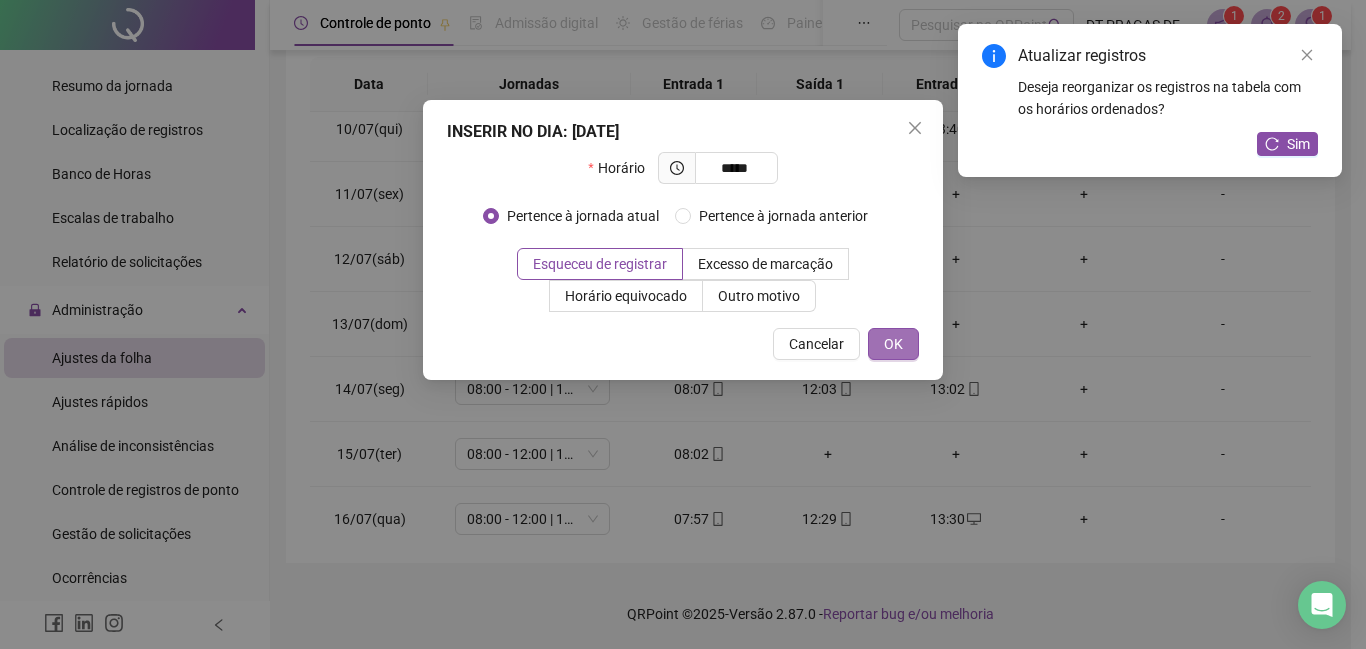 click on "OK" at bounding box center [893, 344] 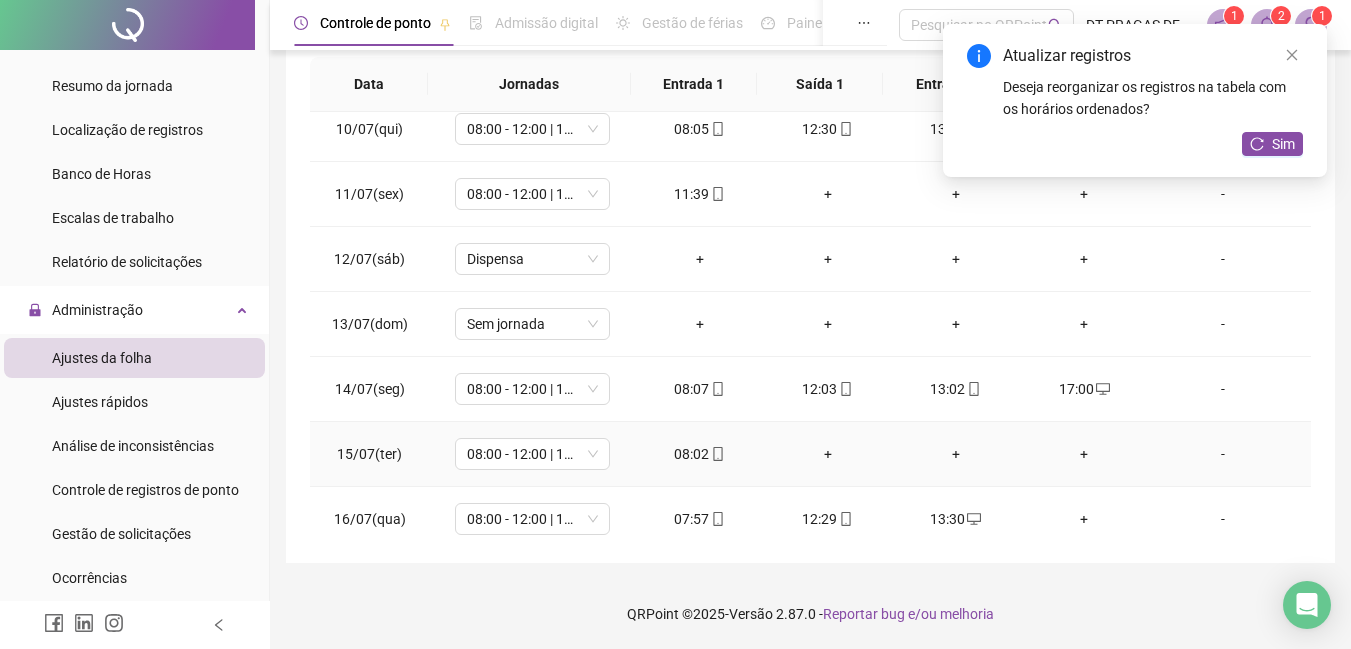 click on "+" at bounding box center [828, 454] 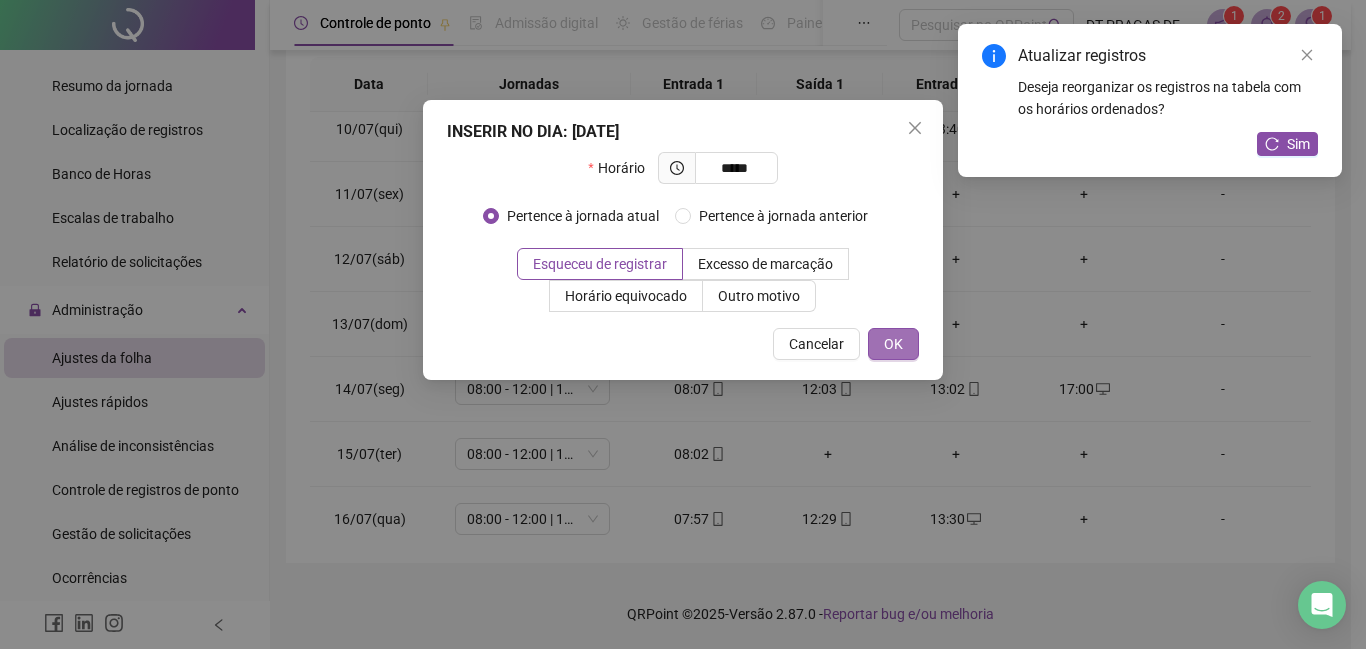 type on "*****" 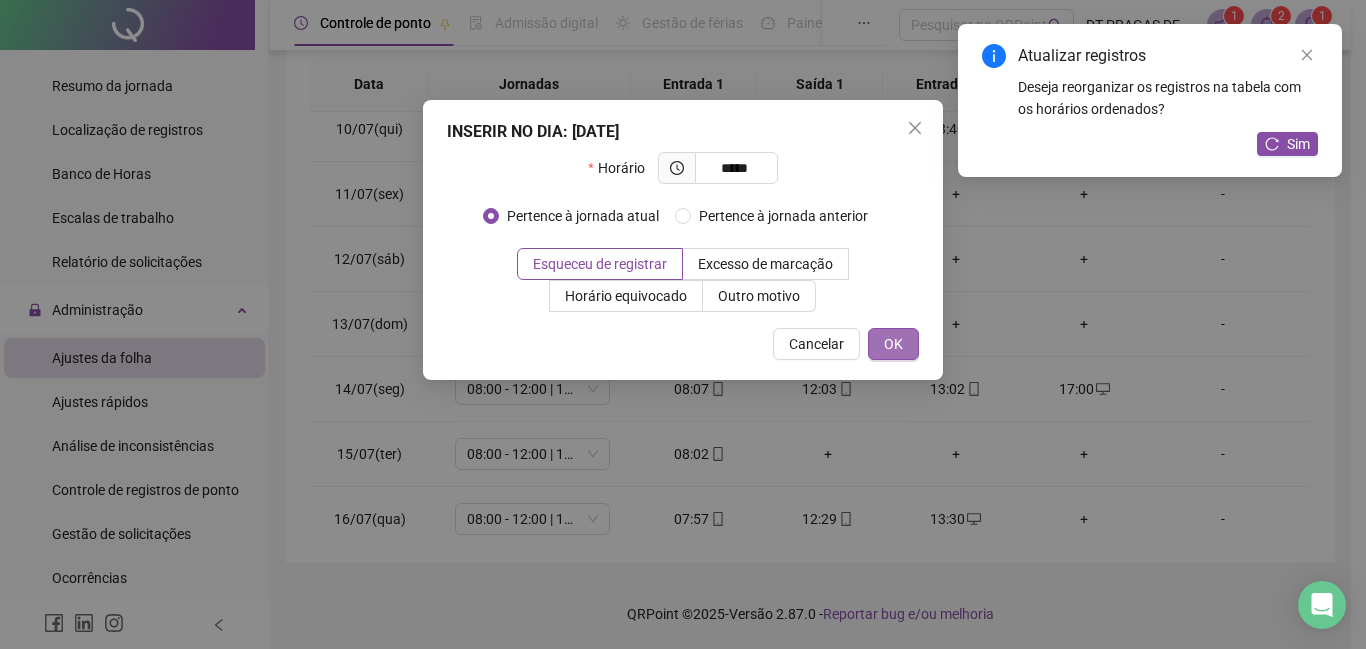 click on "OK" at bounding box center [893, 344] 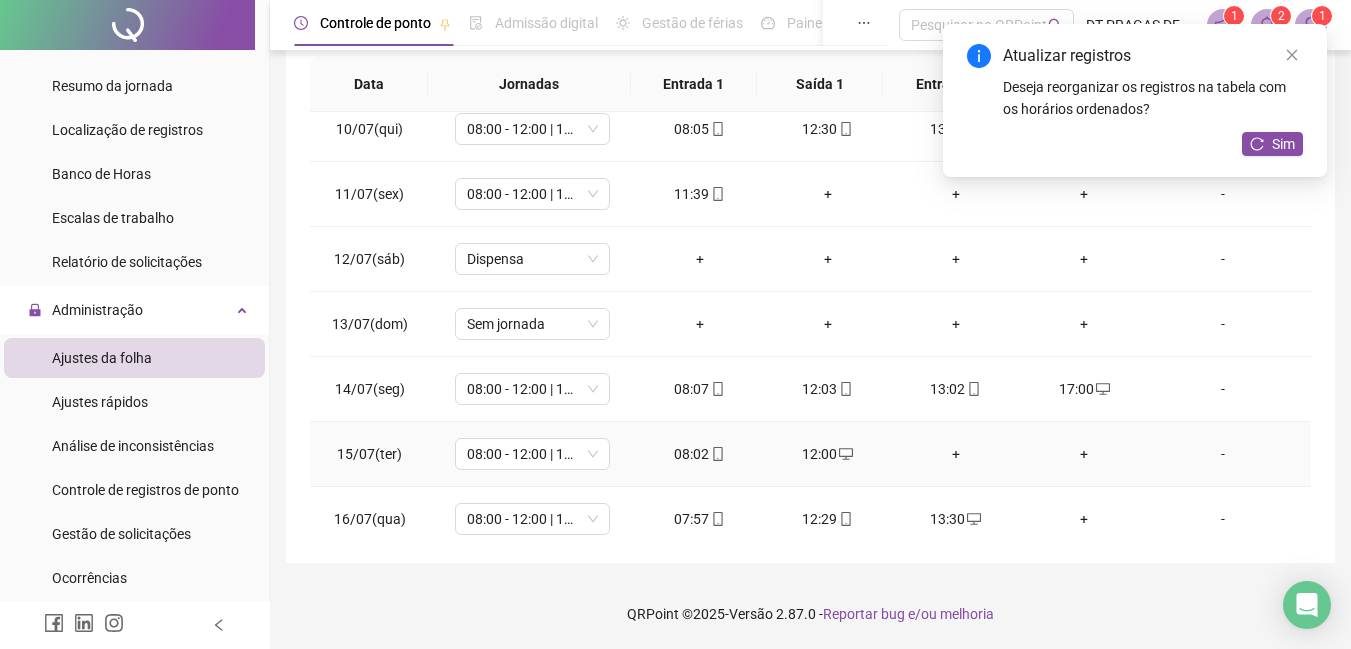 click on "+" at bounding box center (956, 454) 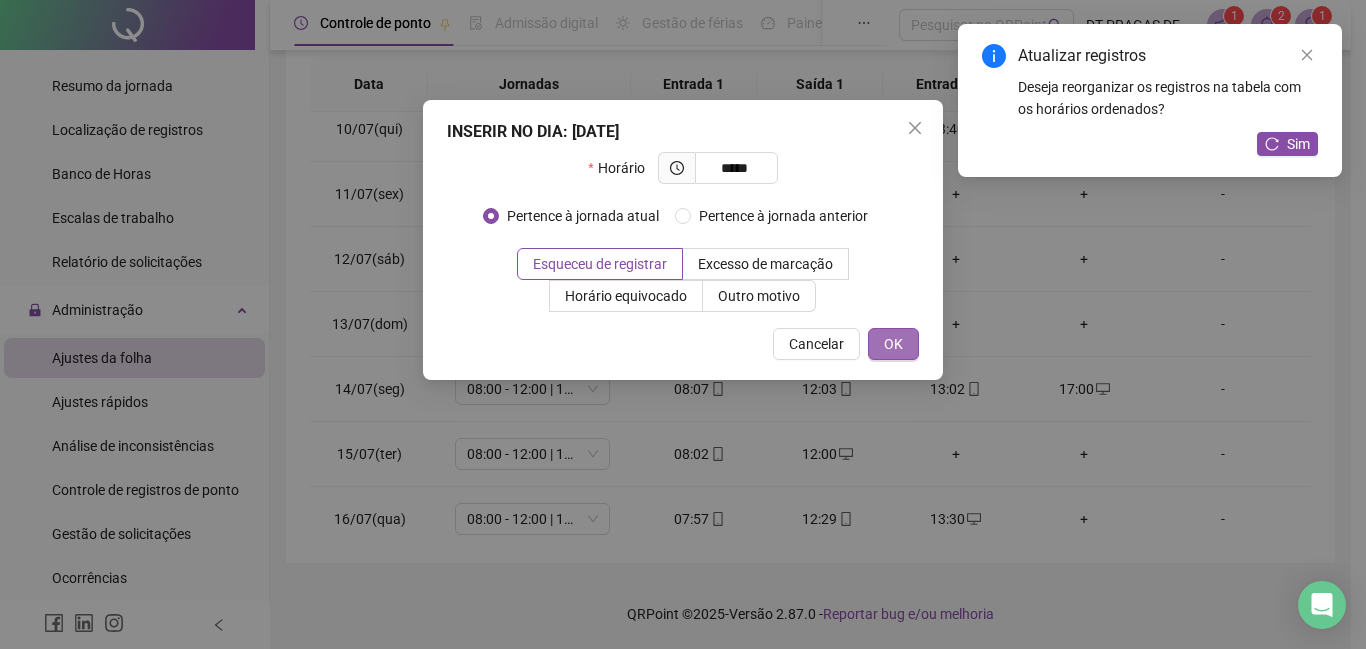 type on "*****" 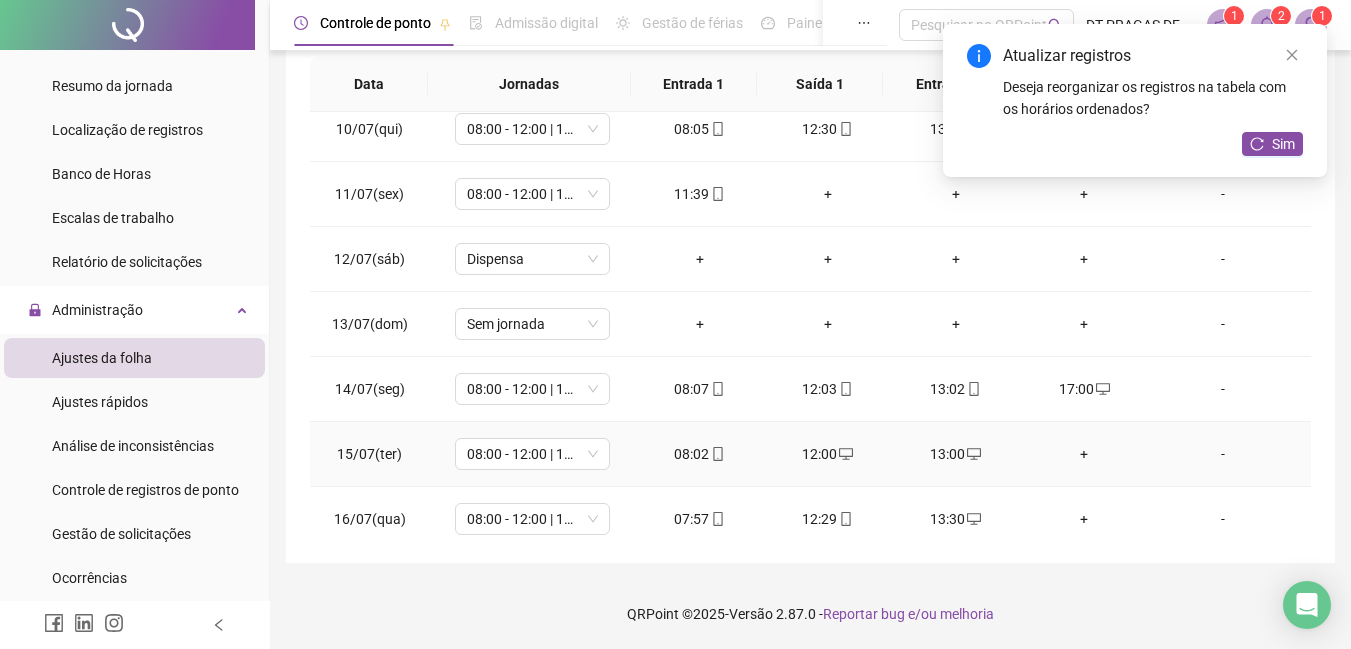 click on "+" at bounding box center (1084, 454) 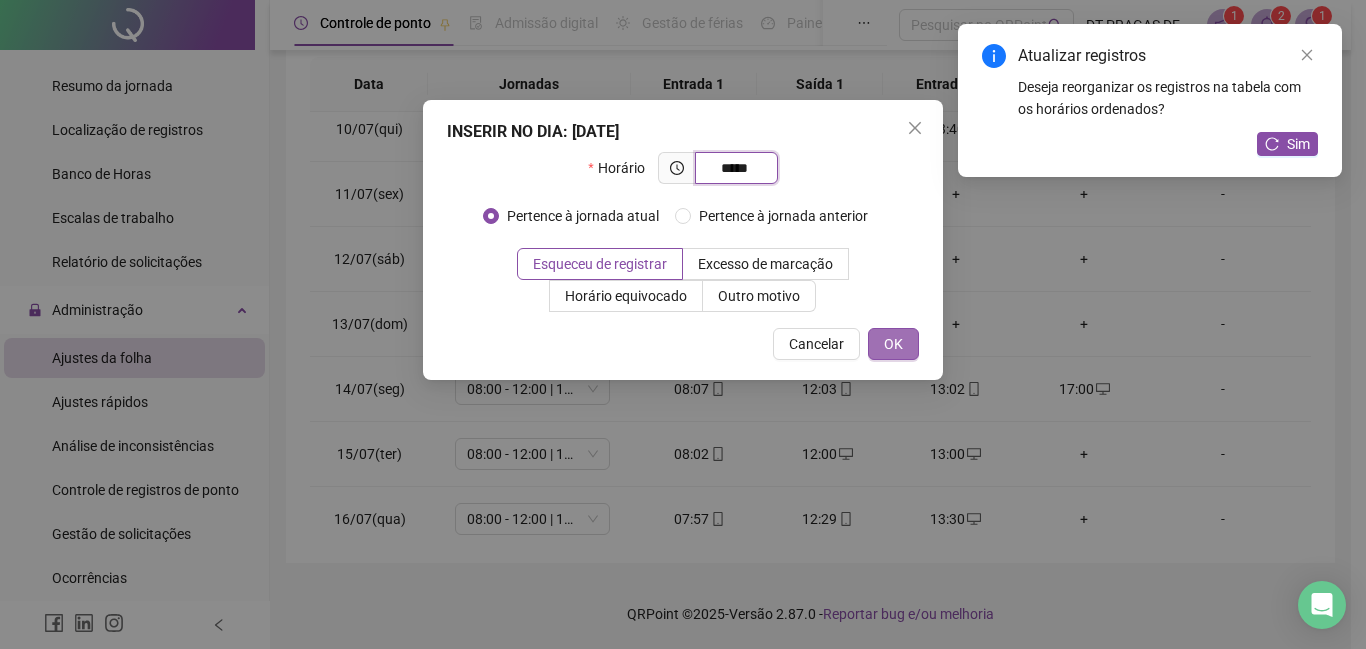 type on "*****" 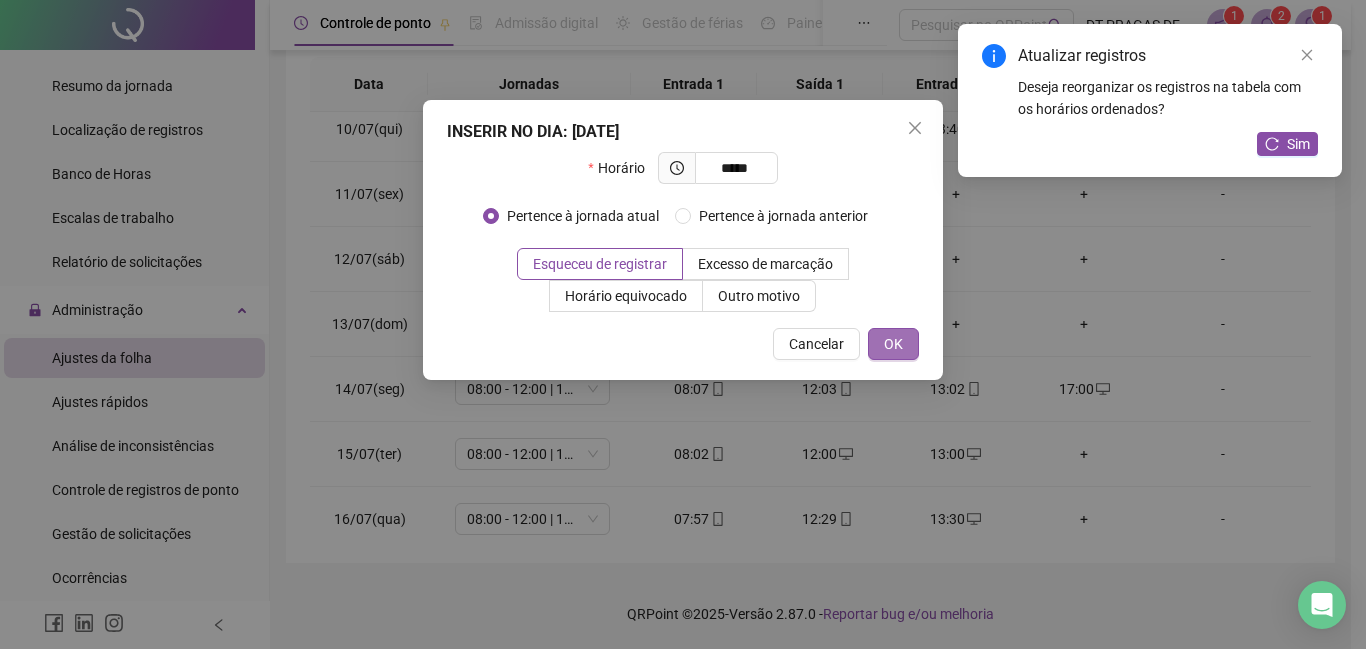 click on "OK" at bounding box center (893, 344) 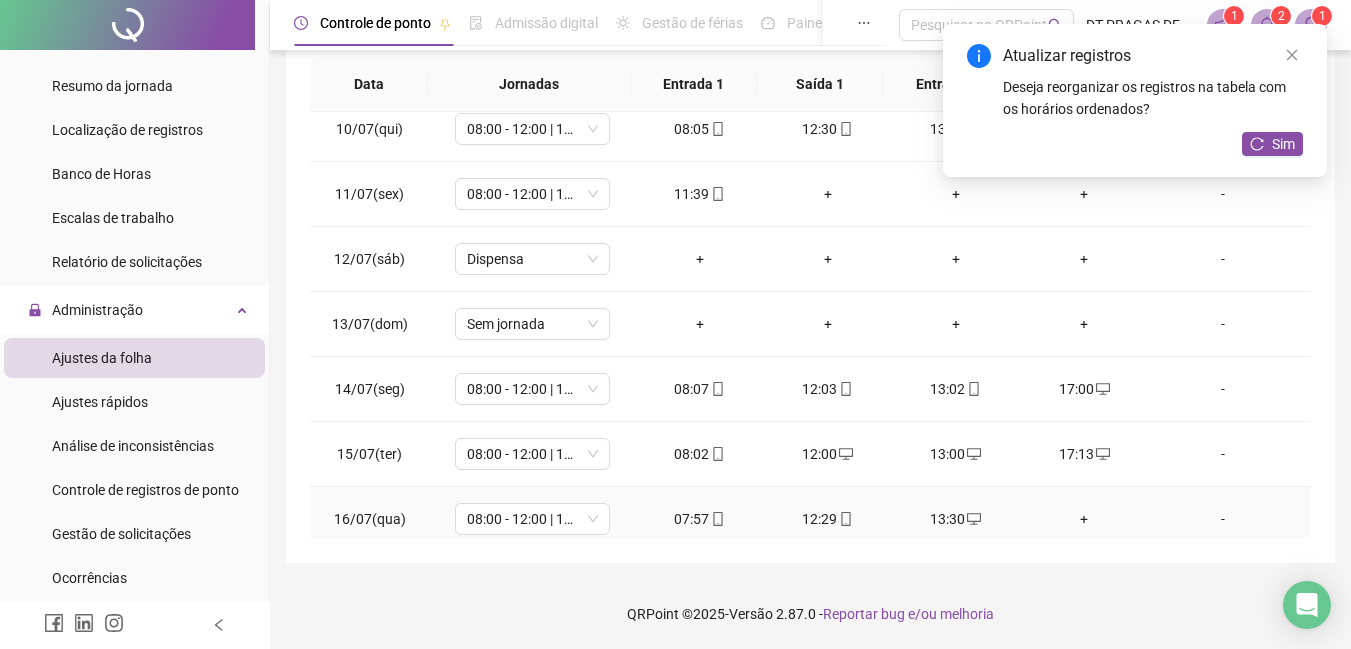 click on "+" at bounding box center [1084, 519] 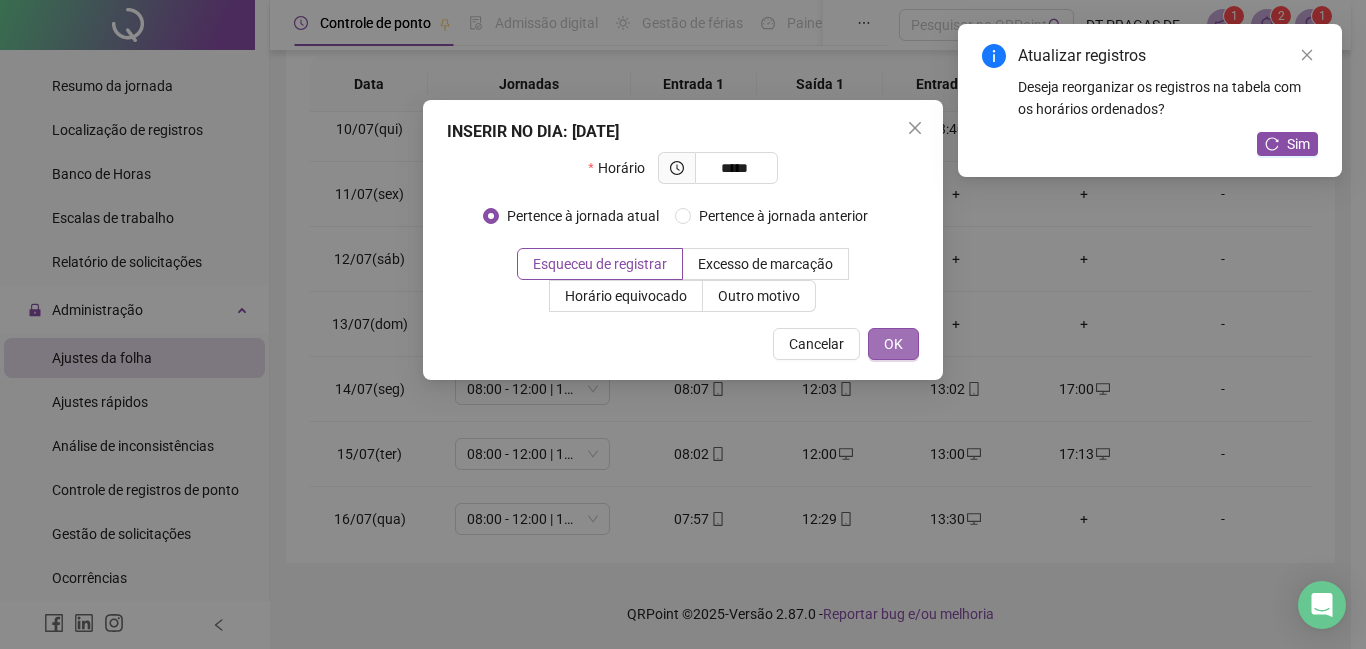 type on "*****" 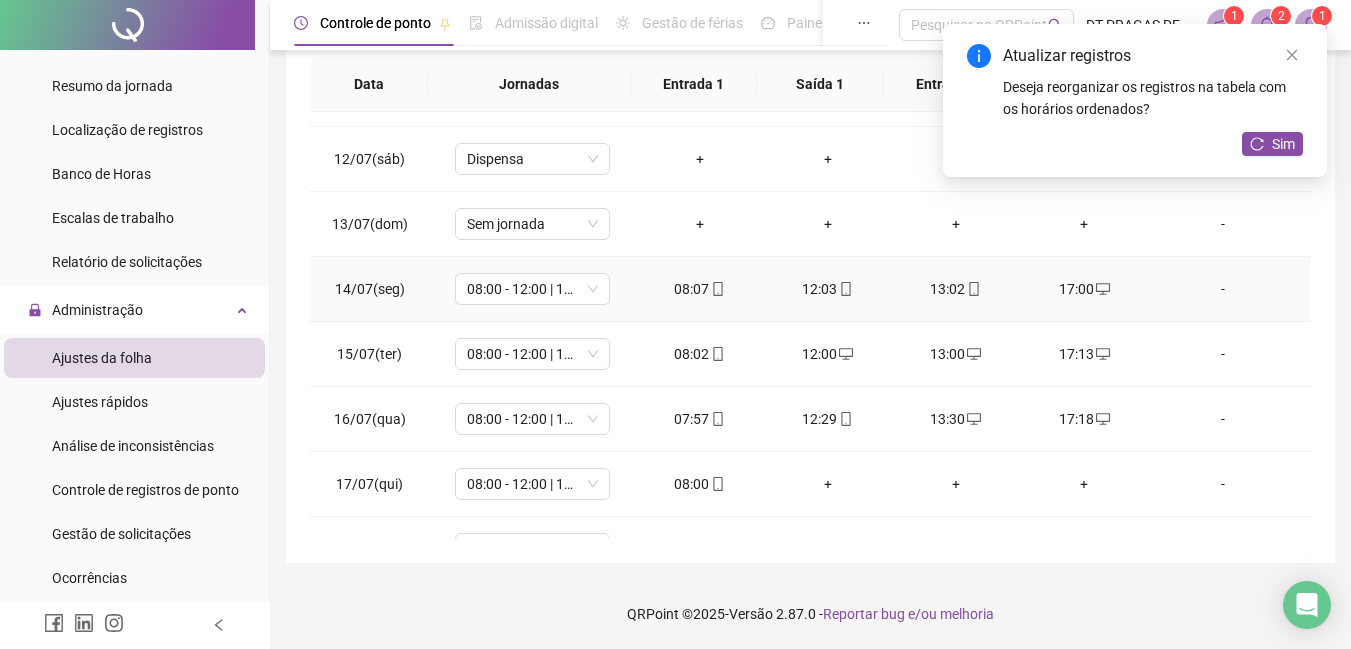 scroll, scrollTop: 743, scrollLeft: 0, axis: vertical 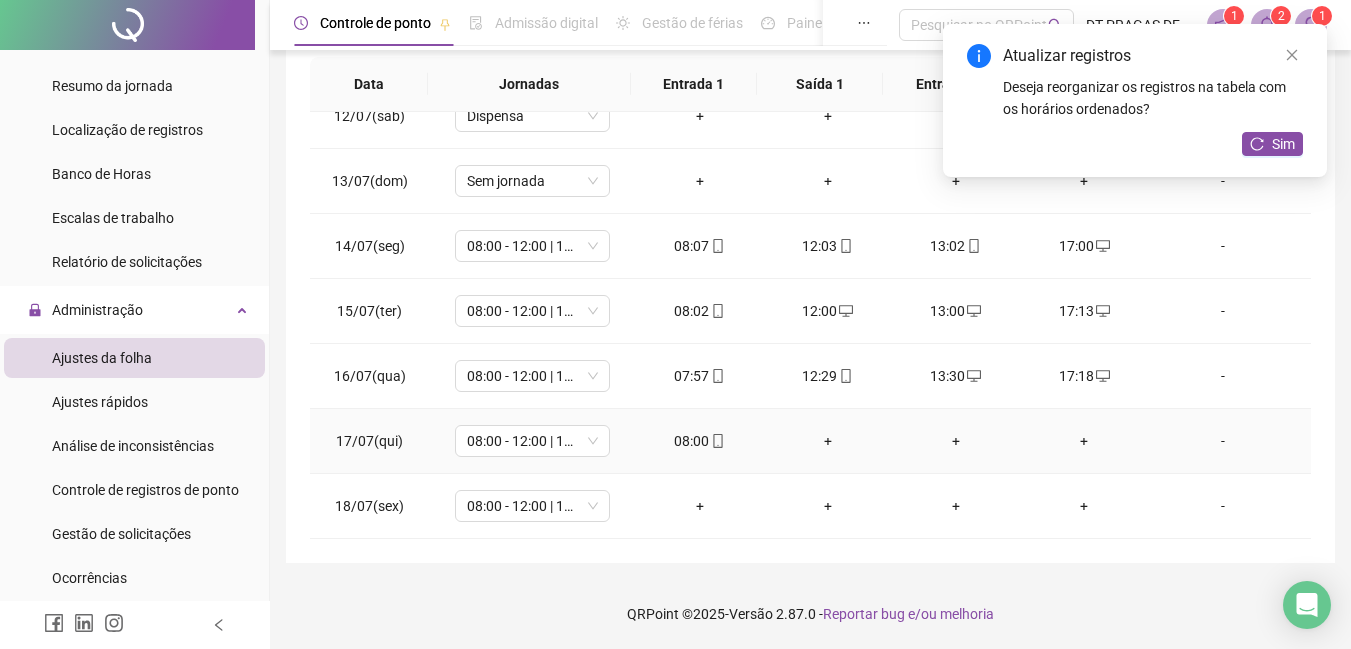 click on "+" at bounding box center (828, 441) 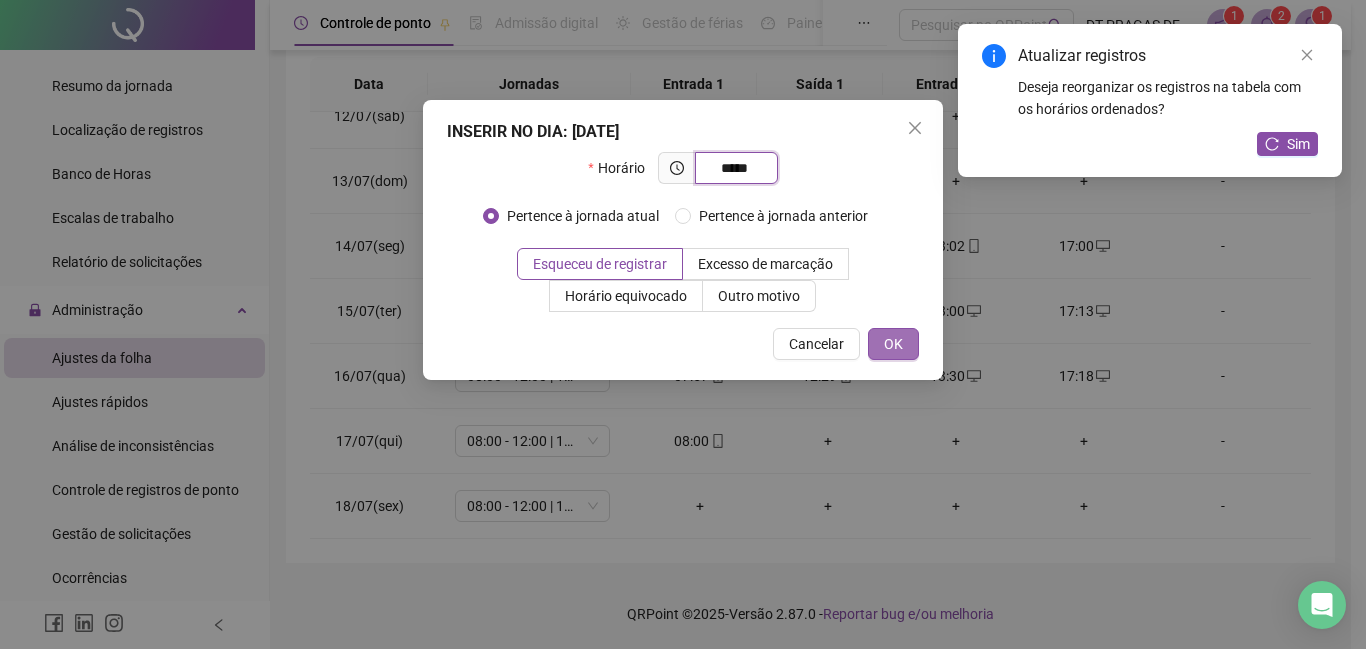 type on "*****" 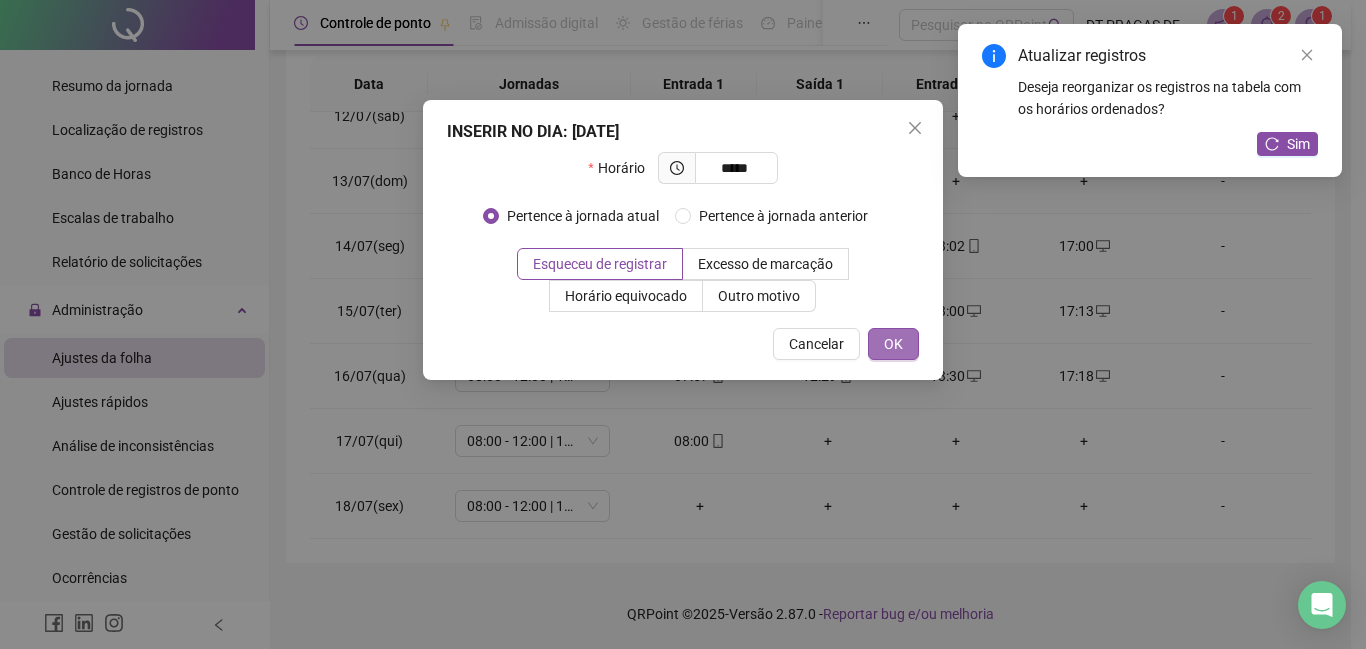 click on "OK" at bounding box center (893, 344) 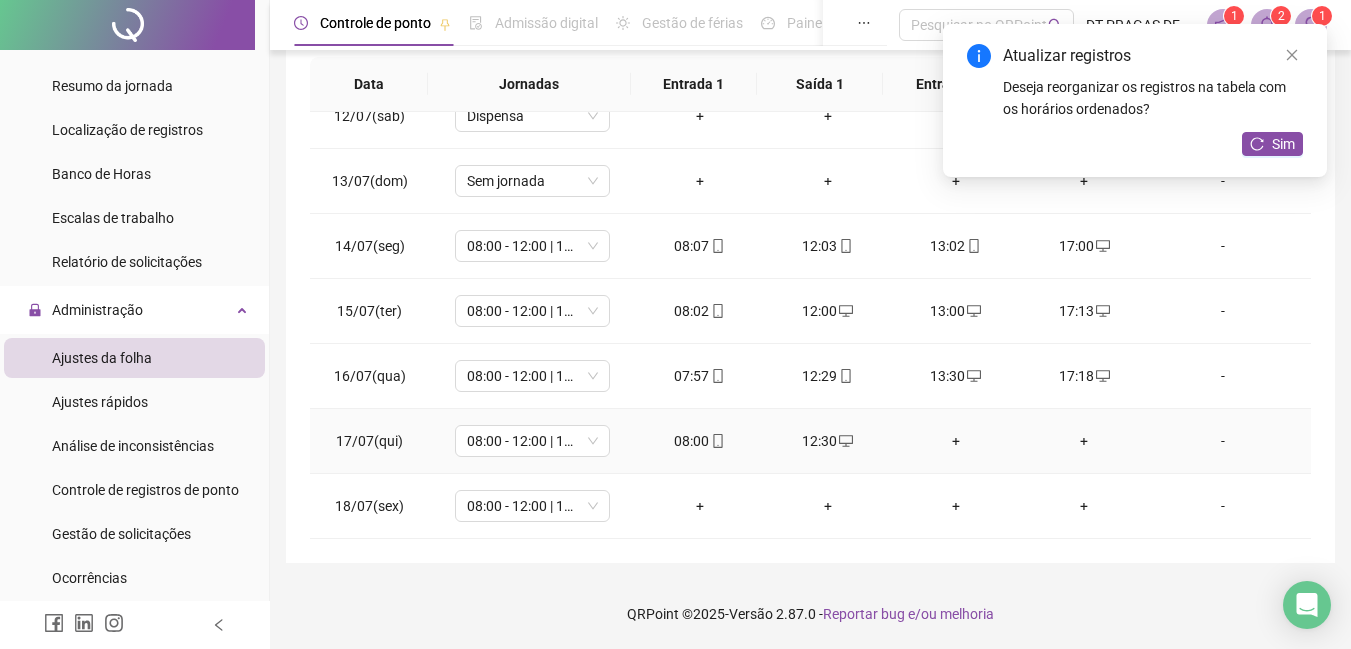 click on "+" at bounding box center [956, 441] 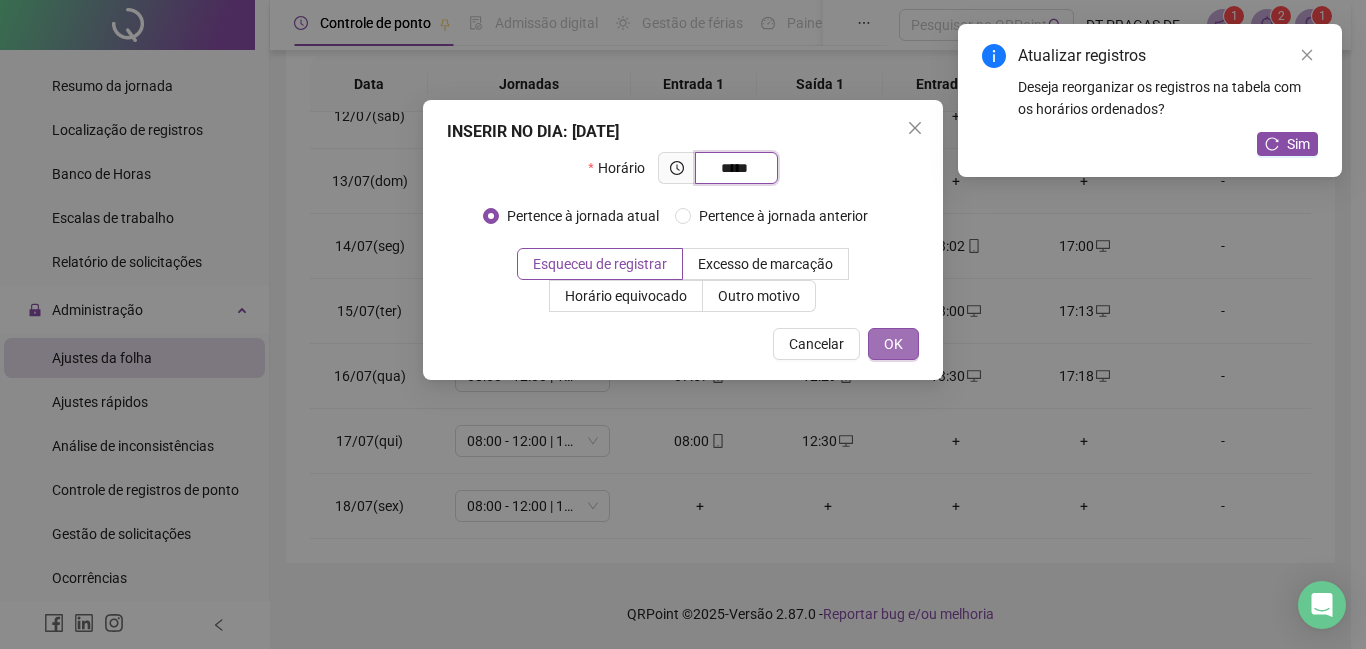 type on "*****" 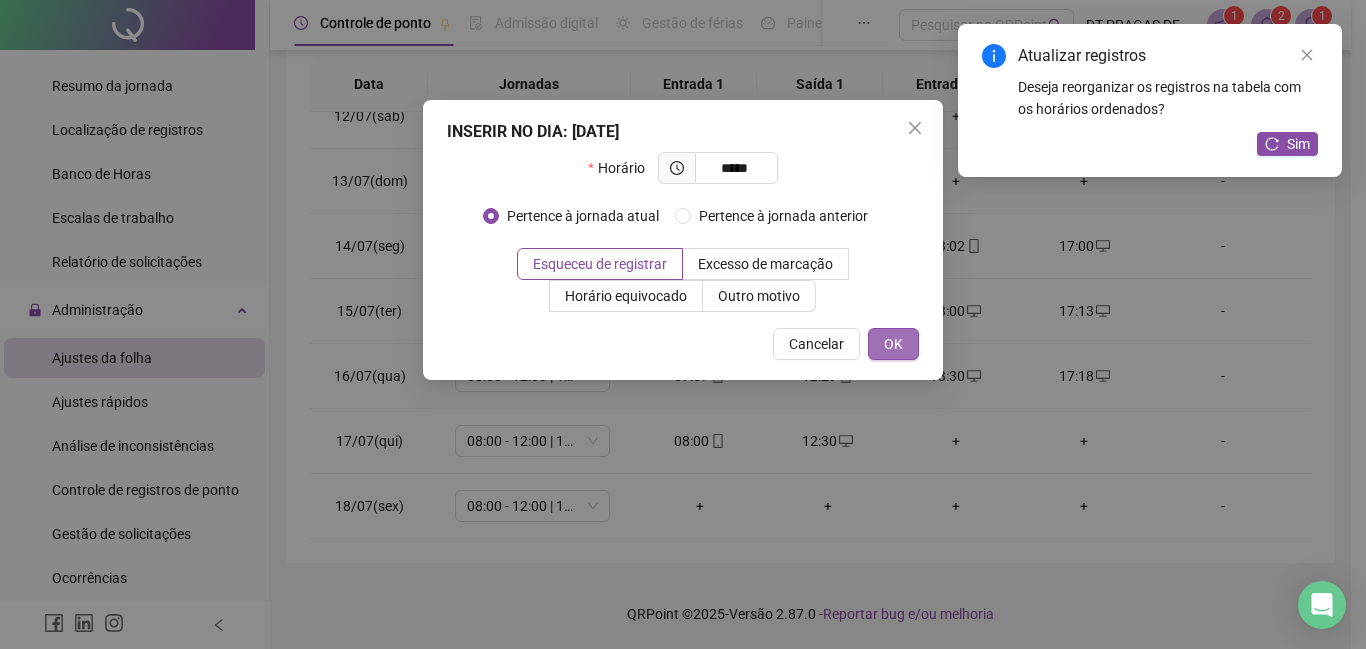 click on "OK" at bounding box center [893, 344] 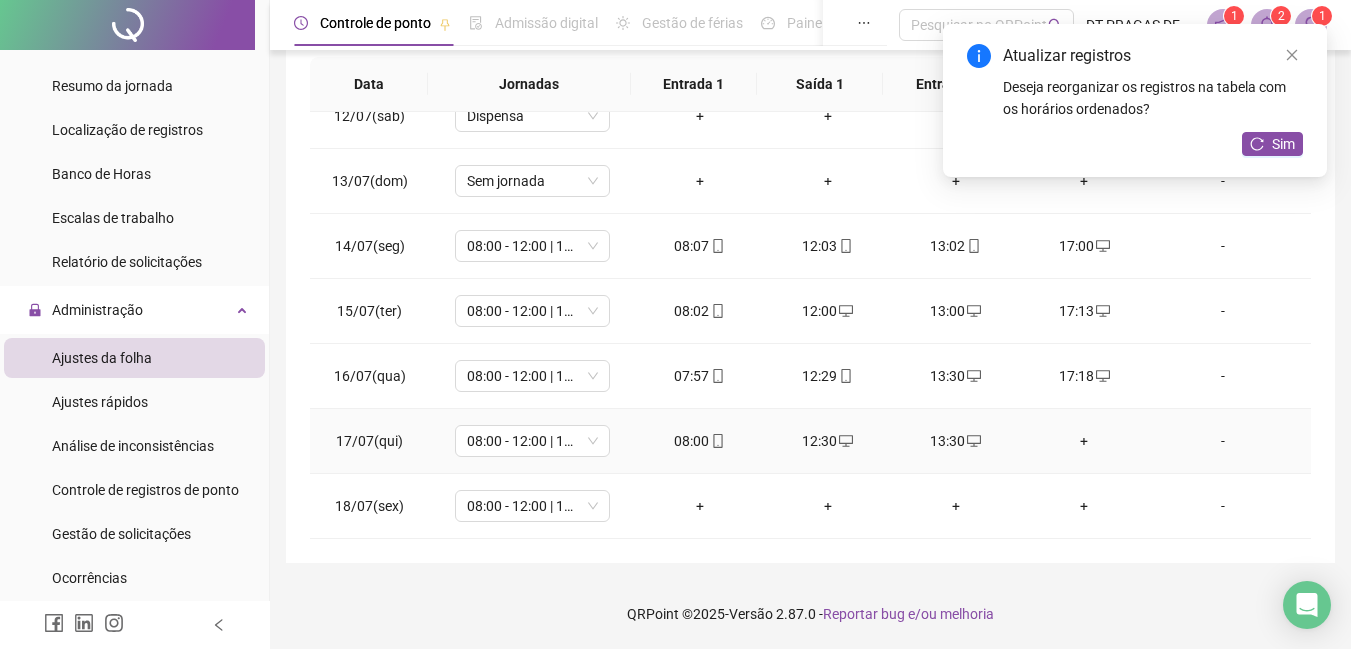 click on "+" at bounding box center (1084, 441) 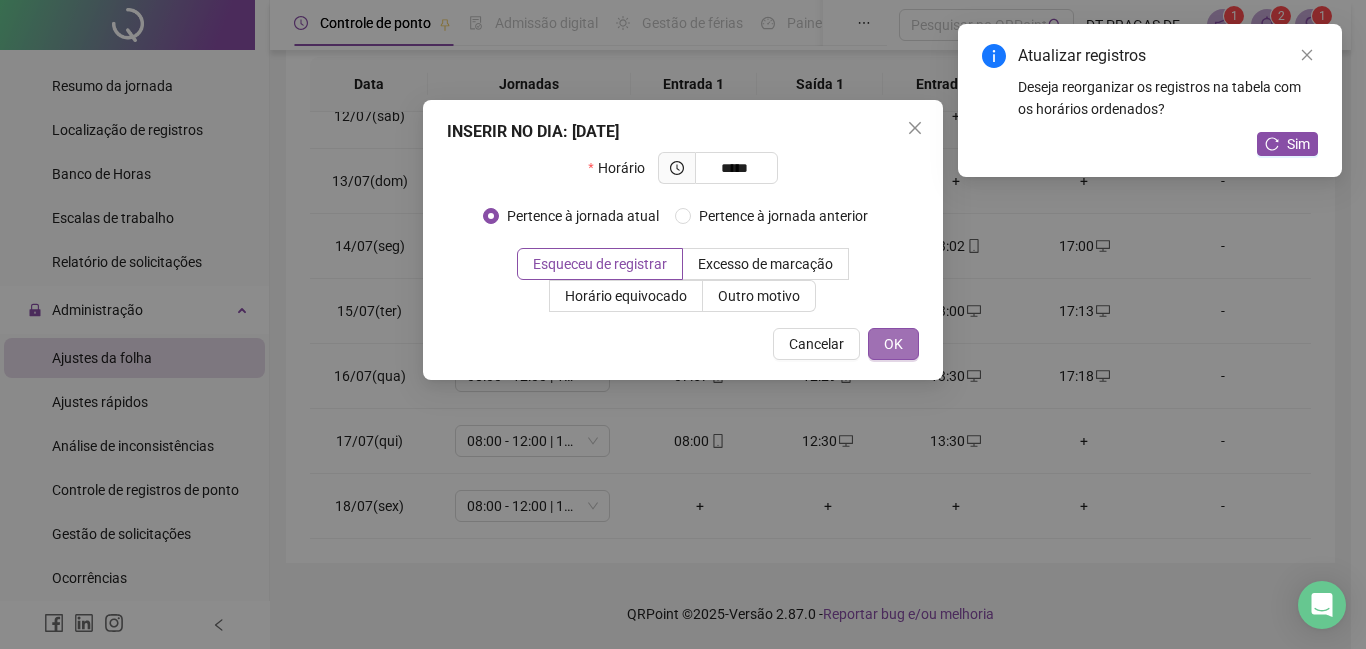 type on "*****" 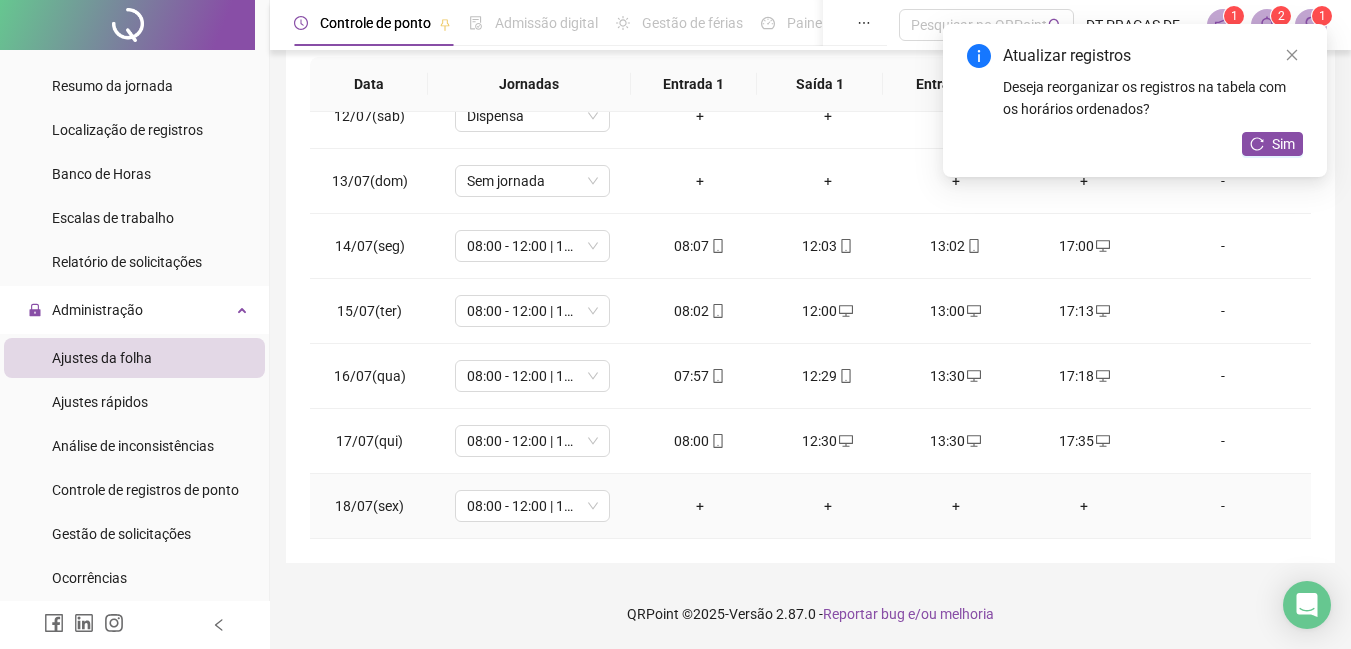 click on "+" at bounding box center (700, 506) 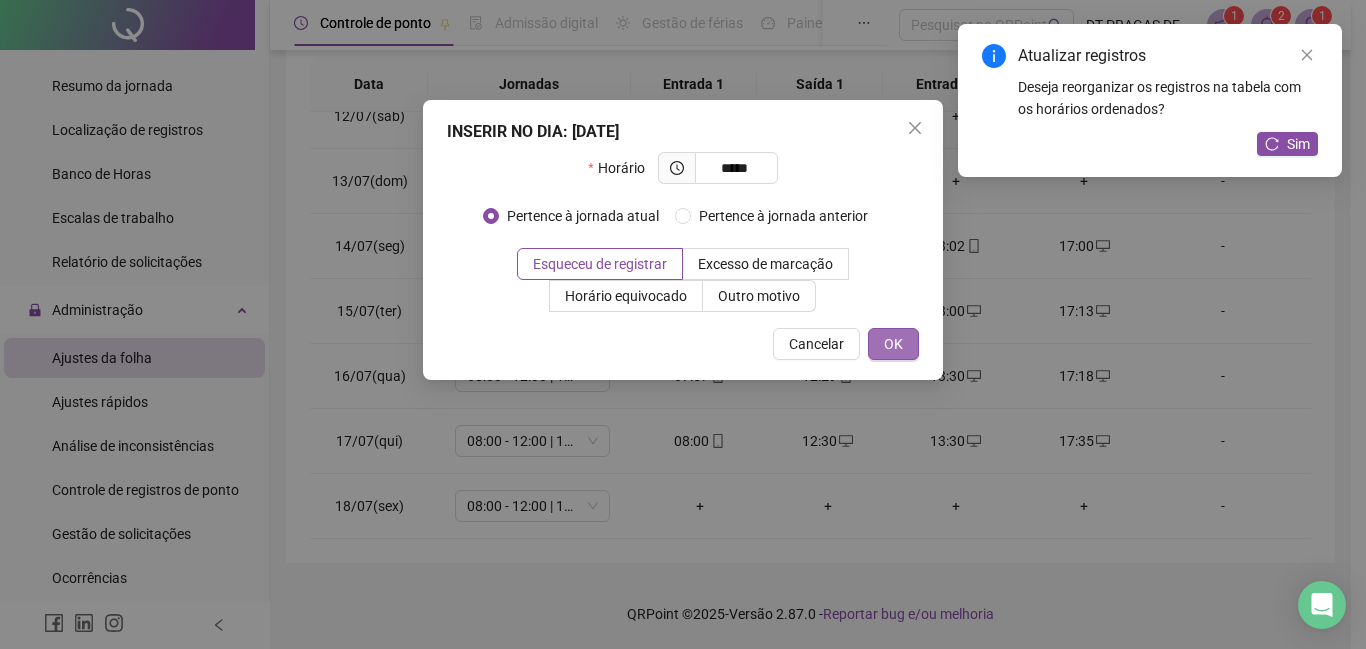 type on "*****" 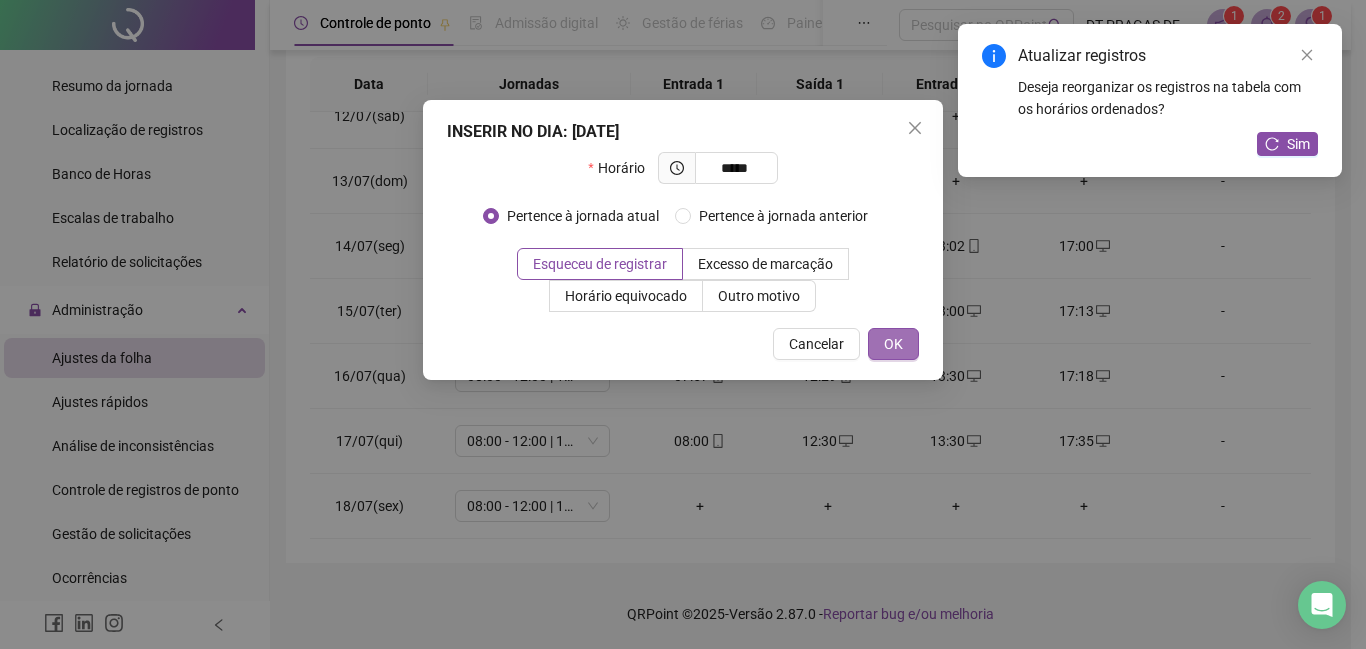 click on "OK" at bounding box center [893, 344] 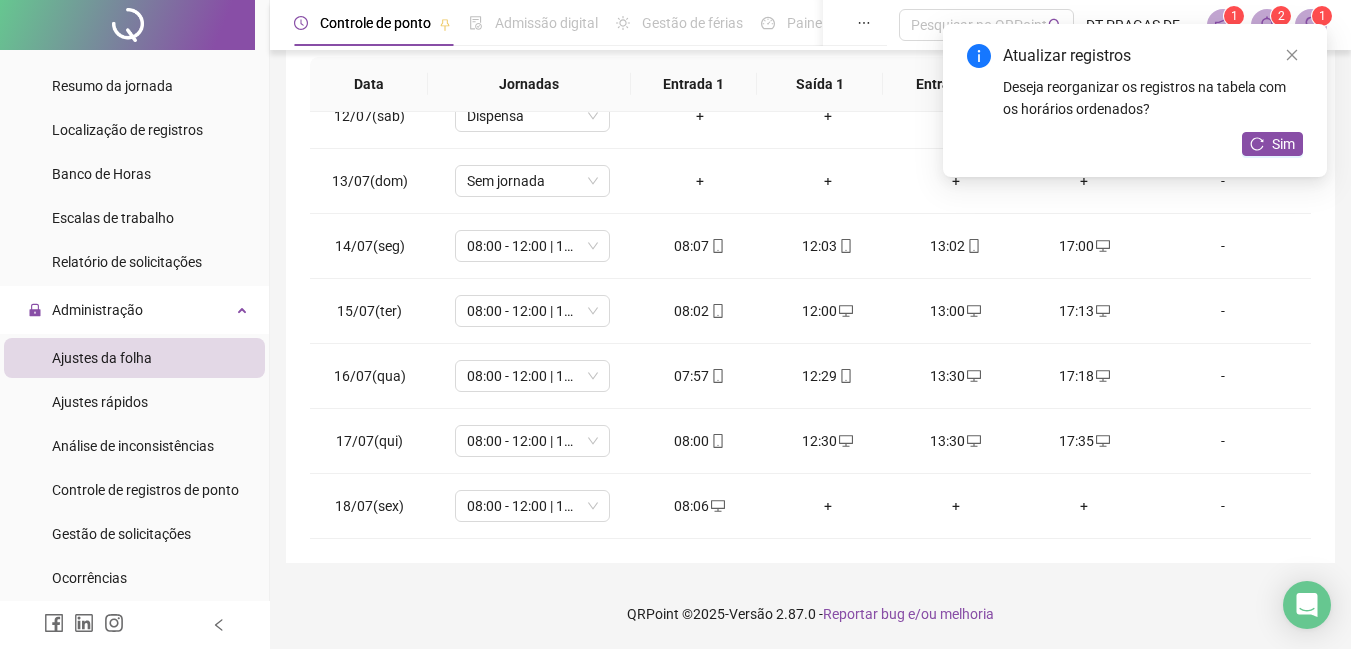 scroll, scrollTop: 600, scrollLeft: 0, axis: vertical 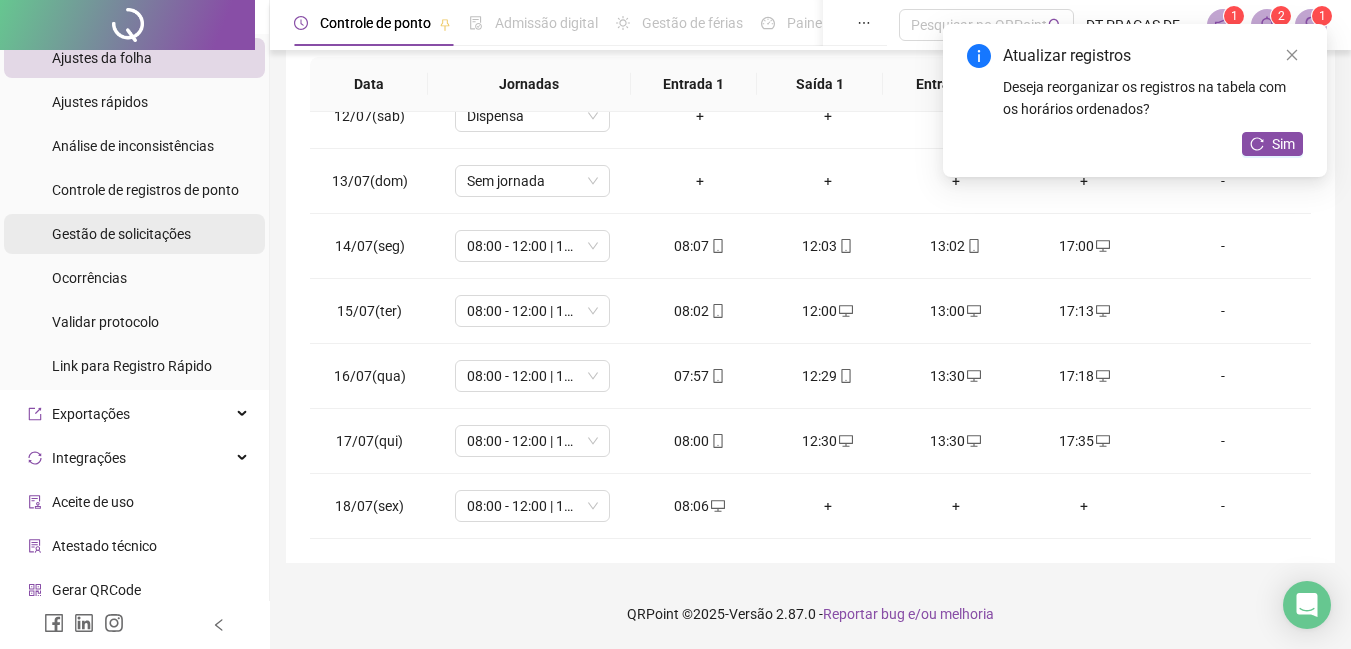 click on "Gestão de solicitações" at bounding box center (121, 234) 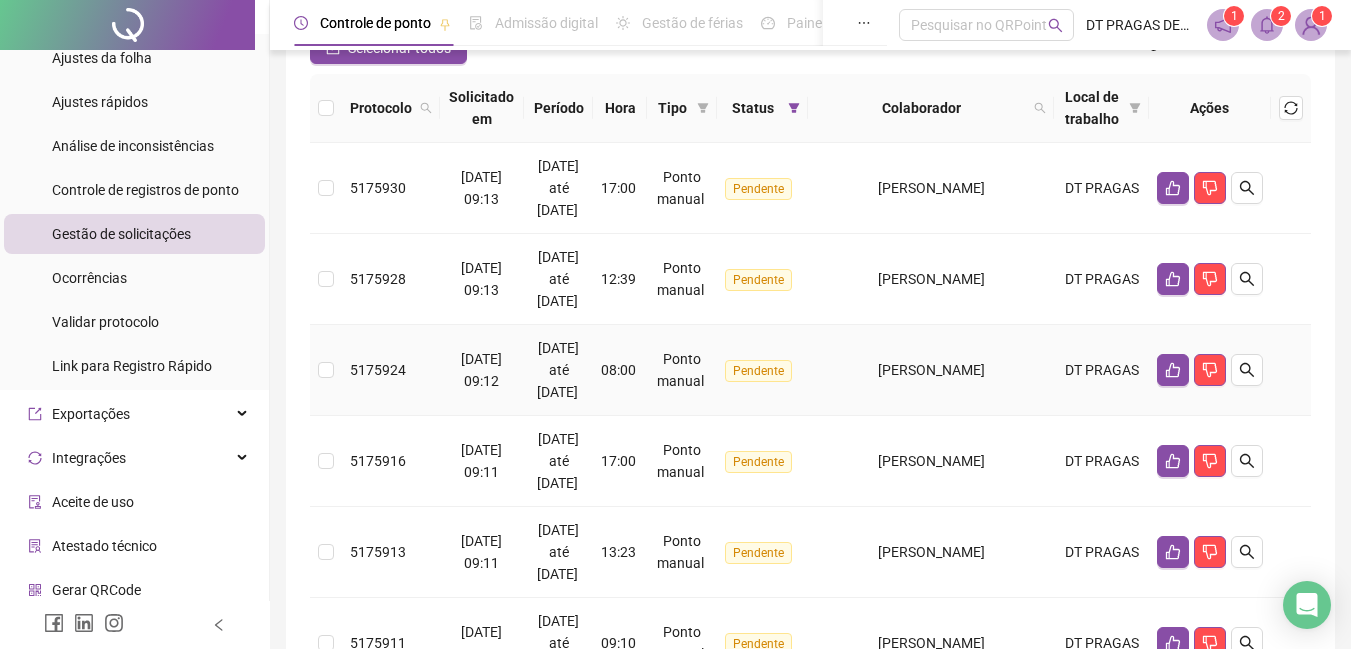 scroll, scrollTop: 400, scrollLeft: 0, axis: vertical 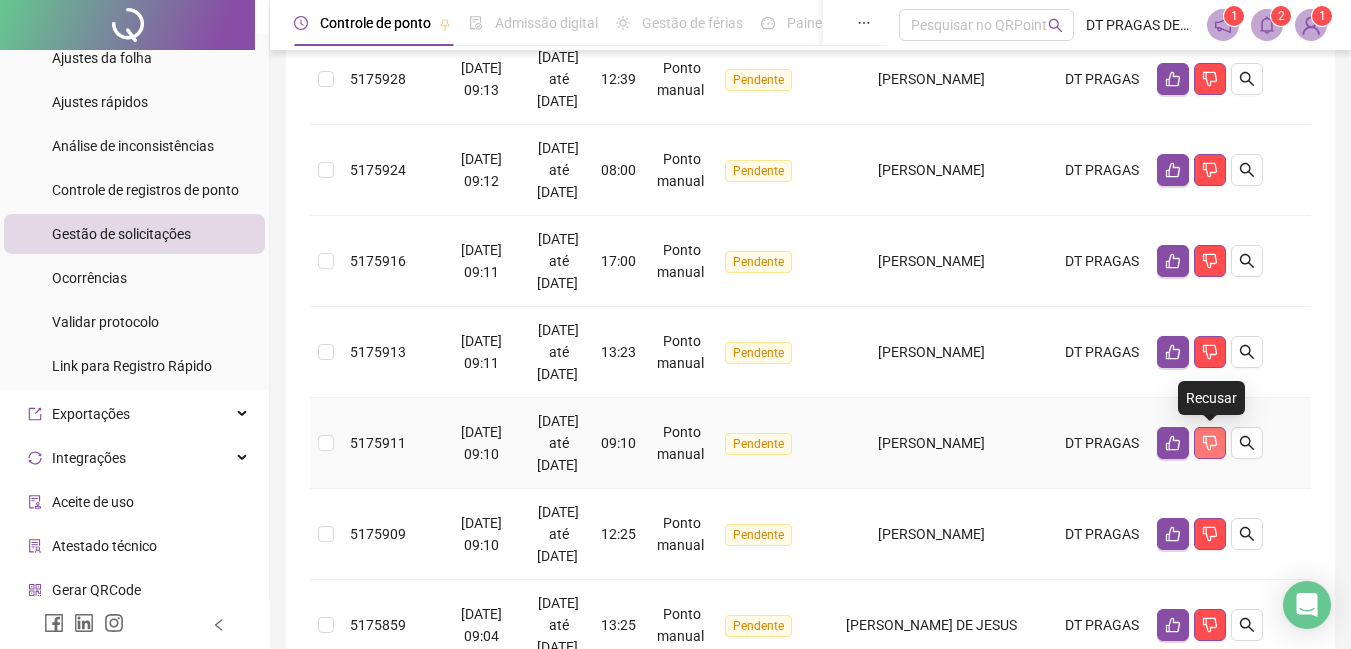 click 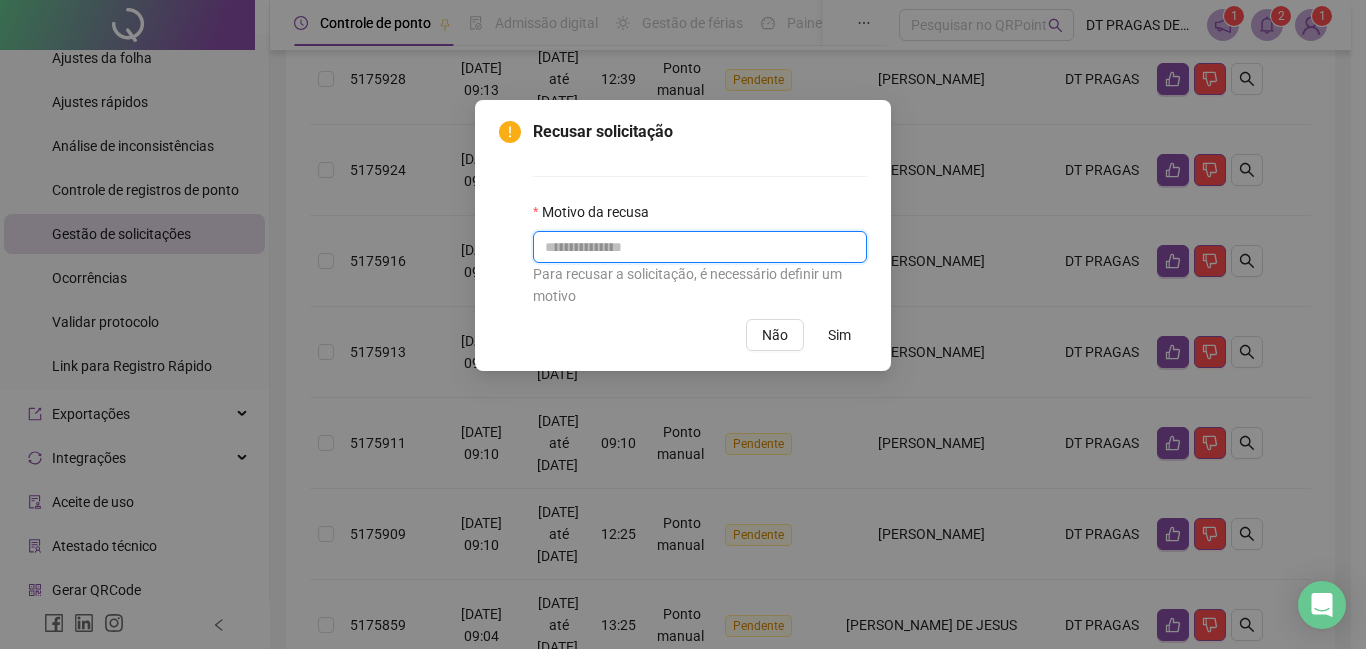 click at bounding box center (700, 247) 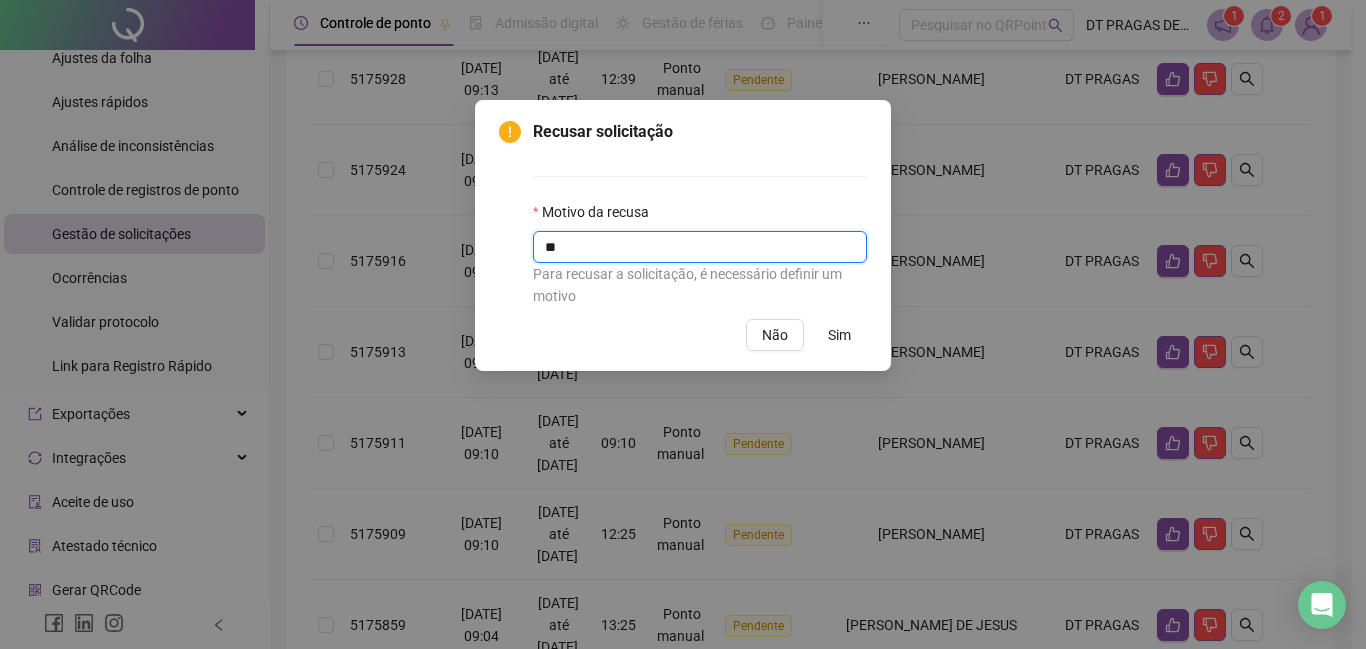 type on "*" 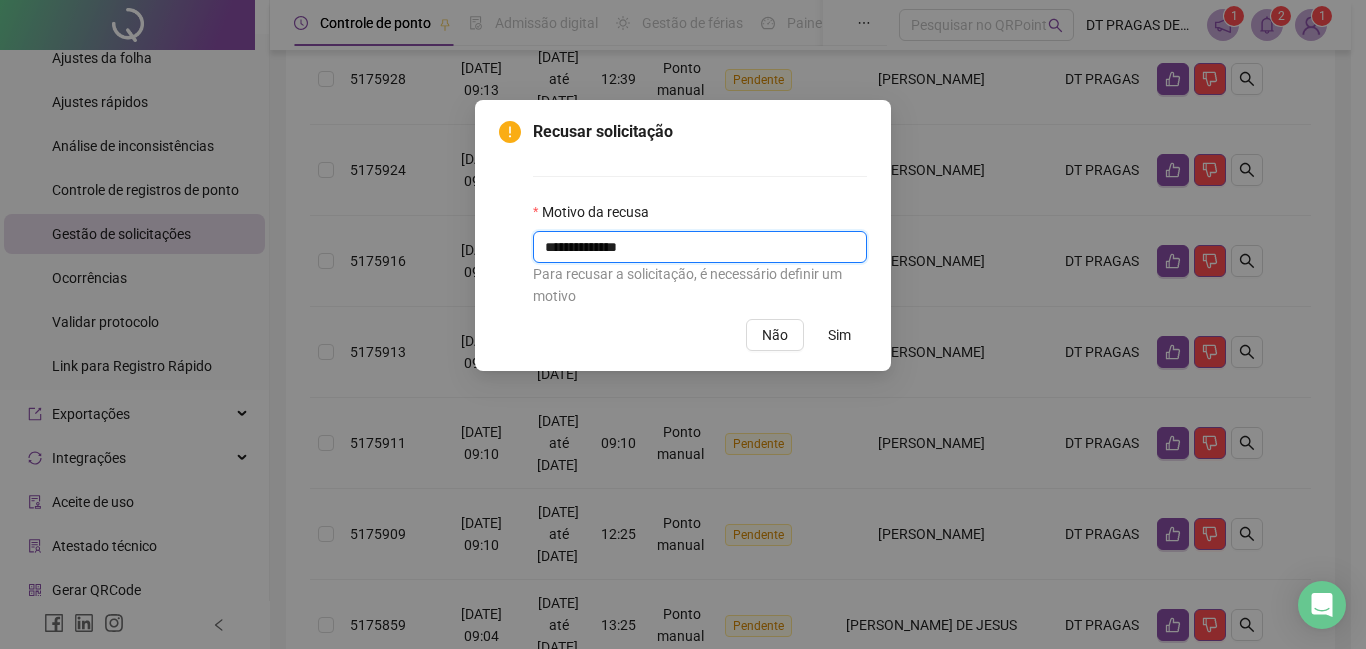 type on "**********" 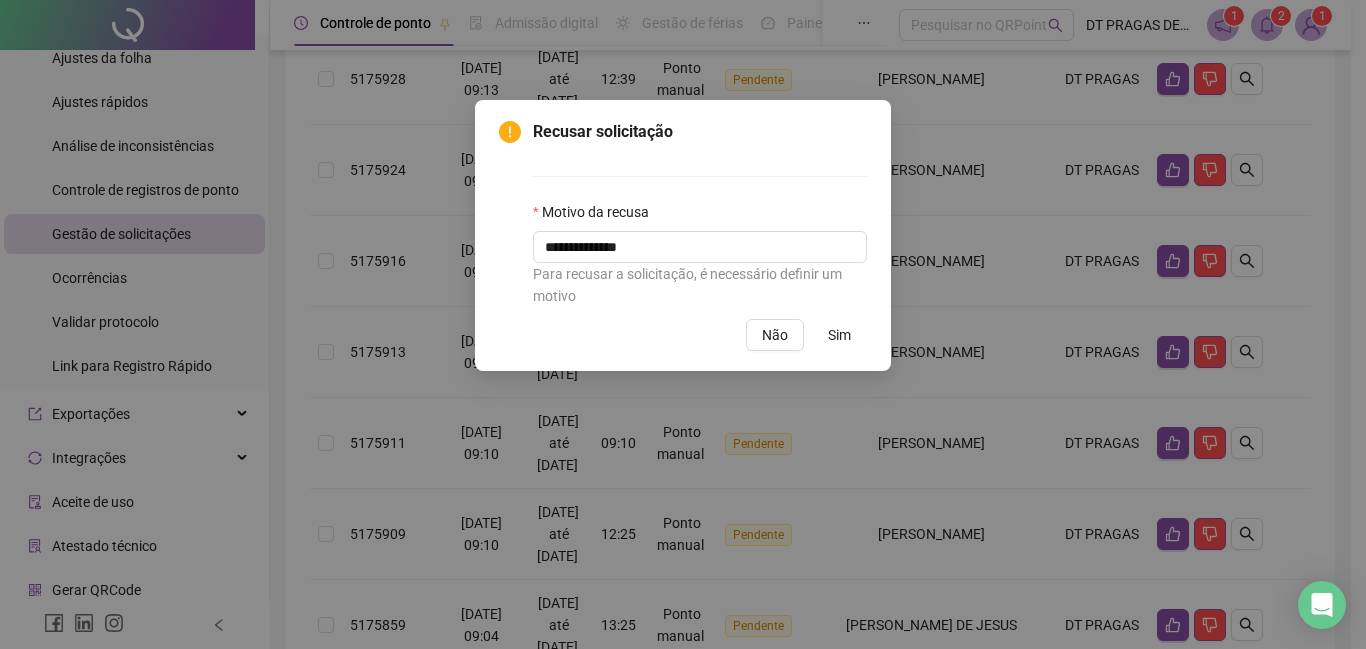 click on "Sim" at bounding box center [839, 335] 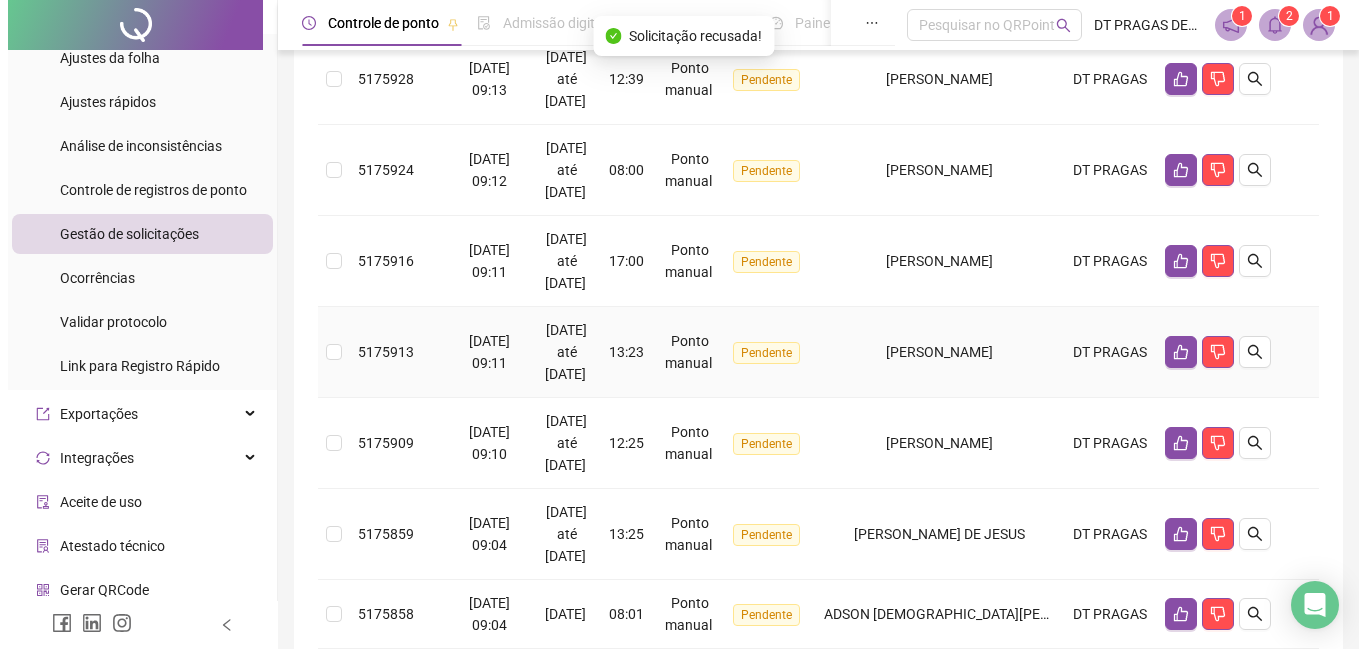 scroll, scrollTop: 0, scrollLeft: 0, axis: both 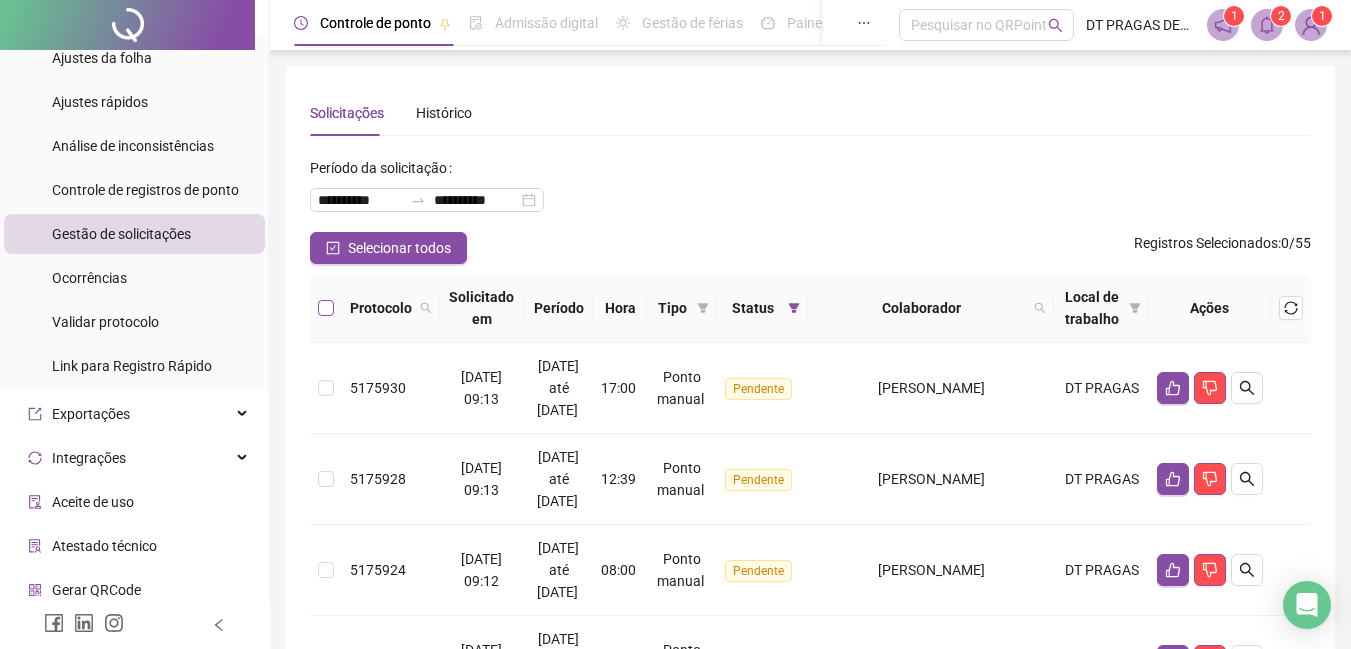 click at bounding box center [326, 308] 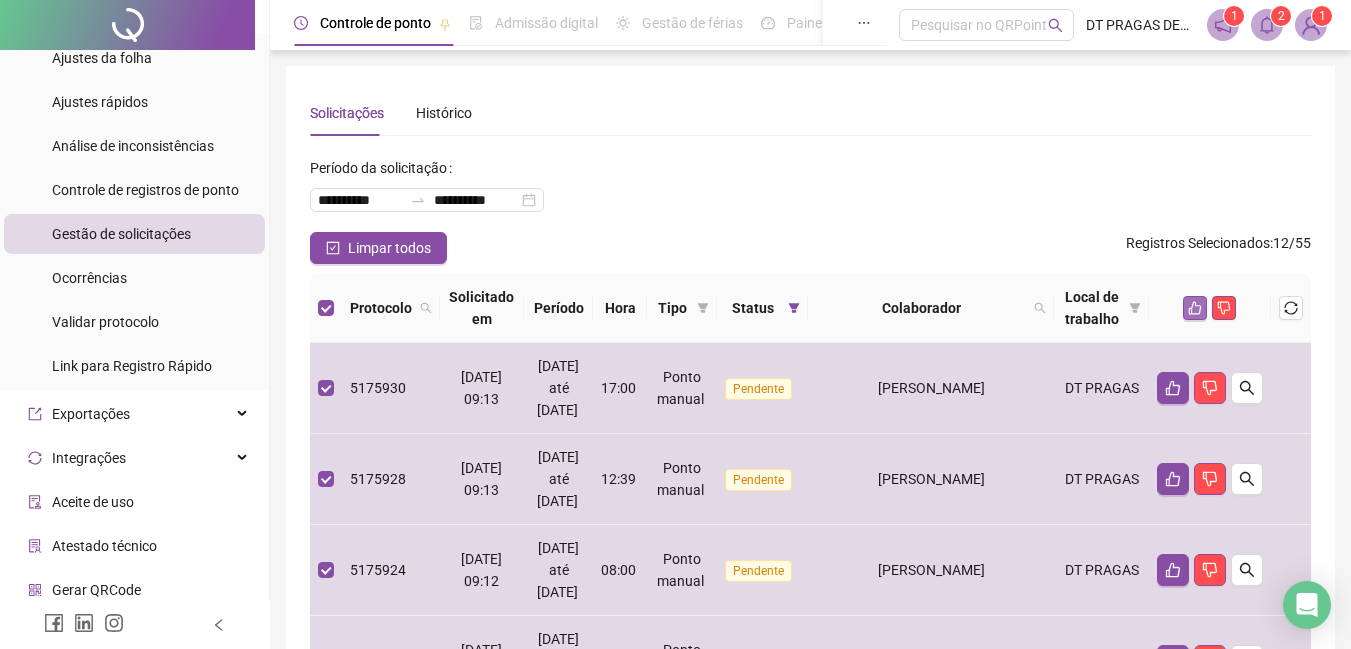 click 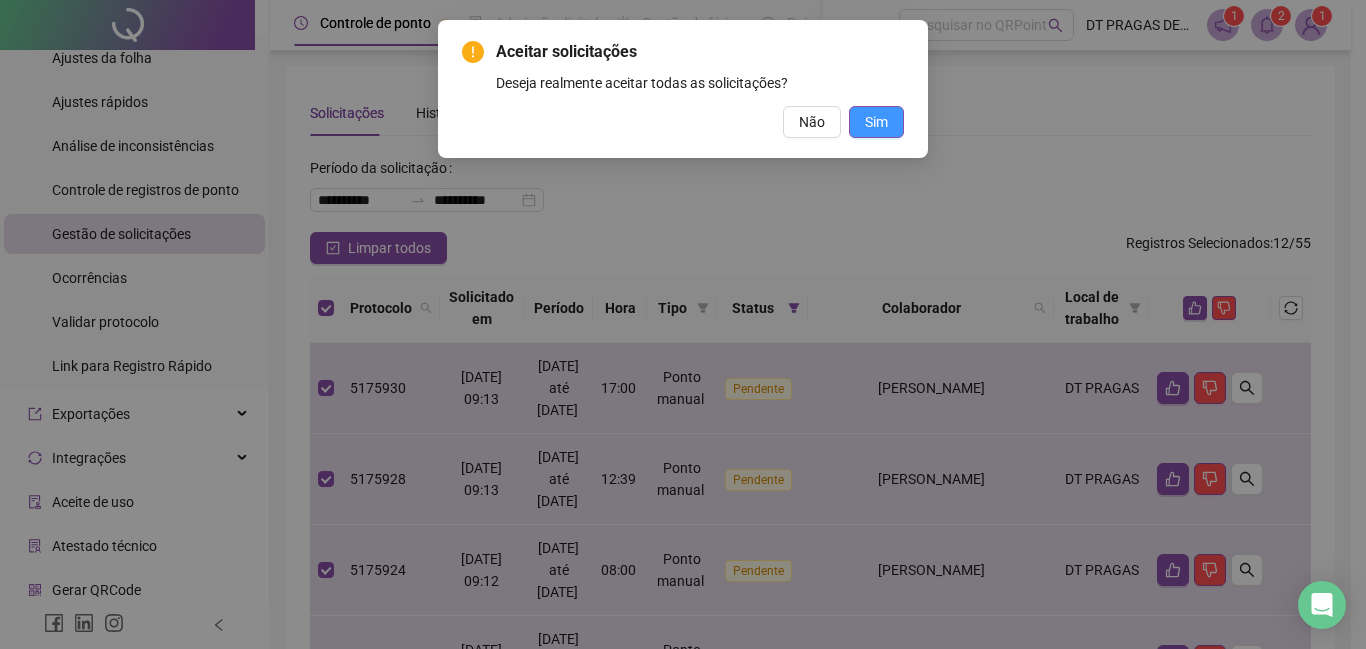 click on "Sim" at bounding box center [876, 122] 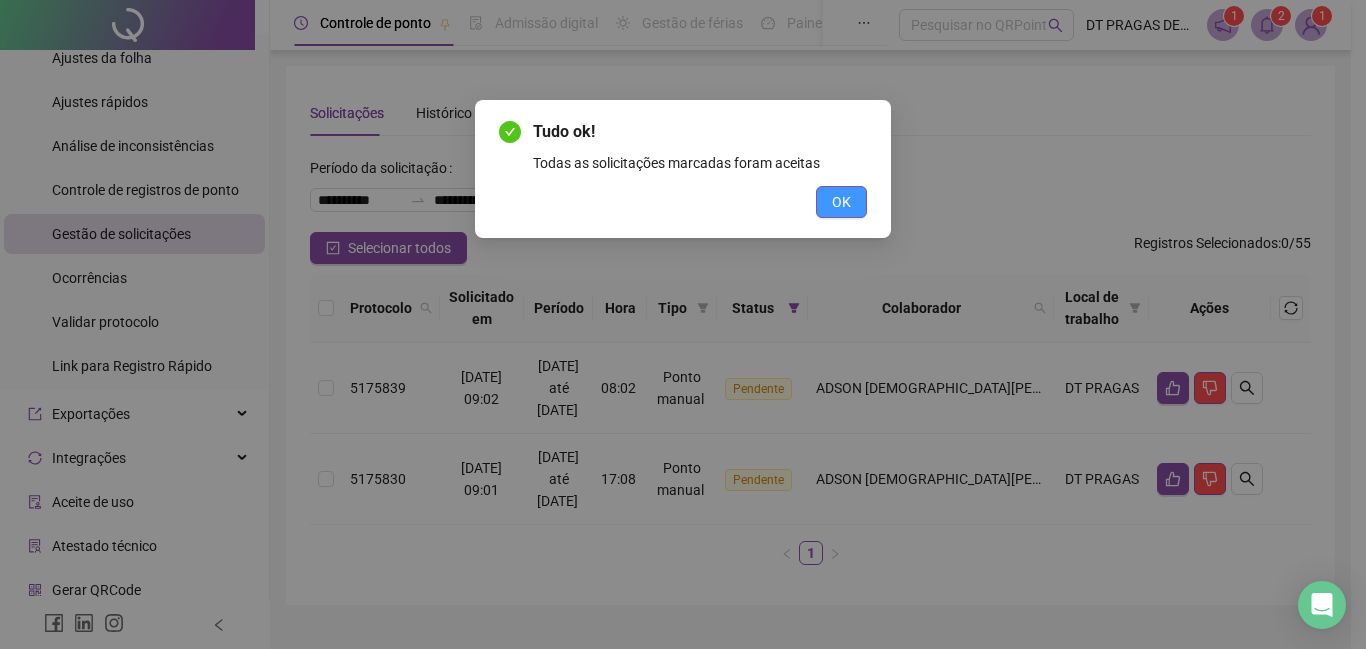 click on "OK" at bounding box center [841, 202] 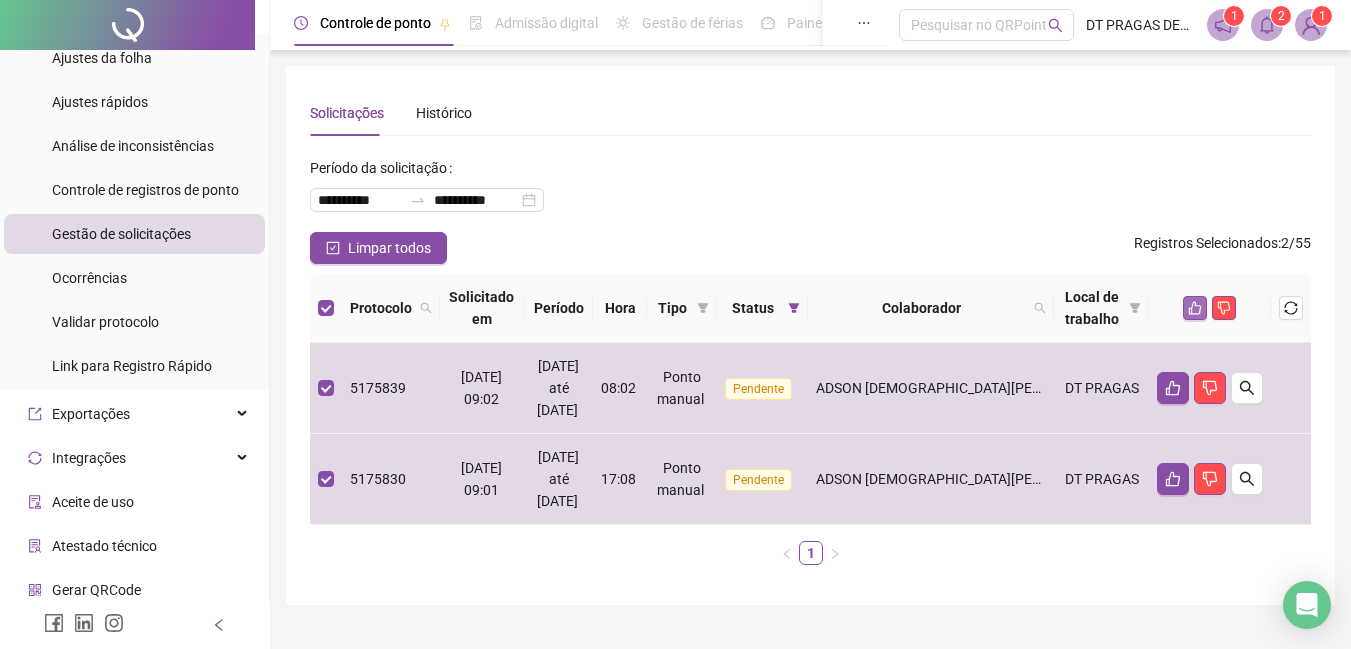 click 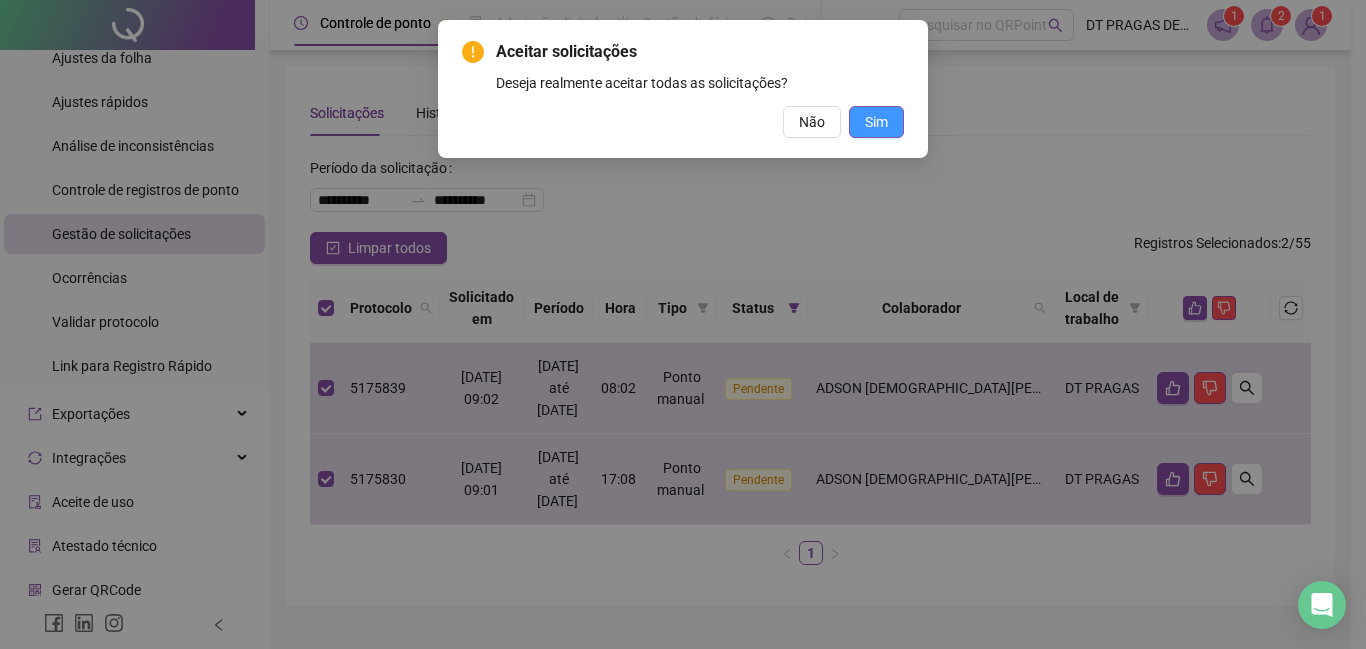 click on "Sim" at bounding box center [876, 122] 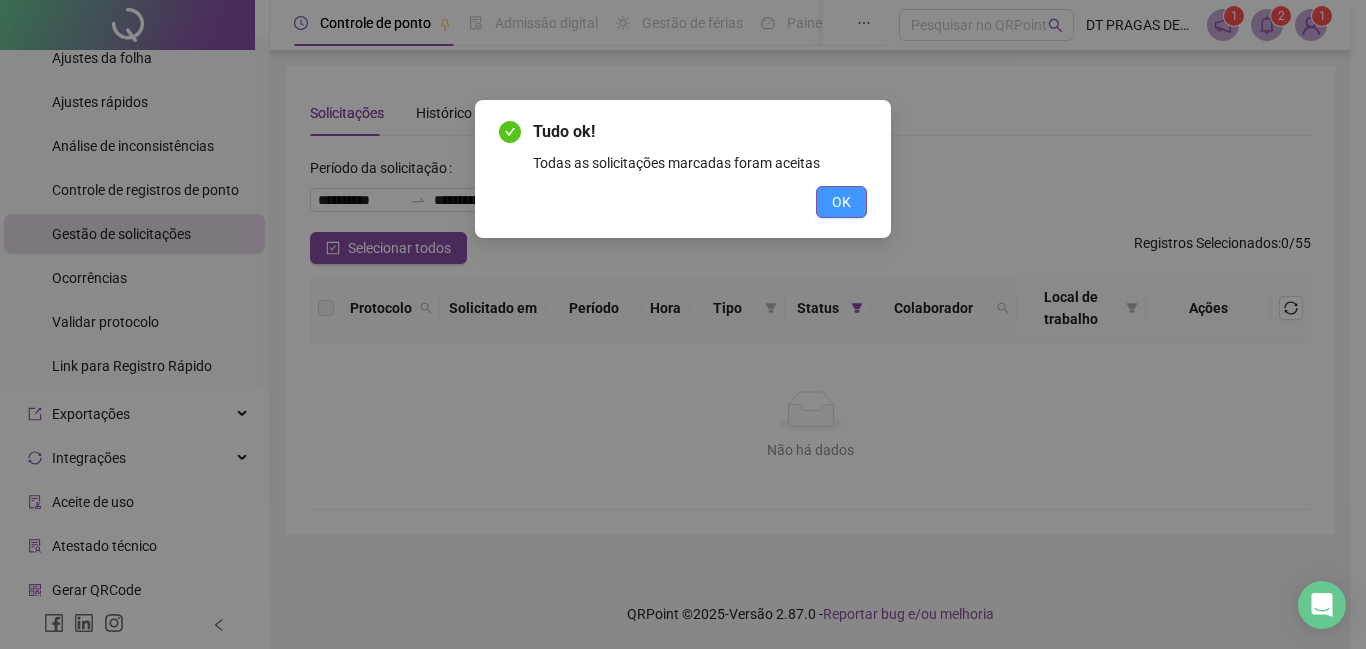 click on "OK" at bounding box center (841, 202) 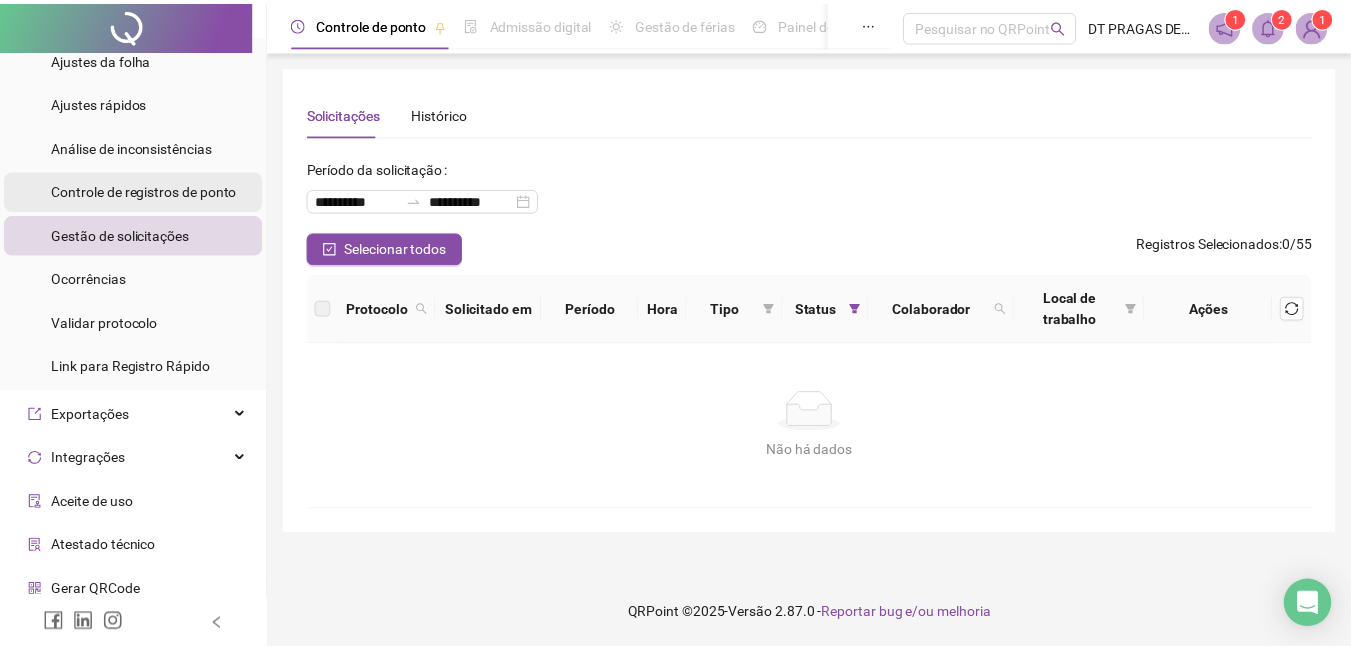 scroll, scrollTop: 200, scrollLeft: 0, axis: vertical 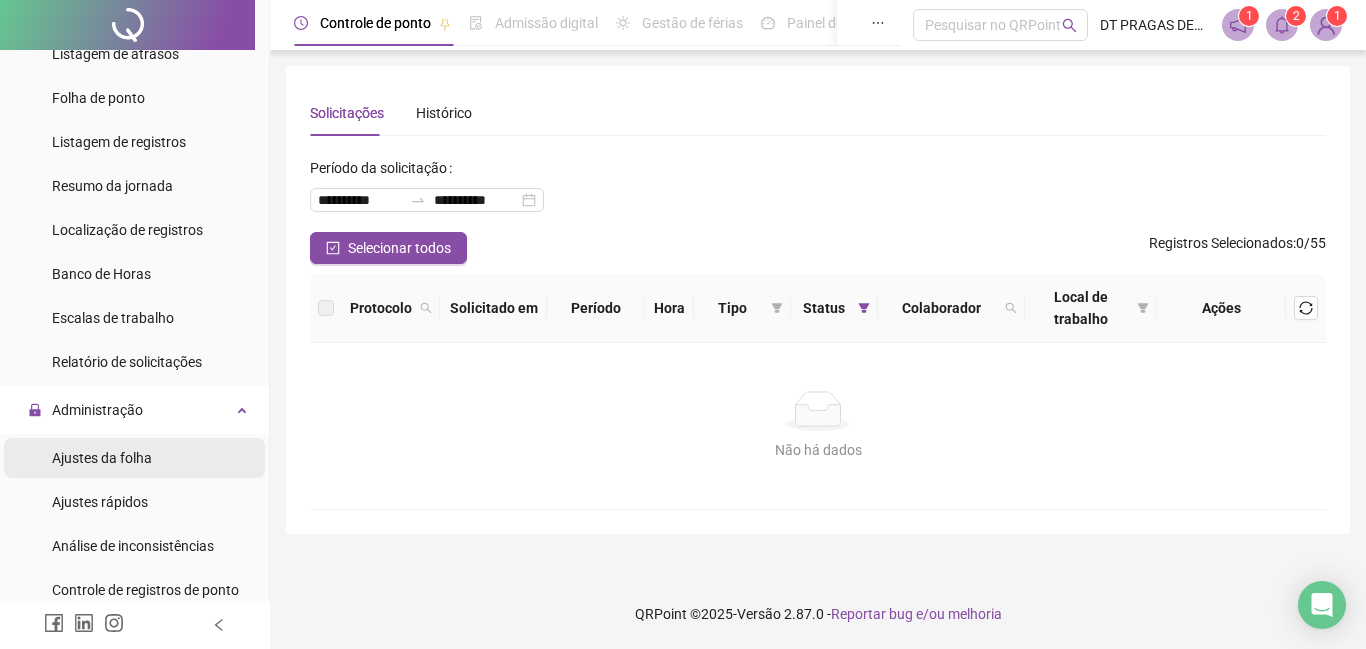 click on "Ajustes da folha" at bounding box center (102, 458) 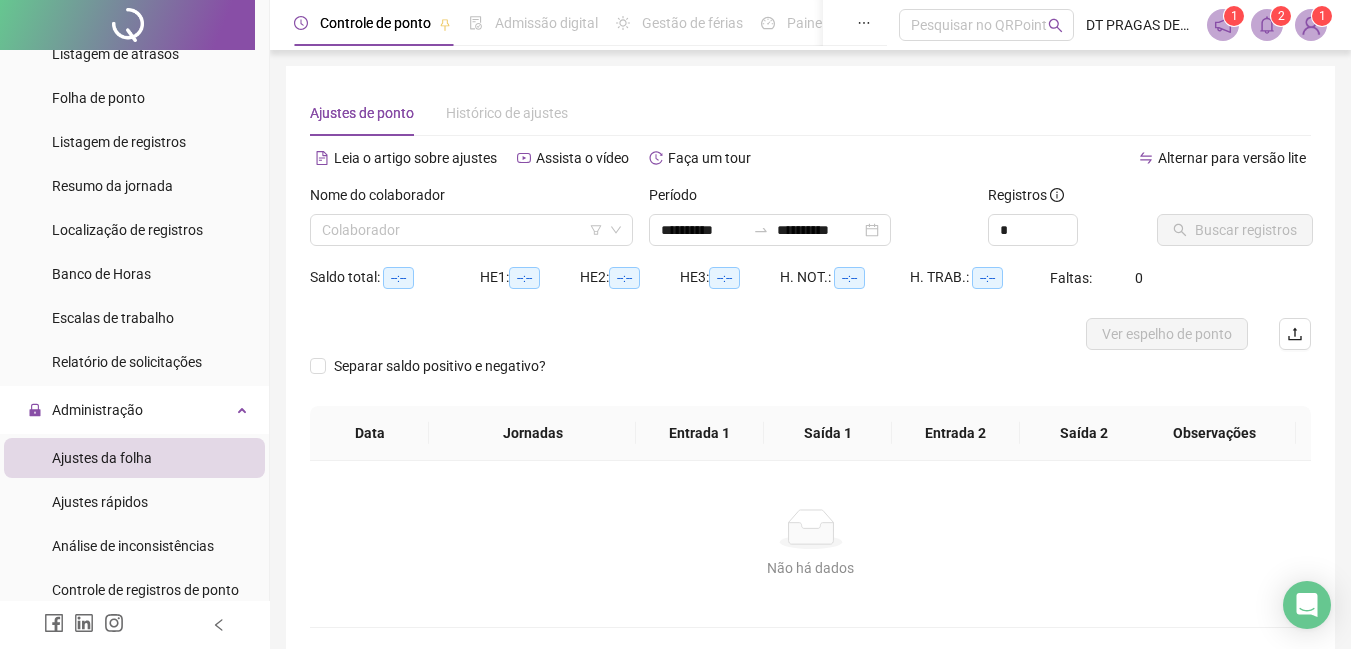 type on "**********" 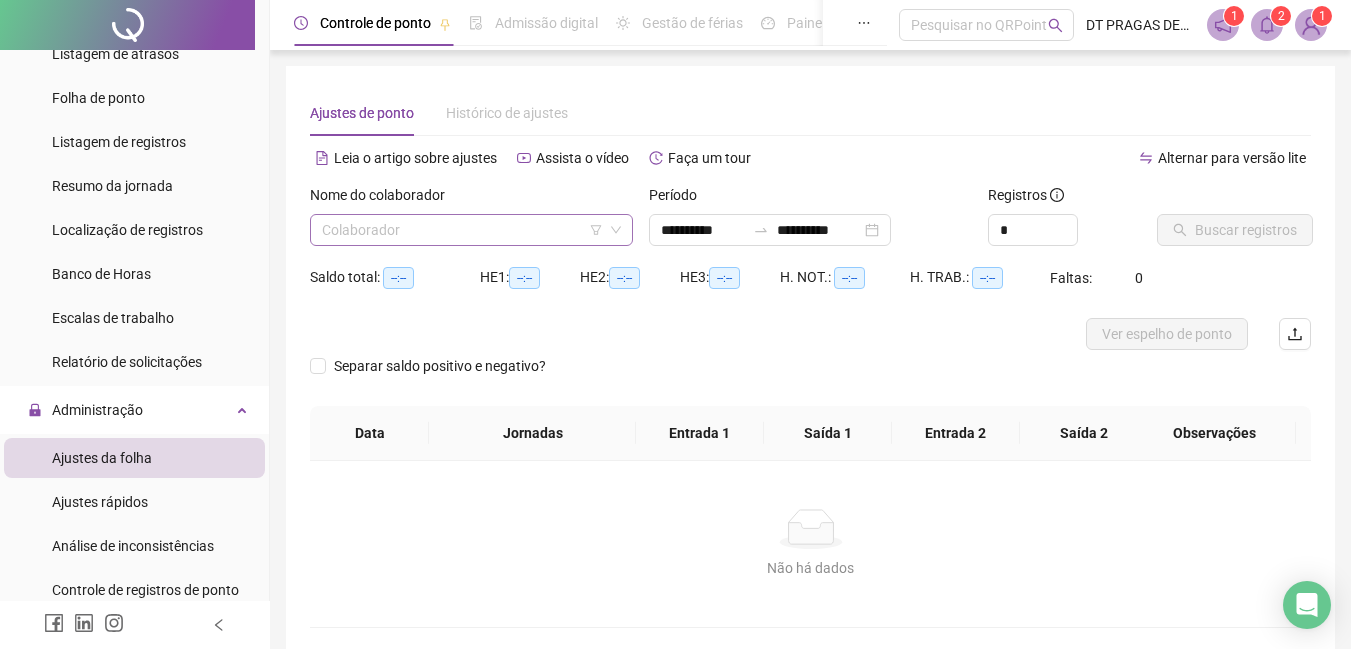 click at bounding box center [465, 230] 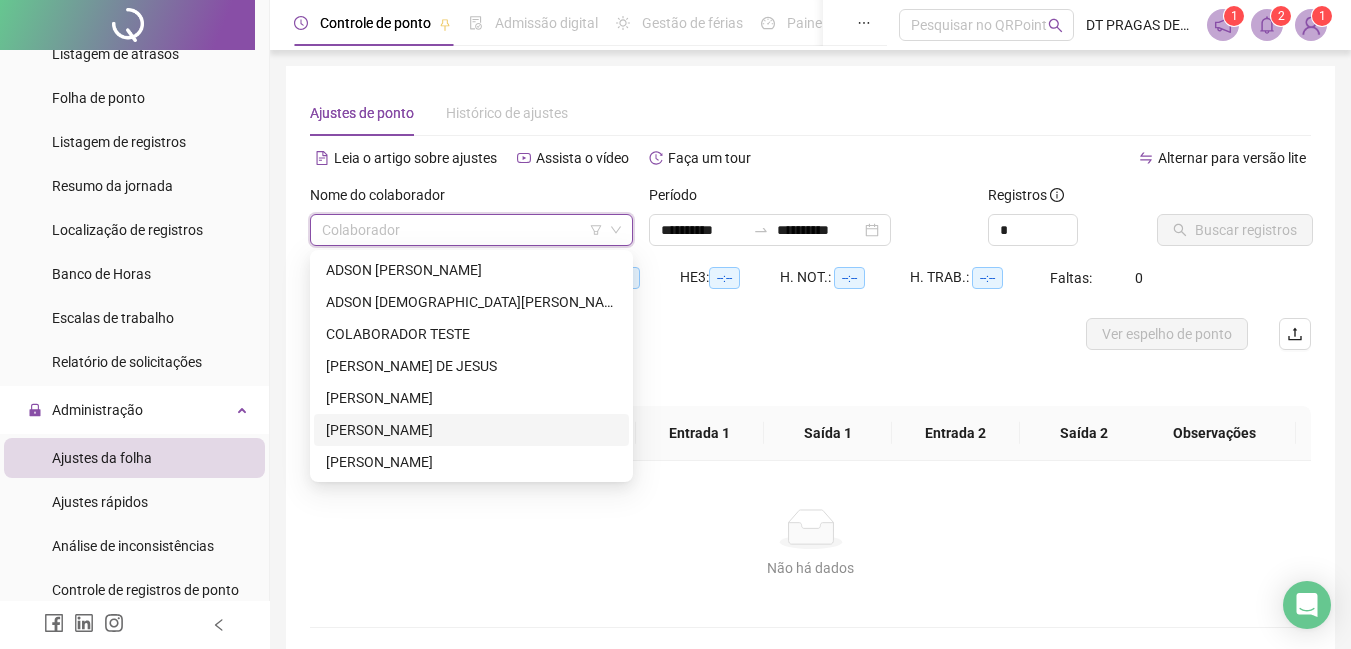 click on "[PERSON_NAME]" at bounding box center [471, 430] 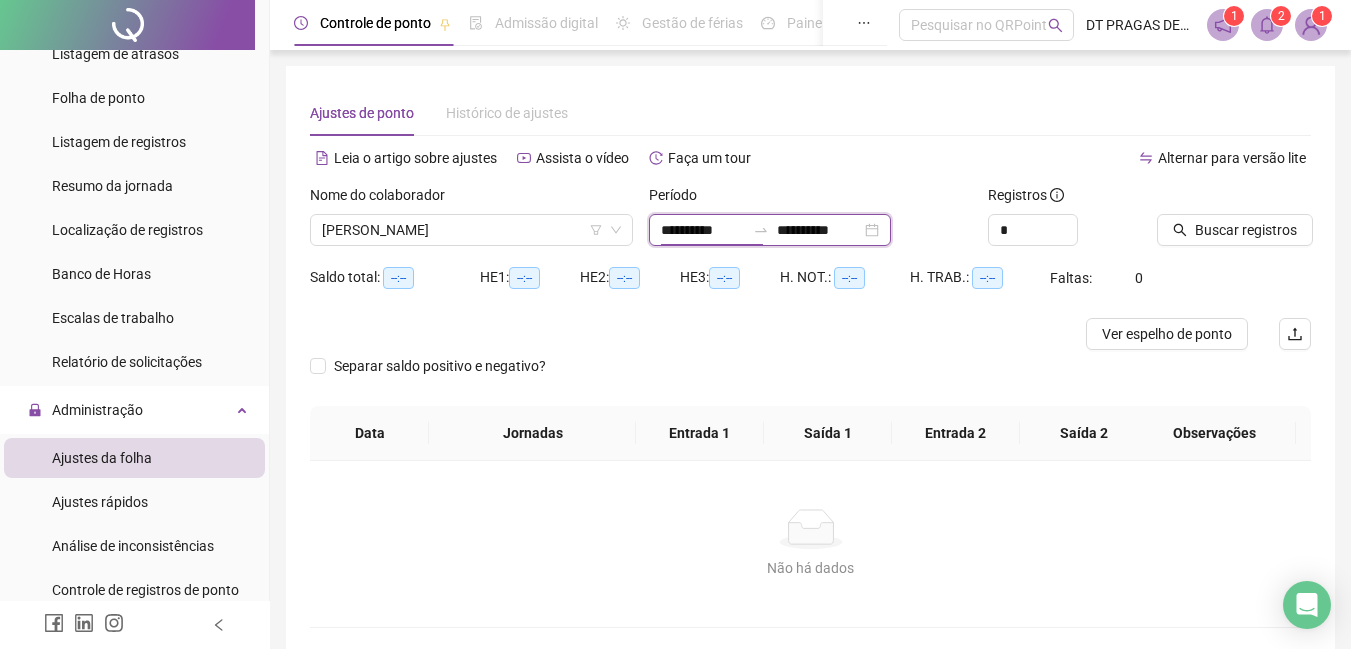 click on "**********" at bounding box center (703, 230) 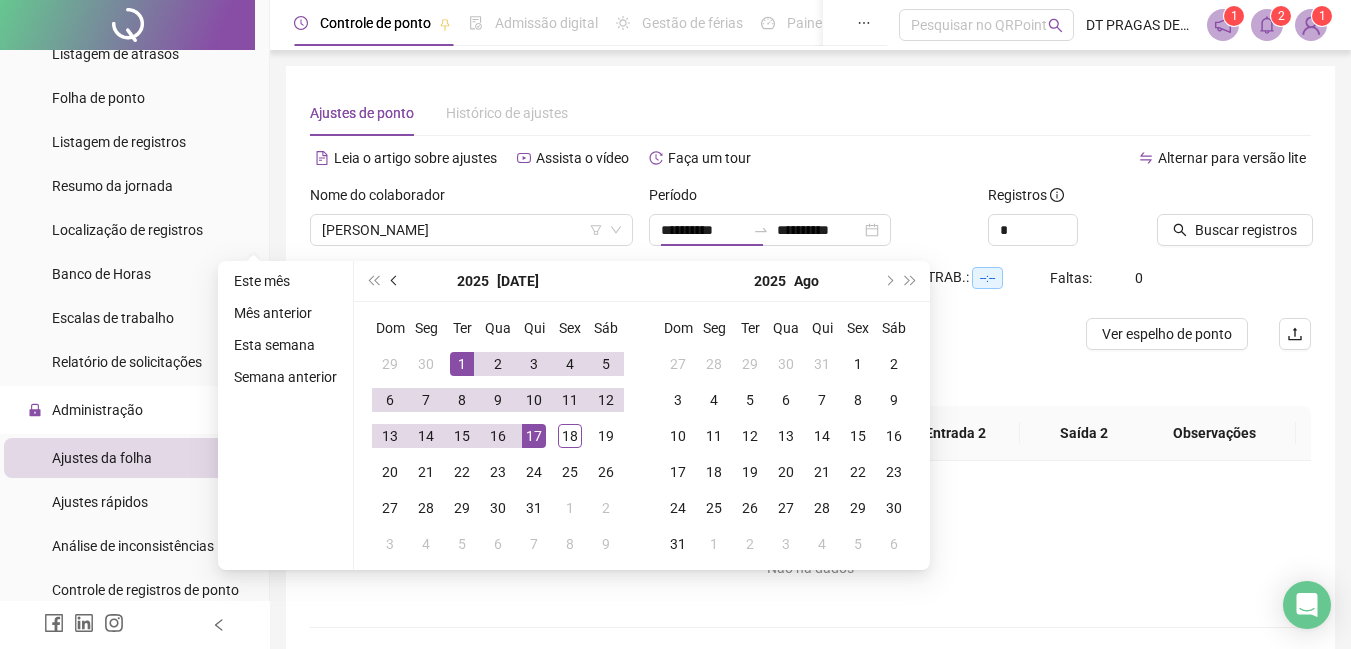 click at bounding box center (396, 281) 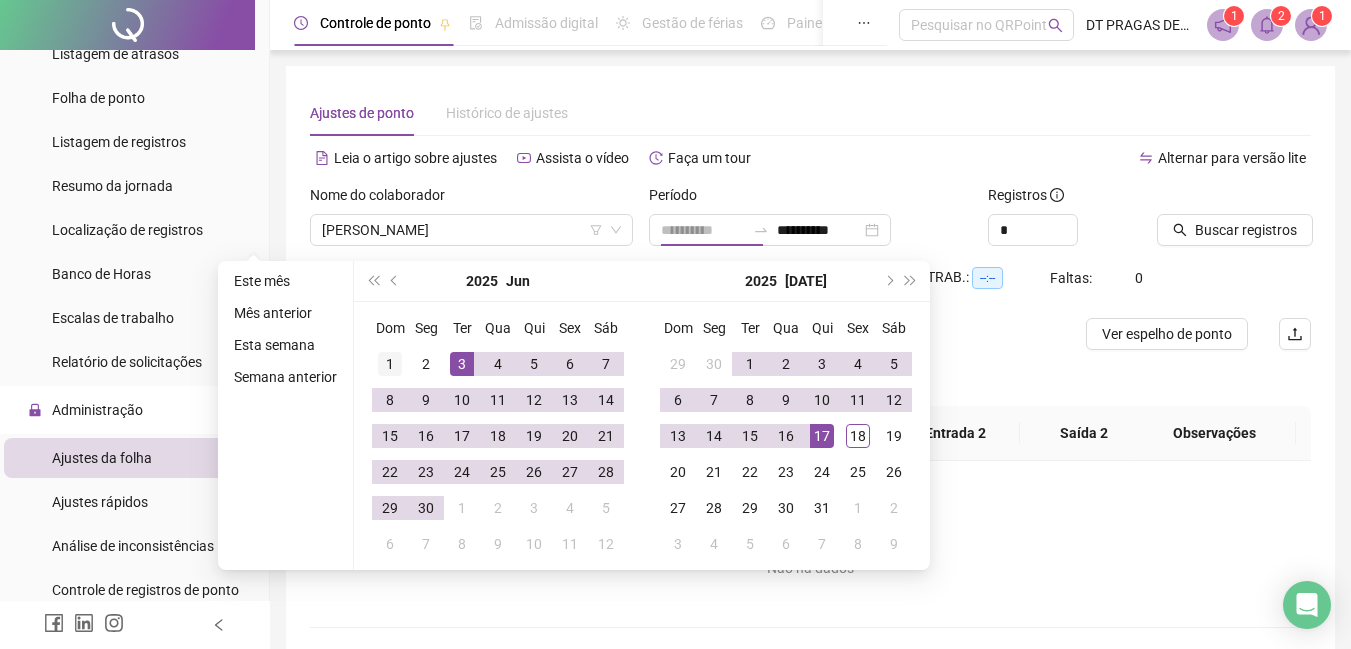 type on "**********" 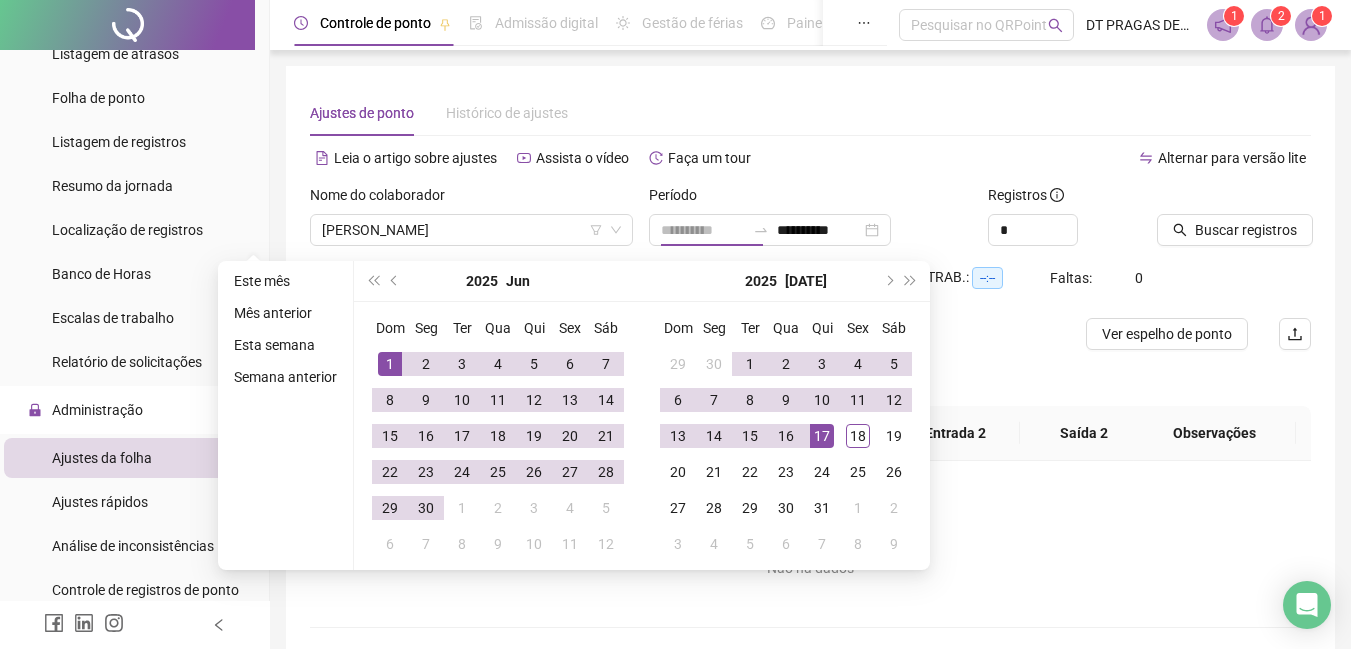 click on "1" at bounding box center [390, 364] 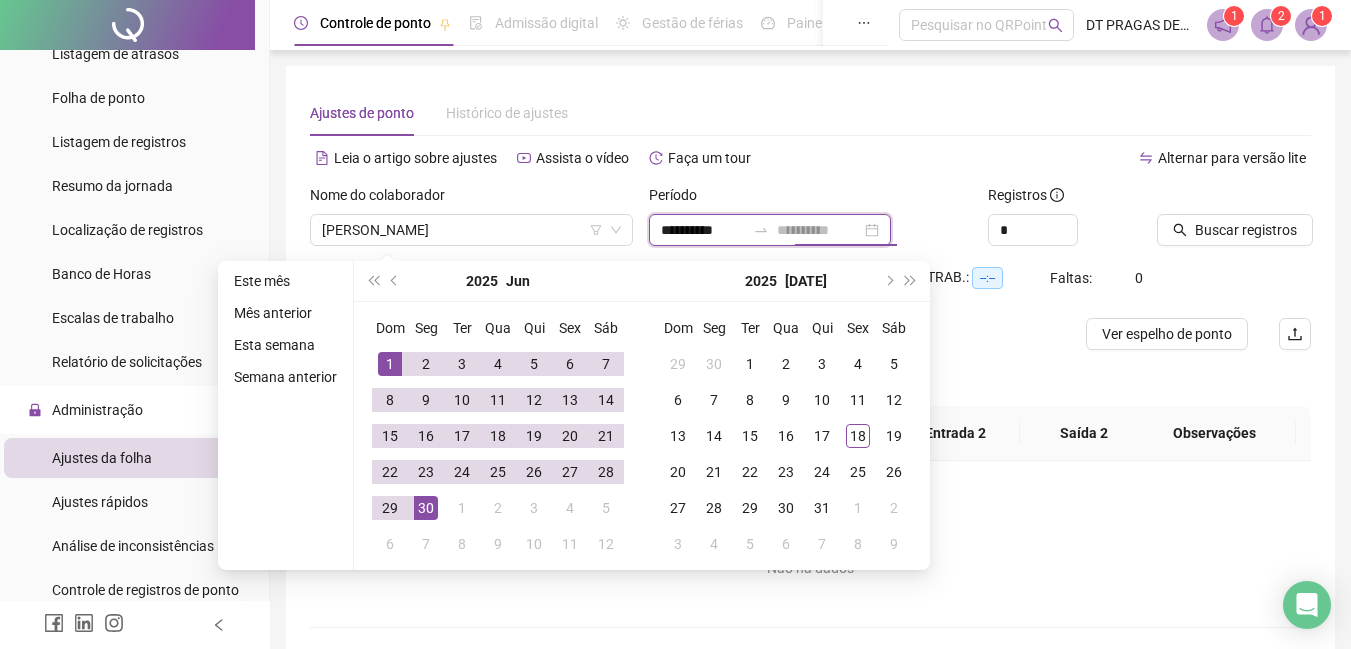 type on "**********" 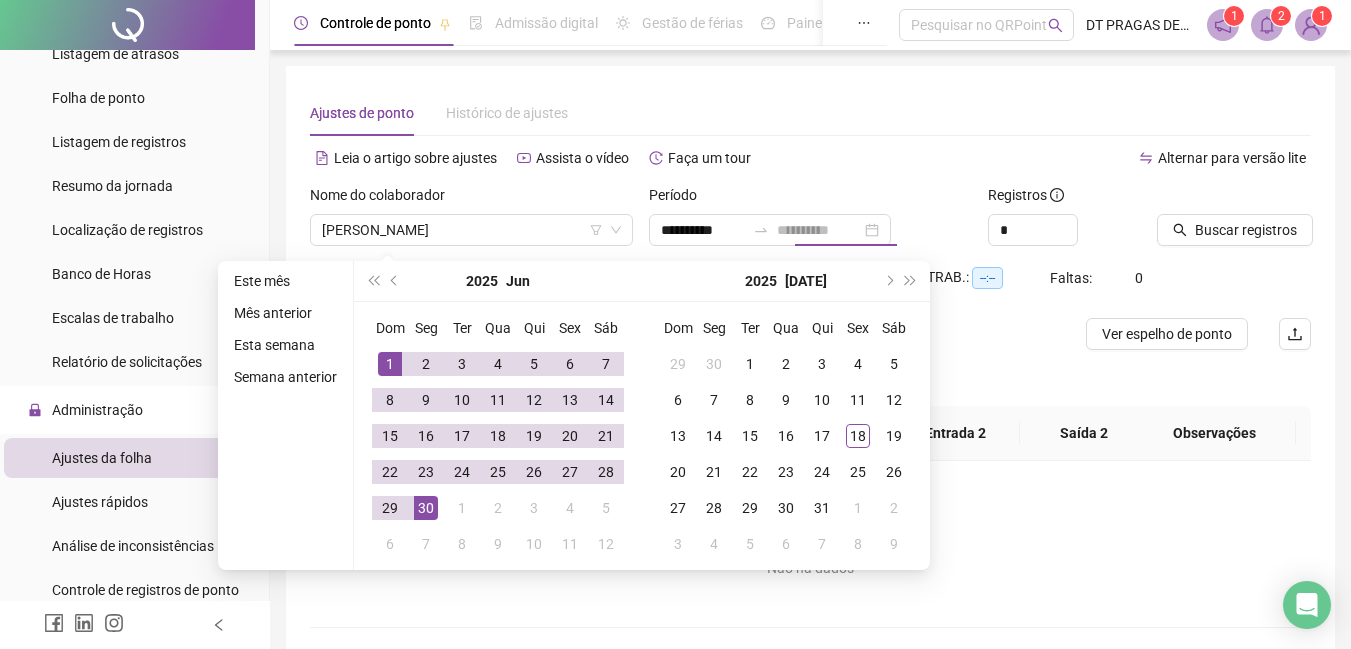 click on "30" at bounding box center [426, 508] 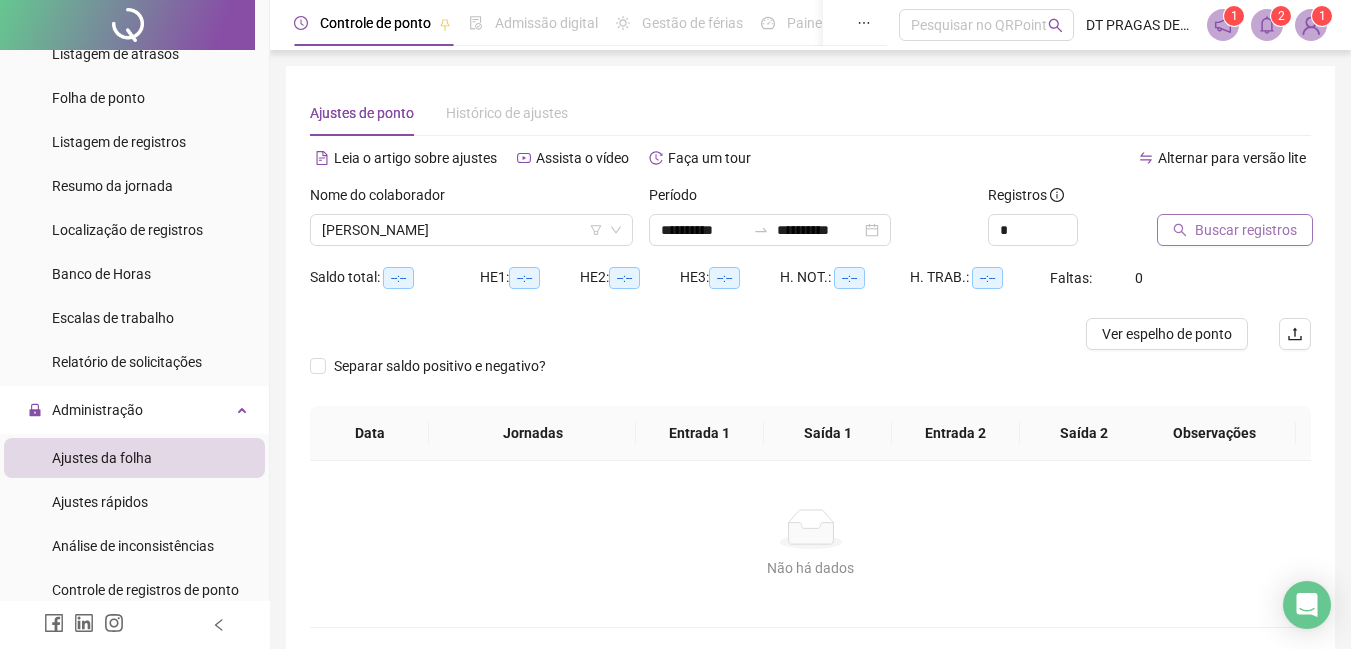 click on "Buscar registros" at bounding box center (1246, 230) 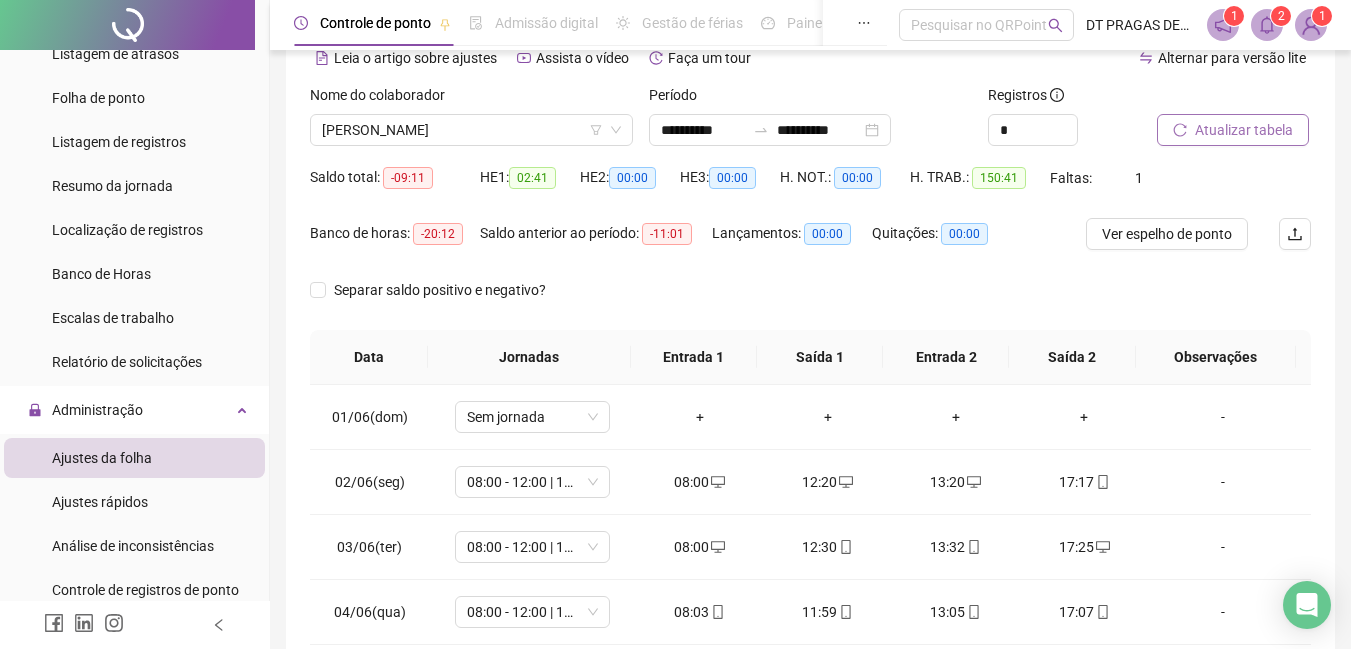 scroll, scrollTop: 200, scrollLeft: 0, axis: vertical 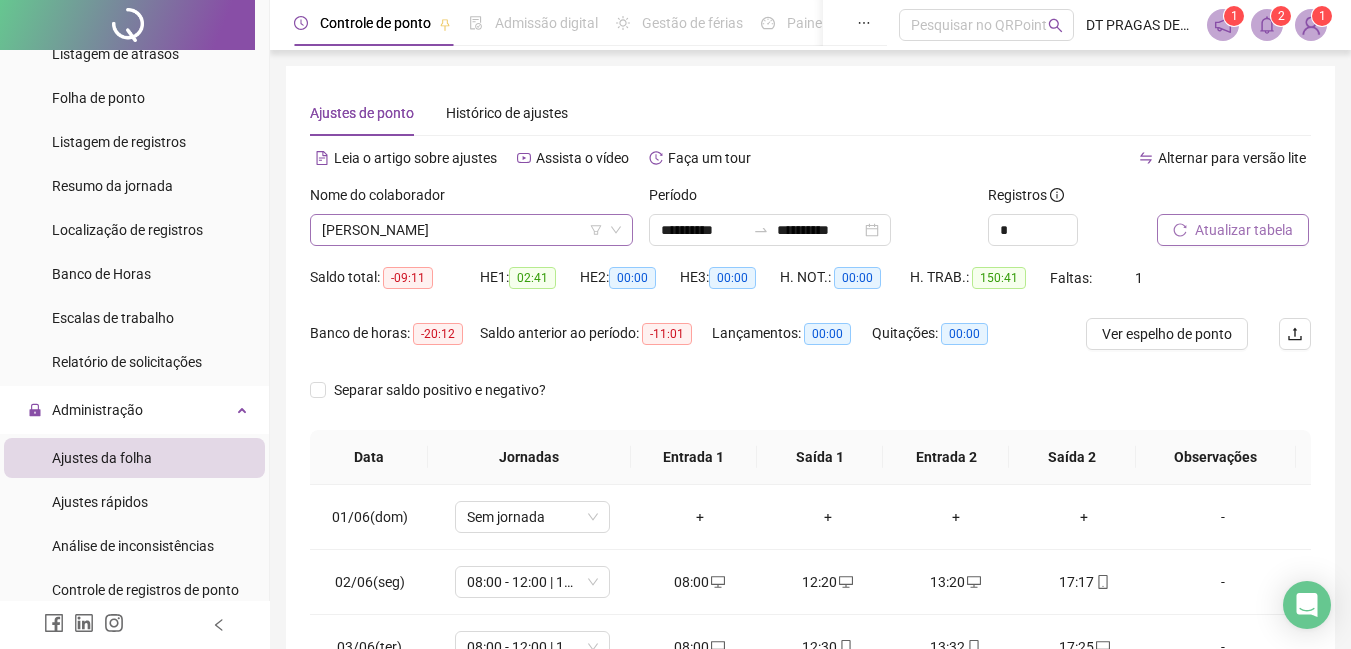 click on "[PERSON_NAME]" at bounding box center [471, 230] 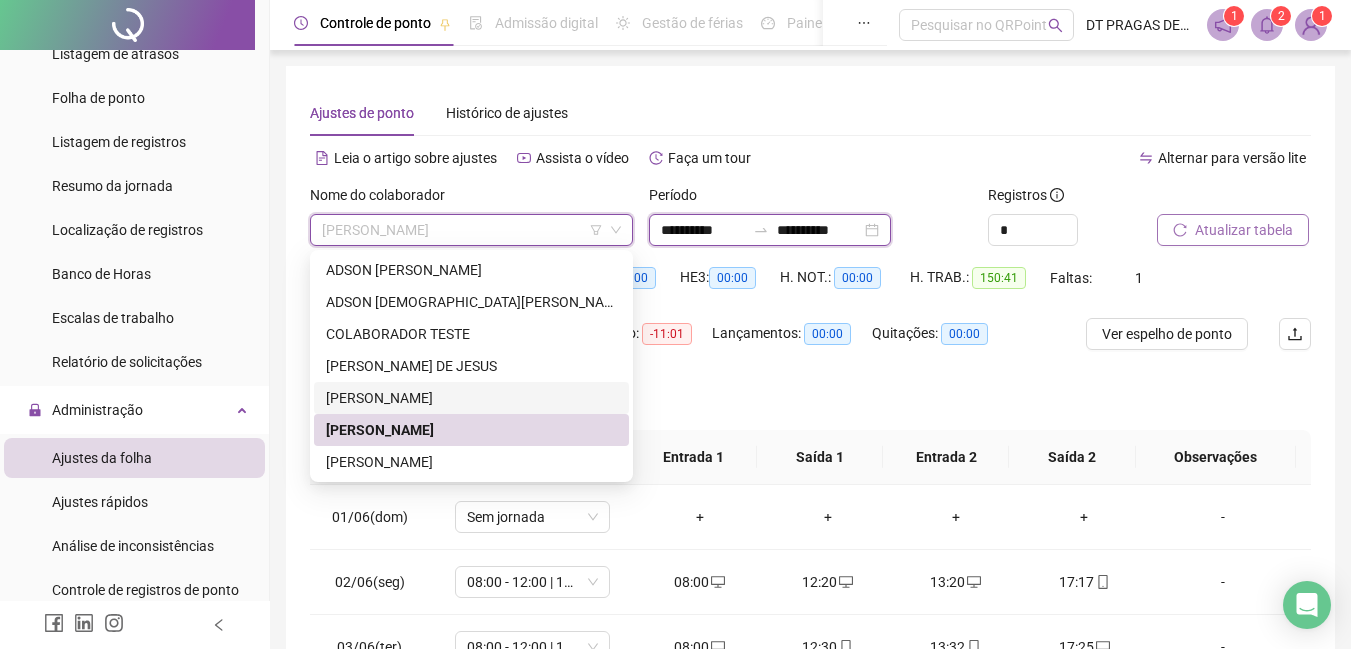 click on "**********" at bounding box center [703, 230] 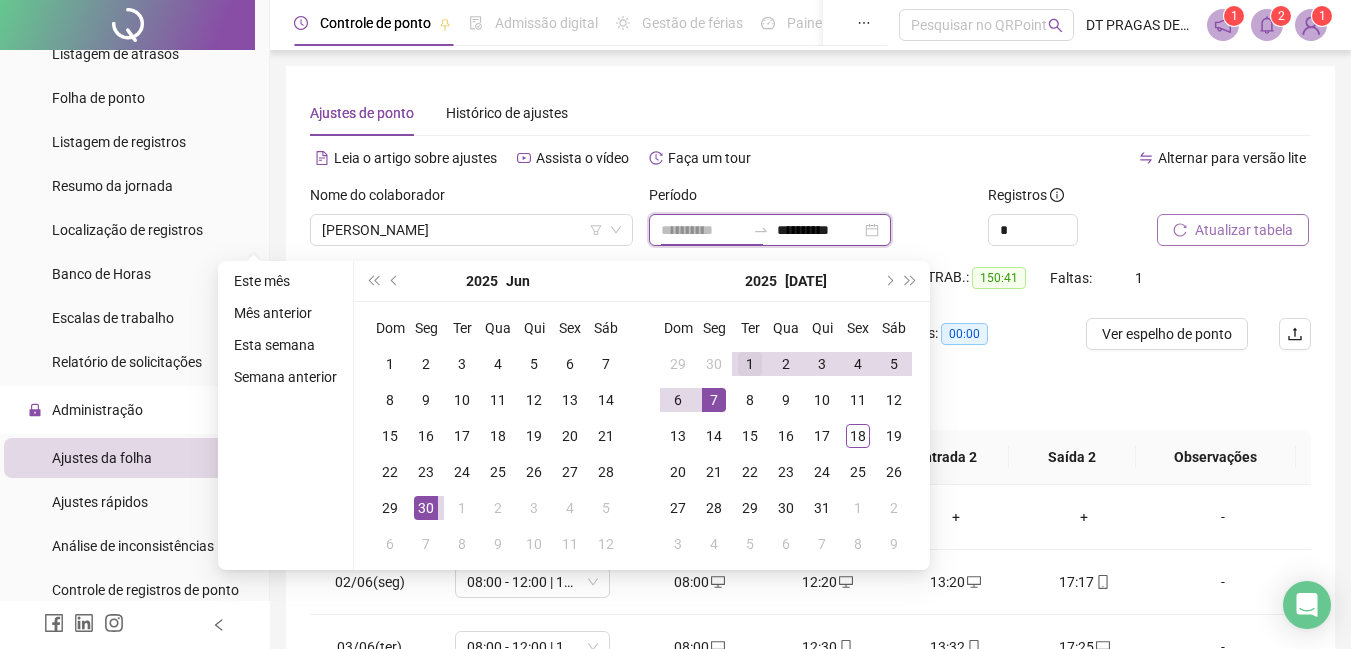 type on "**********" 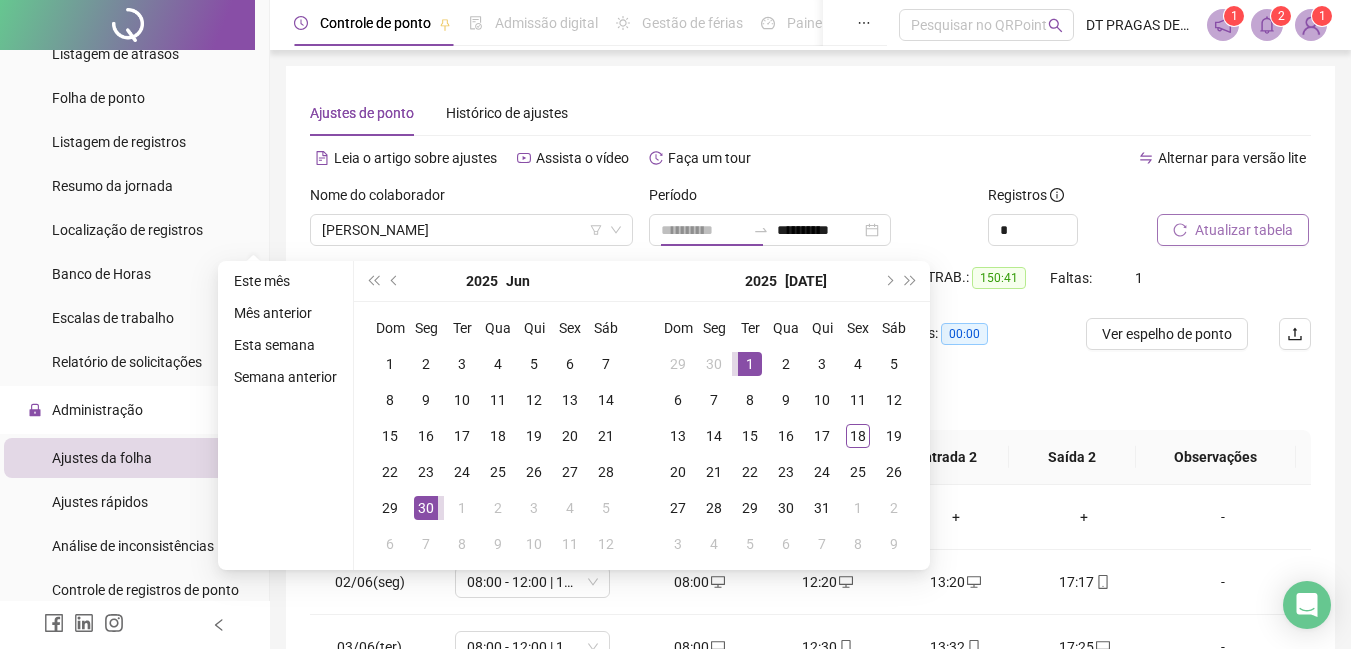 click on "1" at bounding box center [750, 364] 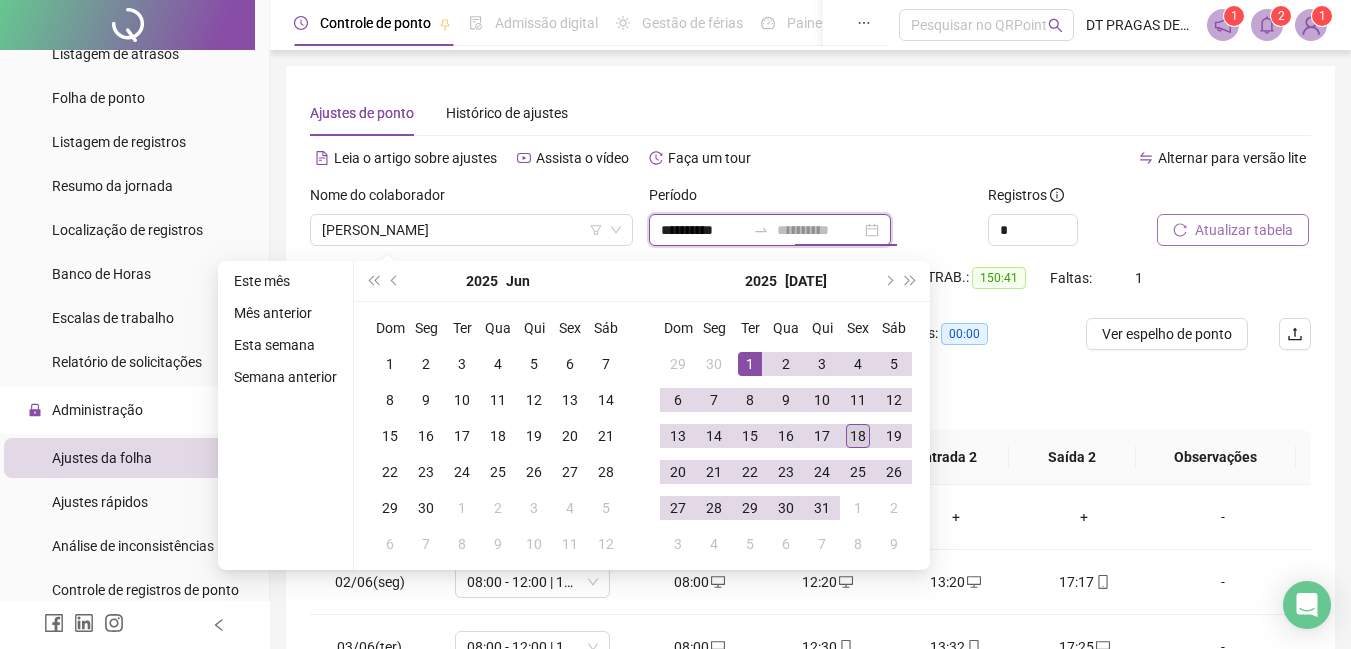 type on "**********" 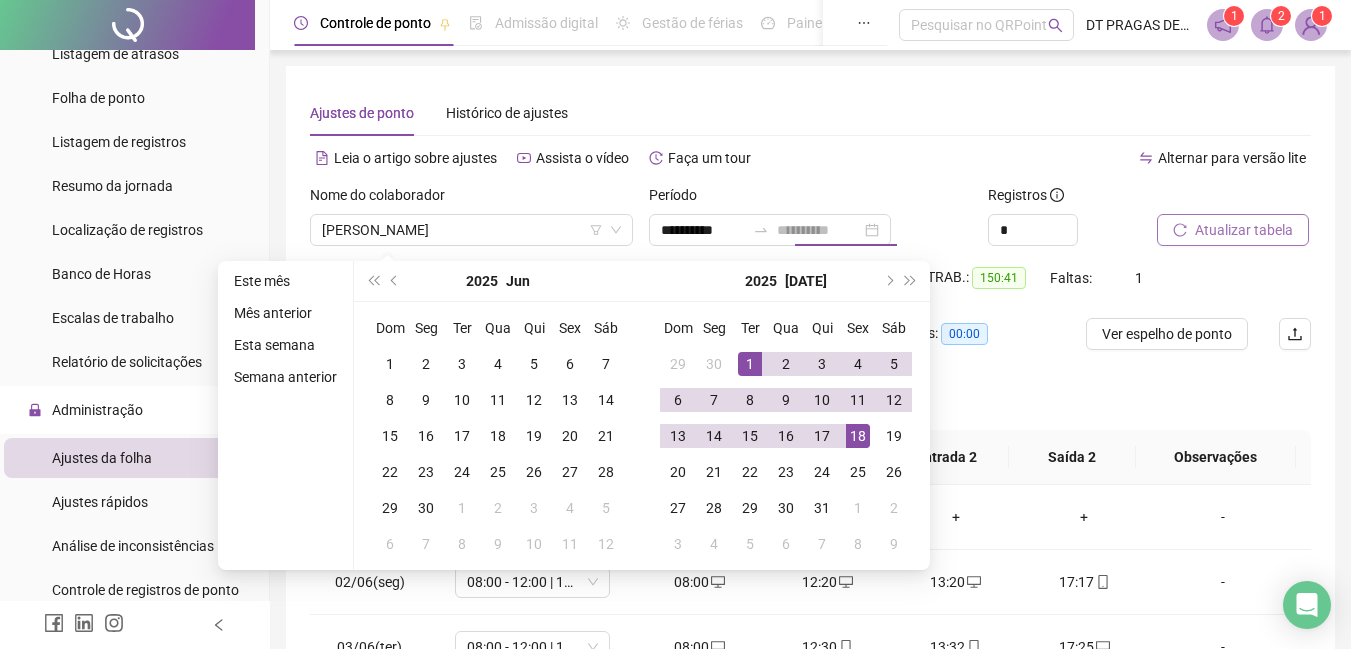 click on "18" at bounding box center [858, 436] 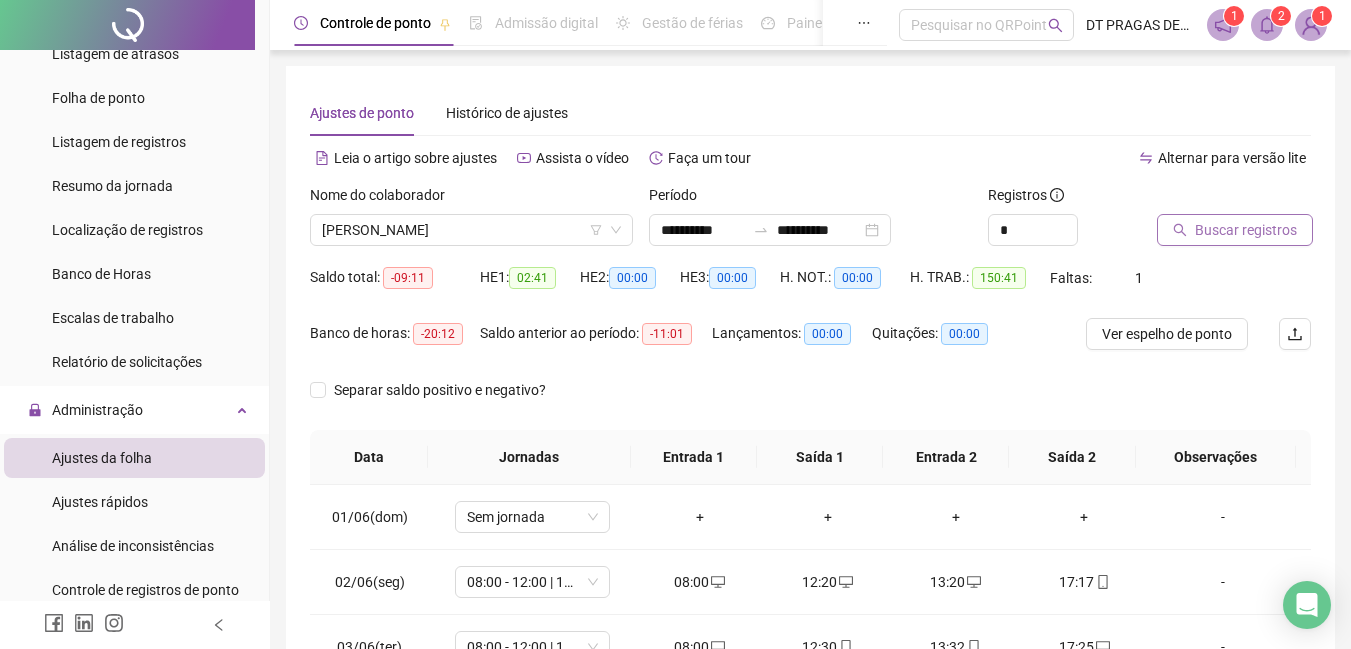 click on "Buscar registros" at bounding box center (1246, 230) 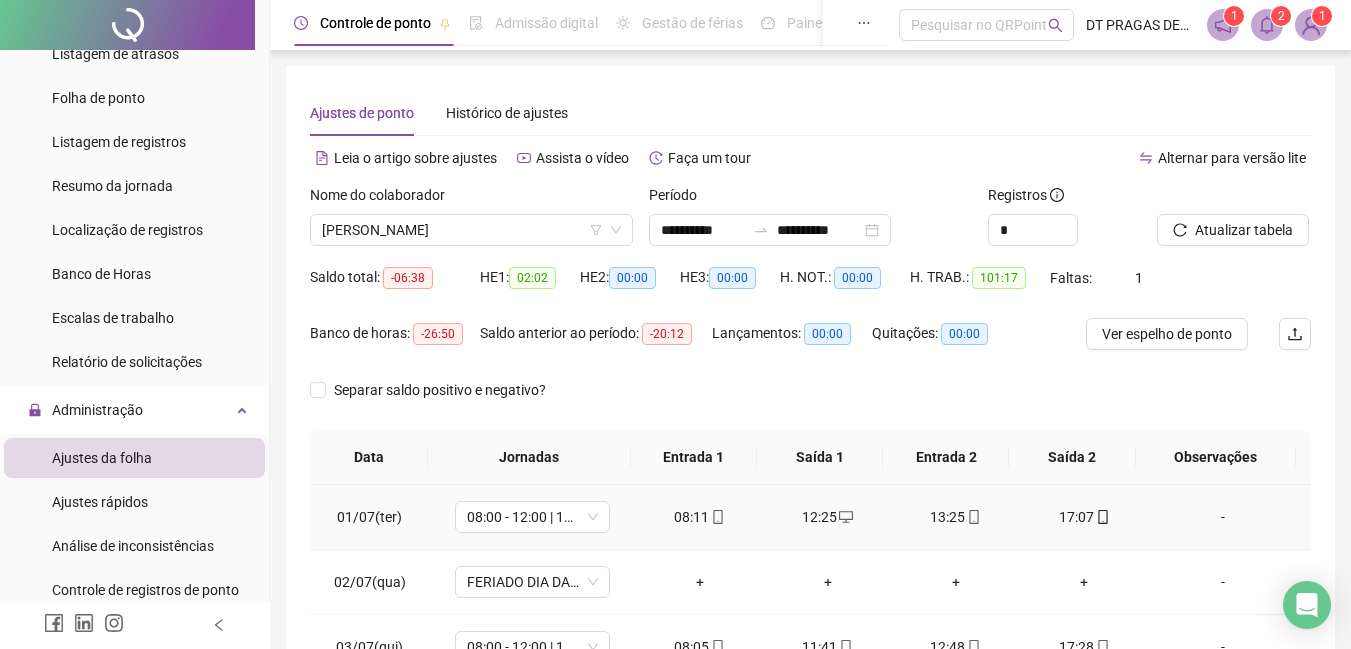 scroll, scrollTop: 100, scrollLeft: 0, axis: vertical 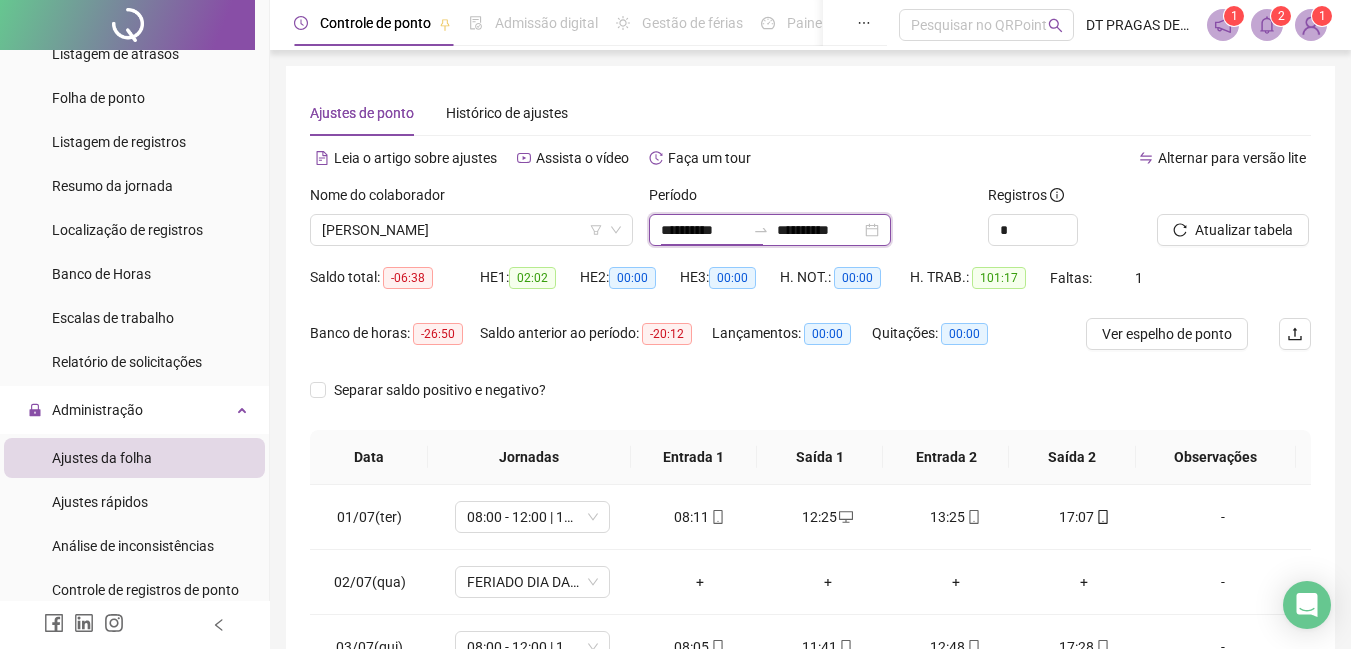click on "**********" at bounding box center (703, 230) 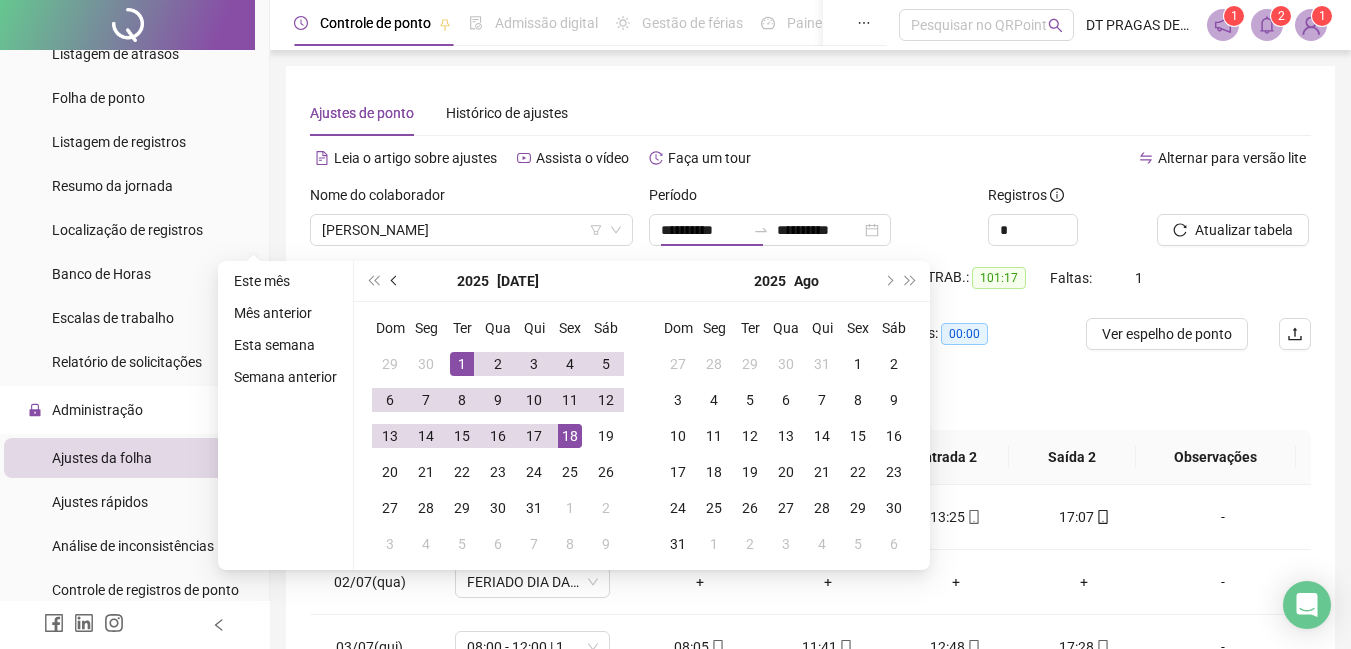 click at bounding box center [396, 281] 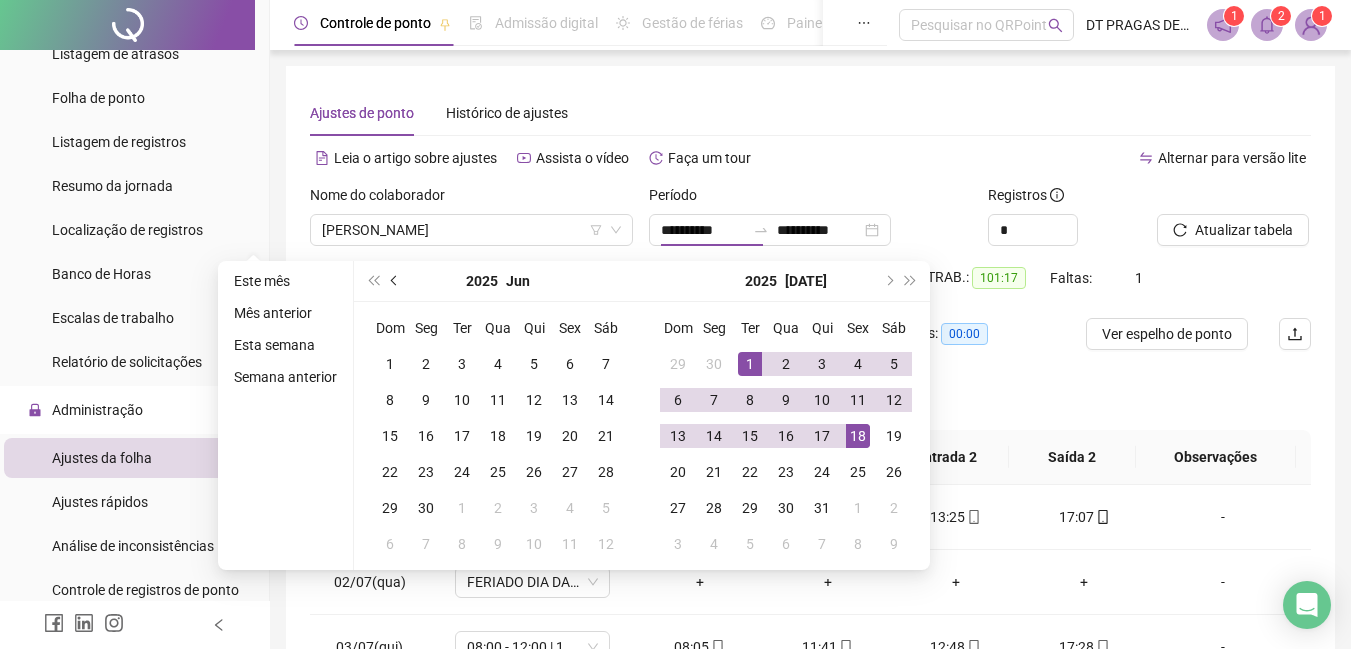 click at bounding box center (395, 281) 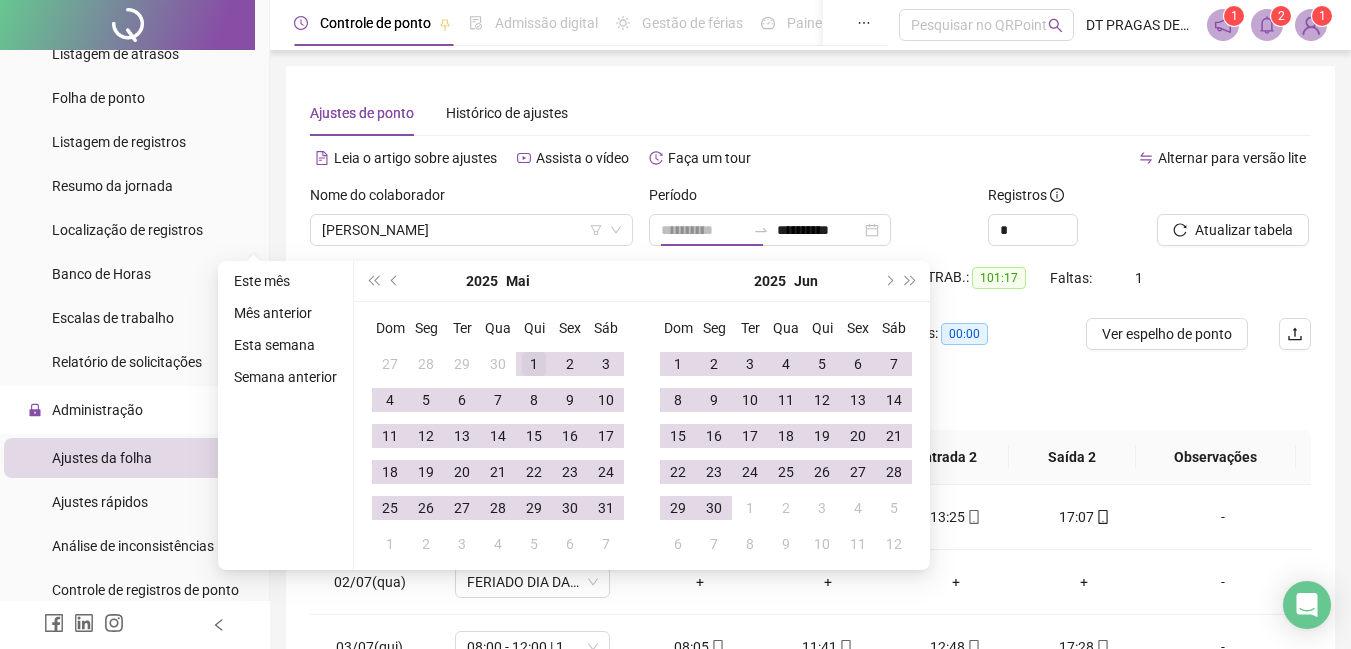type on "**********" 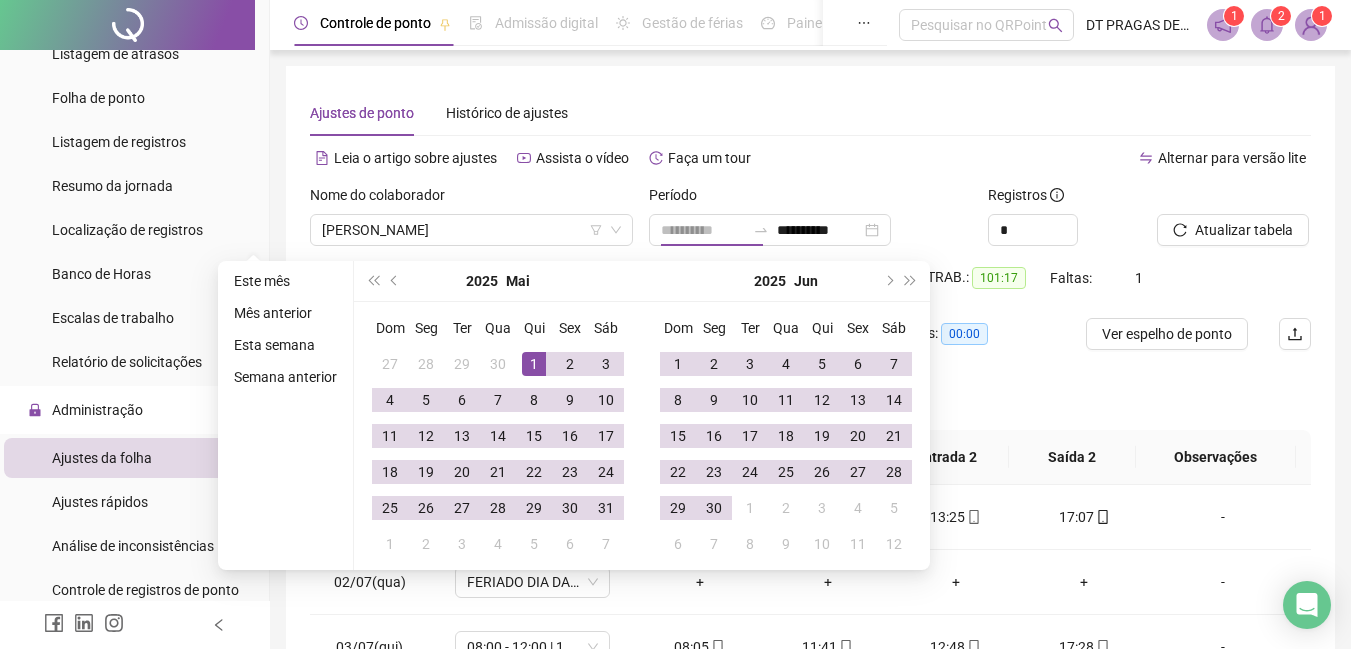 click on "1" at bounding box center [534, 364] 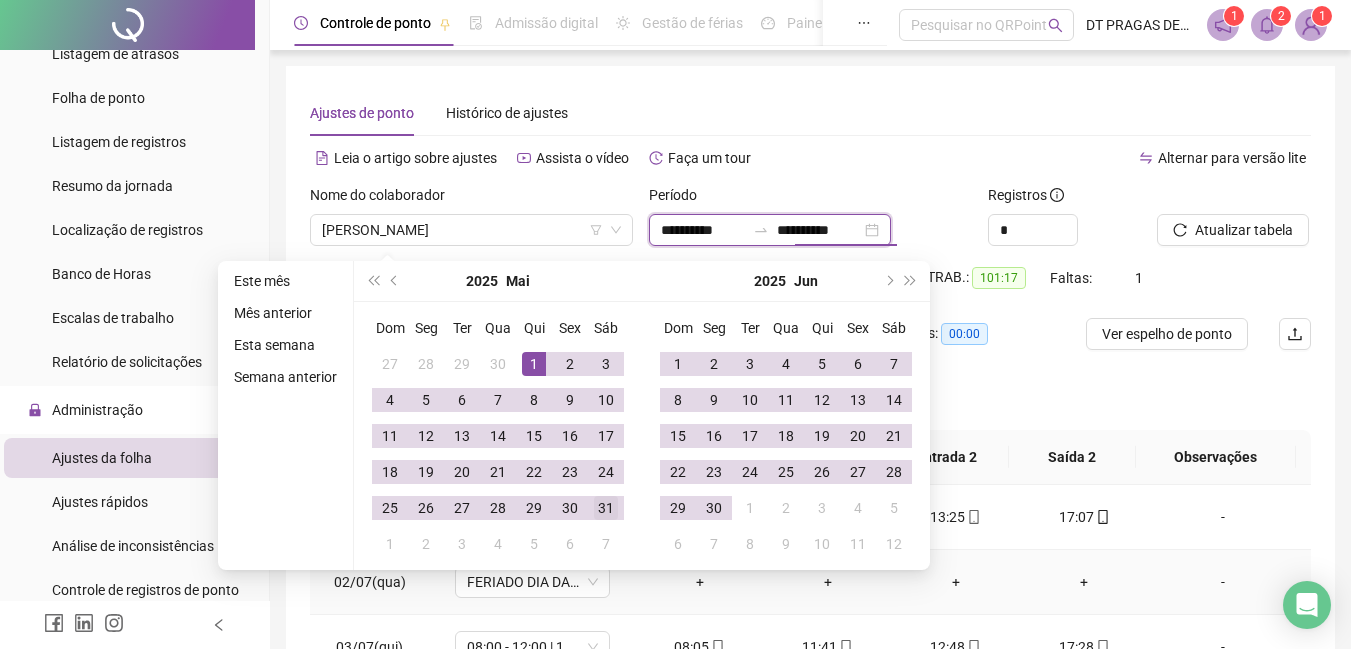 type on "**********" 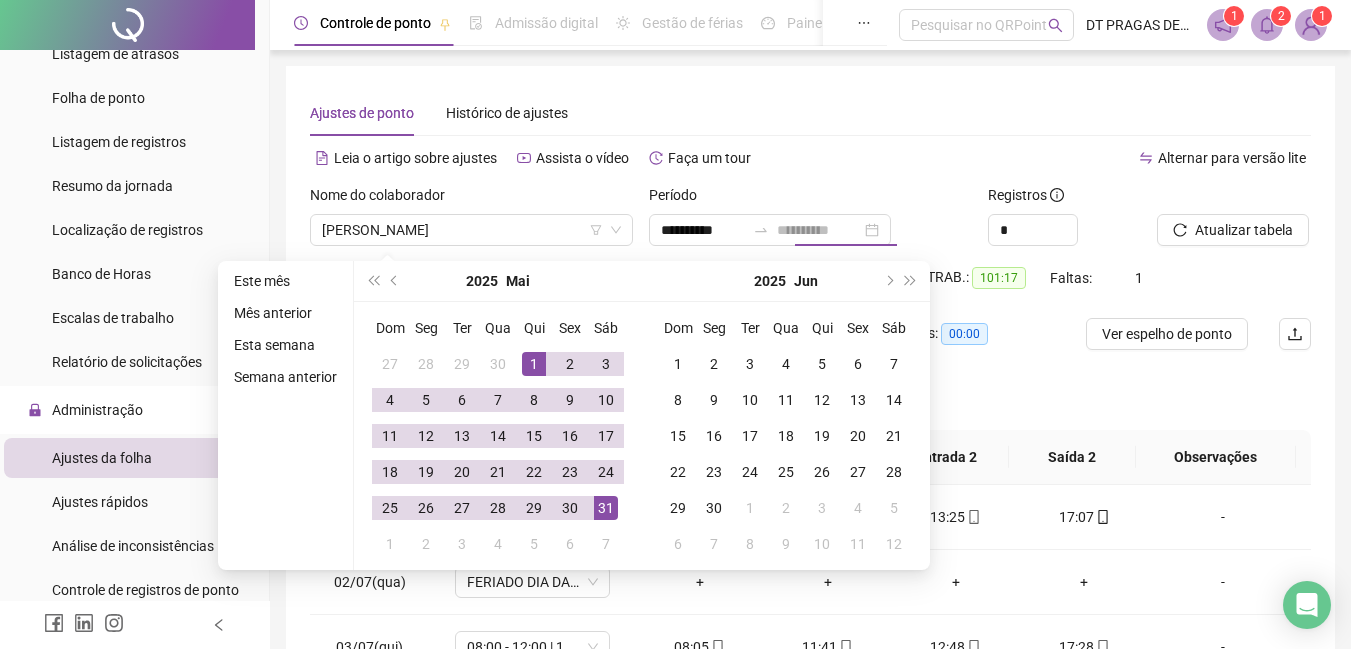 click on "31" at bounding box center [606, 508] 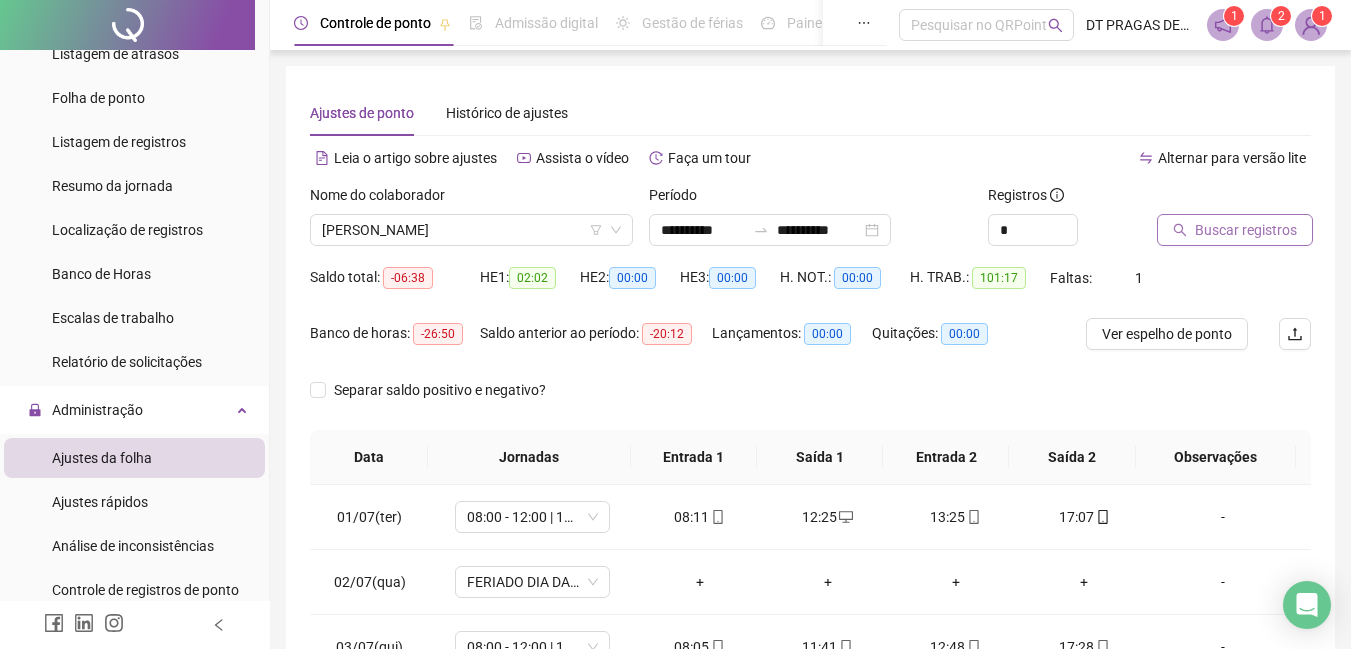 click 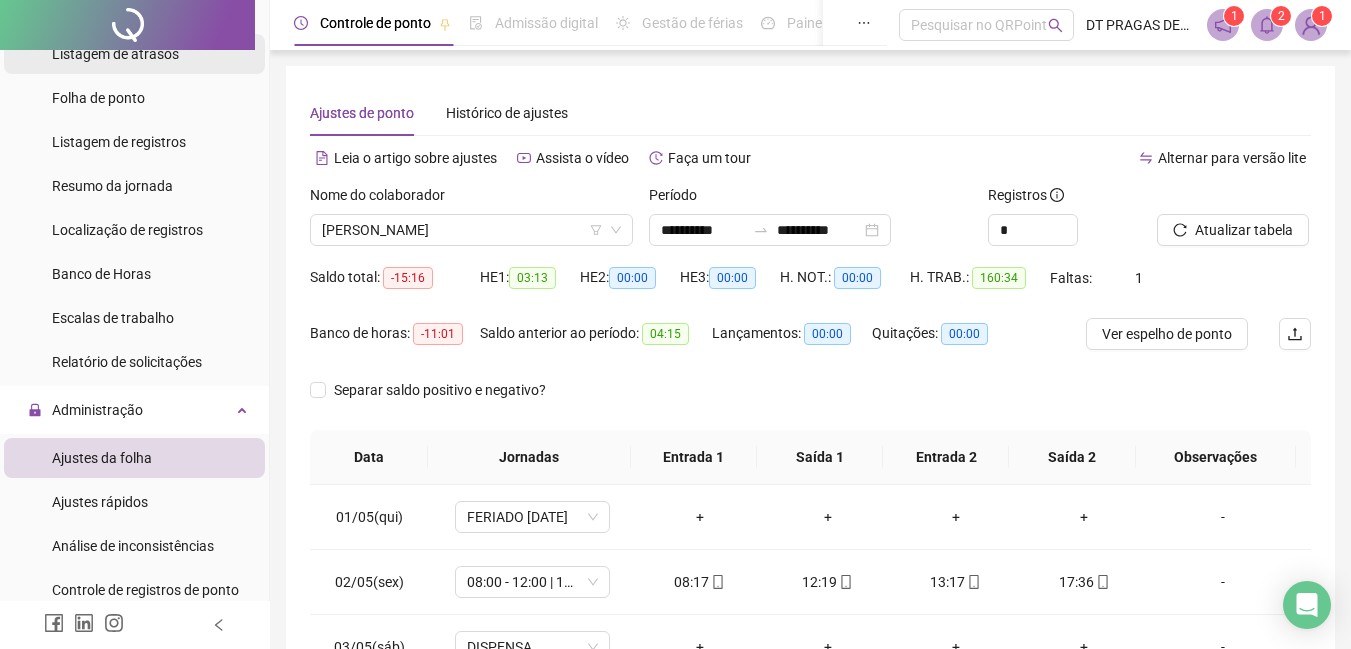 scroll, scrollTop: 0, scrollLeft: 0, axis: both 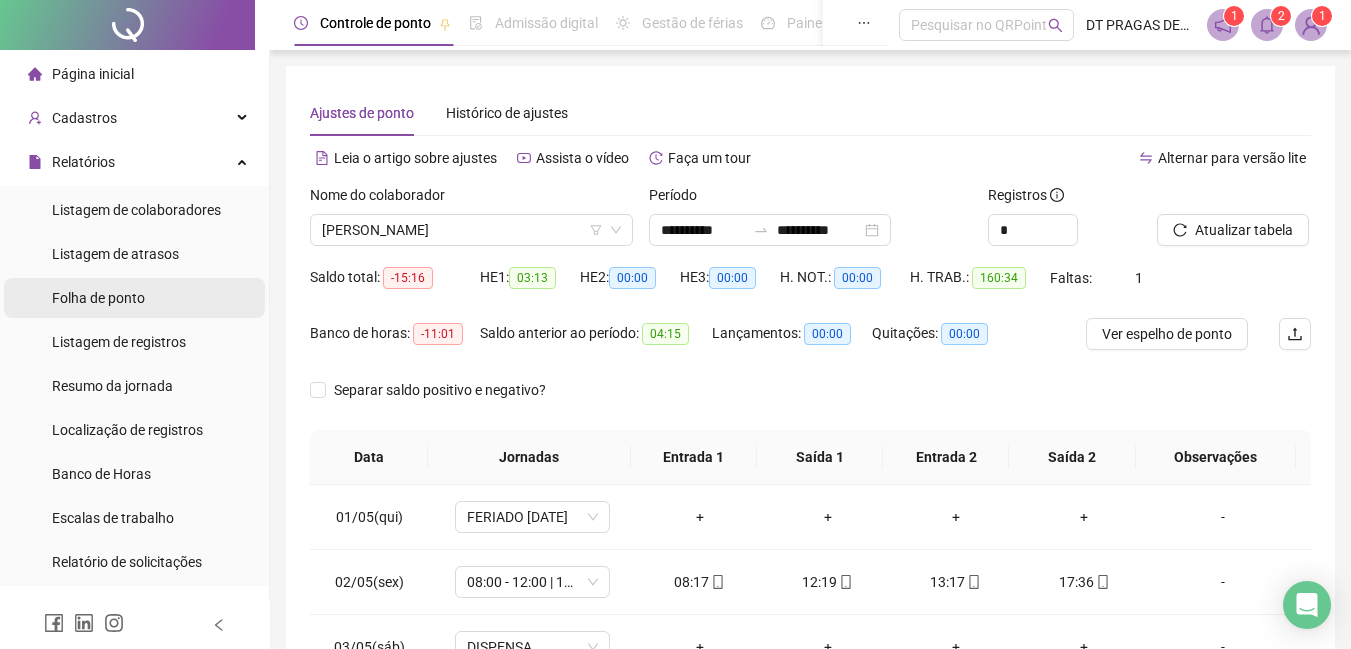 click on "Folha de ponto" at bounding box center [98, 298] 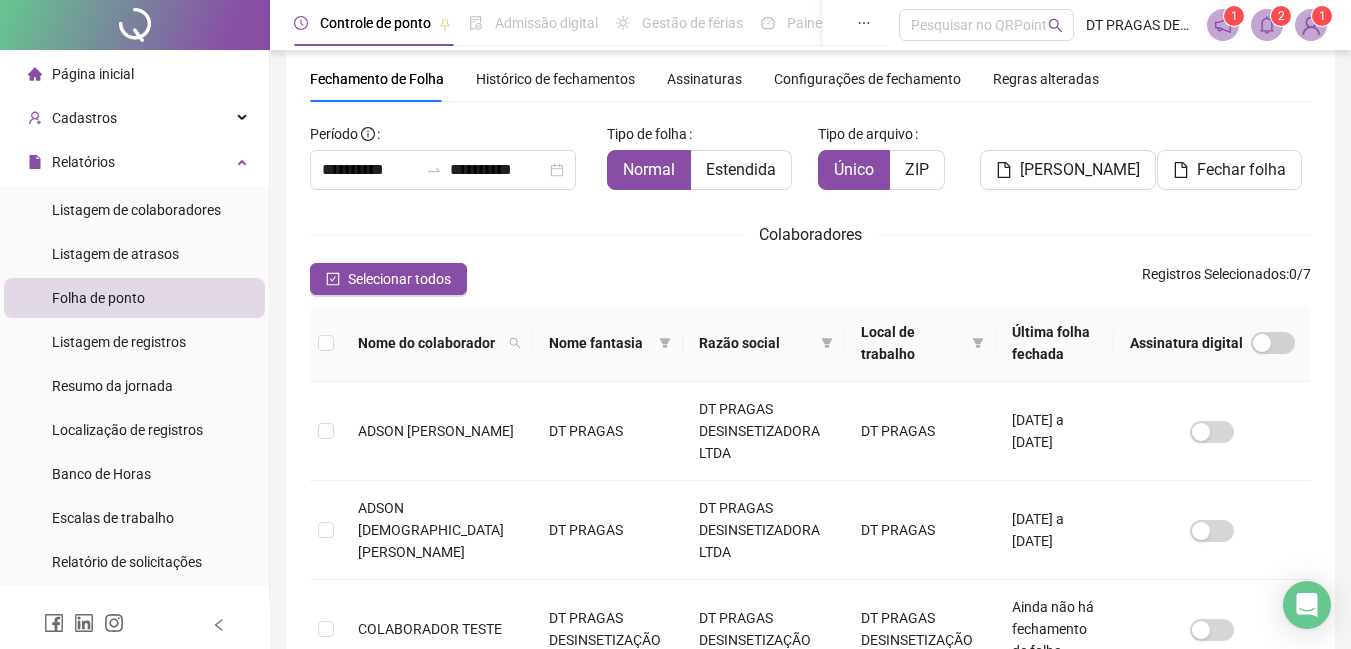 scroll, scrollTop: 0, scrollLeft: 0, axis: both 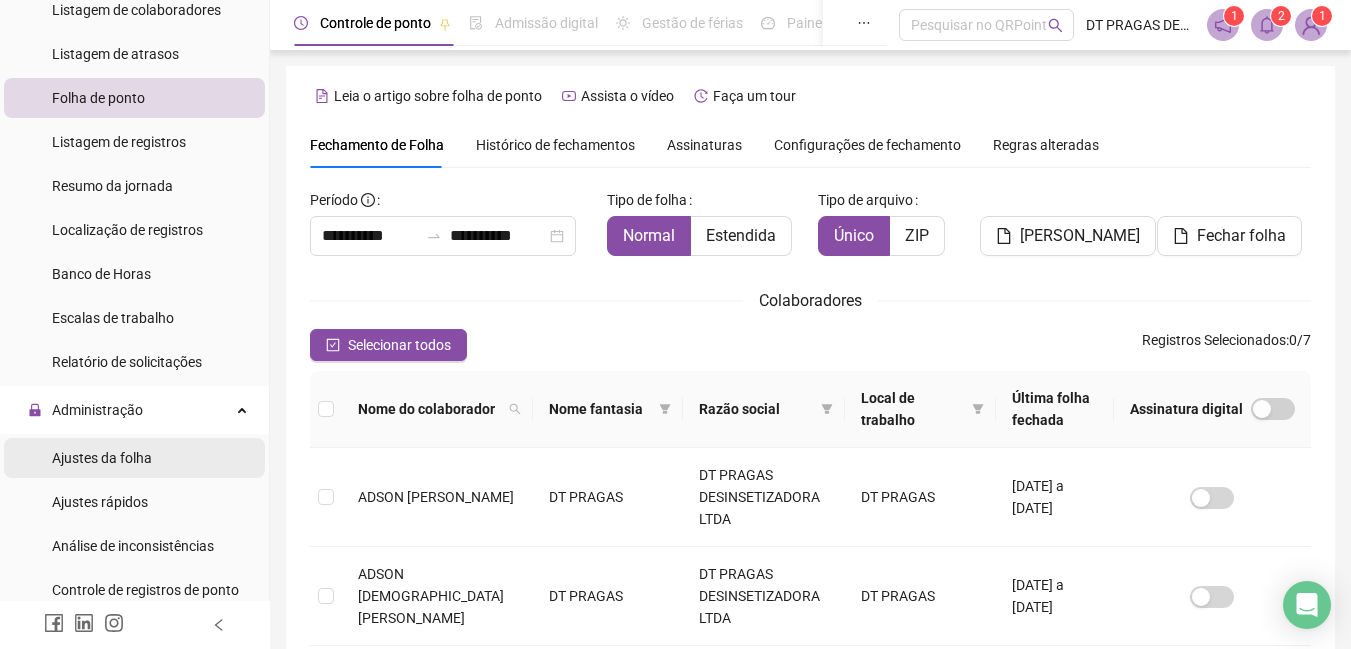 click on "Ajustes da folha" at bounding box center (102, 458) 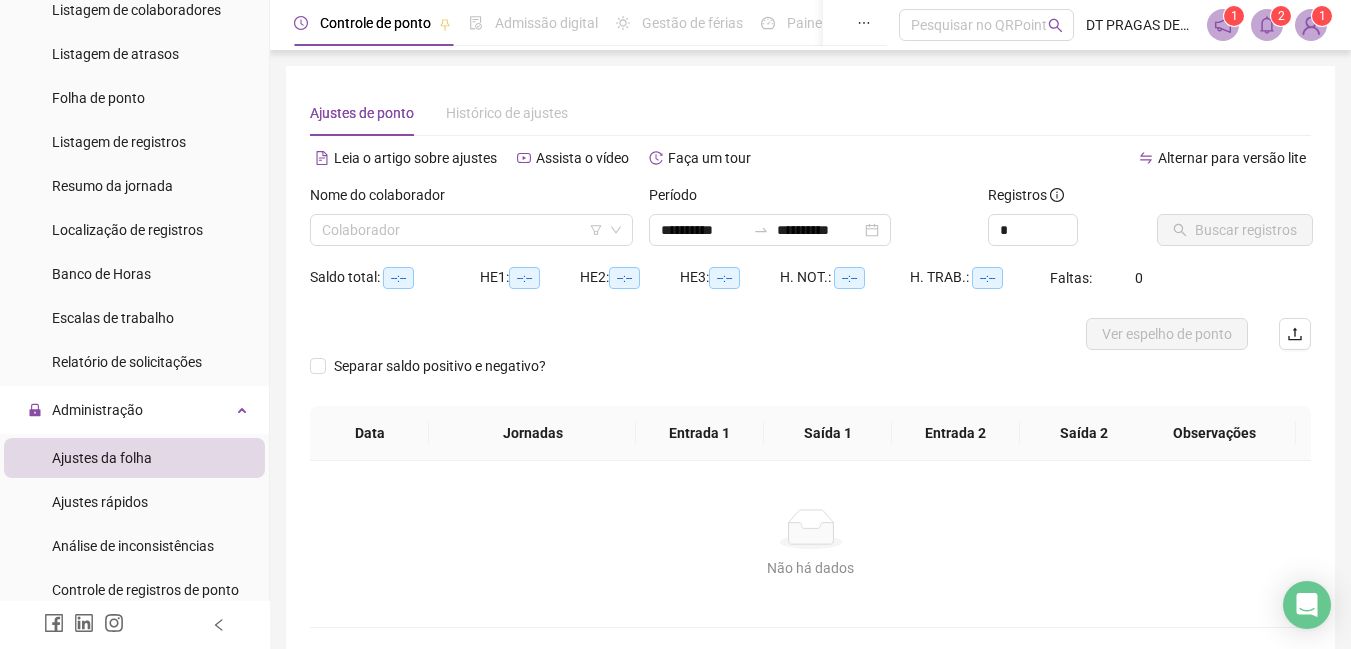 type on "**********" 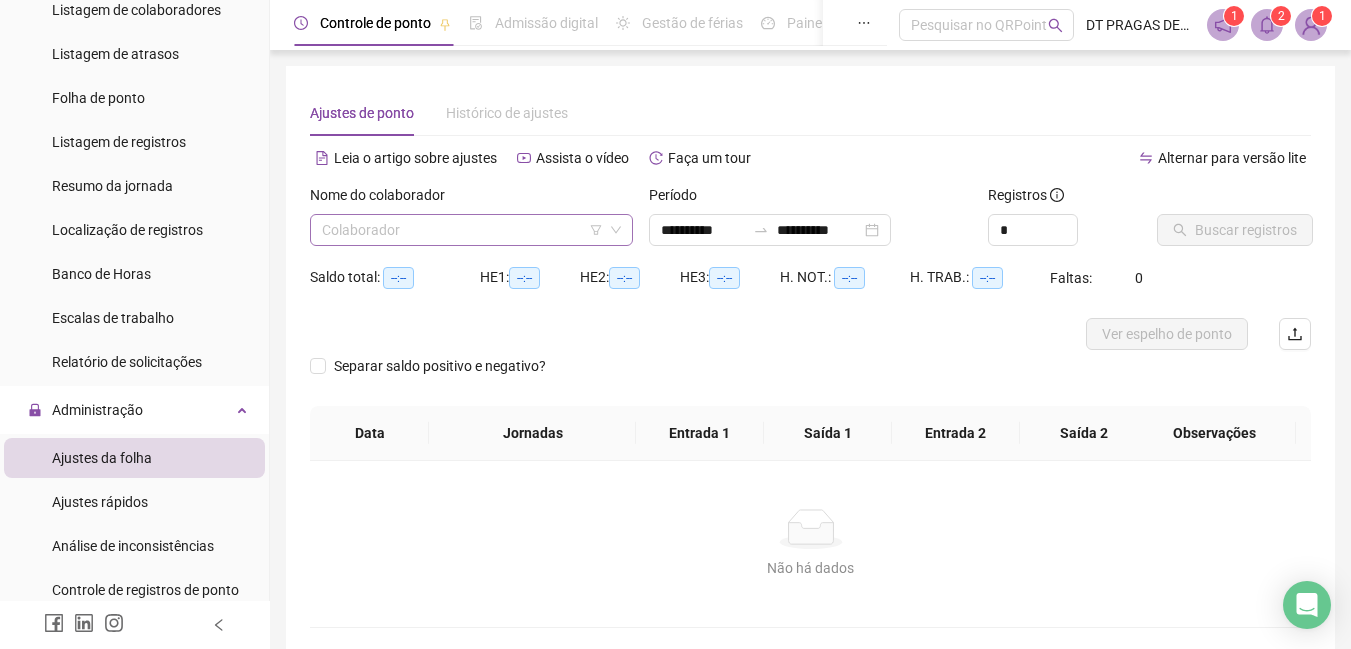 click at bounding box center (465, 230) 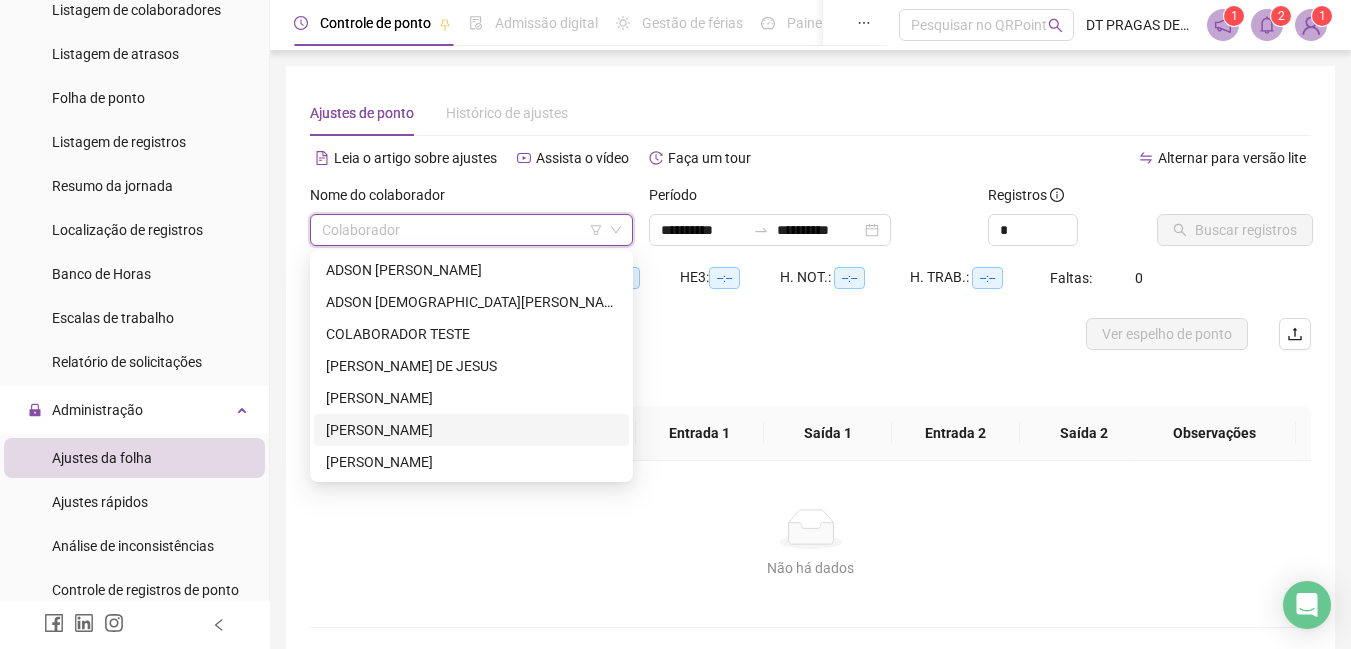 click on "[PERSON_NAME]" at bounding box center (471, 430) 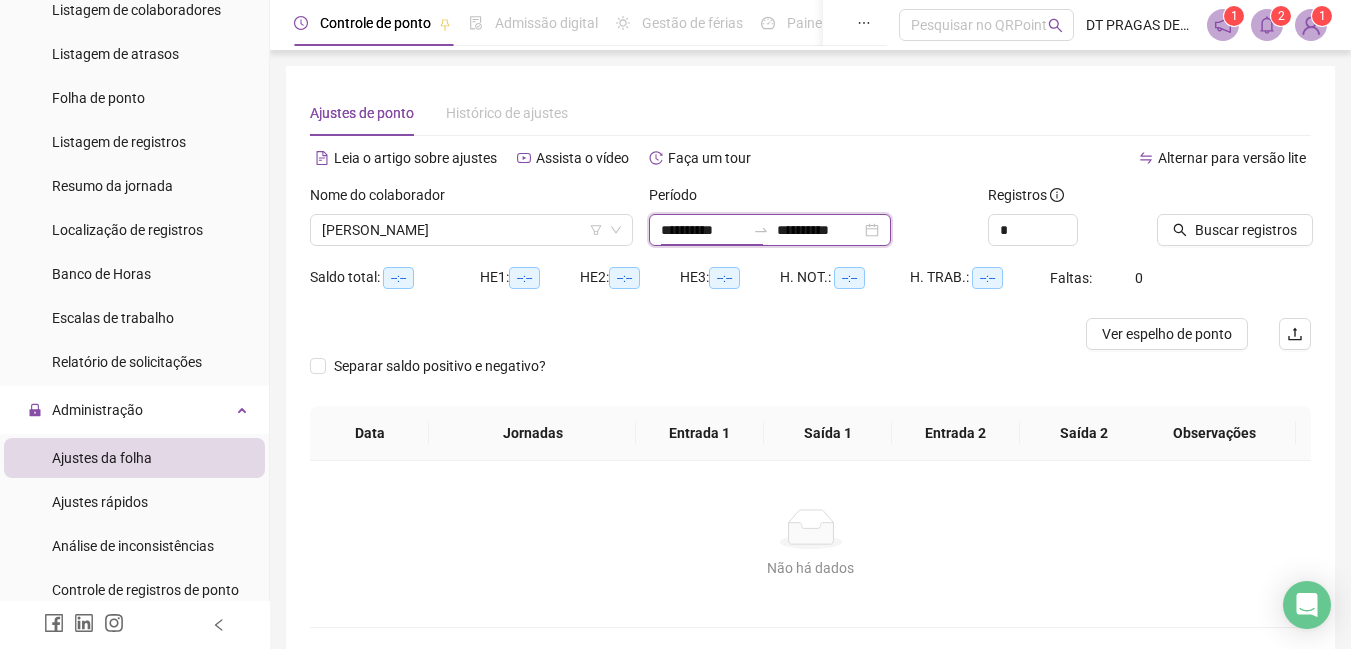click on "**********" at bounding box center (703, 230) 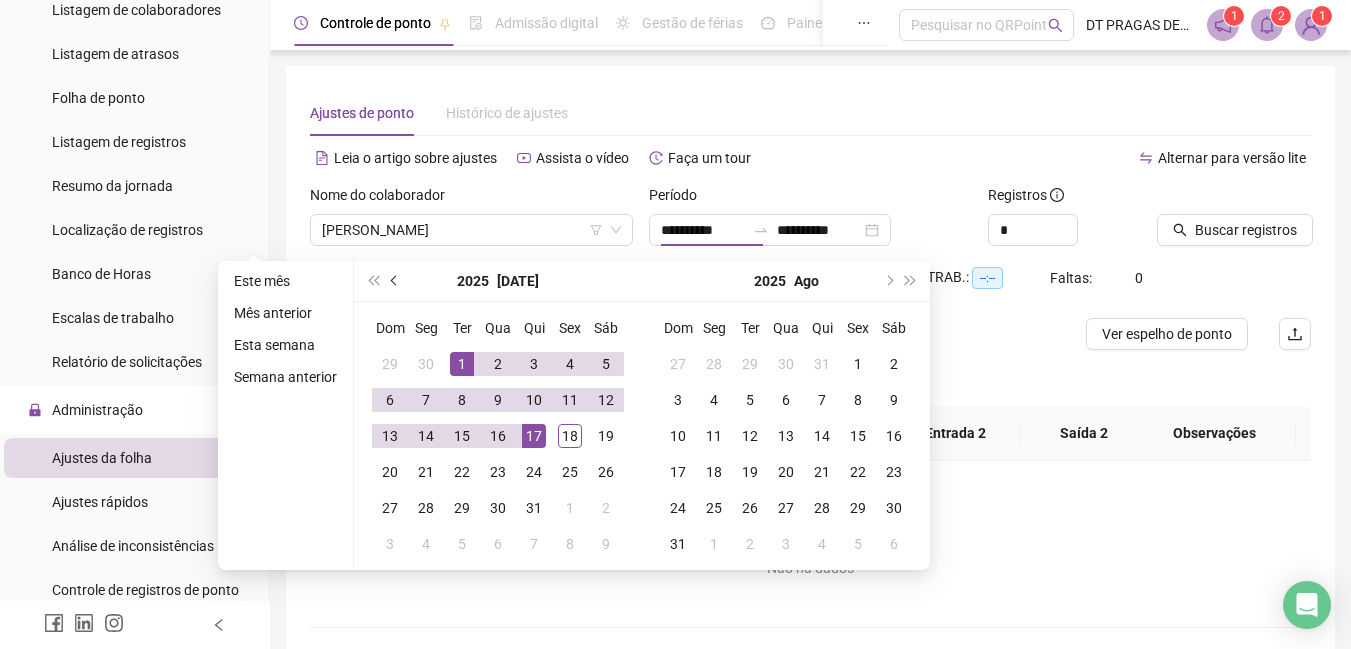 click at bounding box center [395, 281] 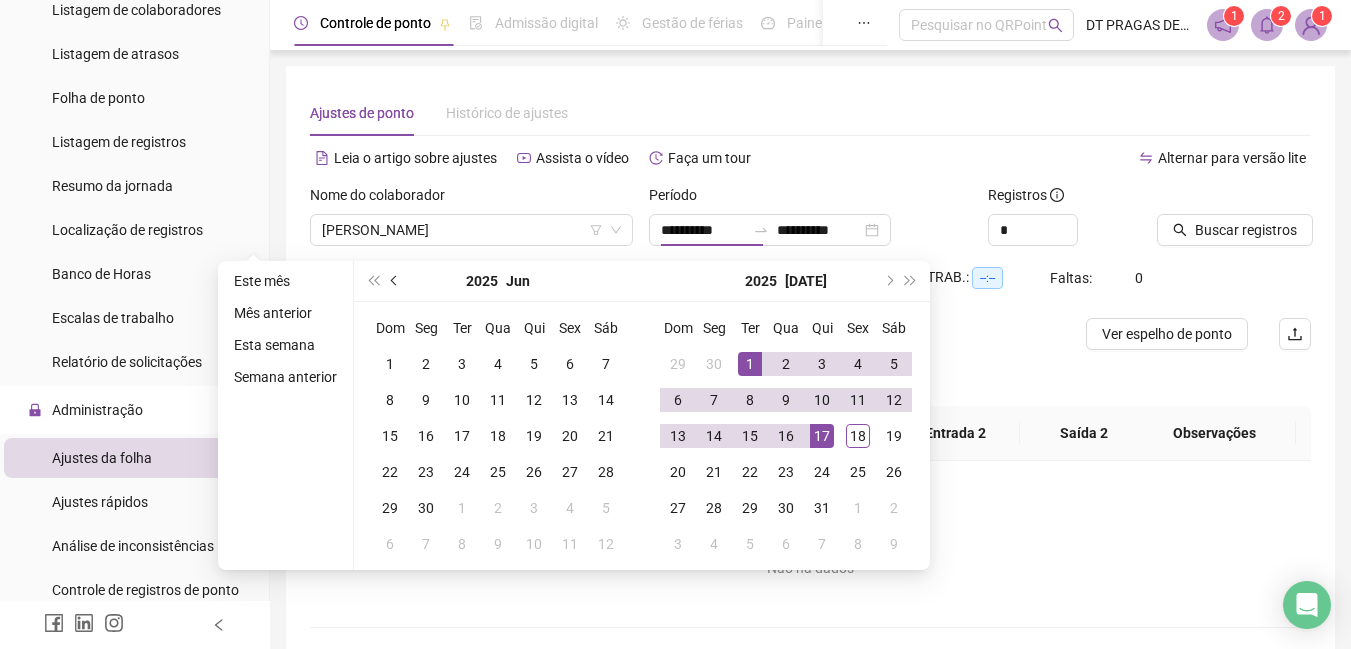 click at bounding box center (395, 281) 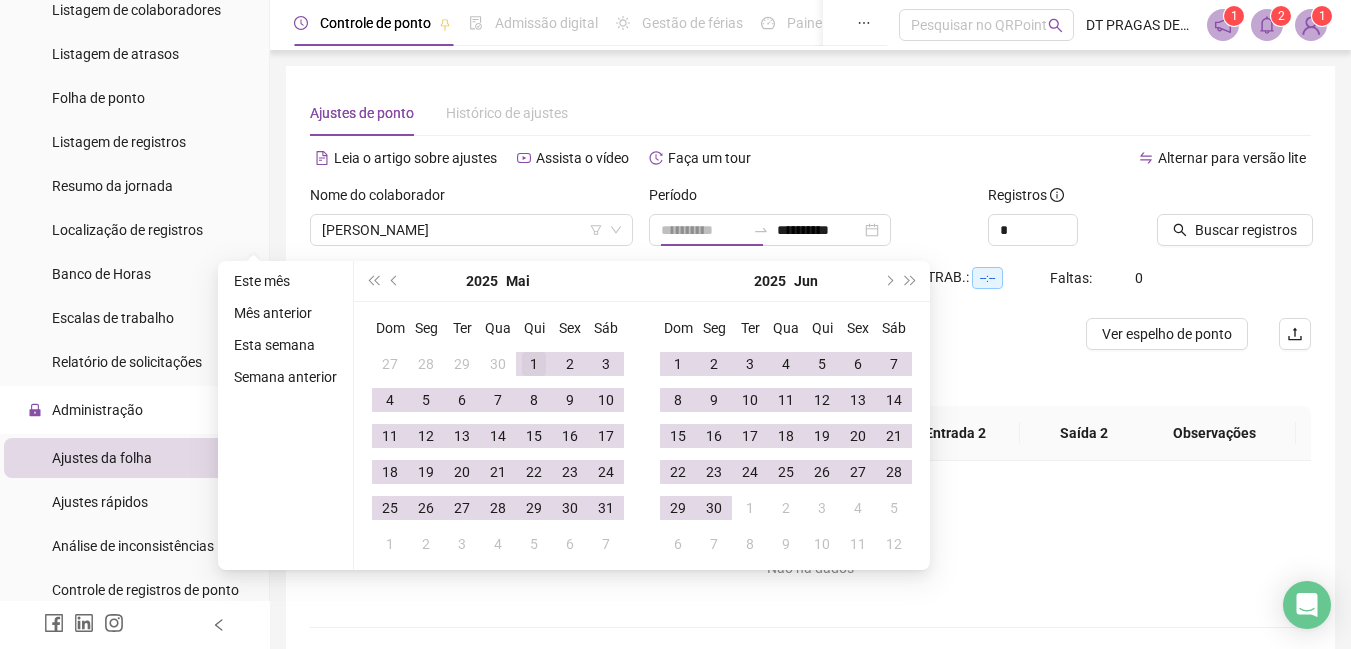 type on "**********" 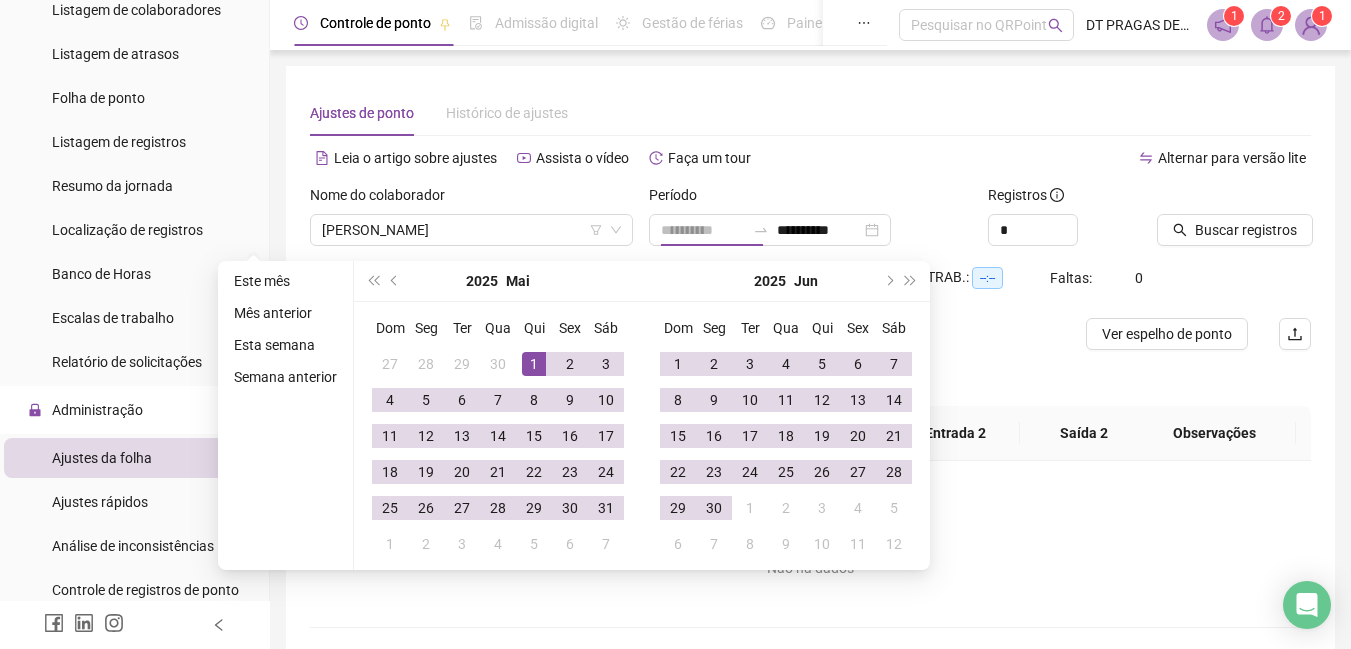 click on "1" at bounding box center [534, 364] 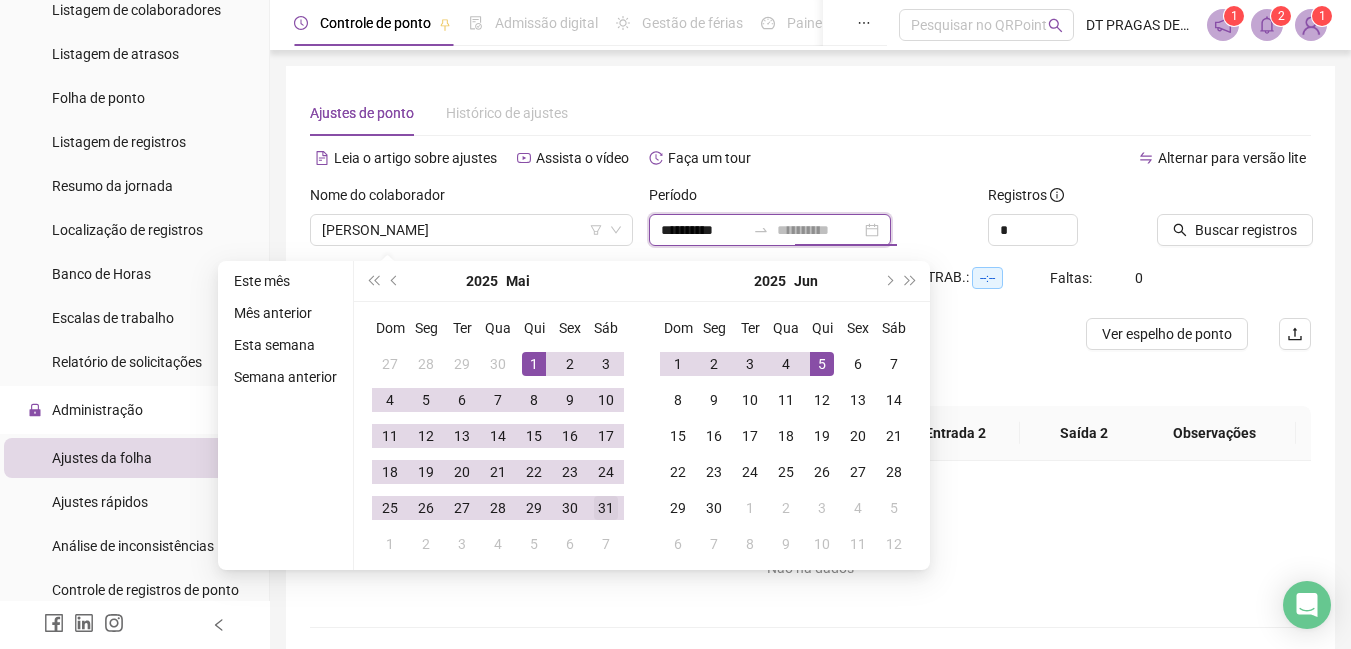 type on "**********" 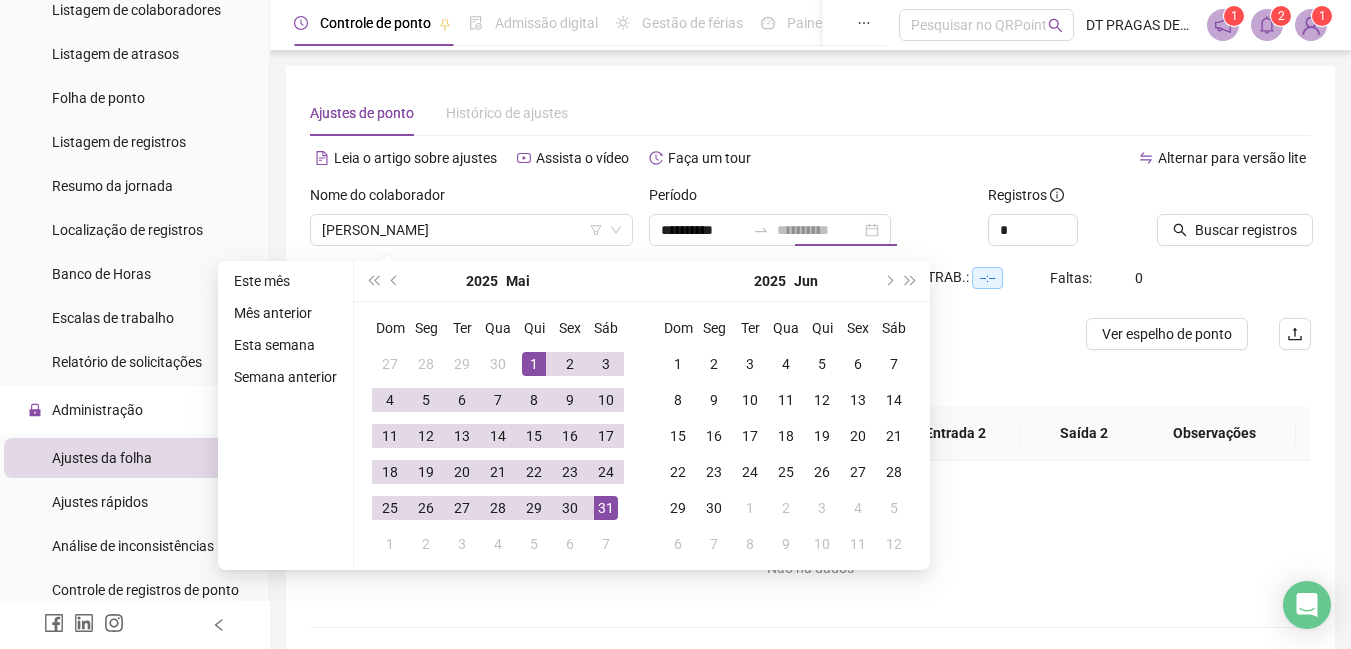 click on "31" at bounding box center (606, 508) 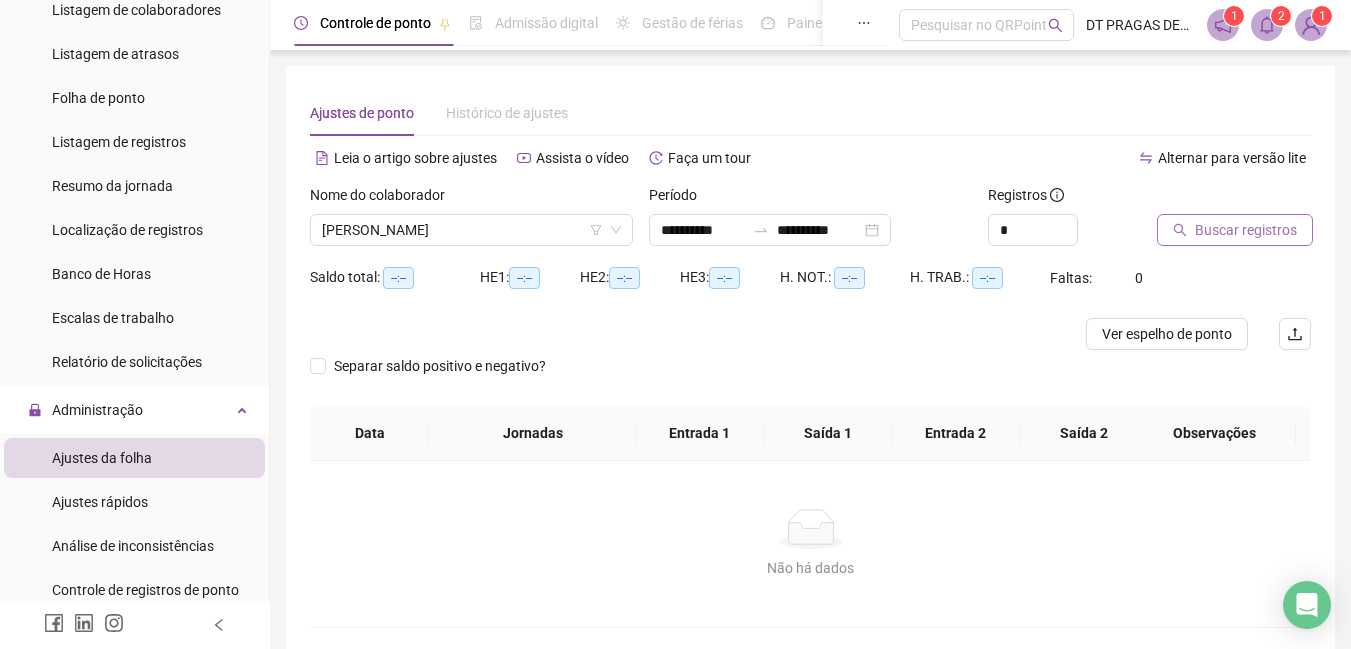 click on "Buscar registros" at bounding box center (1235, 230) 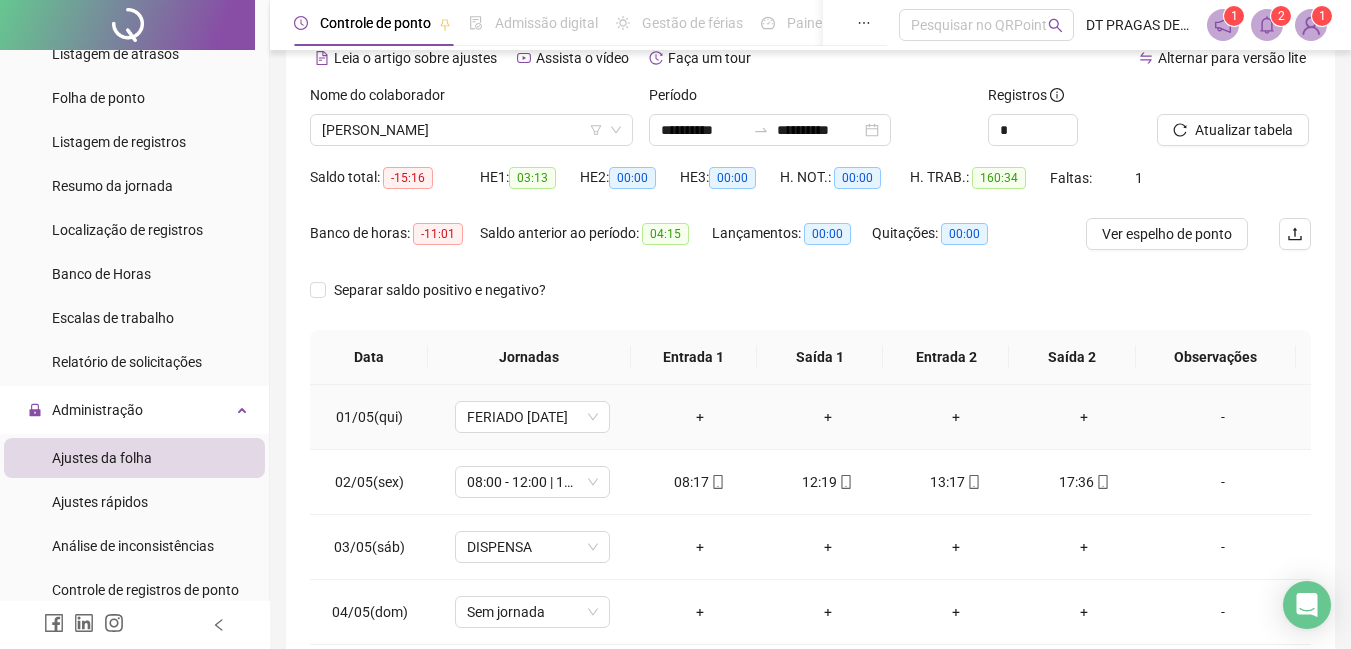 scroll, scrollTop: 300, scrollLeft: 0, axis: vertical 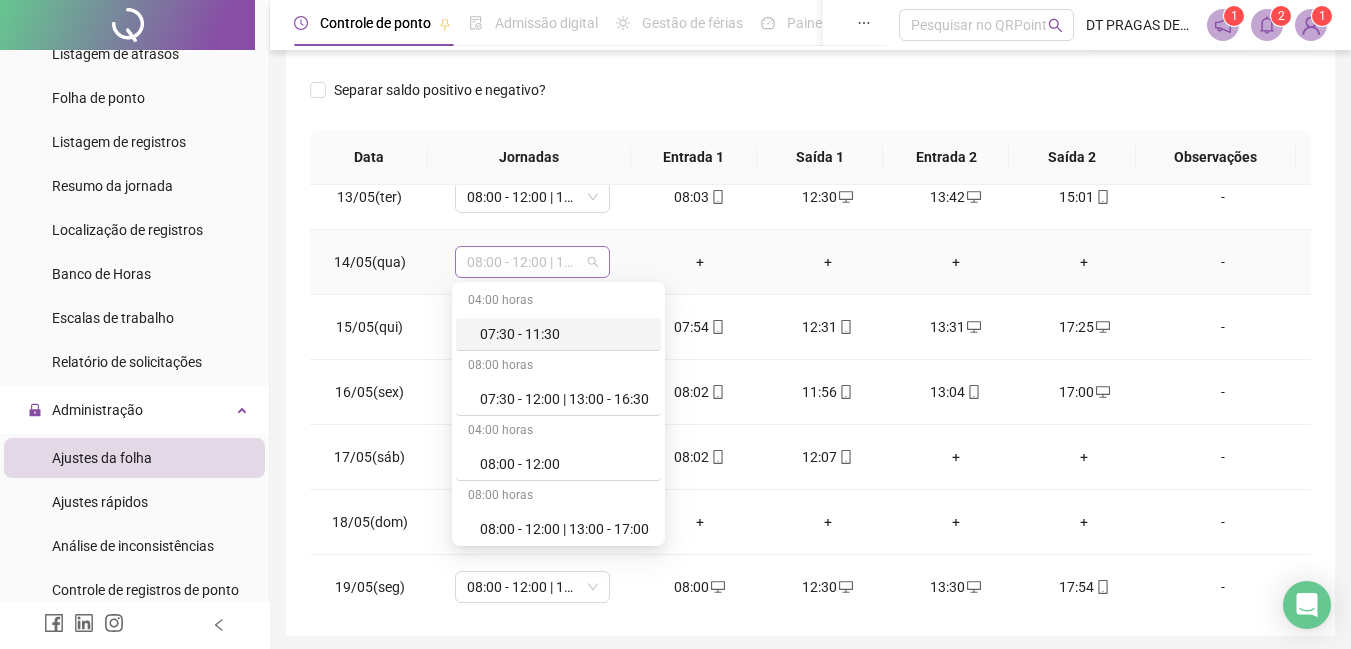click on "08:00 - 12:00 | 13:00 - 17:00" at bounding box center [532, 262] 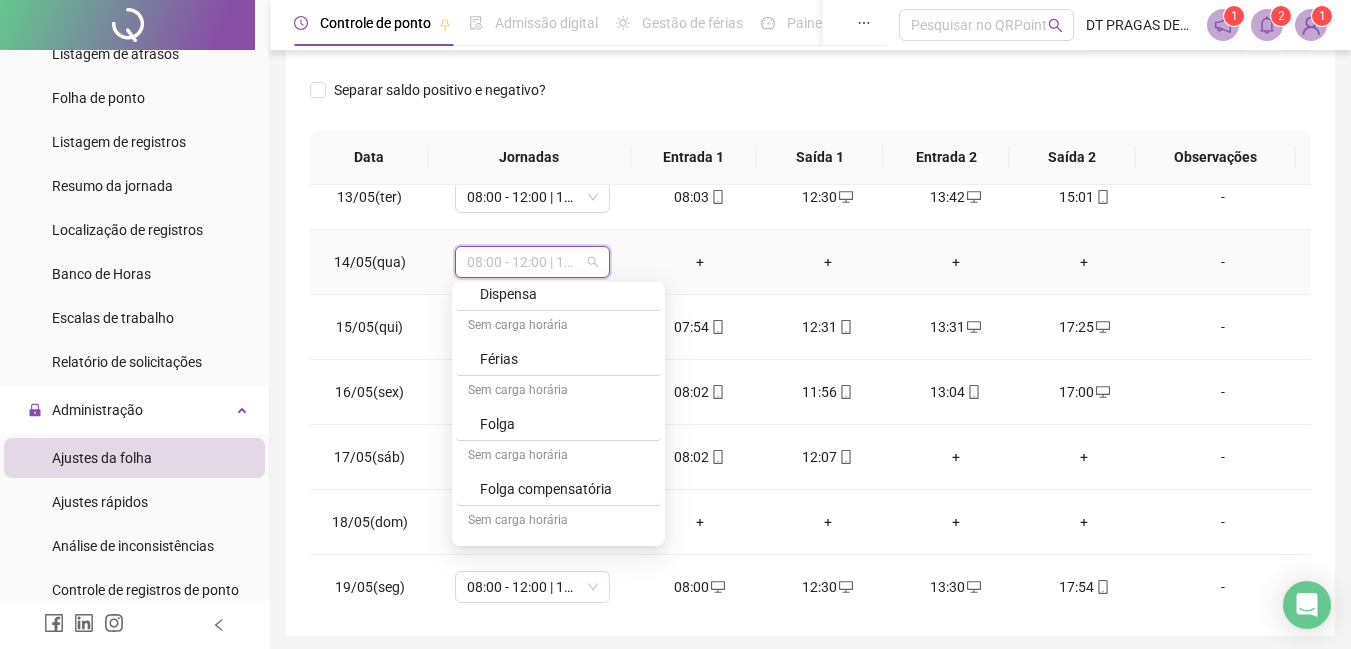 scroll, scrollTop: 329, scrollLeft: 0, axis: vertical 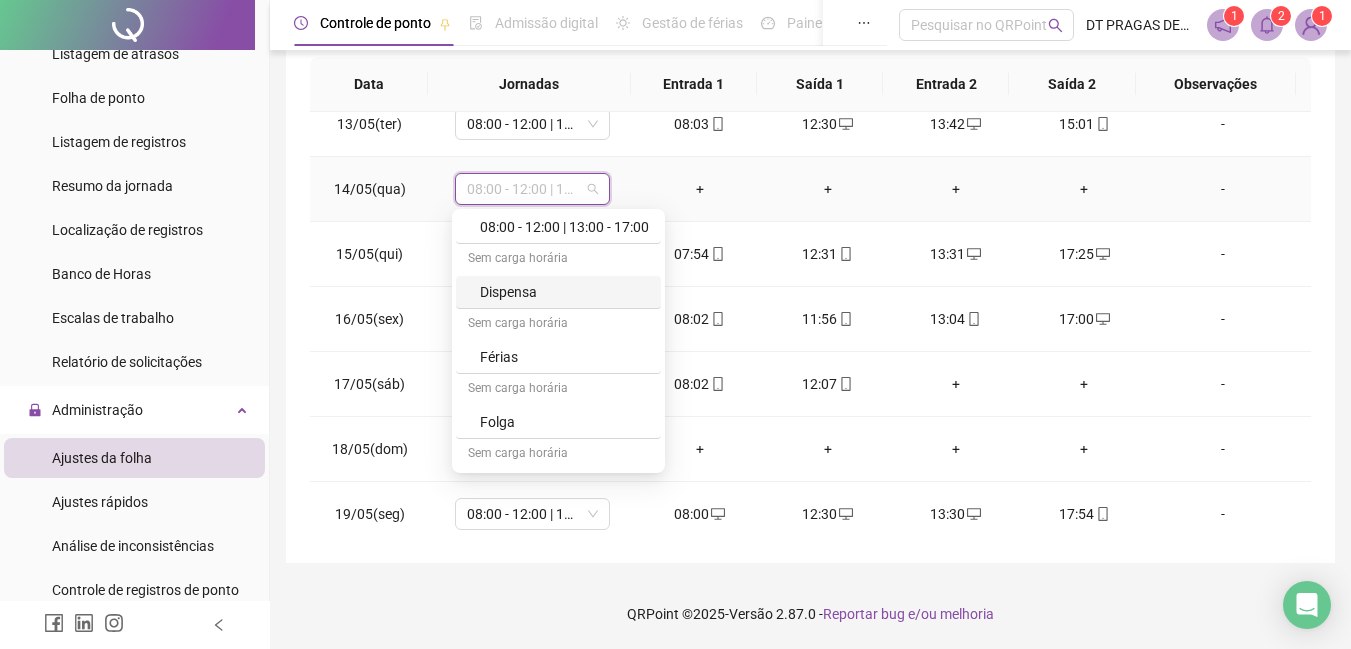 click on "Dispensa" at bounding box center [564, 292] 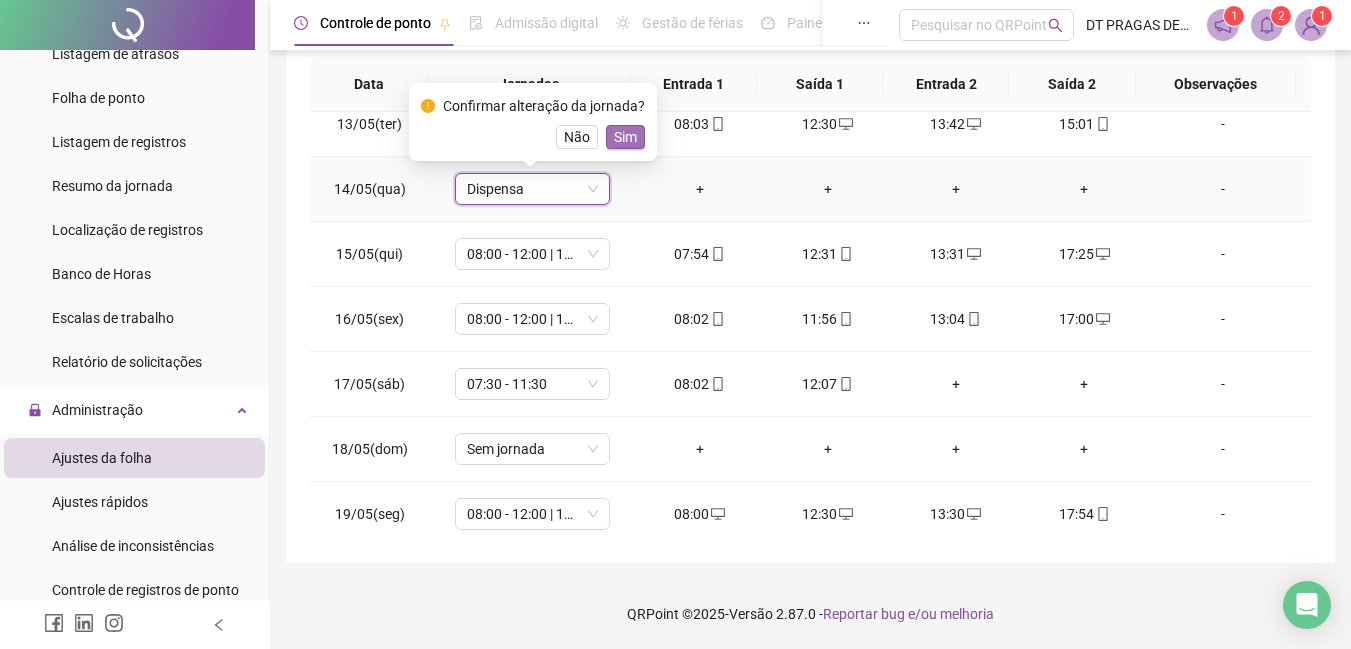 click on "Sim" at bounding box center (625, 137) 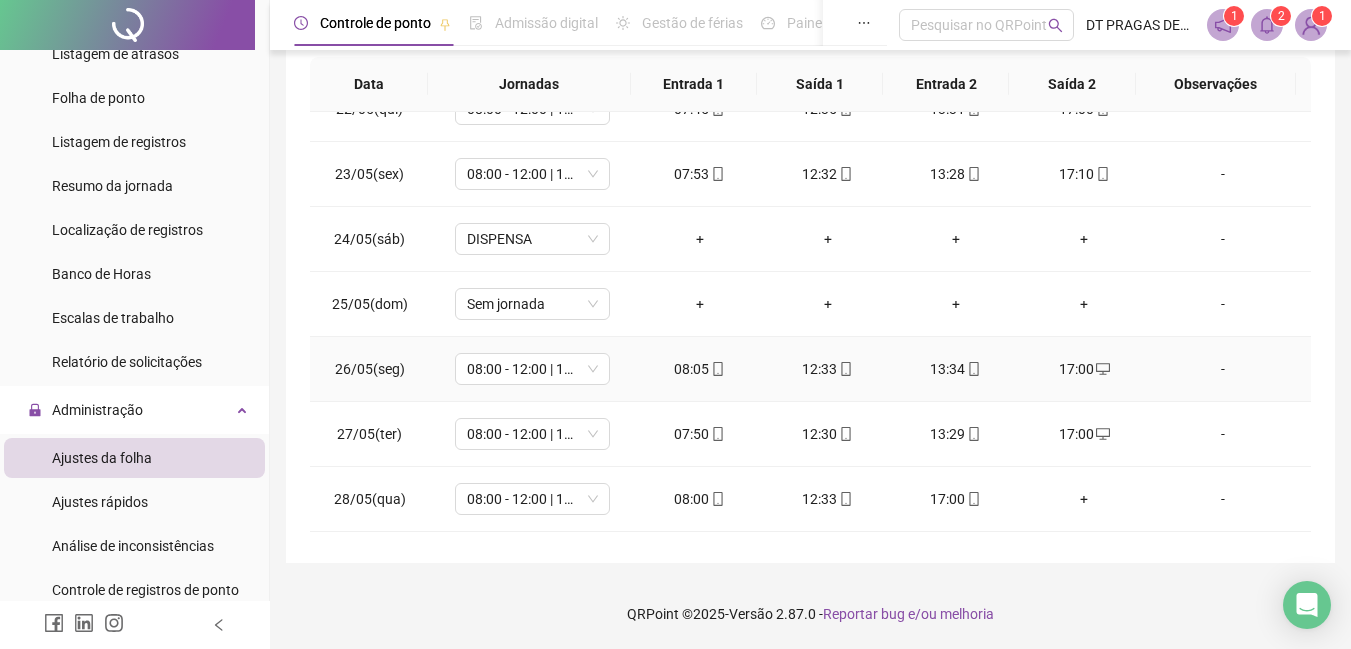 scroll, scrollTop: 1588, scrollLeft: 0, axis: vertical 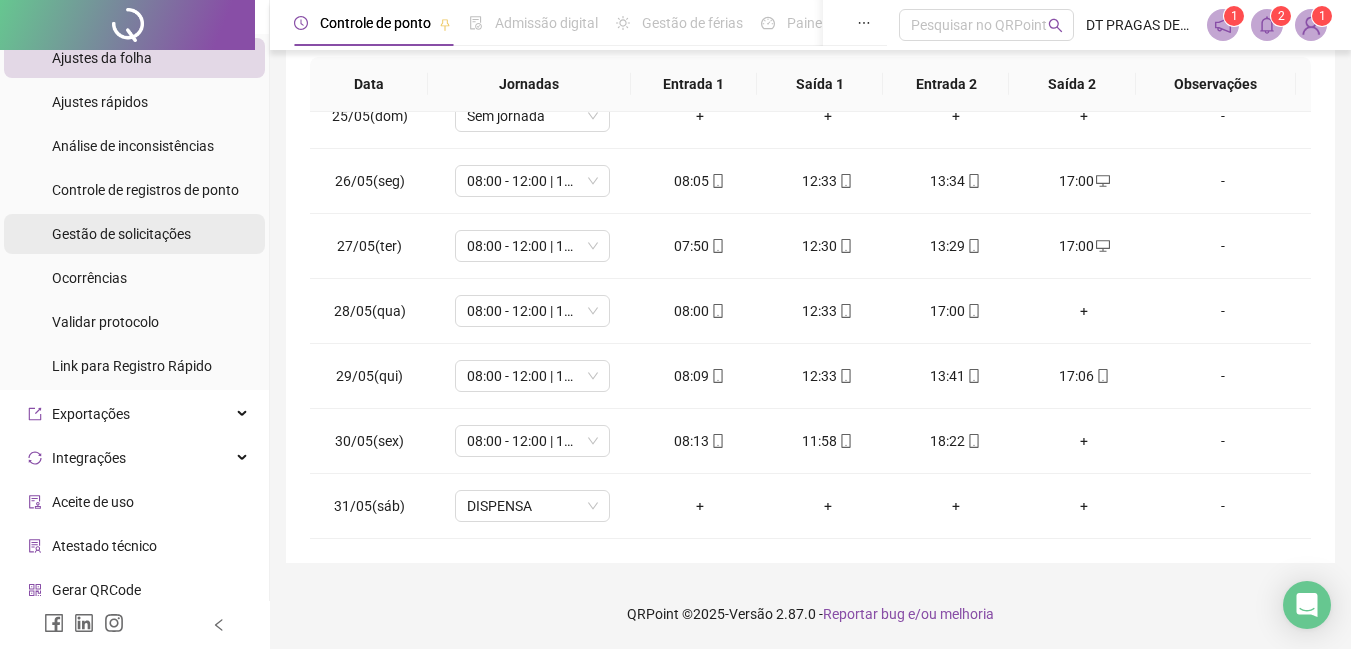 click on "Gestão de solicitações" at bounding box center [121, 234] 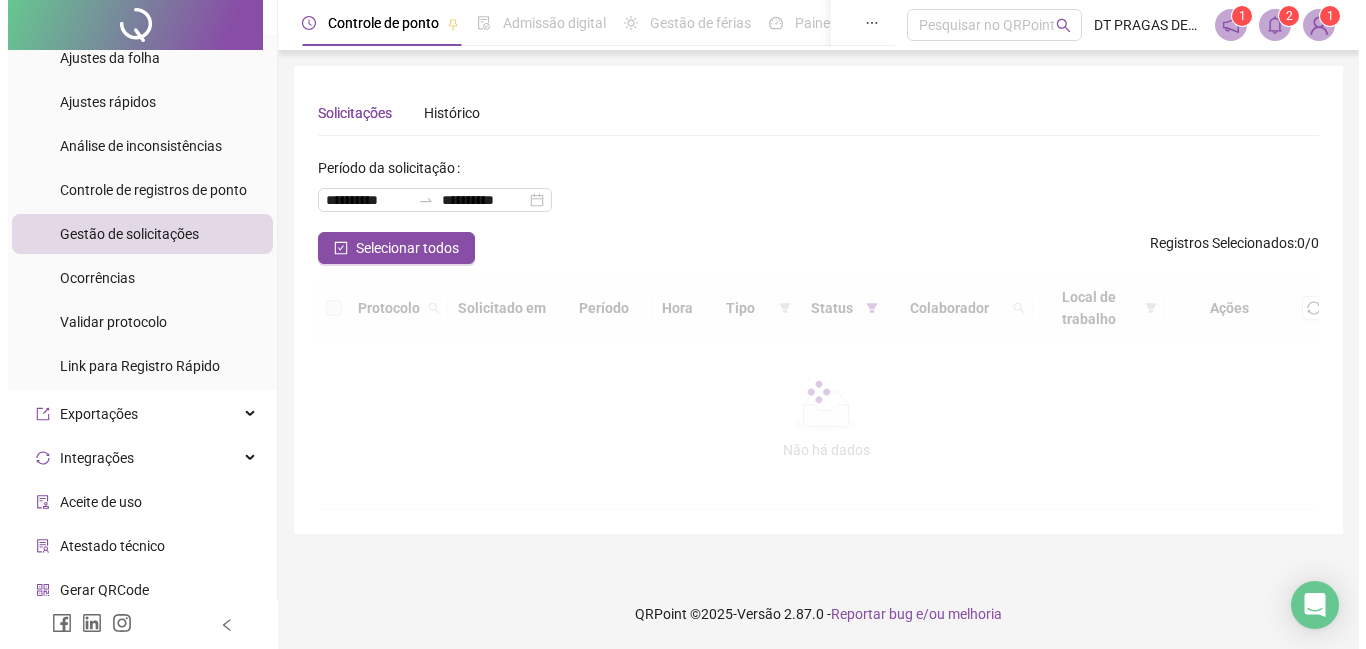 scroll, scrollTop: 0, scrollLeft: 0, axis: both 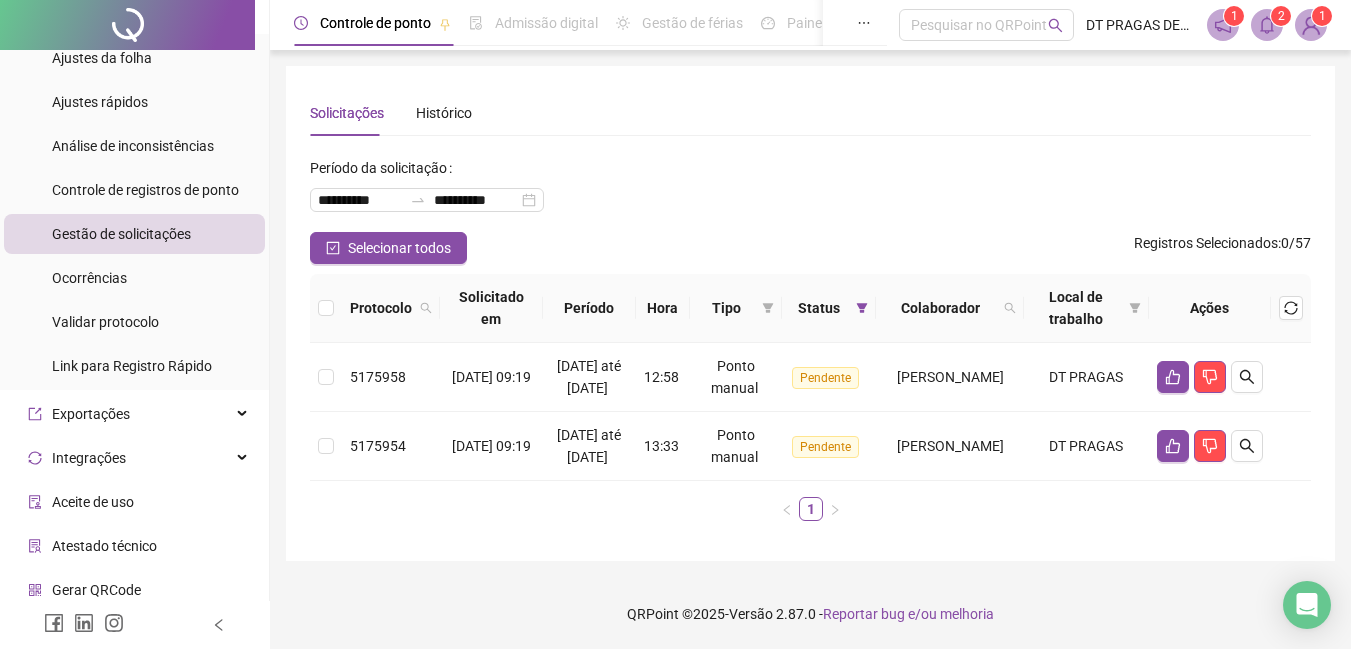 click at bounding box center (326, 308) 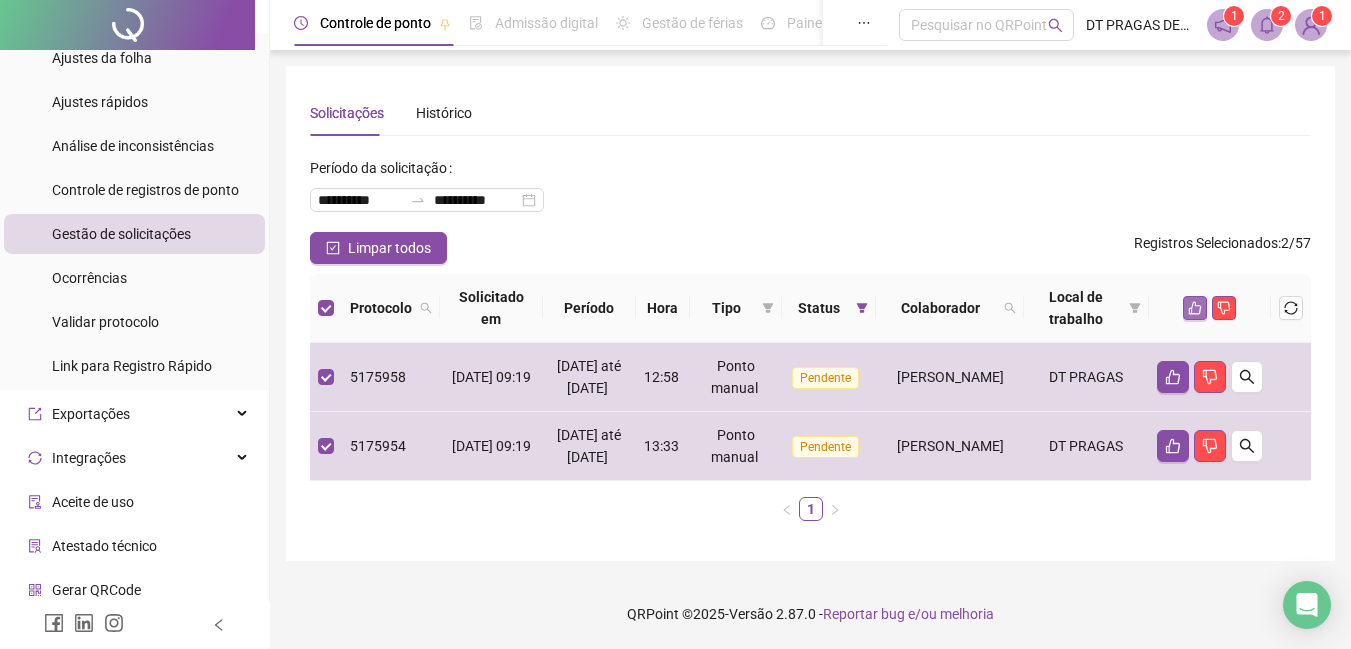 click 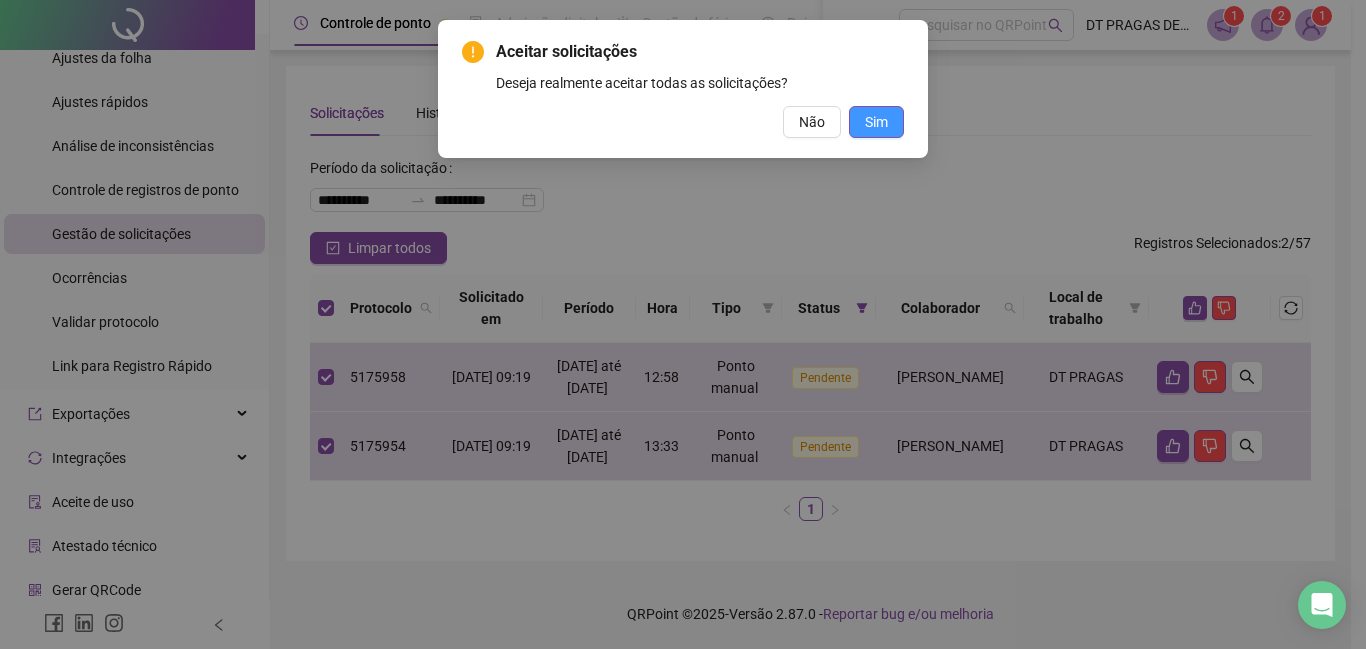 click on "Sim" at bounding box center [876, 122] 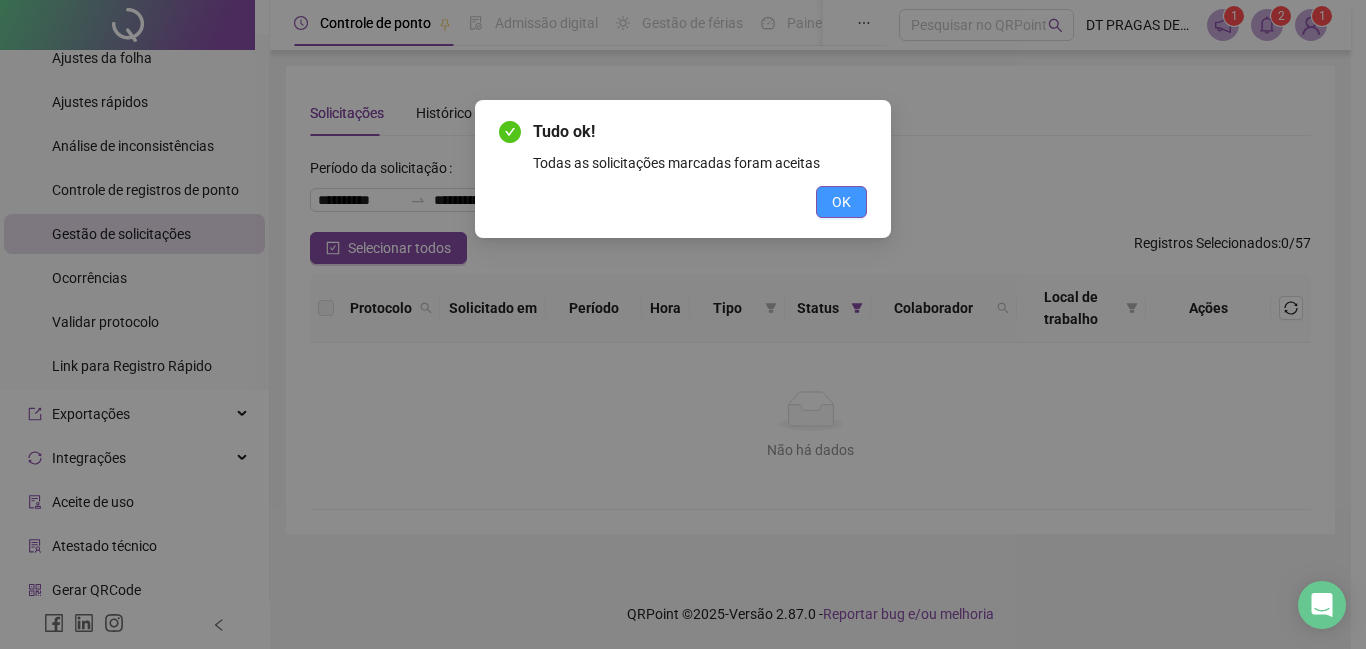 click on "OK" at bounding box center [841, 202] 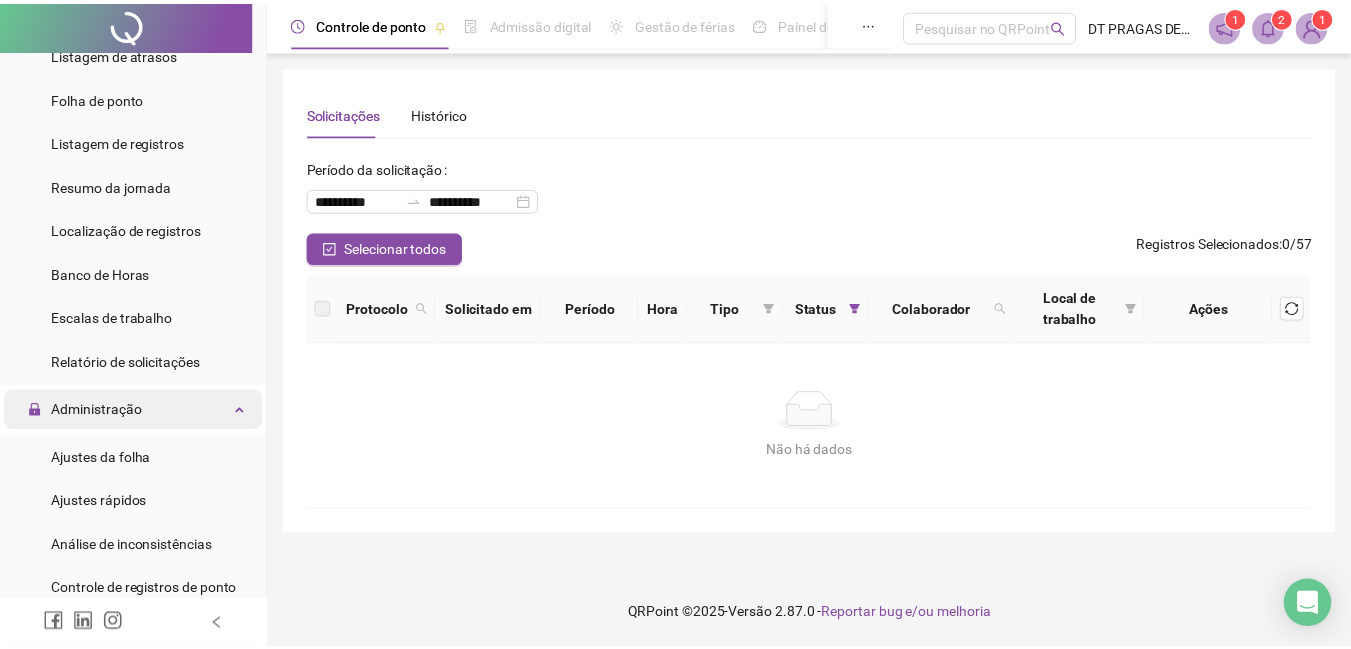 scroll, scrollTop: 400, scrollLeft: 0, axis: vertical 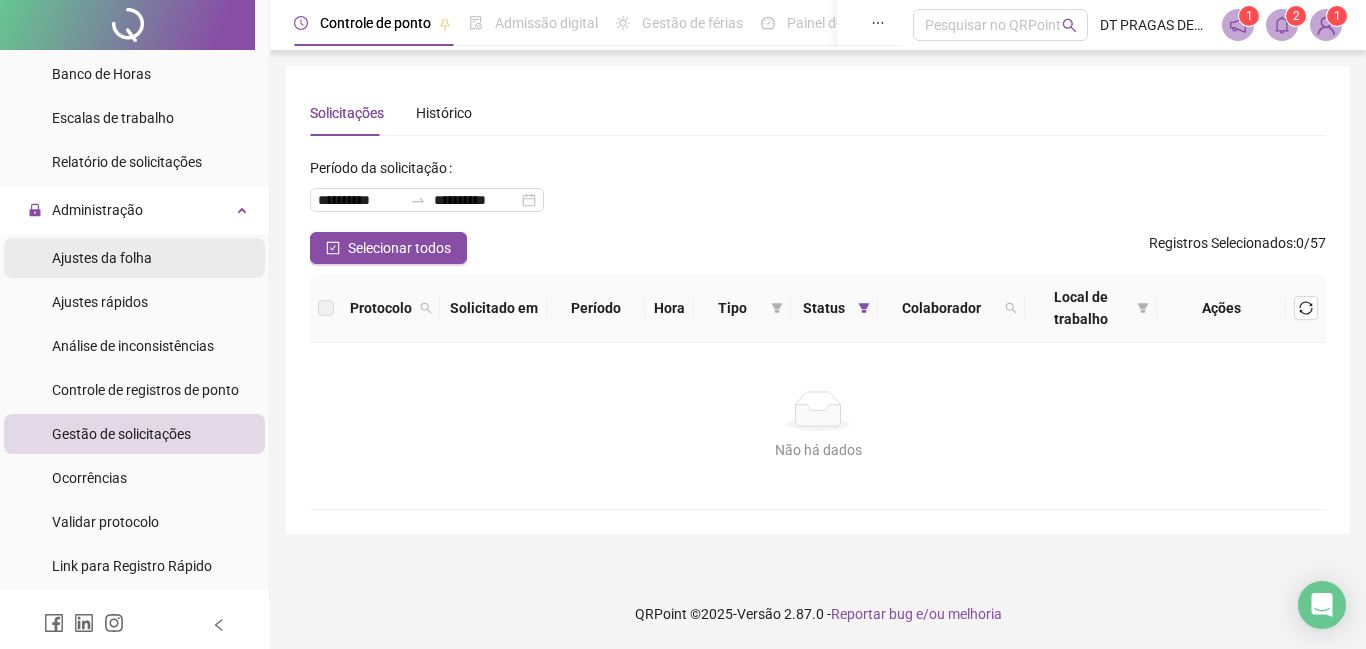 click on "Ajustes da folha" at bounding box center [102, 258] 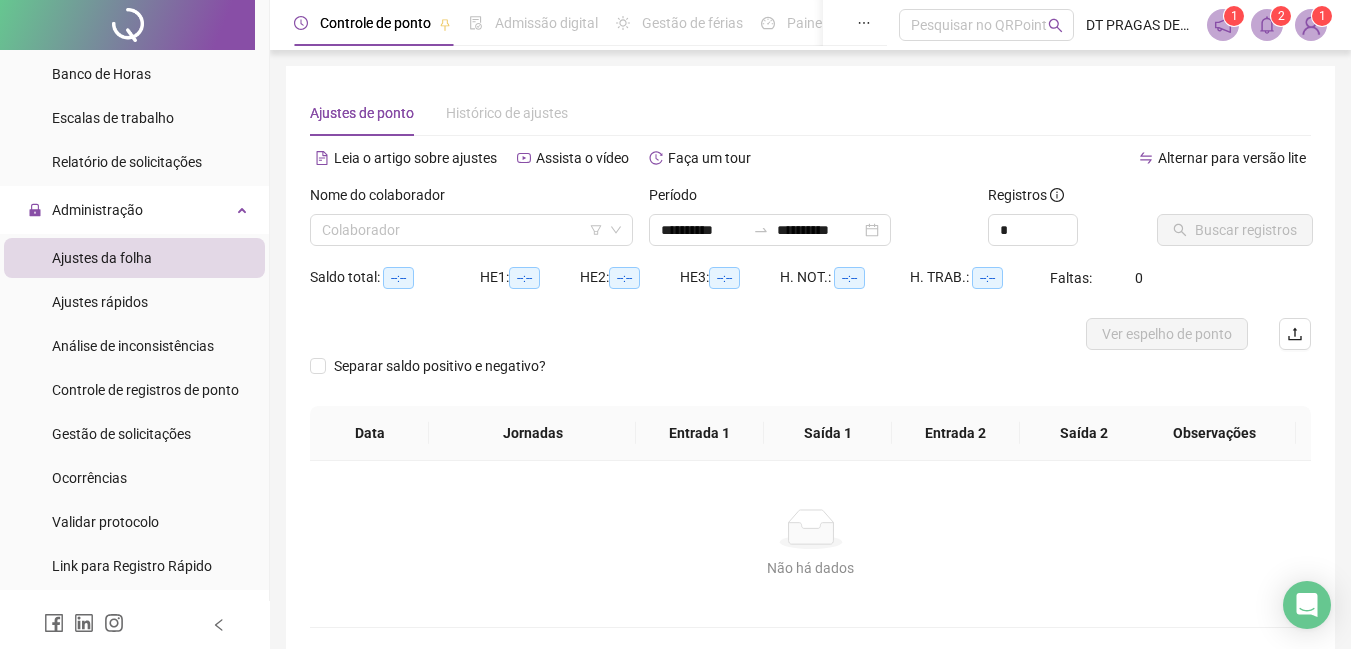 type on "**********" 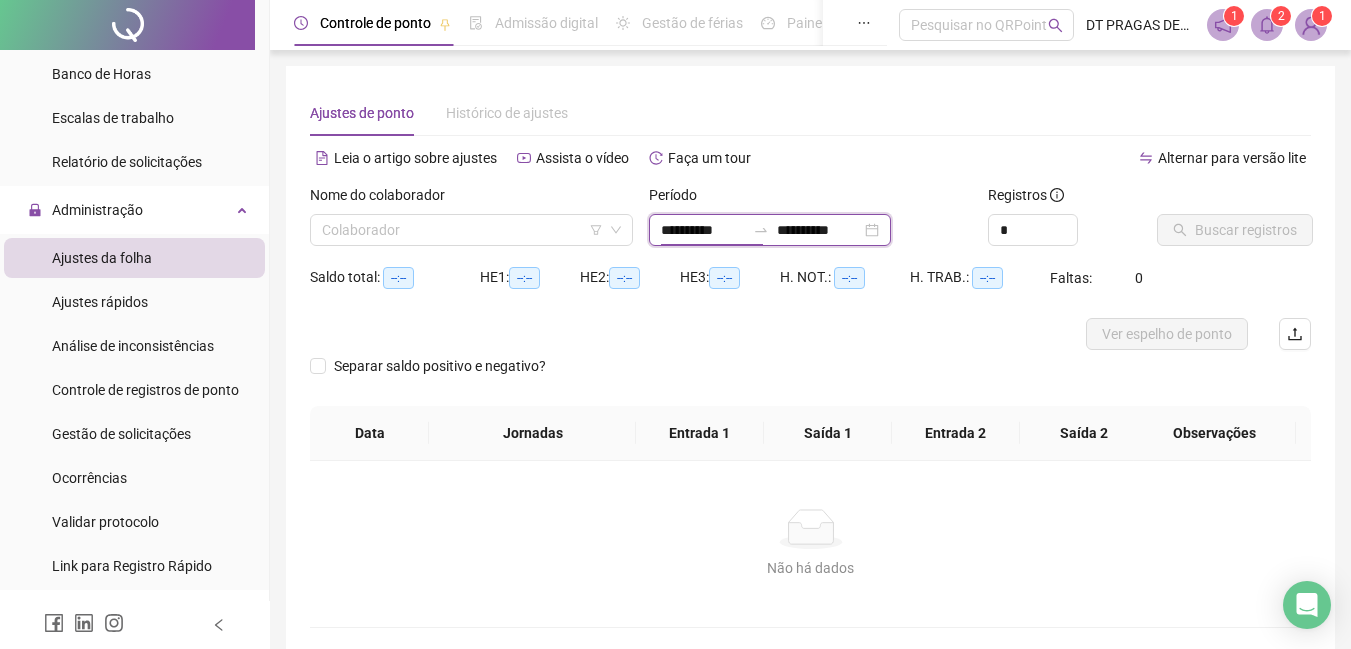 click on "**********" at bounding box center (703, 230) 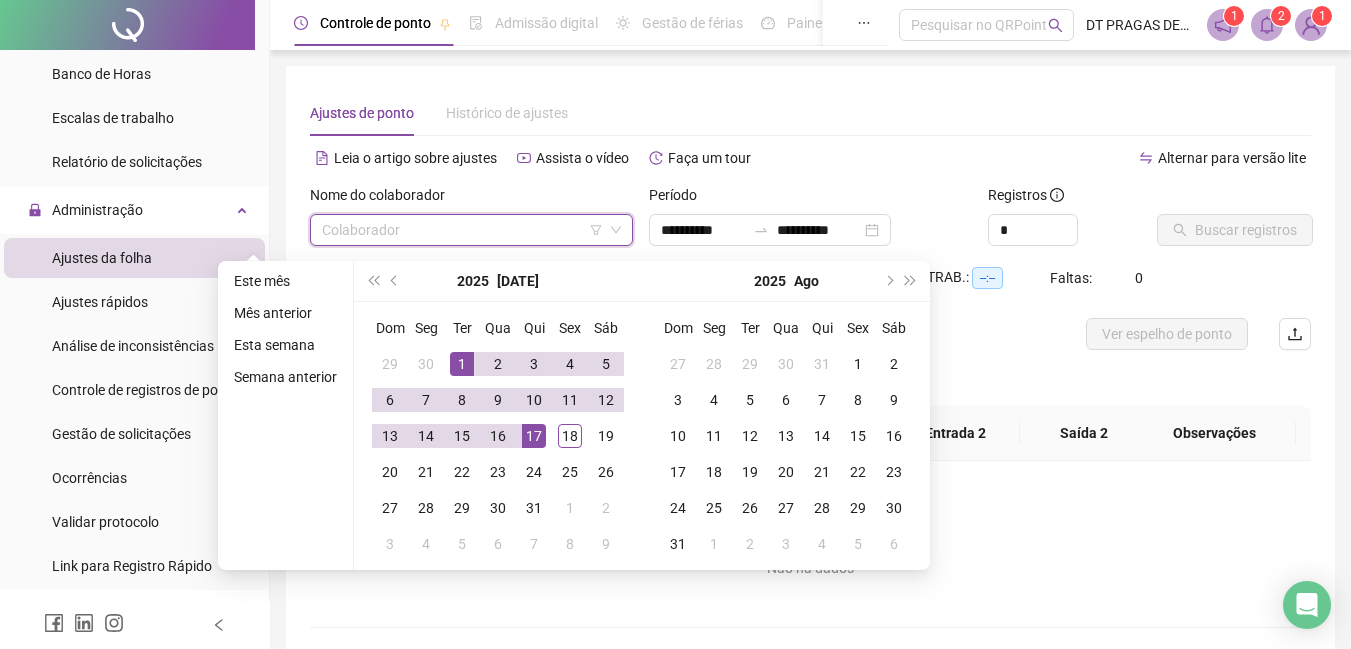 click at bounding box center (465, 230) 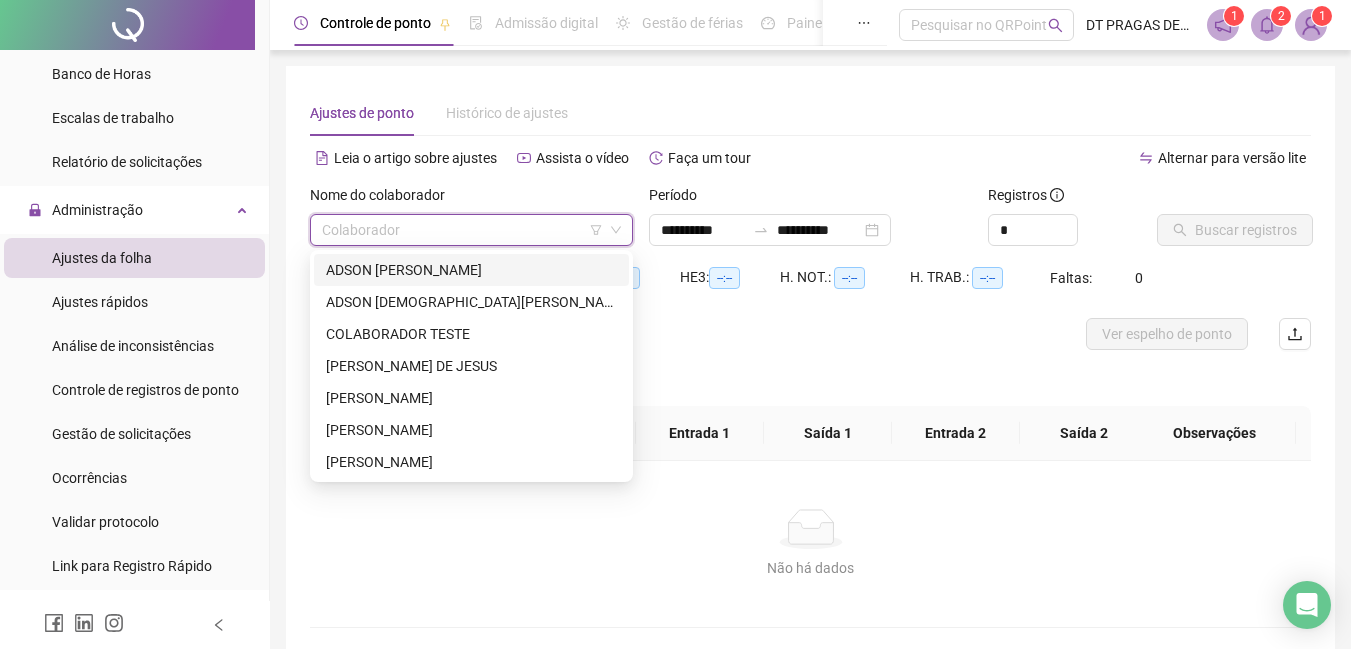 click on "ADSON [PERSON_NAME]" at bounding box center [471, 270] 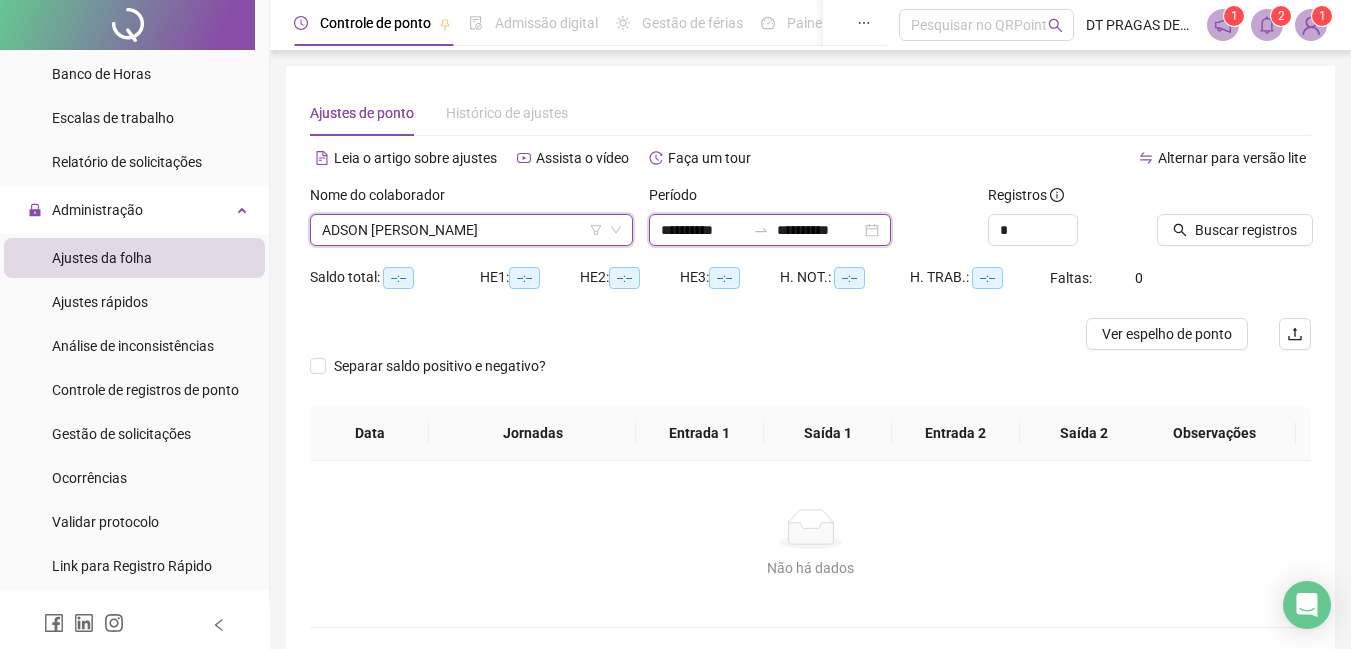 click on "**********" at bounding box center [703, 230] 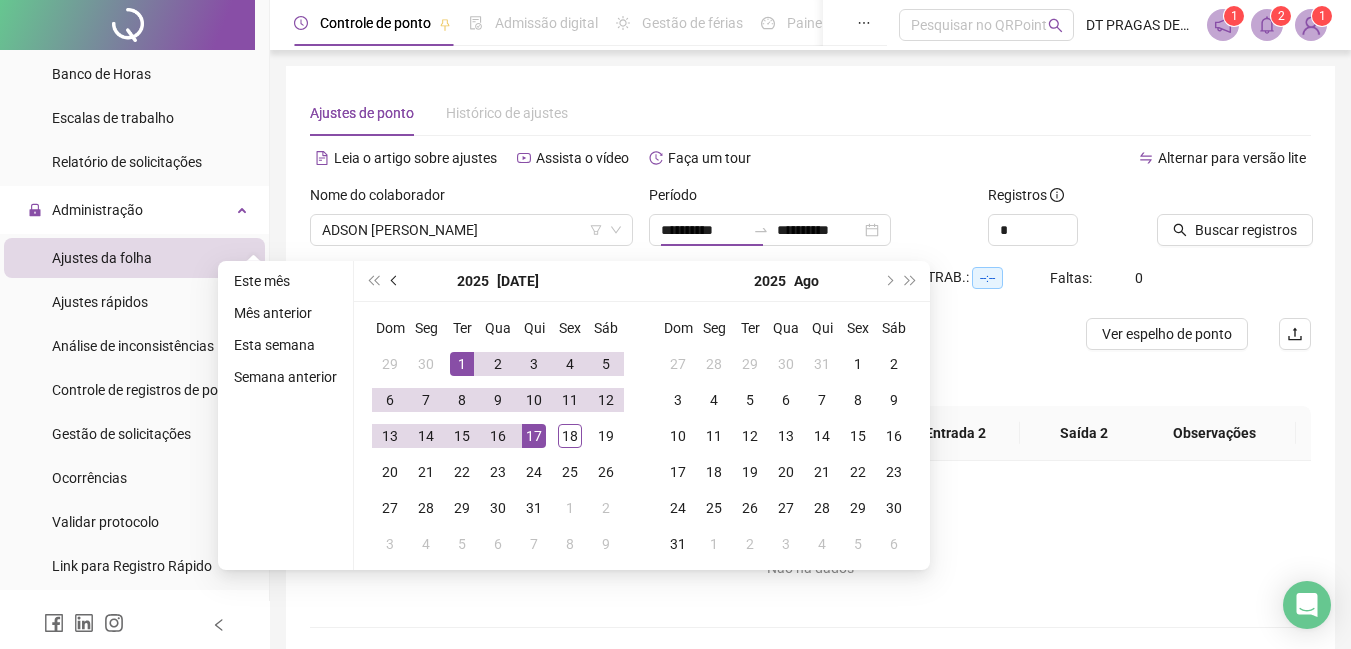 click at bounding box center [396, 281] 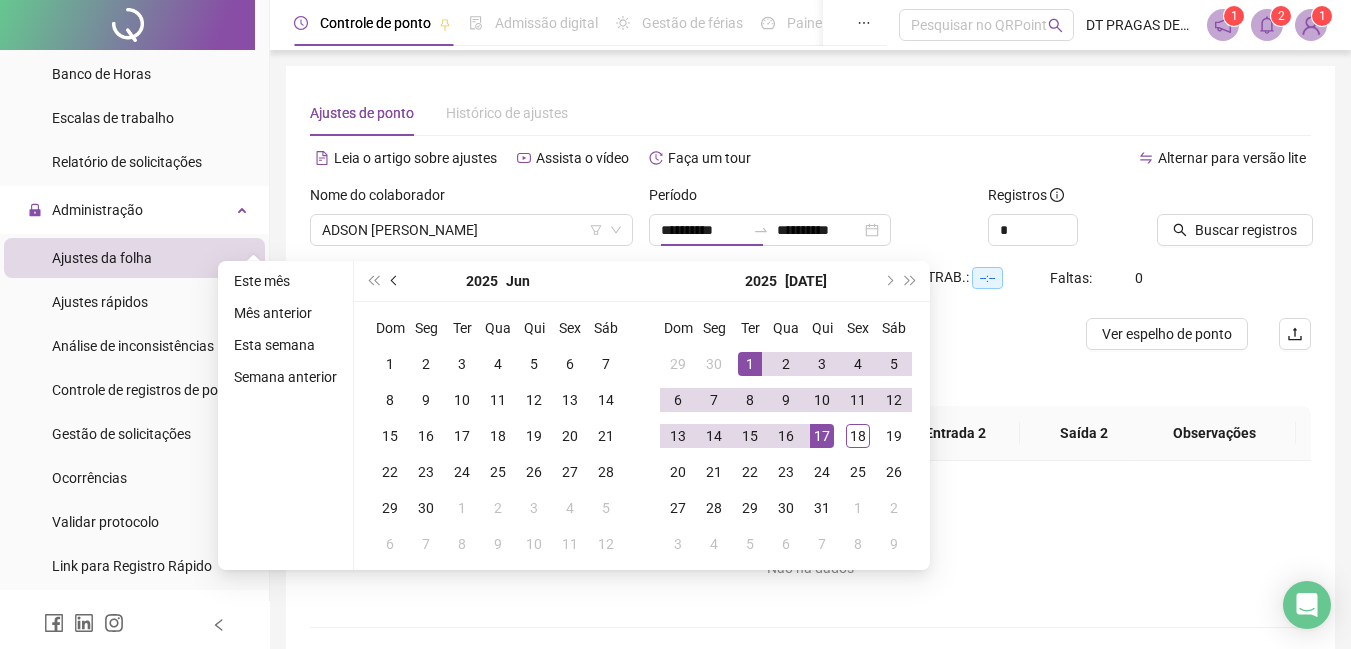 click at bounding box center (395, 281) 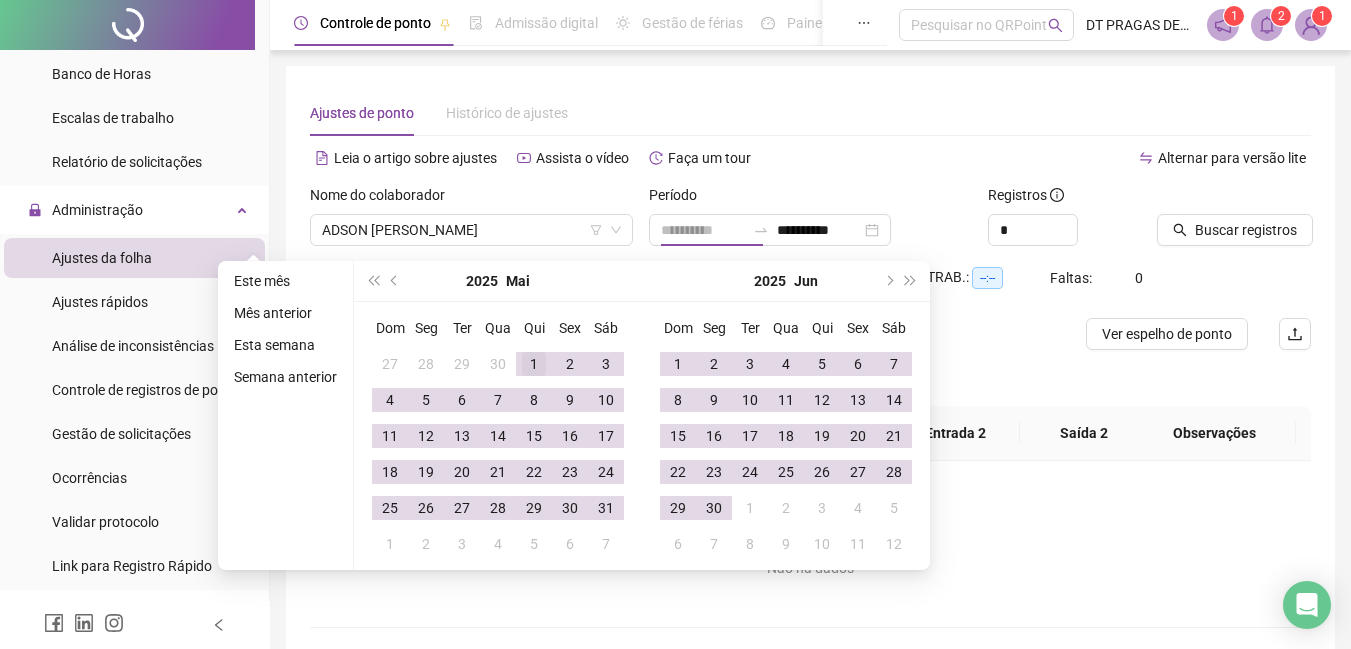 type on "**********" 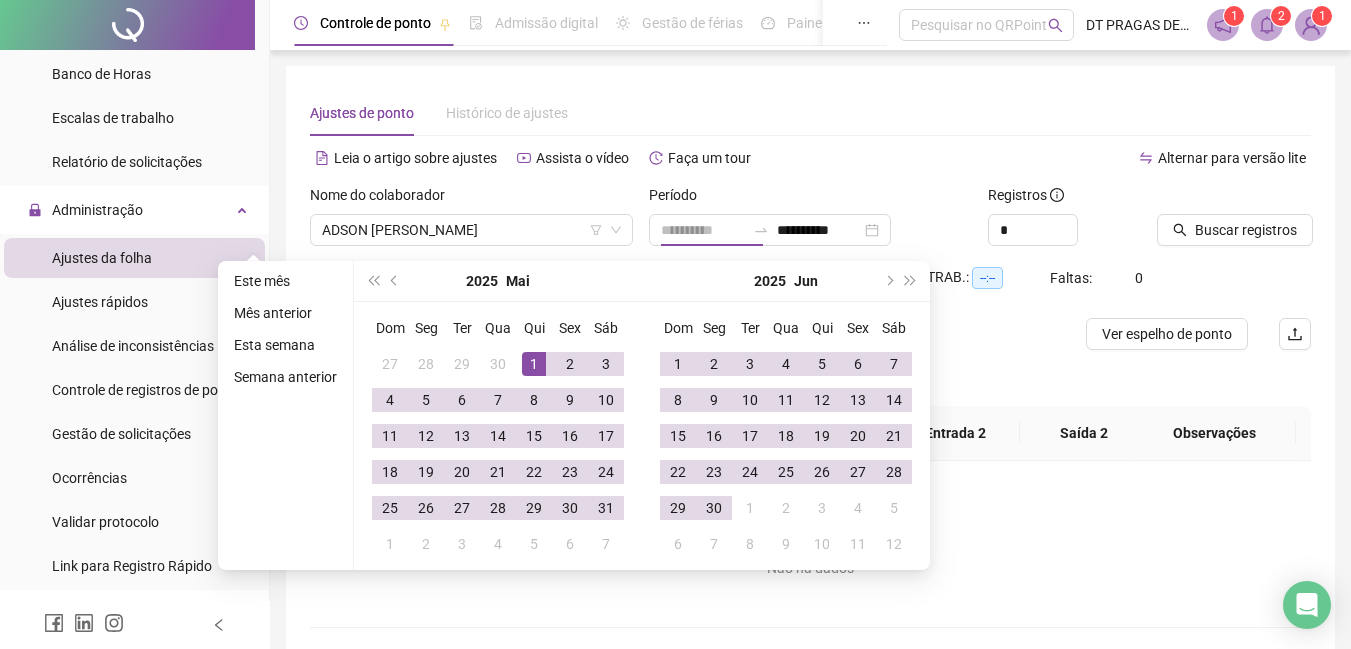 click on "1" at bounding box center [534, 364] 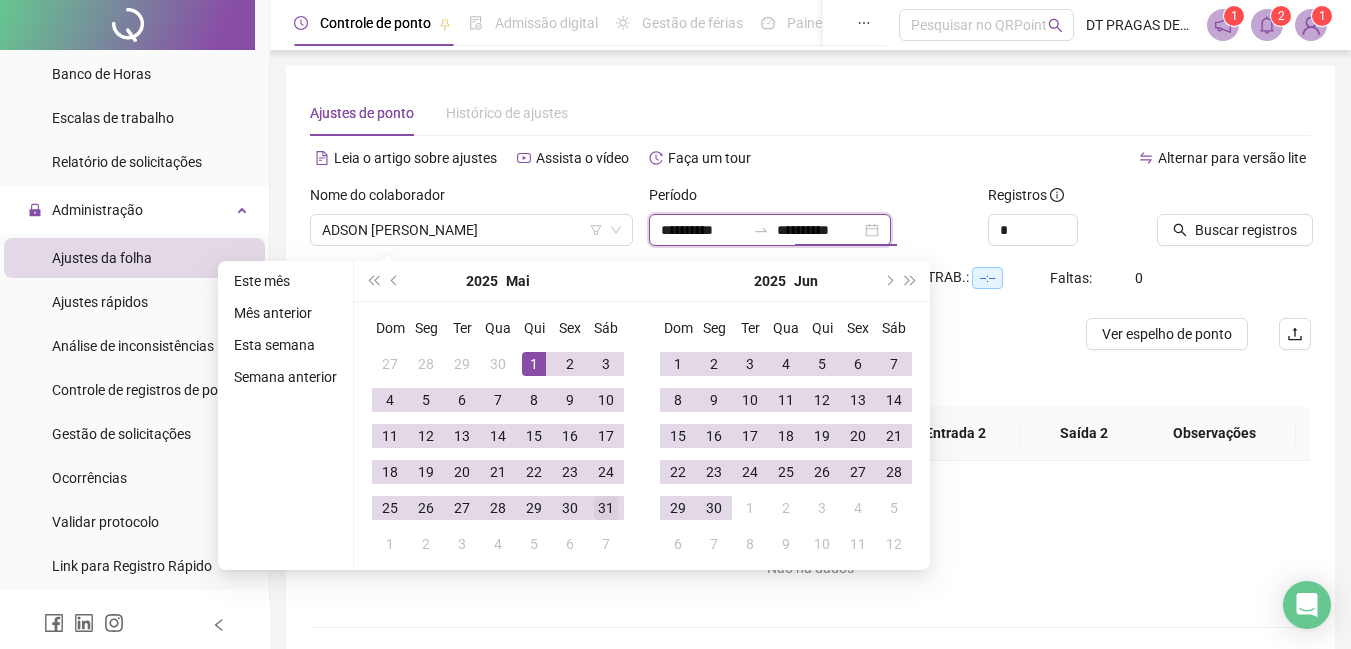 type on "**********" 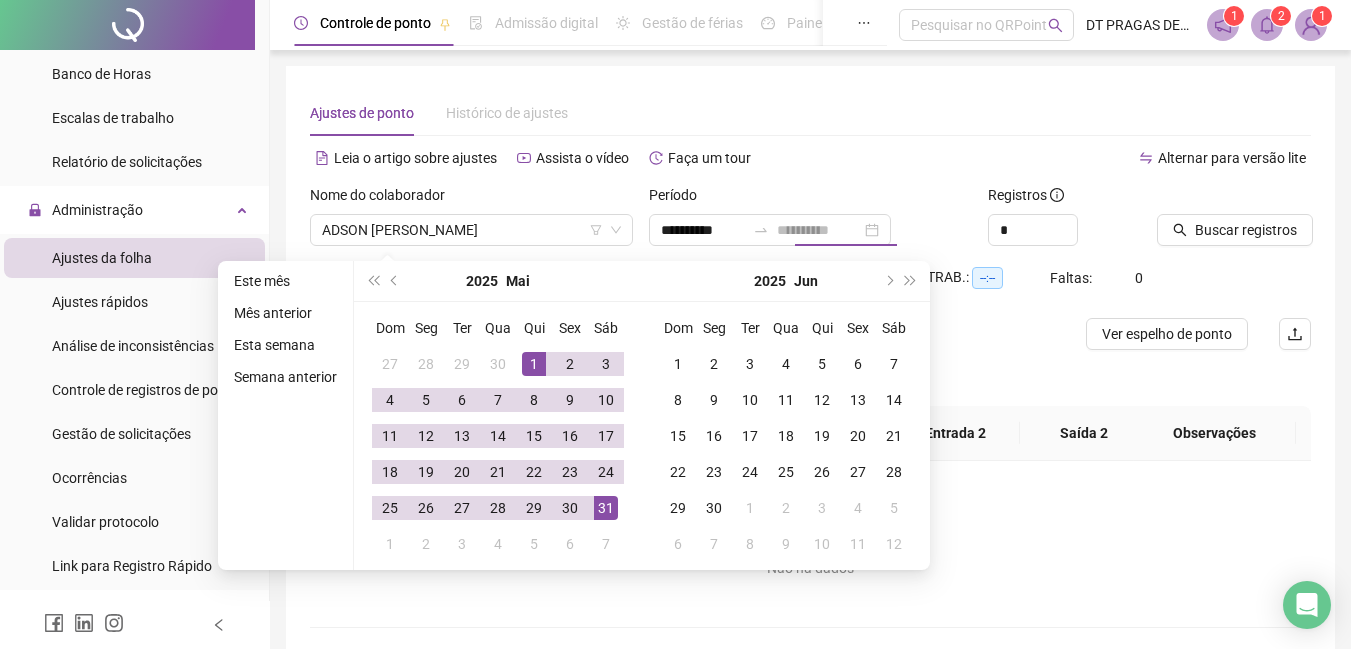 click on "31" at bounding box center (606, 508) 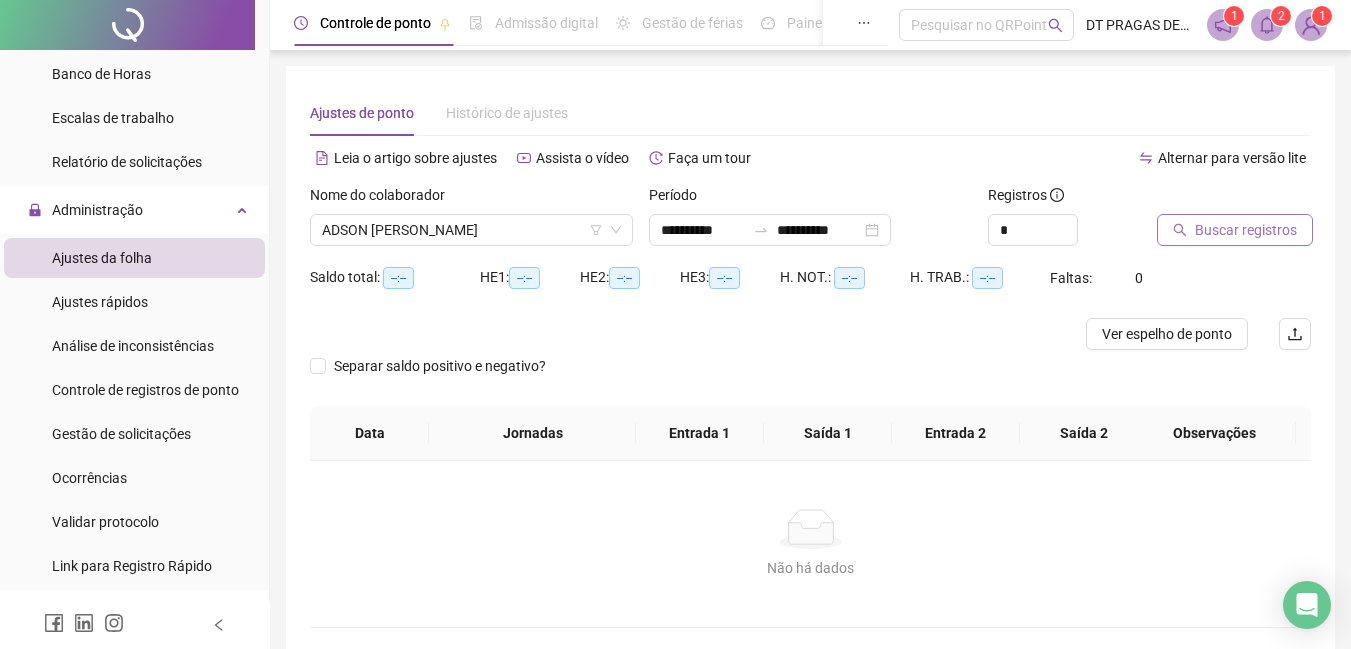 click on "Buscar registros" at bounding box center (1246, 230) 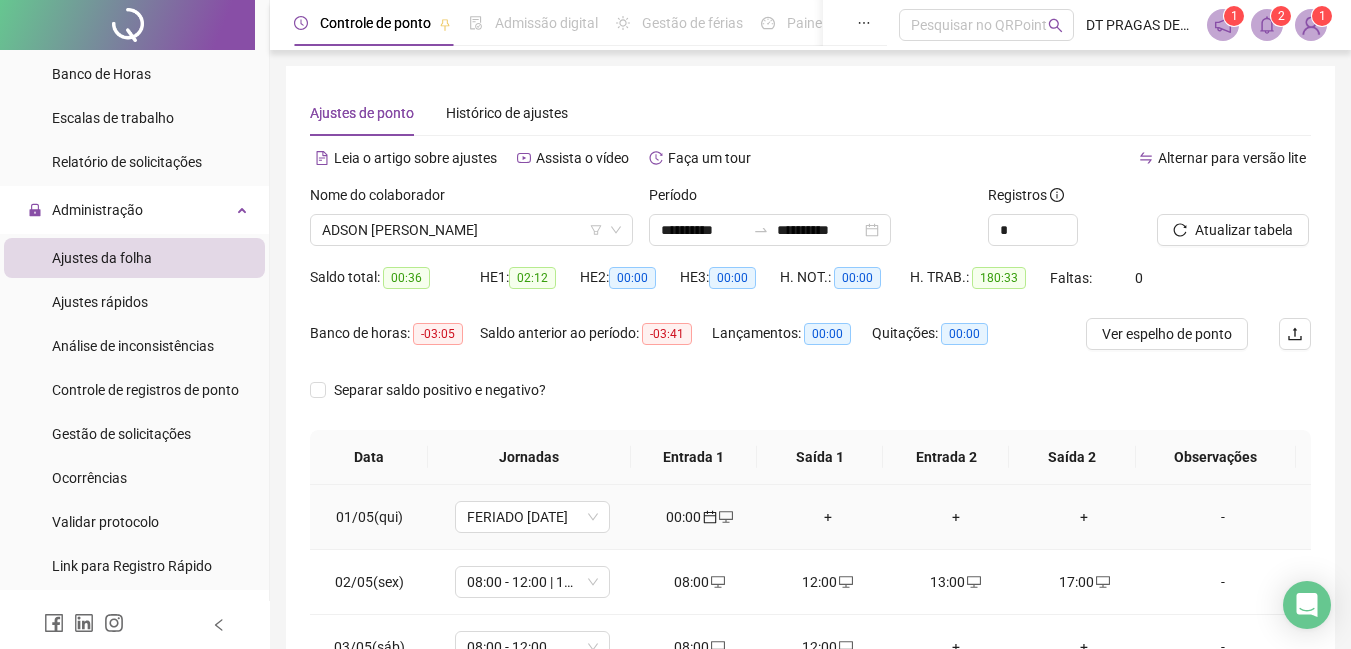 scroll, scrollTop: 100, scrollLeft: 0, axis: vertical 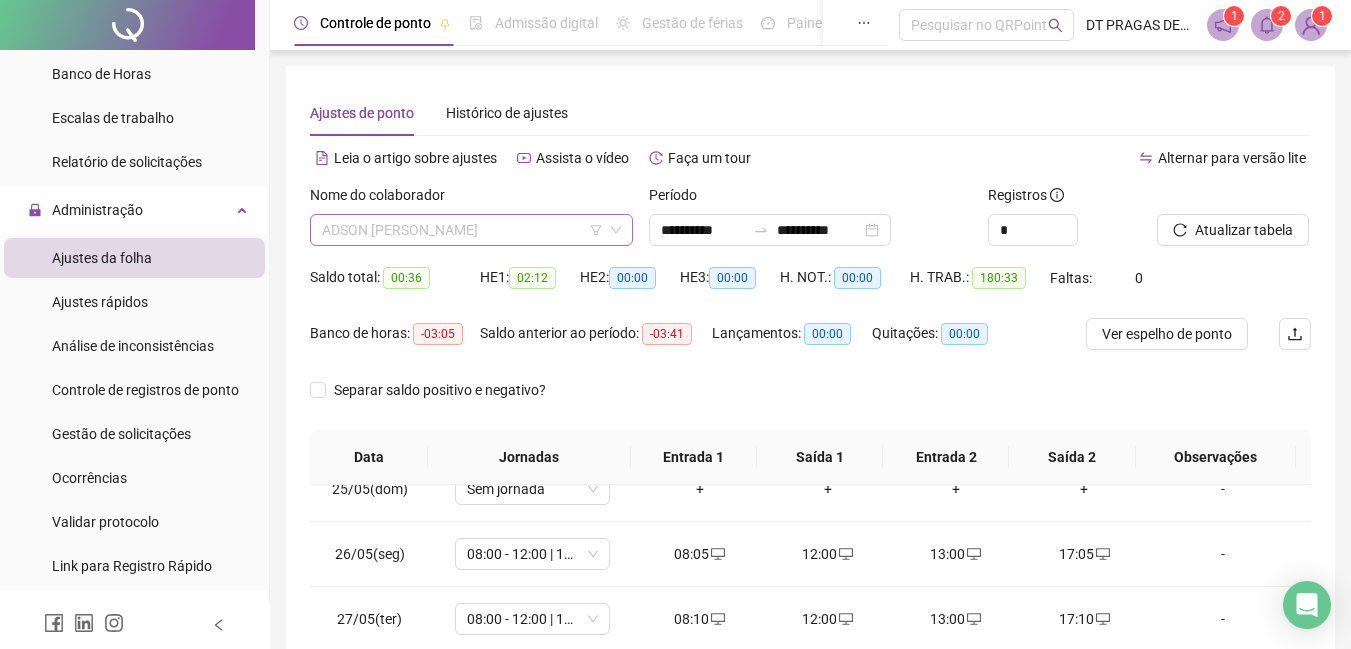click on "ADSON [PERSON_NAME]" at bounding box center [471, 230] 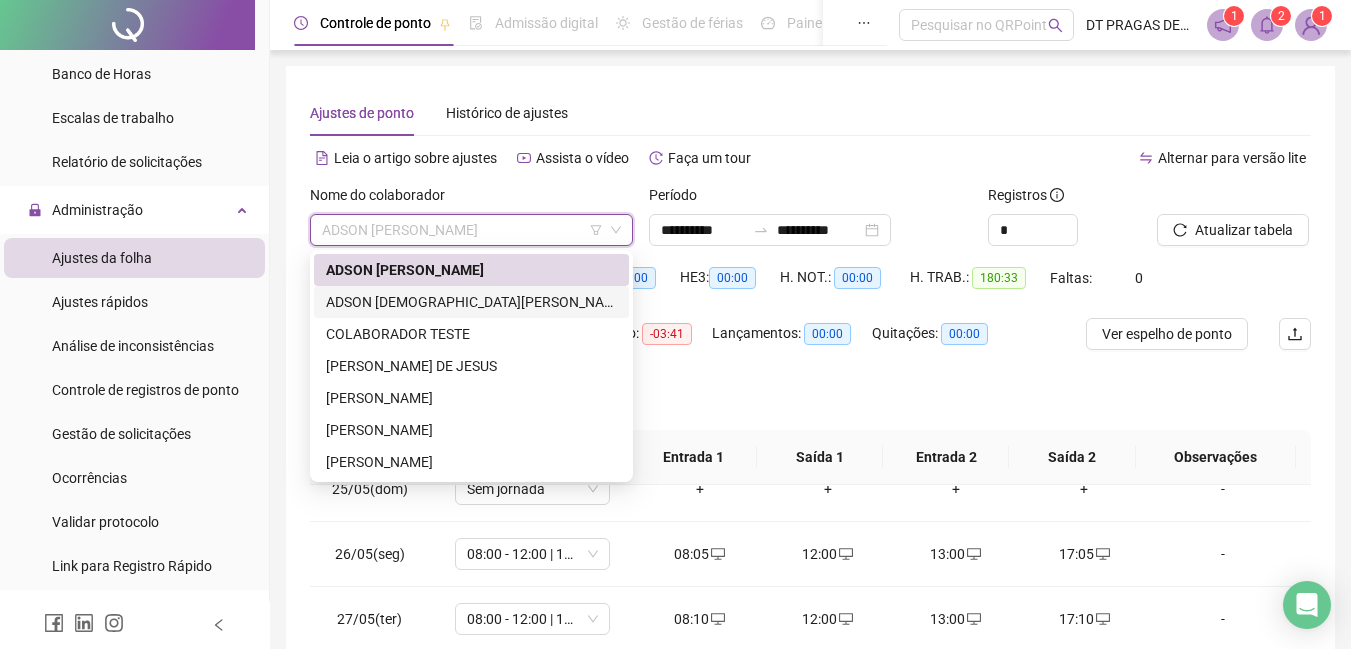 click on "ADSON [DEMOGRAPHIC_DATA][PERSON_NAME]" at bounding box center [471, 302] 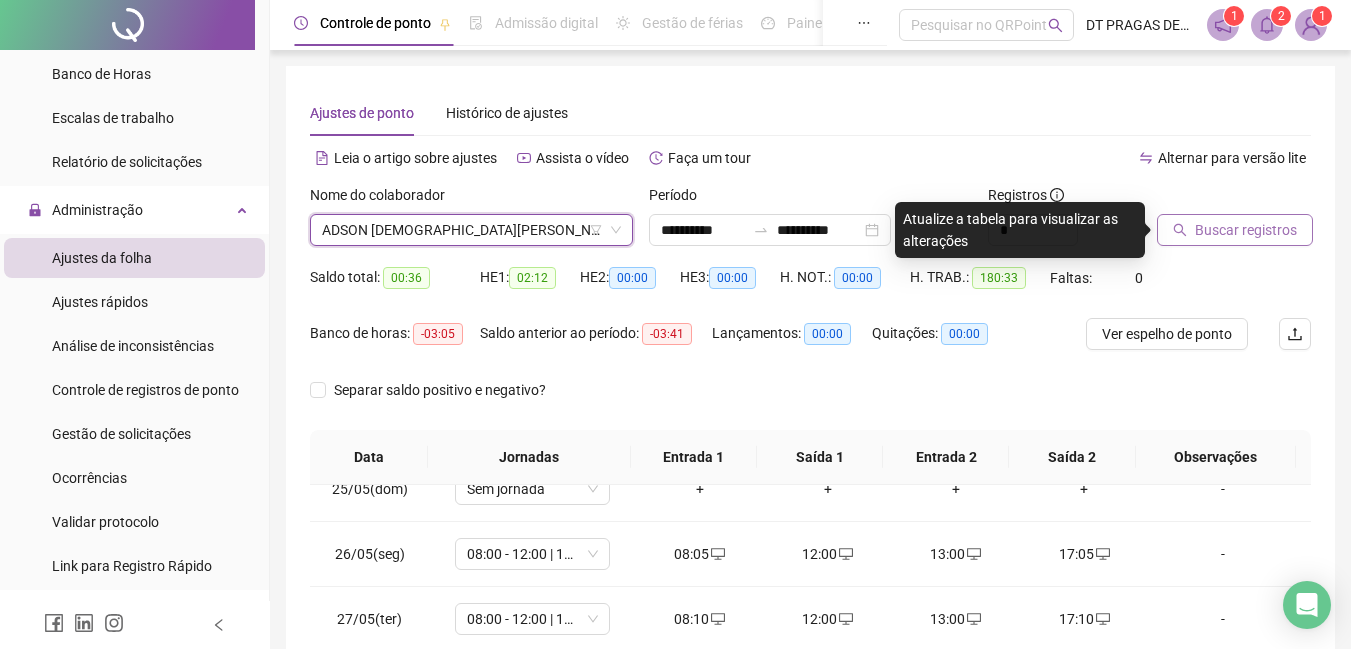 click on "Buscar registros" at bounding box center [1246, 230] 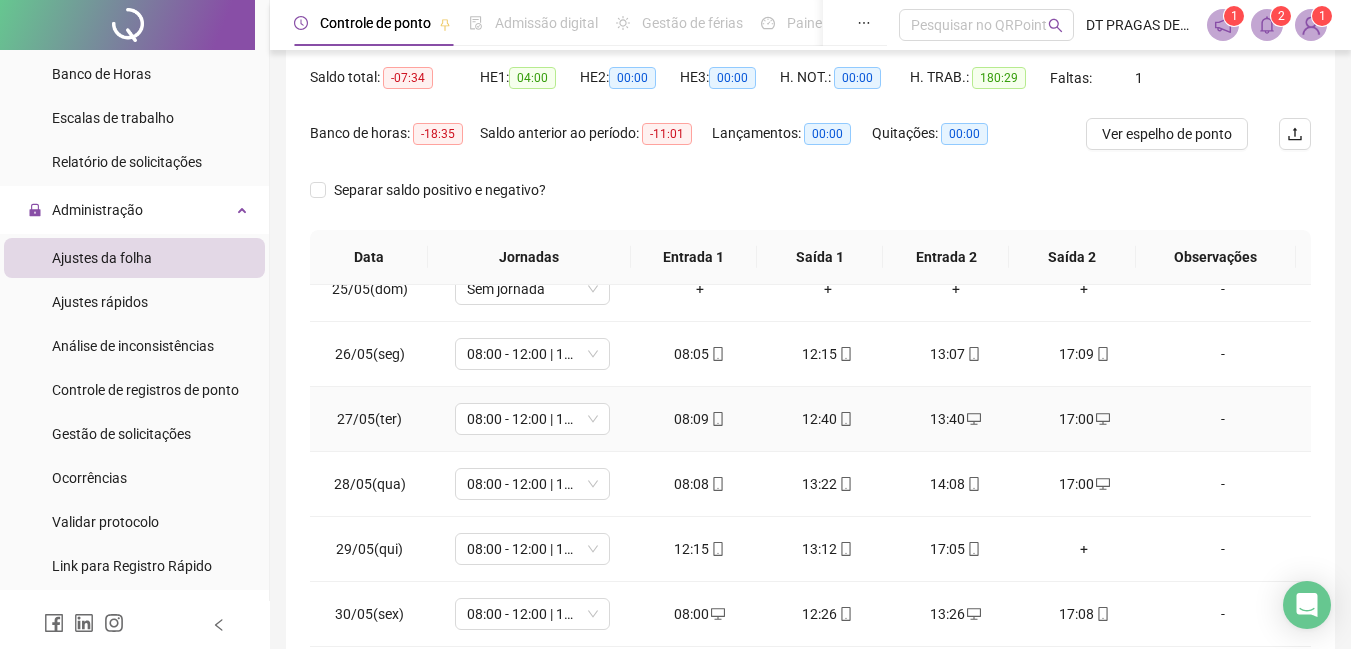 scroll, scrollTop: 300, scrollLeft: 0, axis: vertical 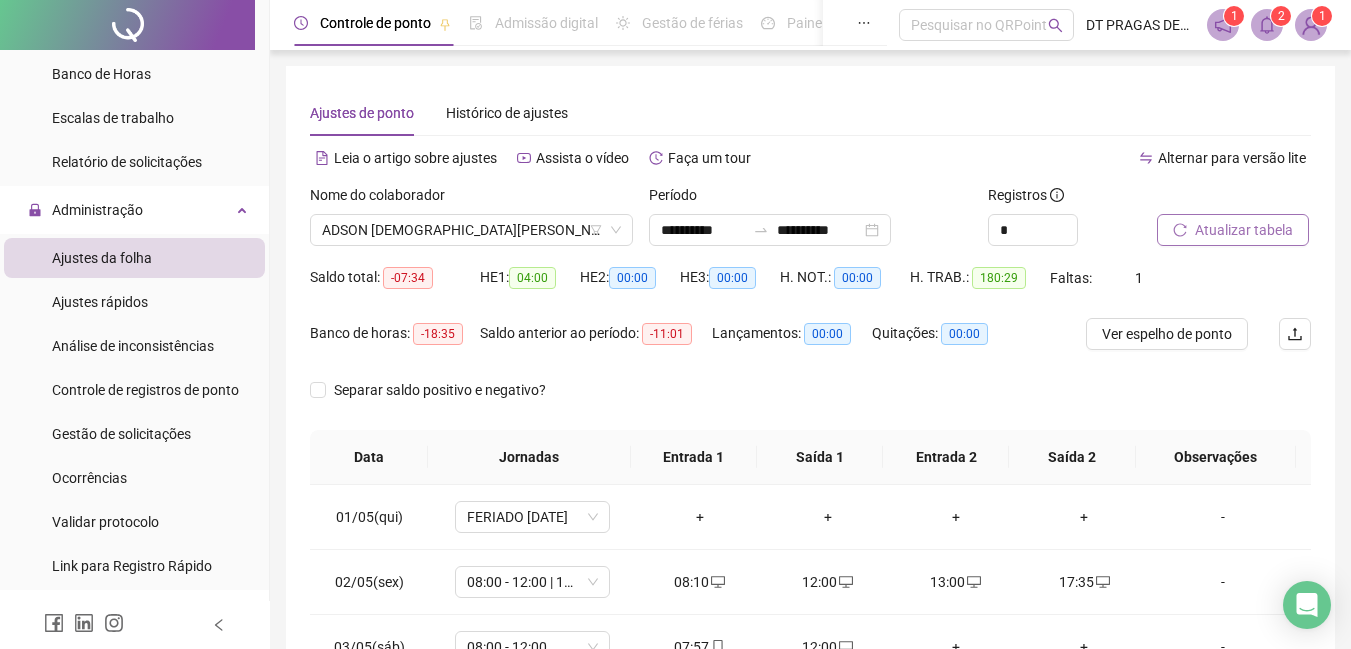 click on "Atualizar tabela" at bounding box center [1244, 230] 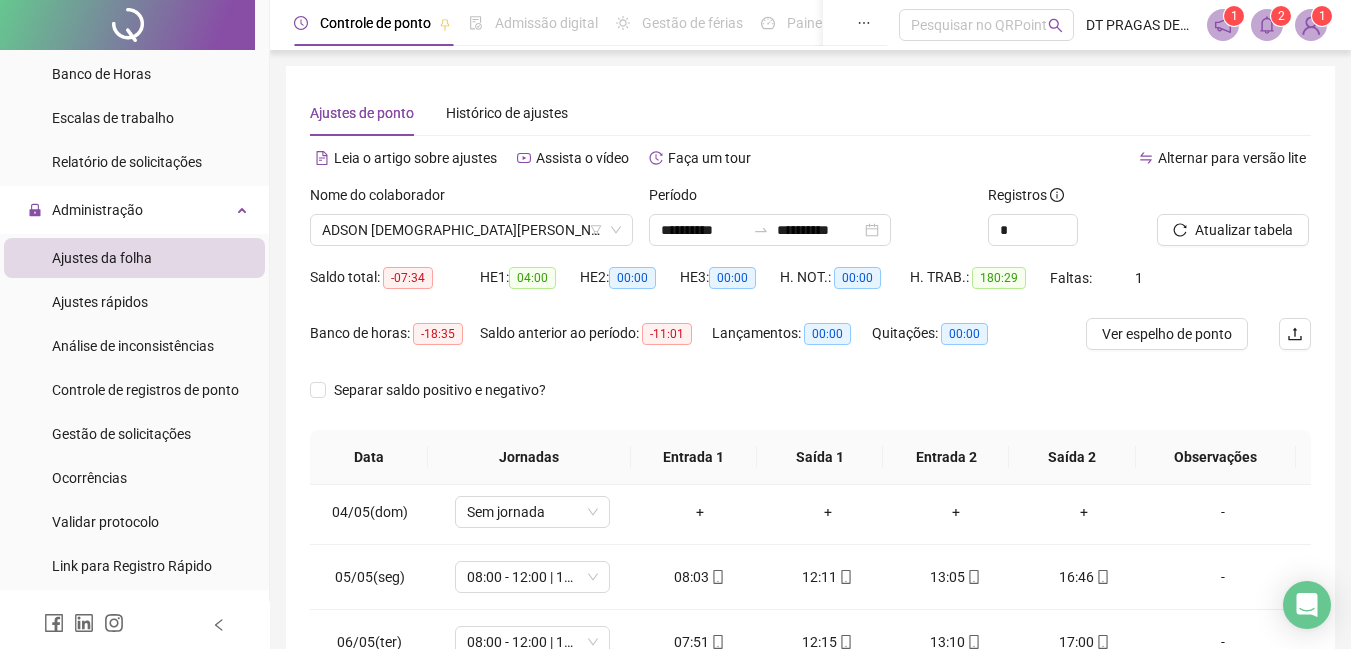 scroll, scrollTop: 0, scrollLeft: 0, axis: both 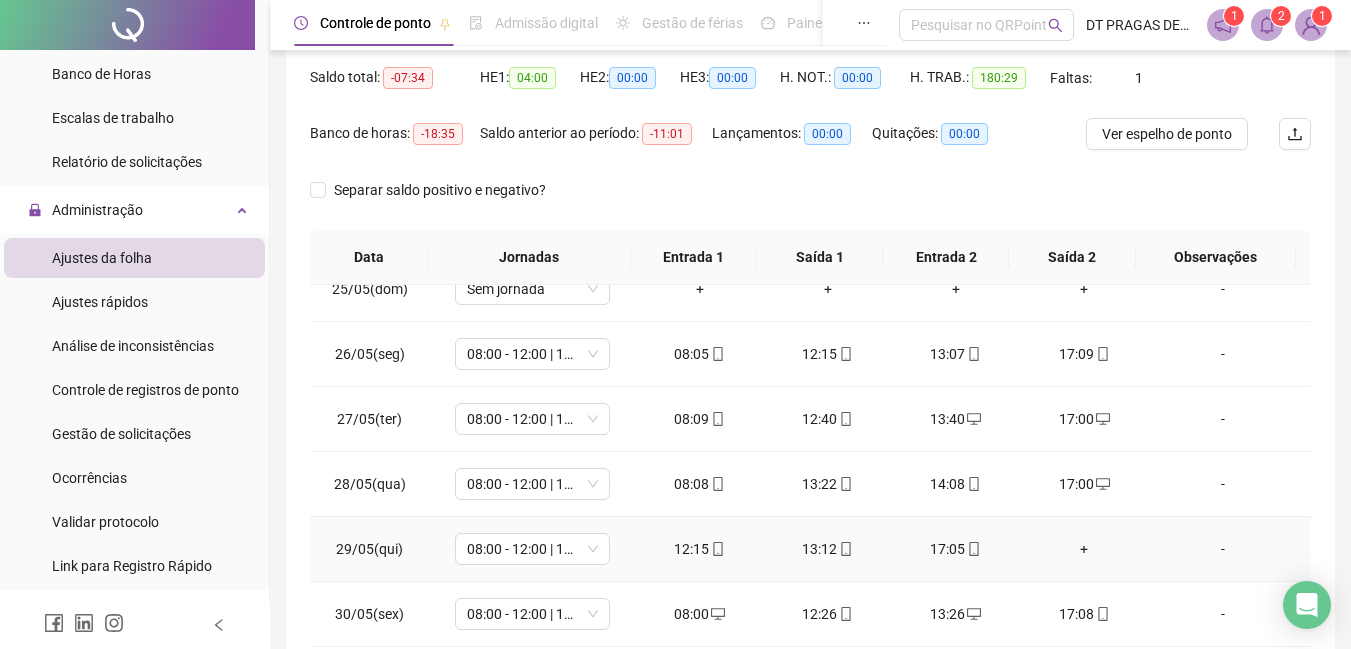 type 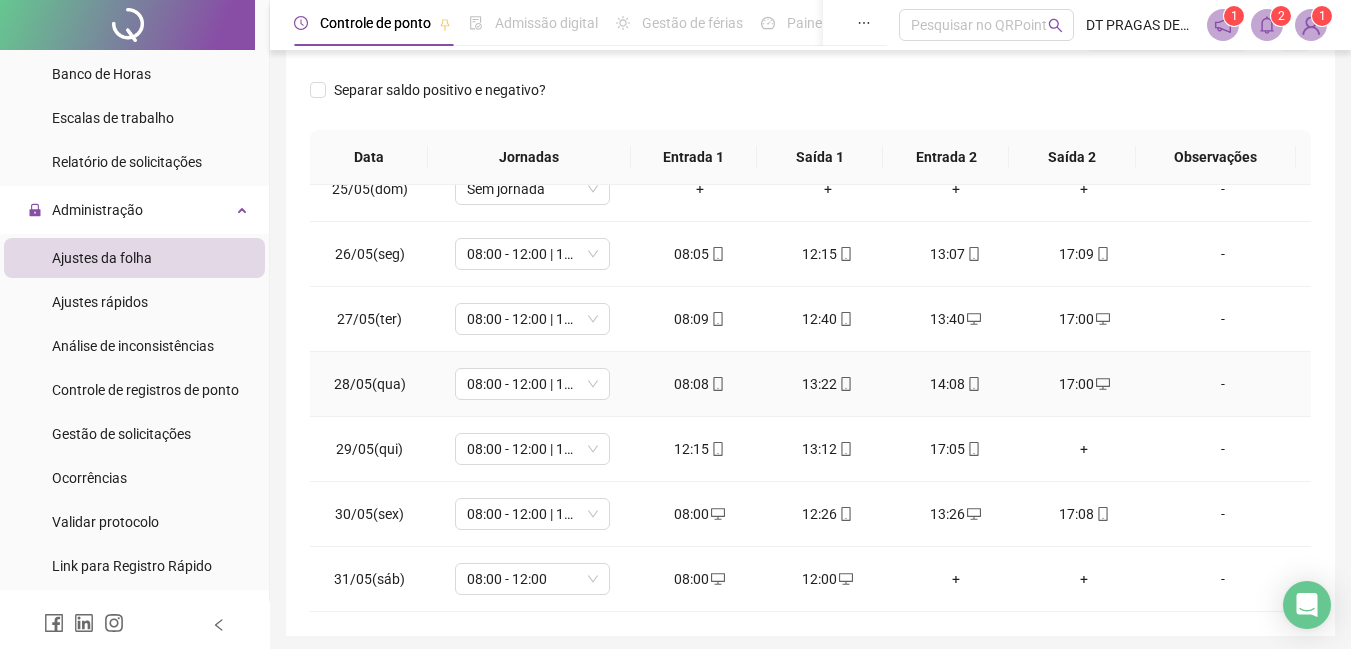 scroll, scrollTop: 373, scrollLeft: 0, axis: vertical 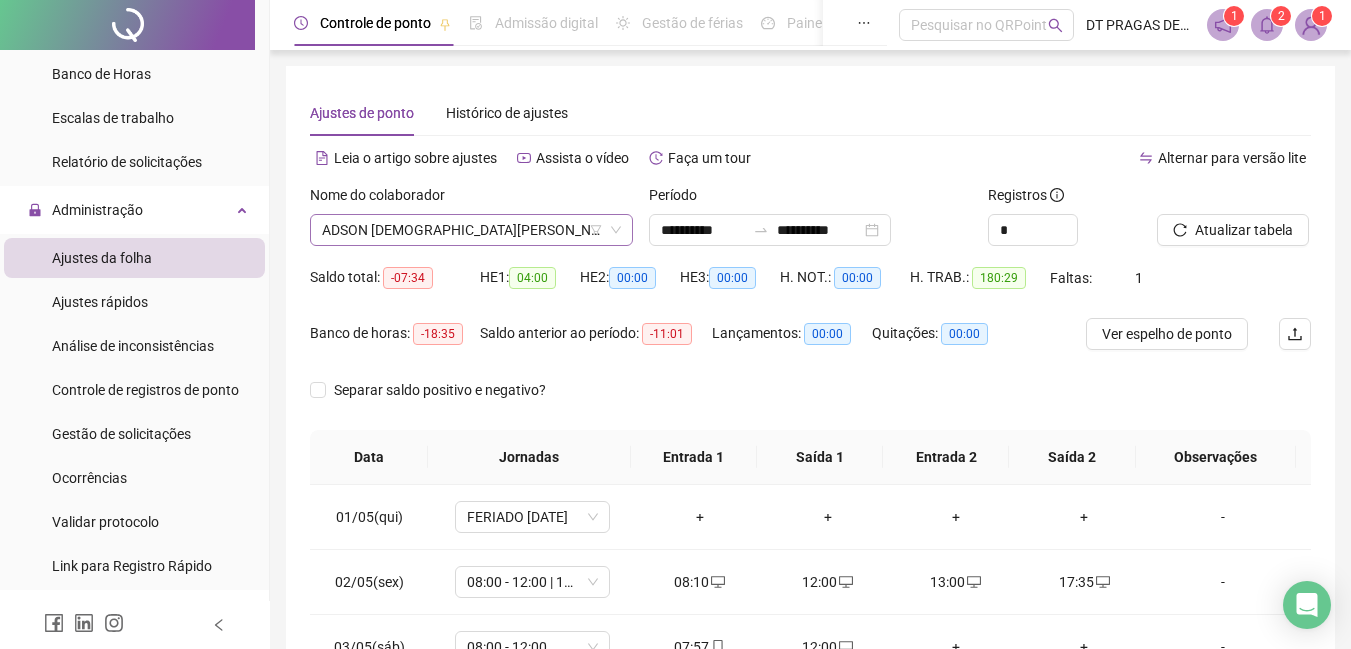 click on "ADSON [DEMOGRAPHIC_DATA][PERSON_NAME]" at bounding box center (471, 230) 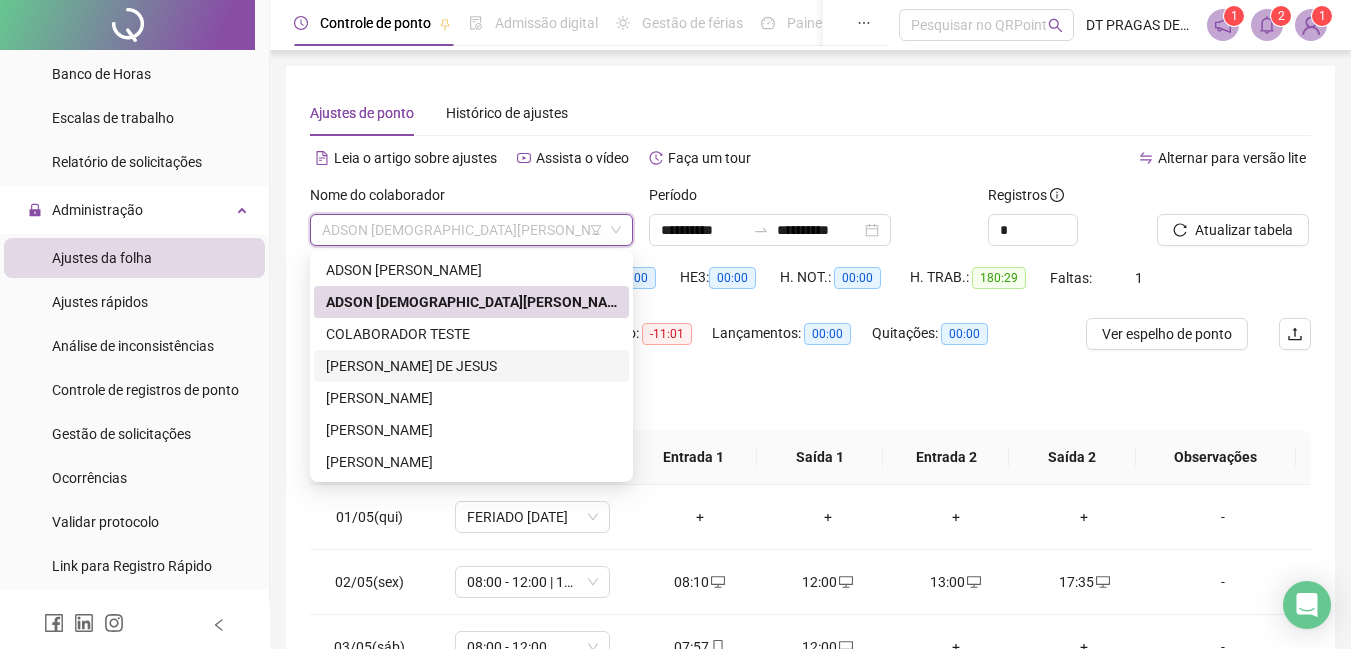 click on "[PERSON_NAME] DE JESUS" at bounding box center (471, 366) 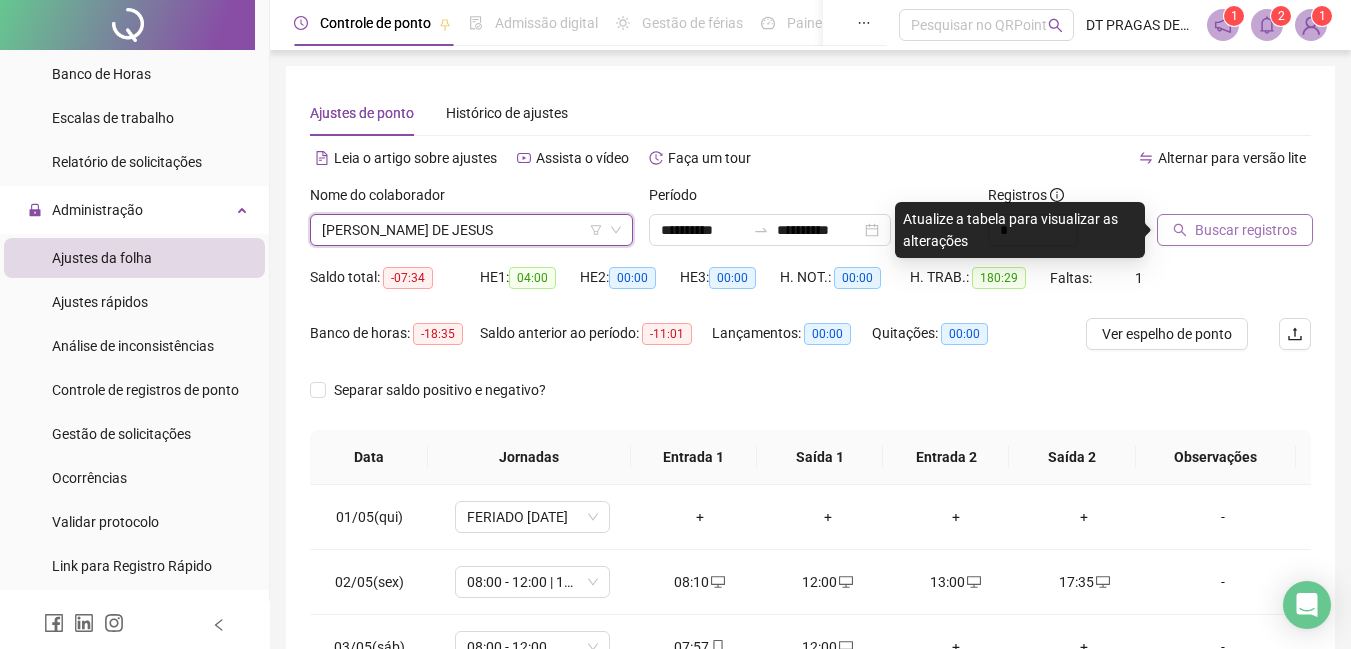 click on "Buscar registros" at bounding box center [1235, 230] 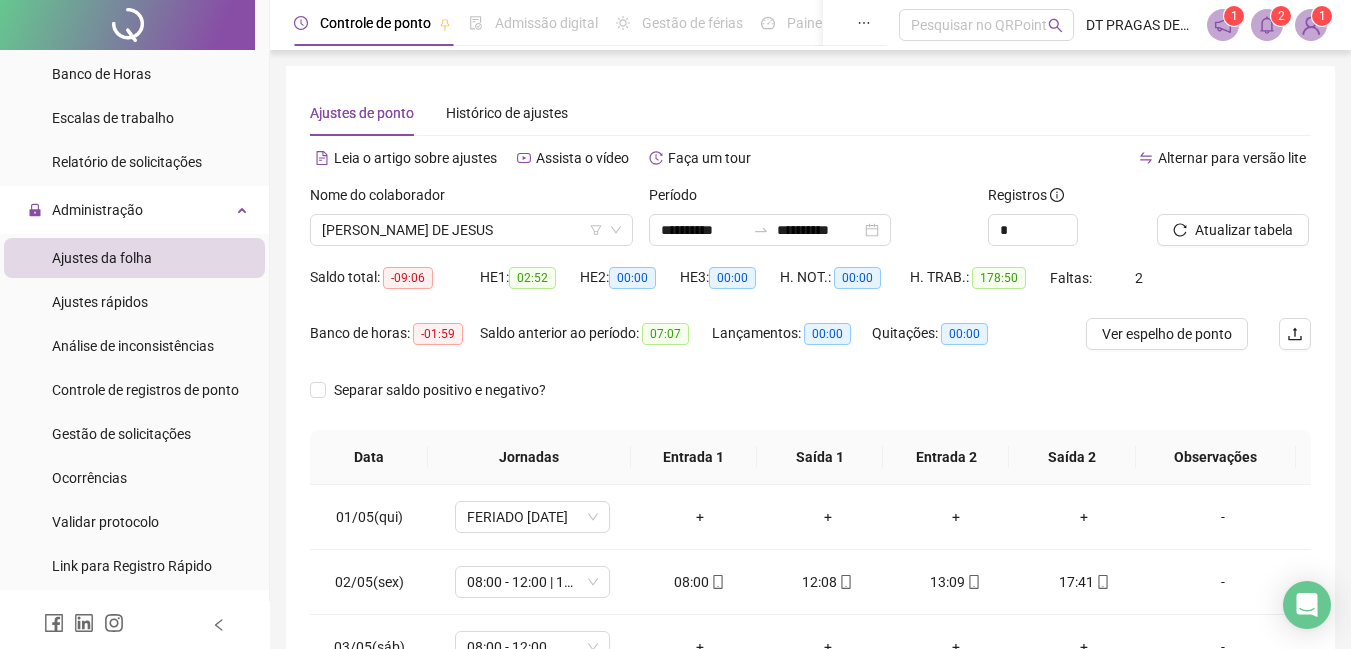 scroll, scrollTop: 200, scrollLeft: 0, axis: vertical 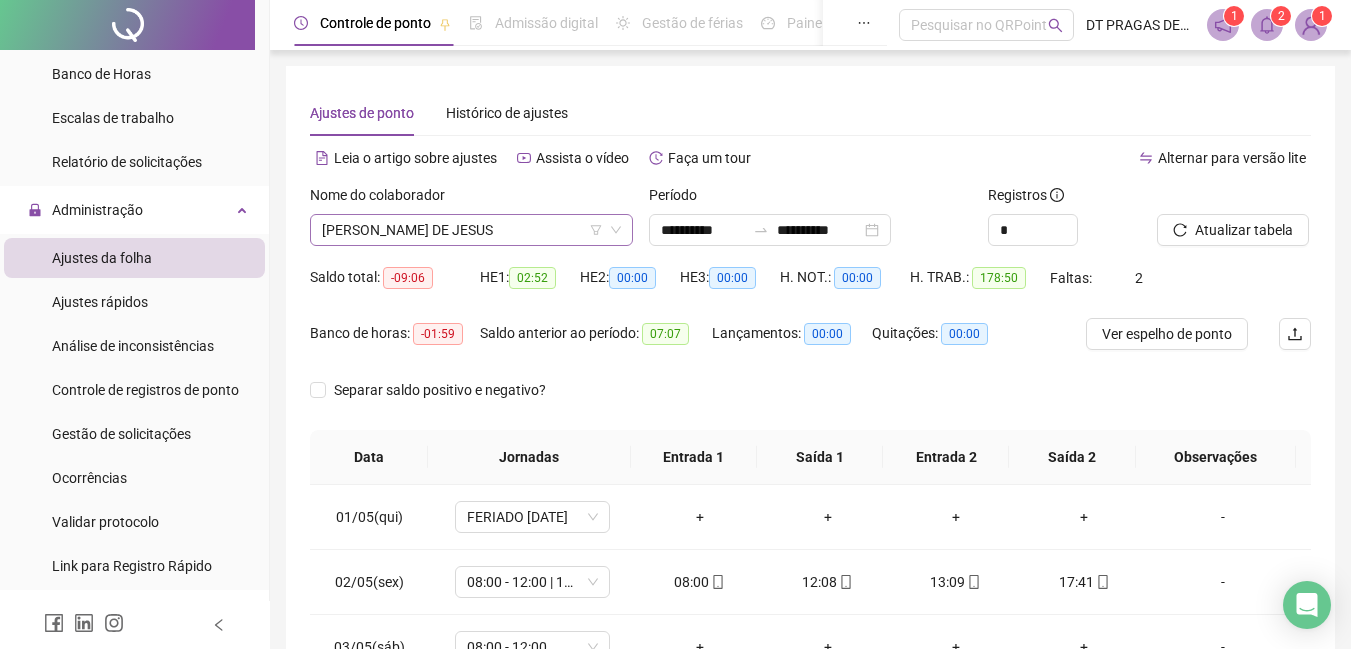 click on "[PERSON_NAME] DE JESUS" at bounding box center (471, 230) 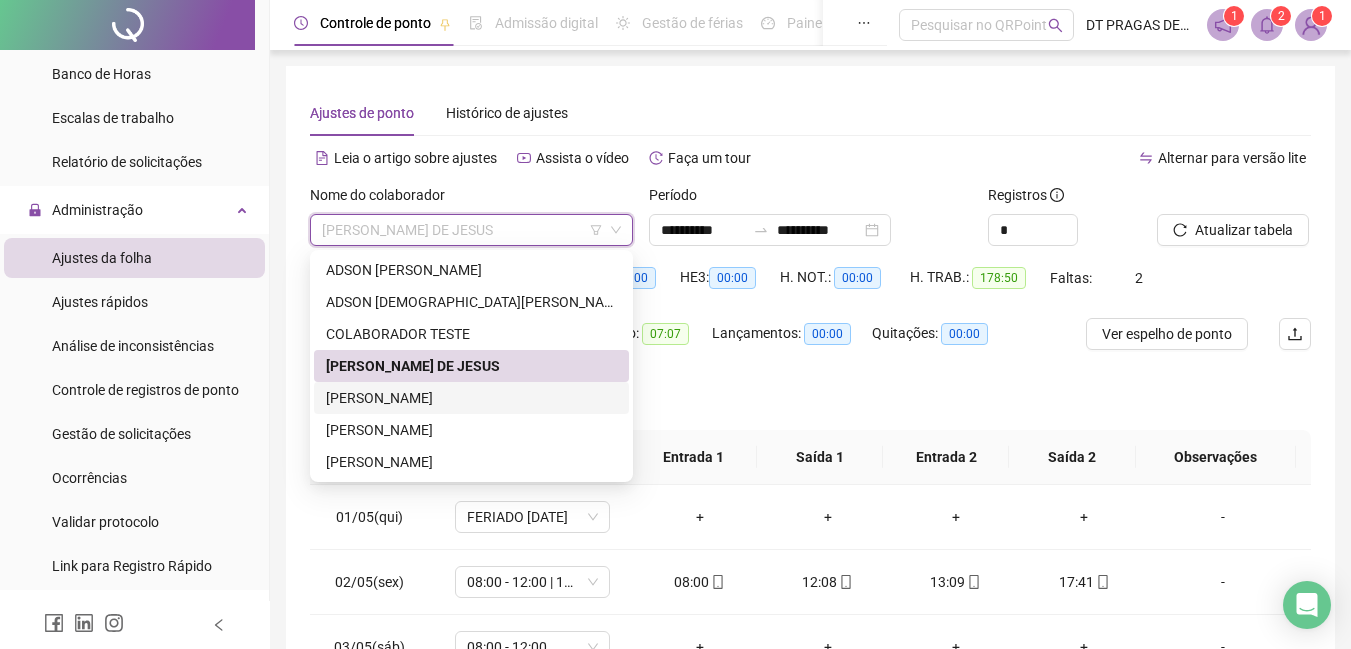click on "[PERSON_NAME]" at bounding box center (471, 398) 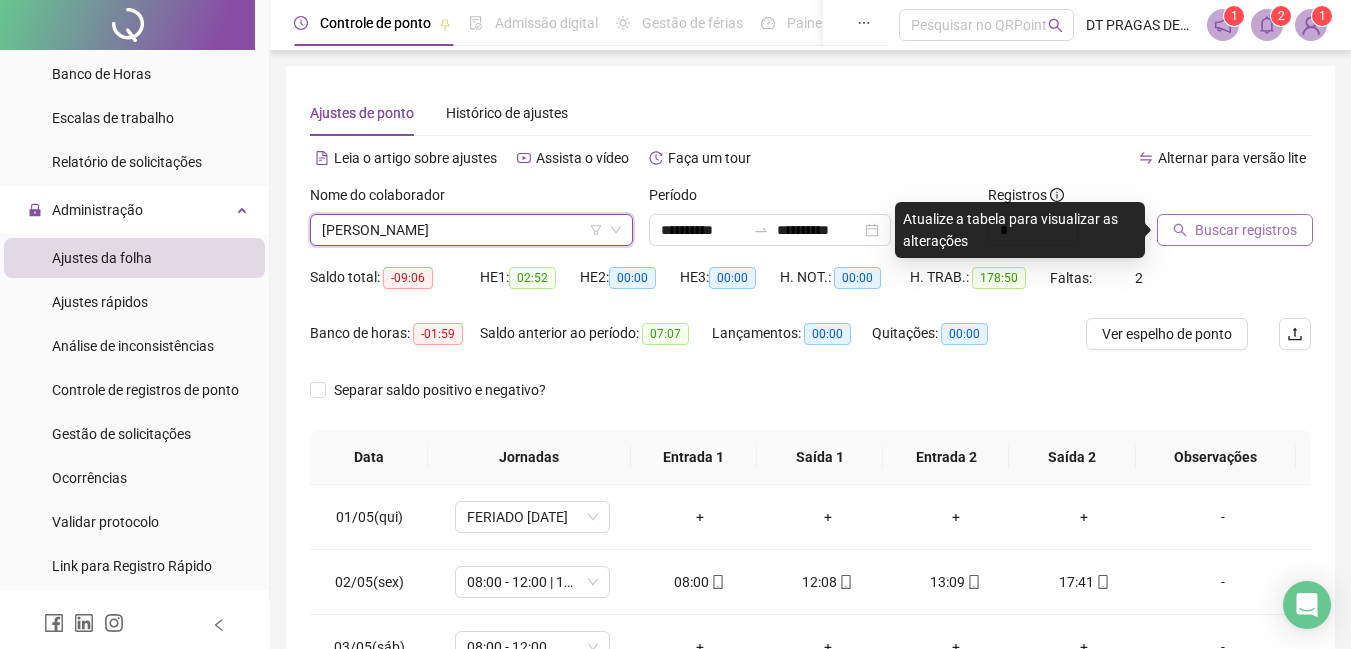 click on "Buscar registros" at bounding box center [1235, 230] 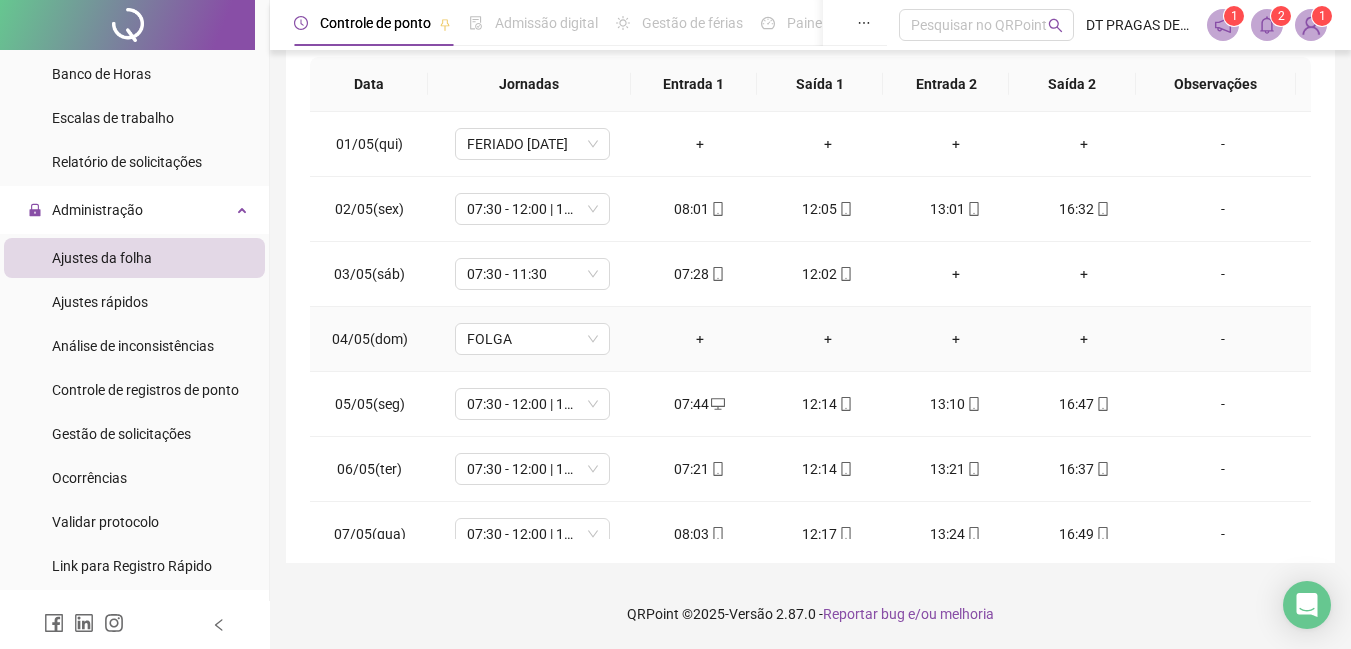 scroll, scrollTop: 173, scrollLeft: 0, axis: vertical 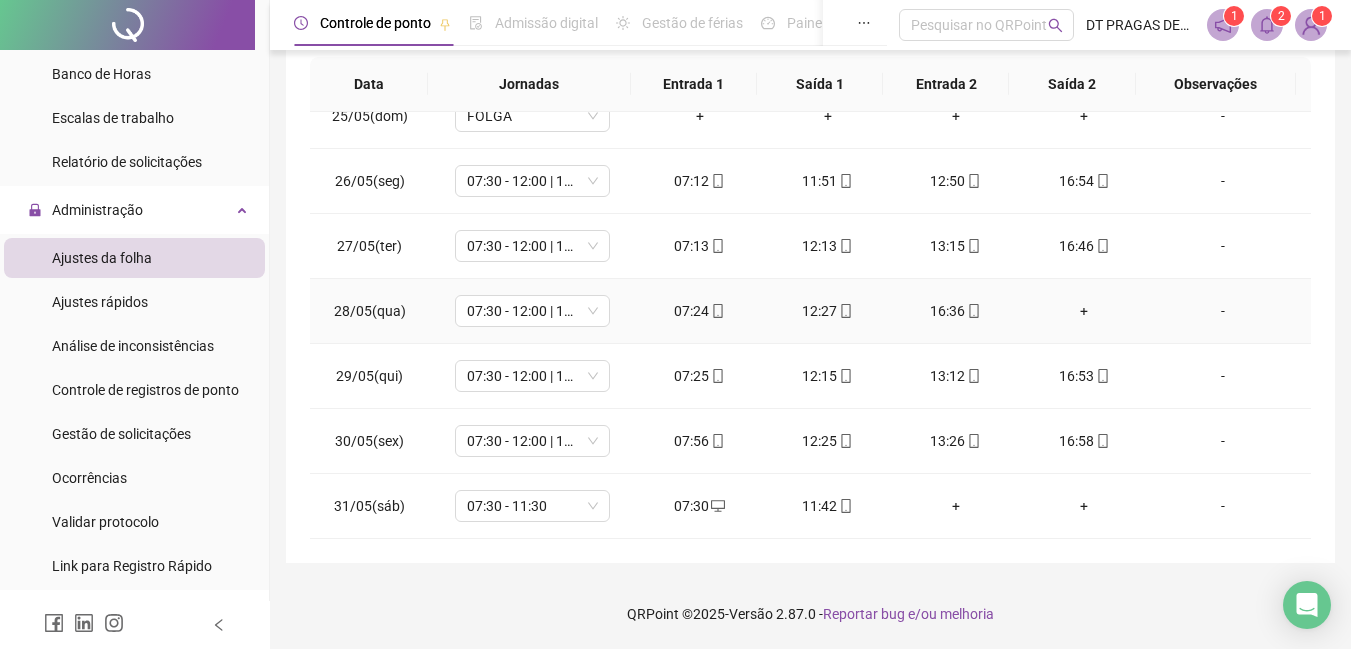 click on "+" at bounding box center [1084, 311] 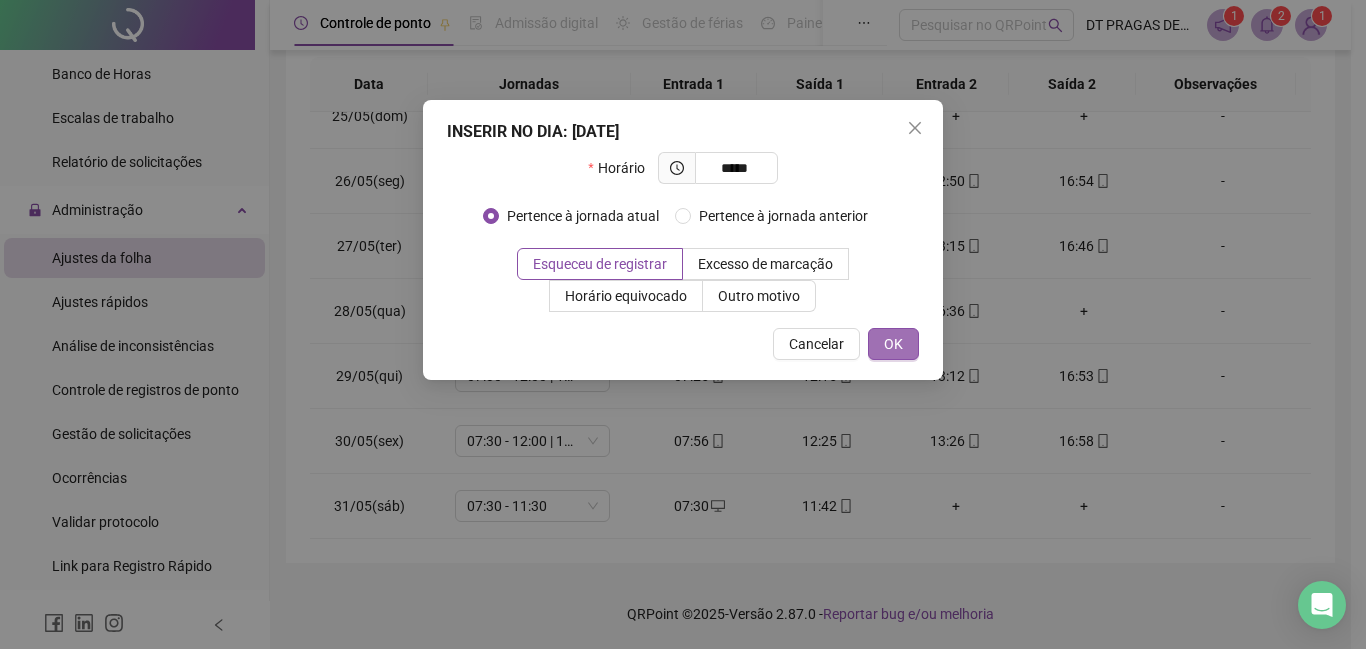 type on "*****" 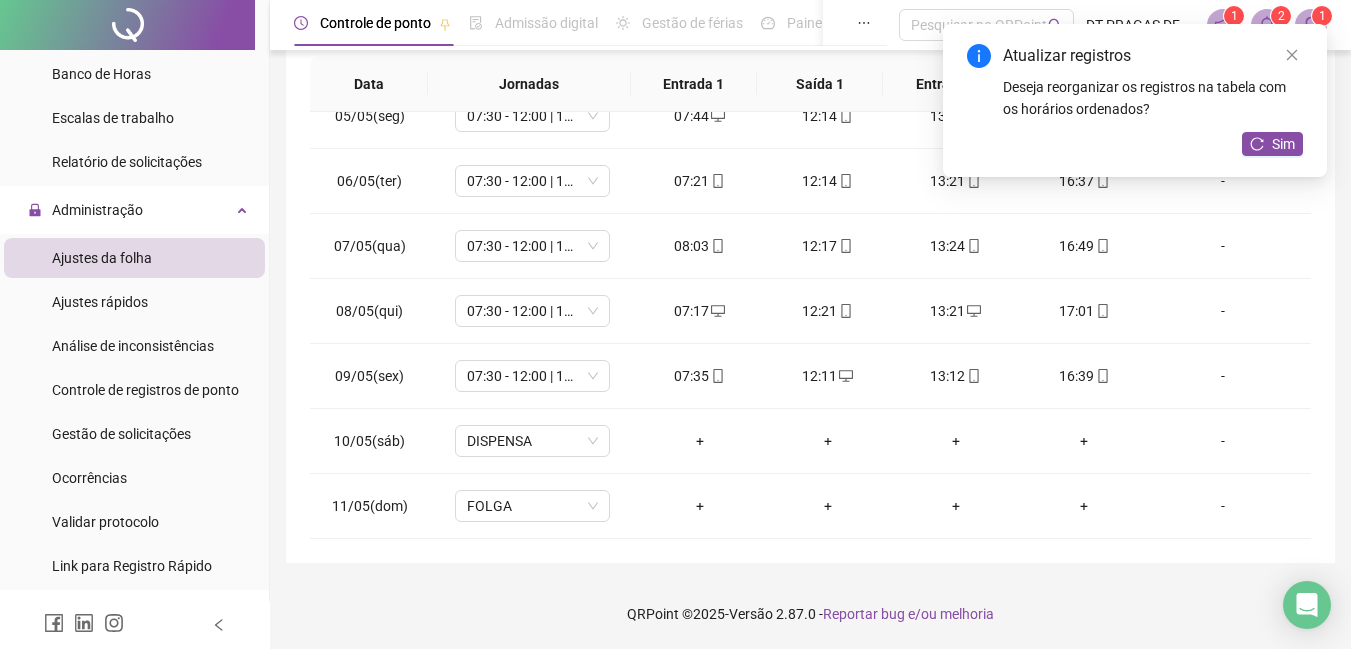 scroll, scrollTop: 0, scrollLeft: 0, axis: both 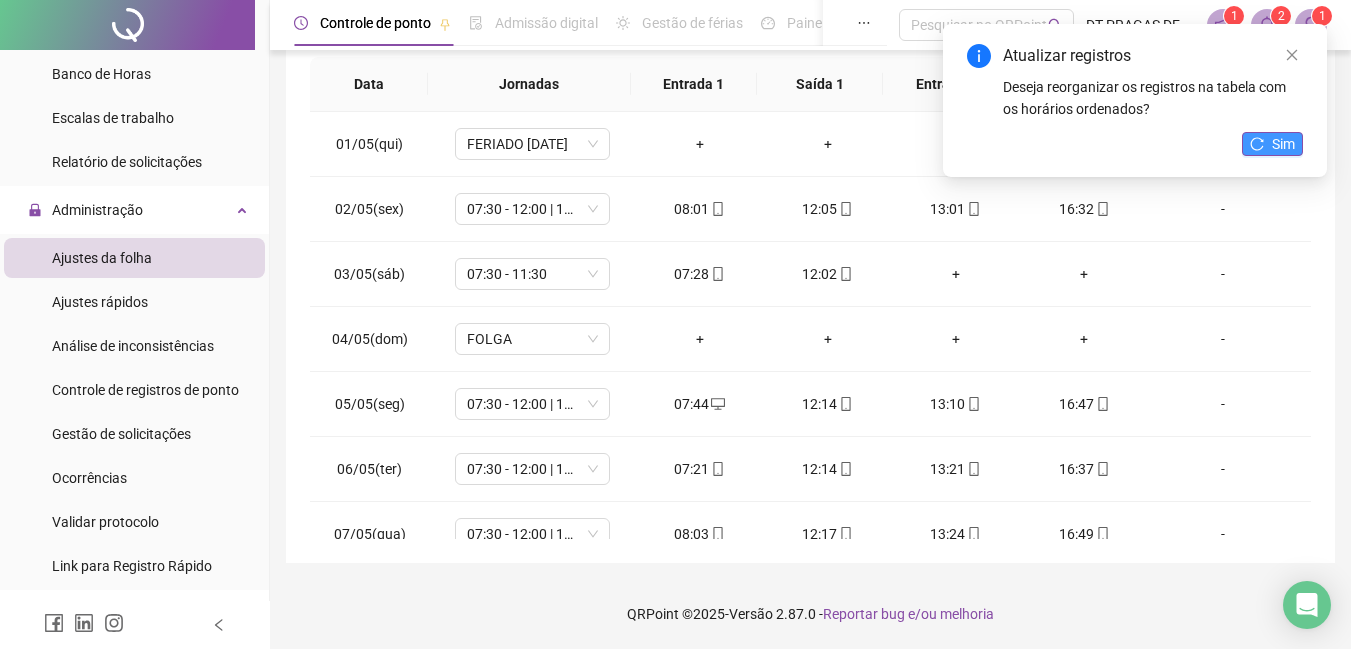 click on "Sim" at bounding box center [1283, 144] 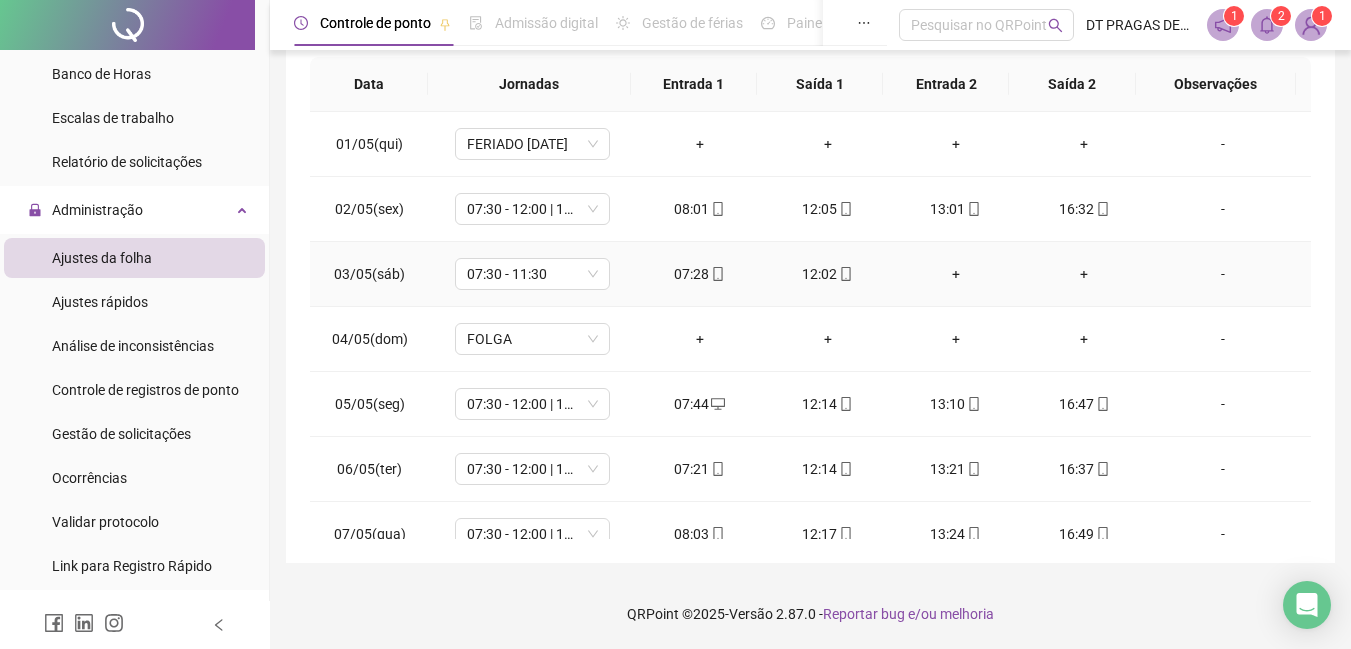 scroll, scrollTop: 0, scrollLeft: 0, axis: both 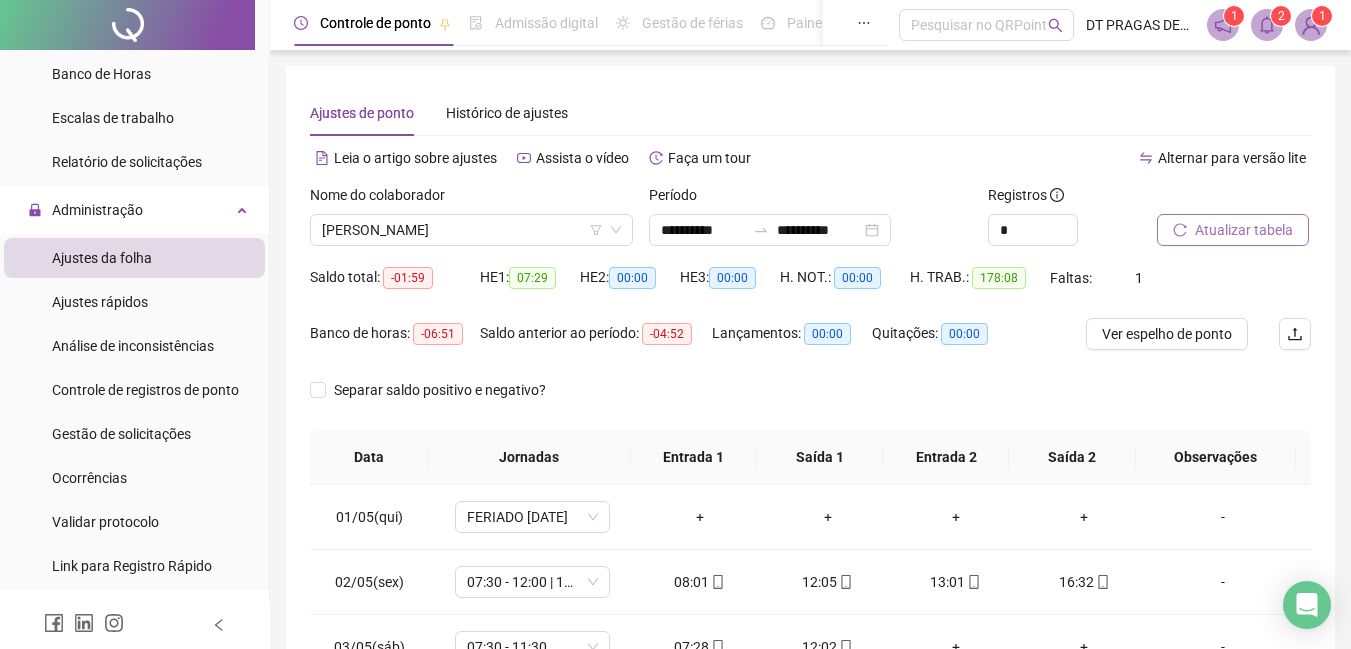 click on "Atualizar tabela" at bounding box center [1244, 230] 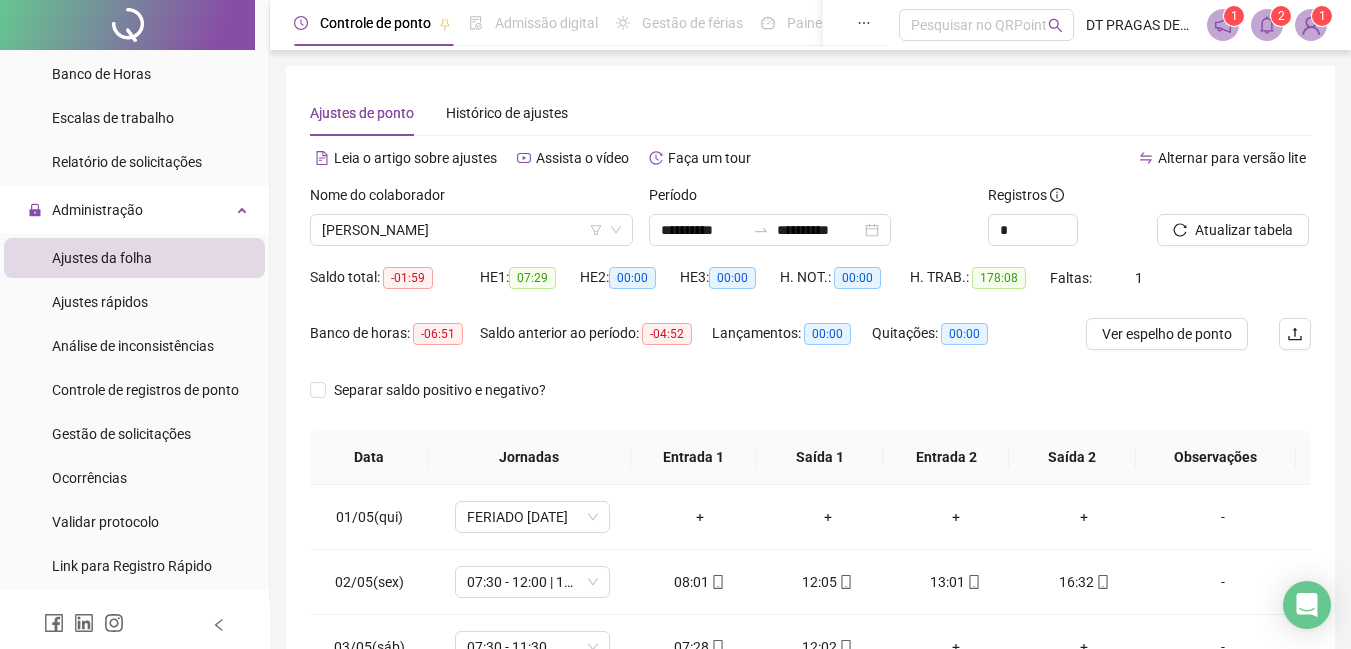 scroll, scrollTop: 373, scrollLeft: 0, axis: vertical 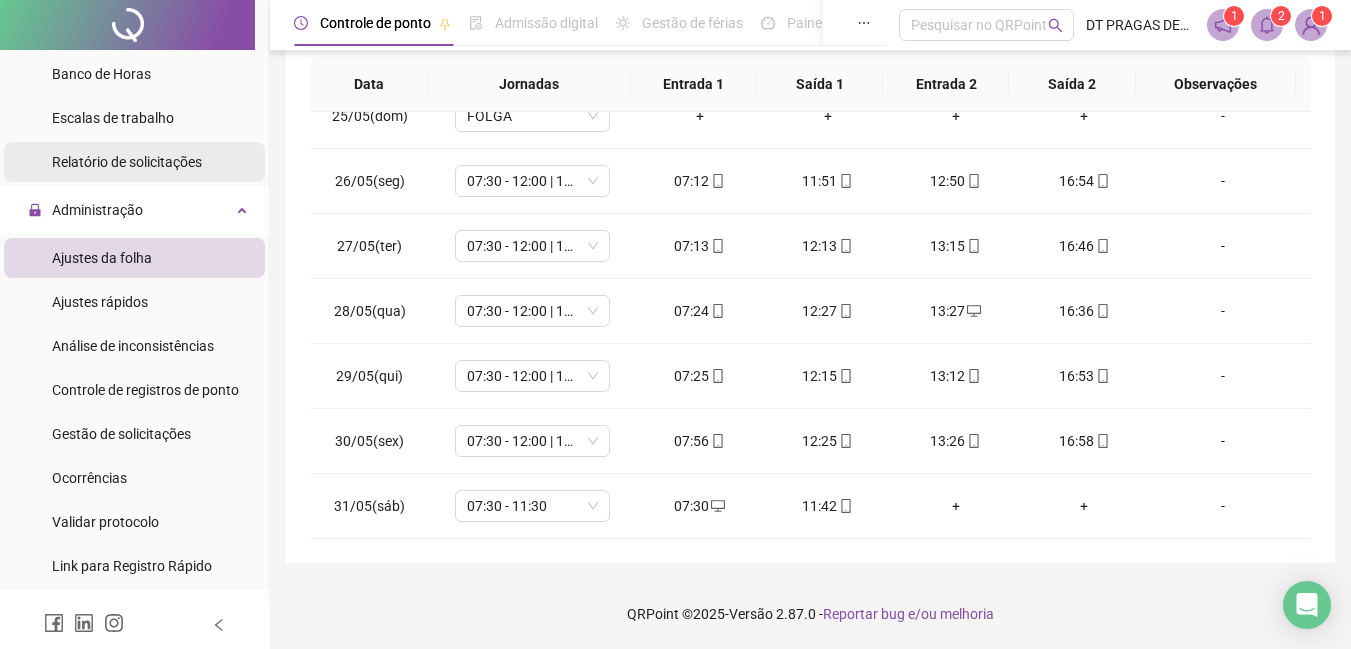 click on "Relatório de solicitações" at bounding box center [127, 162] 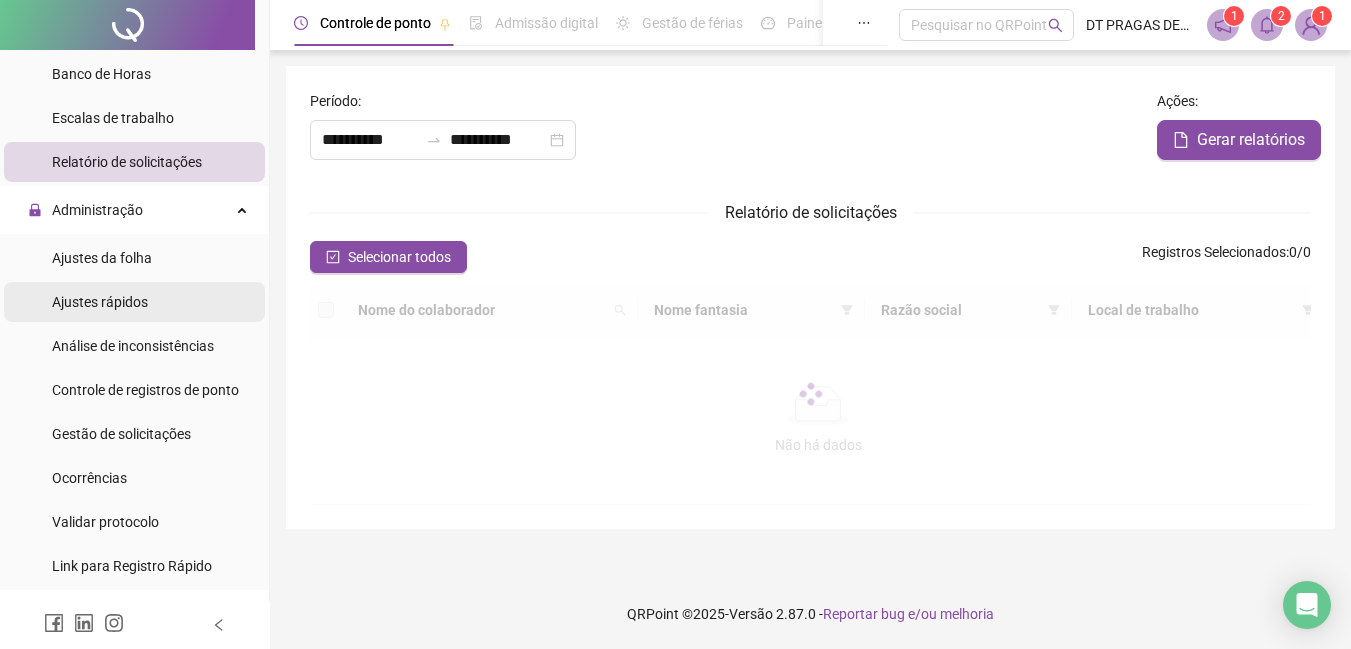 scroll, scrollTop: 0, scrollLeft: 0, axis: both 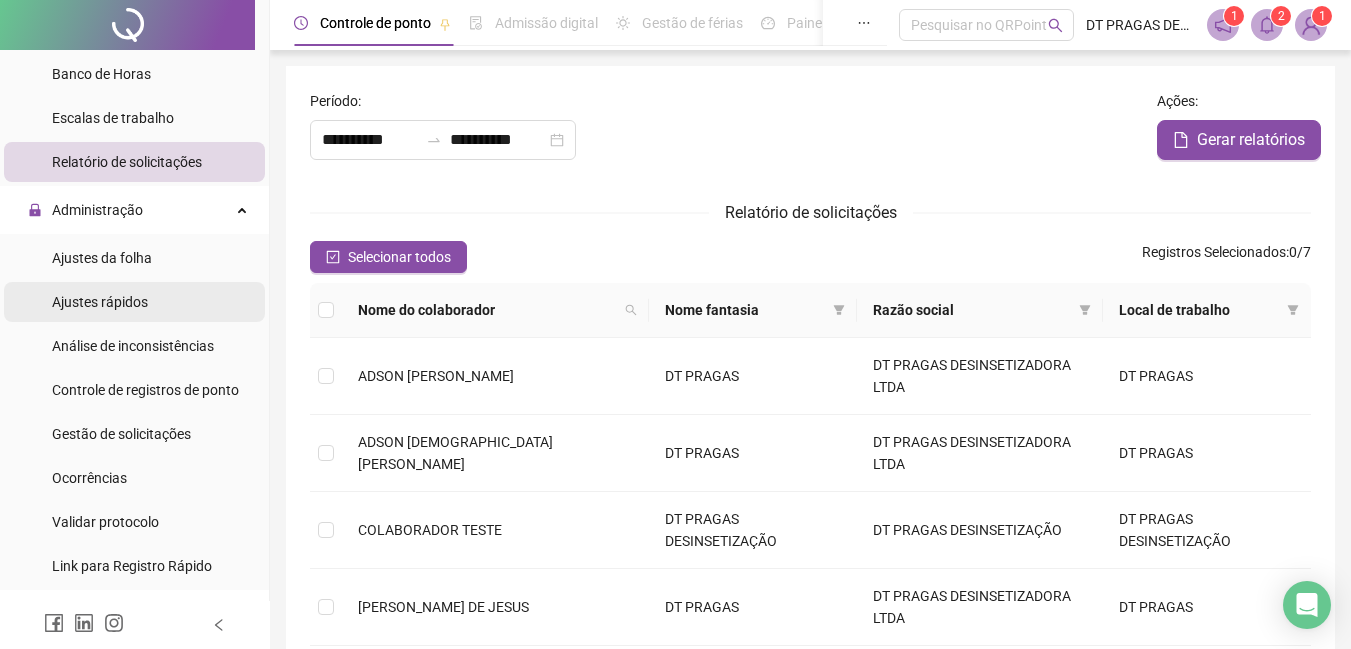 type on "**********" 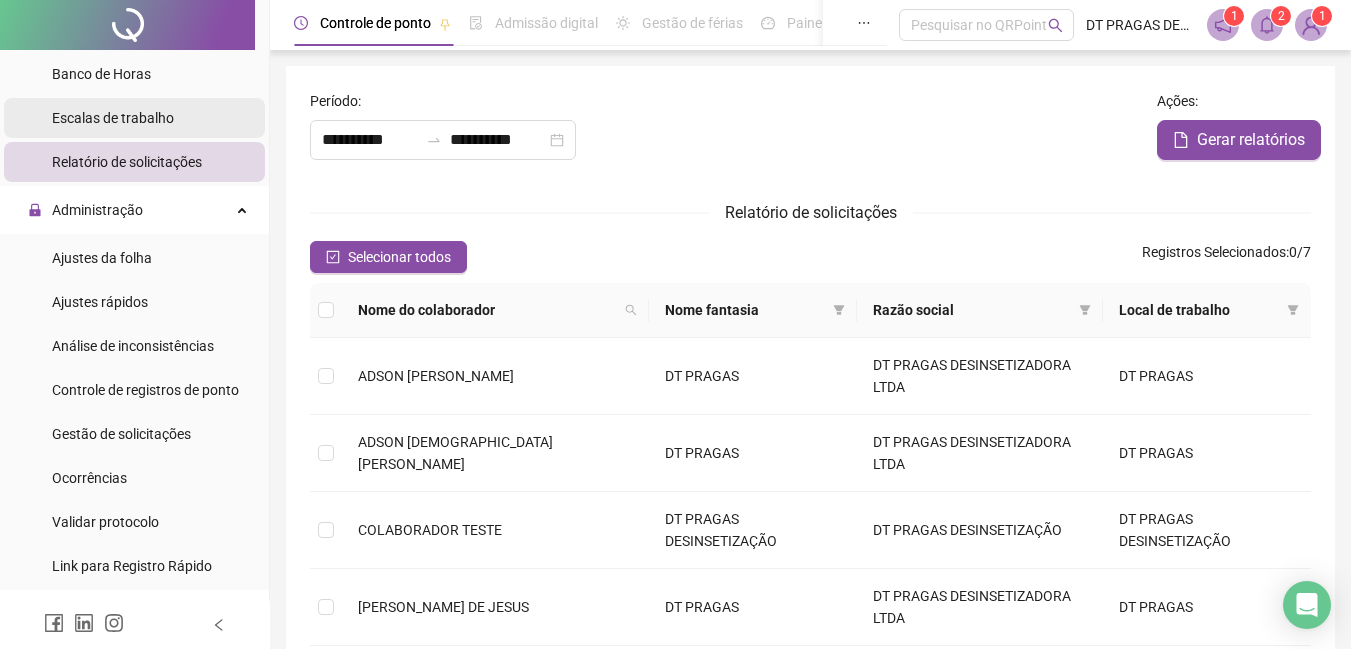 click on "Escalas de trabalho" at bounding box center [113, 118] 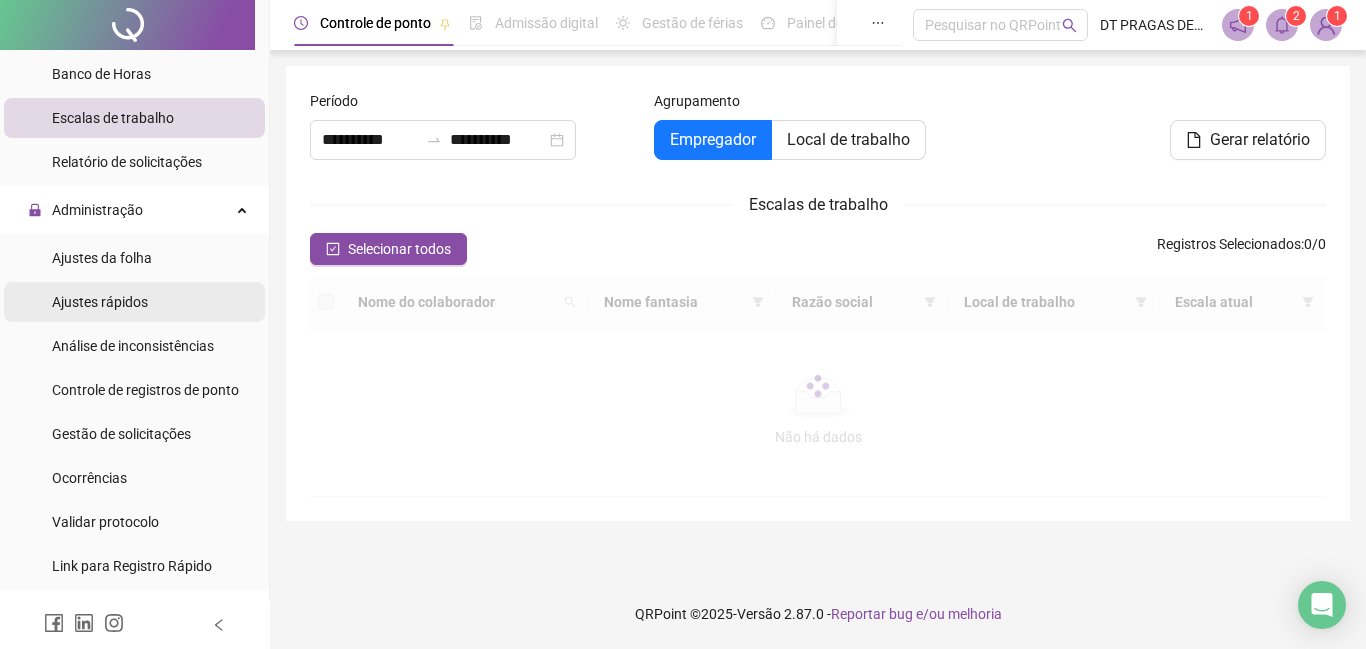 type on "**********" 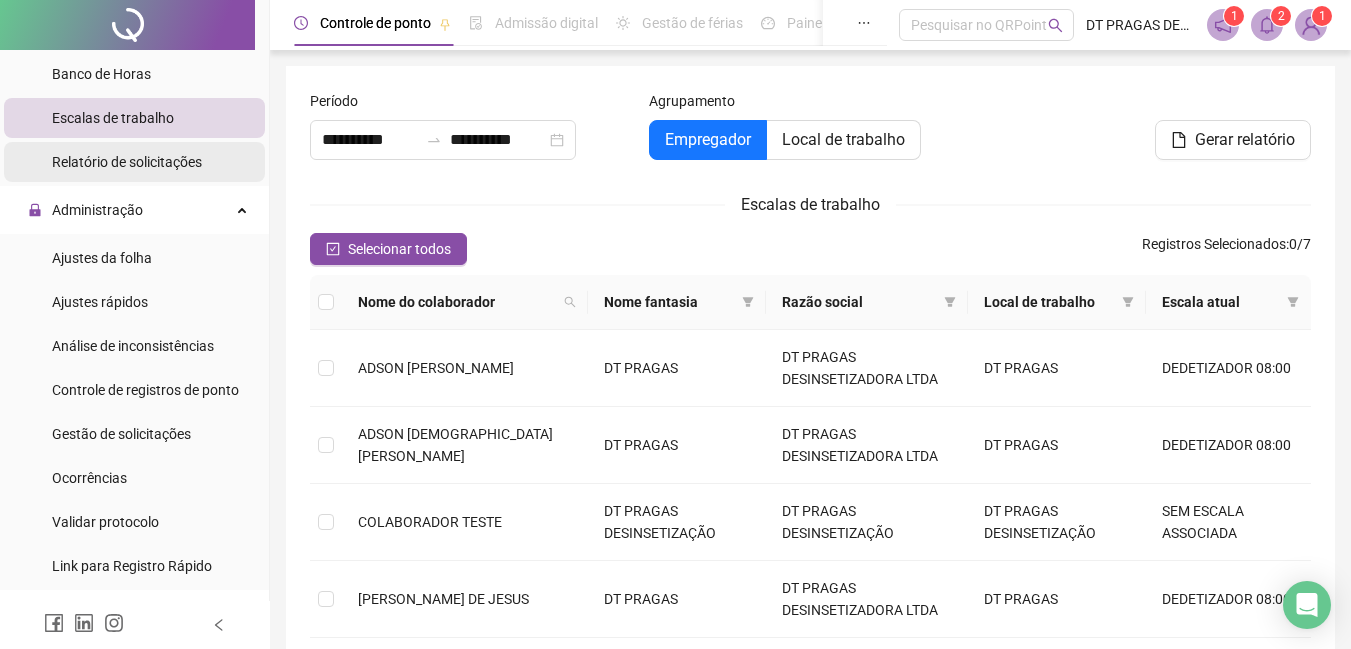 click on "Relatório de solicitações" at bounding box center (127, 162) 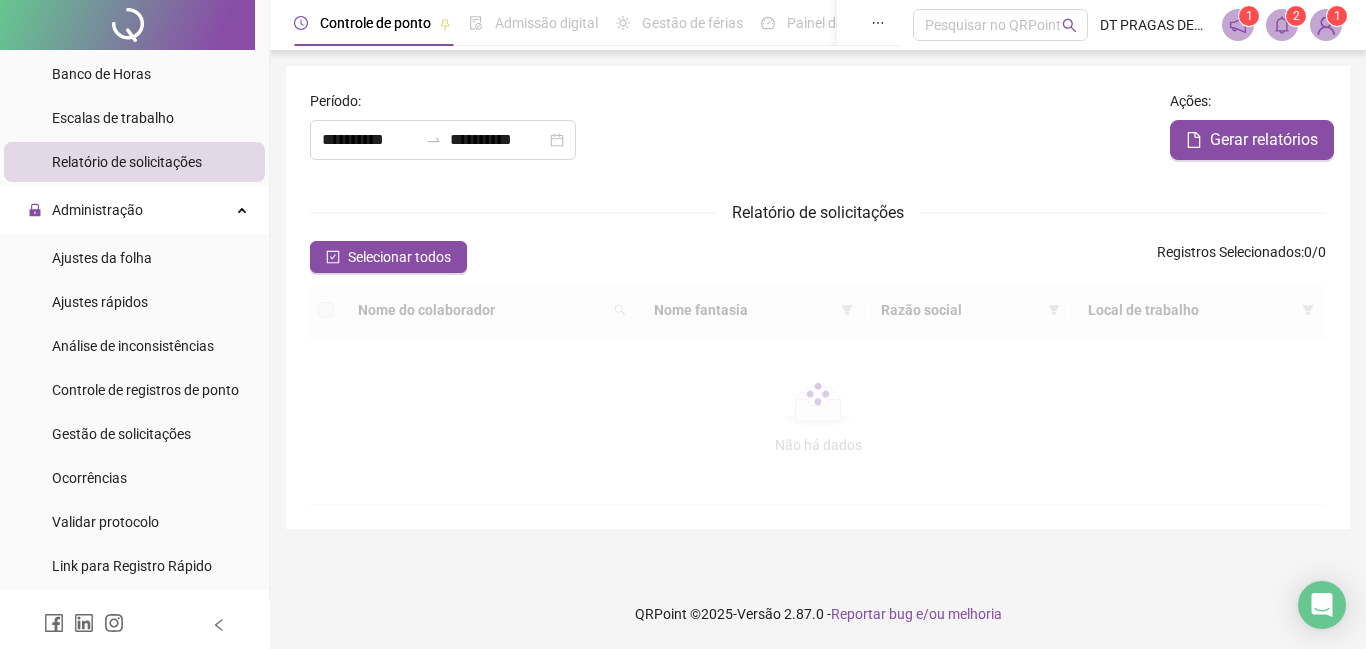 type on "**********" 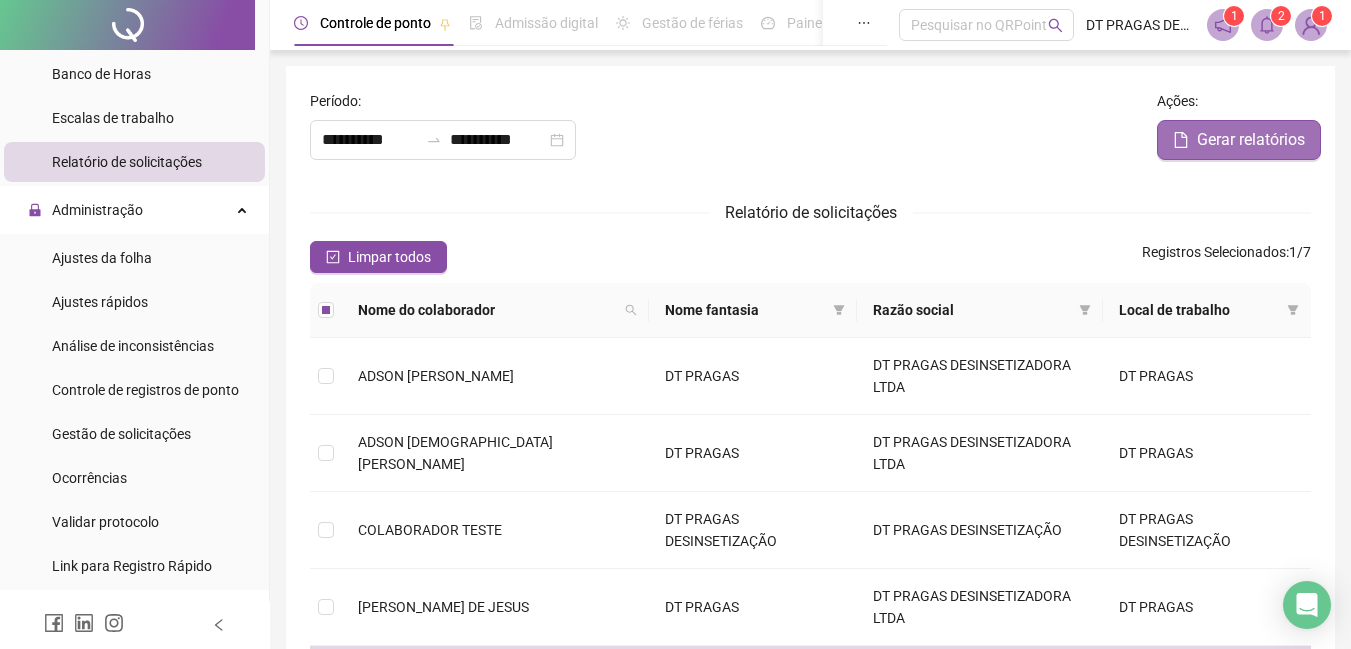 click on "Gerar relatórios" at bounding box center [1239, 140] 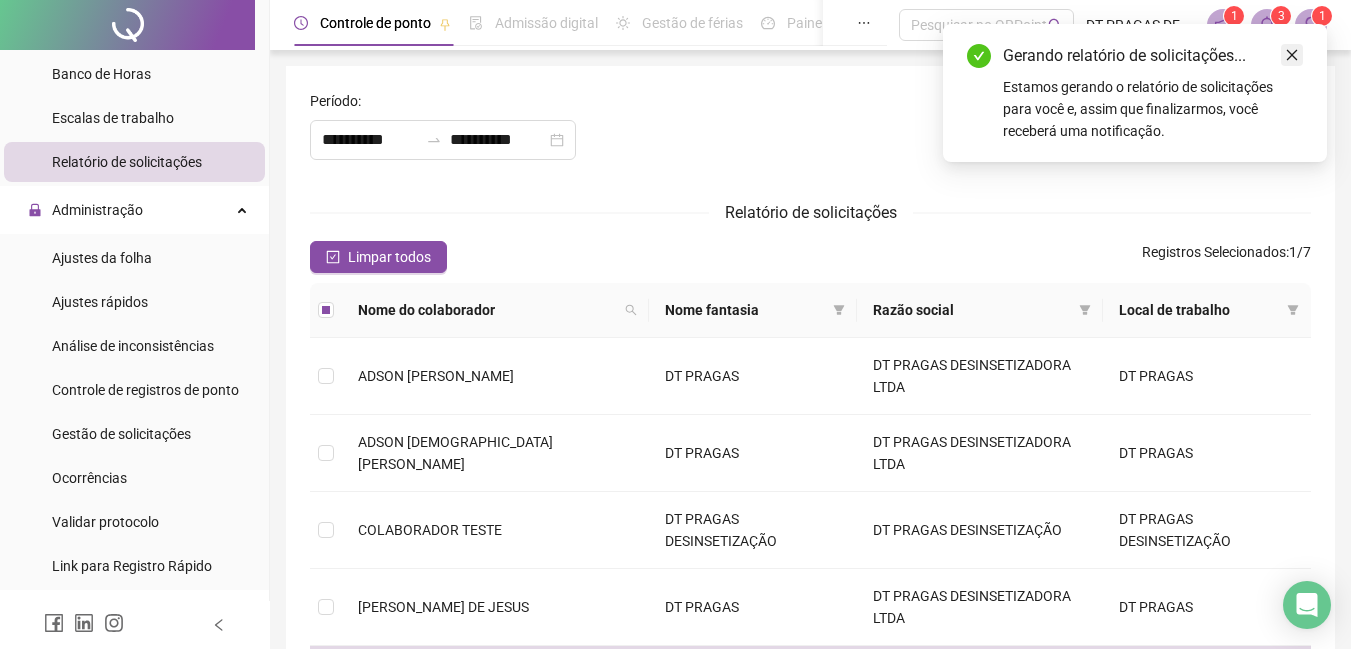 click 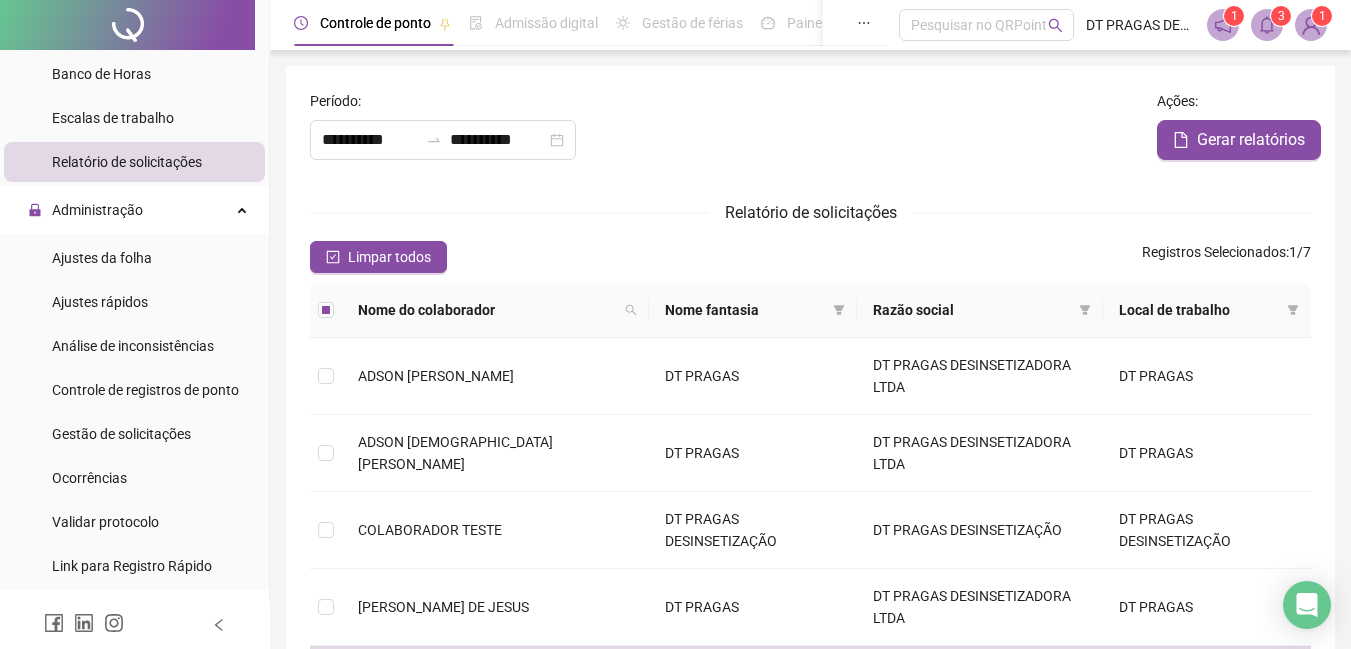 click at bounding box center [1267, 25] 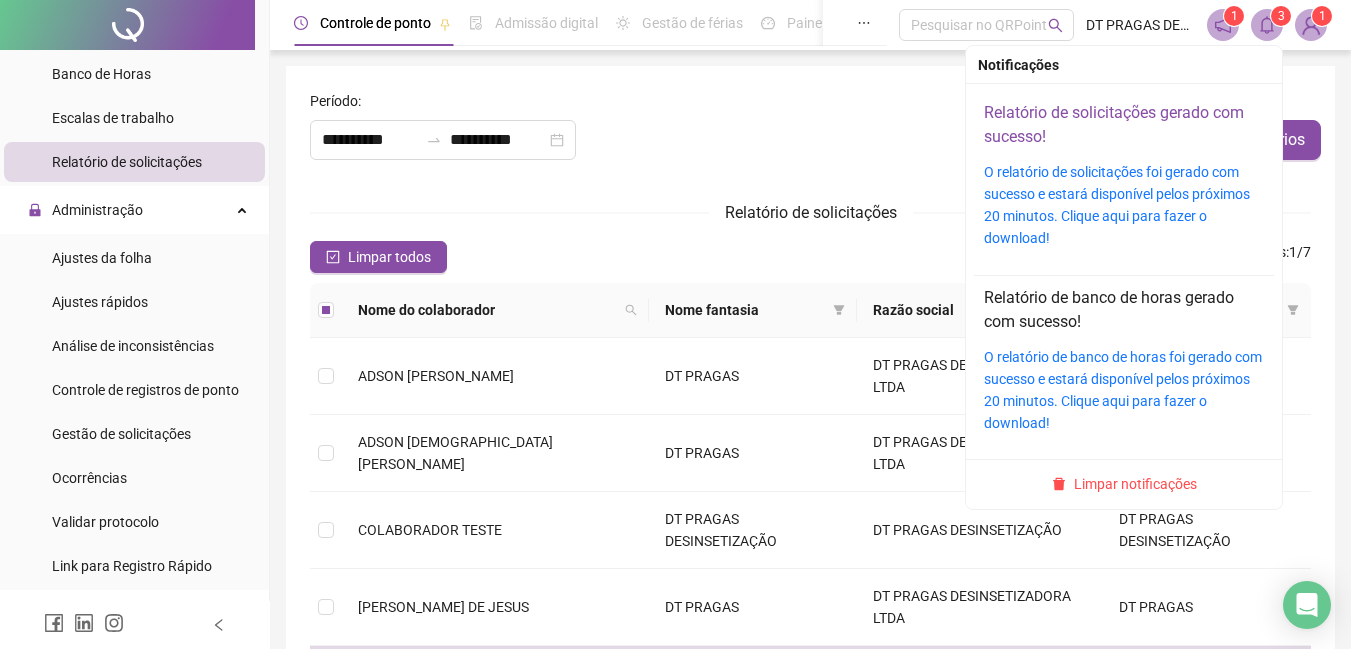 click on "Relatório de solicitações gerado com sucesso!" at bounding box center [1114, 124] 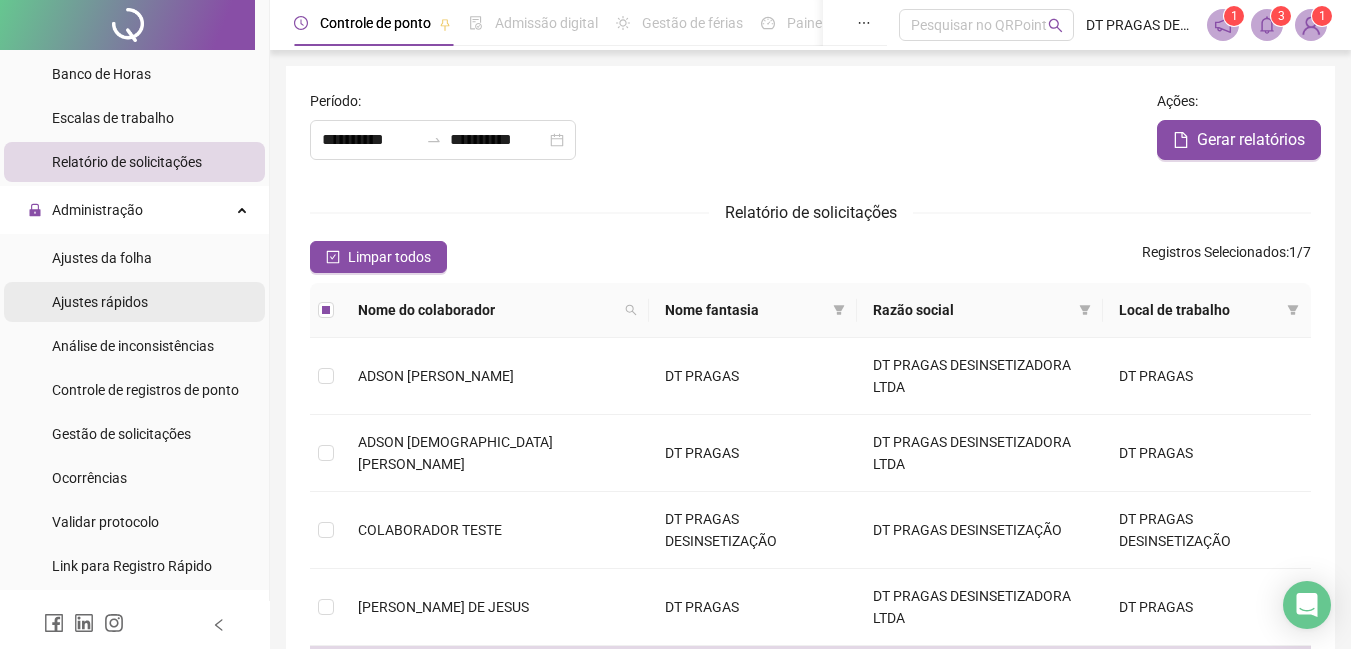 scroll, scrollTop: 0, scrollLeft: 0, axis: both 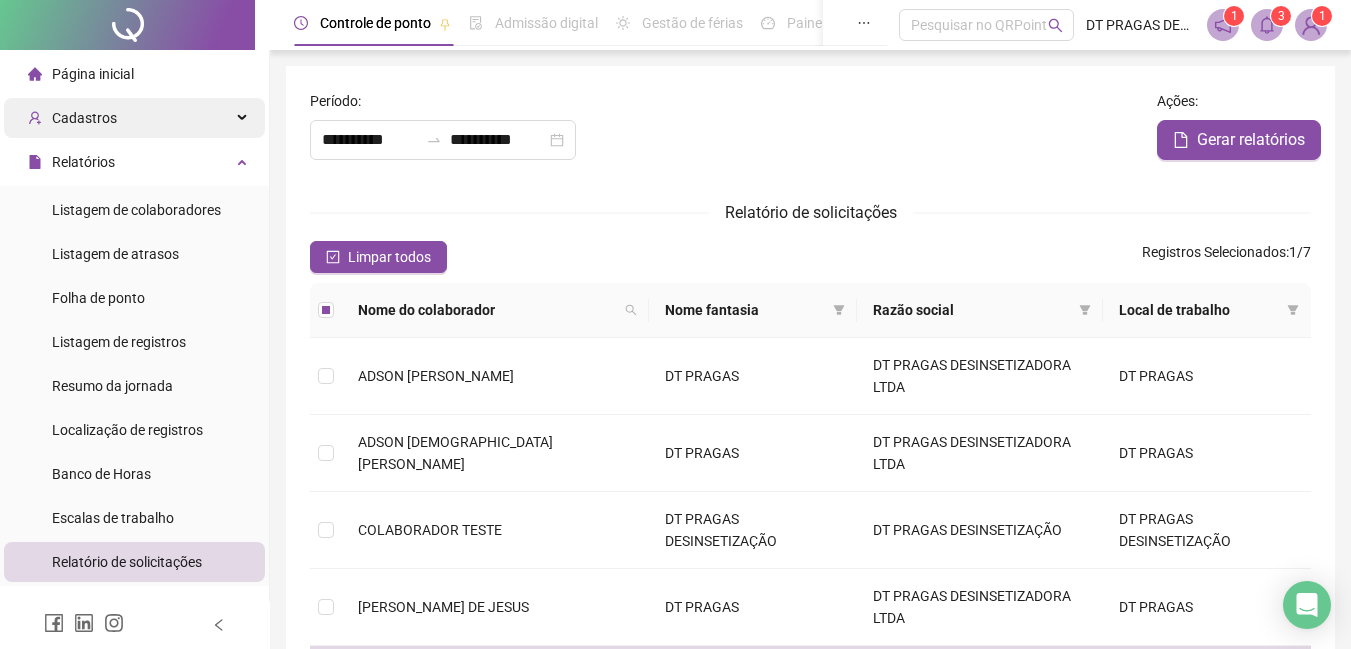 click on "Cadastros" at bounding box center [134, 118] 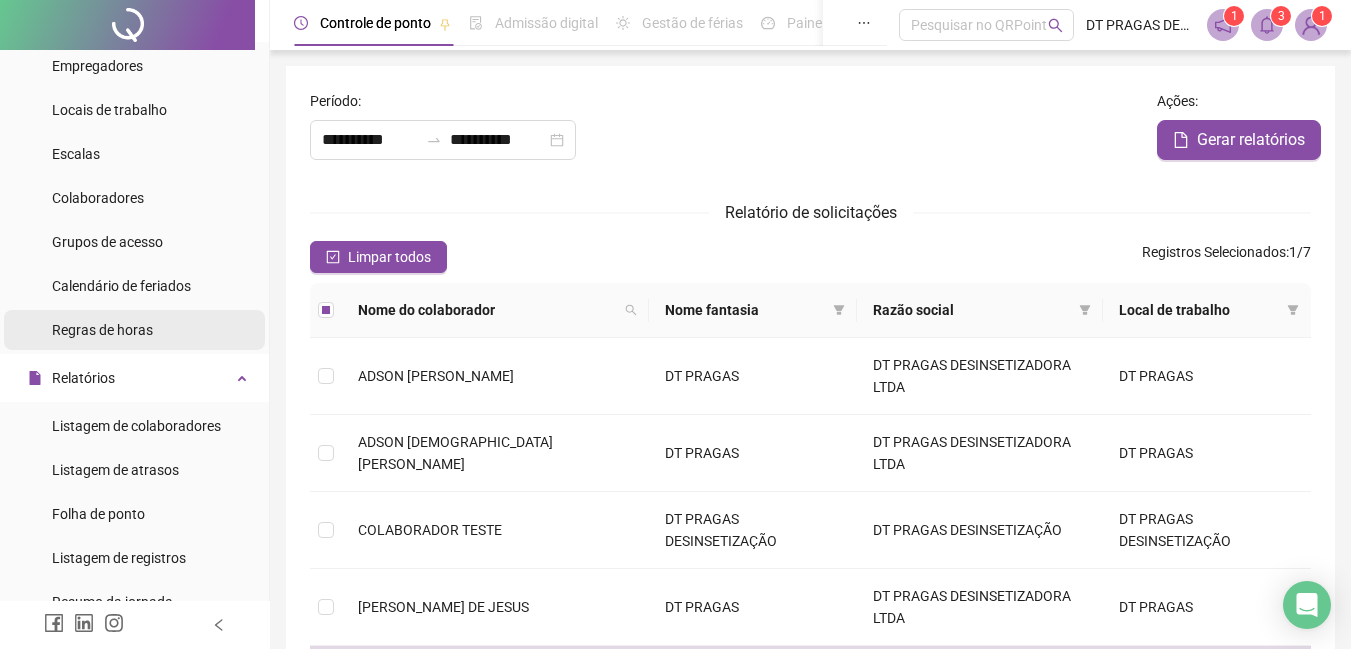 scroll, scrollTop: 300, scrollLeft: 0, axis: vertical 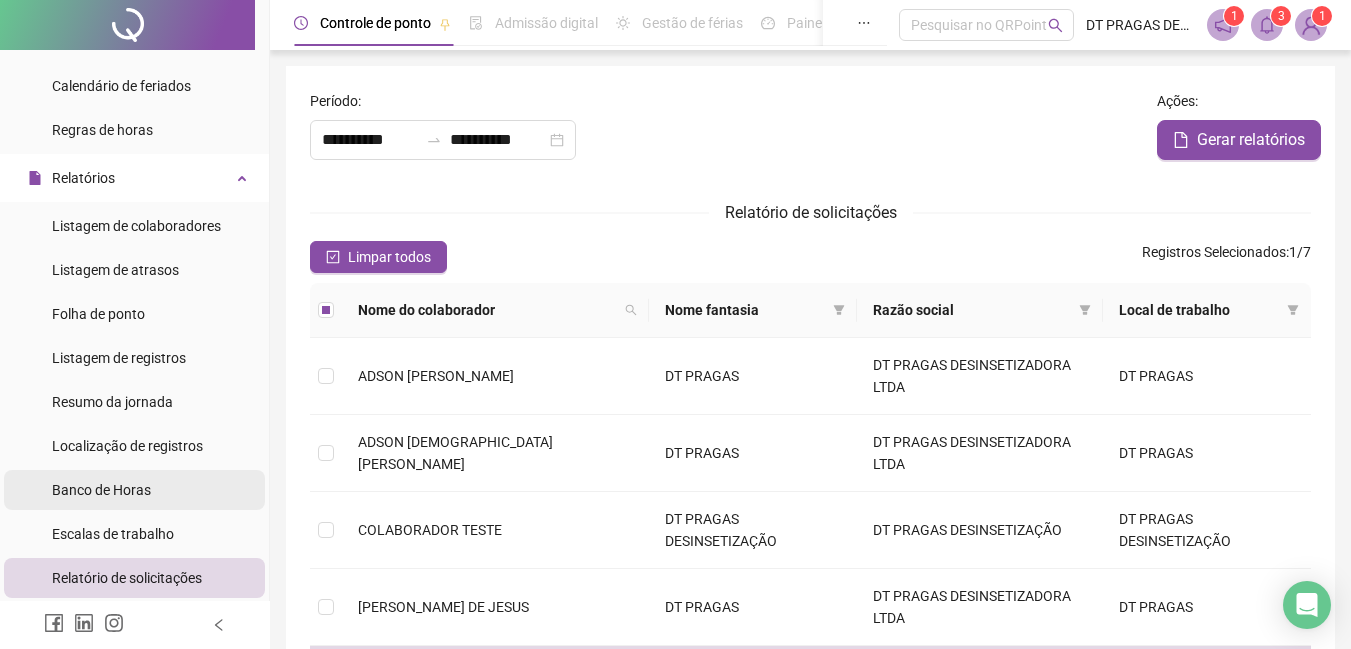click on "Banco de Horas" at bounding box center (101, 490) 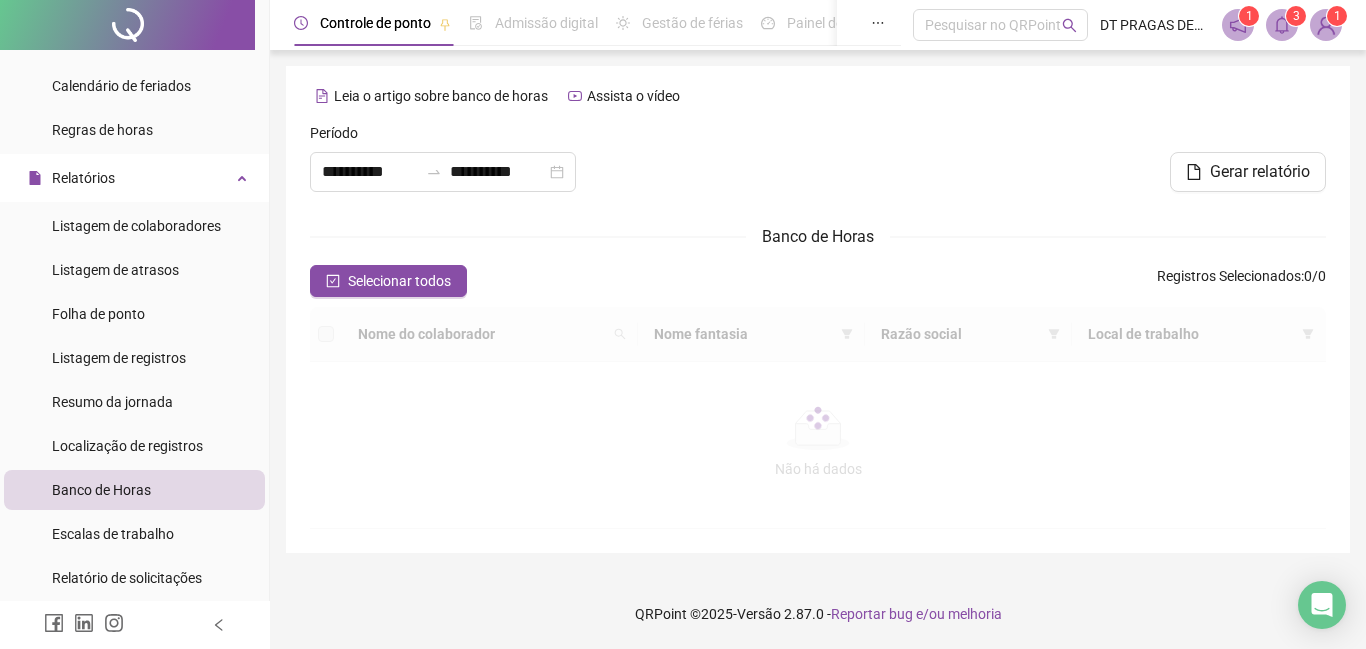 type on "**********" 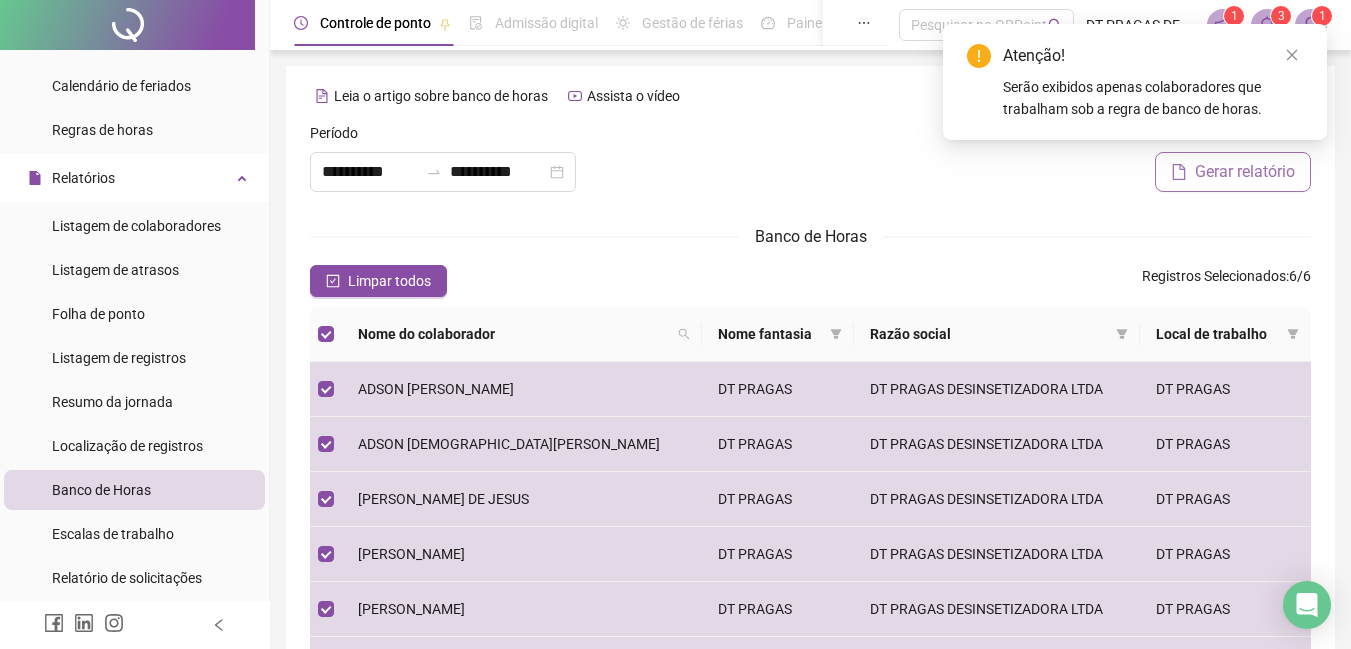 click on "Gerar relatório" at bounding box center [1245, 172] 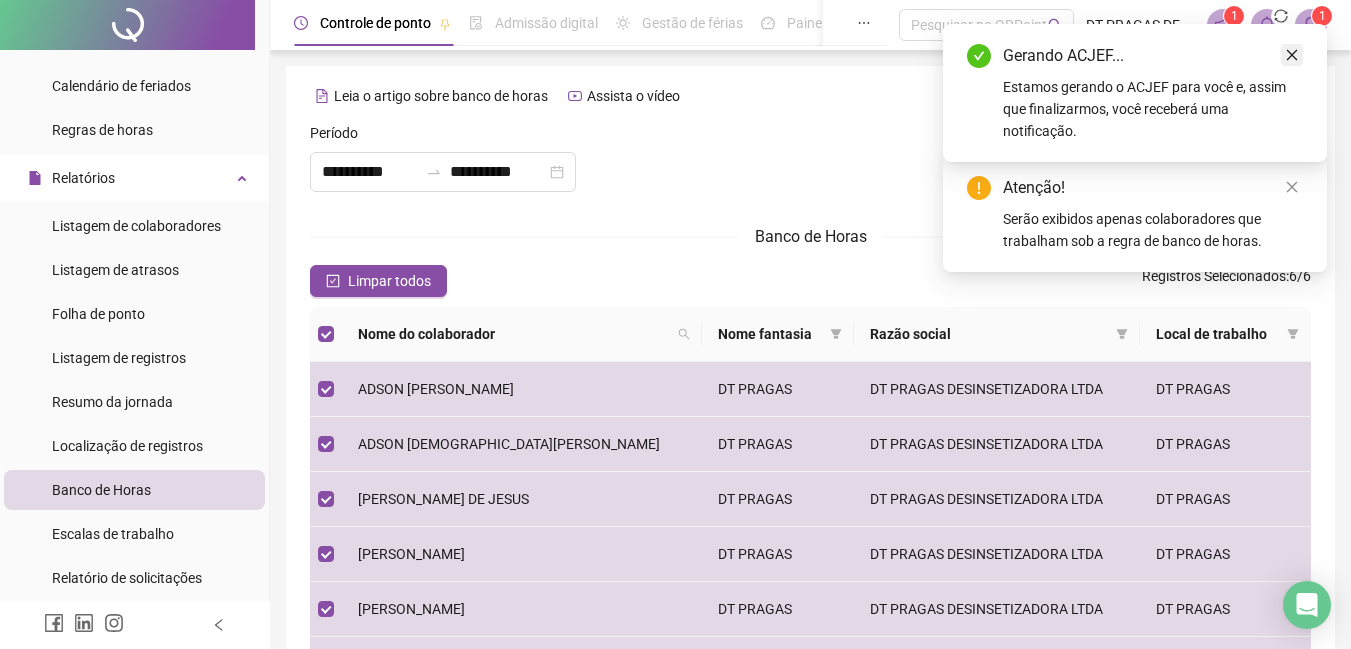 click at bounding box center (1292, 55) 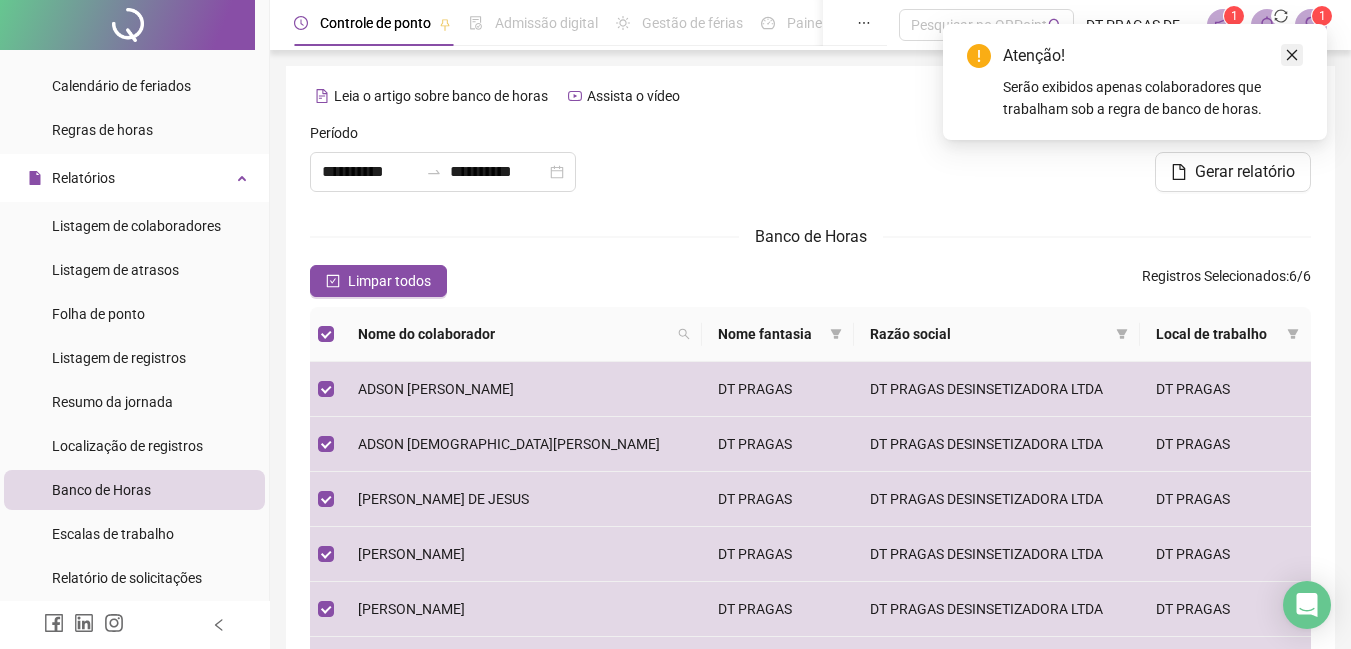 click at bounding box center (1292, 55) 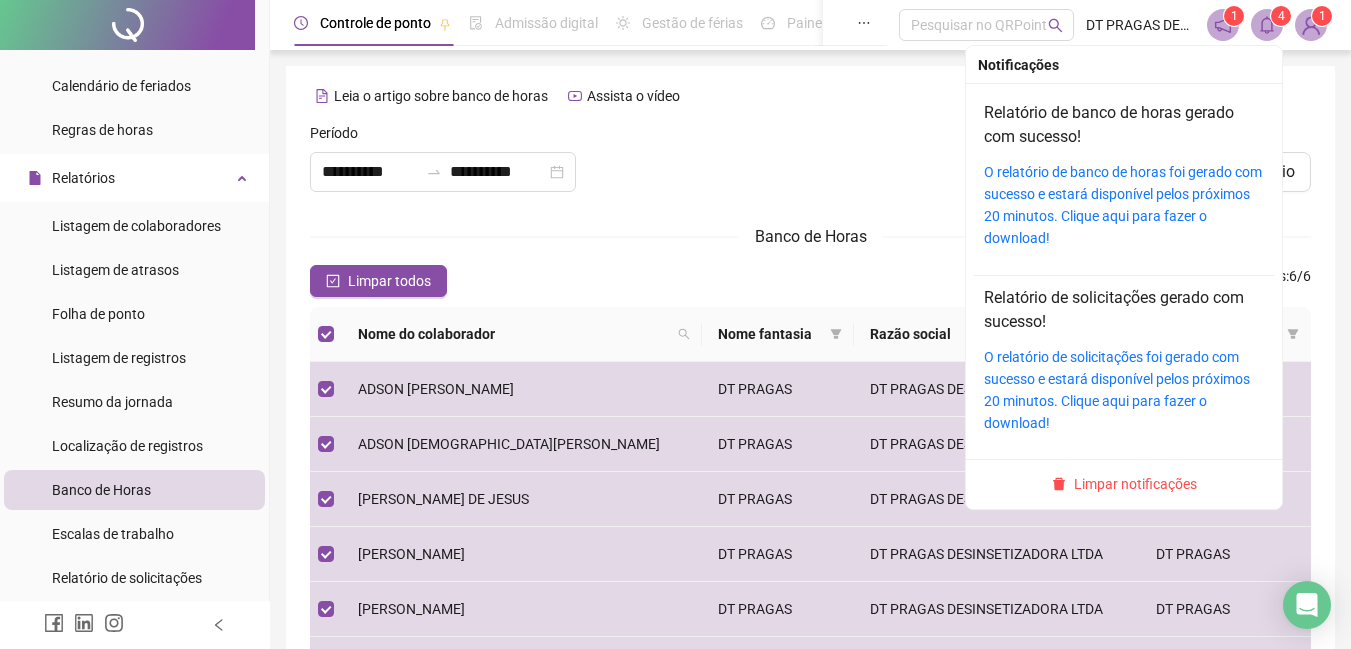 click at bounding box center (1267, 25) 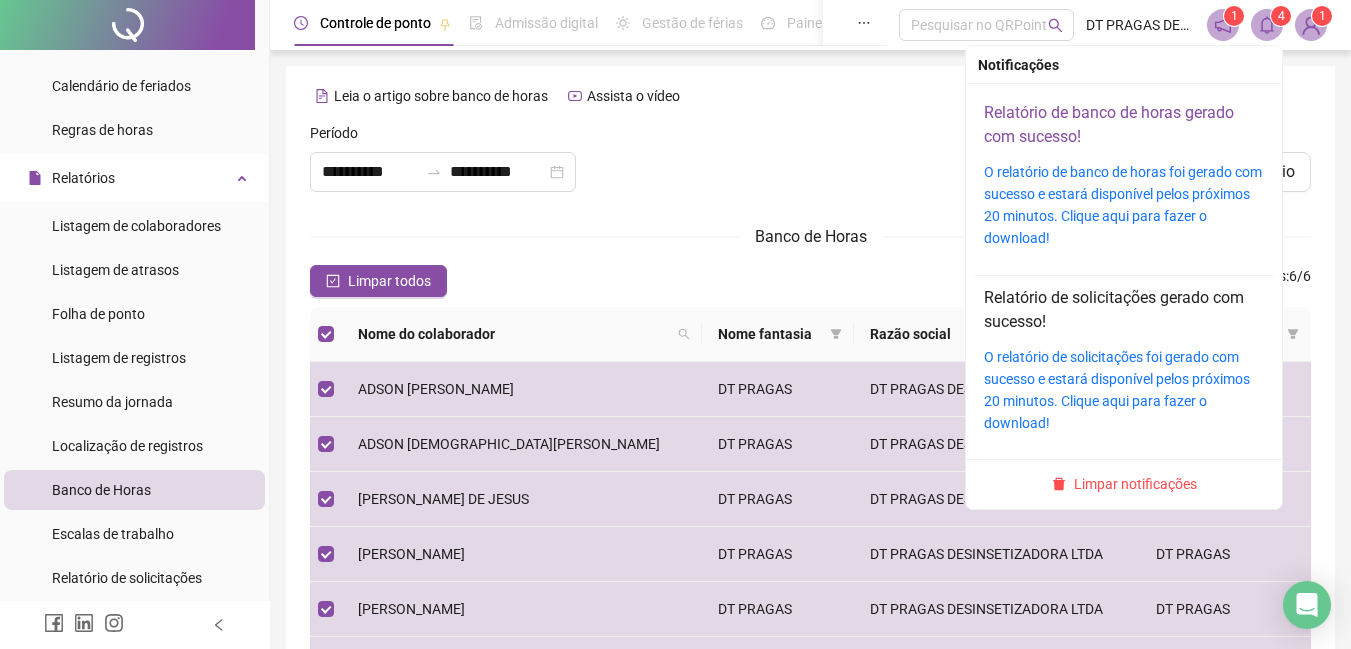 click on "Relatório de banco de horas gerado com sucesso!" at bounding box center (1109, 124) 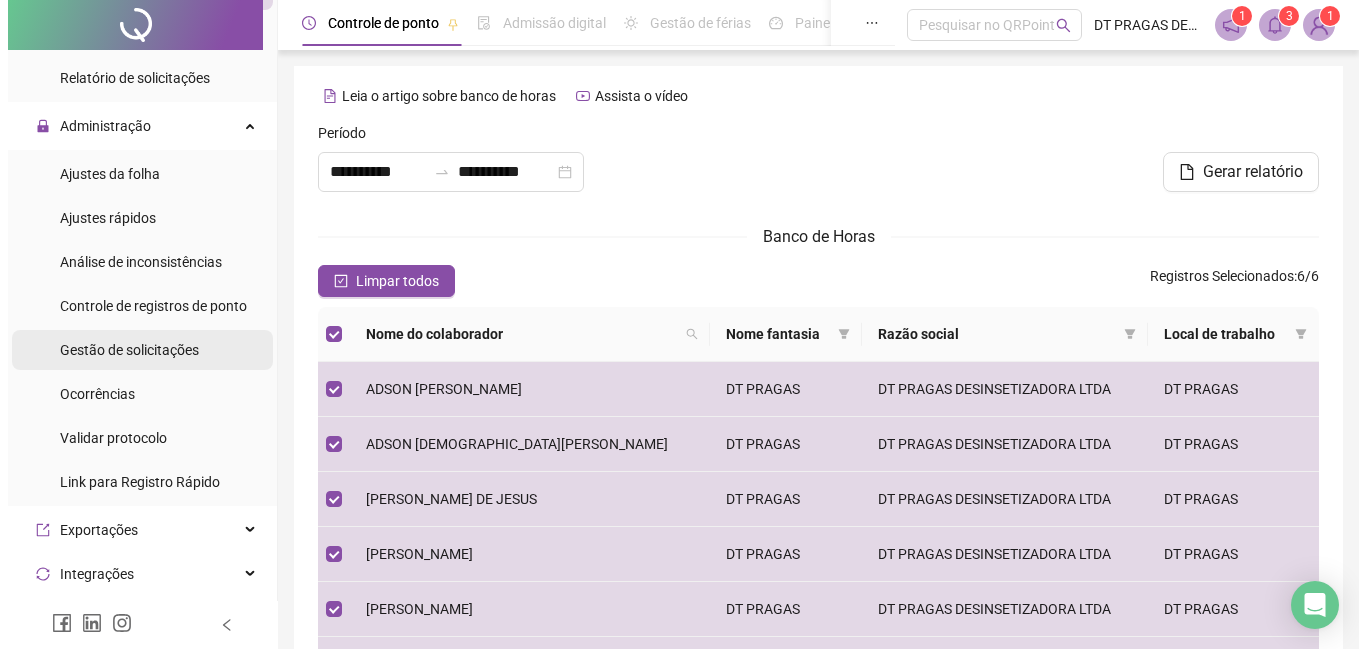 scroll, scrollTop: 1000, scrollLeft: 0, axis: vertical 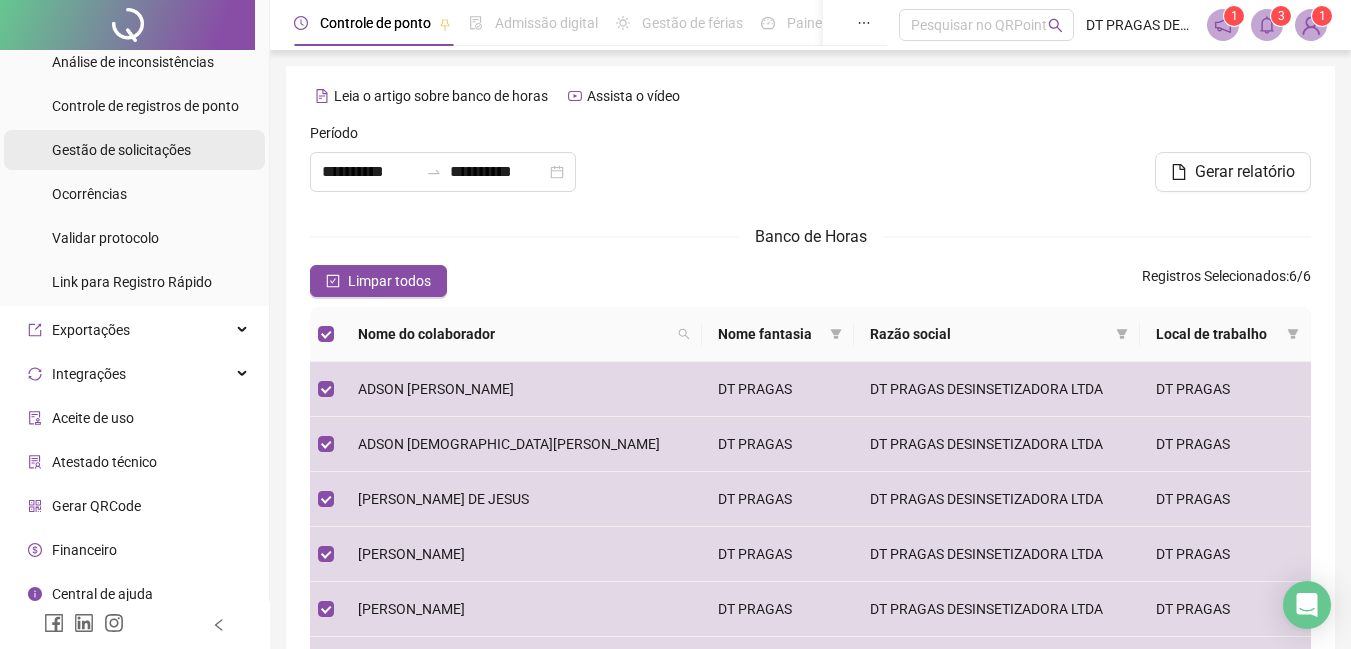 click on "Gestão de solicitações" at bounding box center (121, 150) 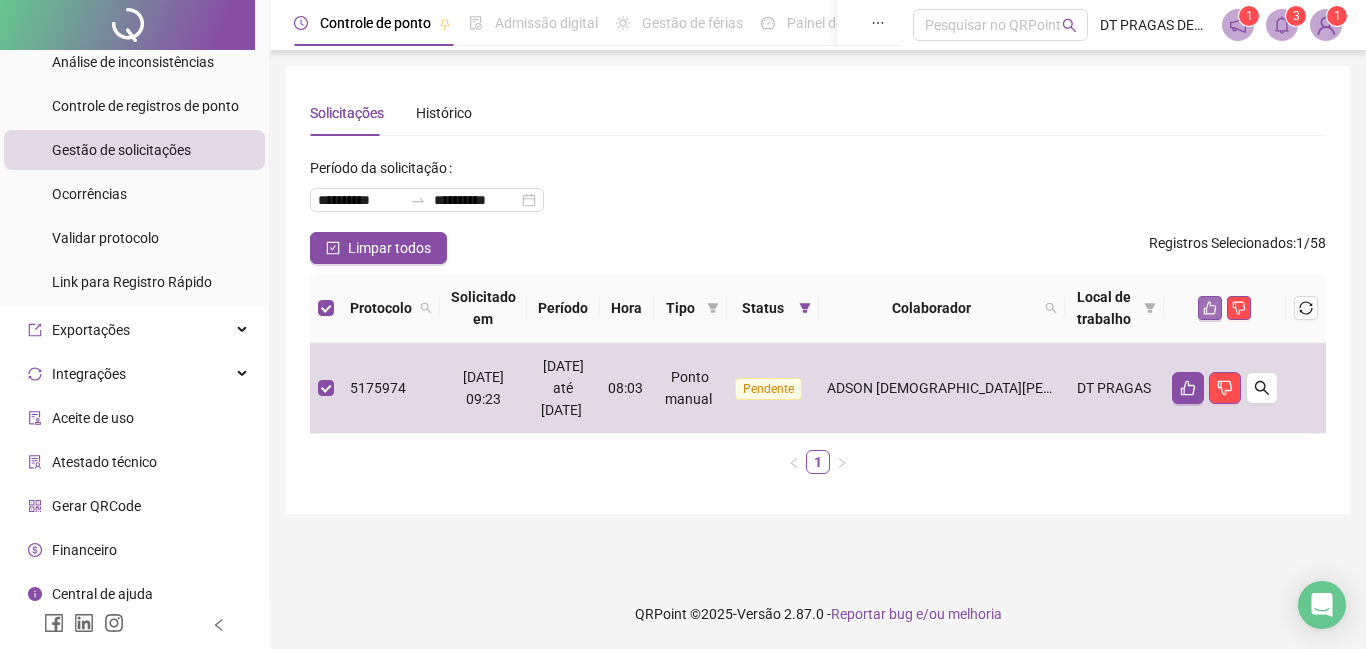 click 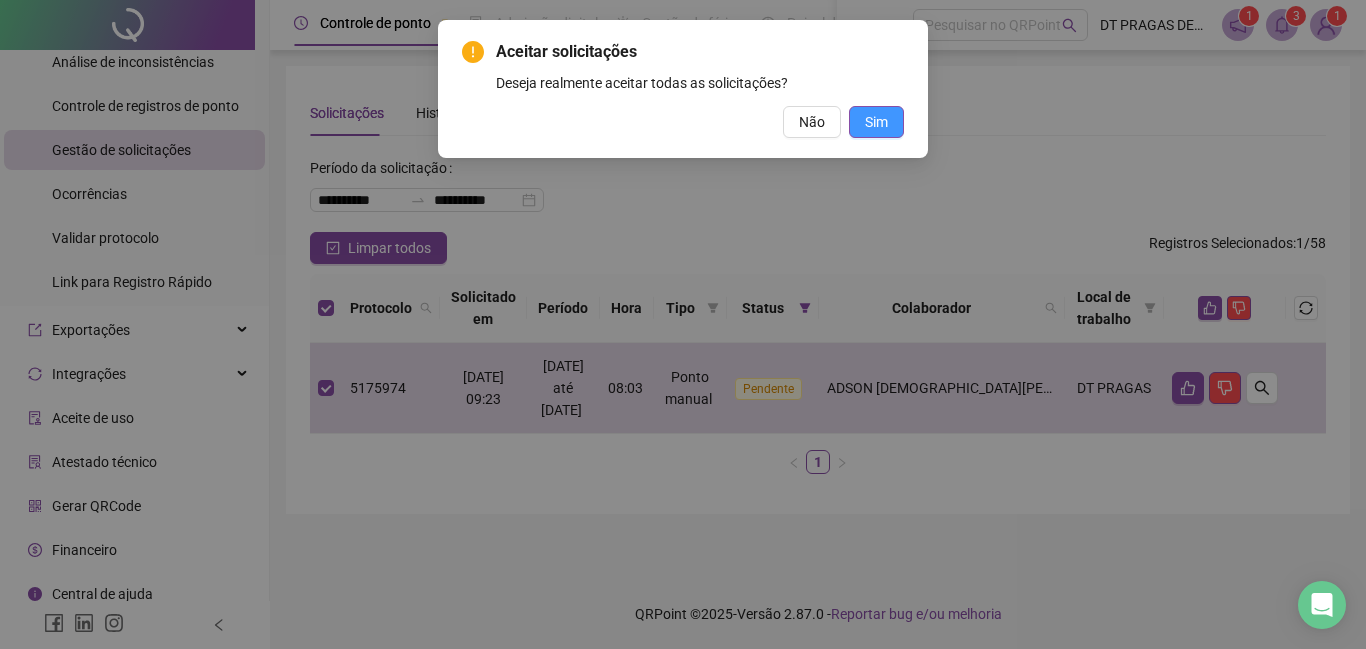 click on "Sim" at bounding box center (876, 122) 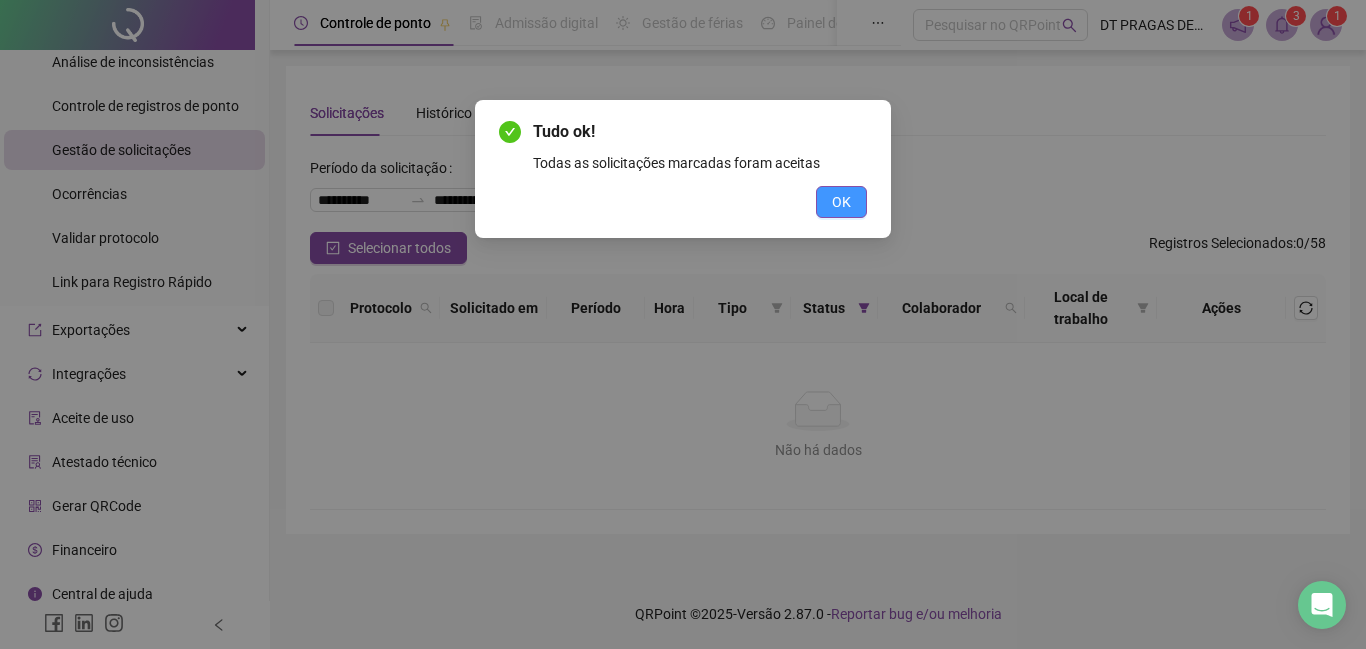 click on "OK" at bounding box center [841, 202] 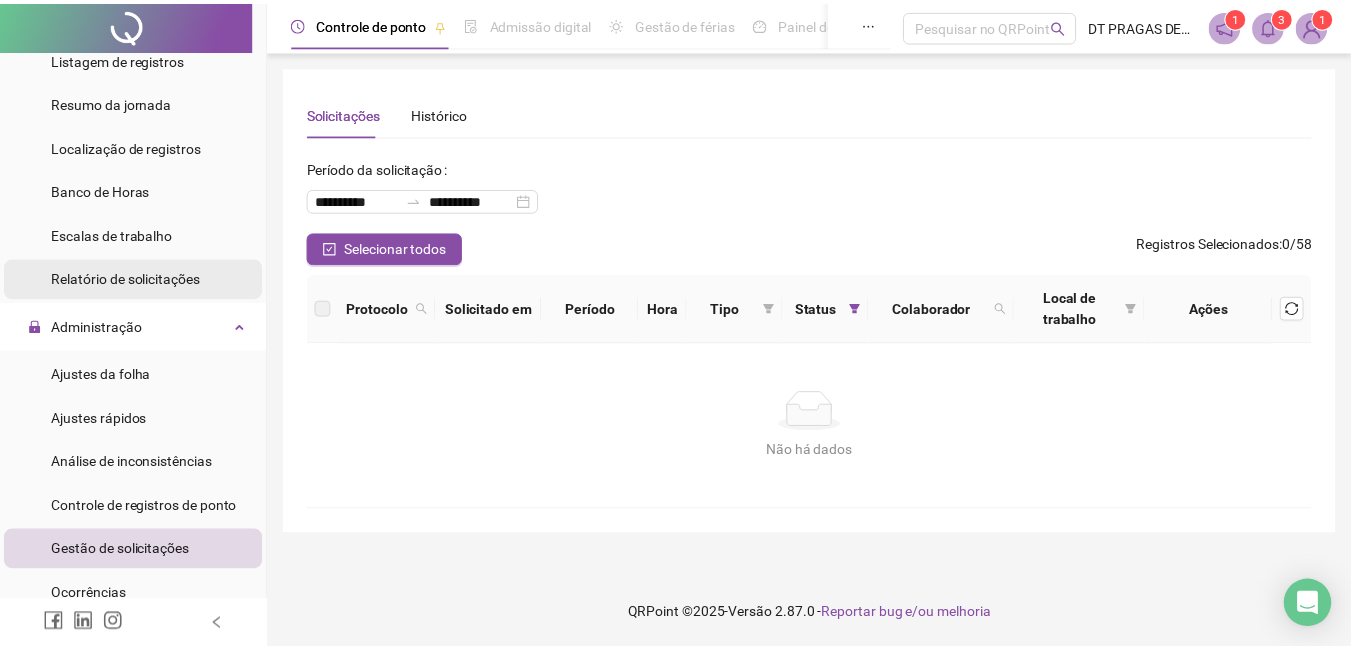 scroll, scrollTop: 300, scrollLeft: 0, axis: vertical 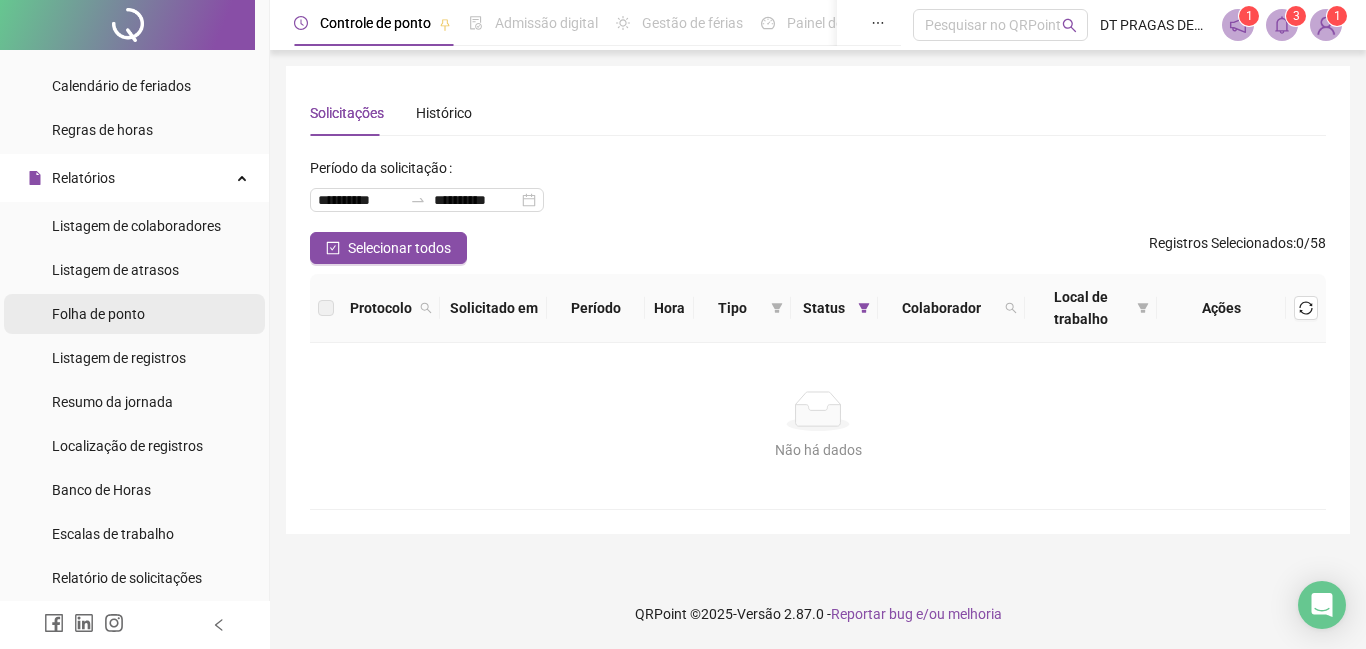 click on "Folha de ponto" at bounding box center [98, 314] 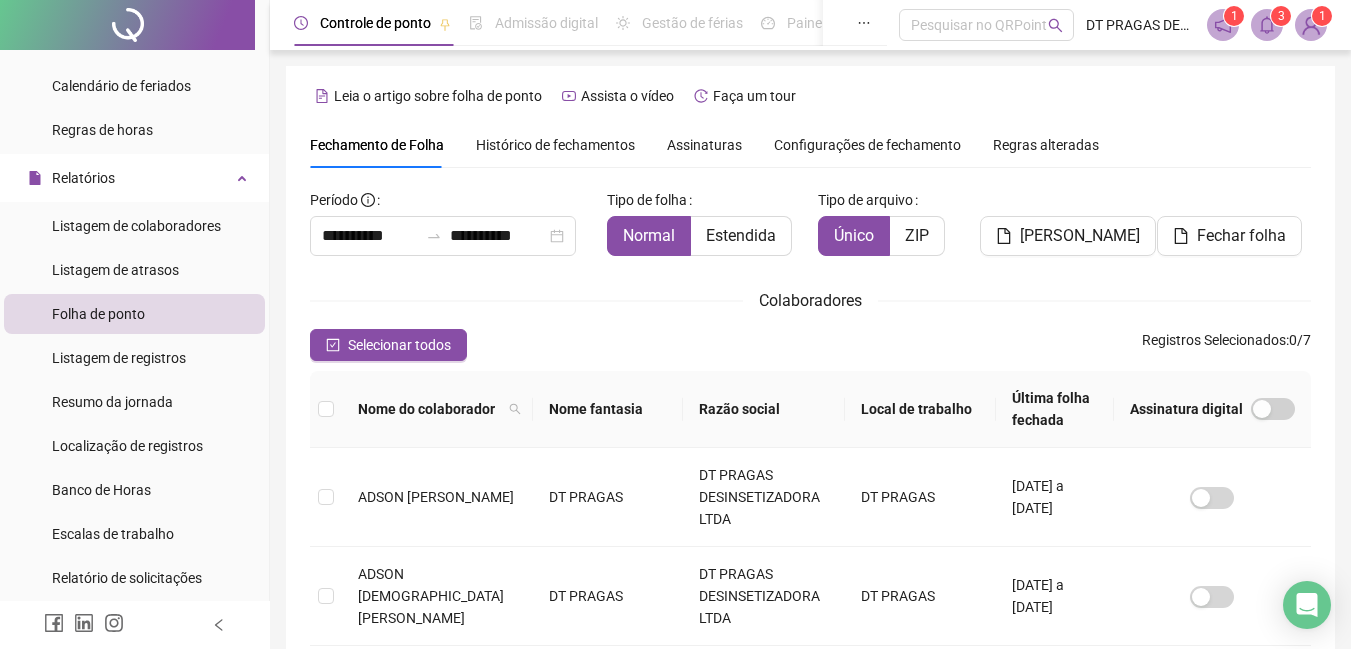 scroll, scrollTop: 85, scrollLeft: 0, axis: vertical 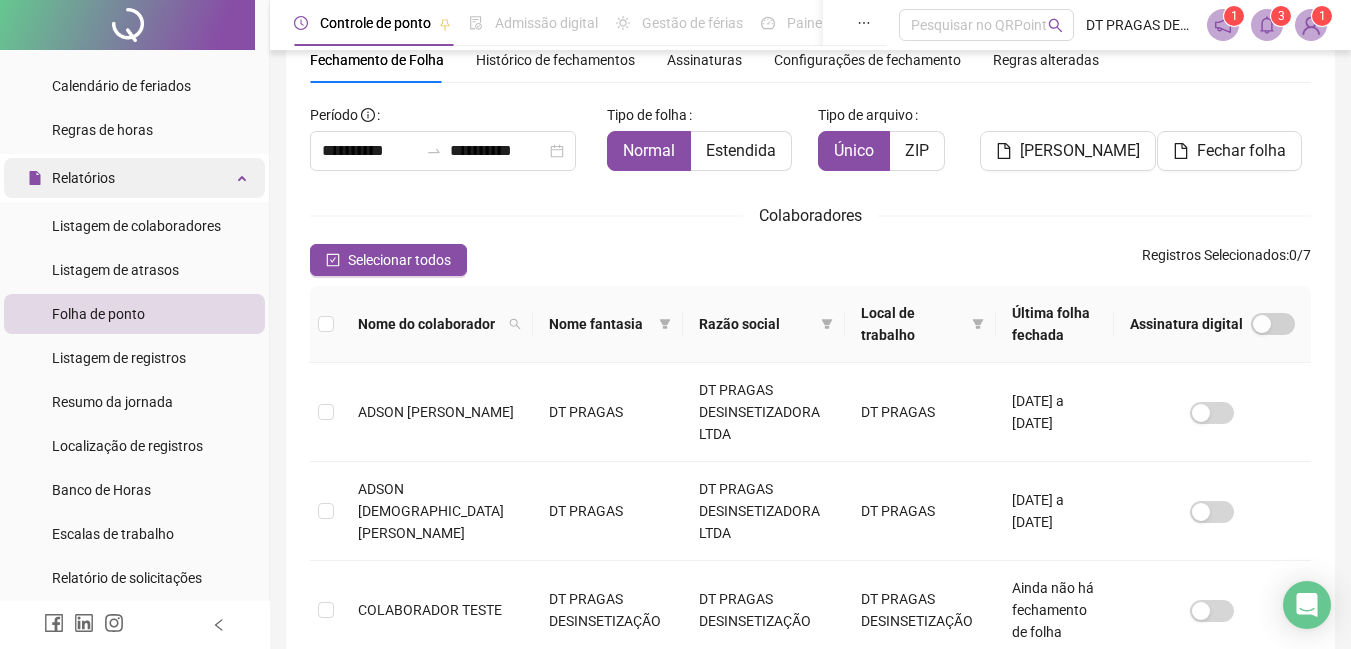 click on "Relatórios" at bounding box center [134, 178] 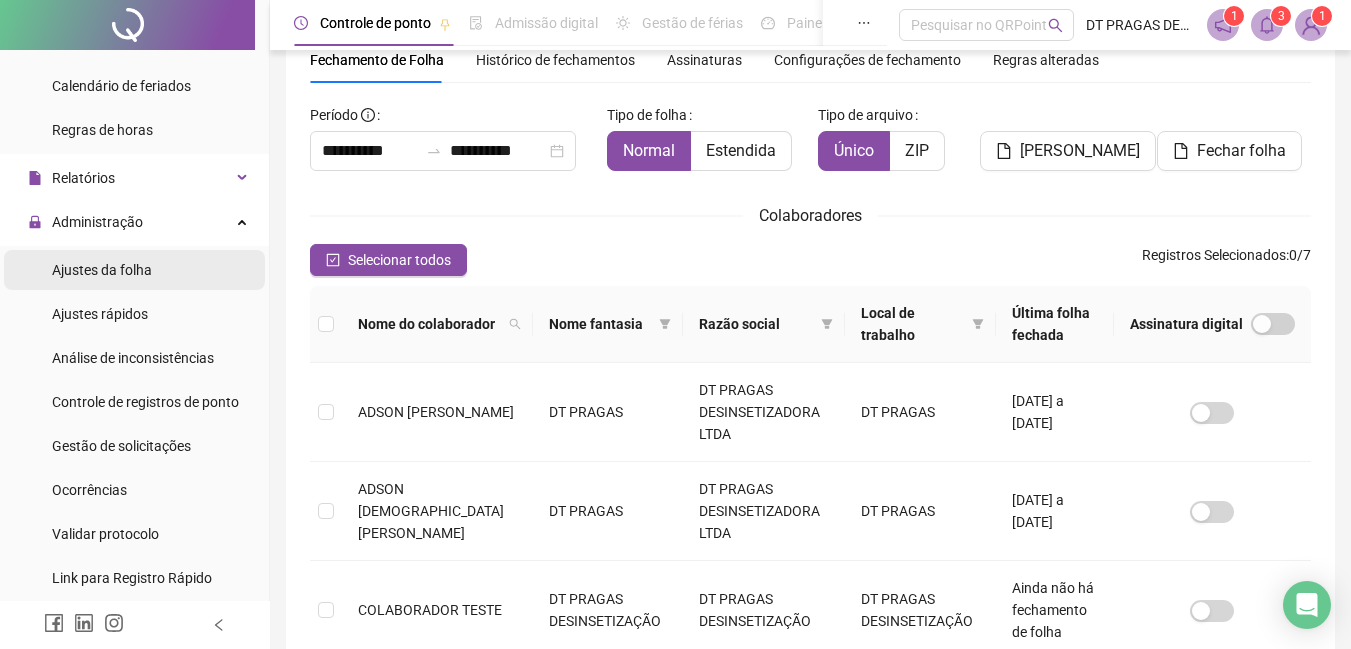 click on "Ajustes da folha" at bounding box center [134, 270] 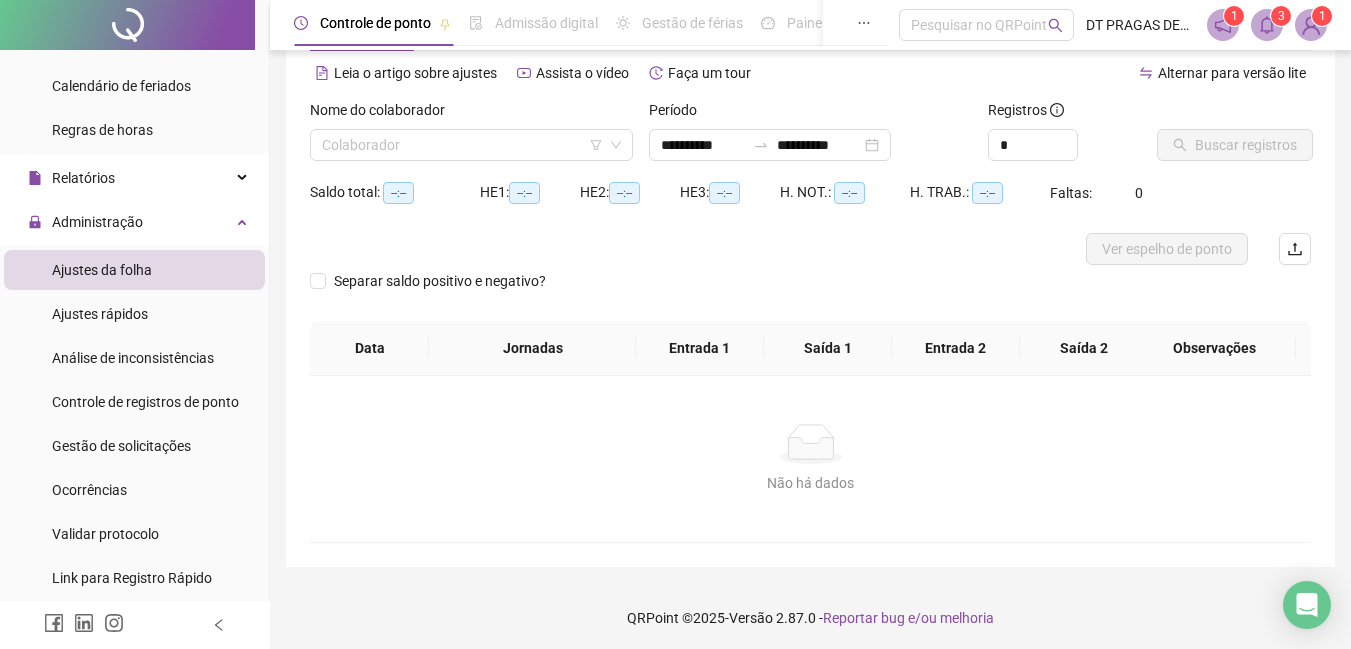 type on "**********" 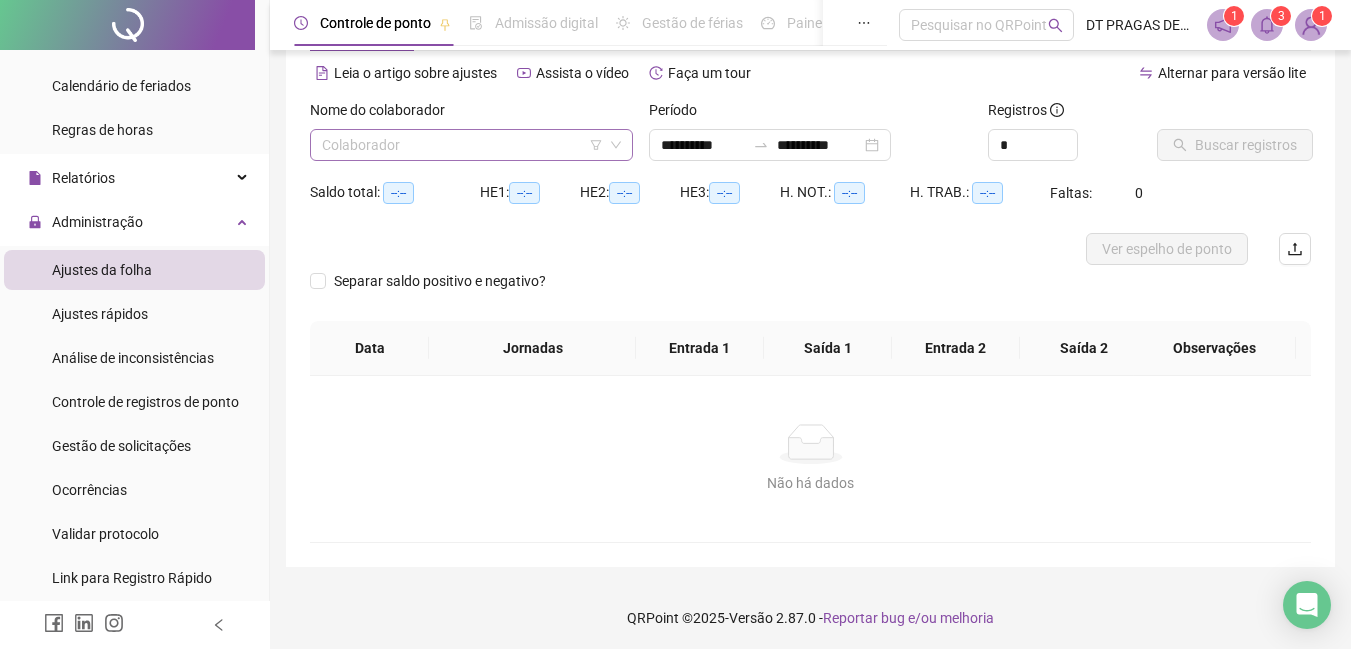 click at bounding box center (465, 145) 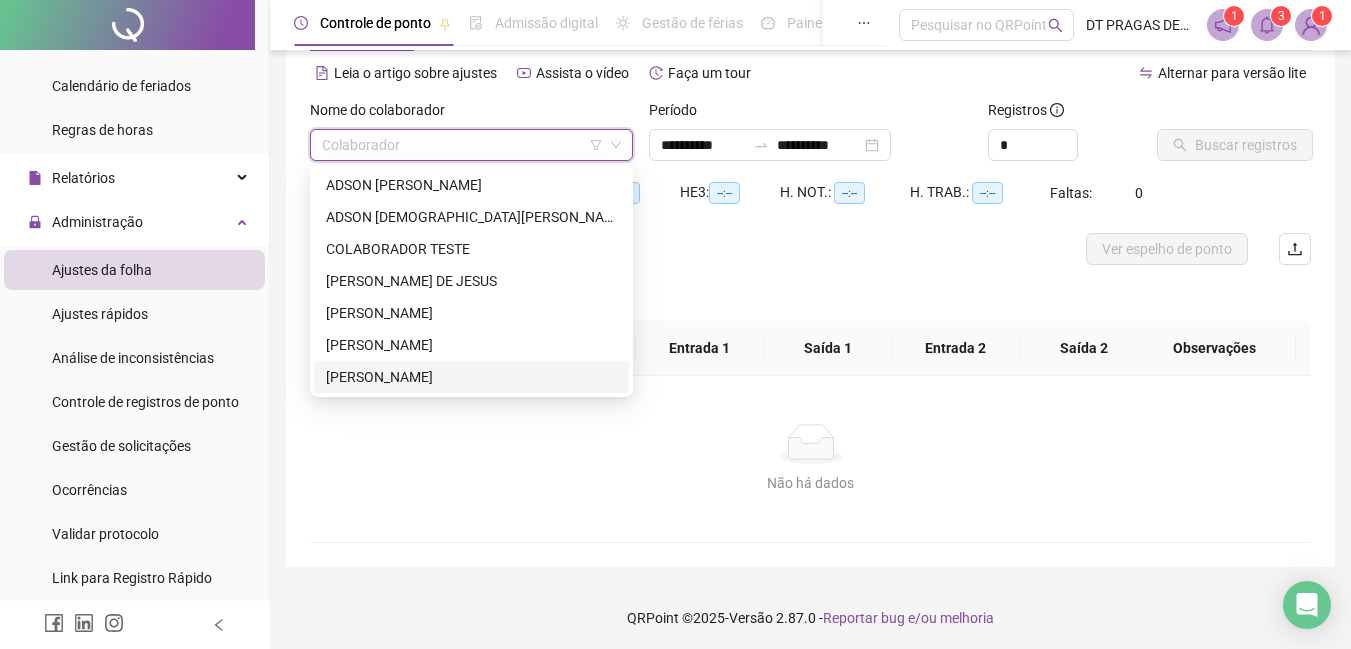 click on "[PERSON_NAME]" at bounding box center [471, 377] 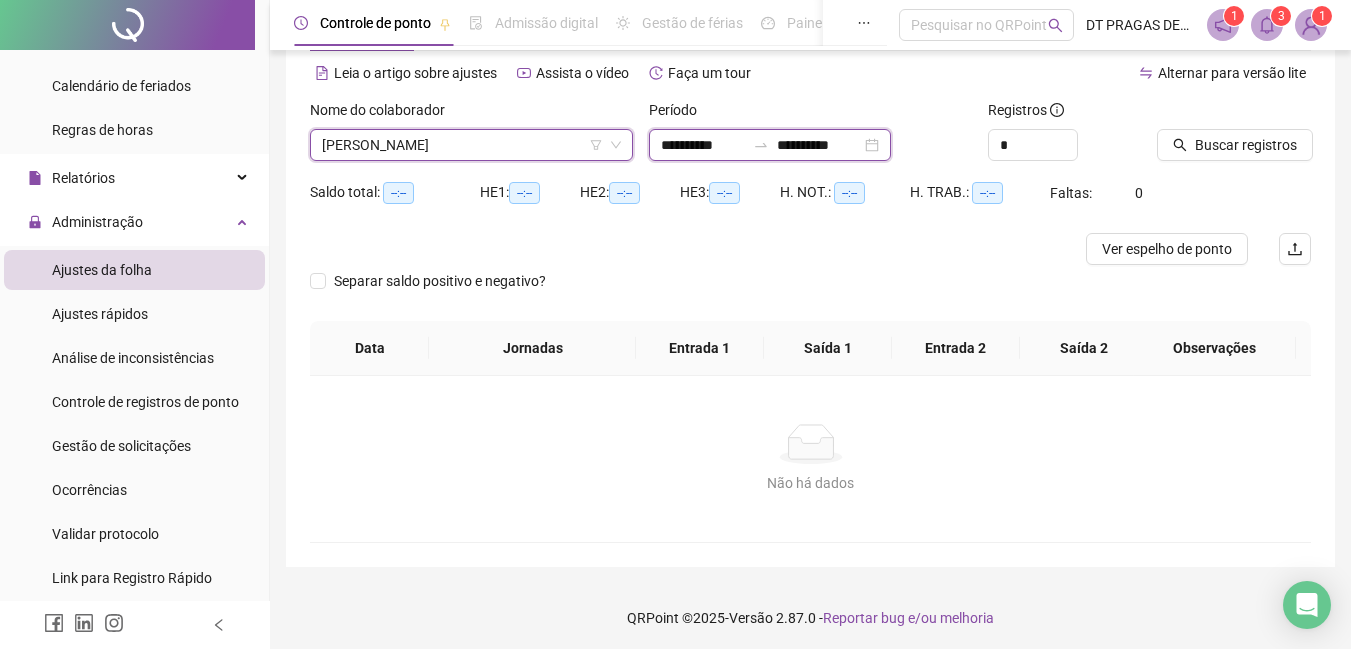 click on "**********" at bounding box center [703, 145] 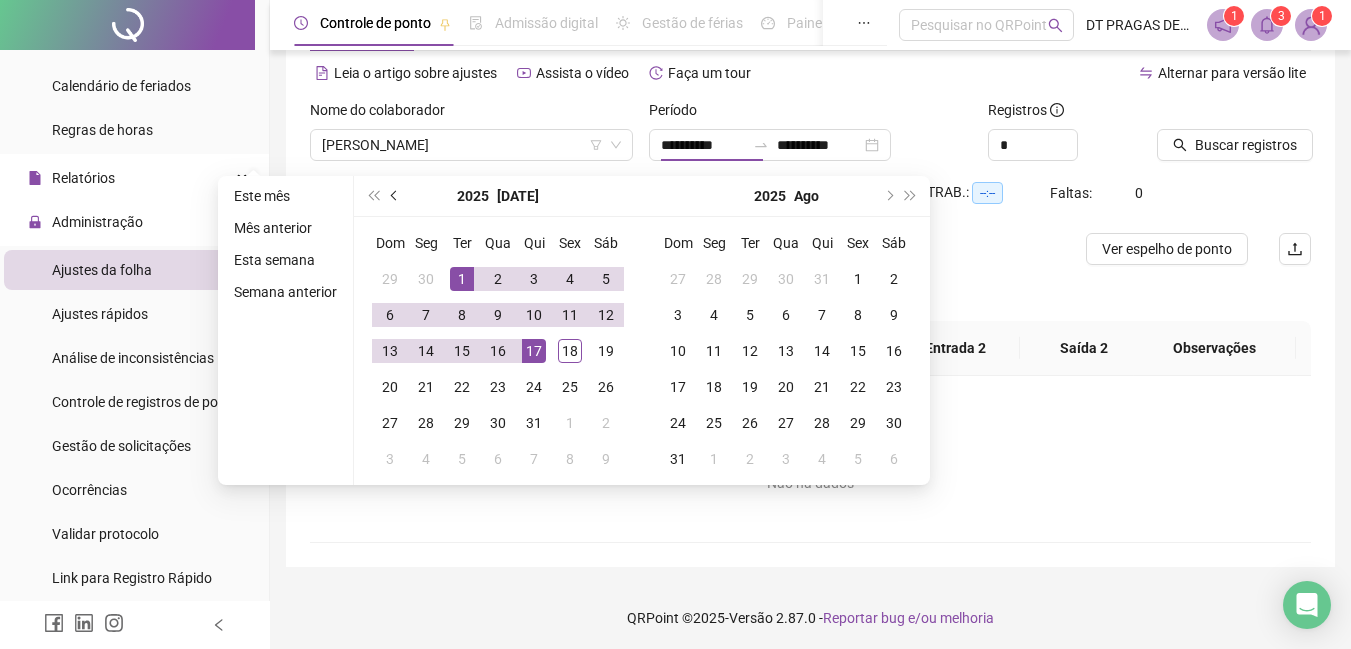 click at bounding box center [395, 196] 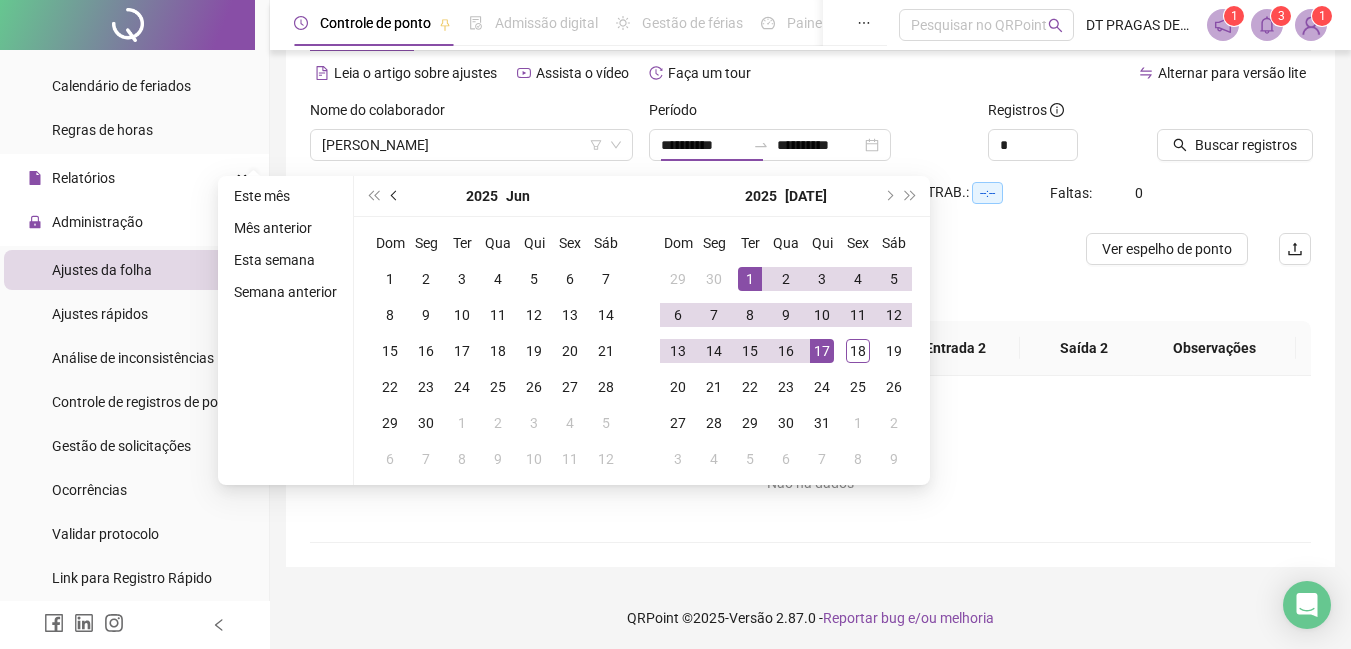 click at bounding box center [395, 196] 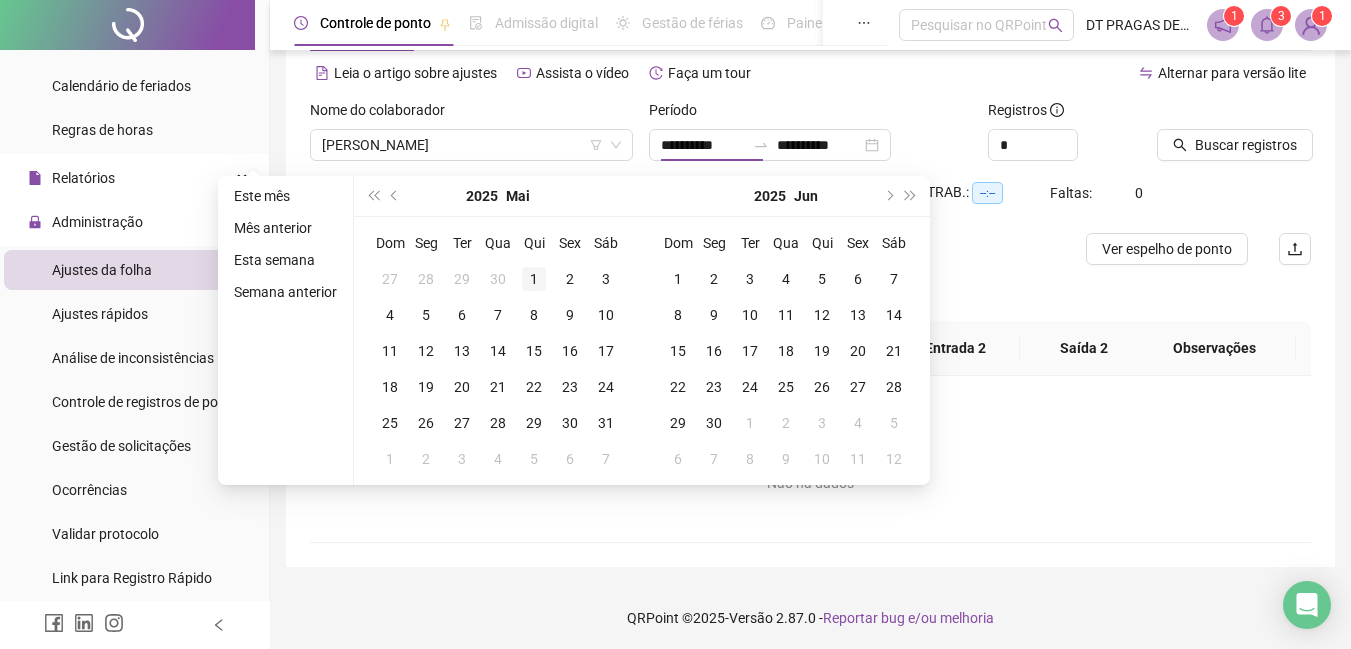 type on "**********" 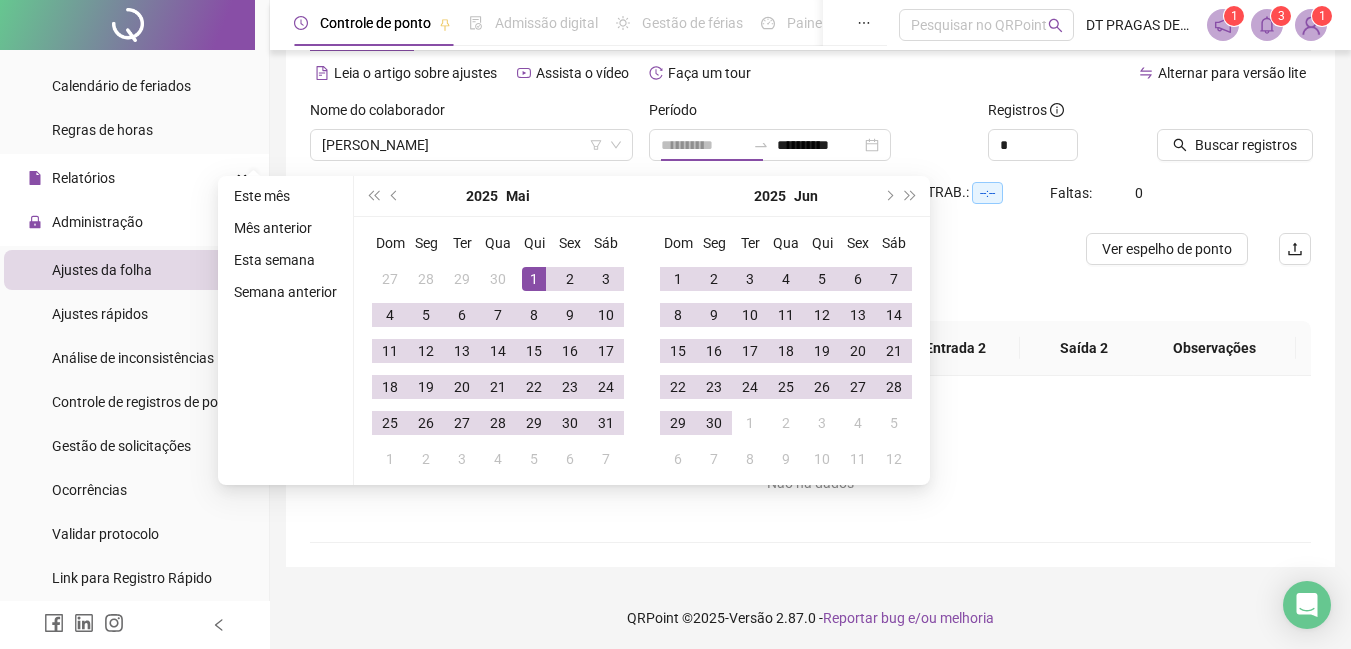 click on "1" at bounding box center [534, 279] 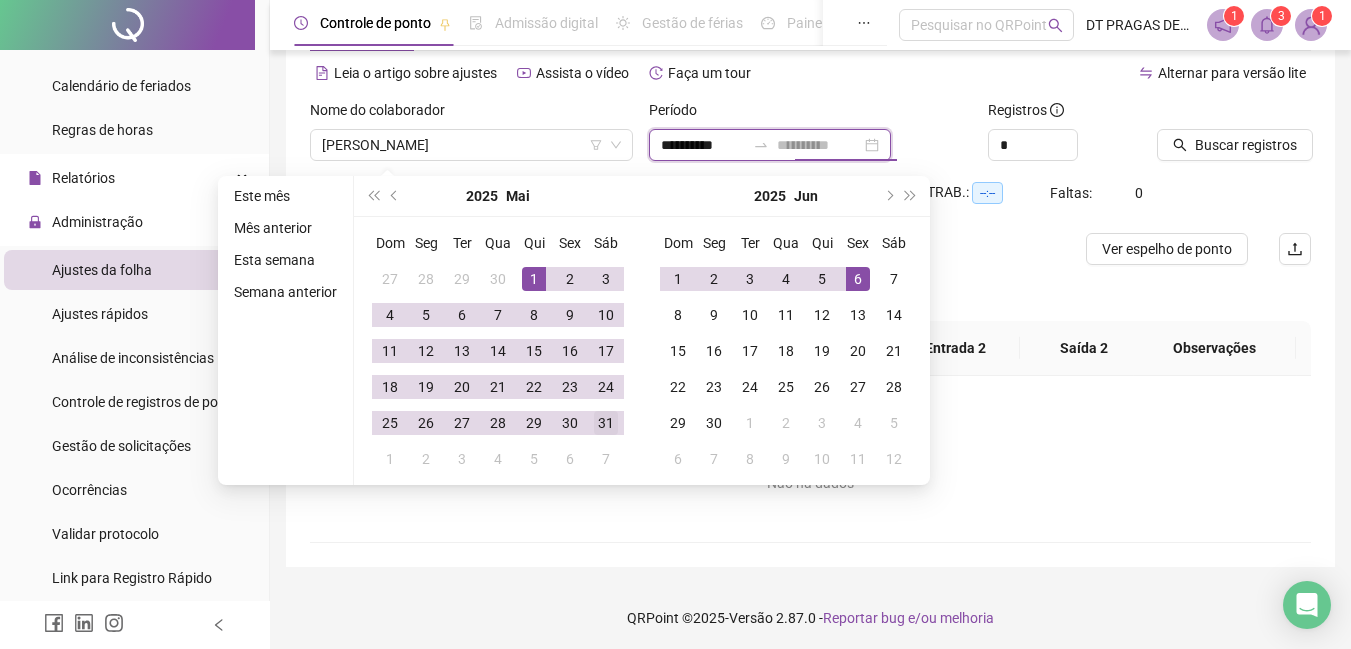 type on "**********" 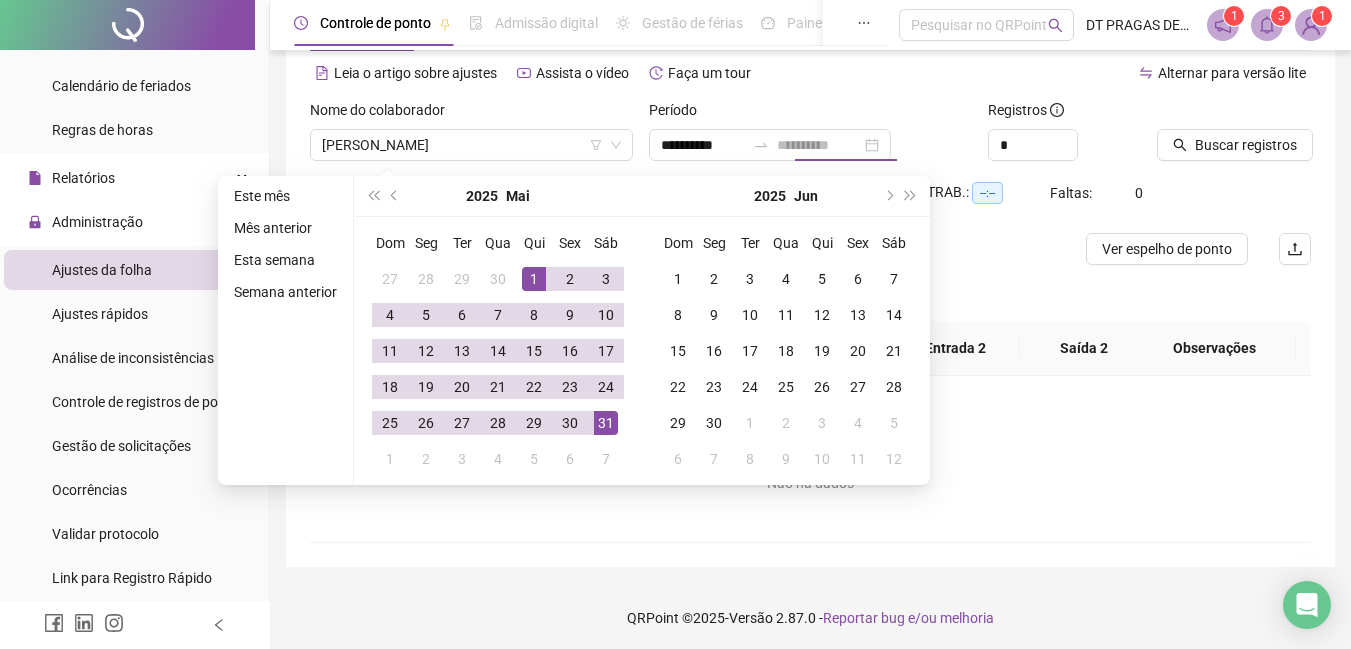 click on "31" at bounding box center (606, 423) 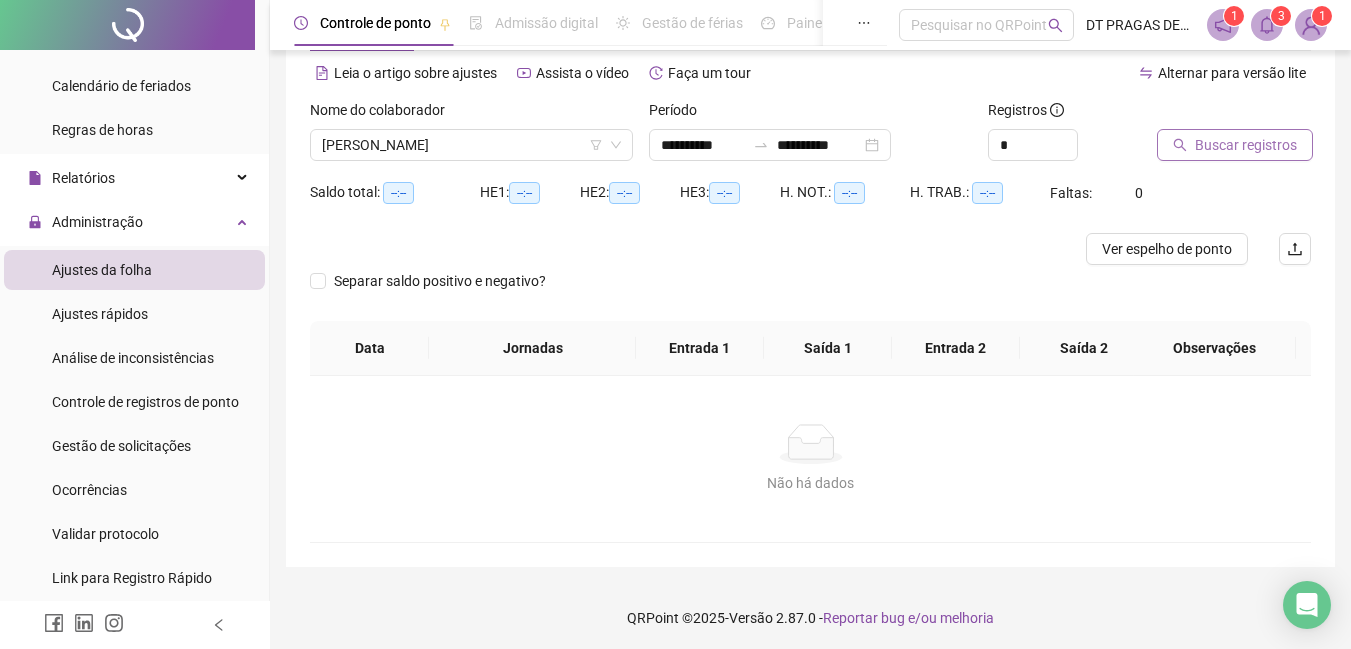 click on "Buscar registros" at bounding box center [1246, 145] 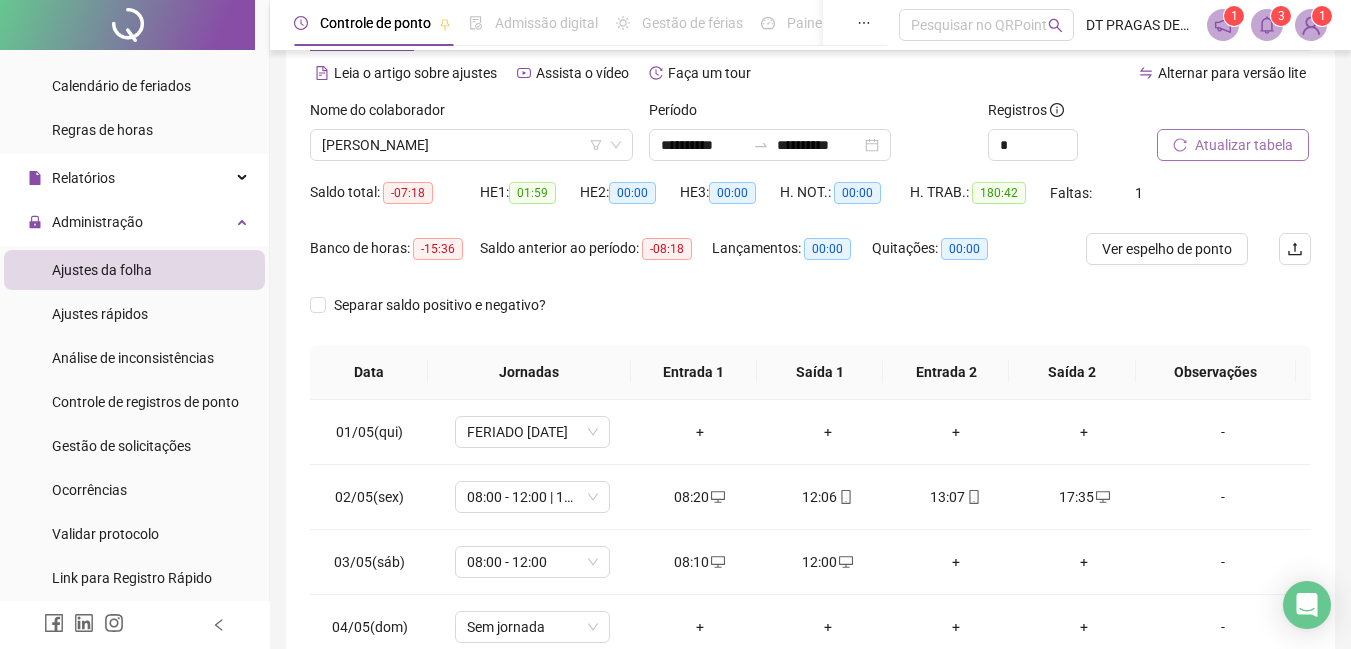 scroll, scrollTop: 285, scrollLeft: 0, axis: vertical 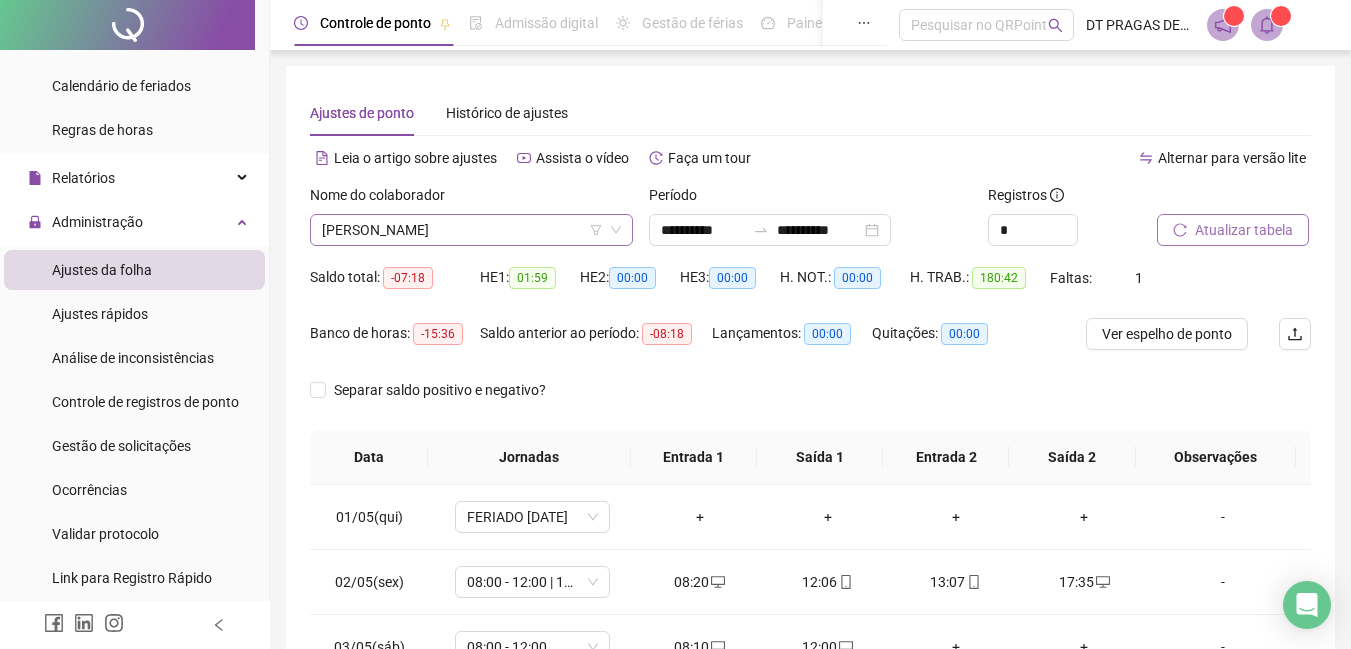 click on "[PERSON_NAME]" at bounding box center (471, 230) 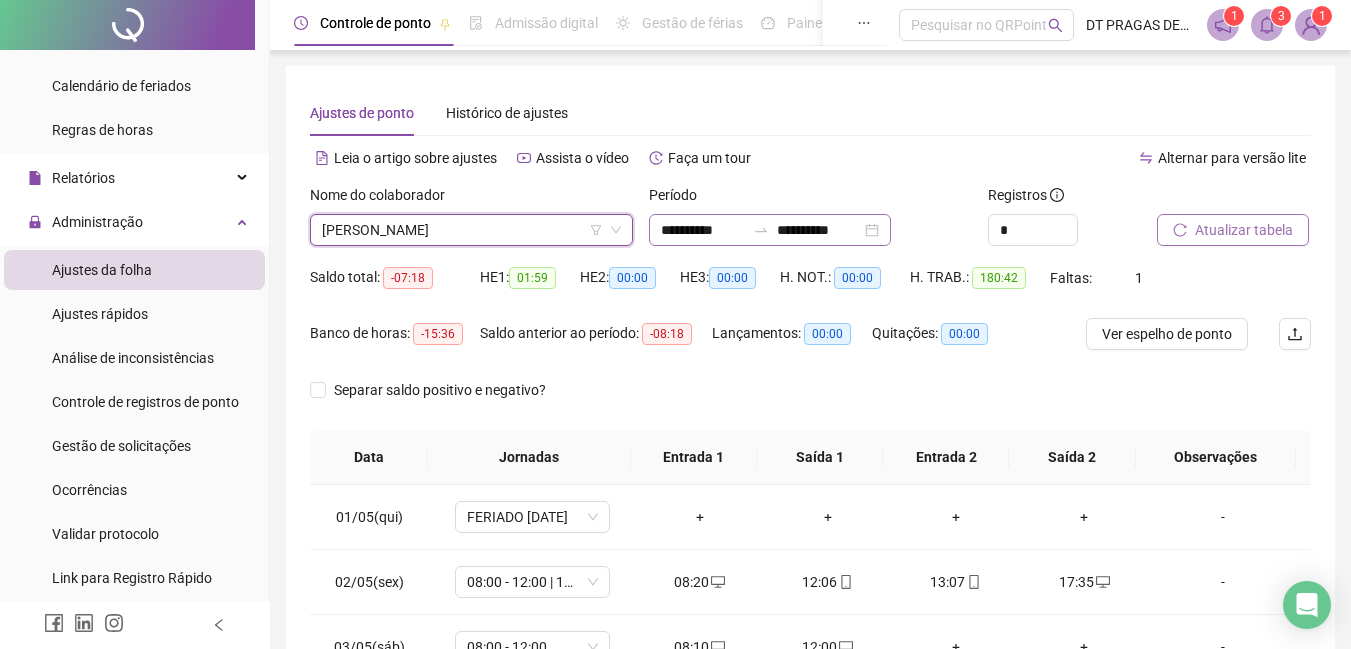 click 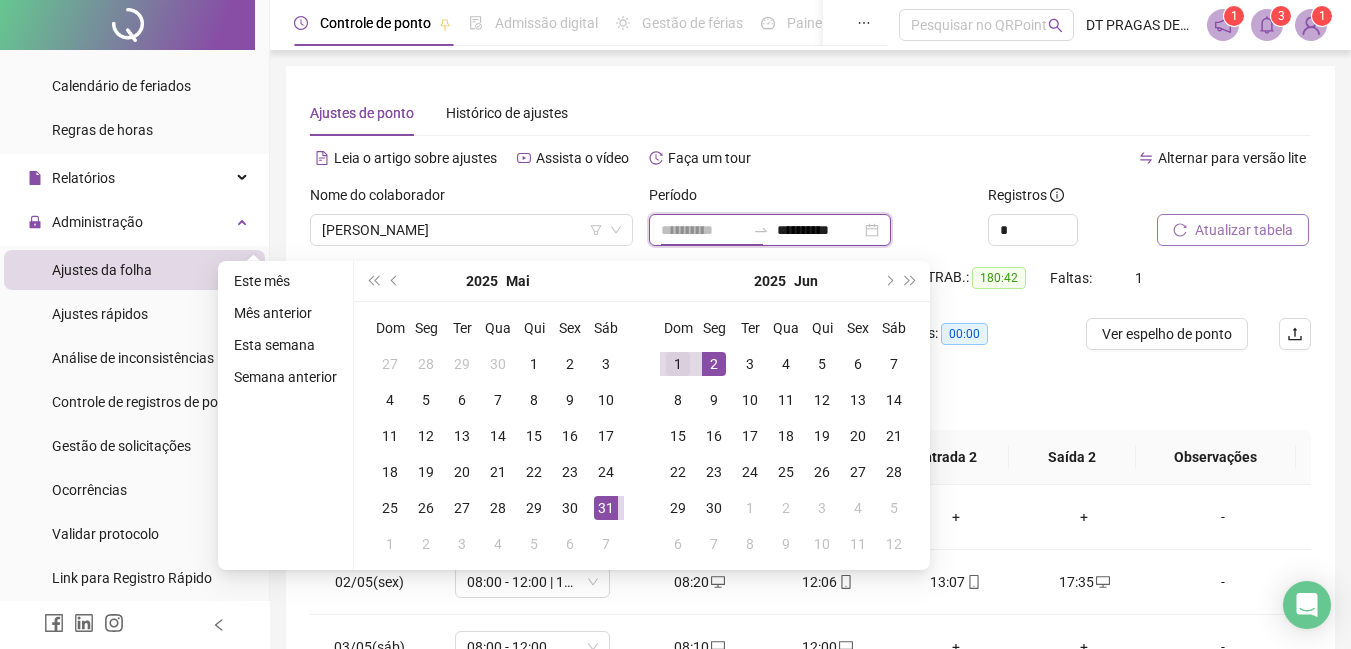 type on "**********" 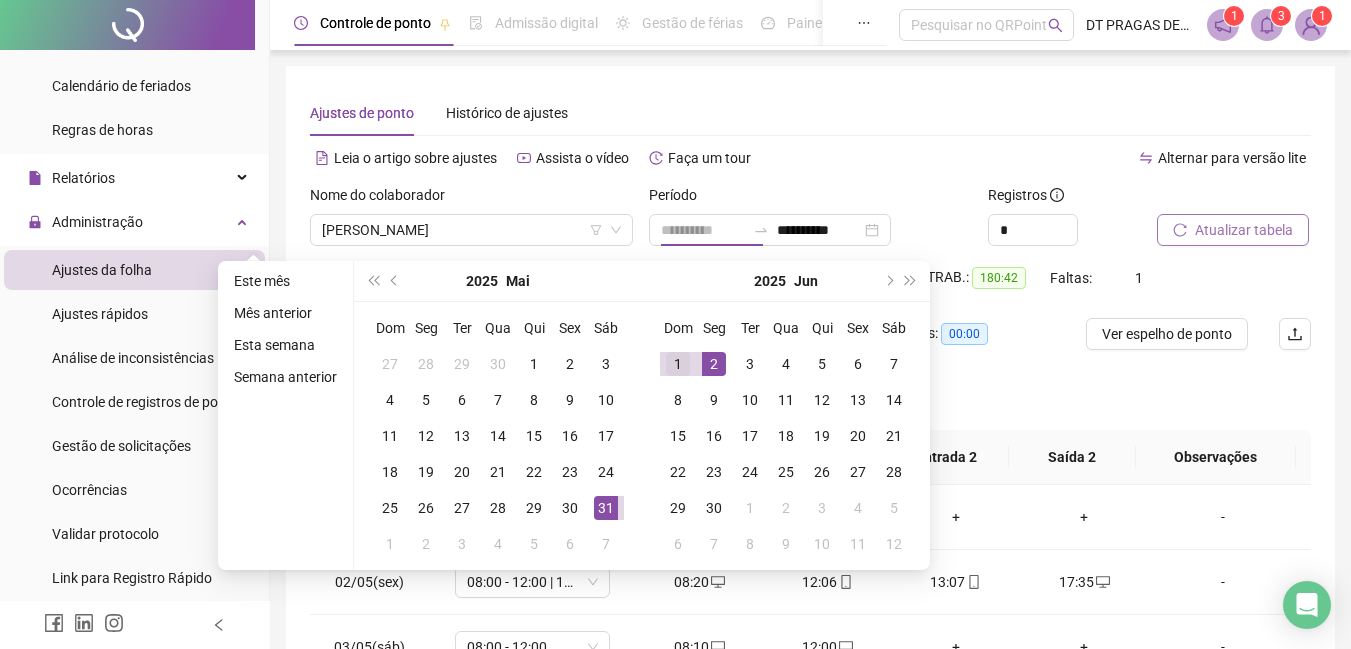 click on "1" at bounding box center (678, 364) 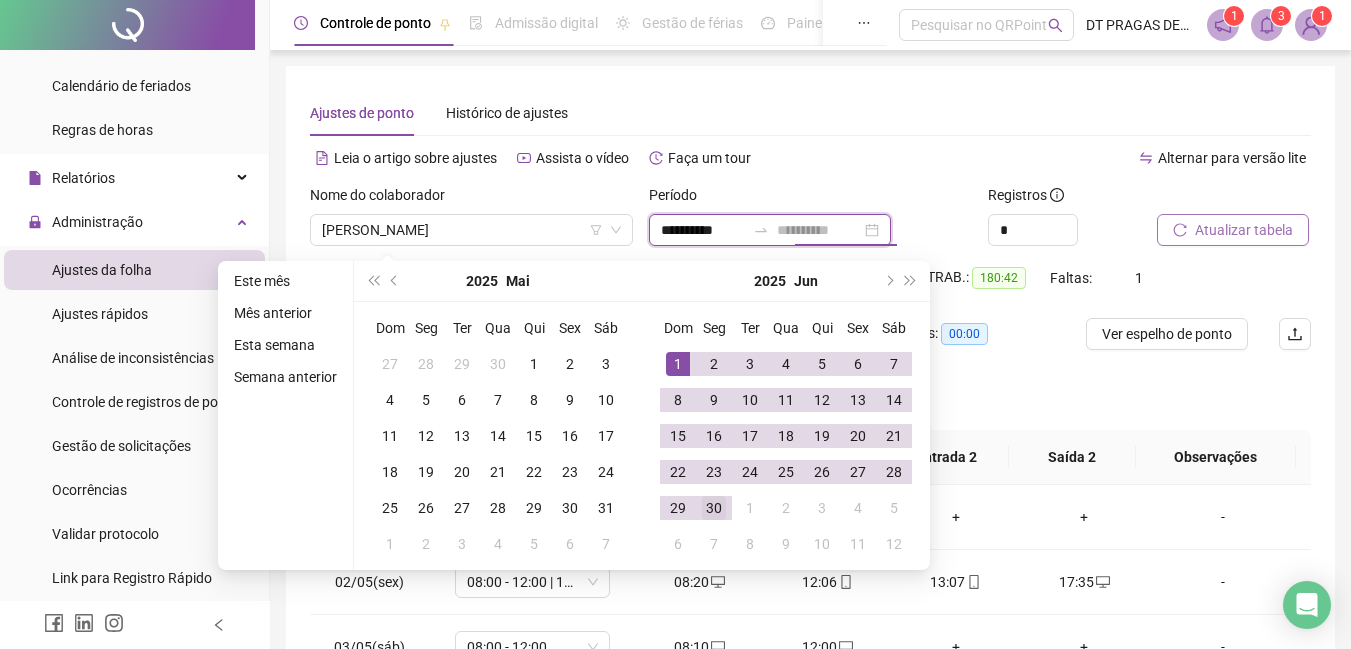 type on "**********" 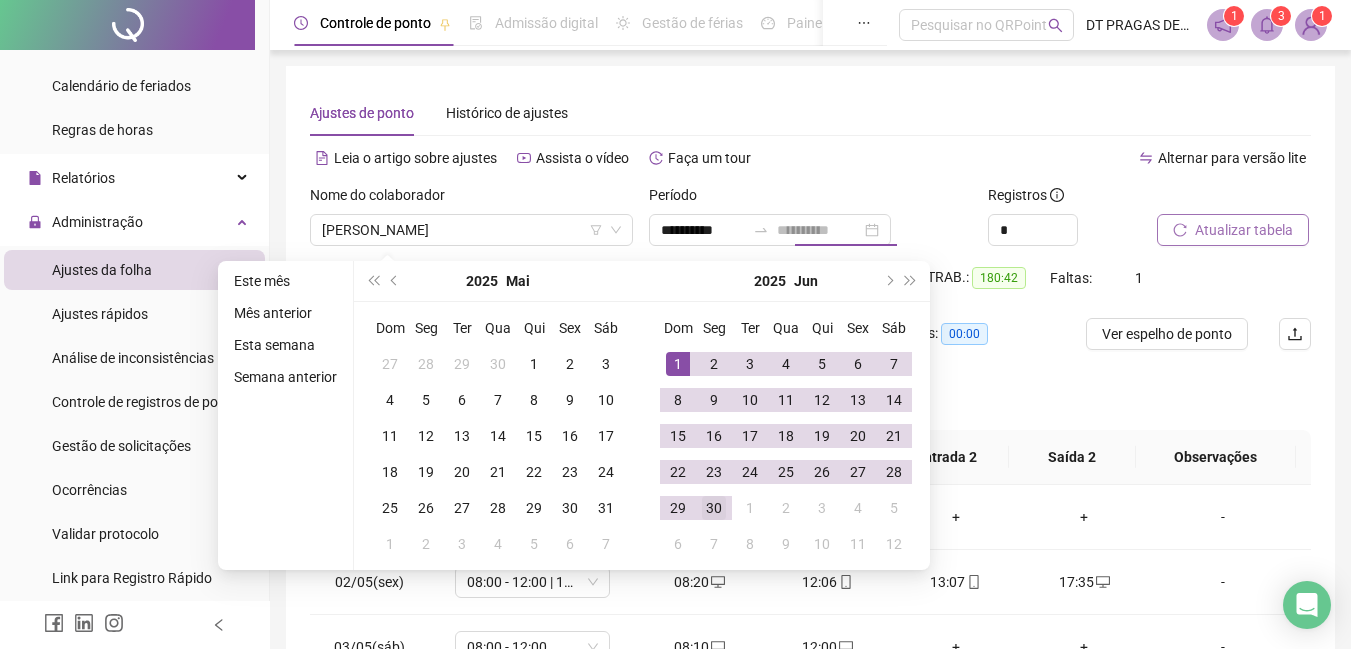 click on "30" at bounding box center (714, 508) 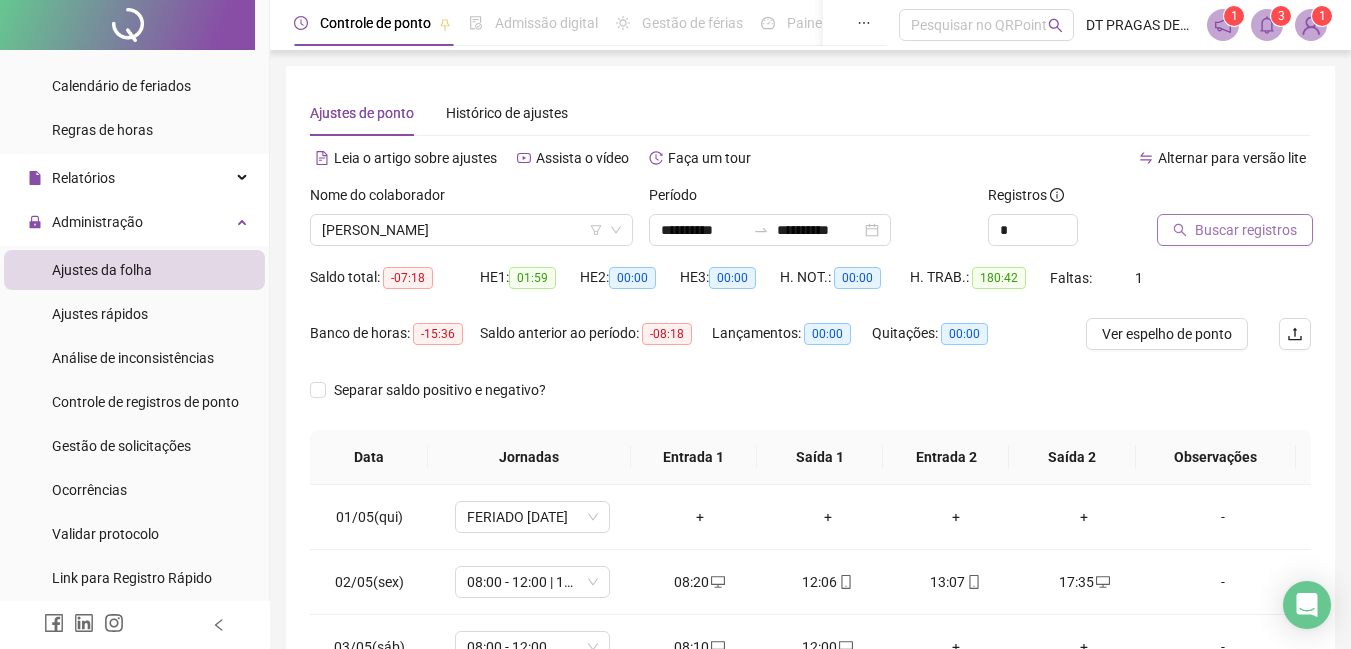 click on "Buscar registros" at bounding box center [1246, 230] 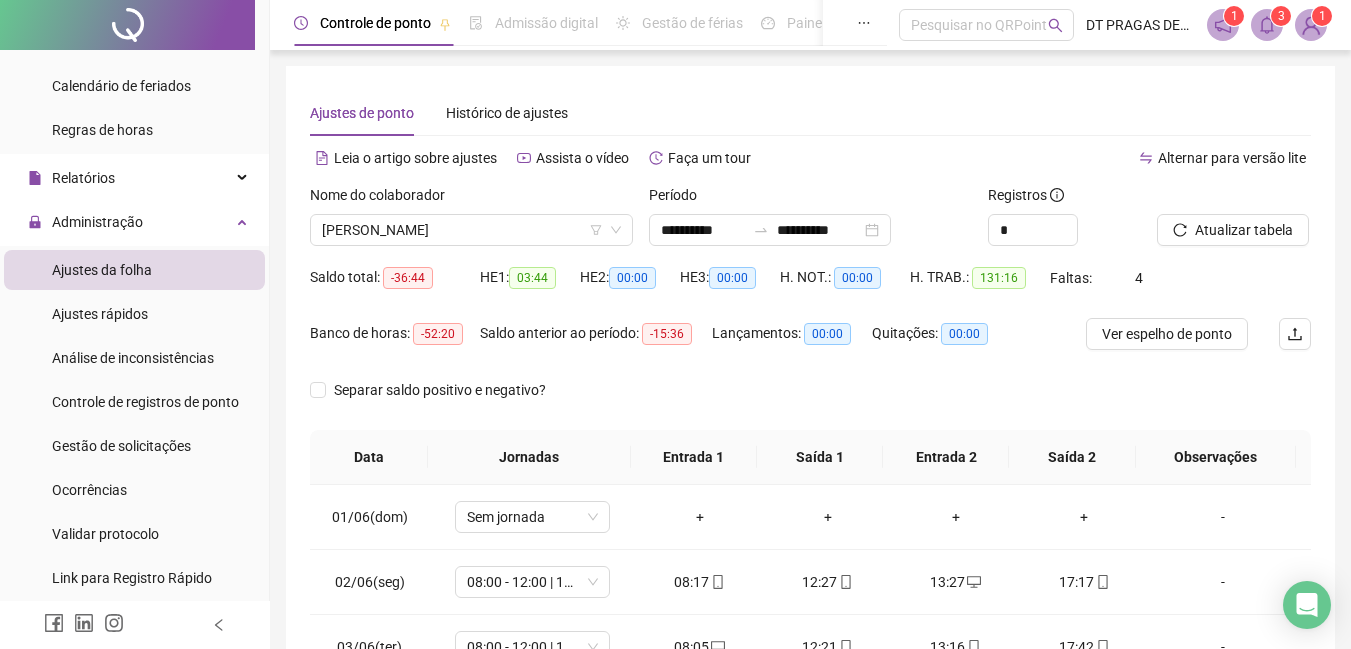 scroll, scrollTop: 300, scrollLeft: 0, axis: vertical 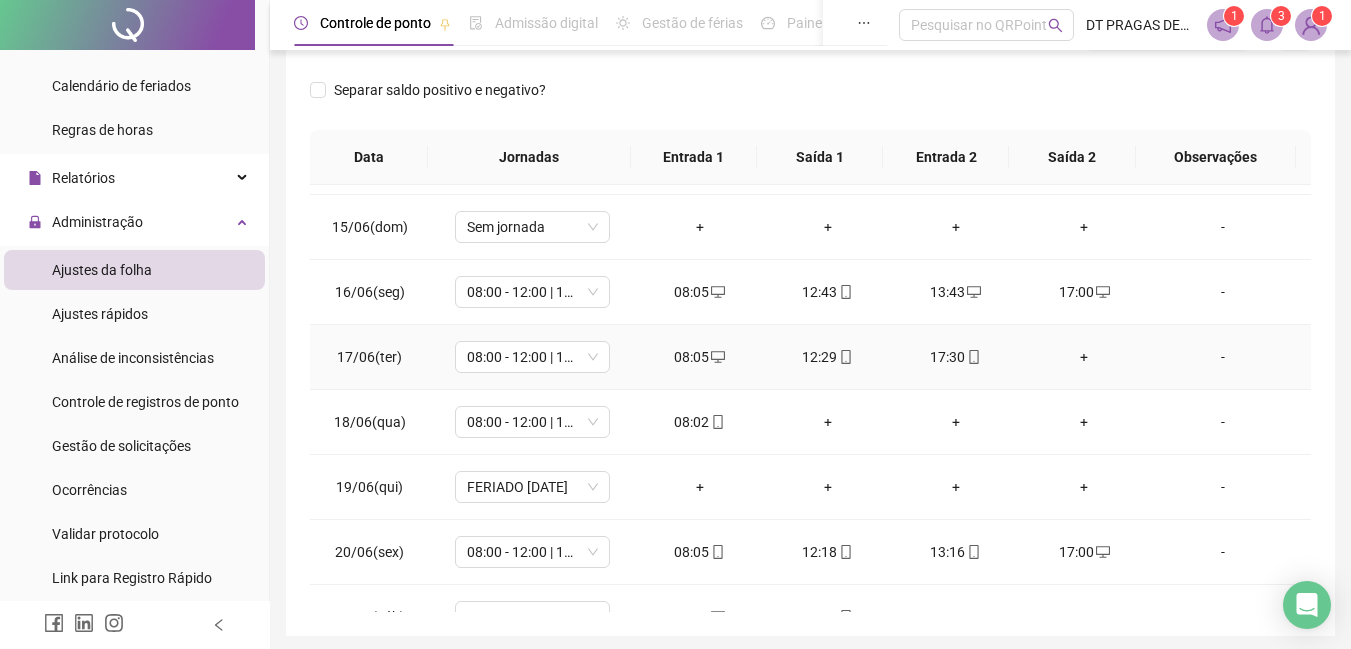 click on "+" at bounding box center (1084, 357) 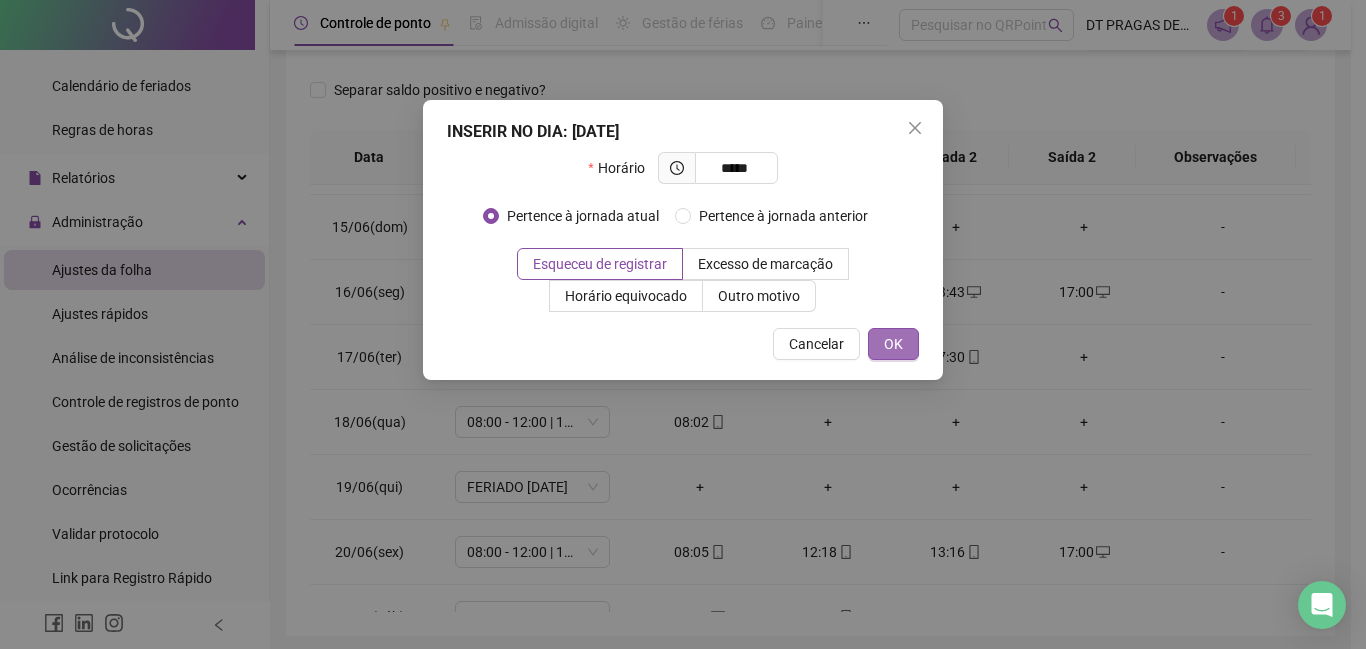 type on "*****" 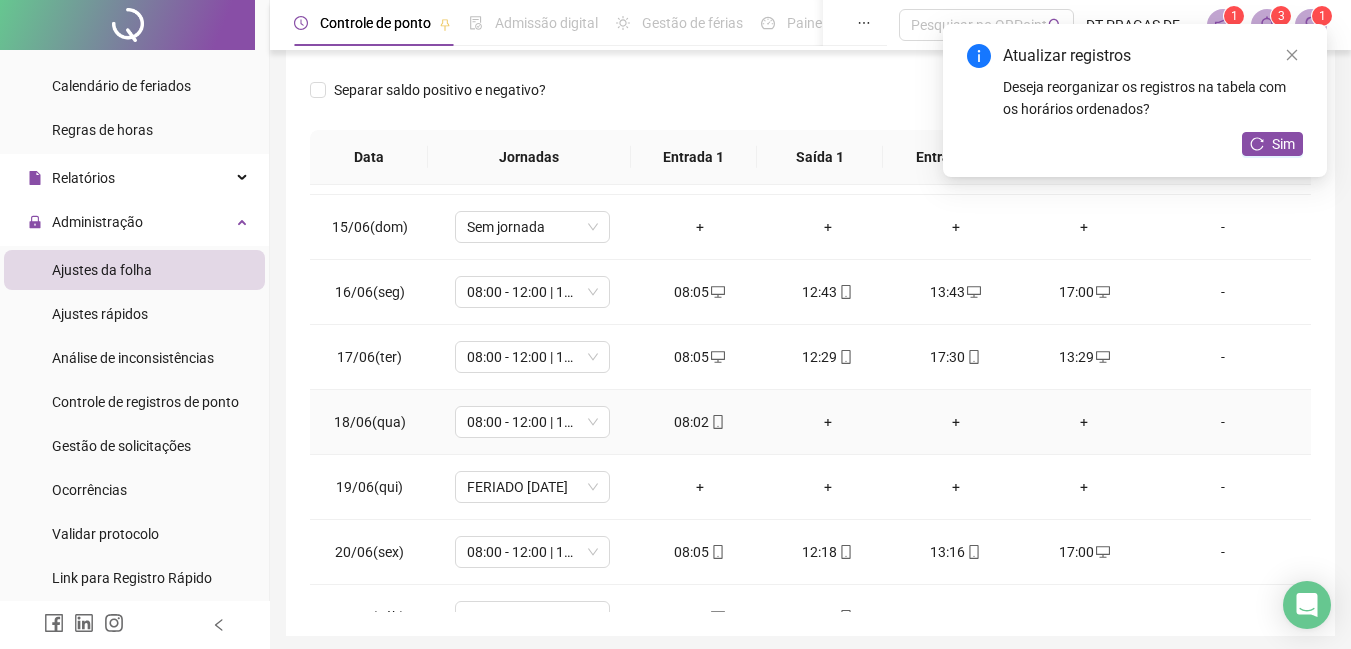 click on "+" at bounding box center (828, 422) 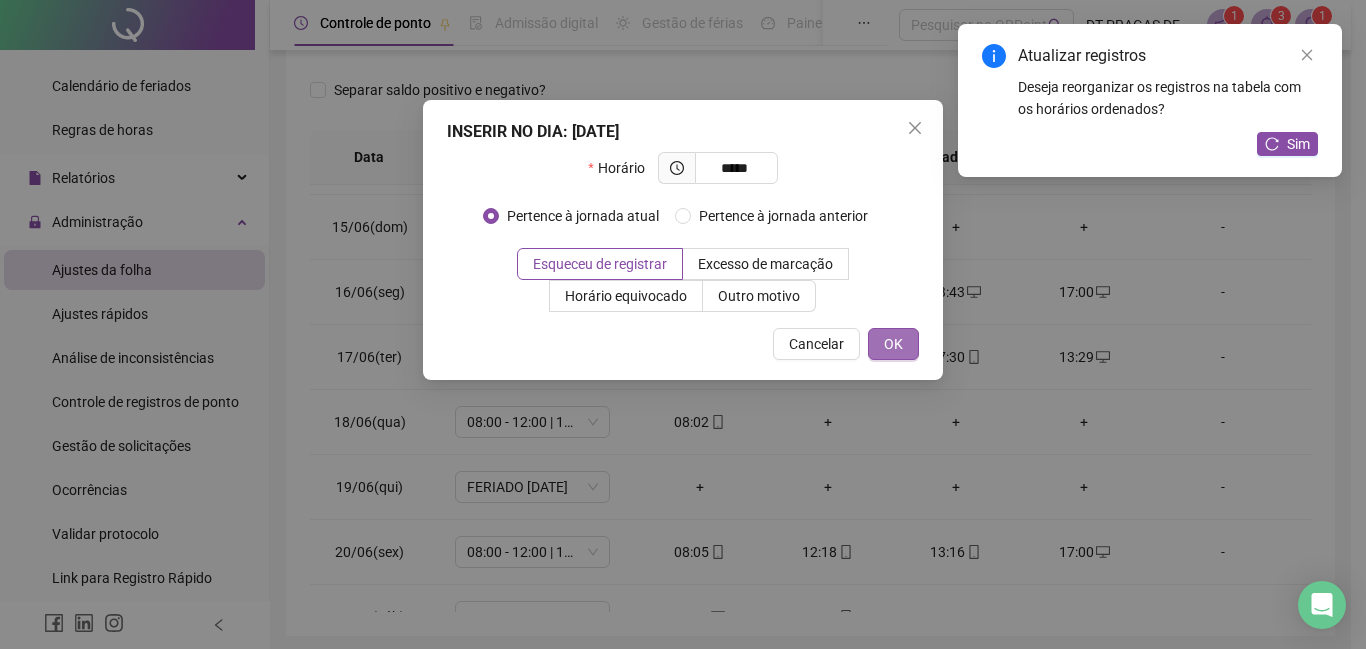 type on "*****" 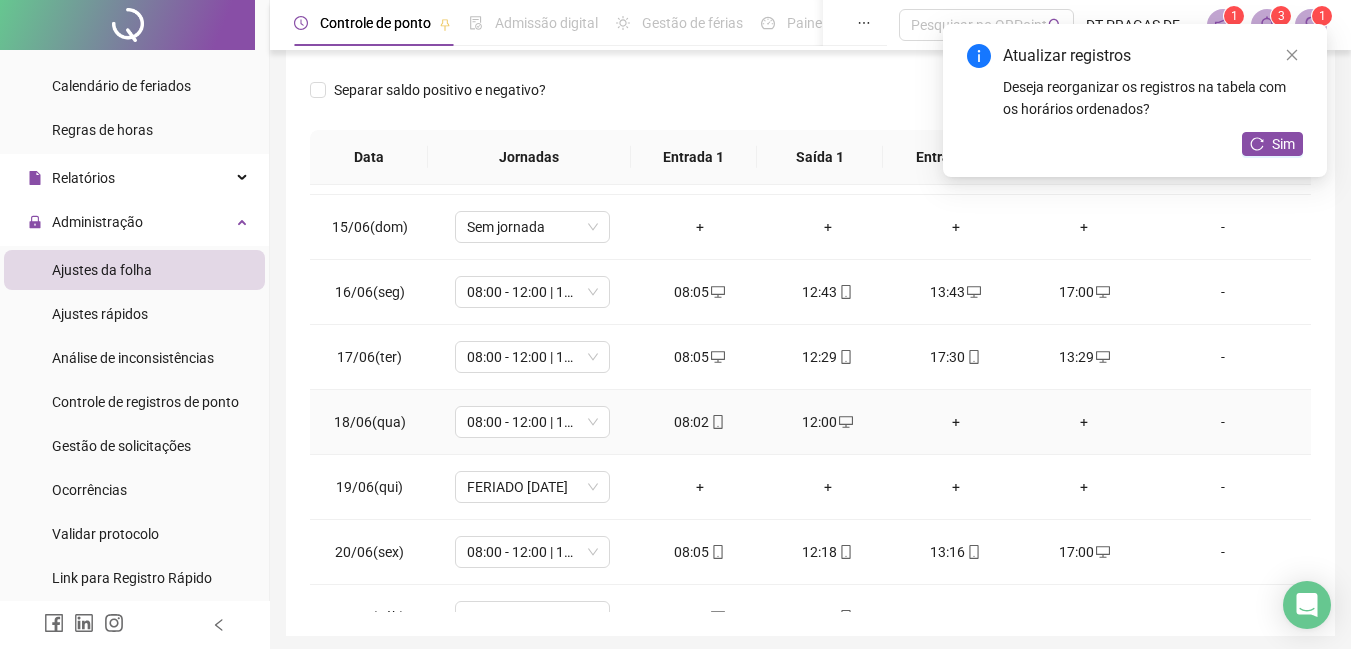 click on "+" at bounding box center [956, 422] 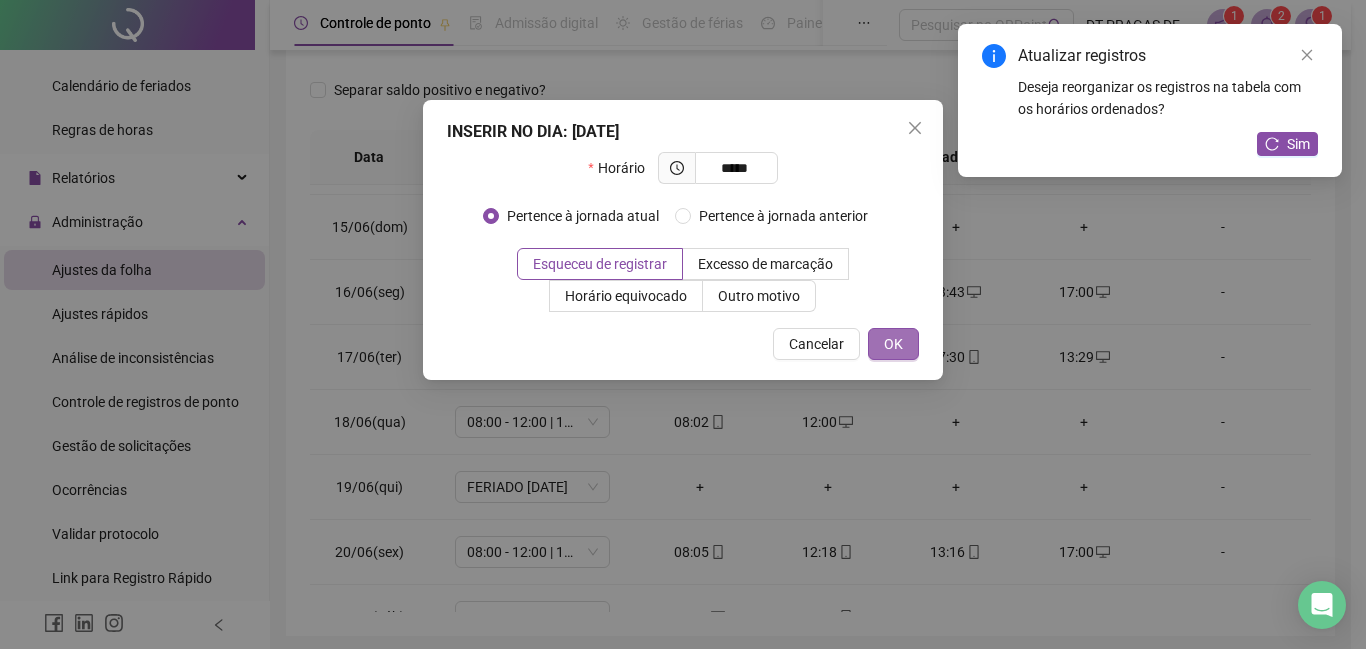 type on "*****" 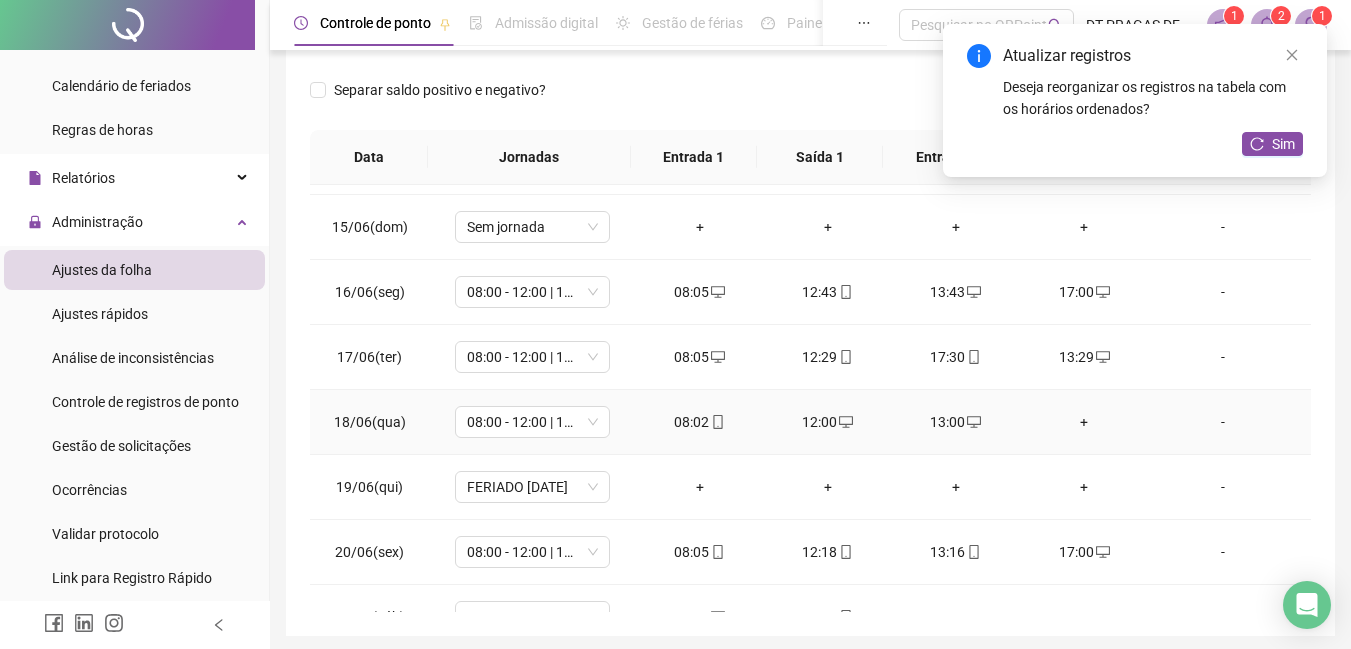 click on "+" at bounding box center [1084, 422] 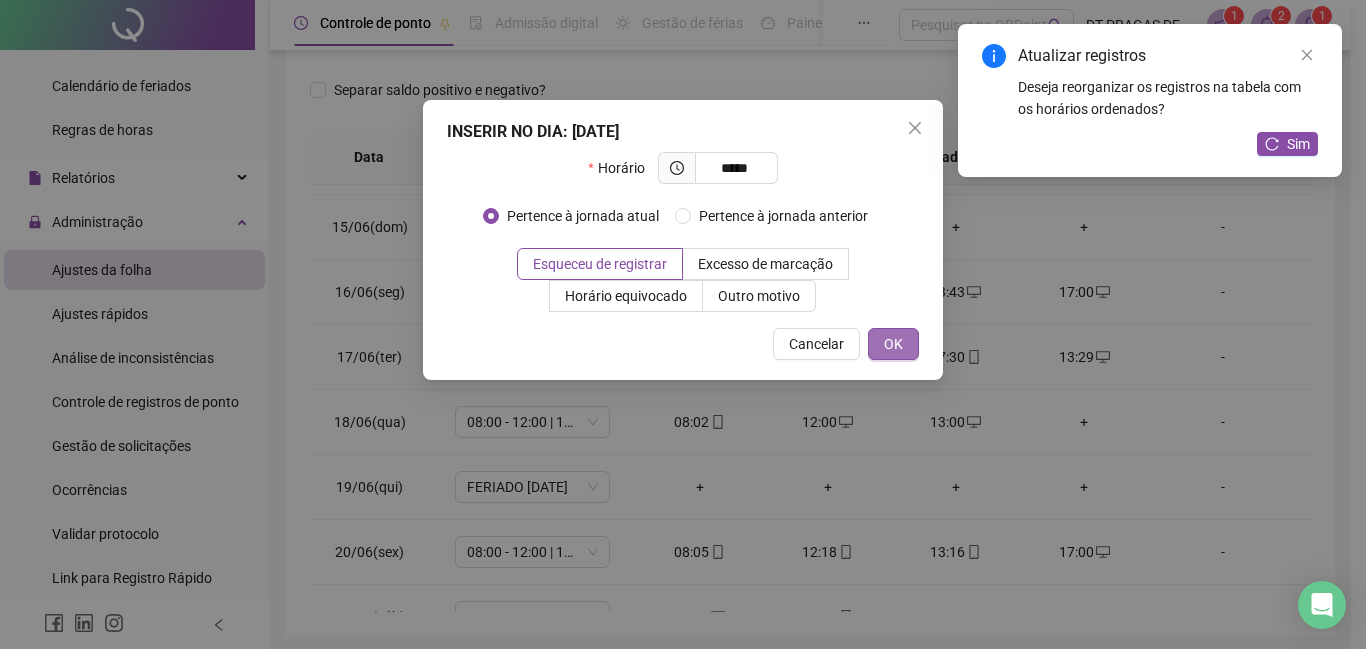 type on "*****" 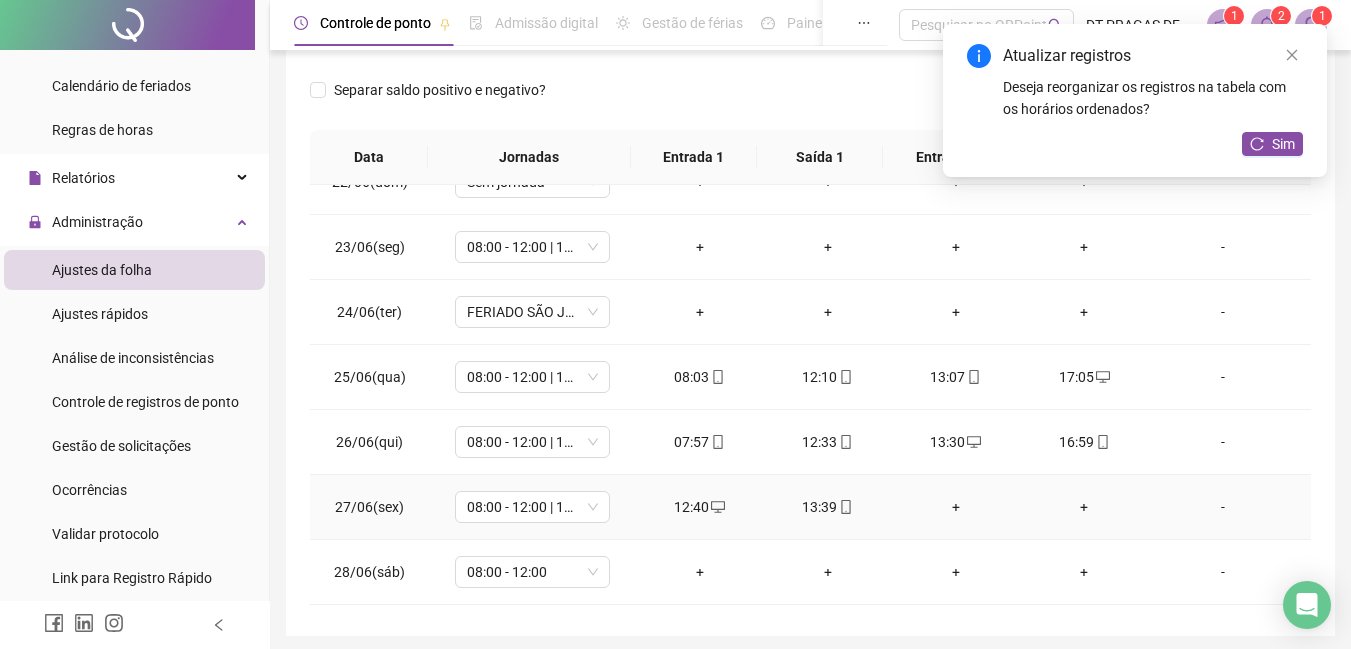 scroll, scrollTop: 1500, scrollLeft: 0, axis: vertical 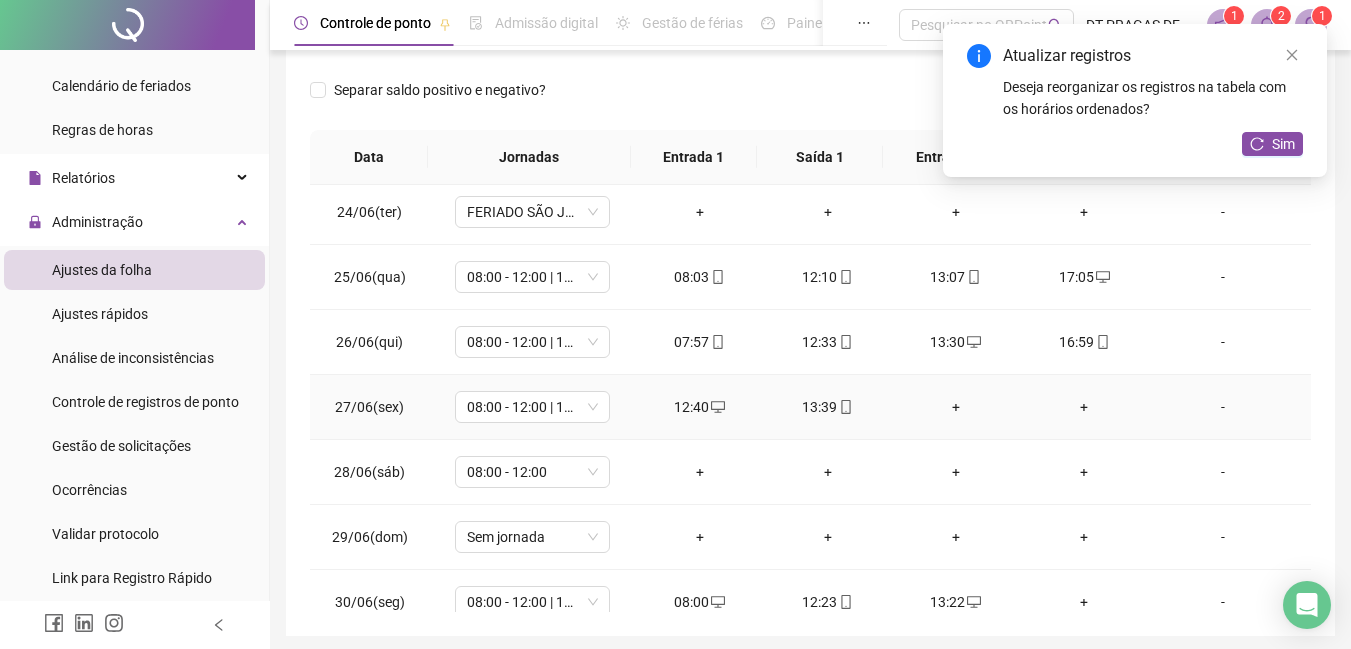 click on "+" at bounding box center (956, 407) 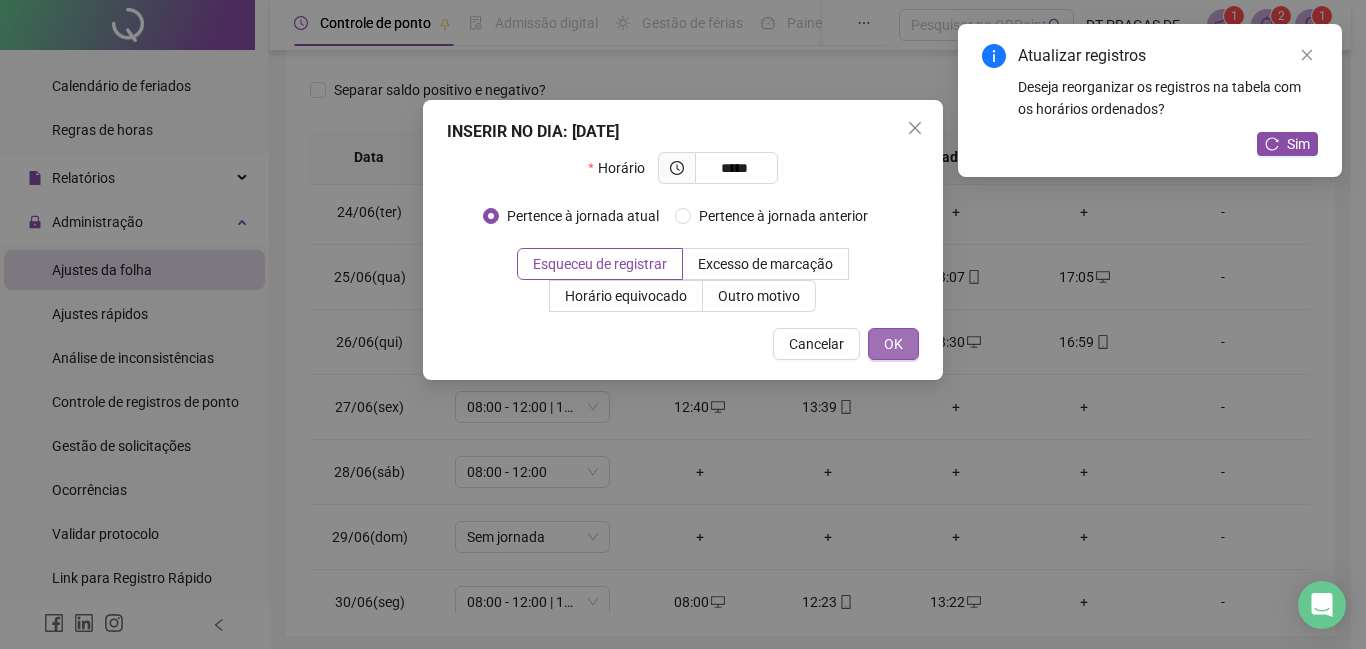 type on "*****" 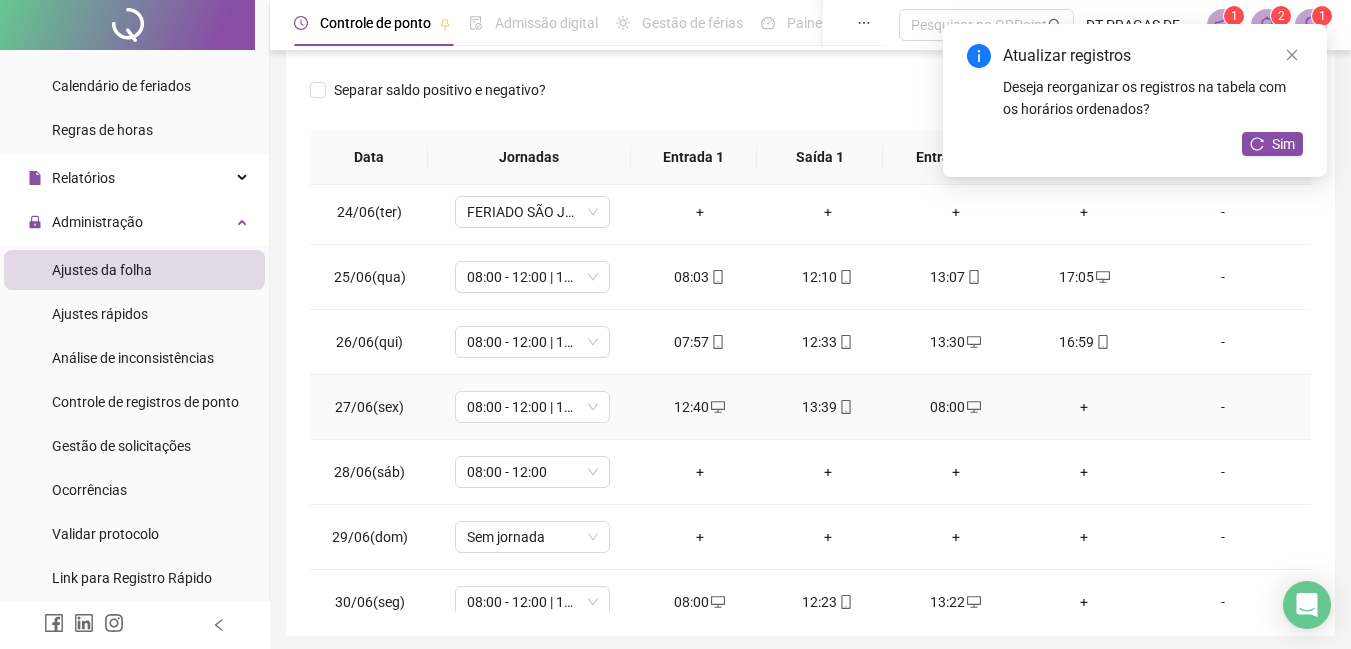 click on "+" at bounding box center (1084, 407) 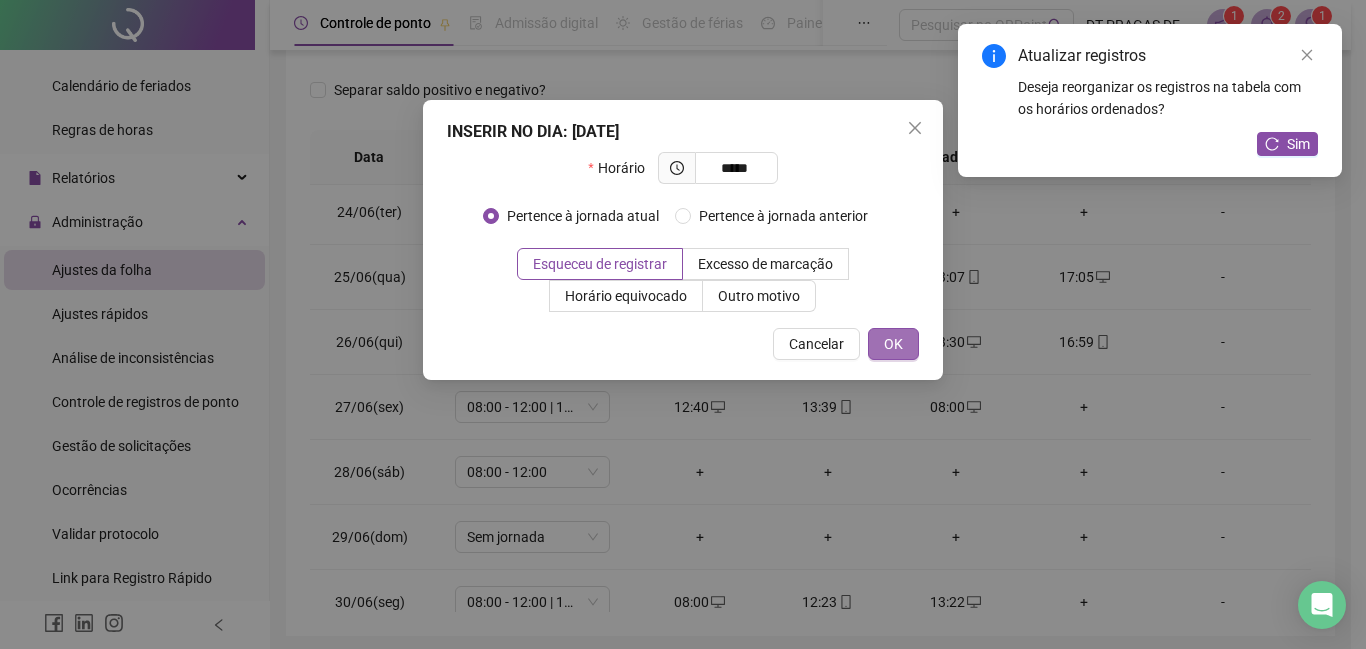 type on "*****" 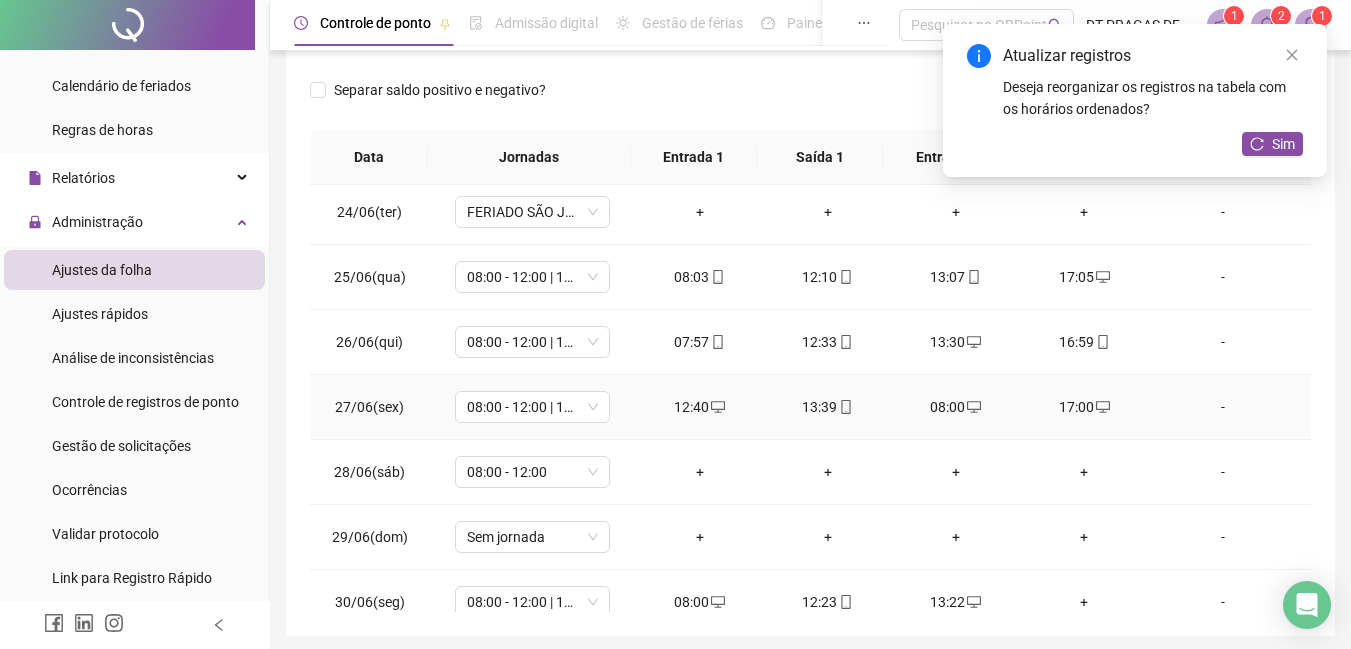 scroll, scrollTop: 1523, scrollLeft: 0, axis: vertical 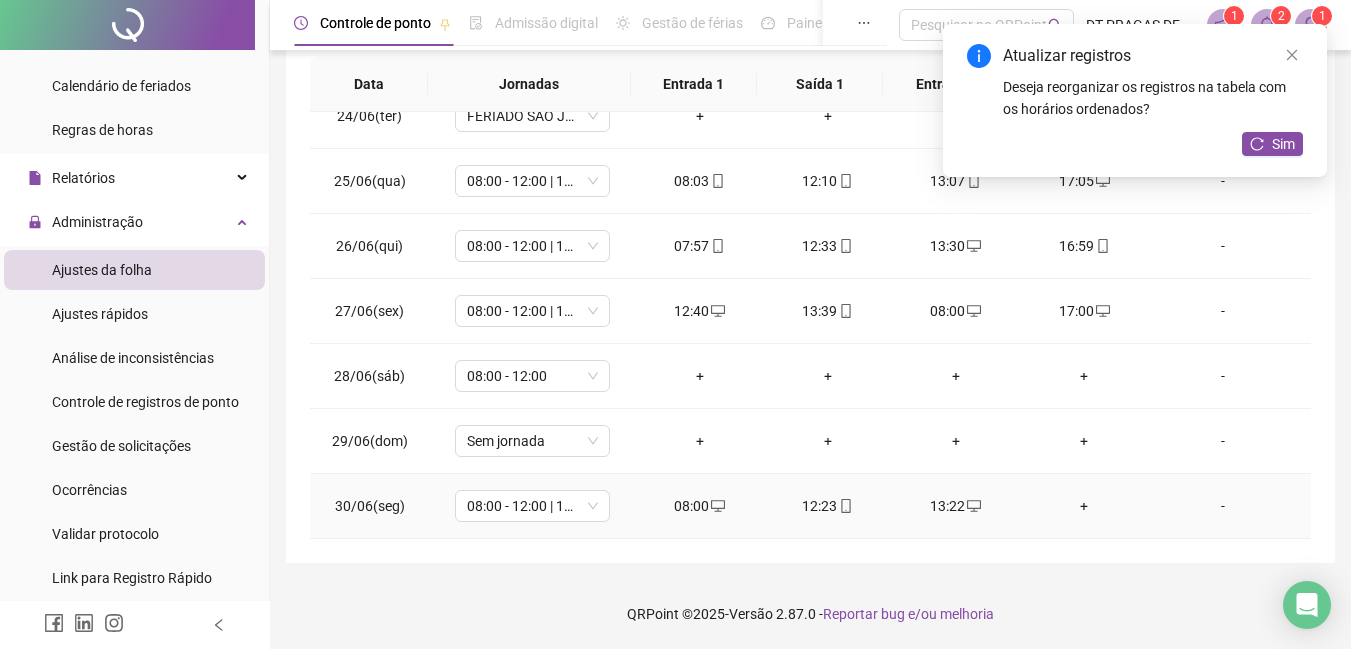 click on "+" at bounding box center (1084, 506) 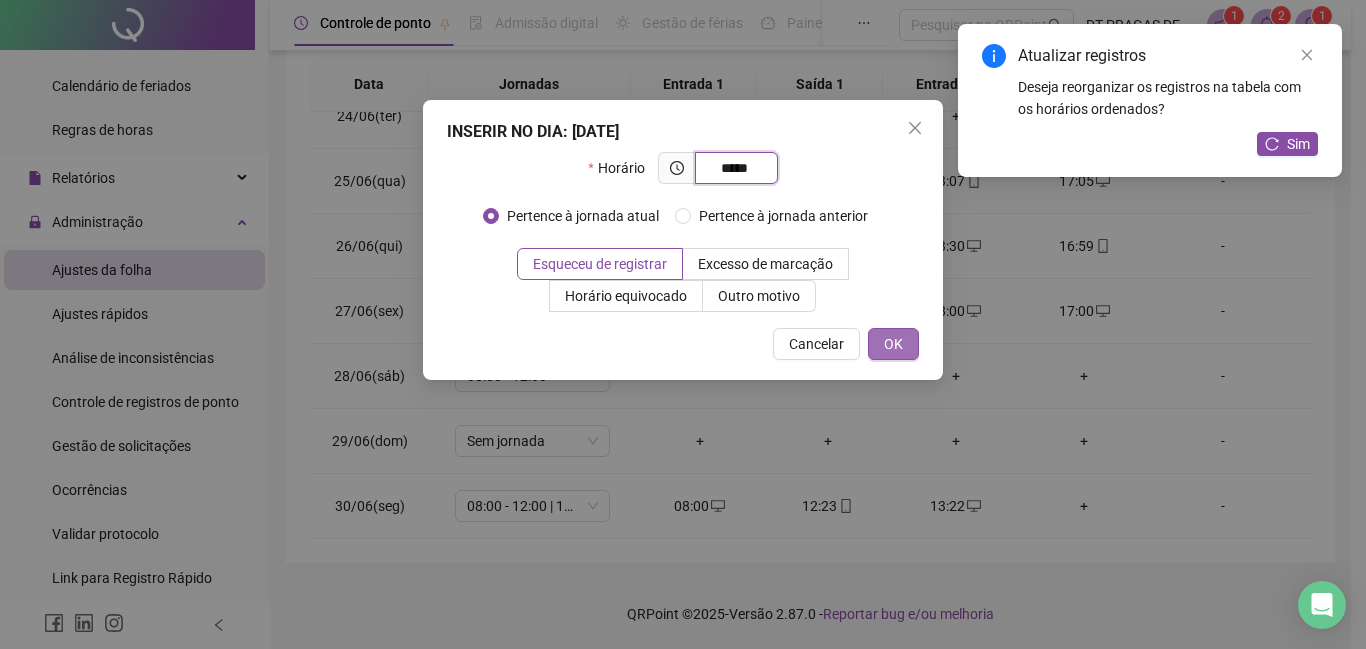 type on "*****" 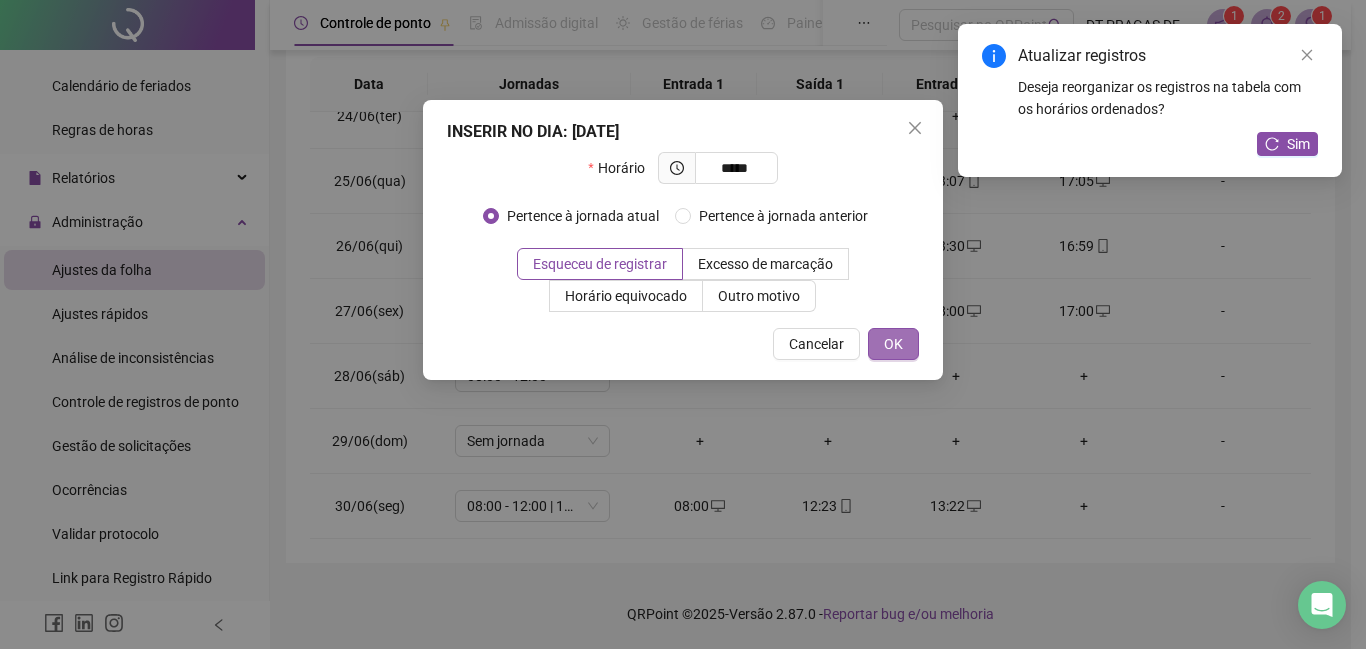 click on "OK" at bounding box center [893, 344] 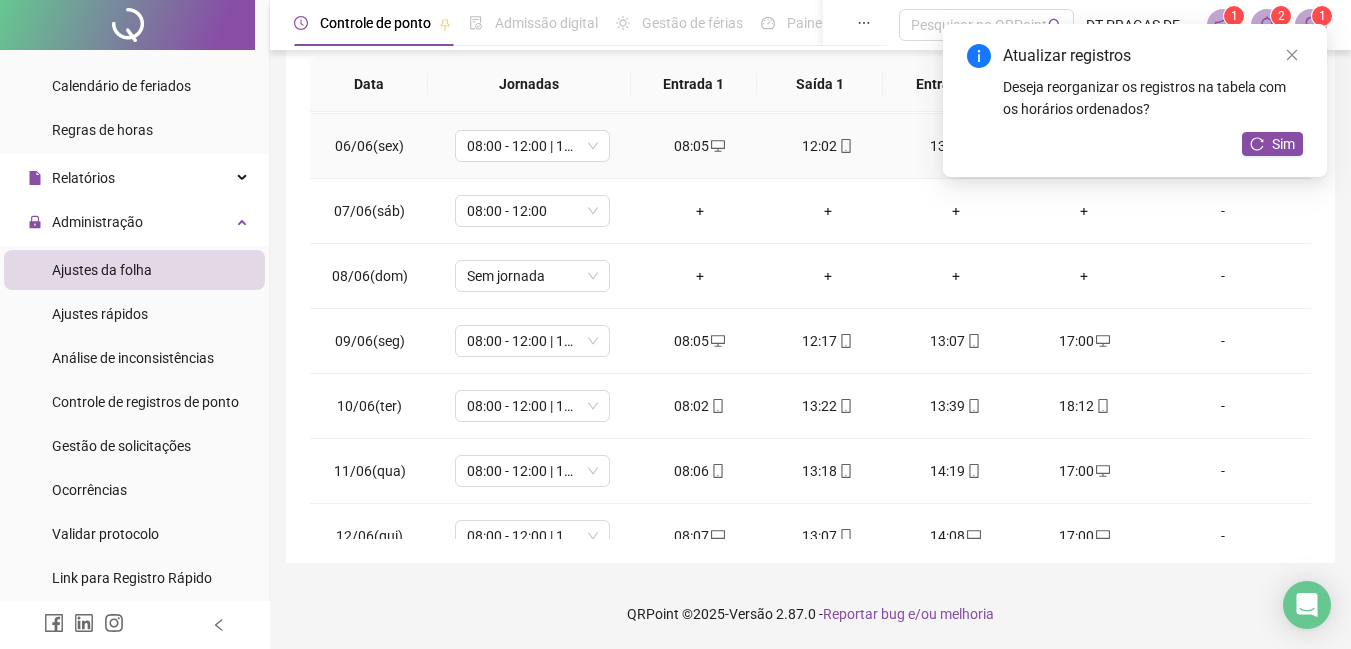 scroll, scrollTop: 0, scrollLeft: 0, axis: both 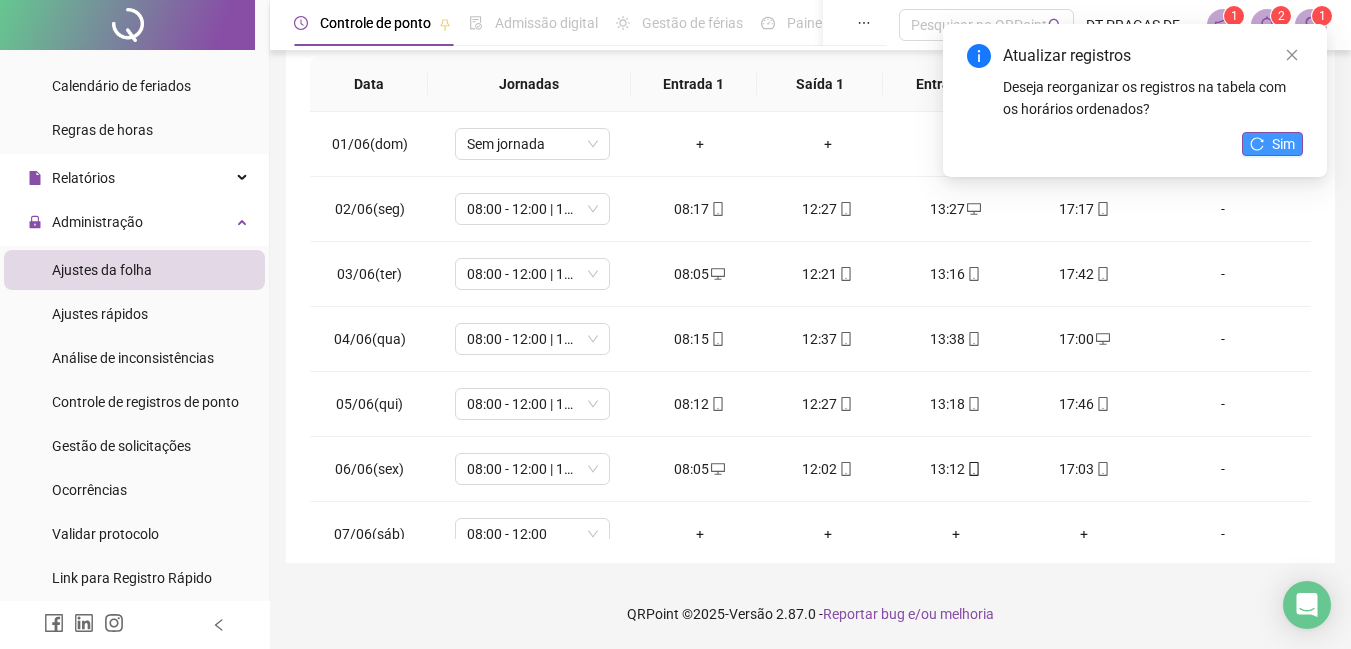 click on "Sim" at bounding box center (1272, 144) 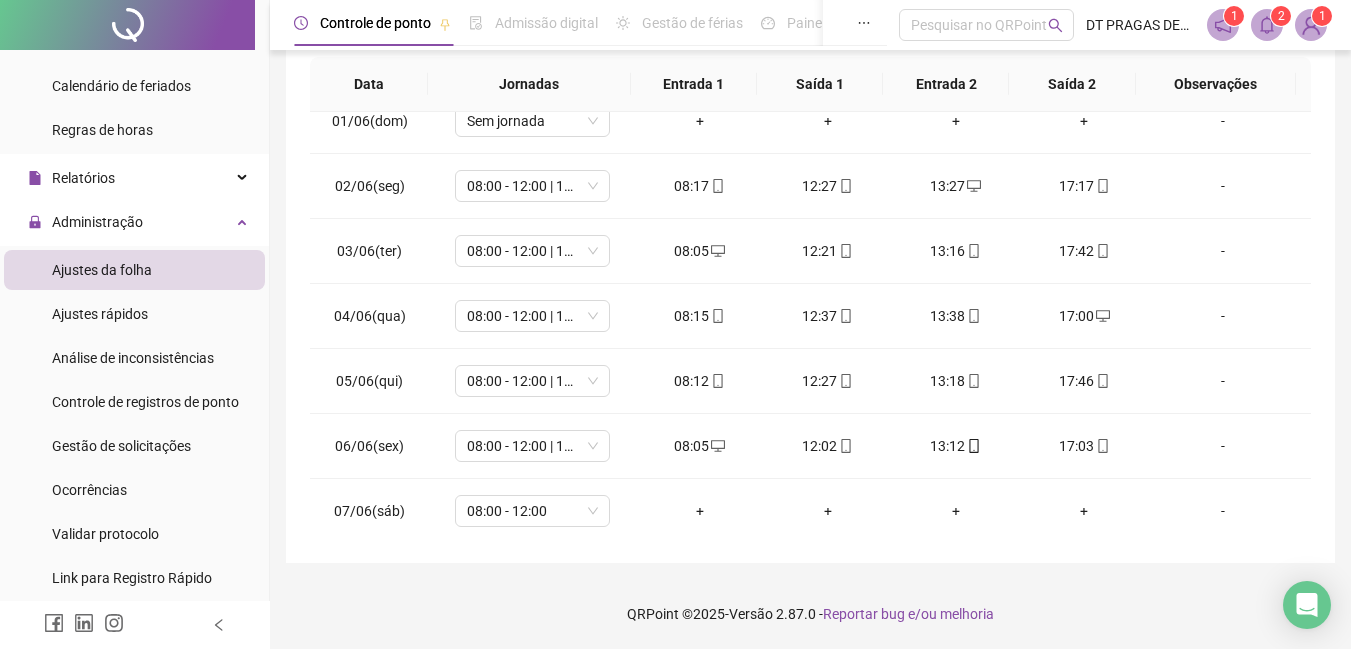 scroll, scrollTop: 0, scrollLeft: 0, axis: both 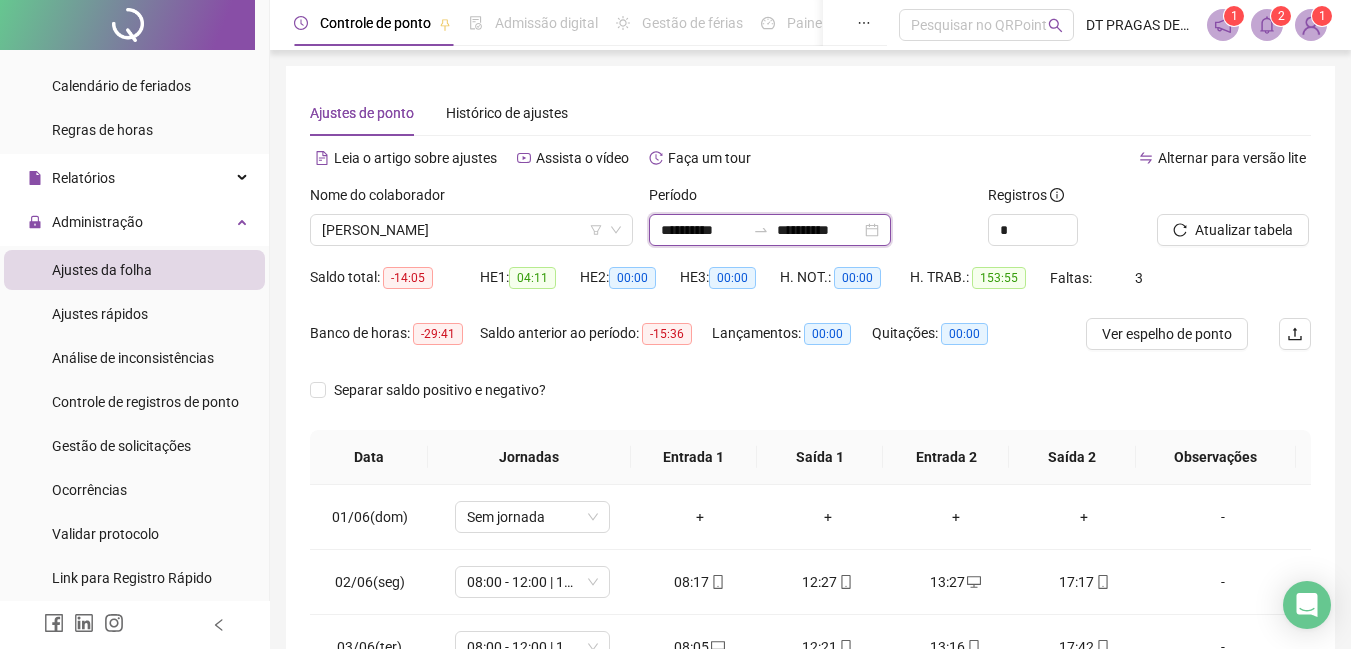 click on "**********" at bounding box center (703, 230) 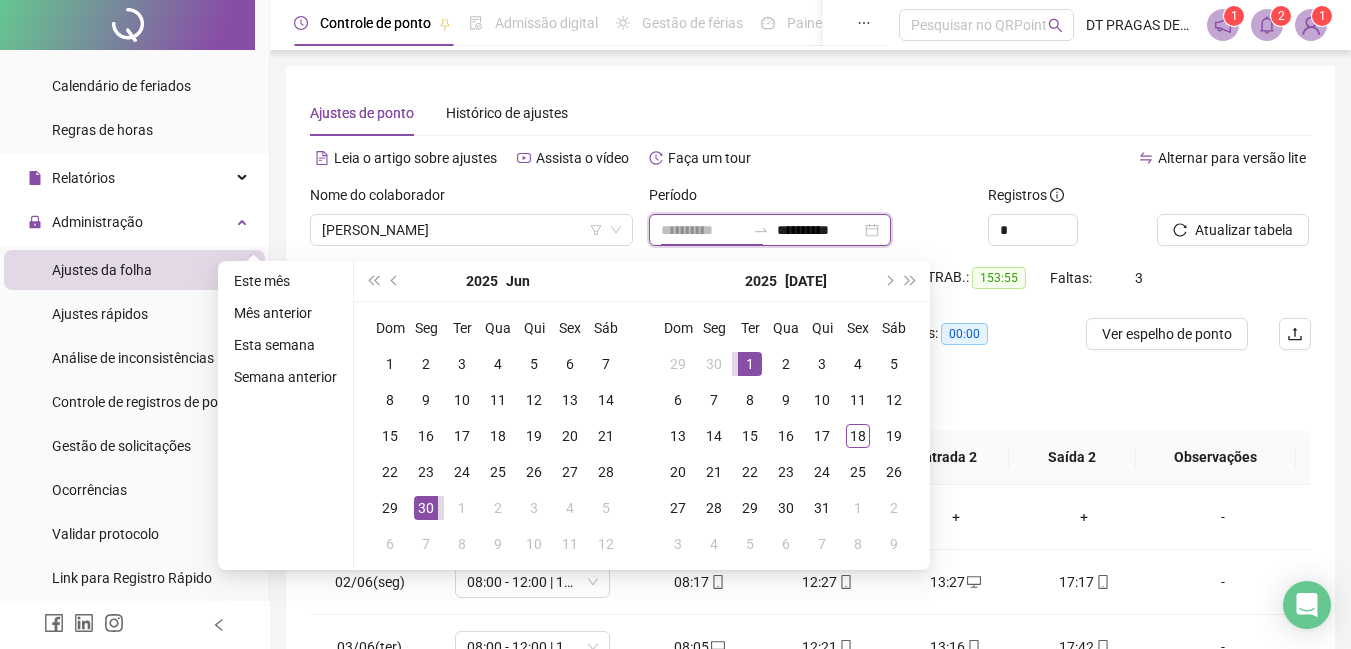 type on "**********" 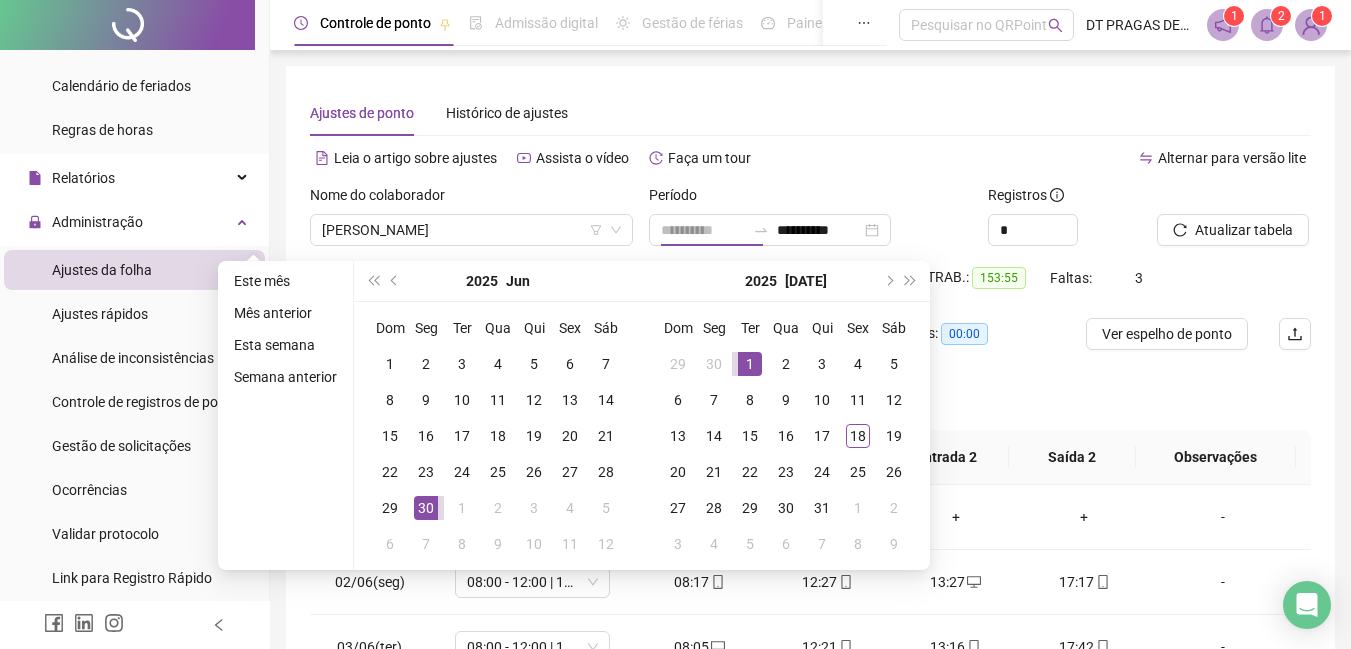 click on "1" at bounding box center [750, 364] 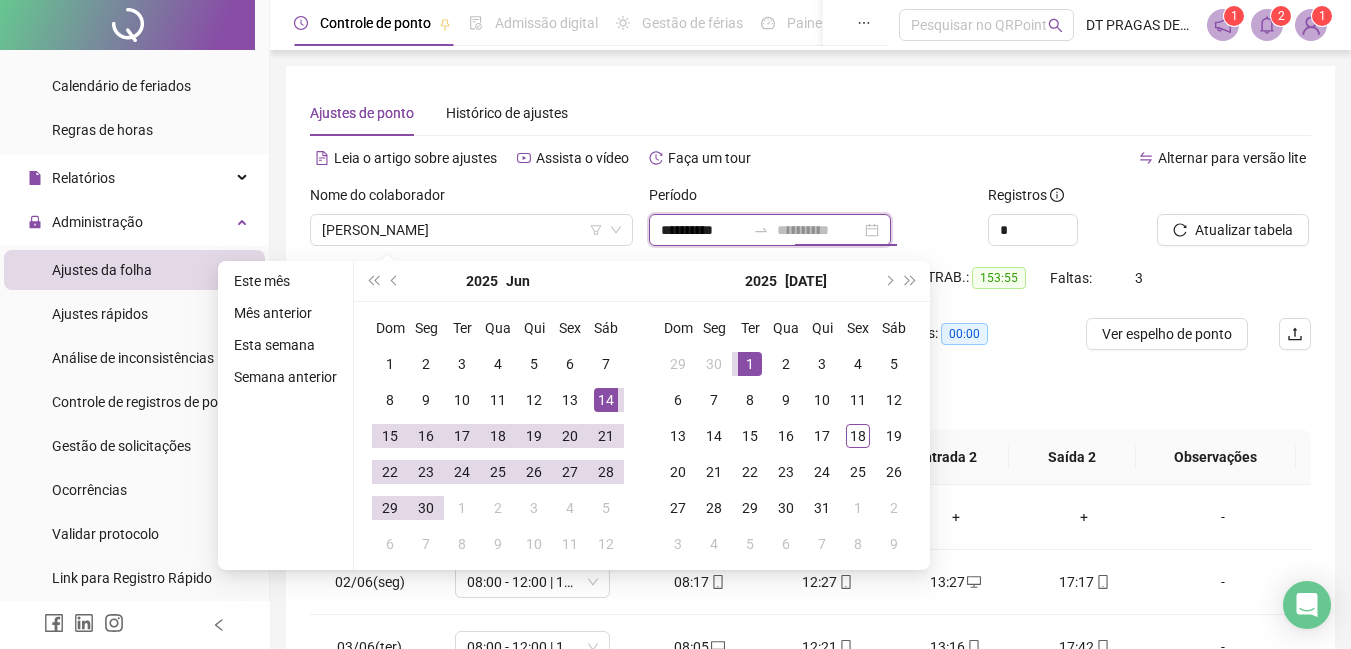 type on "**********" 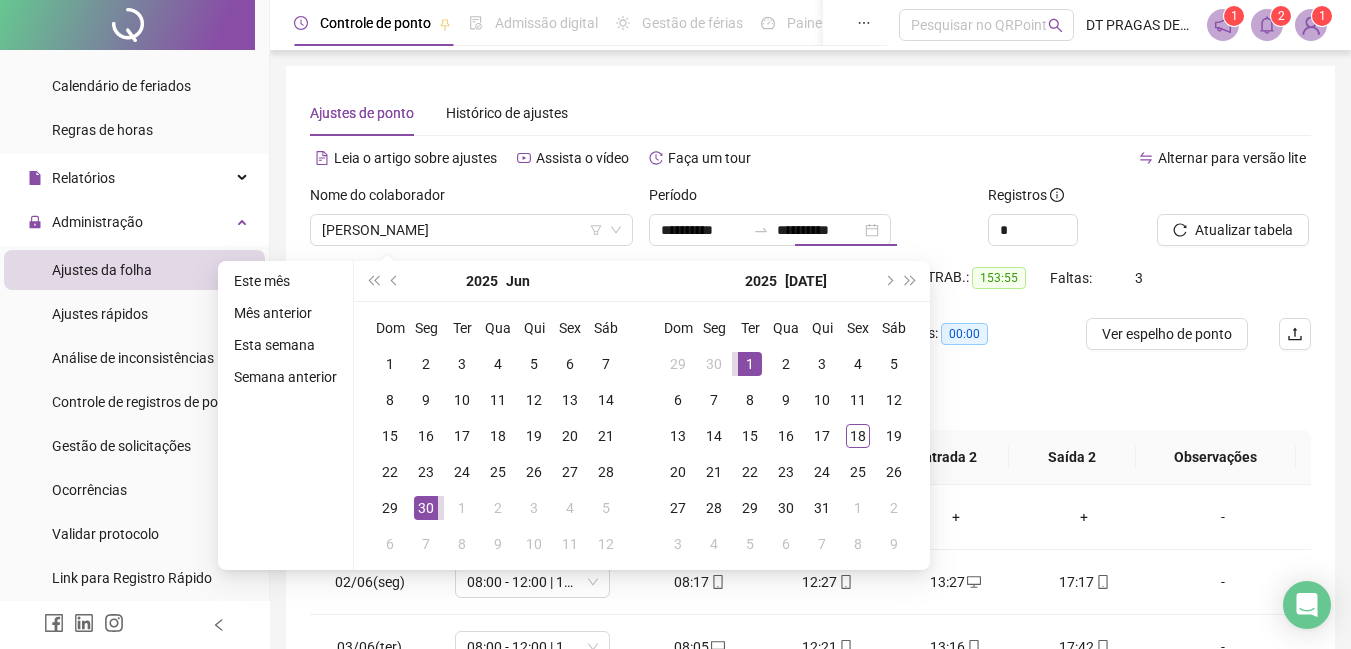 click on "Separar saldo positivo e negativo?" at bounding box center (810, 402) 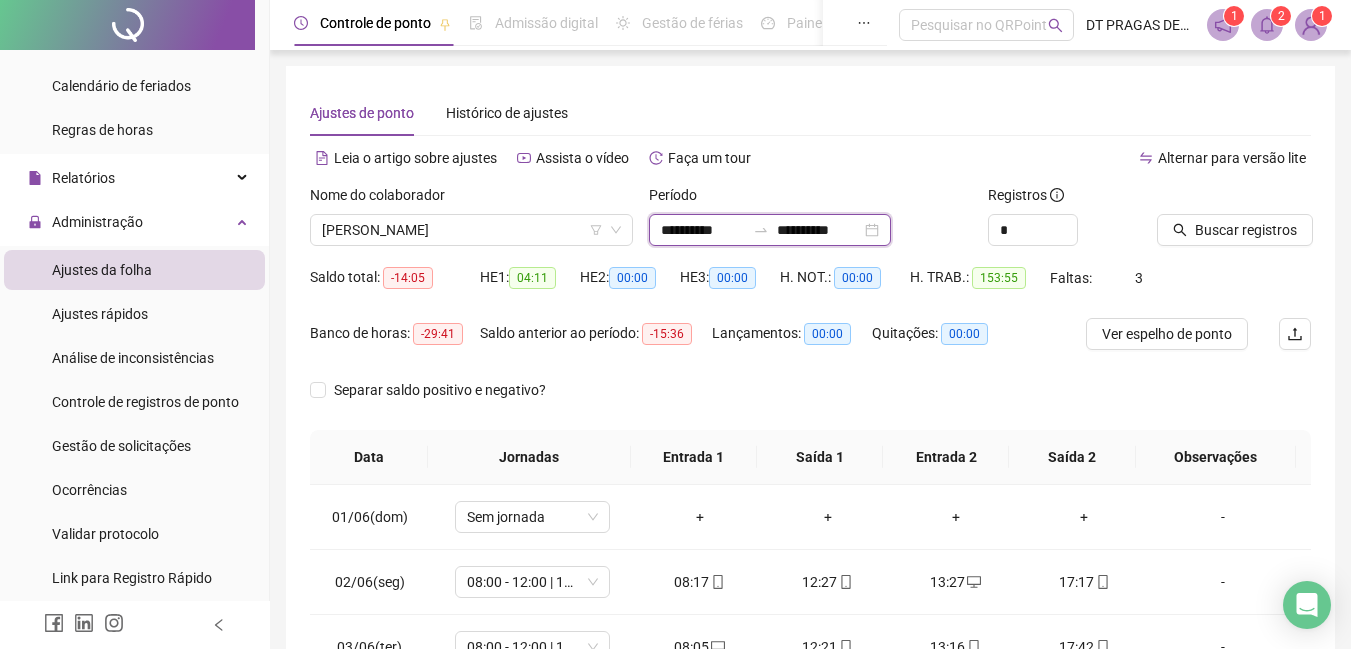 click on "**********" at bounding box center [819, 230] 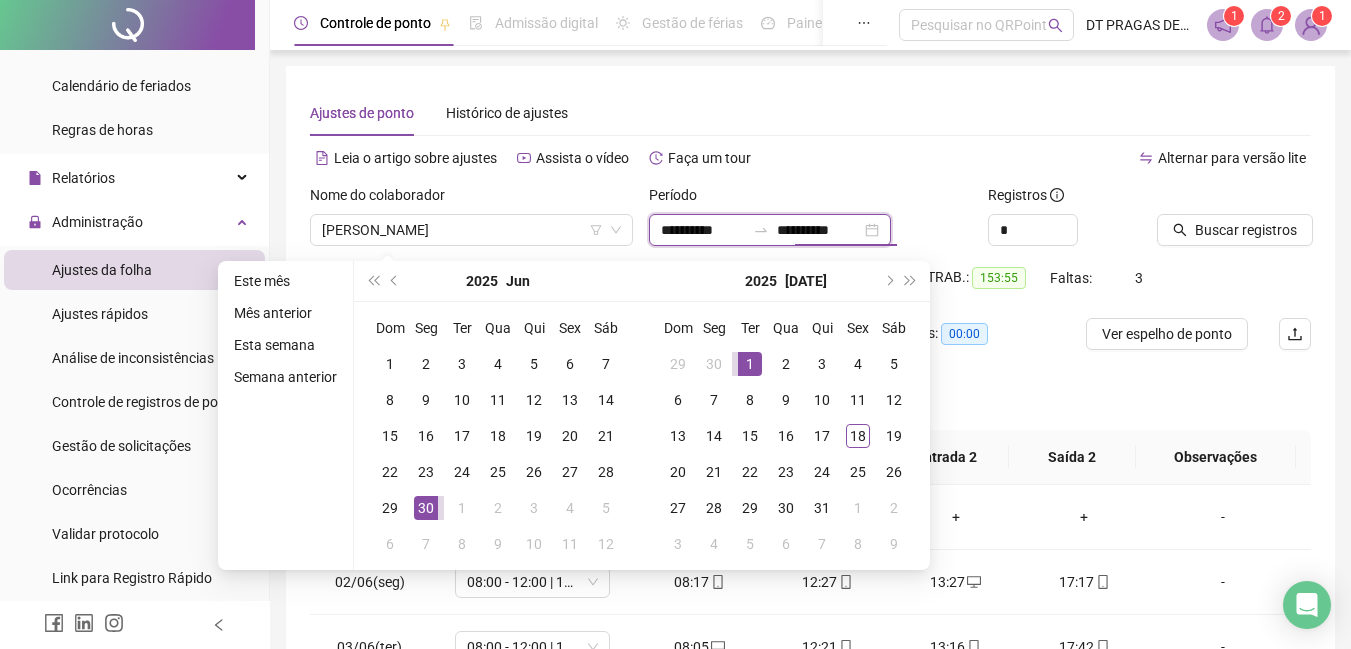 click on "**********" at bounding box center [703, 230] 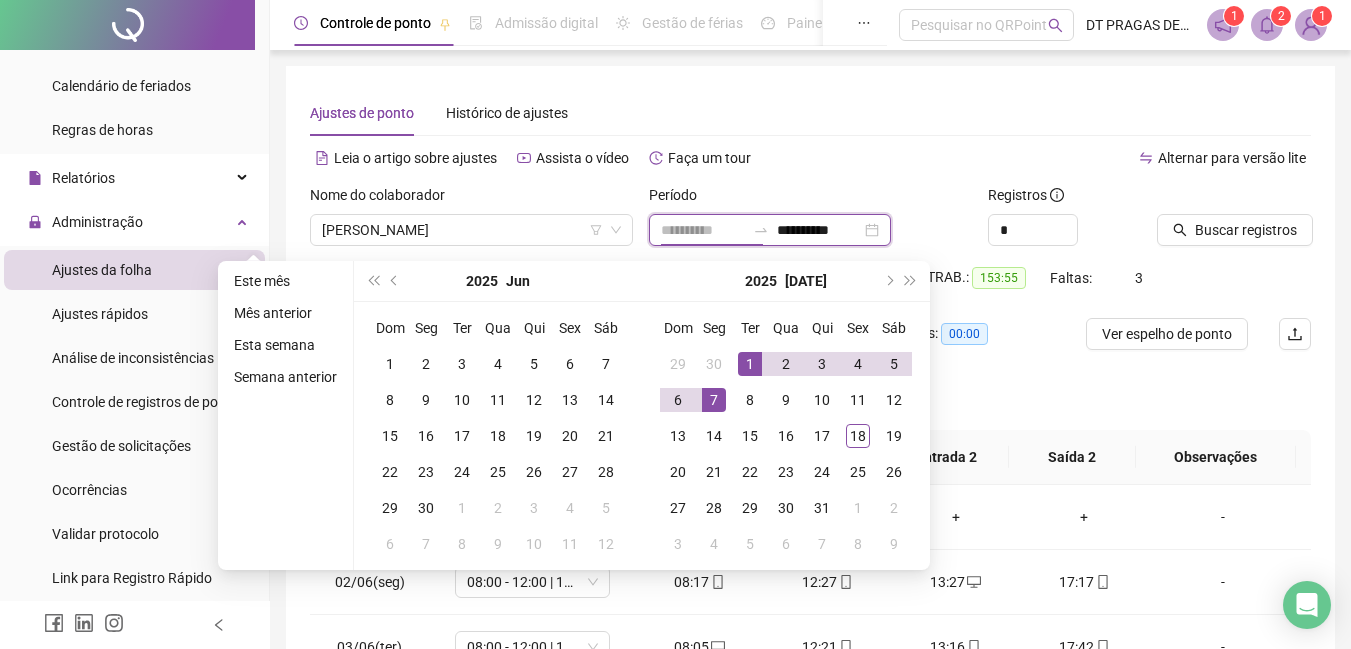 type on "**********" 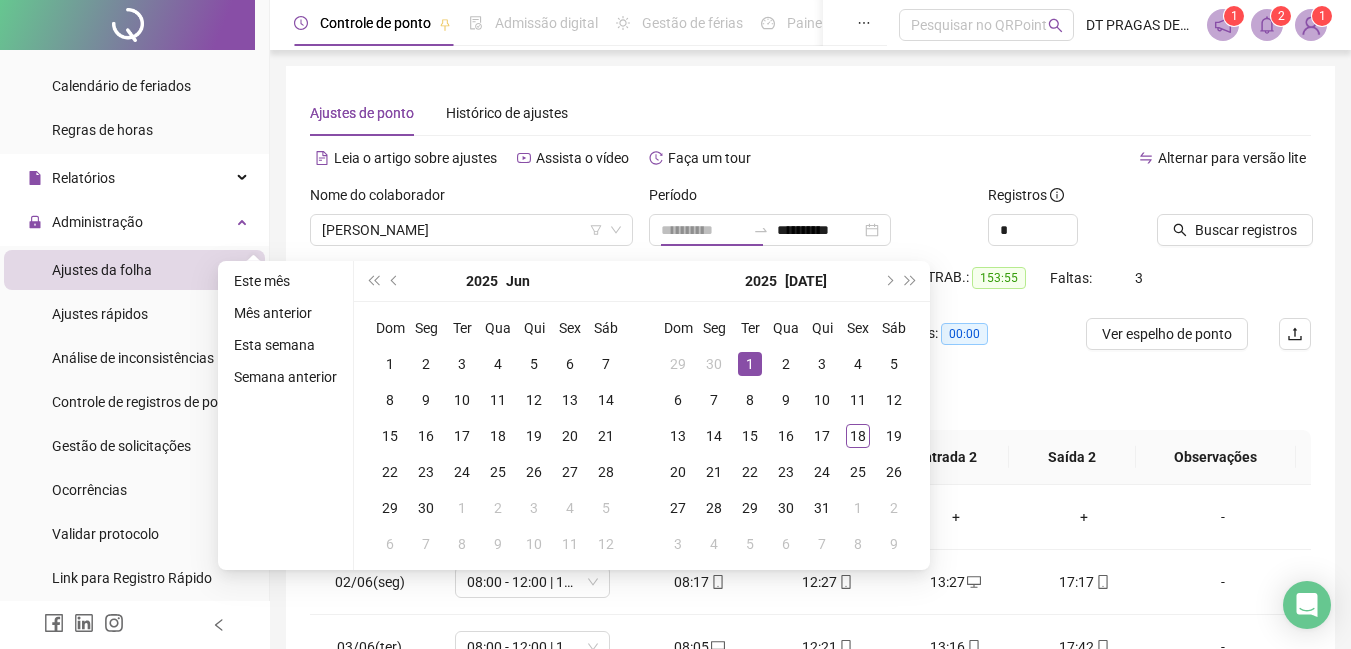 click on "1" at bounding box center [750, 364] 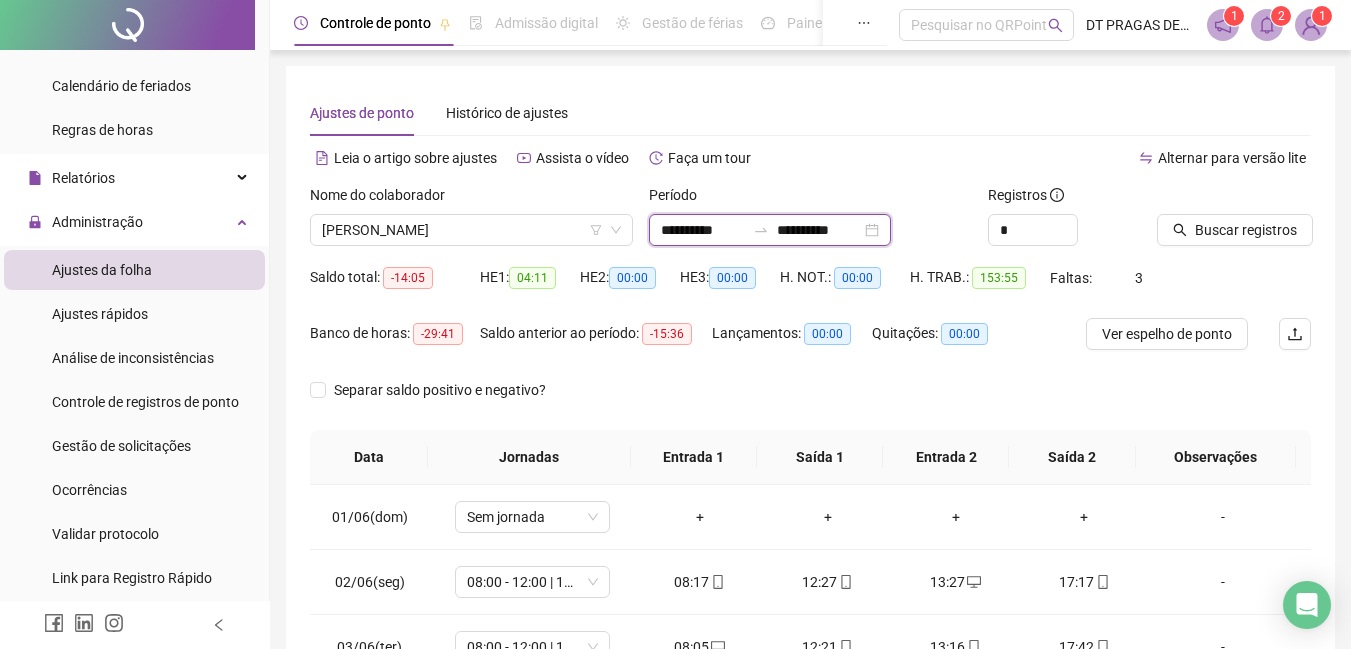 click on "**********" at bounding box center (819, 230) 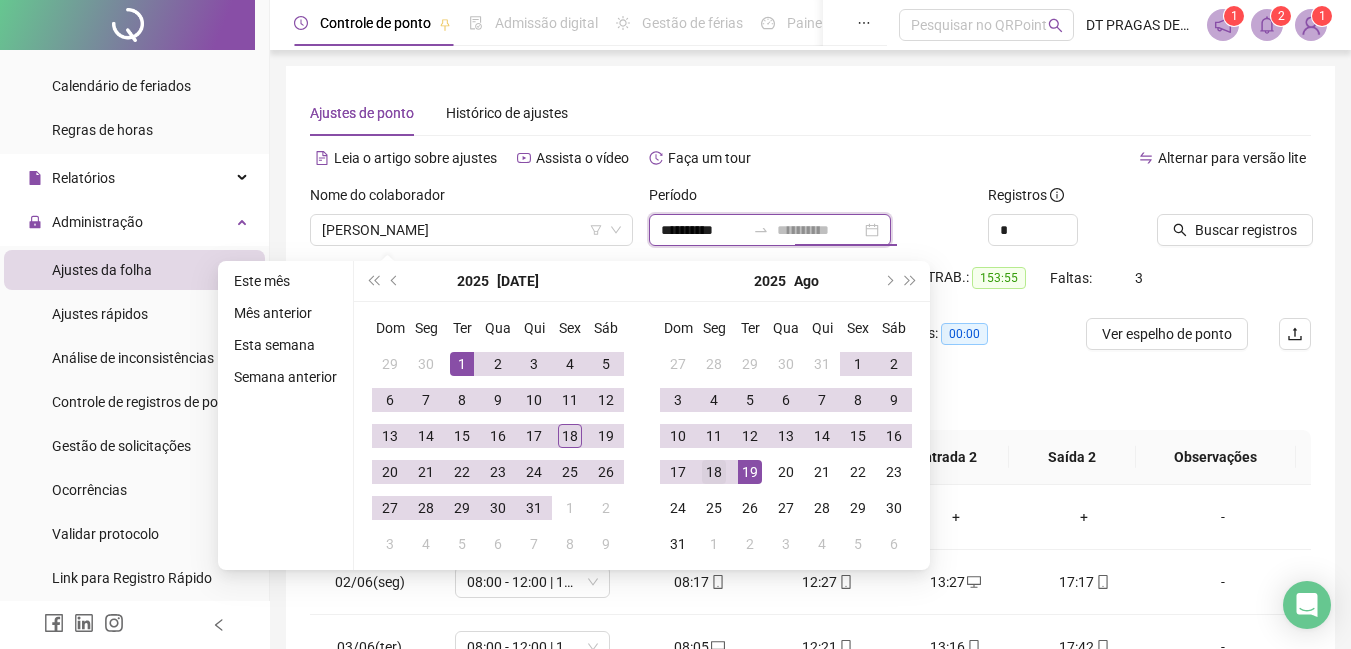type on "**********" 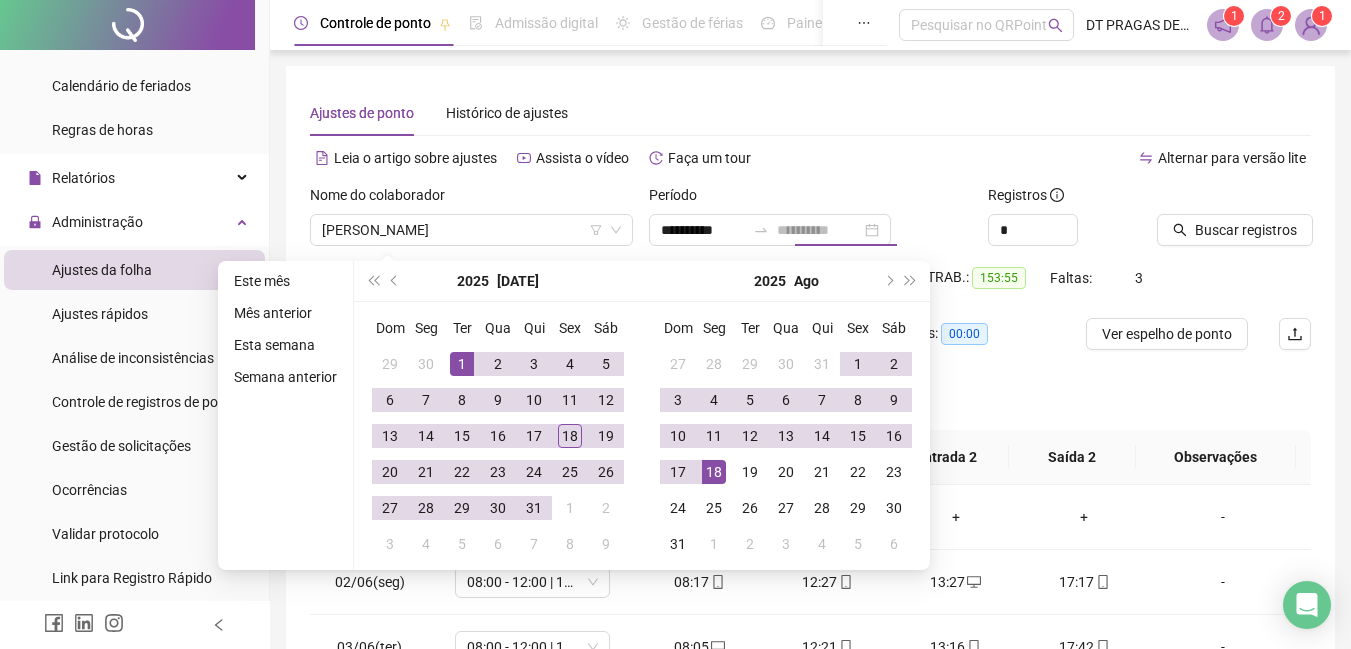 click on "18" at bounding box center (714, 472) 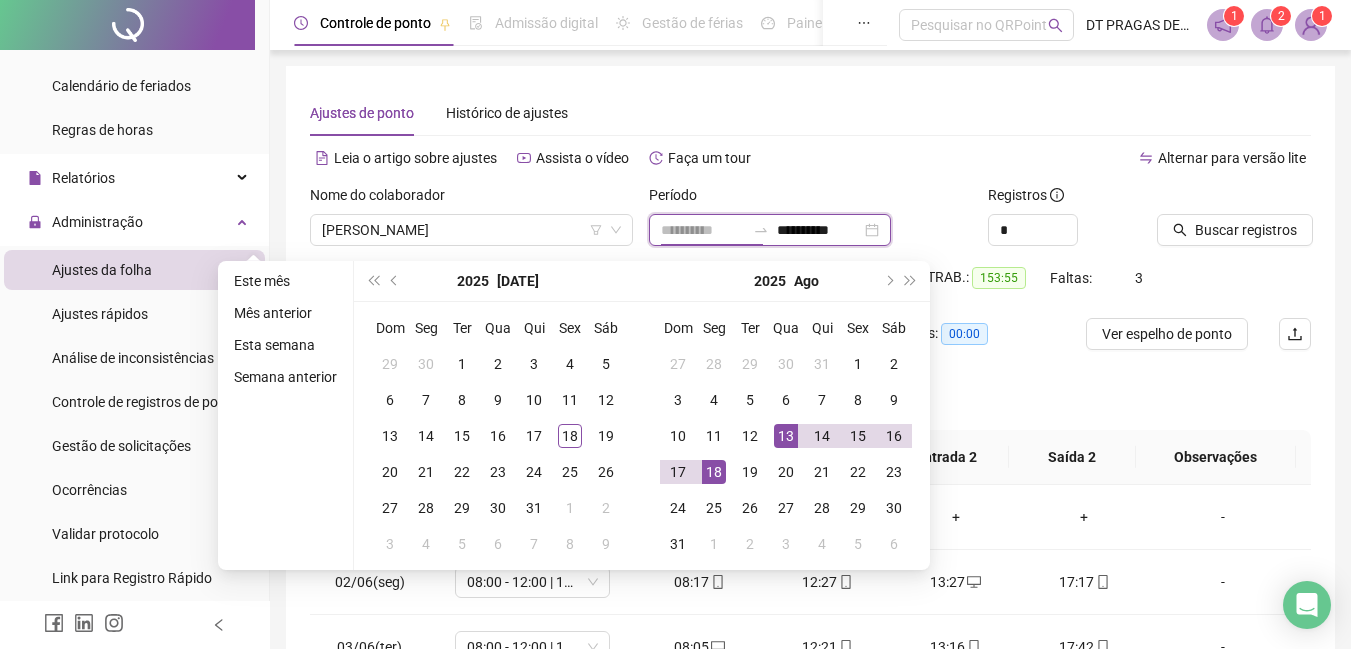 type on "**********" 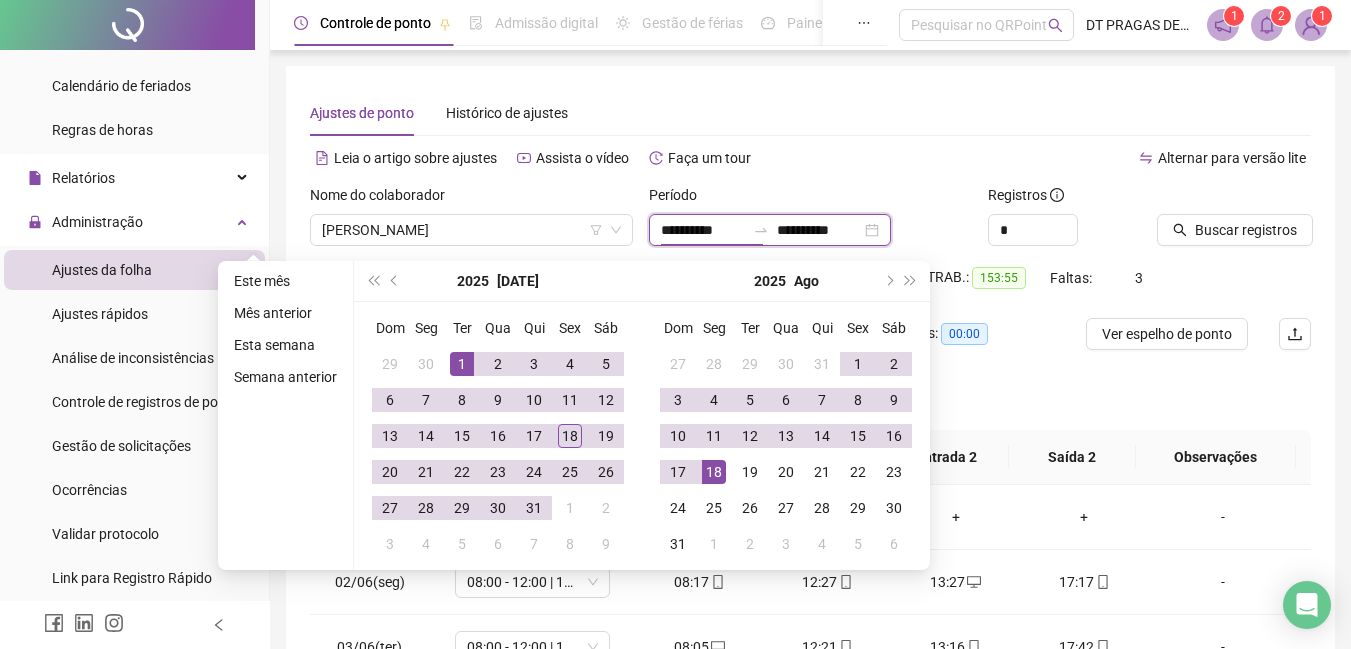 click on "**********" at bounding box center [819, 230] 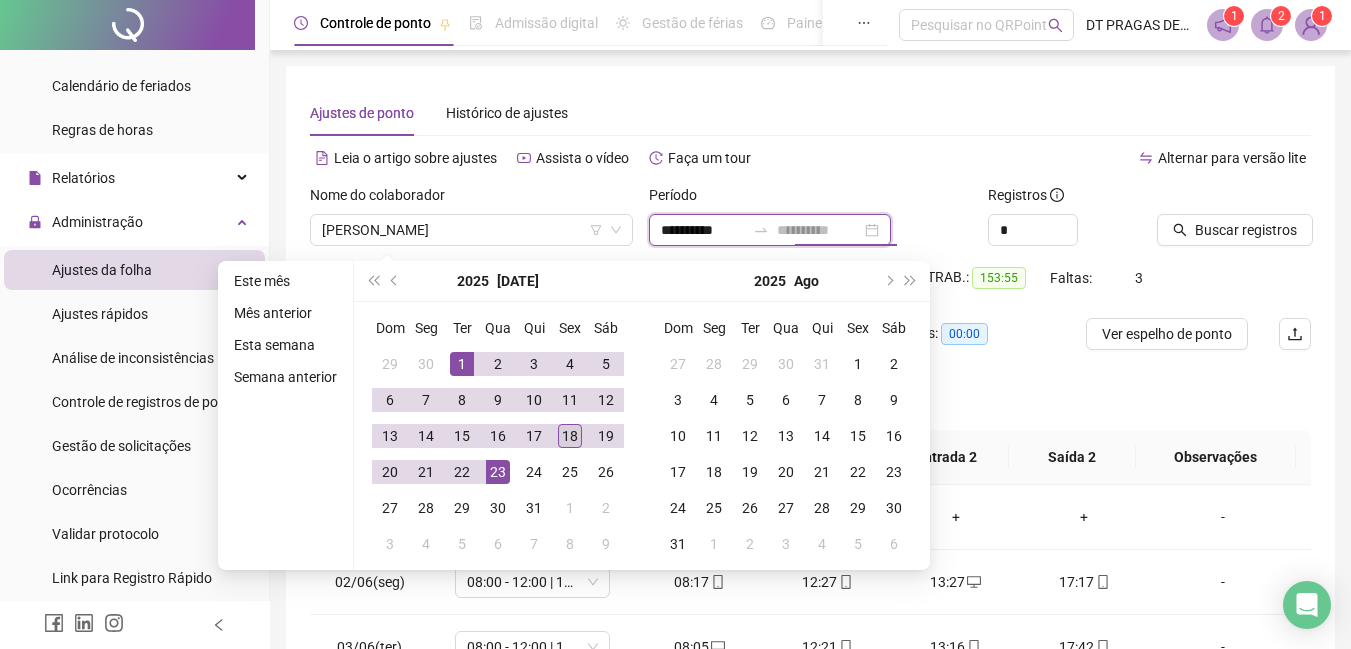 type on "**********" 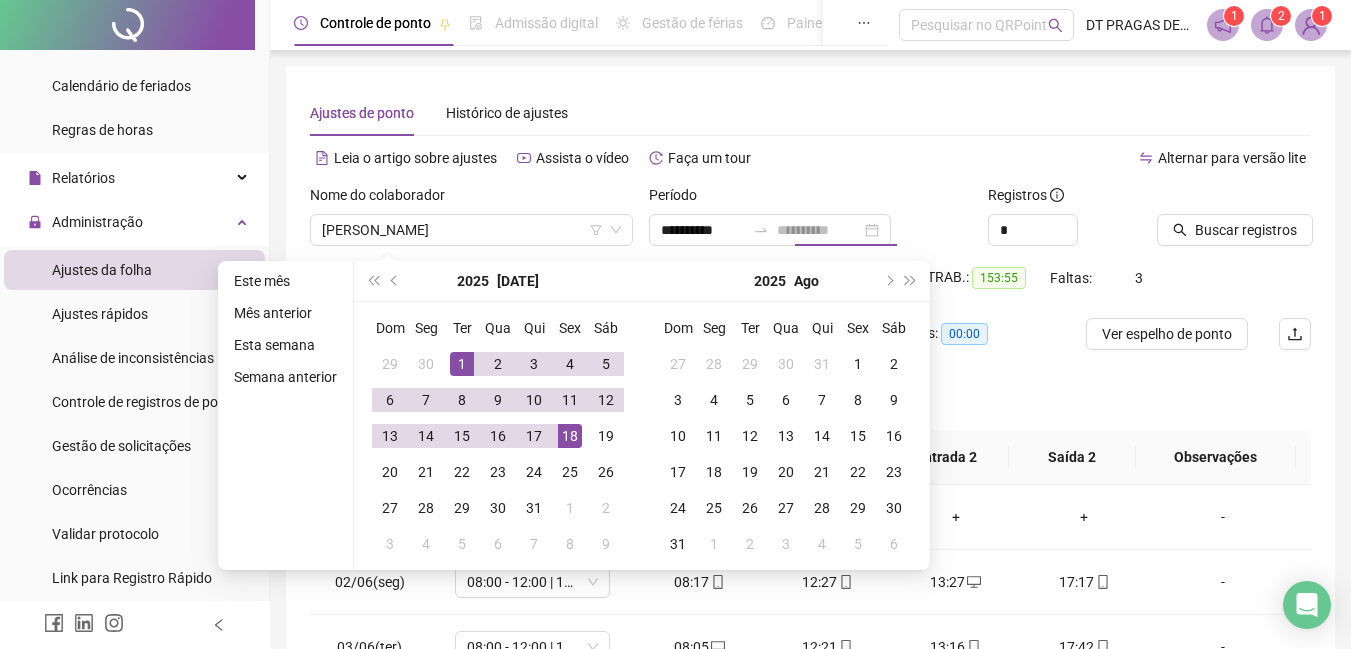 click on "18" at bounding box center [570, 436] 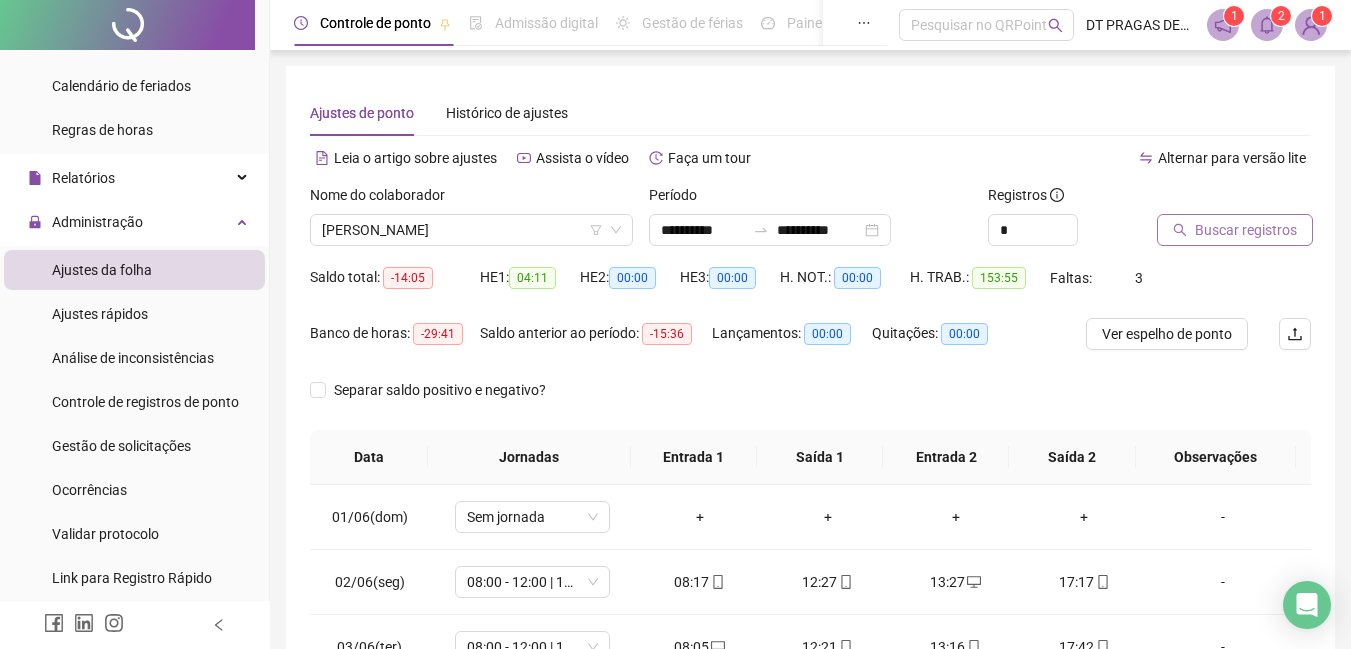 click on "Buscar registros" at bounding box center (1246, 230) 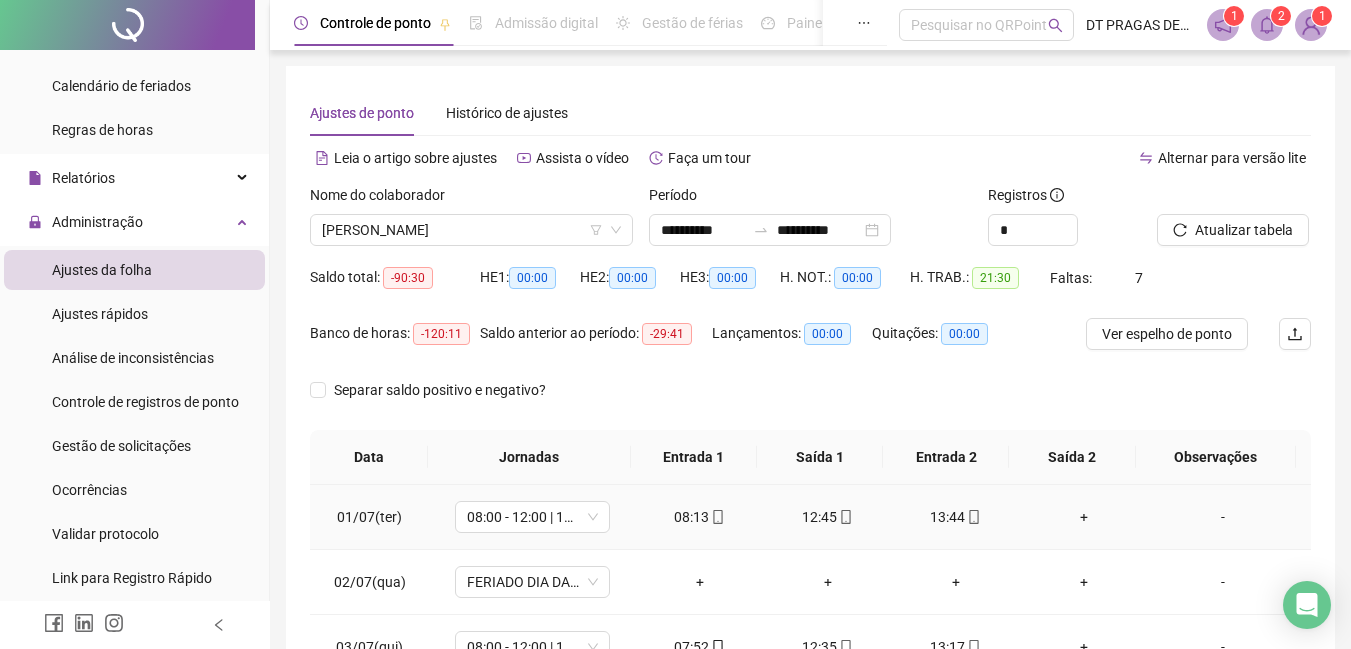scroll, scrollTop: 200, scrollLeft: 0, axis: vertical 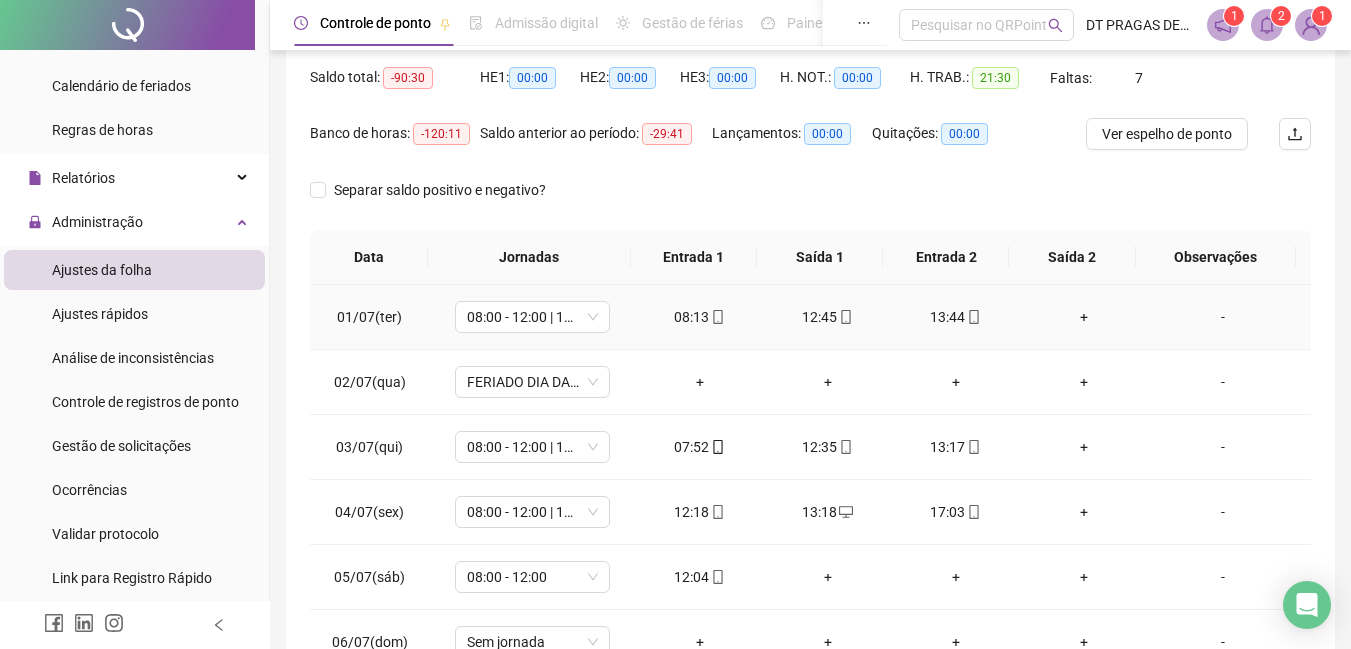 click on "+" at bounding box center [1084, 317] 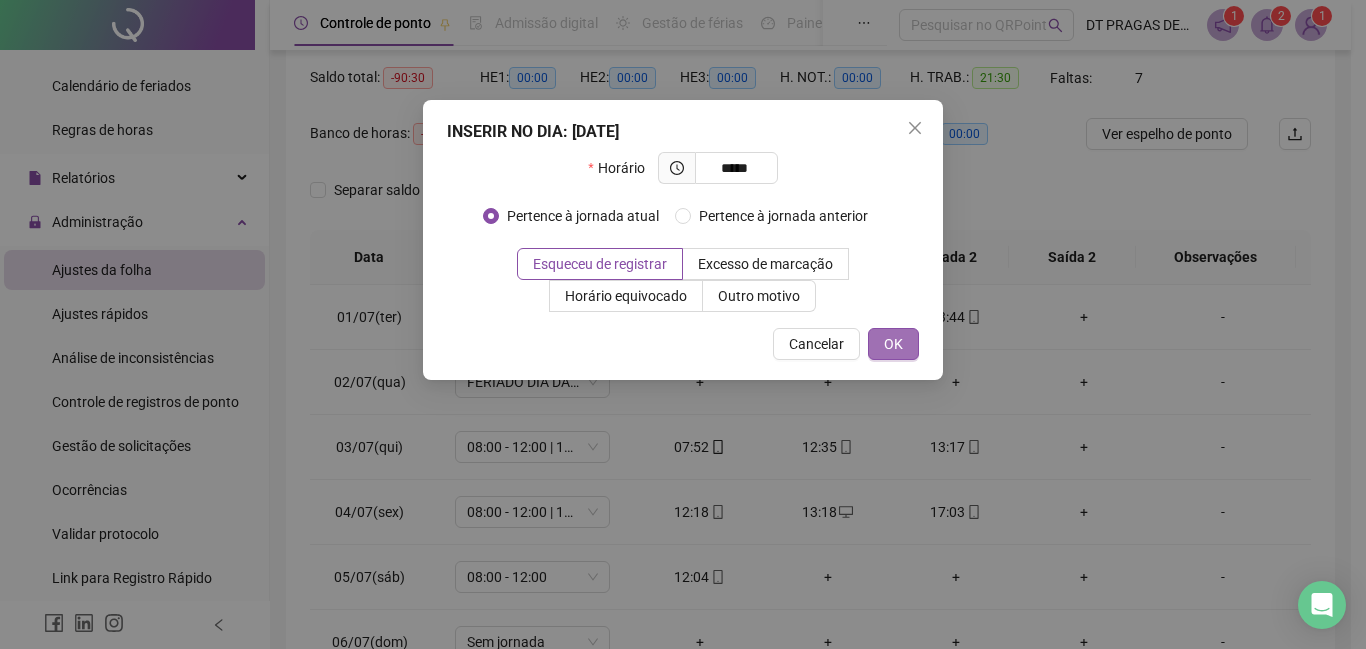 type on "*****" 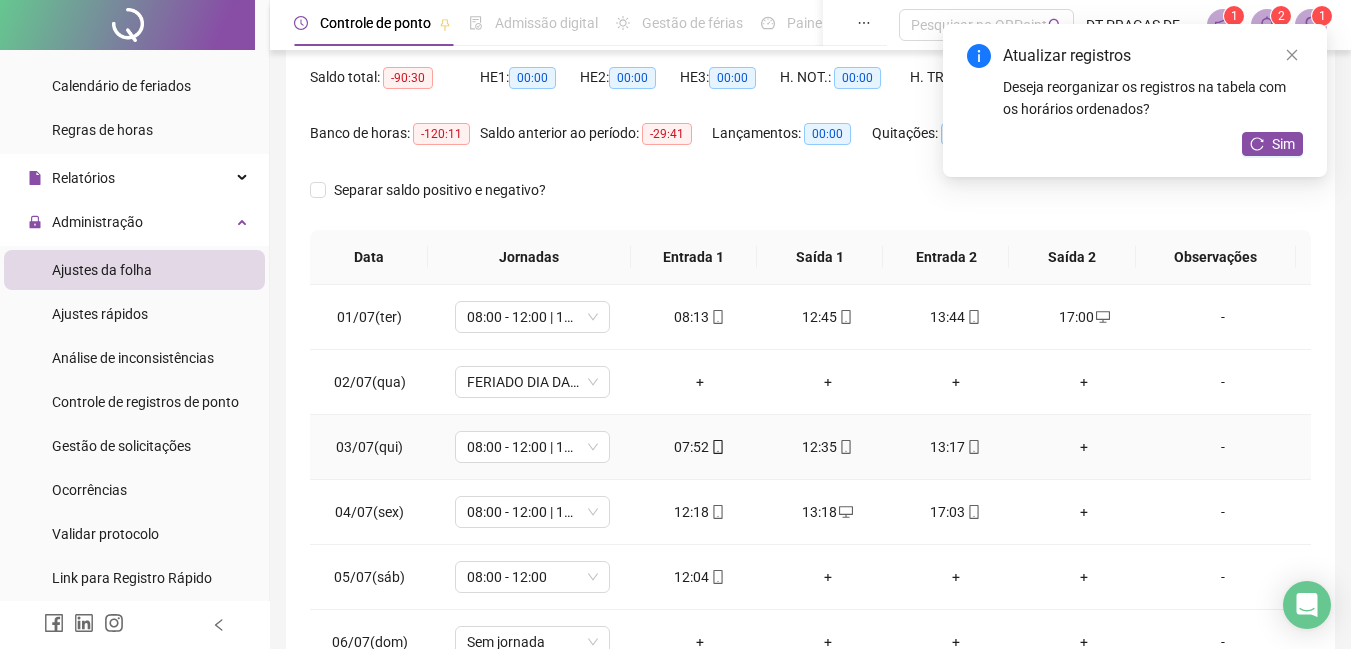 click on "+" at bounding box center [1084, 447] 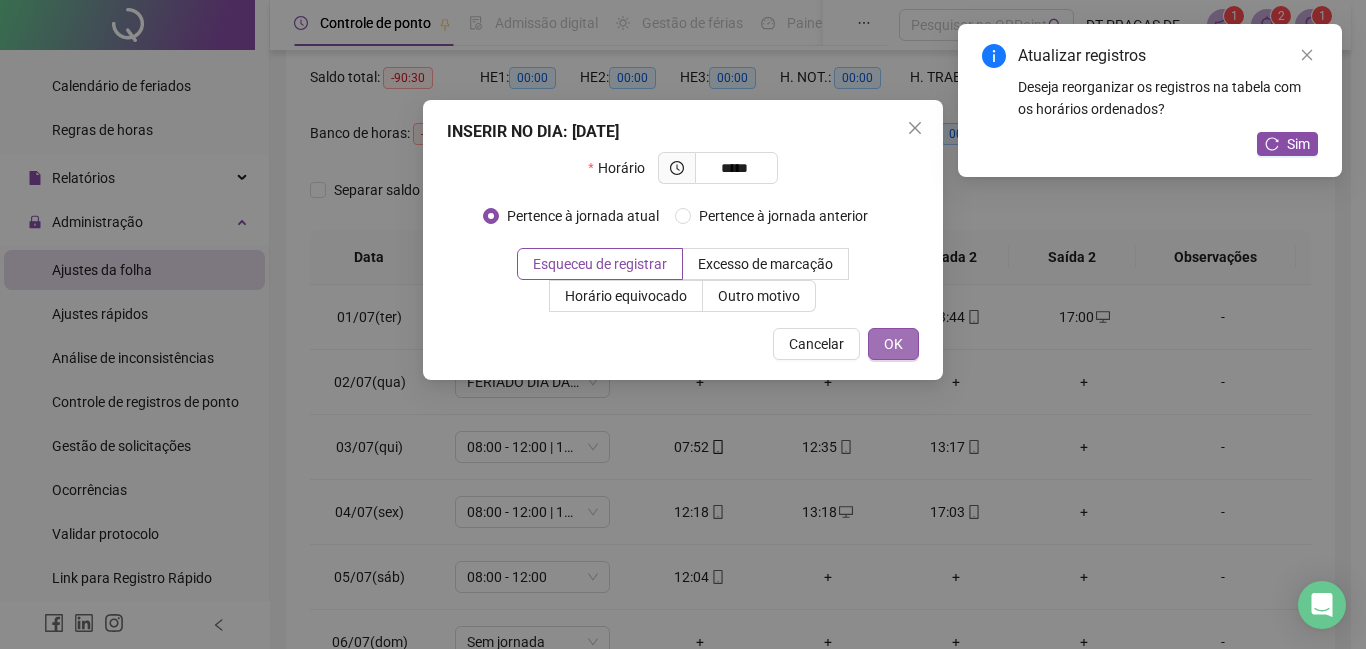 type on "*****" 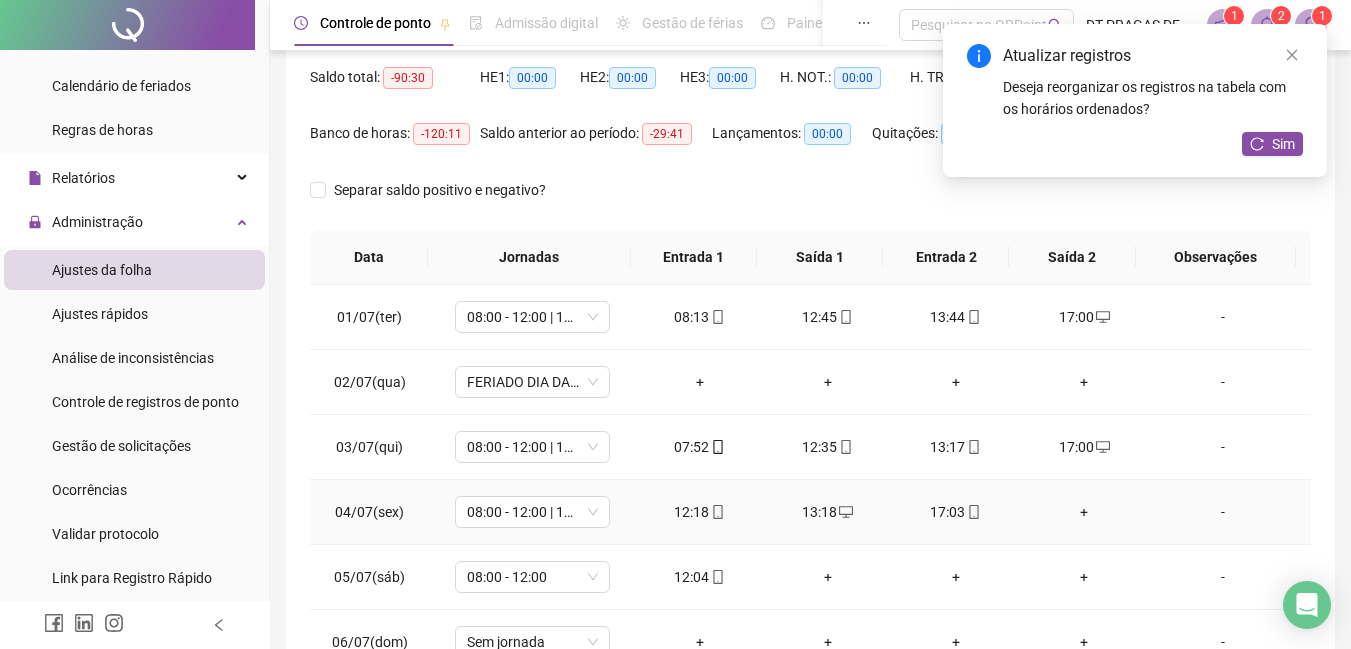 click on "+" at bounding box center (1084, 512) 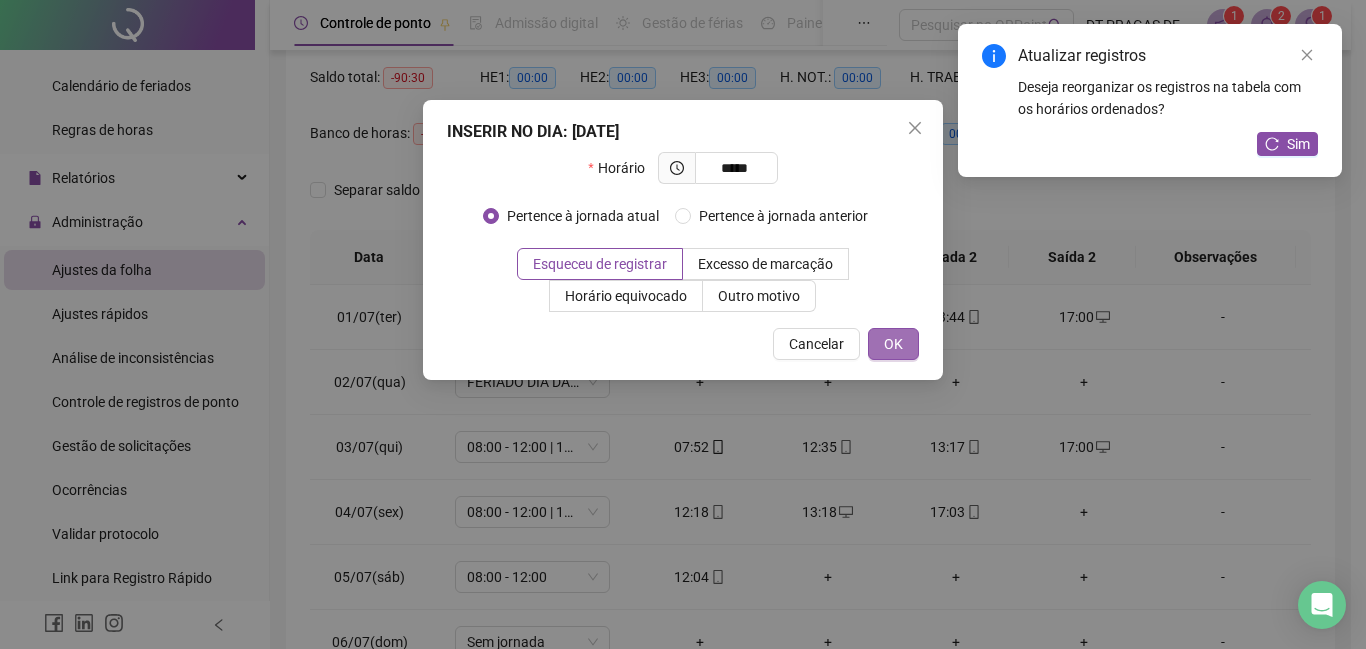 type on "*****" 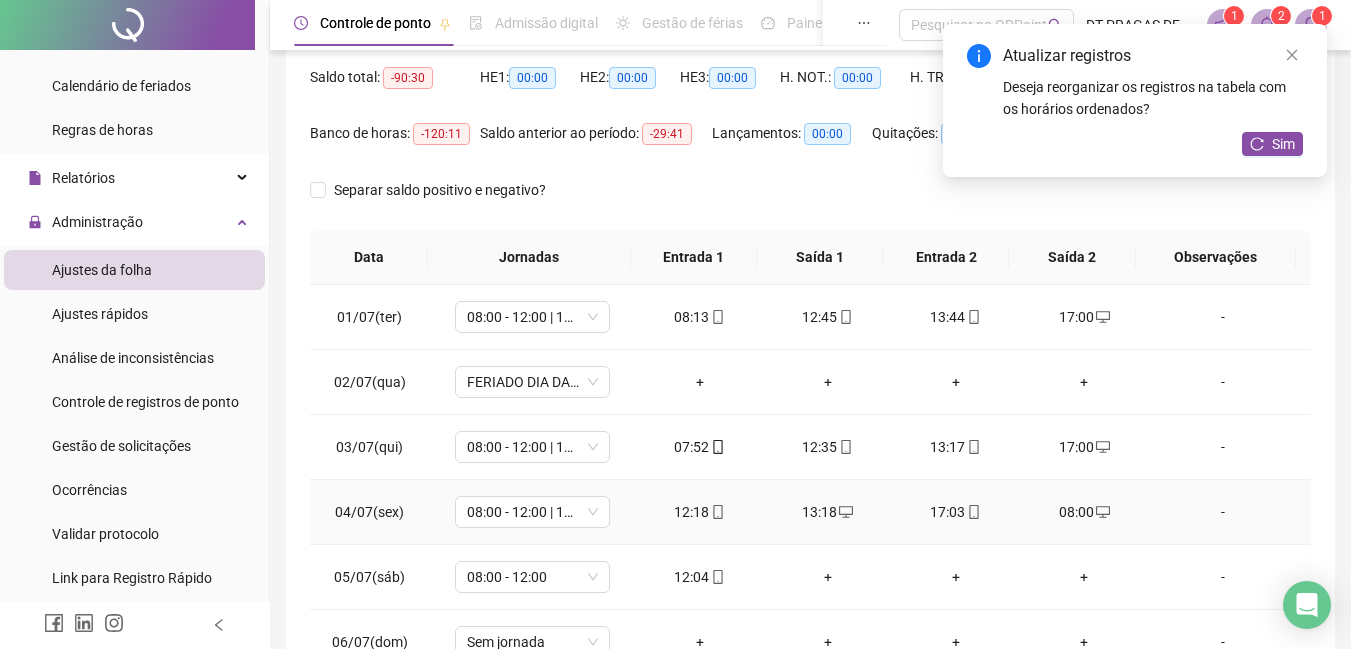 scroll, scrollTop: 200, scrollLeft: 0, axis: vertical 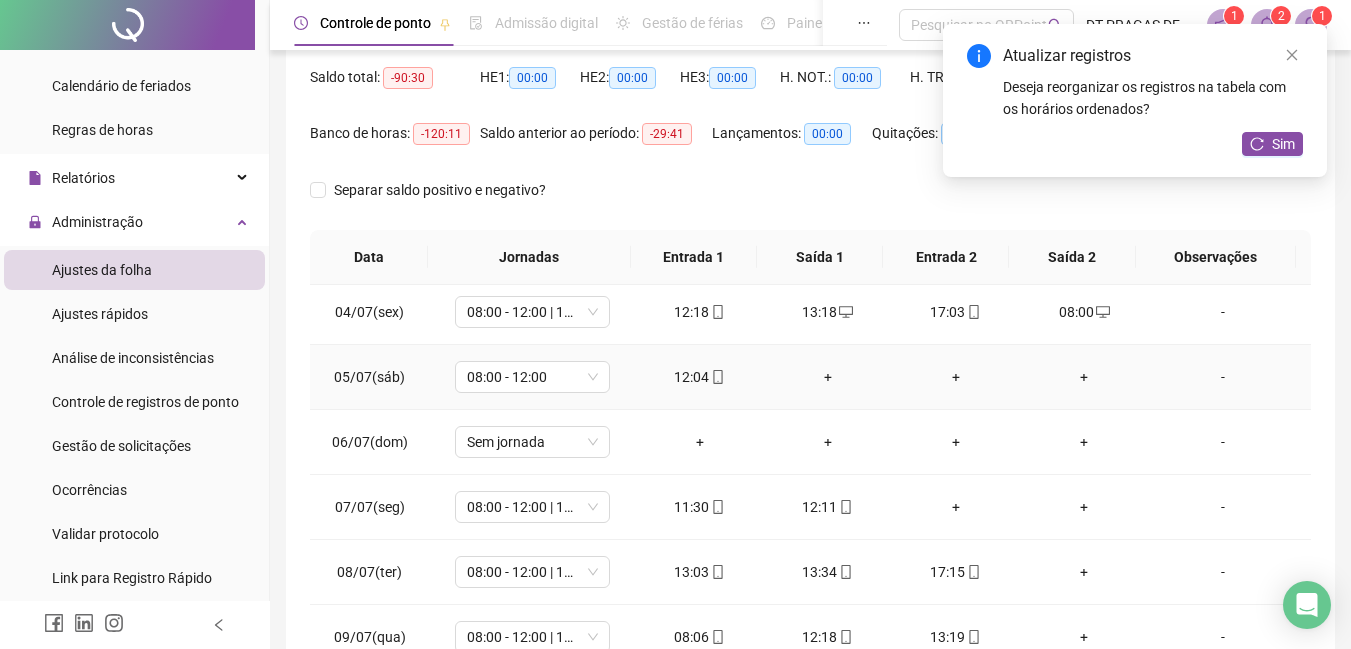 click on "+" at bounding box center (828, 377) 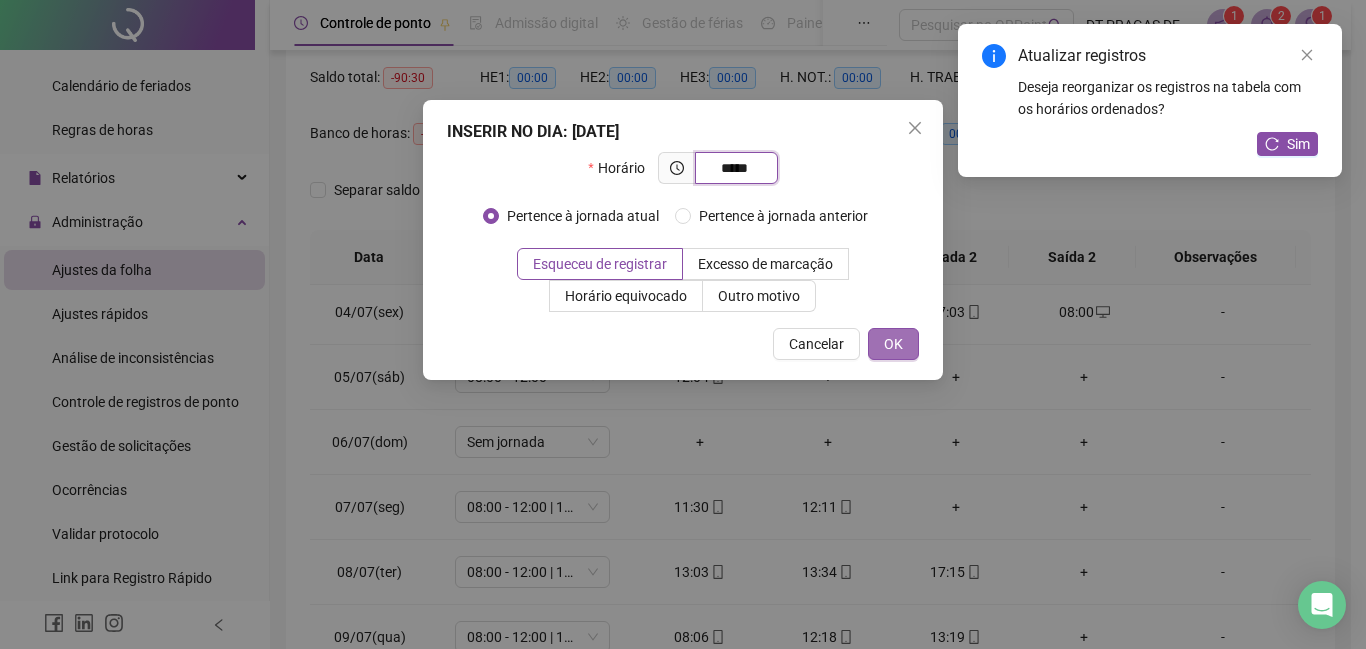 type on "*****" 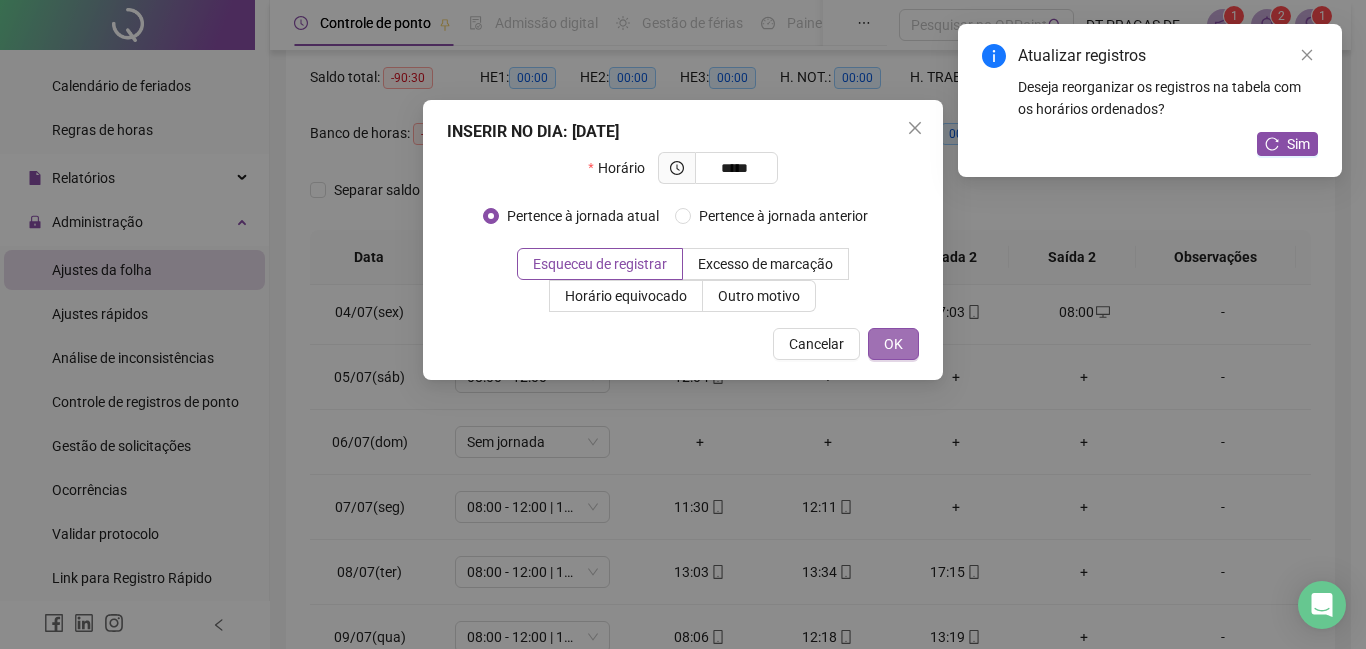 click on "OK" at bounding box center (893, 344) 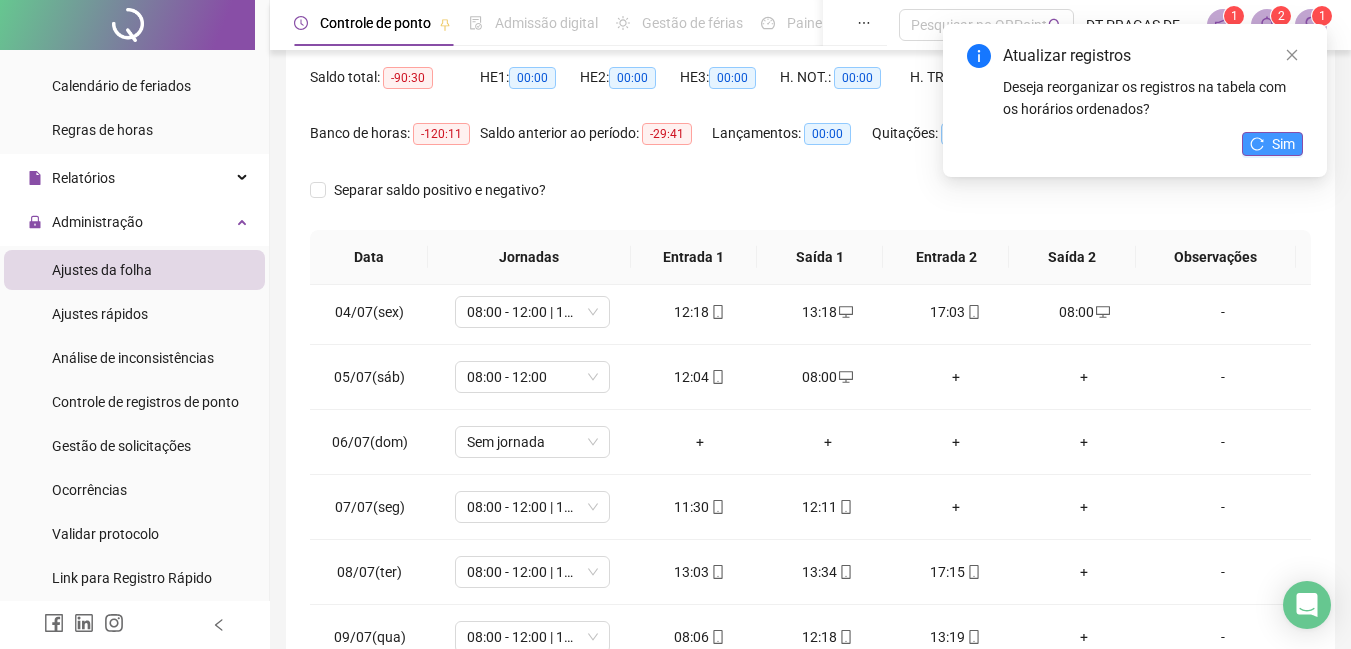 click on "Sim" at bounding box center [1283, 144] 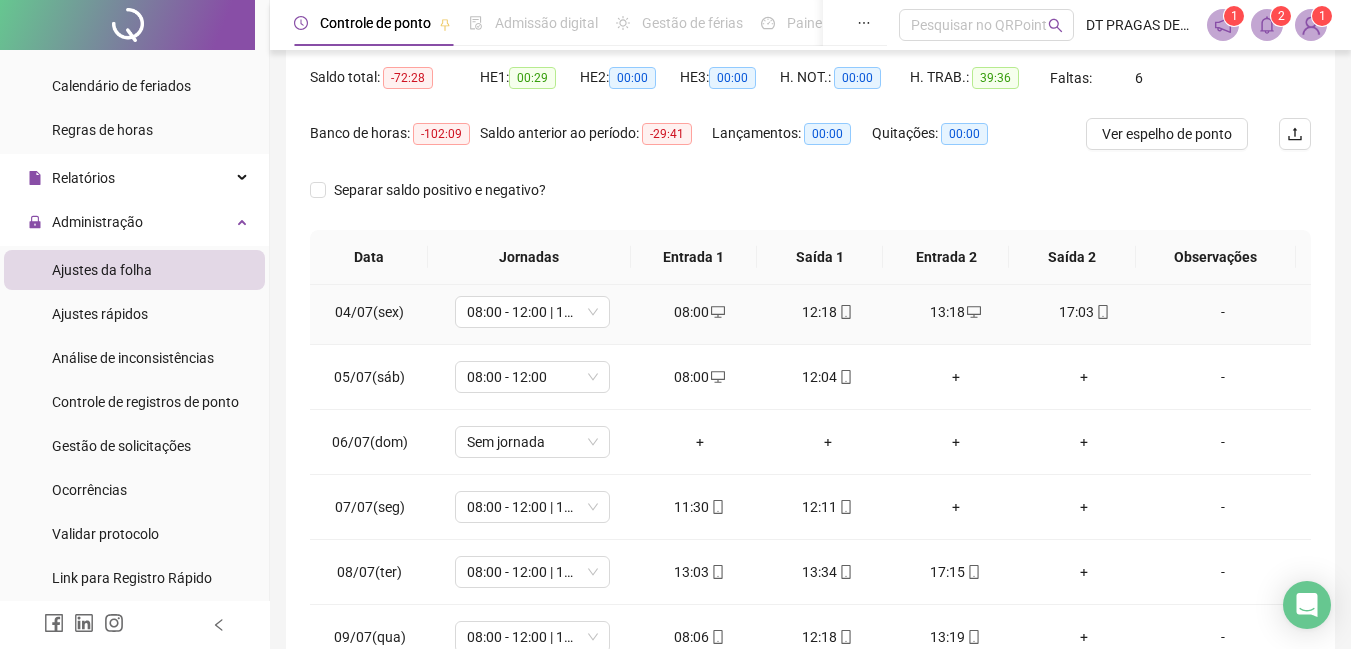 scroll, scrollTop: 400, scrollLeft: 0, axis: vertical 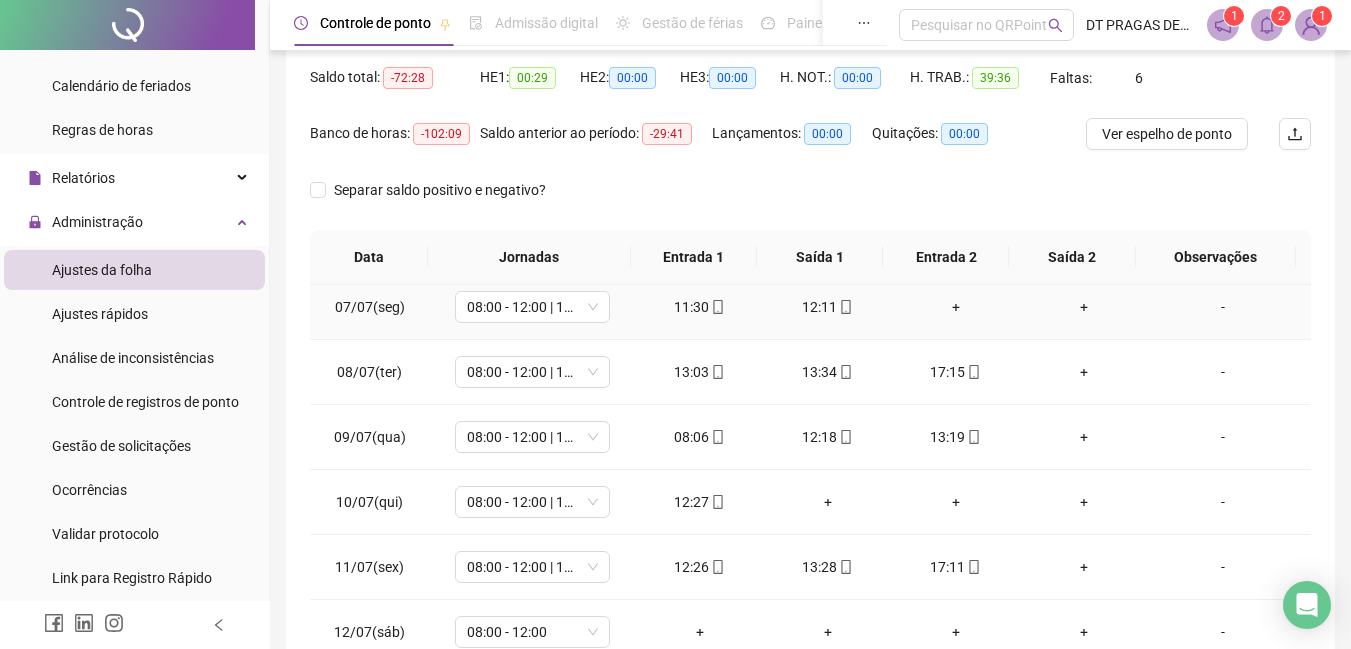 click on "+" at bounding box center [956, 307] 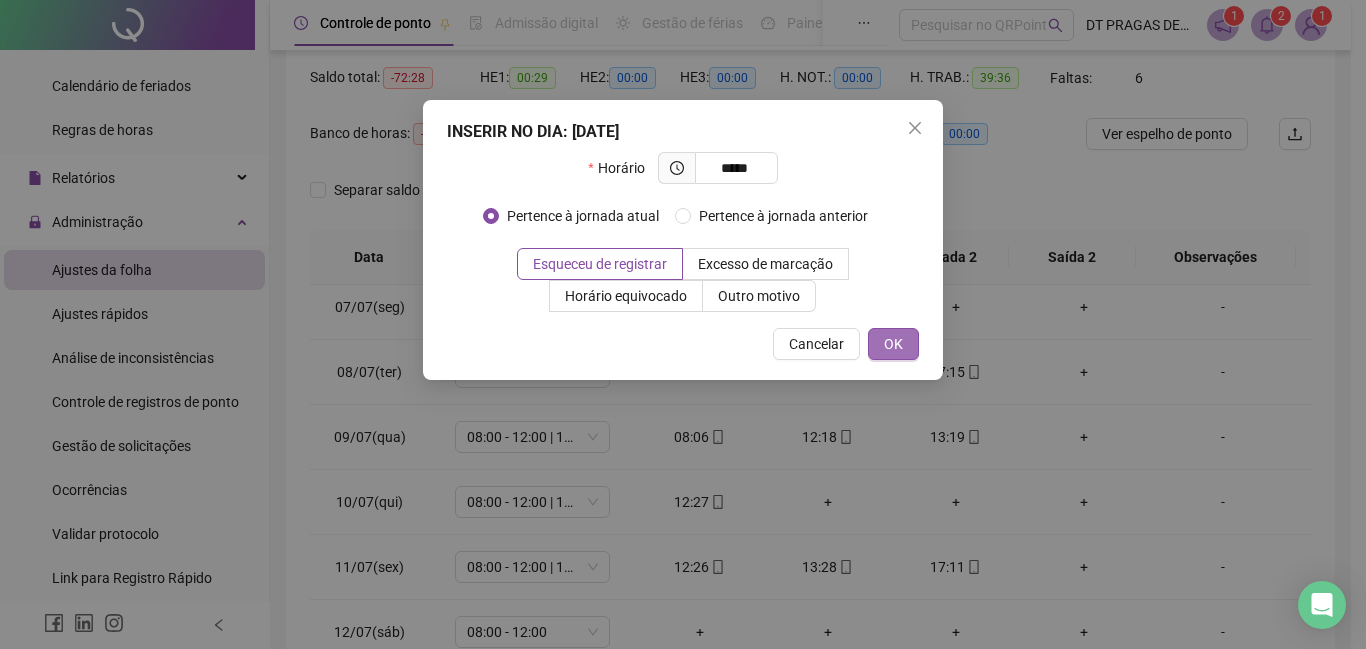type on "*****" 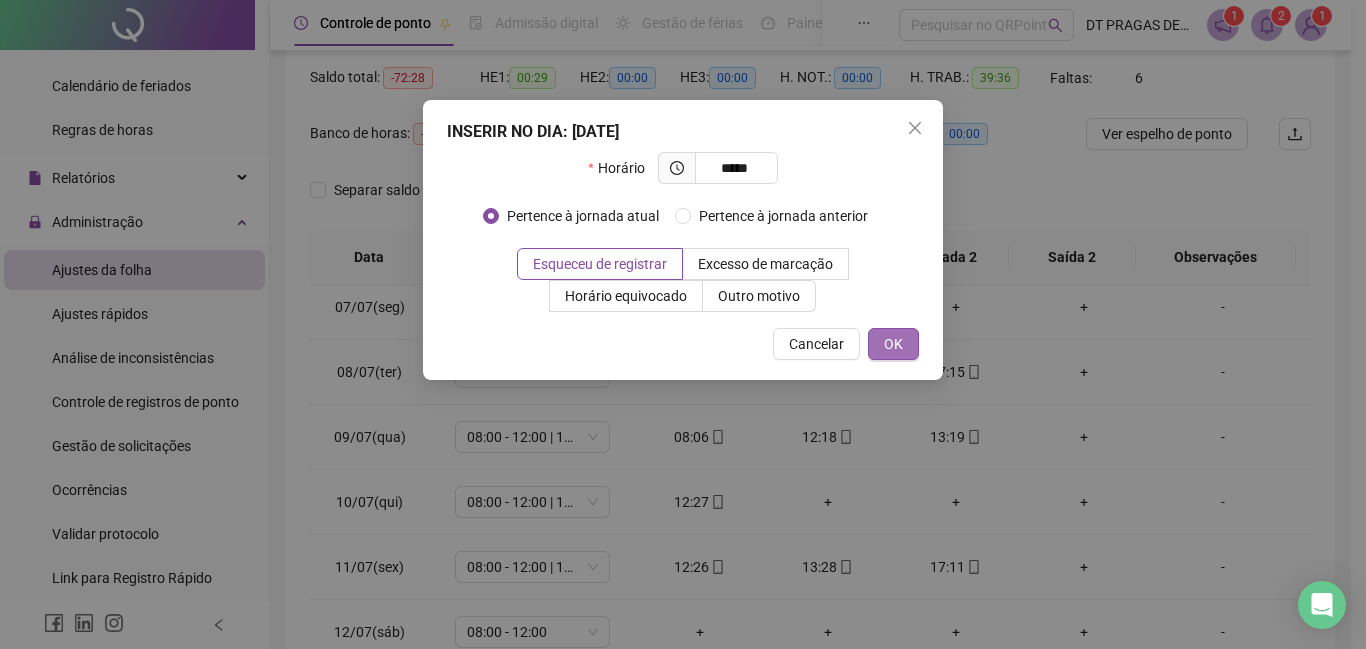 click on "OK" at bounding box center [893, 344] 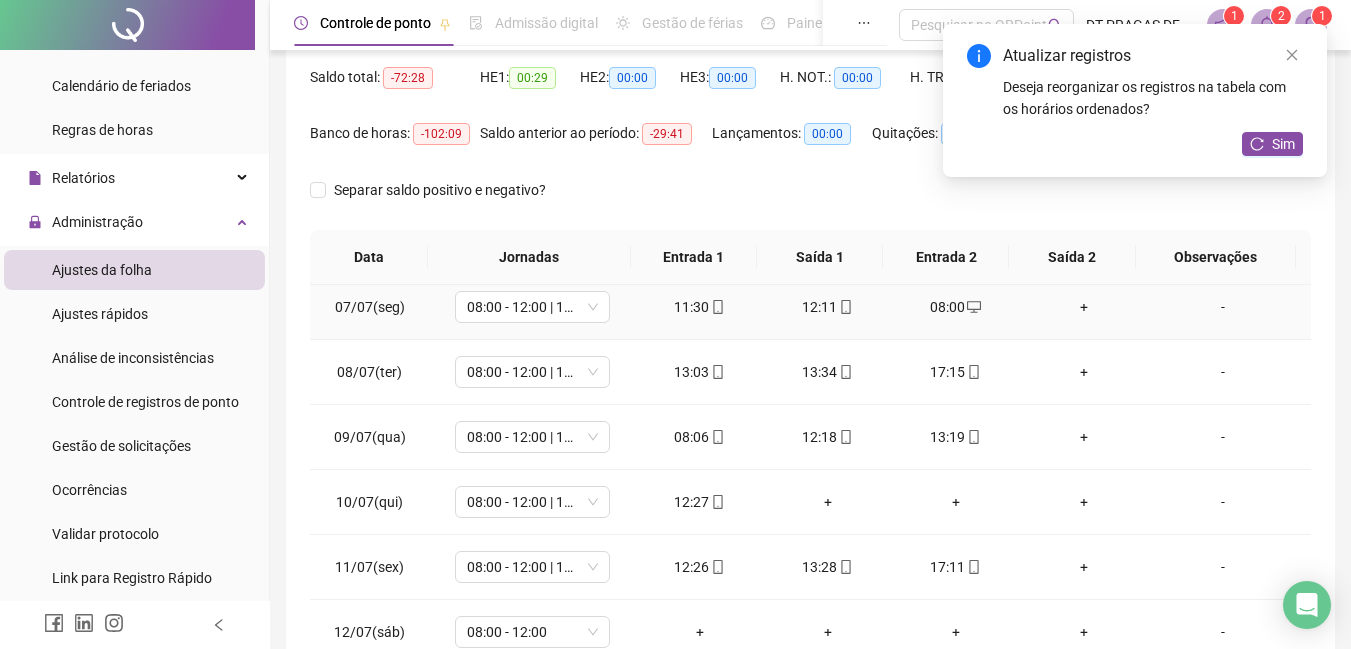 click on "+" at bounding box center (1084, 307) 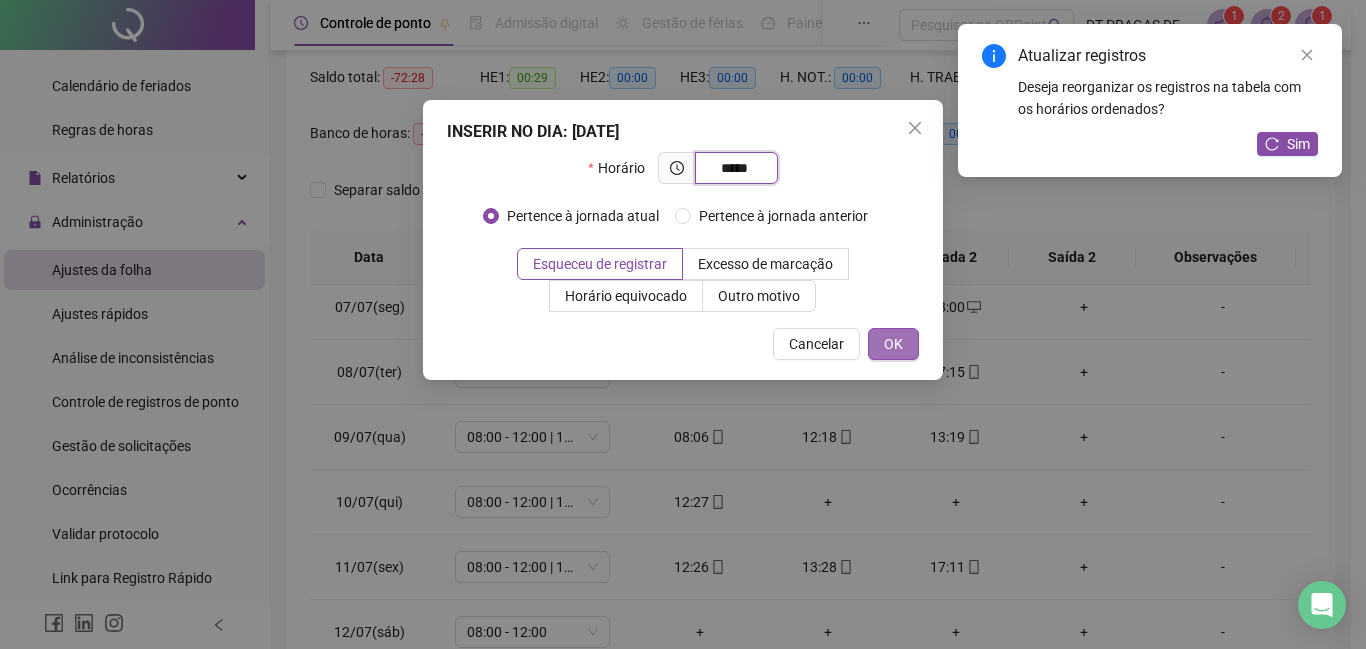 type on "*****" 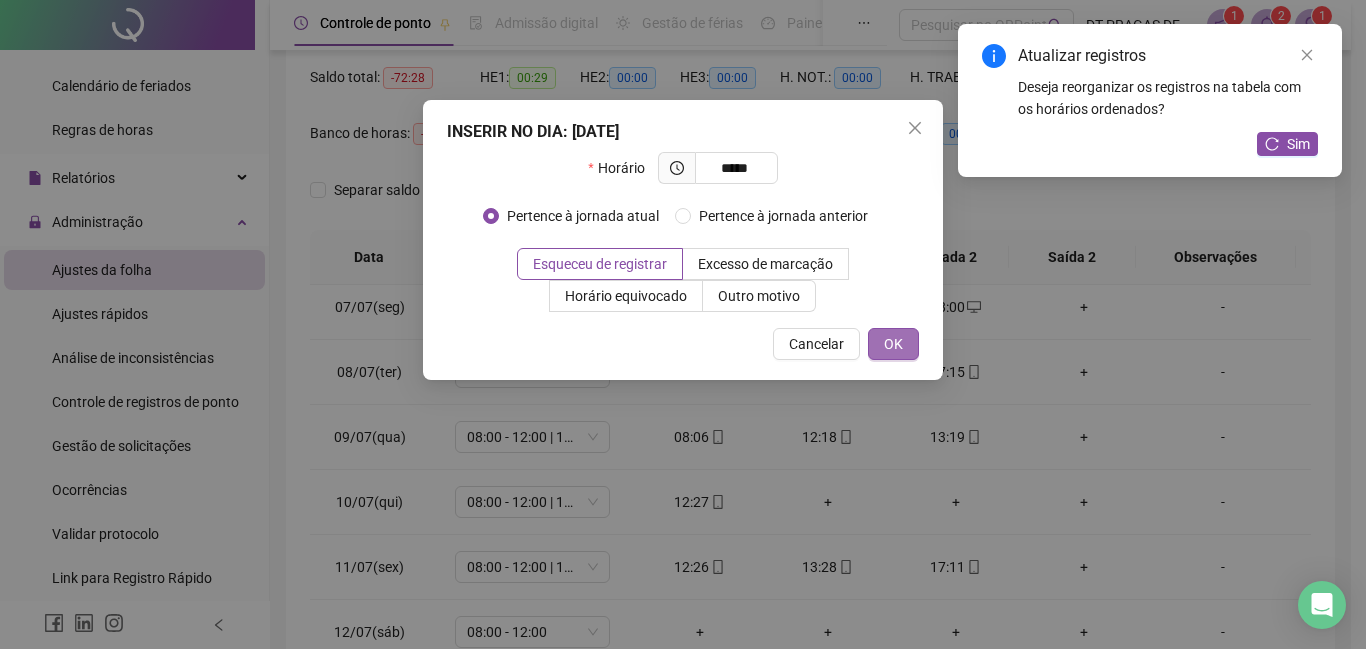 click on "OK" at bounding box center (893, 344) 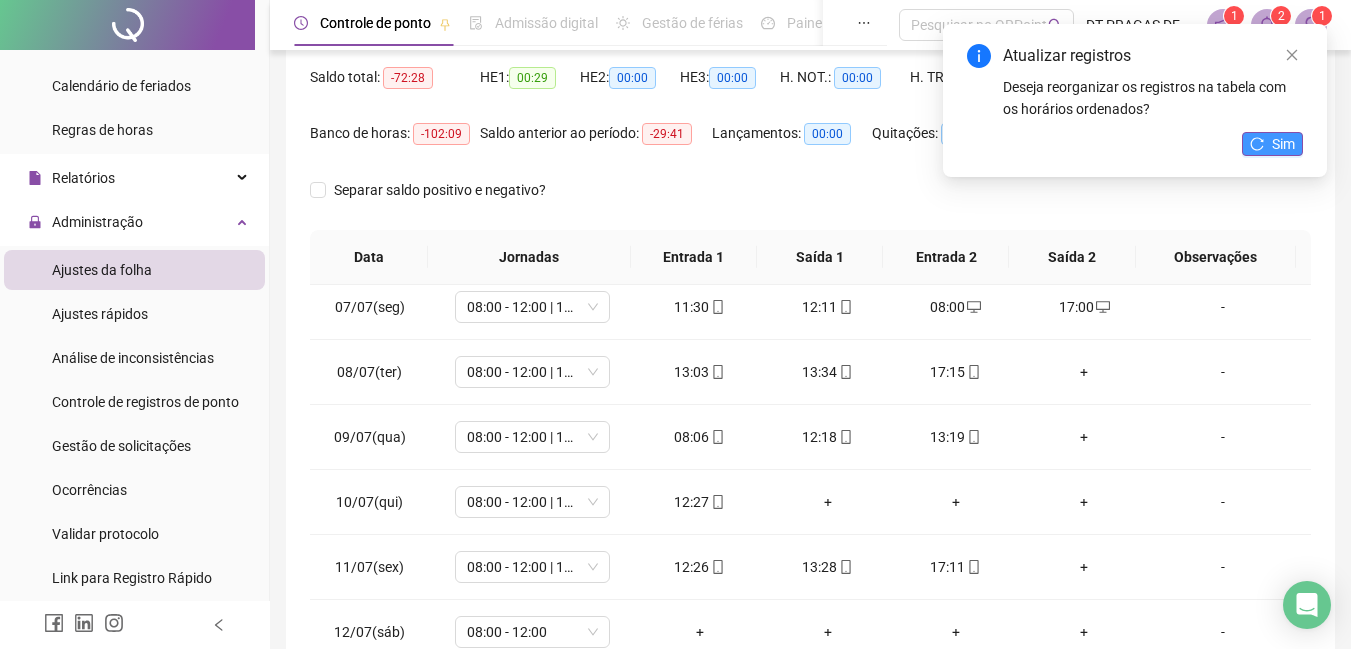 click on "Sim" at bounding box center (1283, 144) 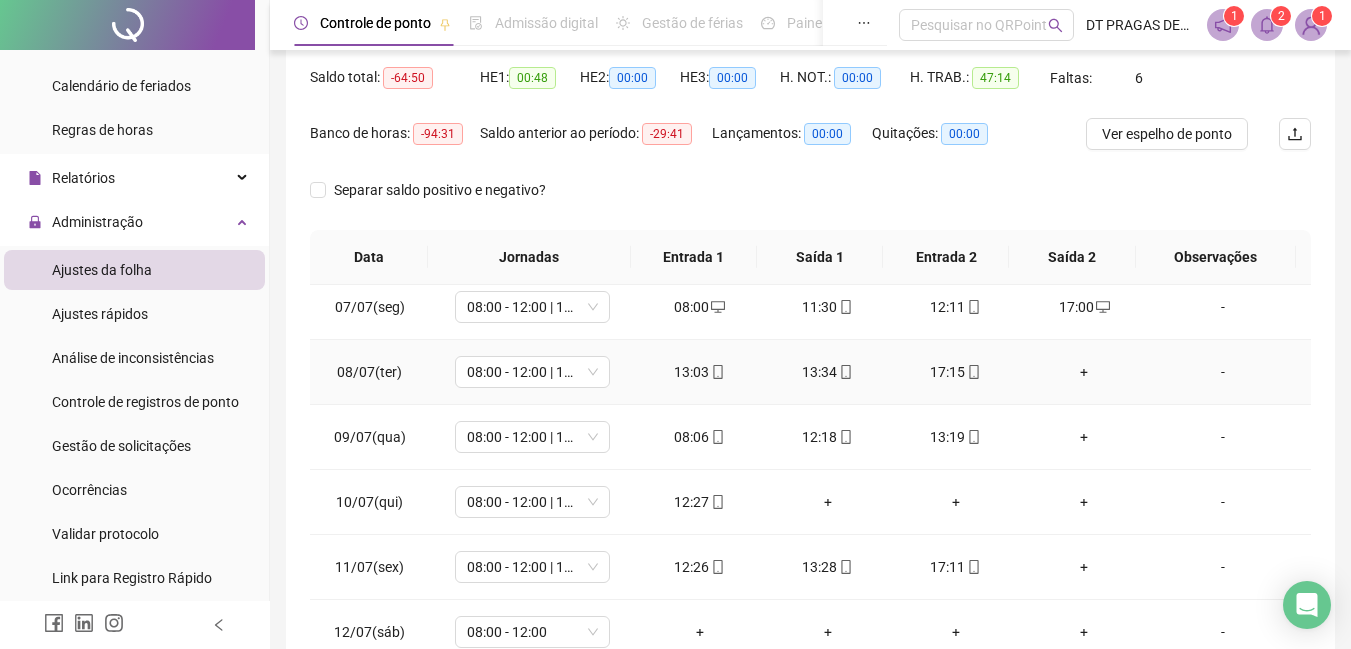 click on "+" at bounding box center (1084, 372) 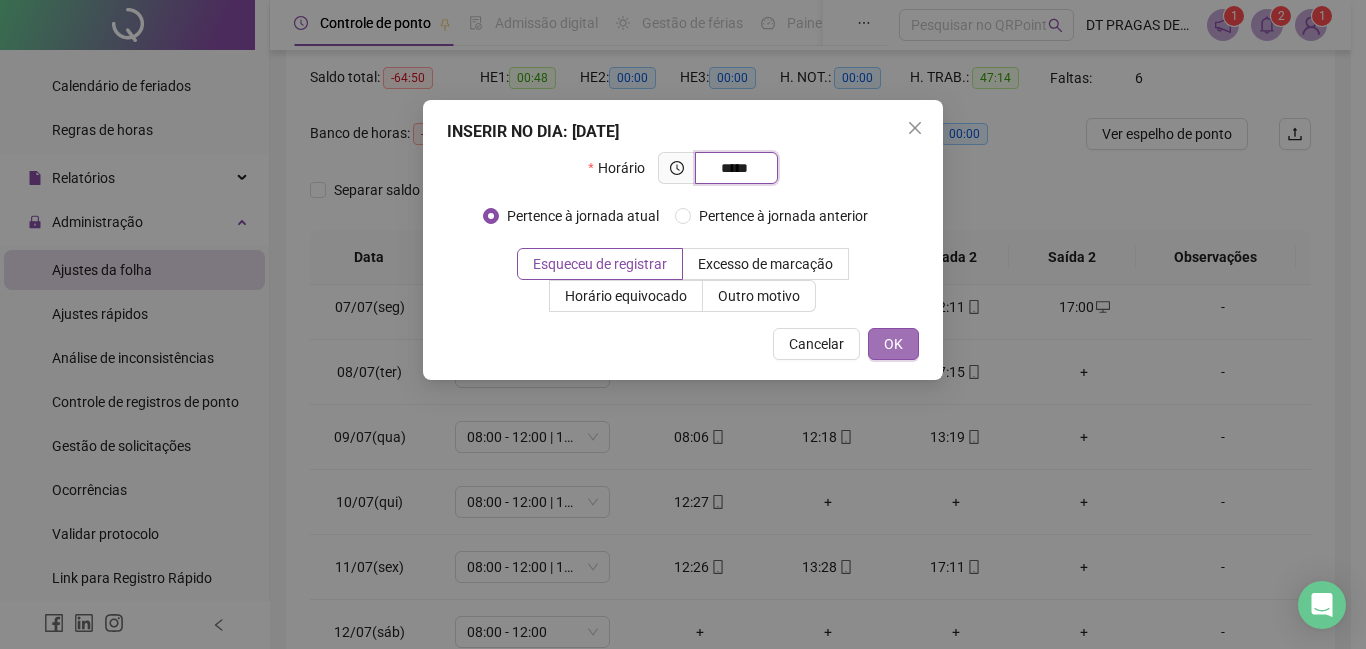 type on "*****" 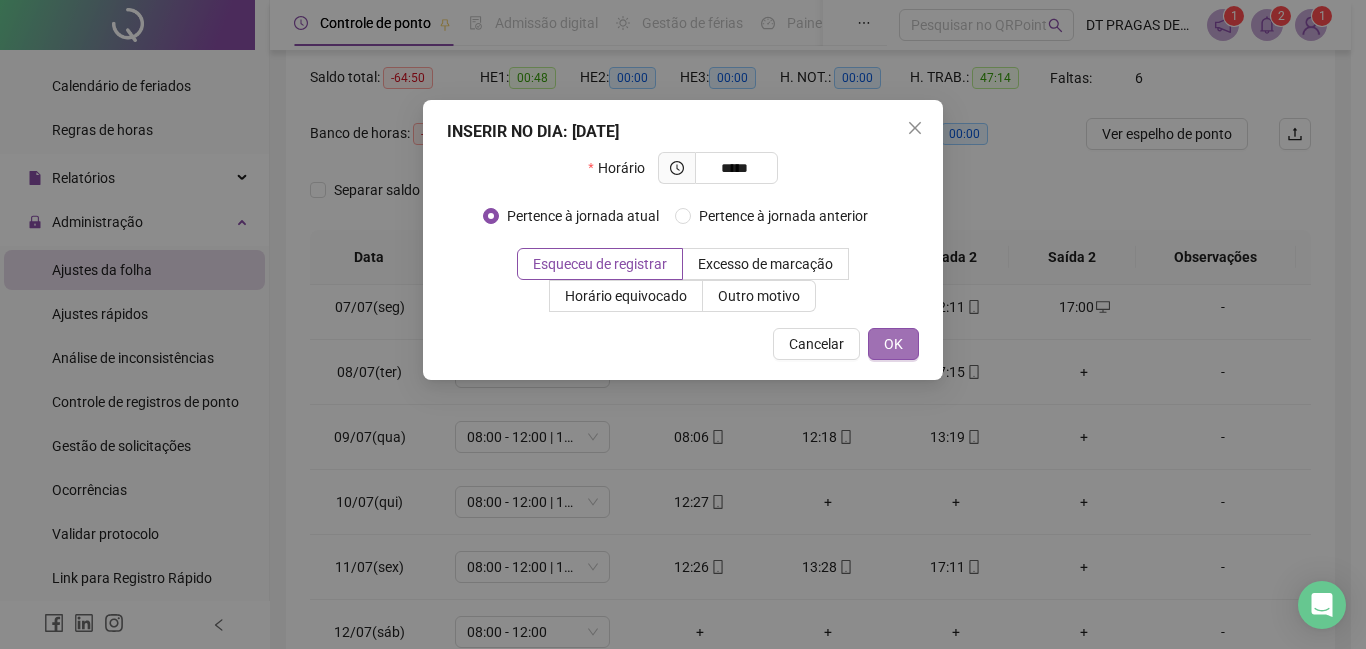 click on "OK" at bounding box center (893, 344) 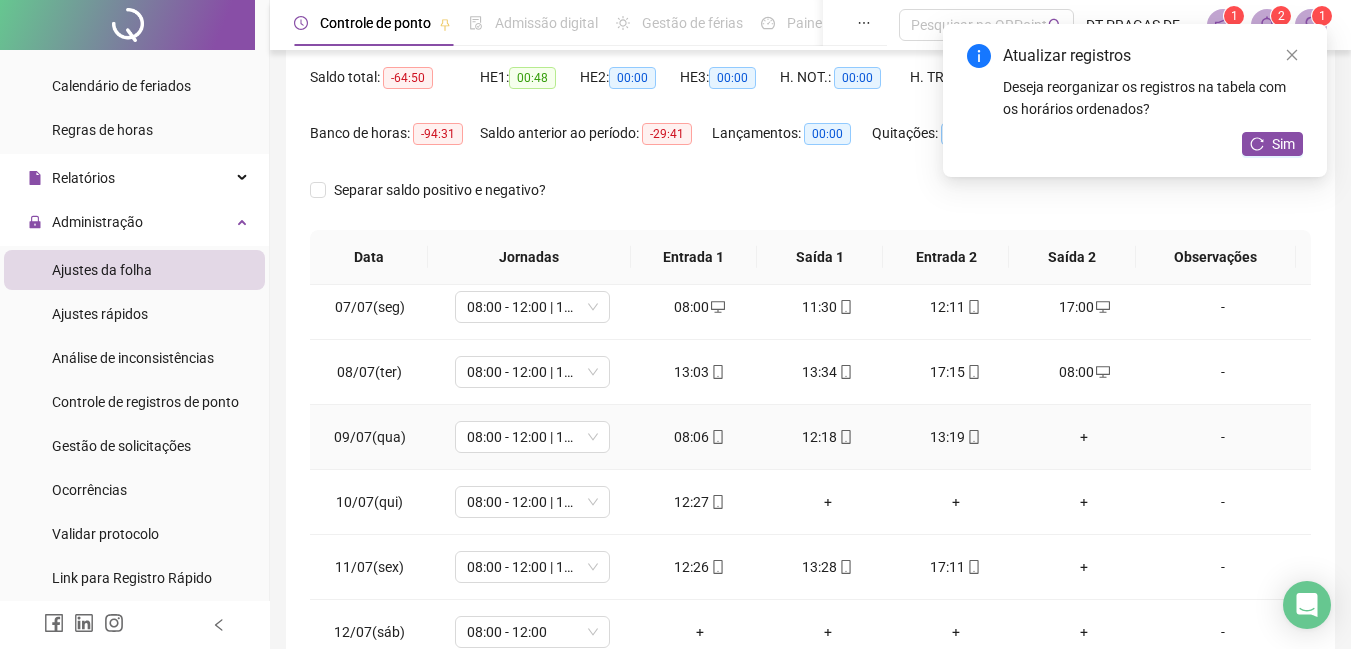 click on "+" at bounding box center (1084, 437) 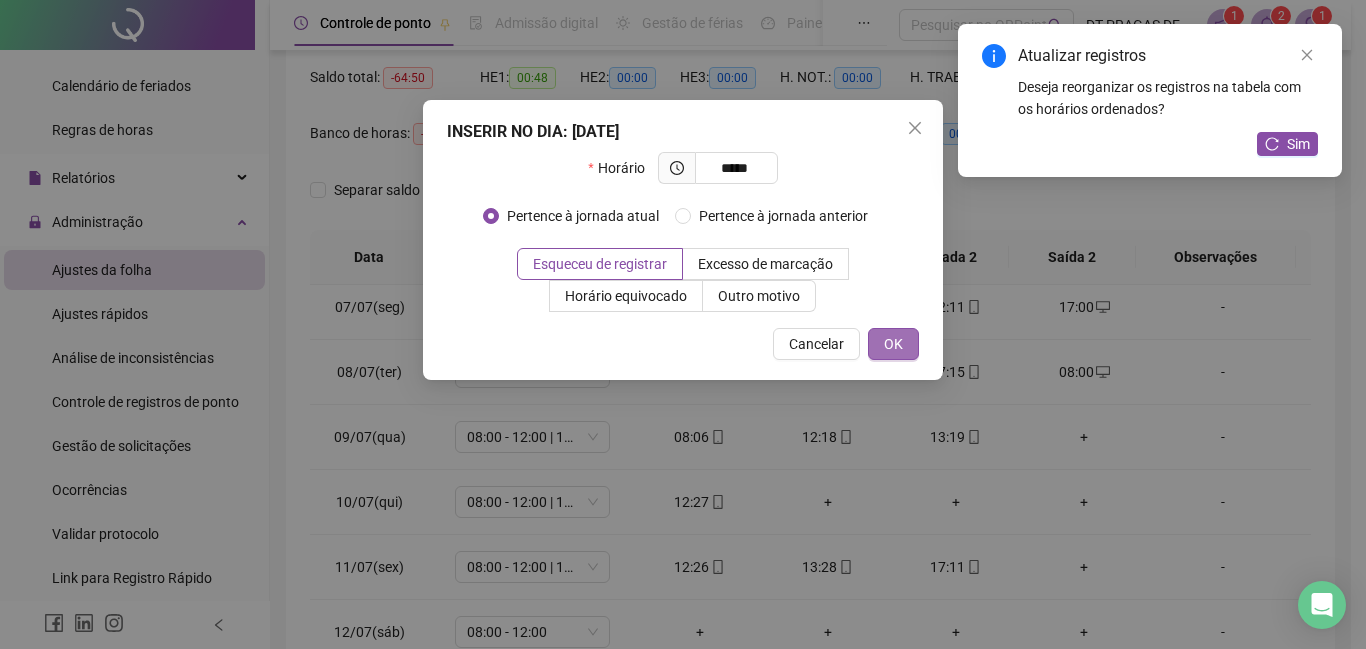type on "*****" 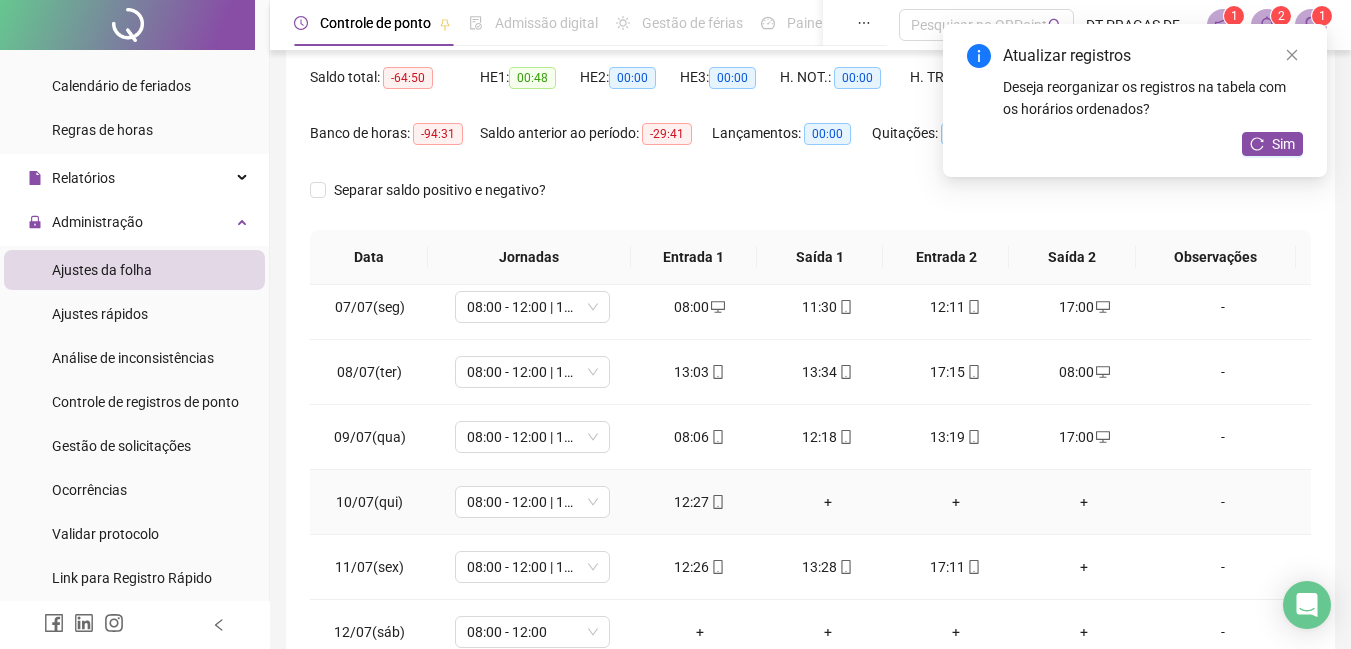 click on "+" at bounding box center (828, 502) 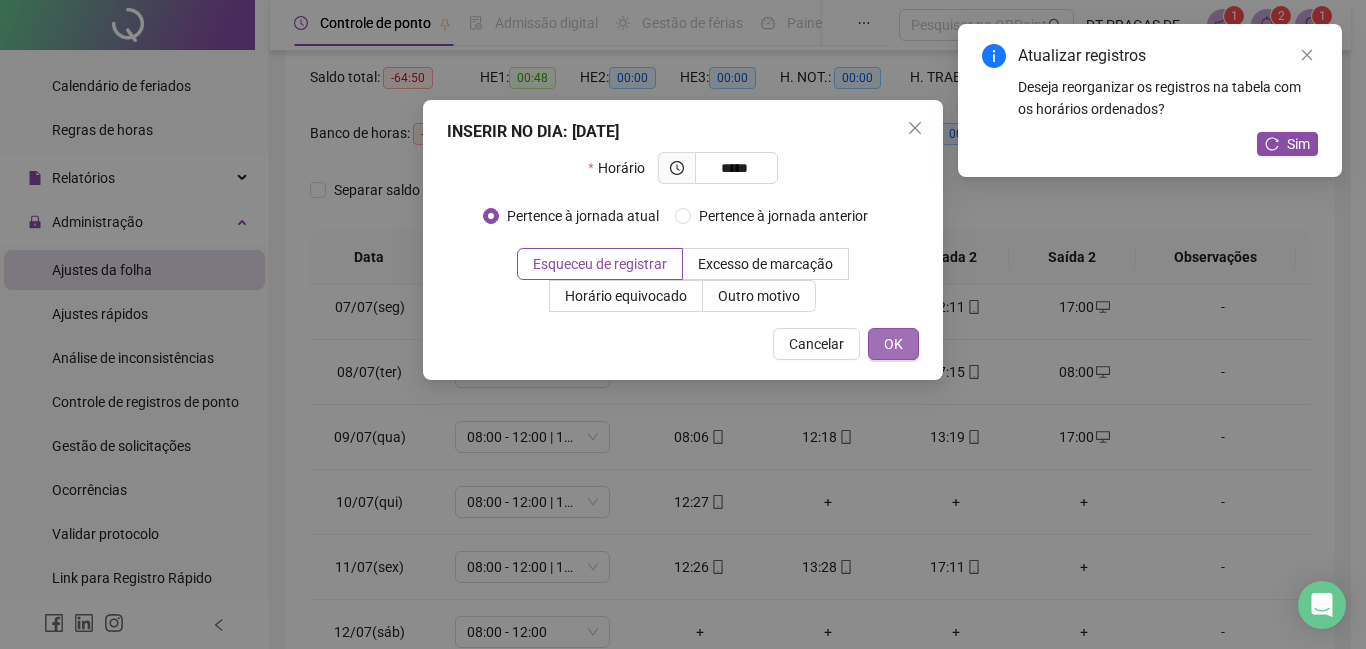 type on "*****" 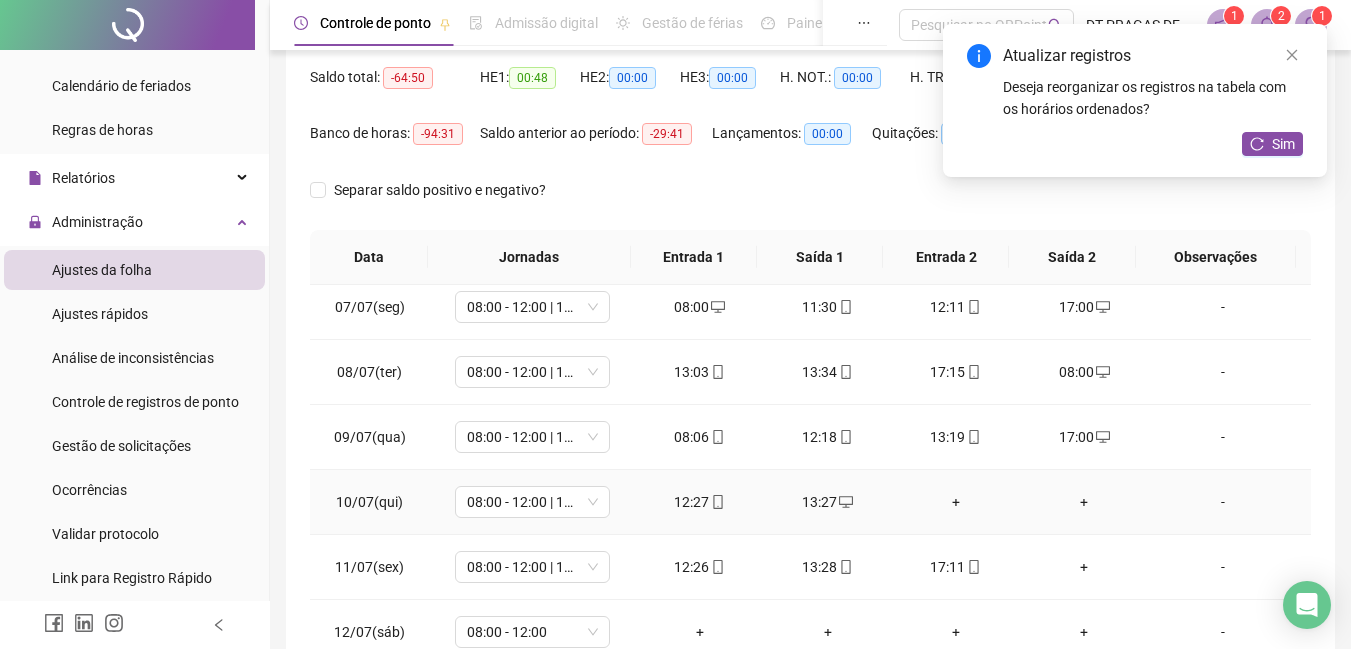 click on "+" at bounding box center [956, 502] 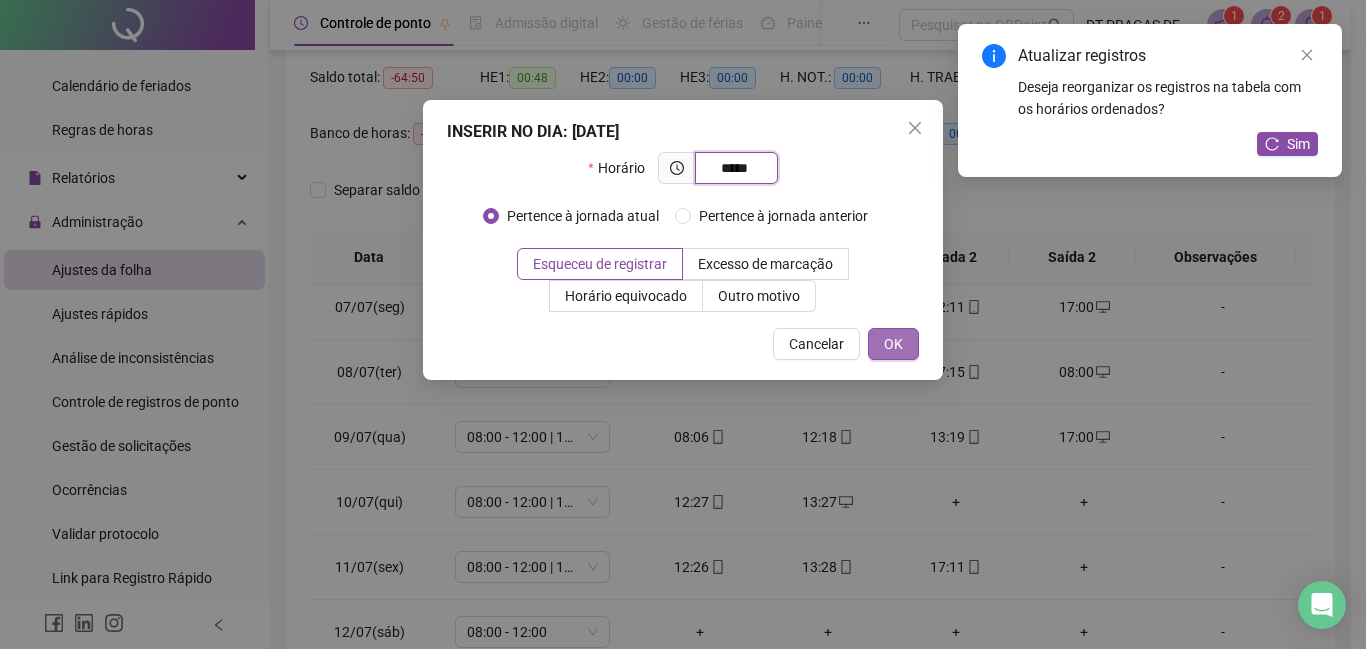 type on "*****" 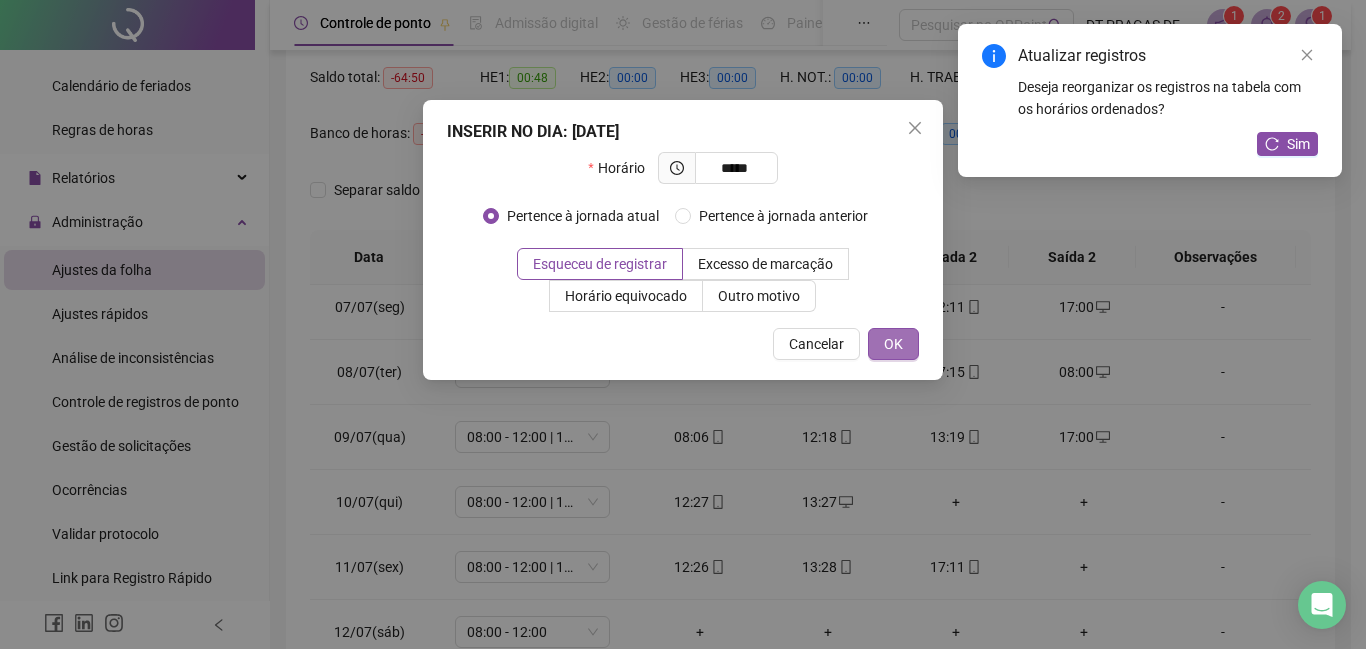 click on "OK" at bounding box center [893, 344] 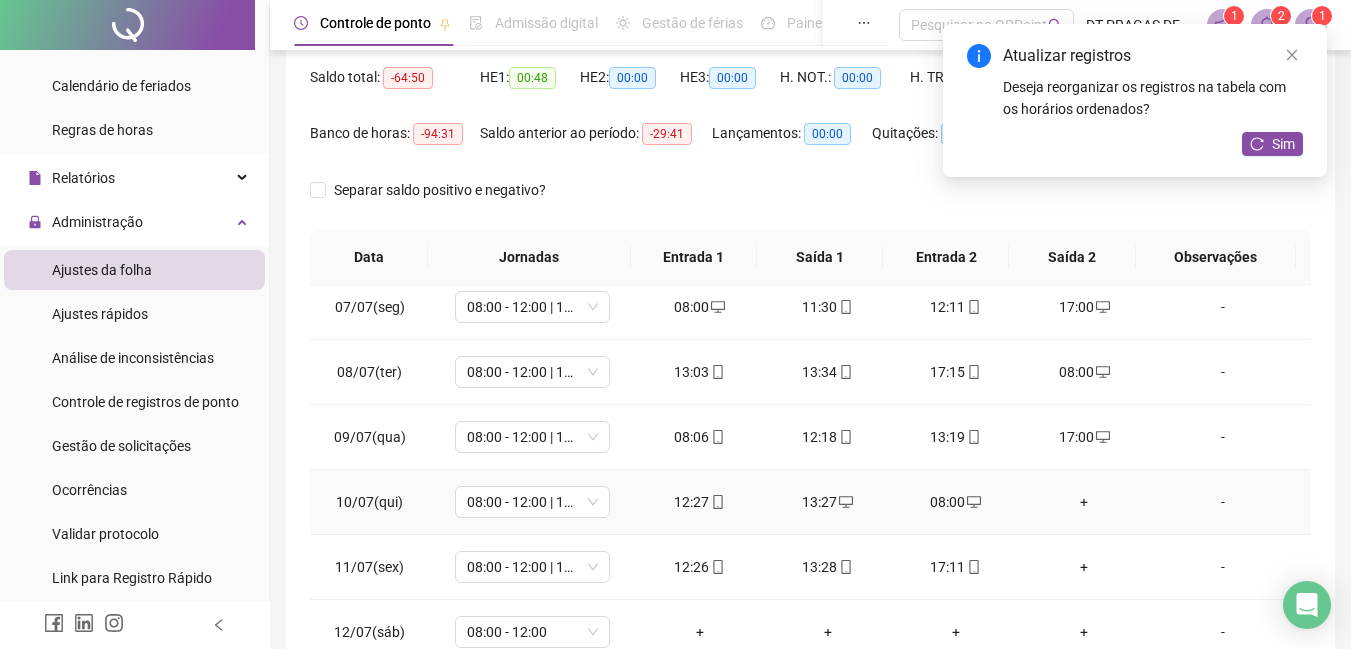 click on "+" at bounding box center [1084, 502] 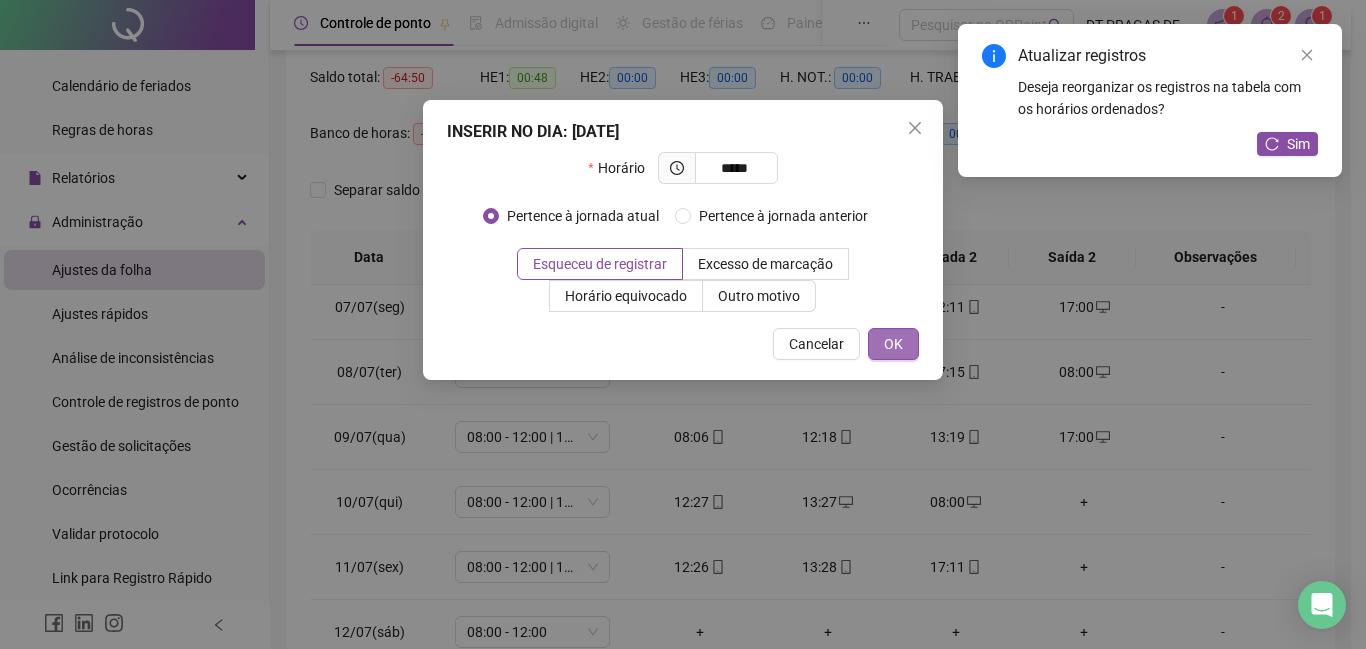 type on "*****" 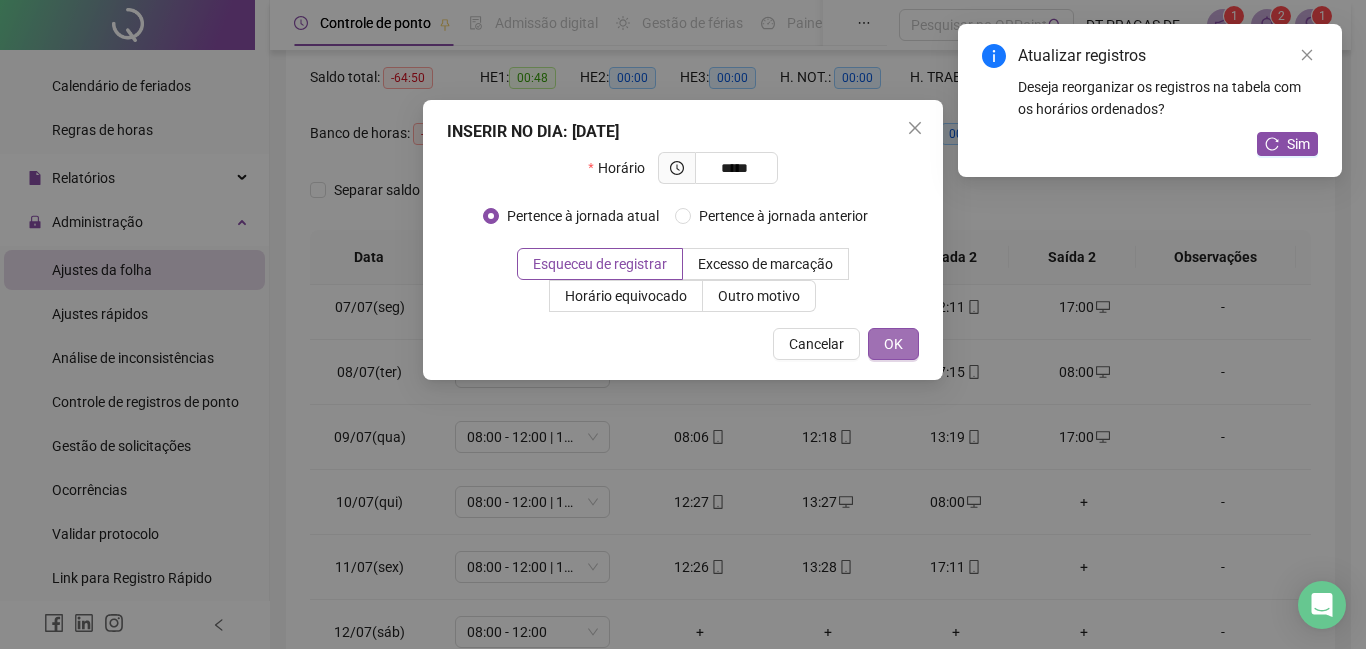 click on "OK" at bounding box center [893, 344] 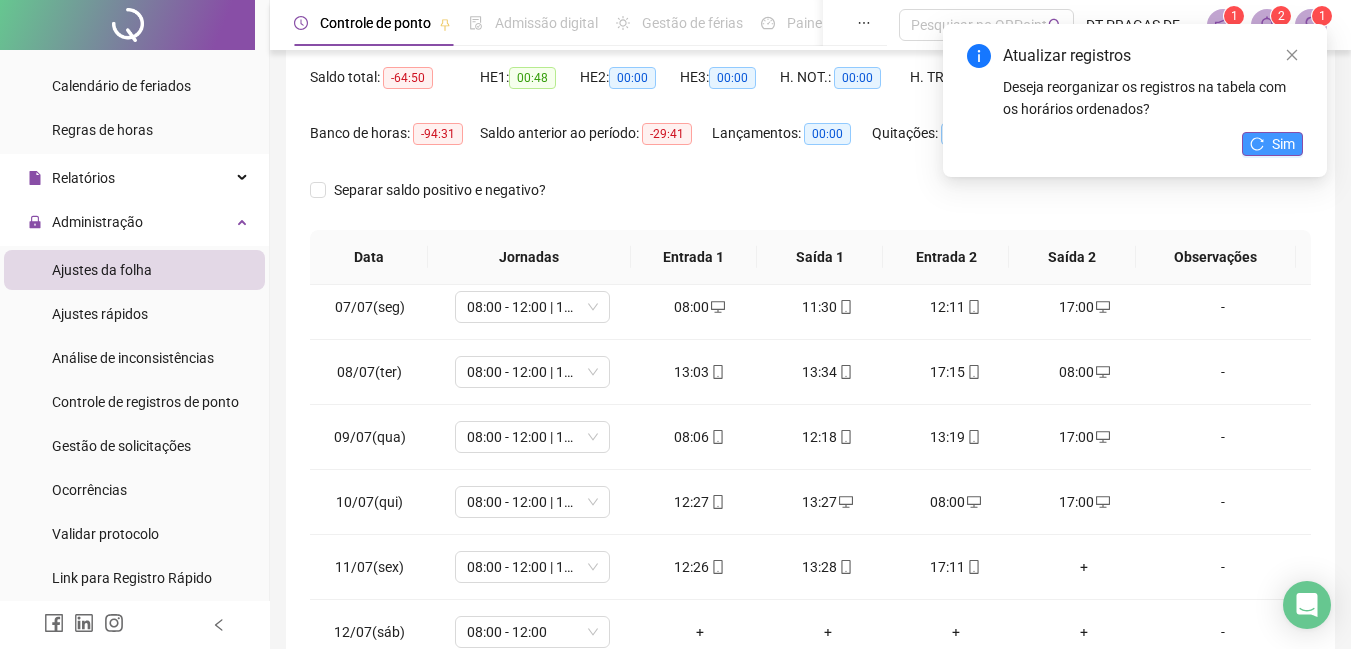 click on "Sim" at bounding box center (1283, 144) 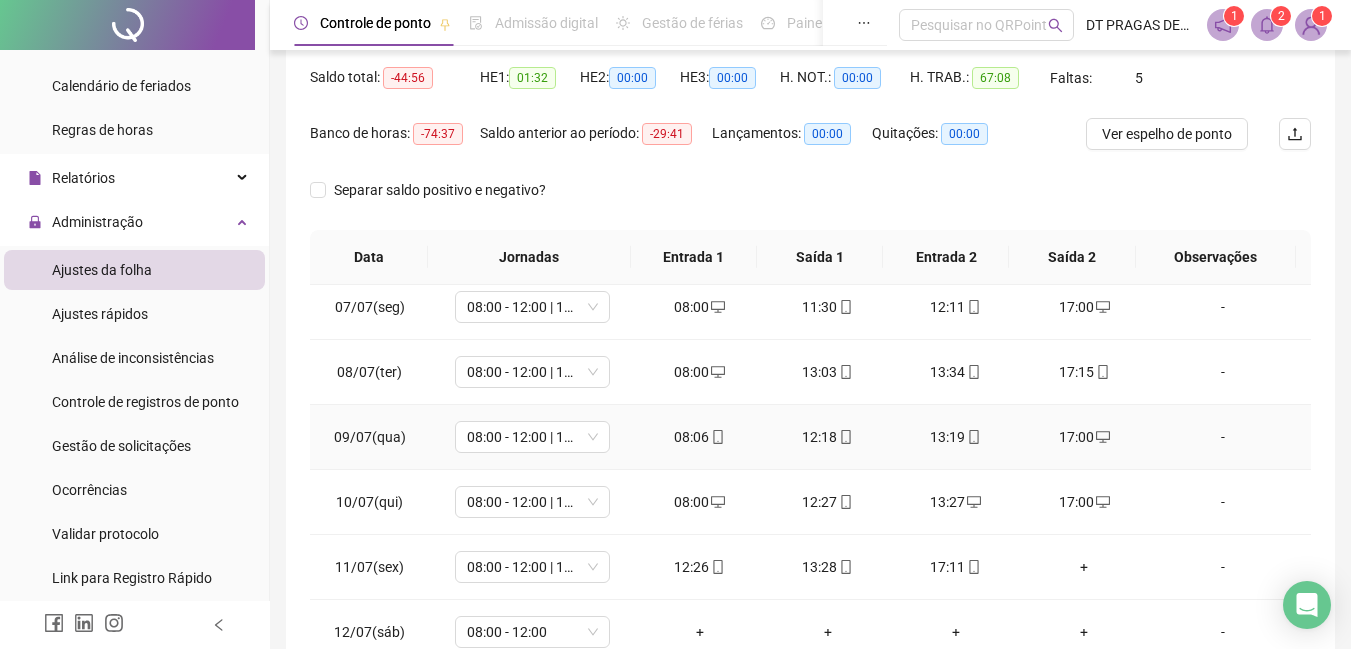 scroll, scrollTop: 500, scrollLeft: 0, axis: vertical 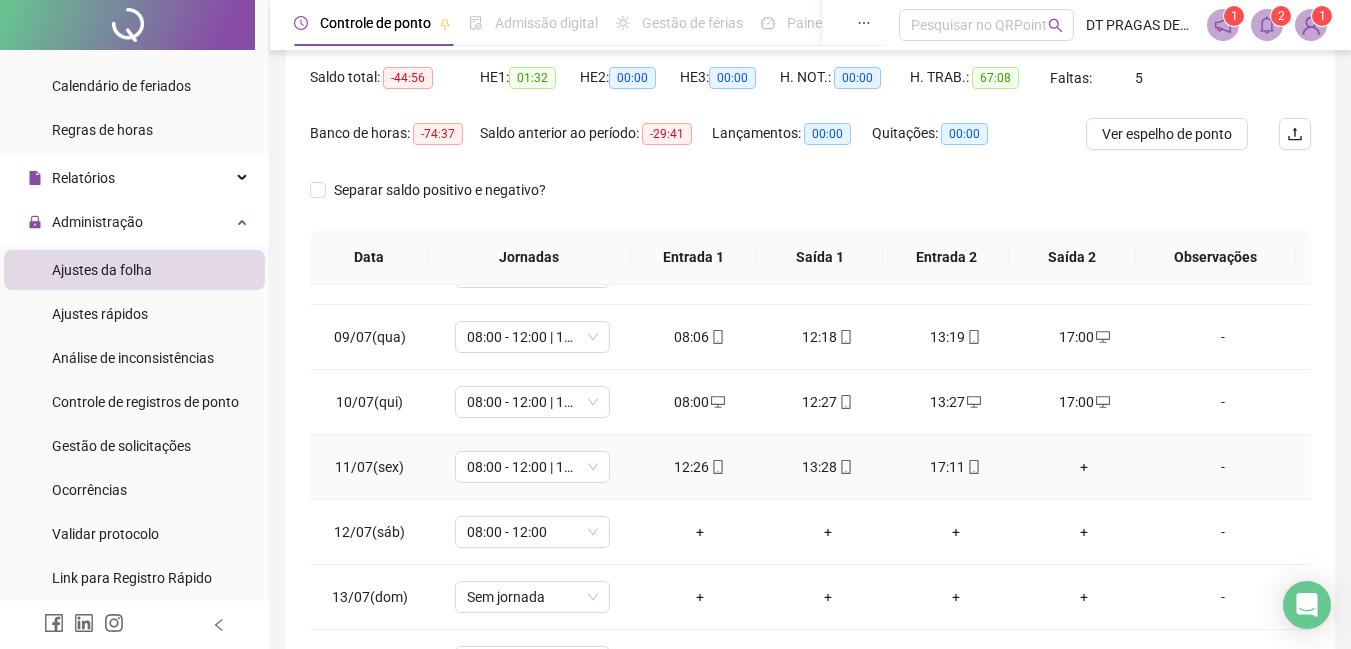 click on "+" at bounding box center (1084, 467) 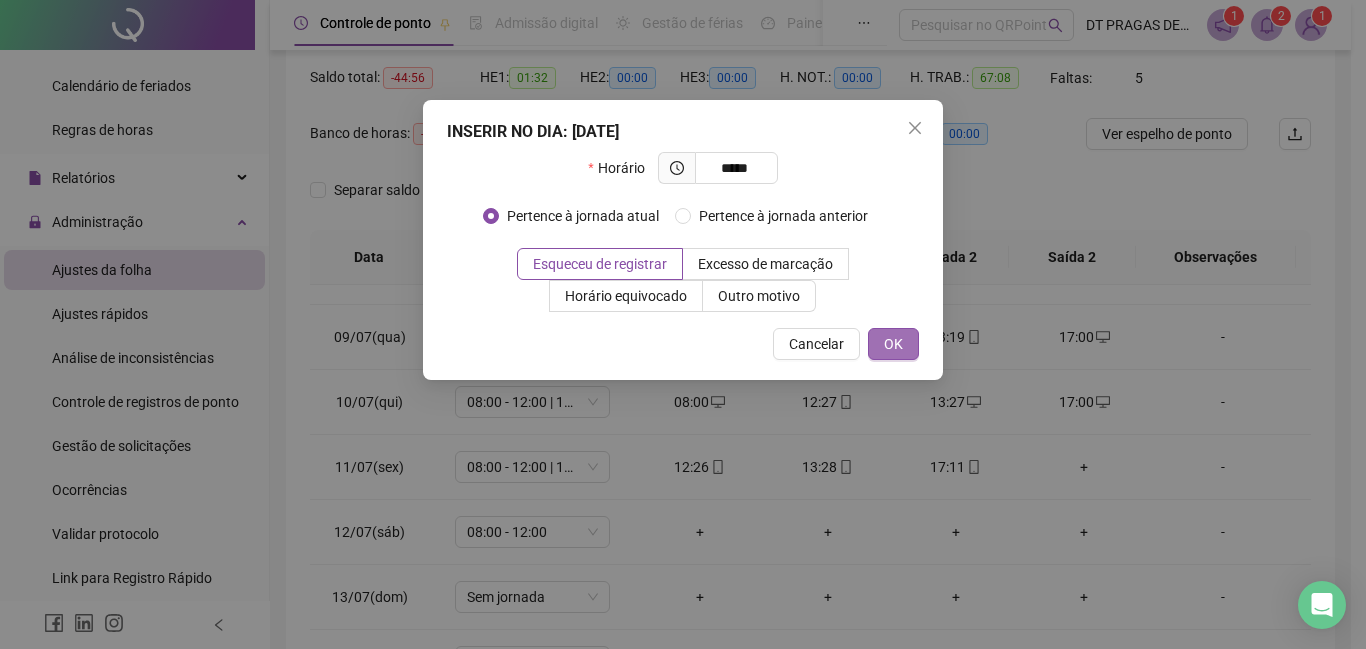 type on "*****" 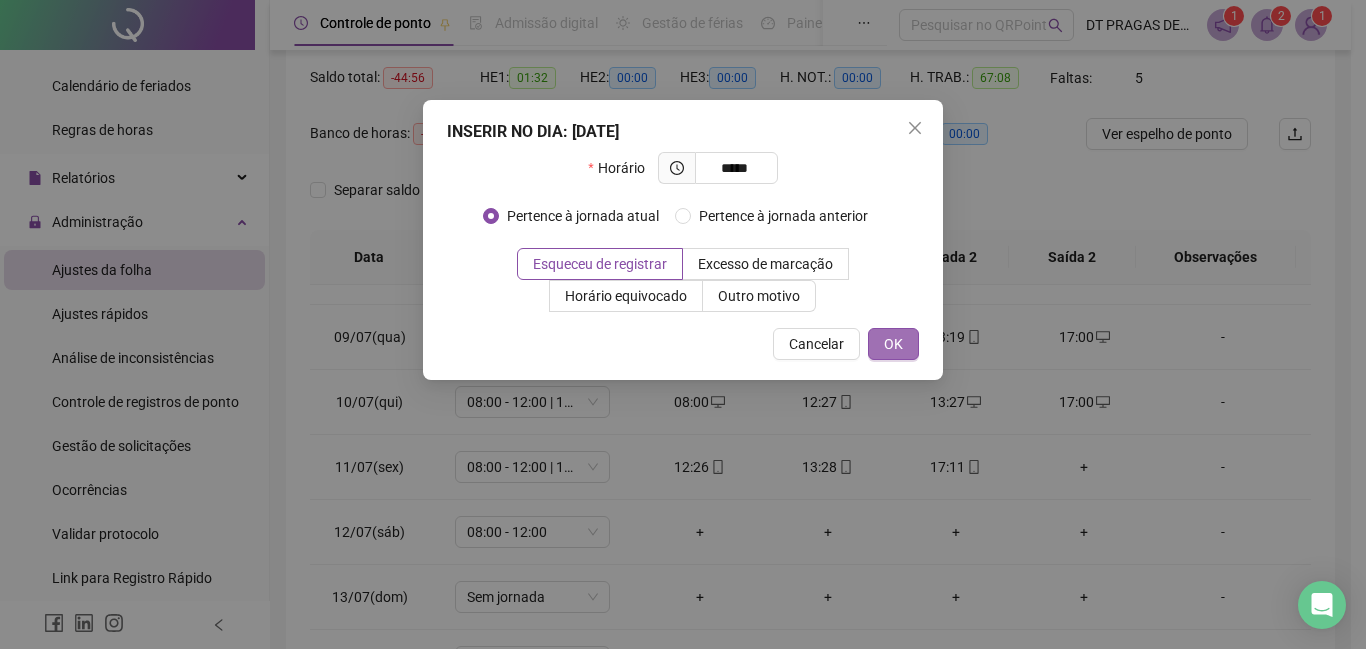 click on "OK" at bounding box center (893, 344) 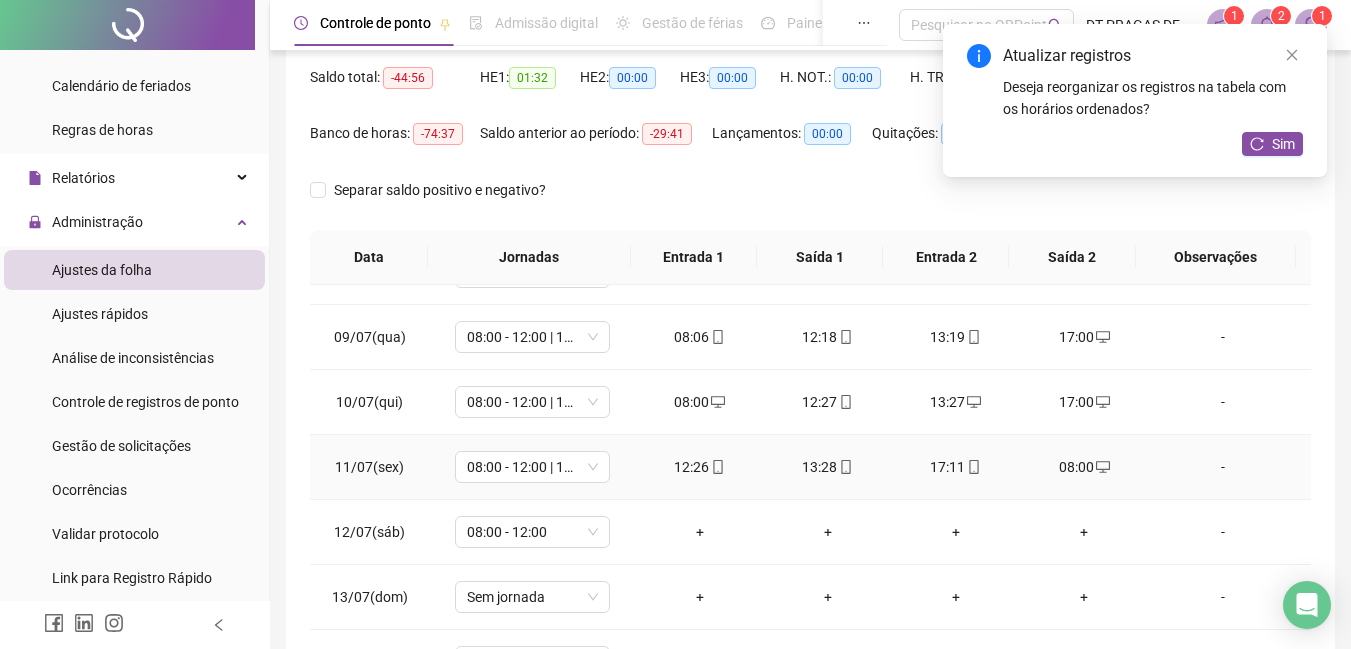 scroll, scrollTop: 600, scrollLeft: 0, axis: vertical 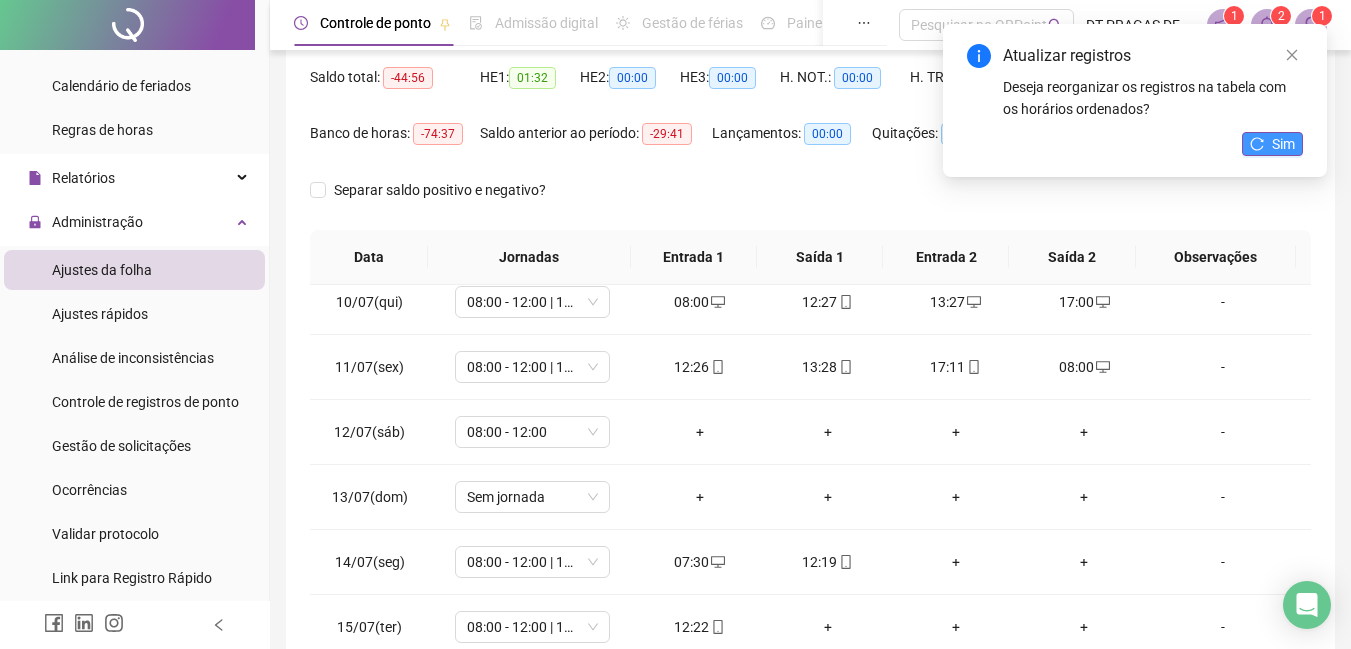 click on "Sim" at bounding box center [1283, 144] 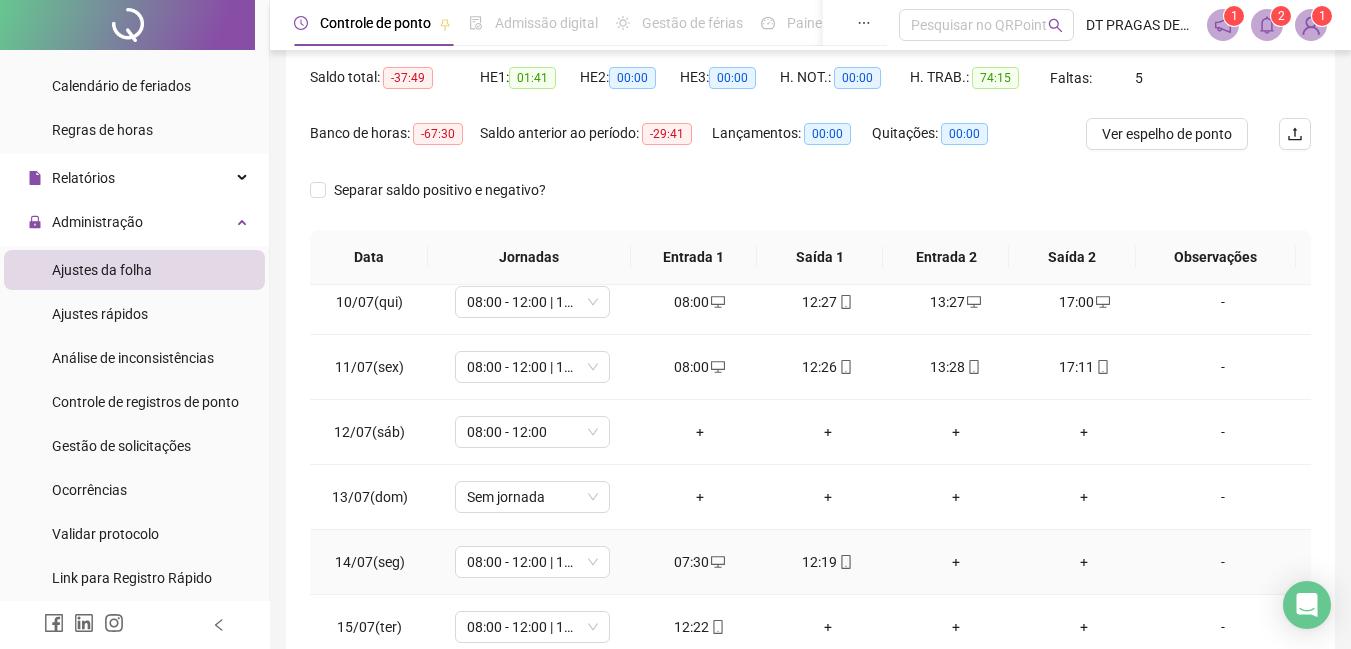 scroll, scrollTop: 700, scrollLeft: 0, axis: vertical 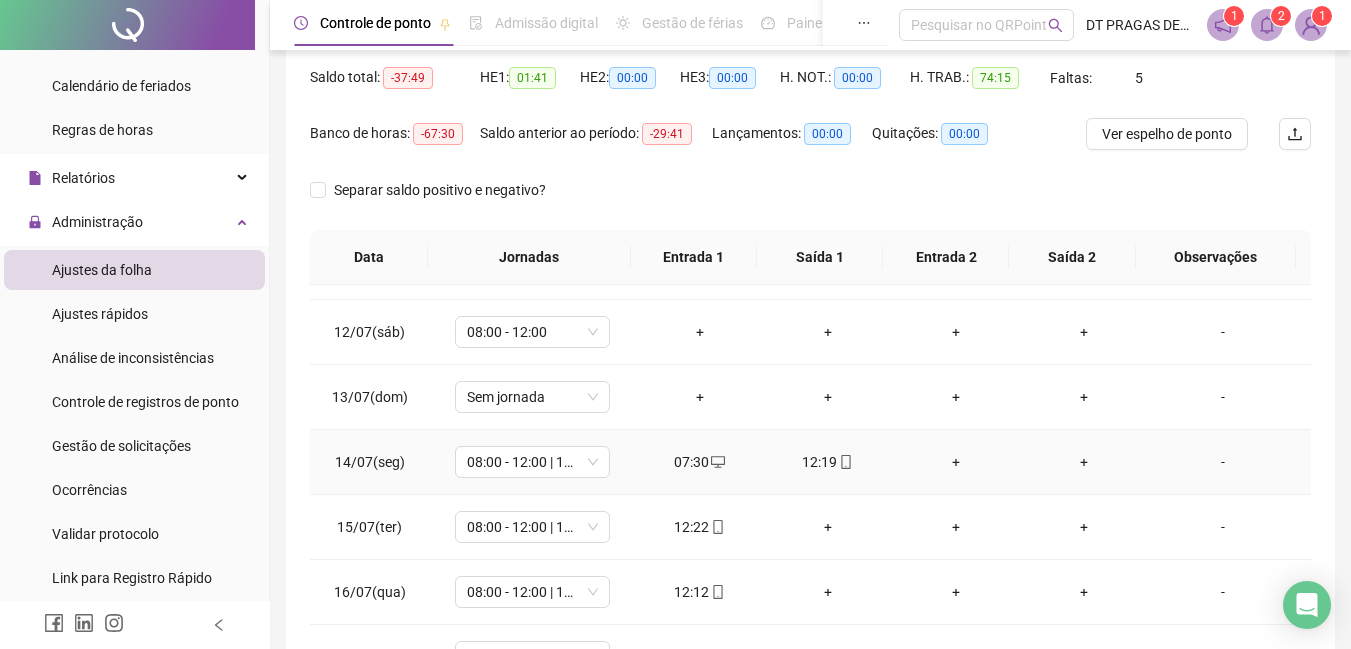 click on "+" at bounding box center (956, 462) 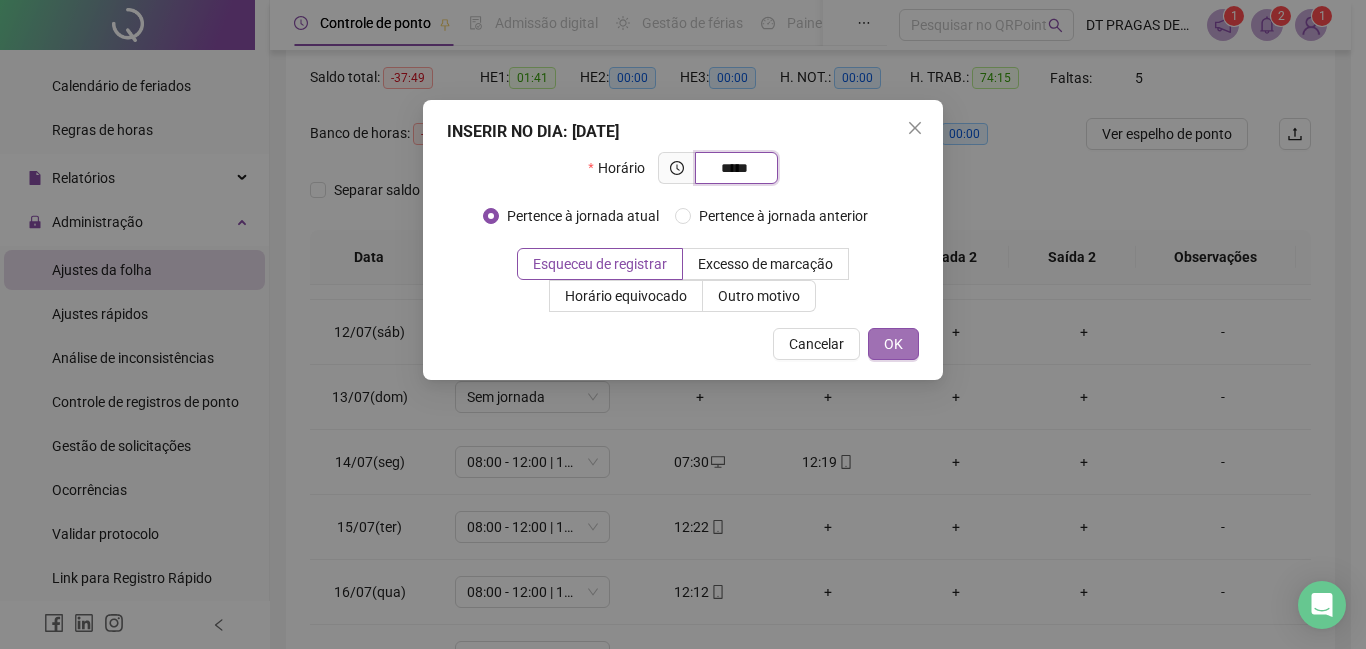type on "*****" 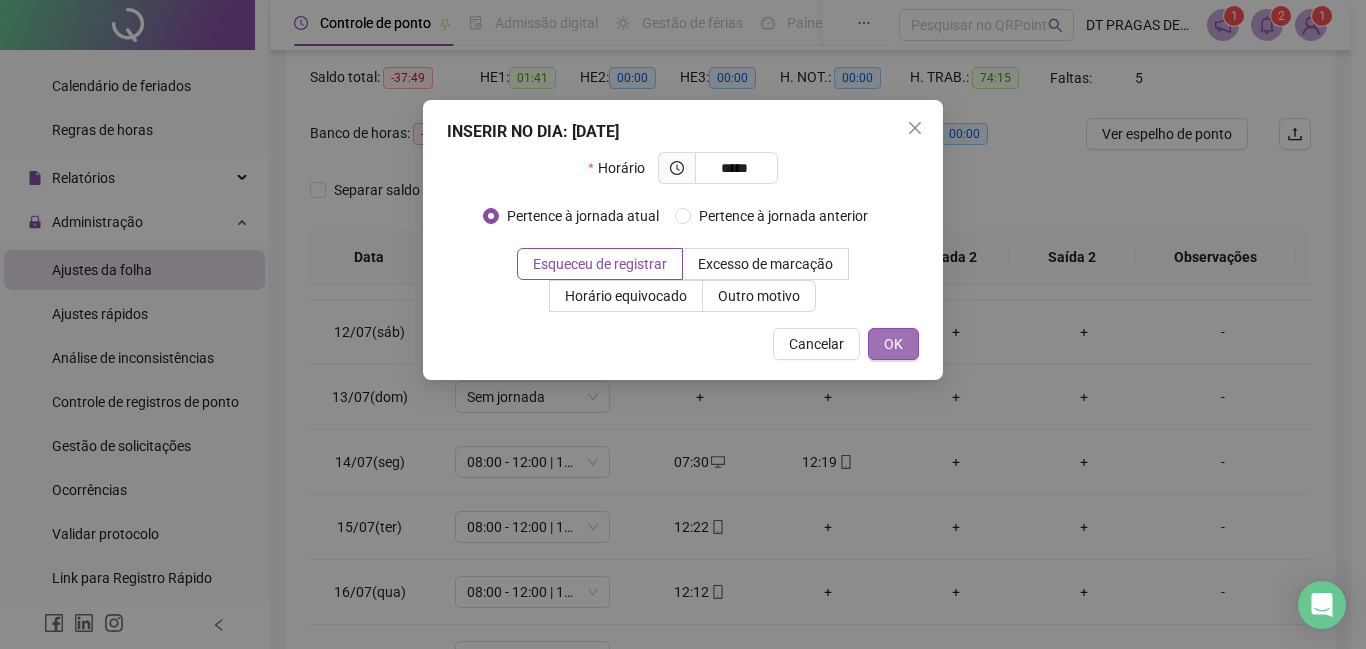 click on "OK" at bounding box center (893, 344) 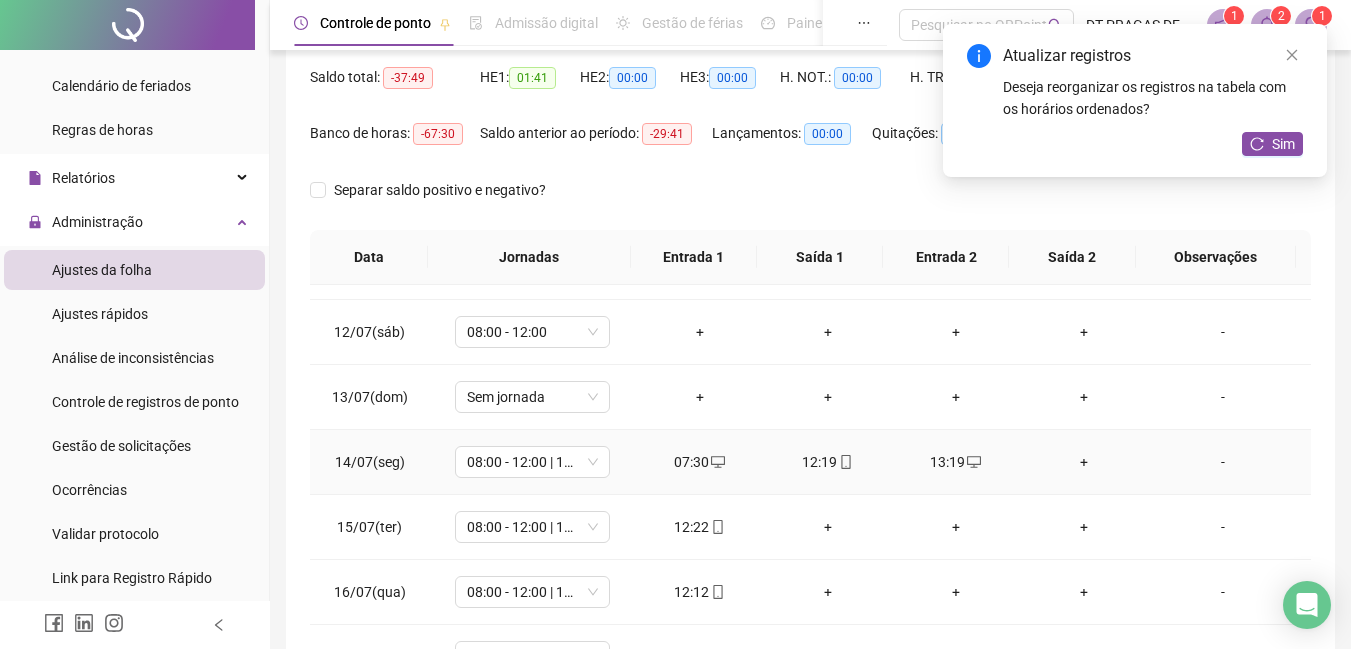 click on "+" at bounding box center (1084, 462) 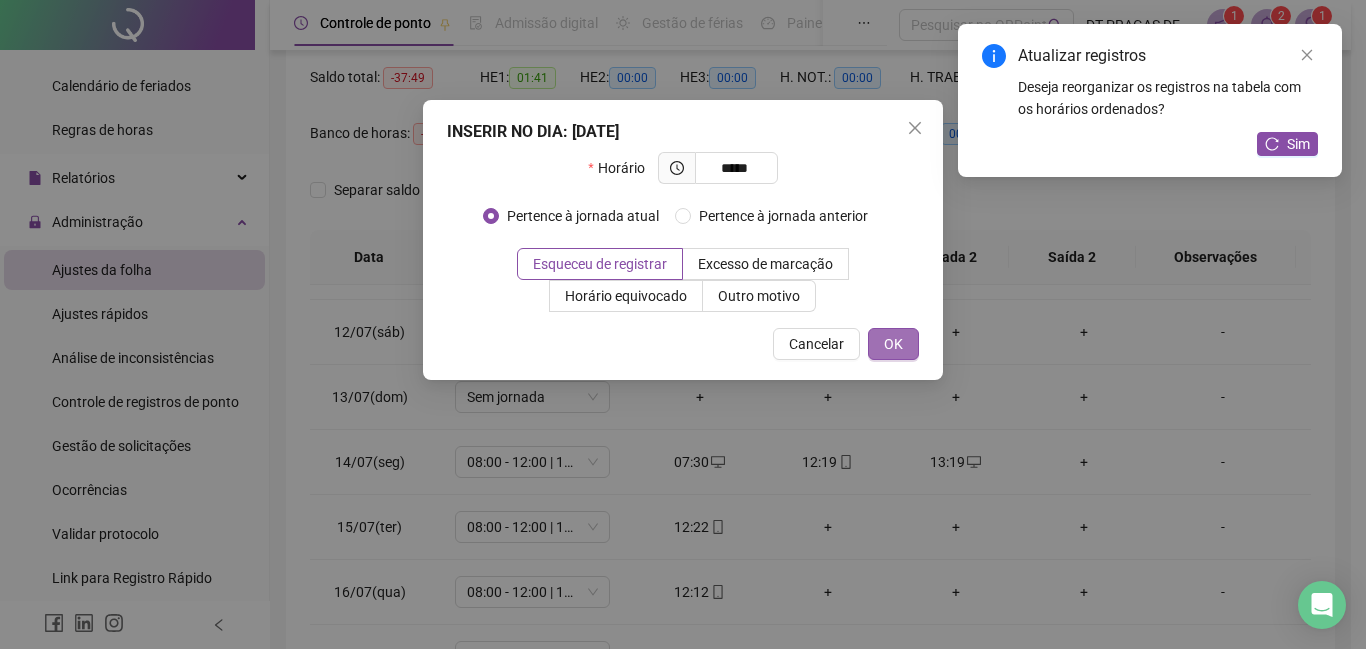 type on "*****" 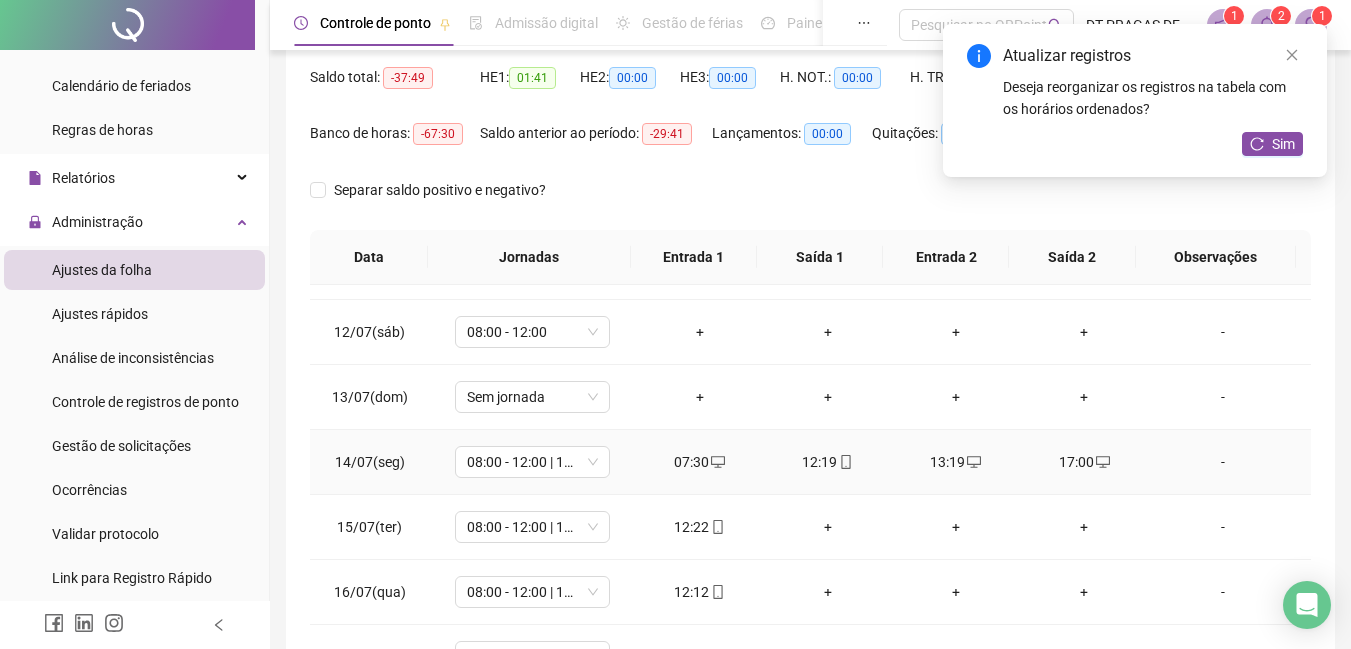 scroll, scrollTop: 743, scrollLeft: 0, axis: vertical 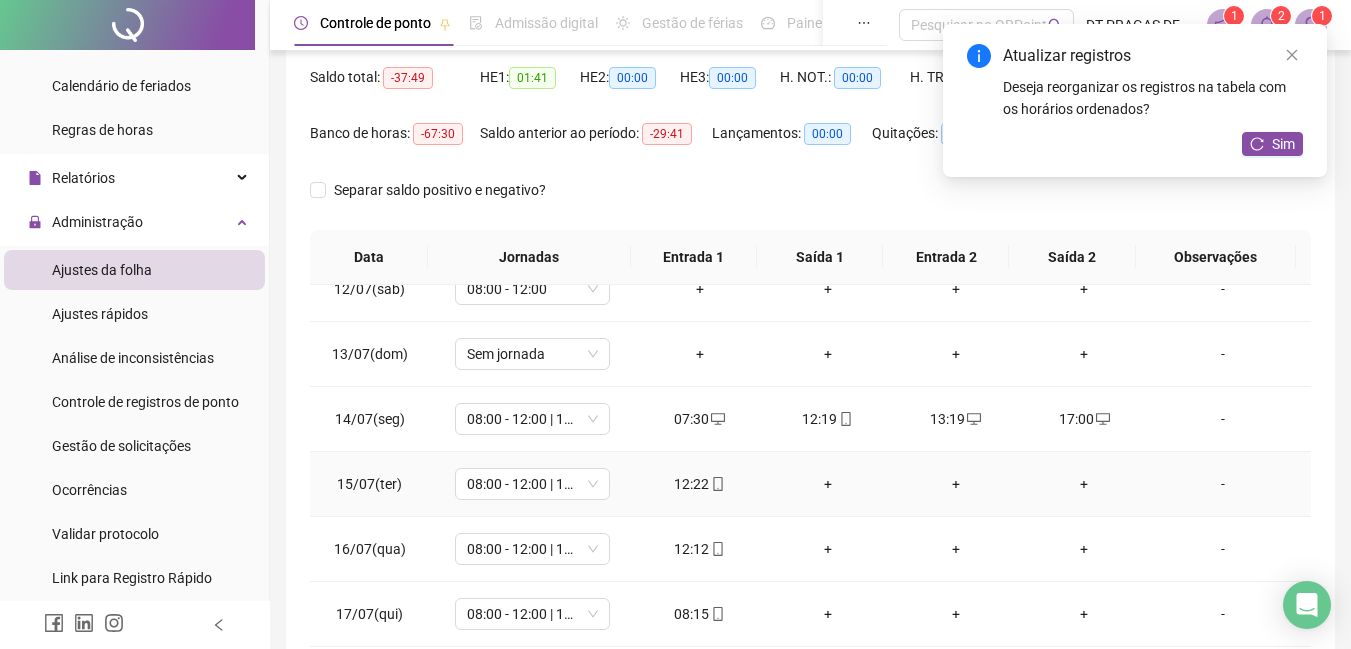 click on "+" at bounding box center (828, 484) 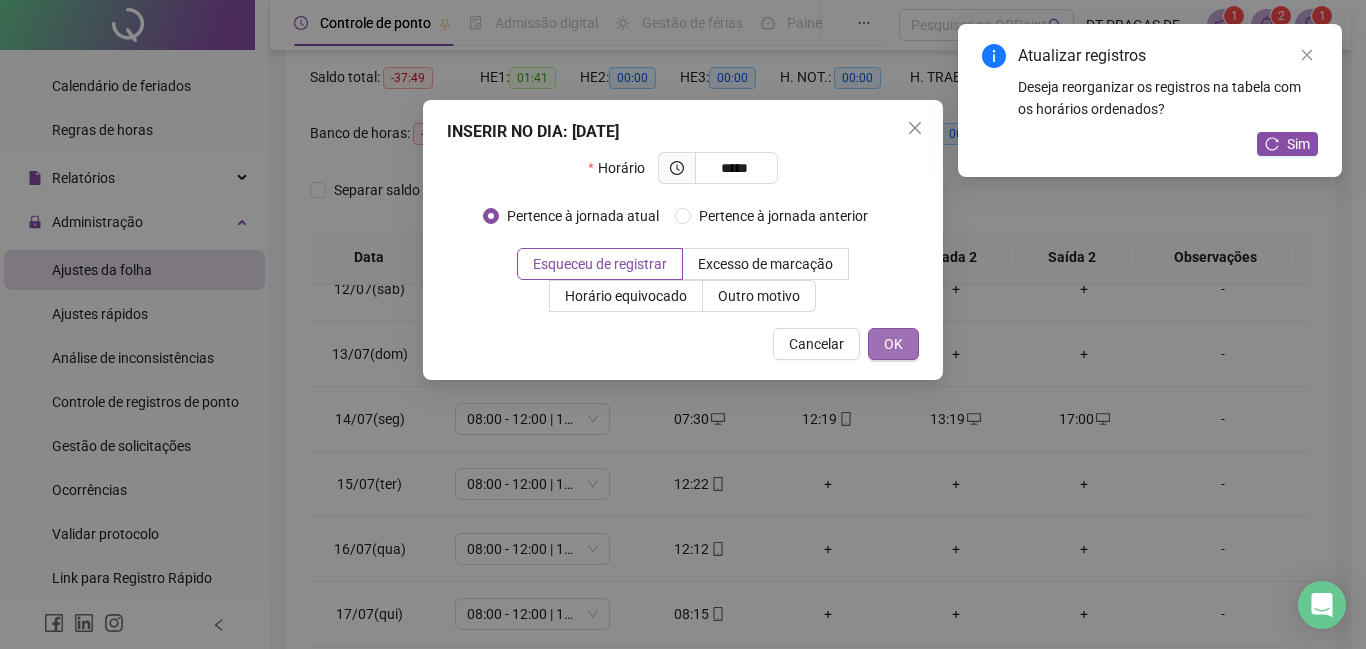 type on "*****" 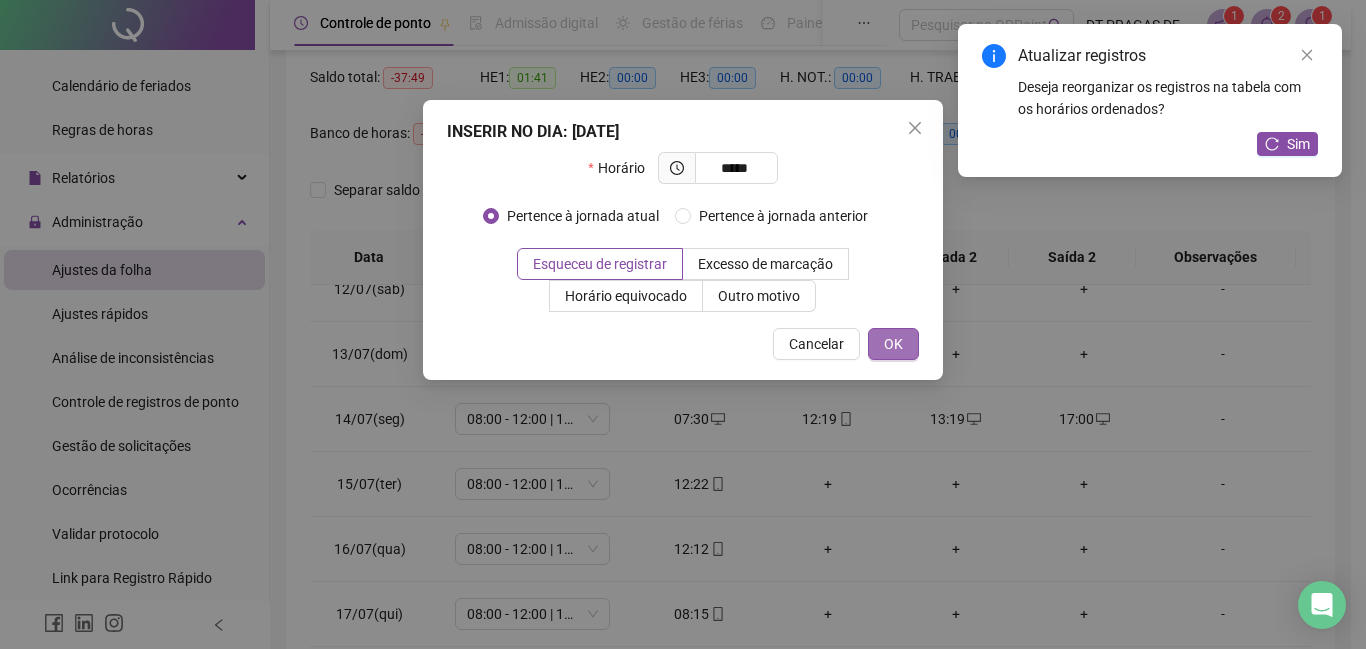click on "OK" at bounding box center [893, 344] 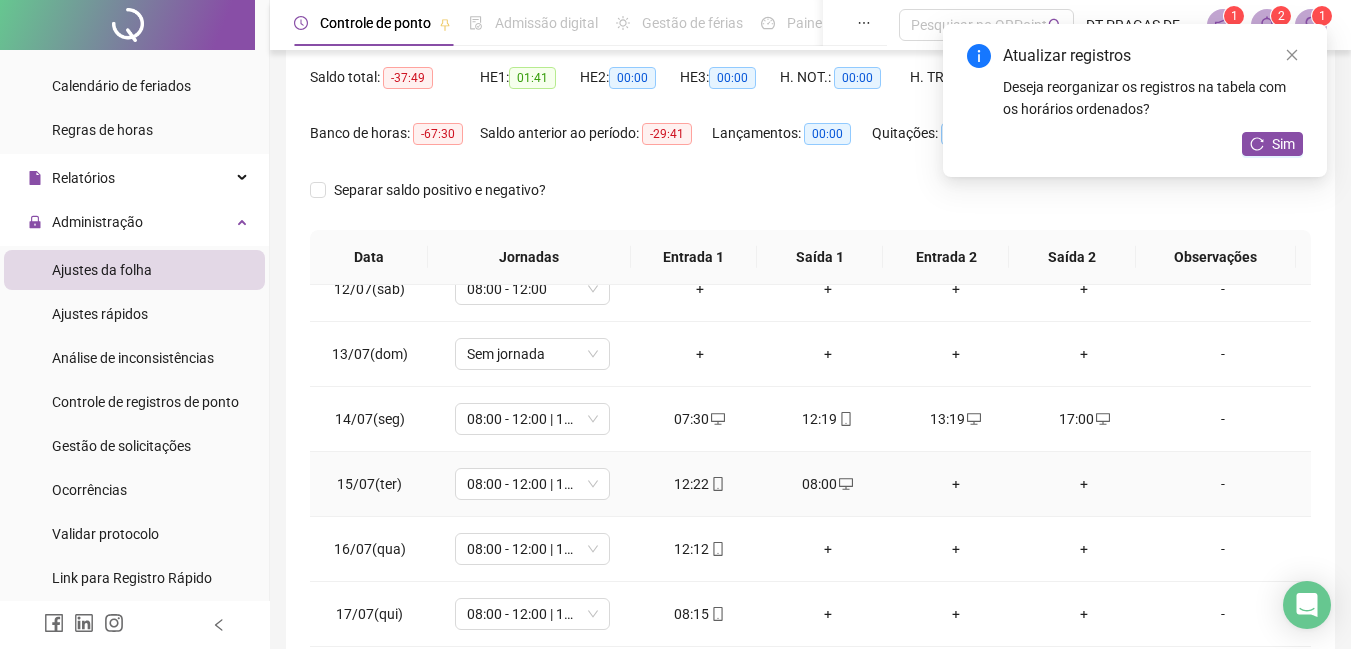 click on "+" at bounding box center (956, 484) 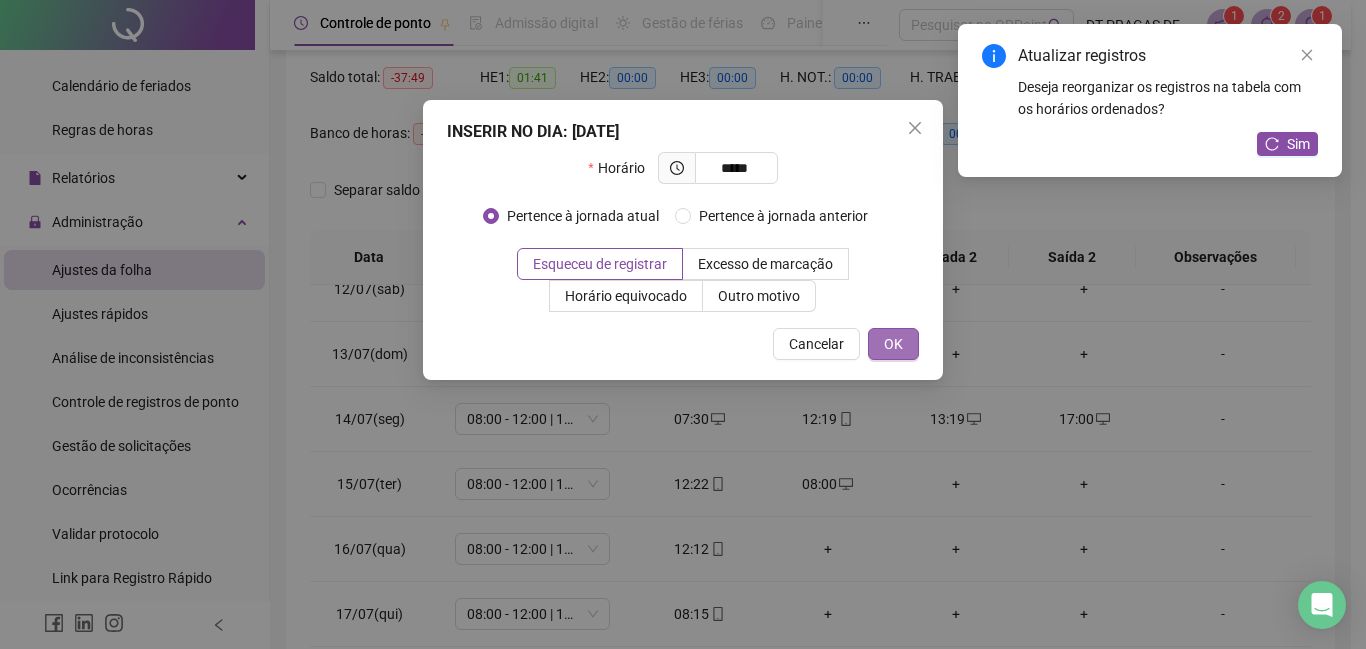 type on "*****" 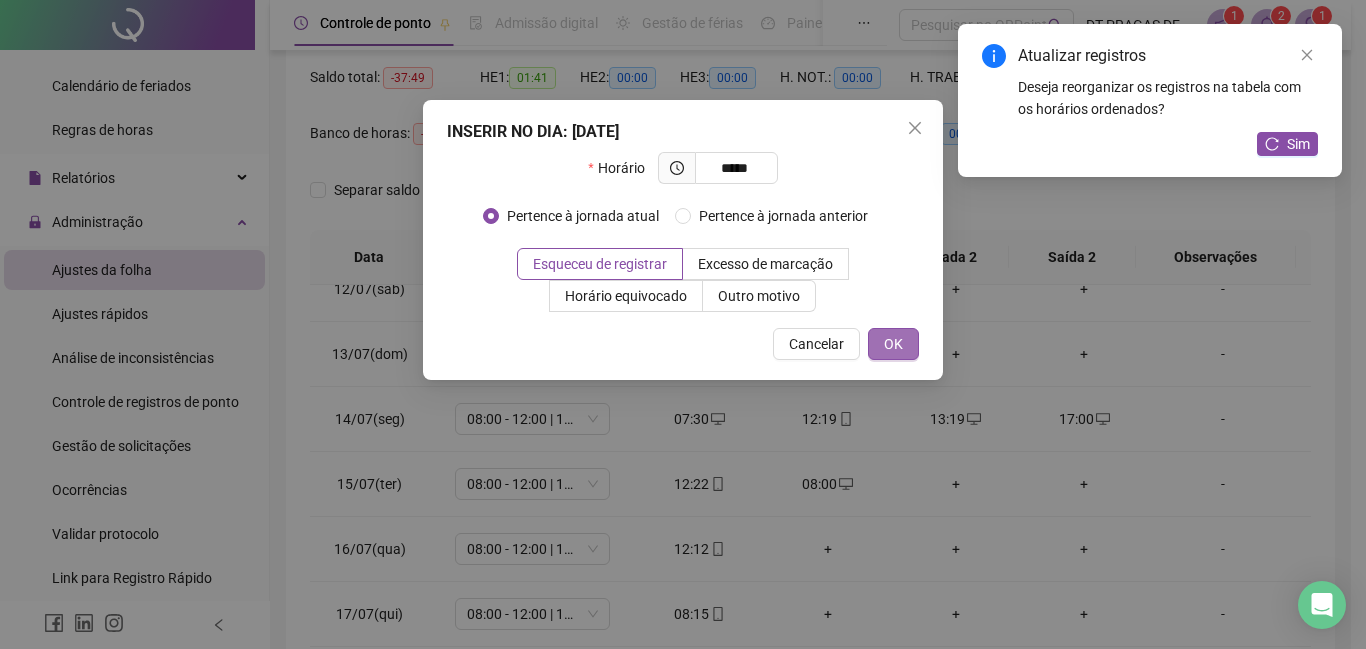 click on "OK" at bounding box center [893, 344] 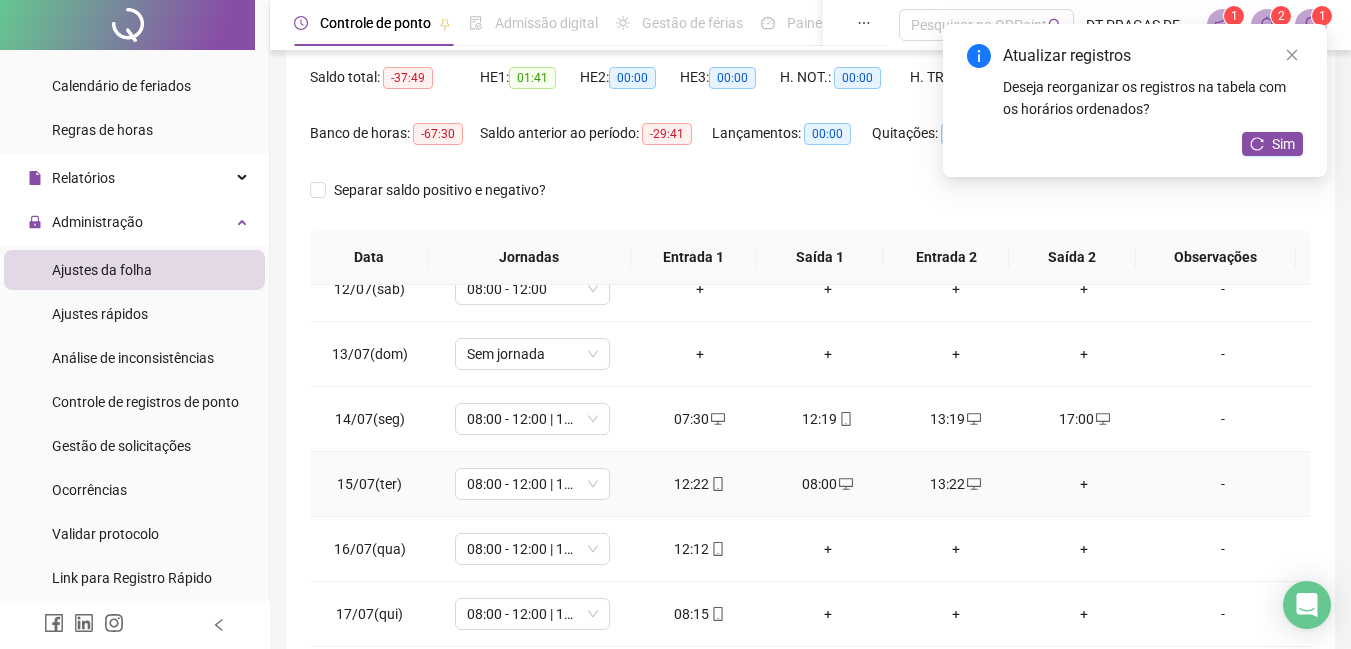 click on "+" at bounding box center [1084, 484] 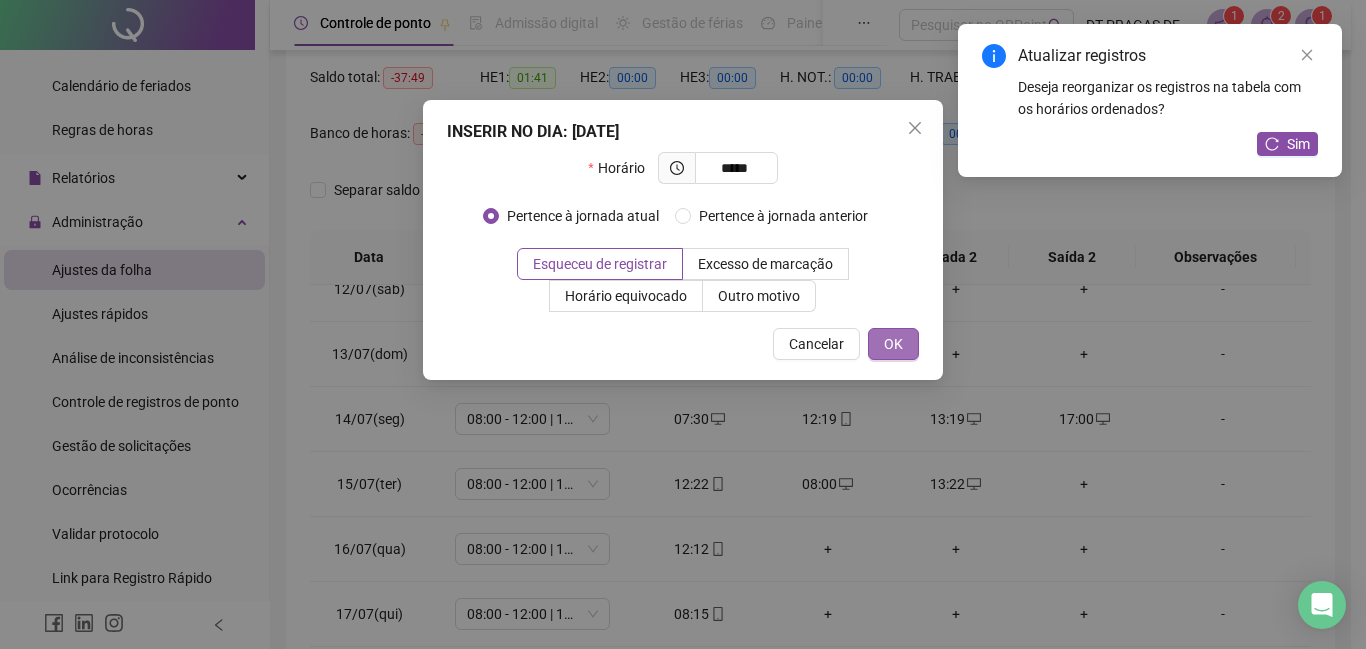 type on "*****" 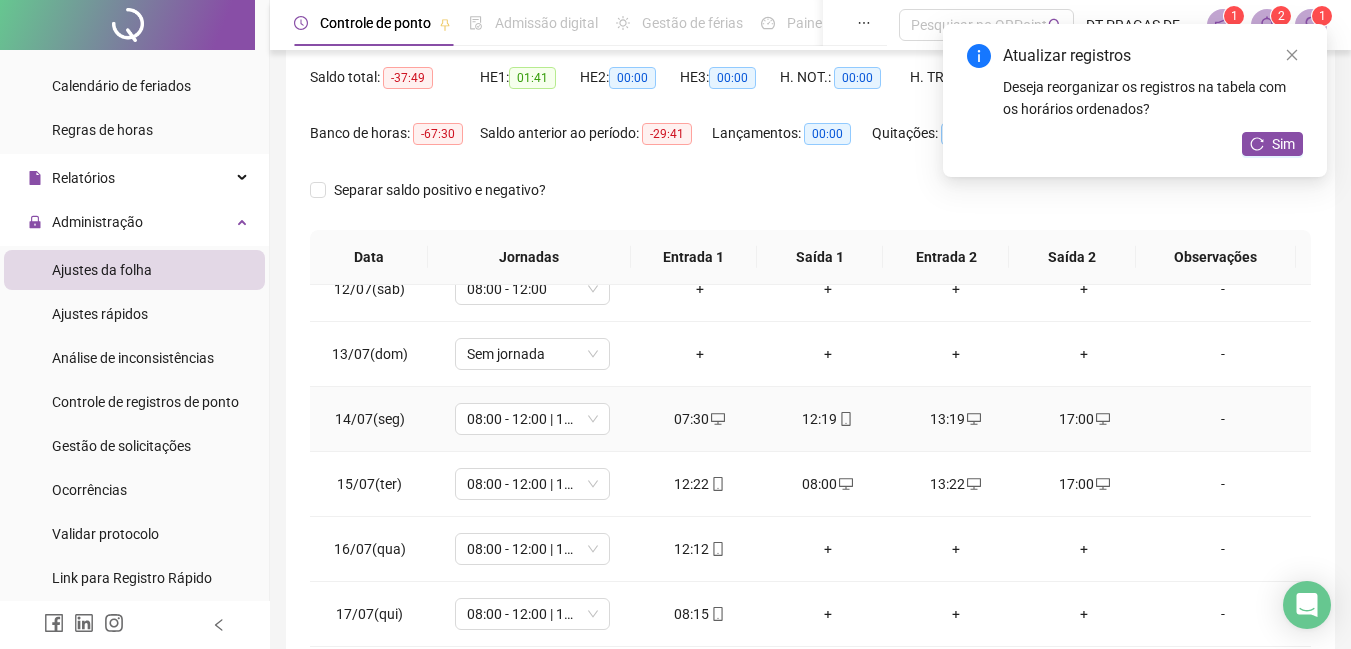scroll, scrollTop: 373, scrollLeft: 0, axis: vertical 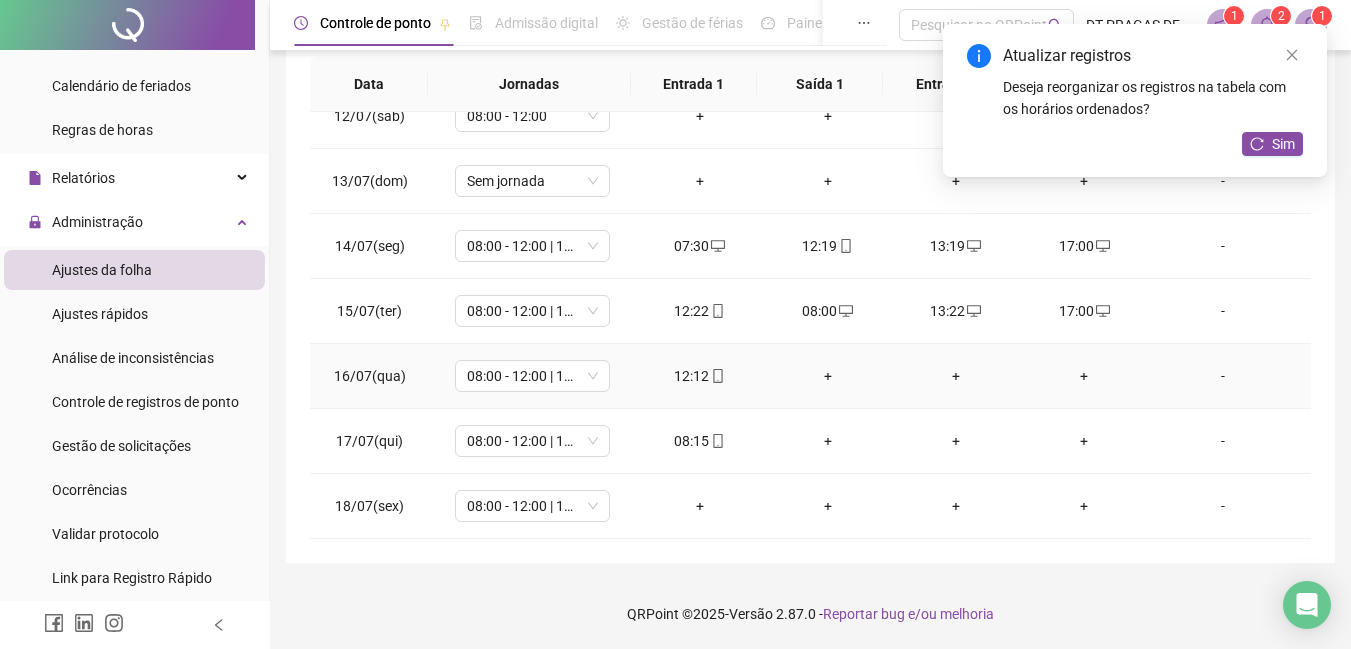 click on "+" at bounding box center [828, 376] 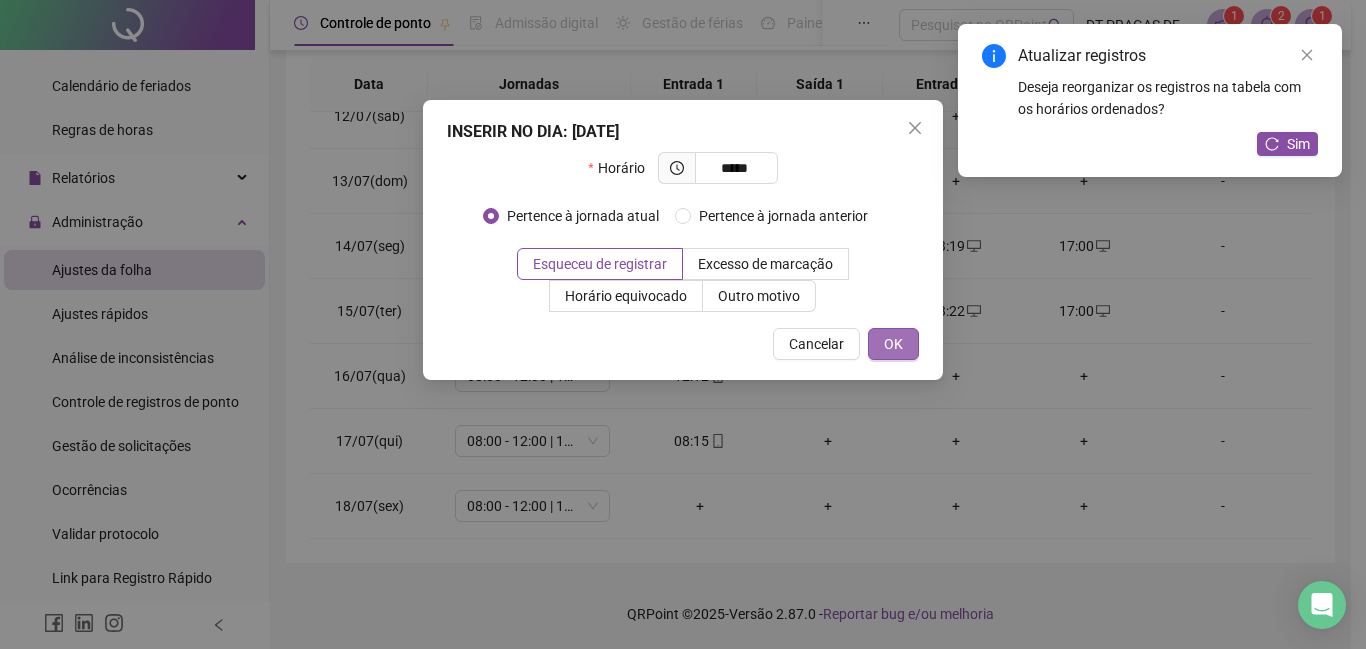 type on "*****" 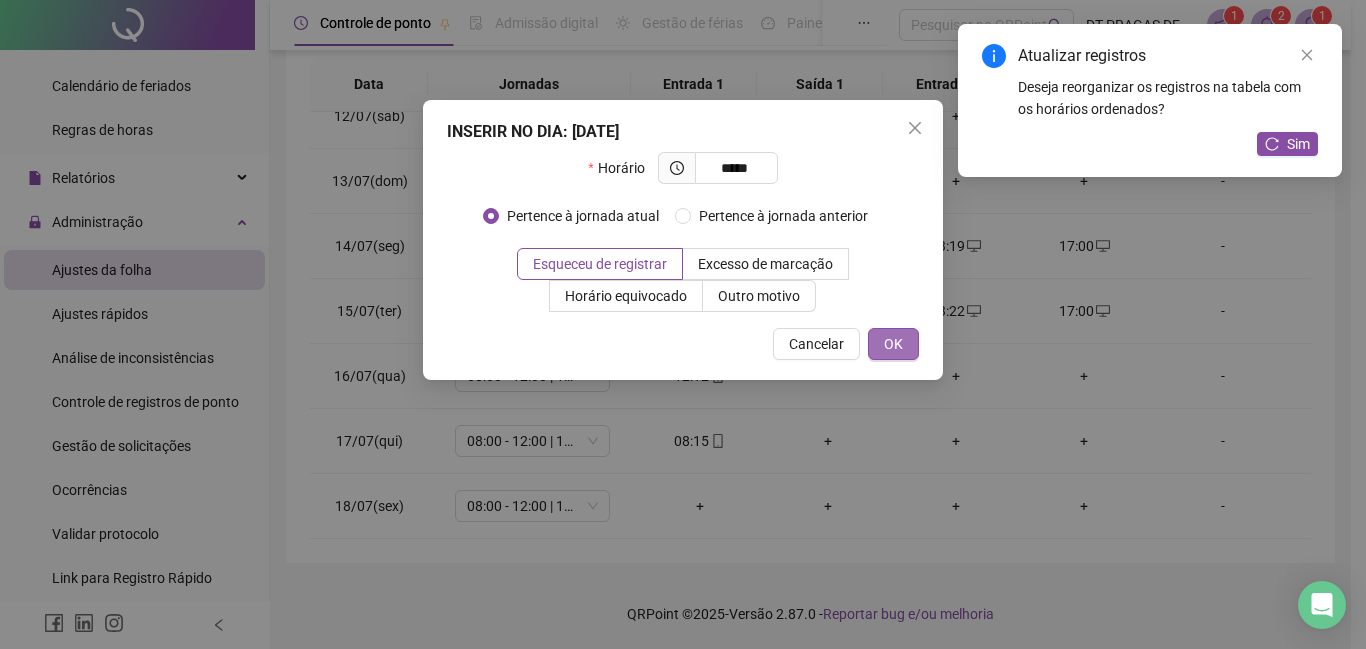 click on "OK" at bounding box center (893, 344) 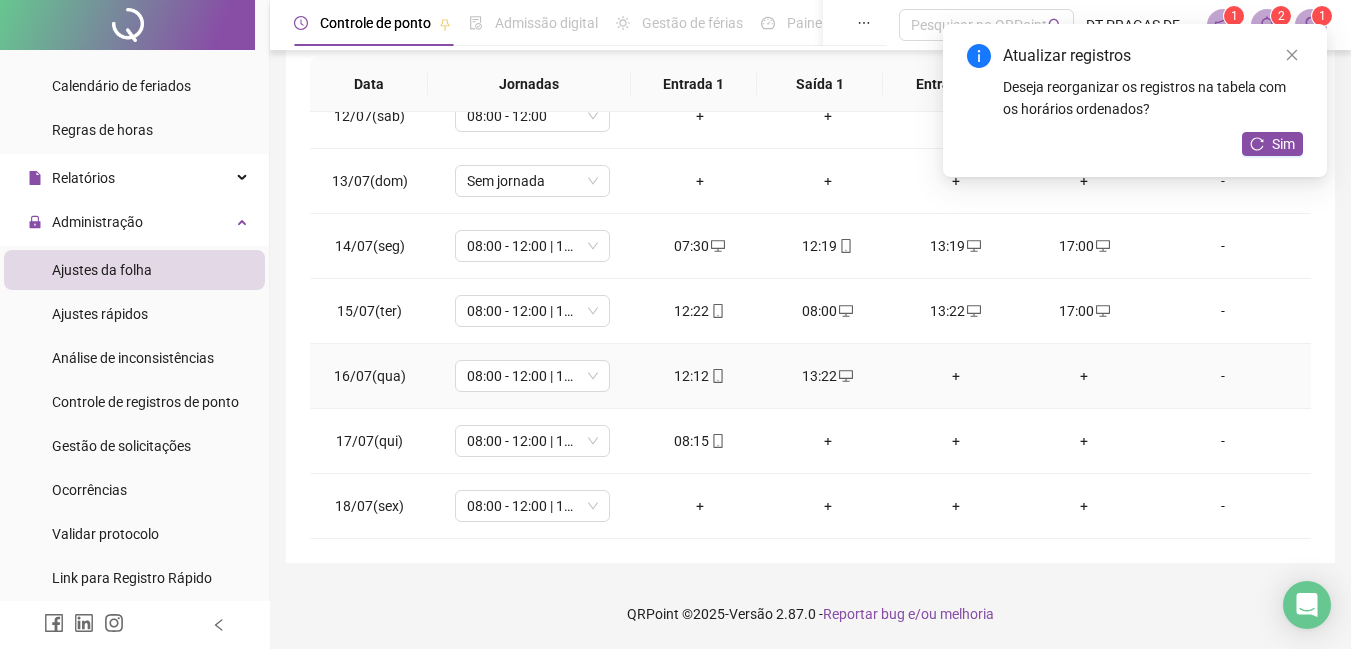 click on "13:22" at bounding box center (828, 376) 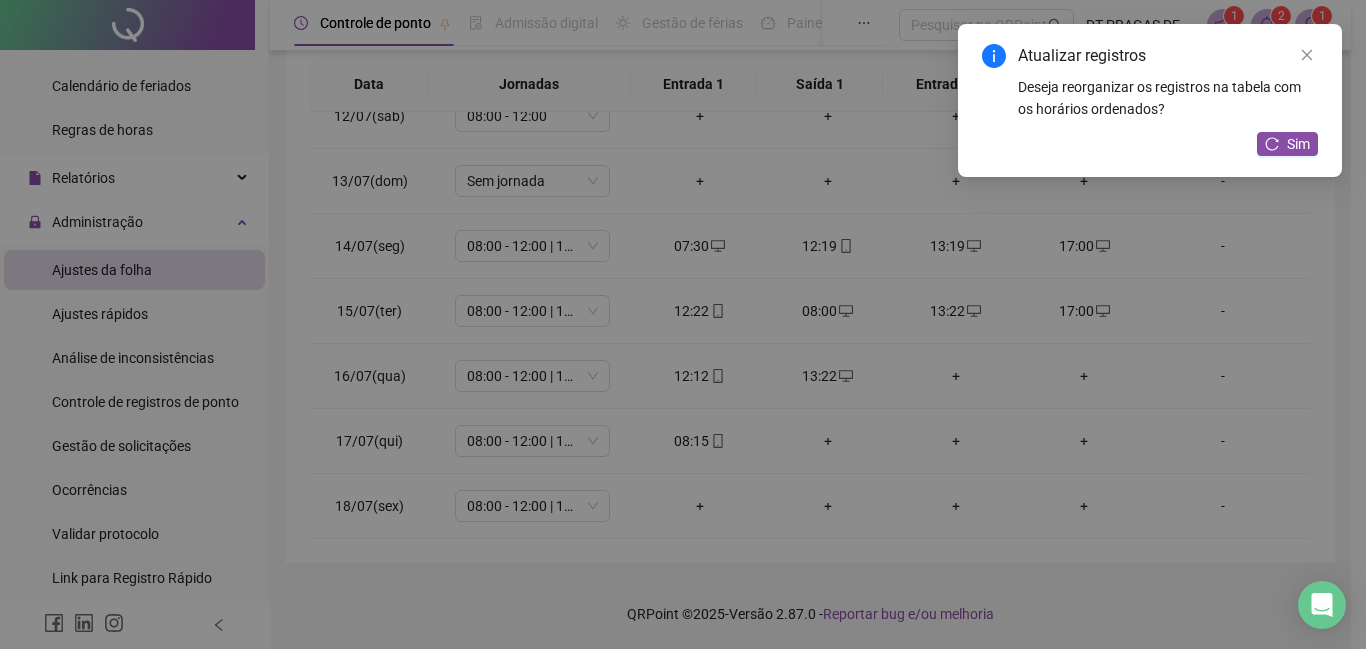 type on "**********" 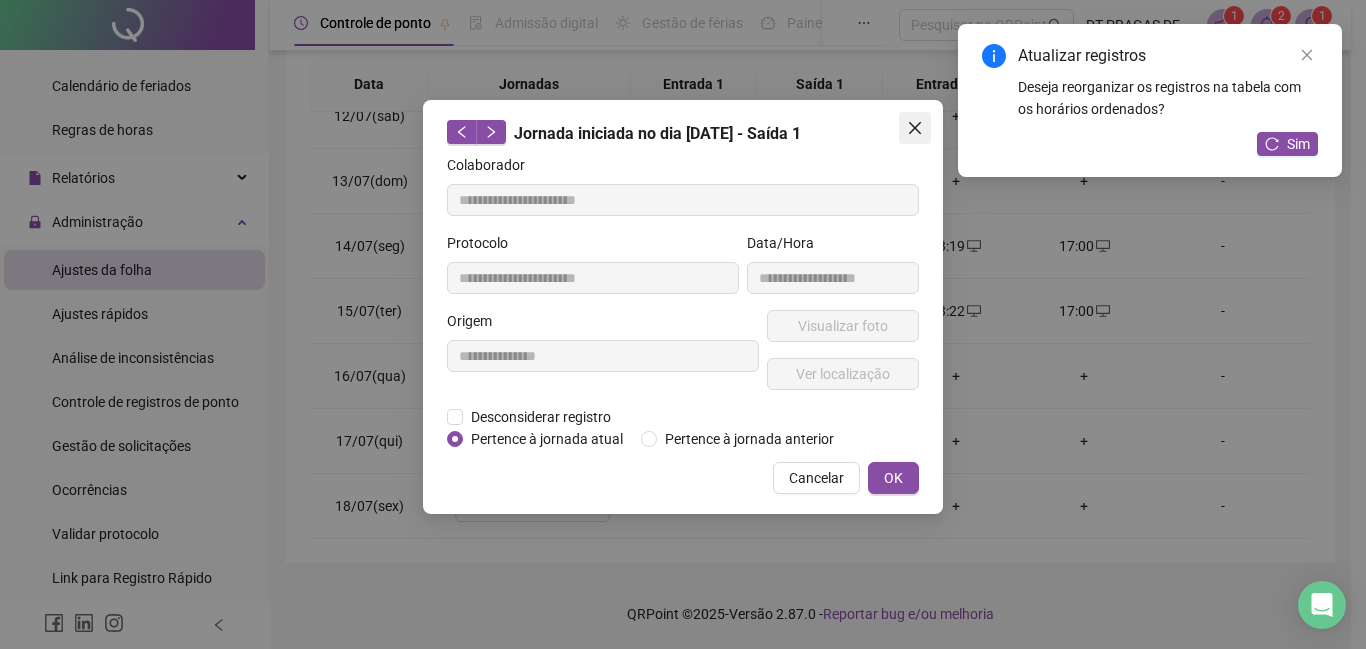 click 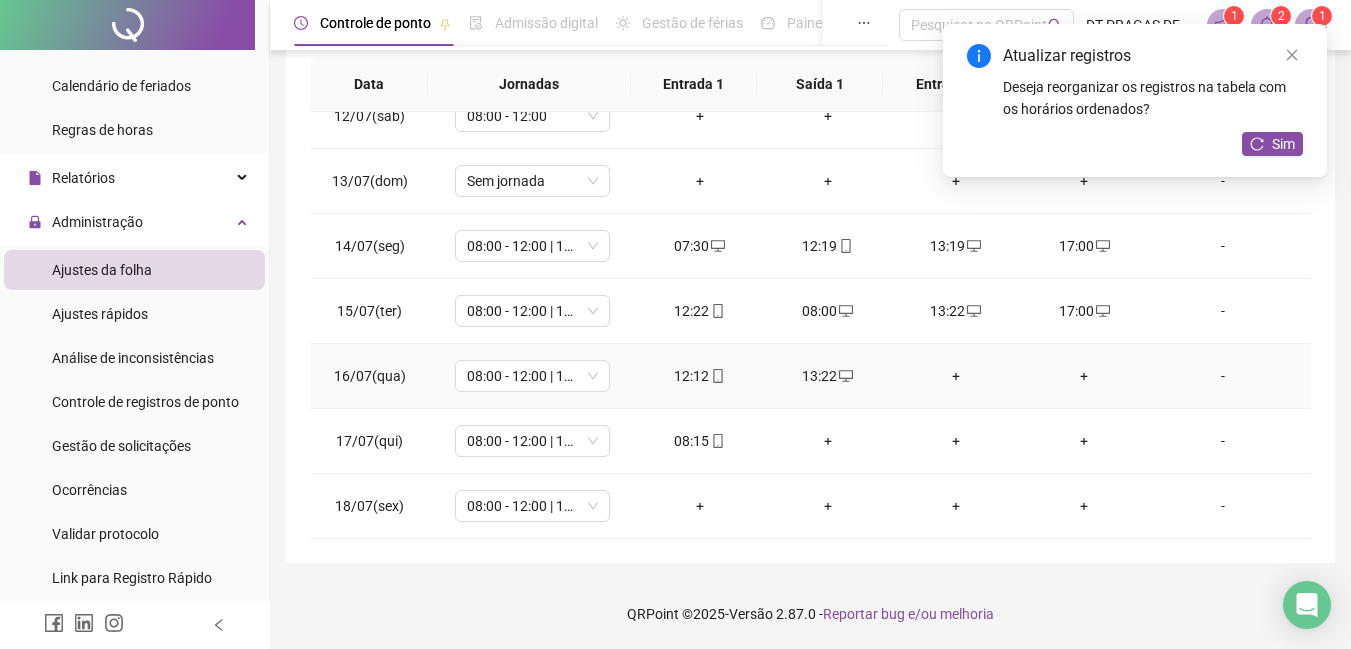 click on "+" at bounding box center [956, 376] 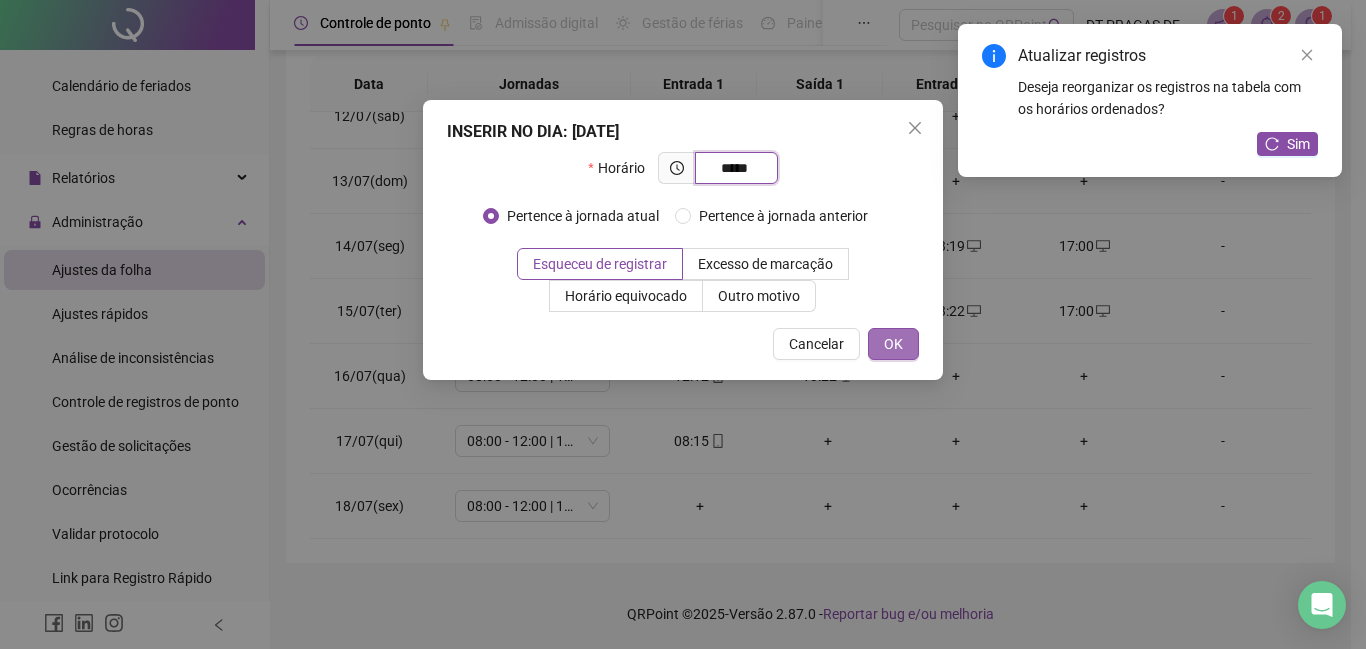 type on "*****" 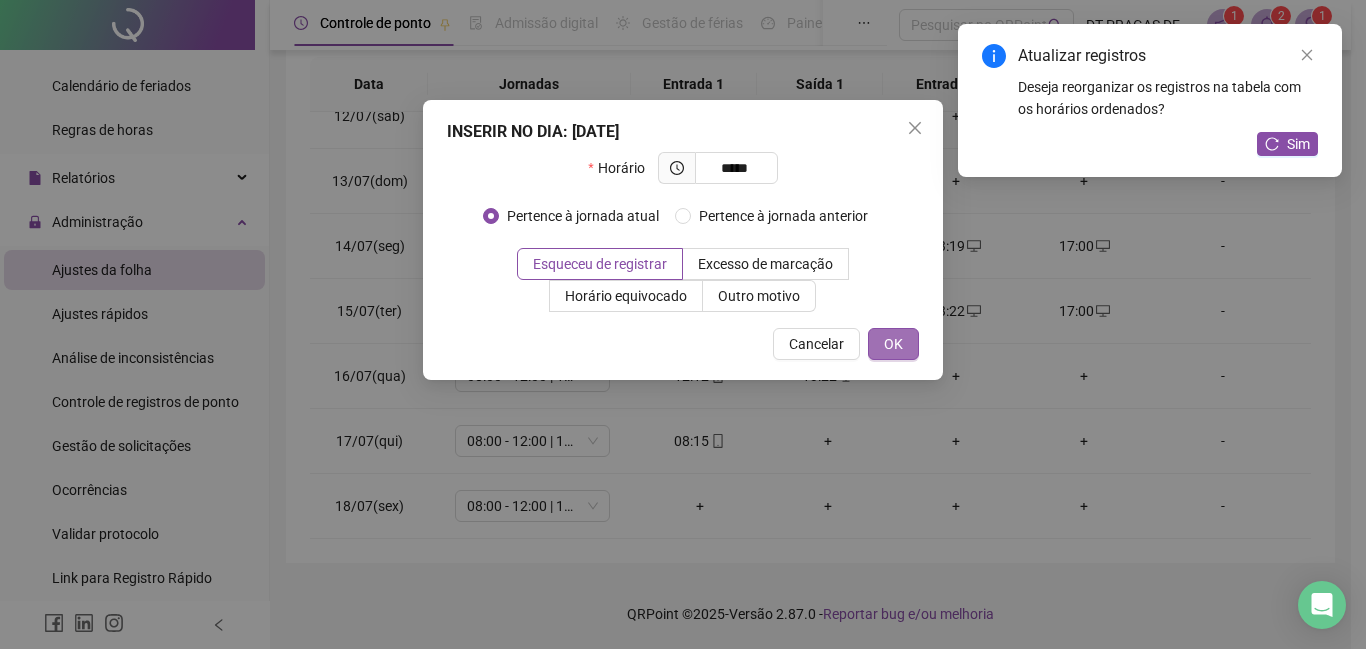click on "OK" at bounding box center (893, 344) 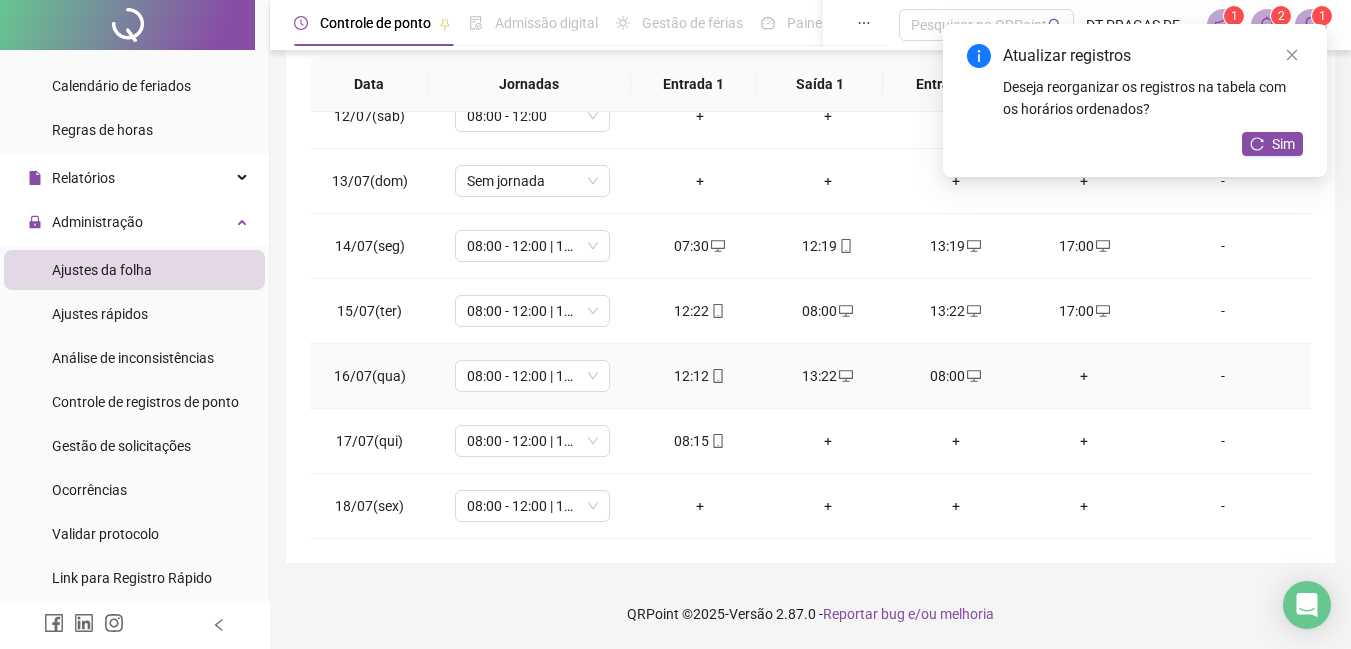 click on "+" at bounding box center [1084, 376] 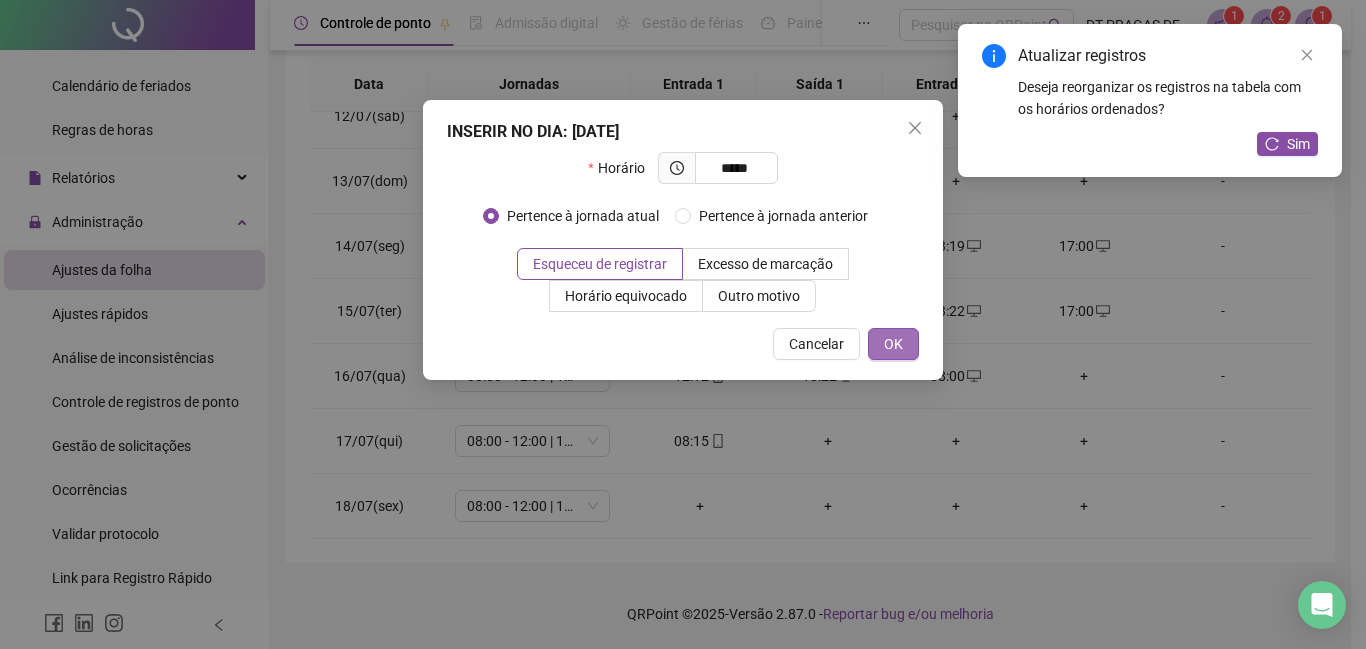 type on "*****" 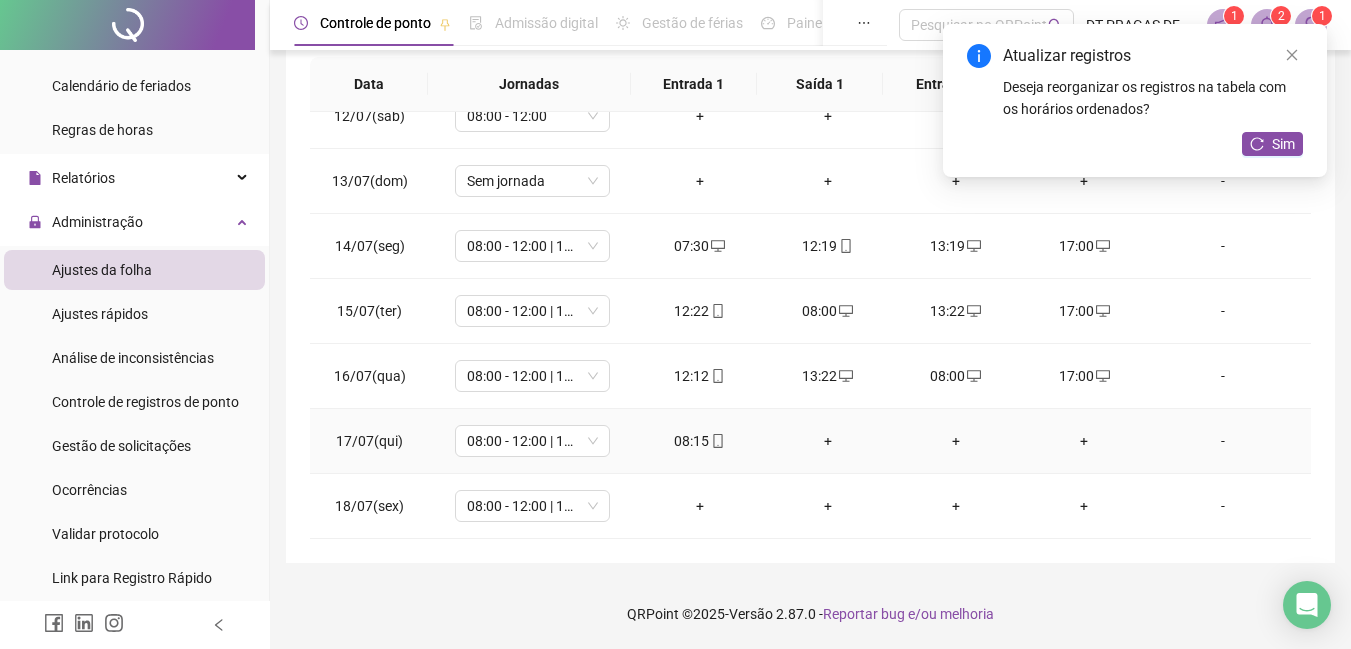 click on "+" at bounding box center (828, 441) 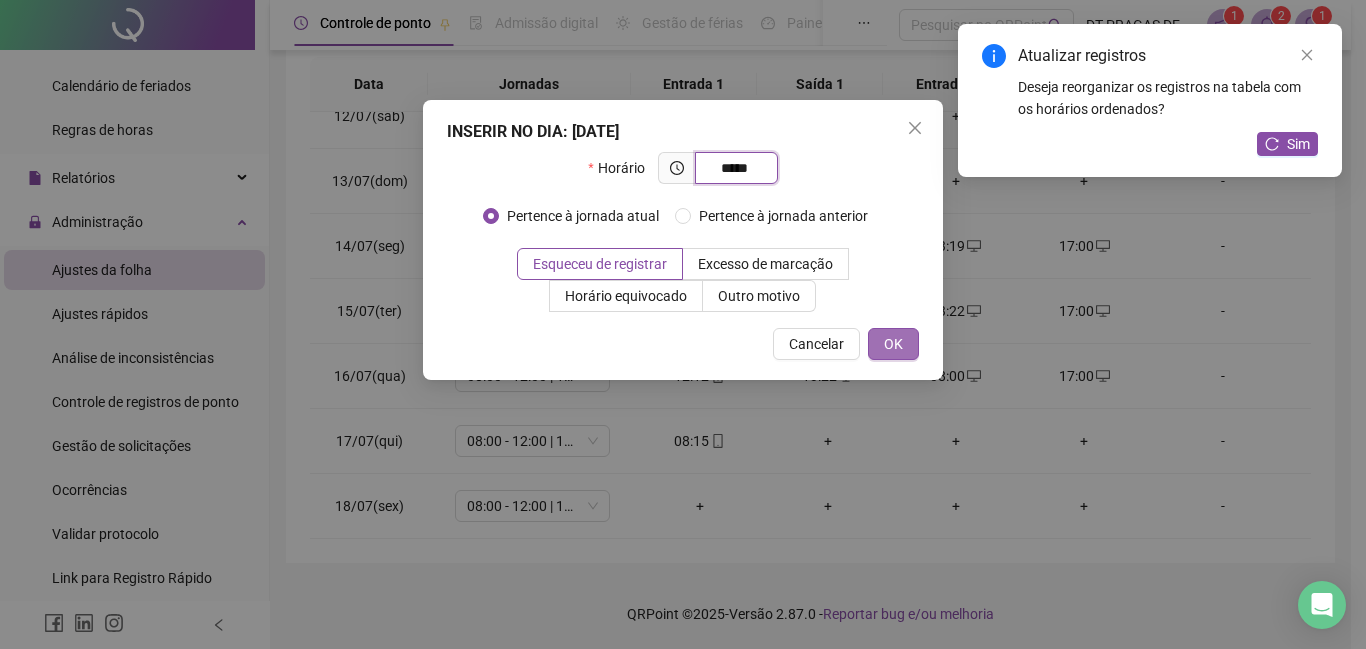 type on "*****" 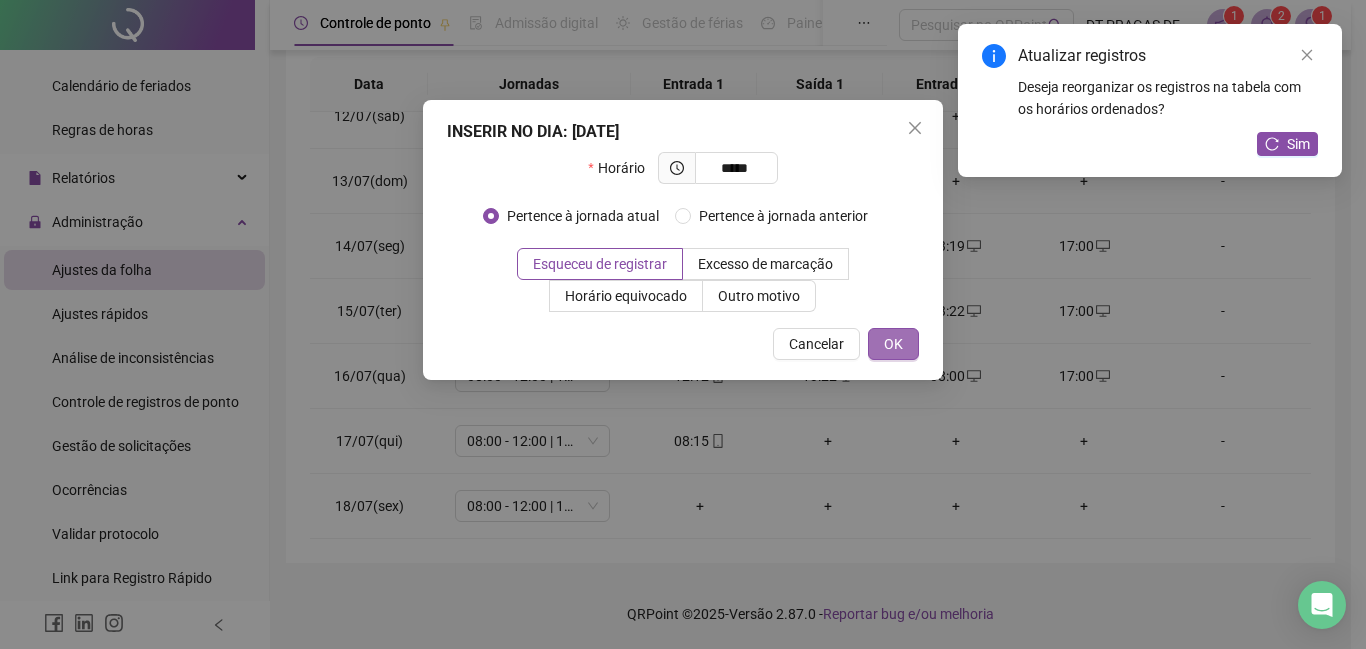 click on "OK" at bounding box center (893, 344) 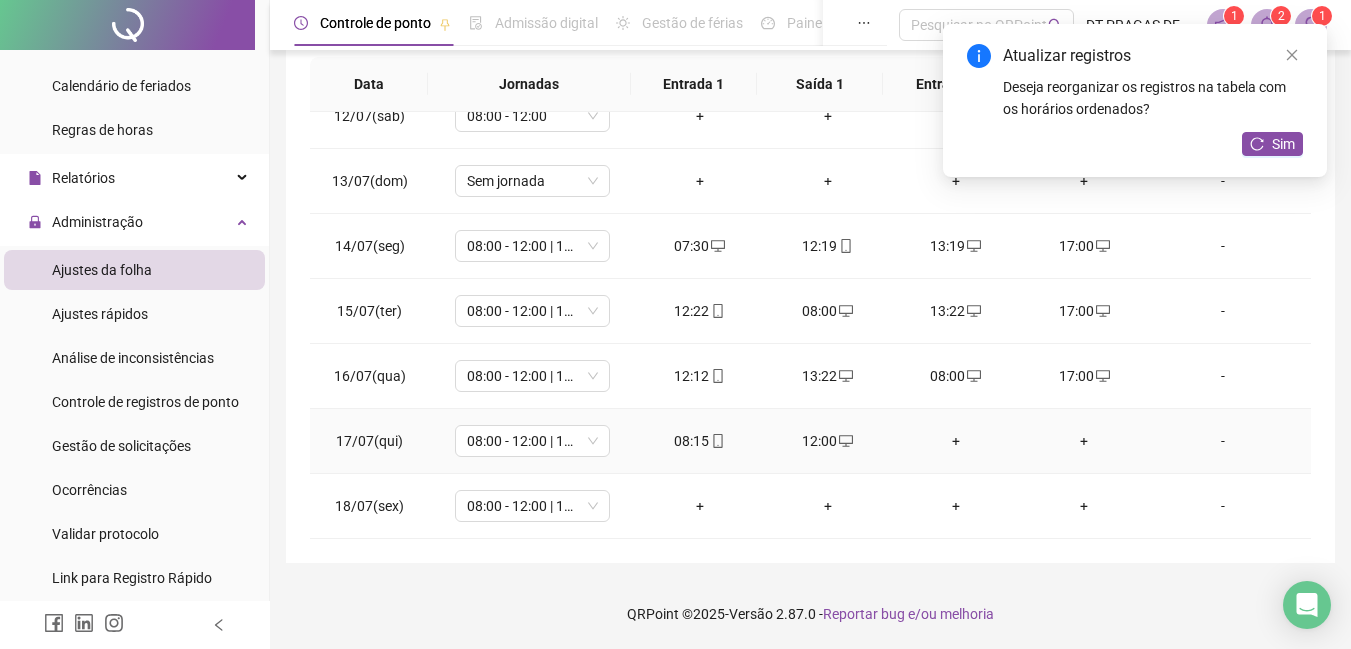 click on "+" at bounding box center [956, 441] 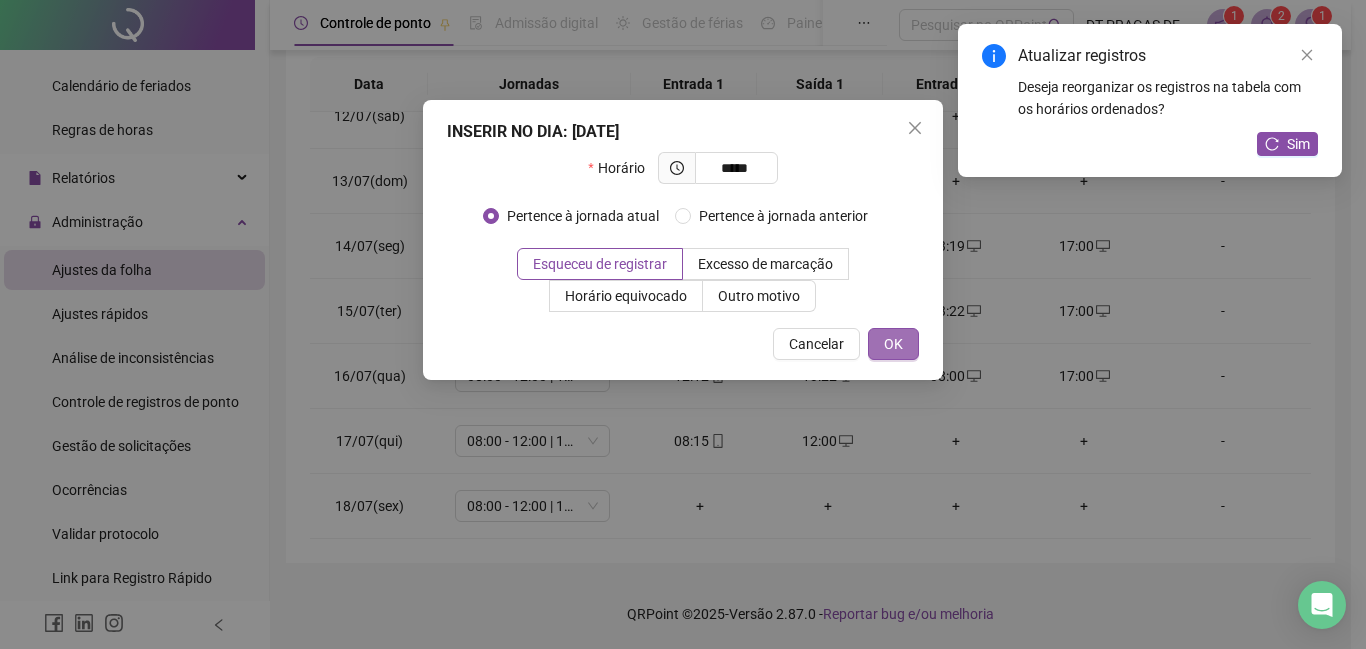 type on "*****" 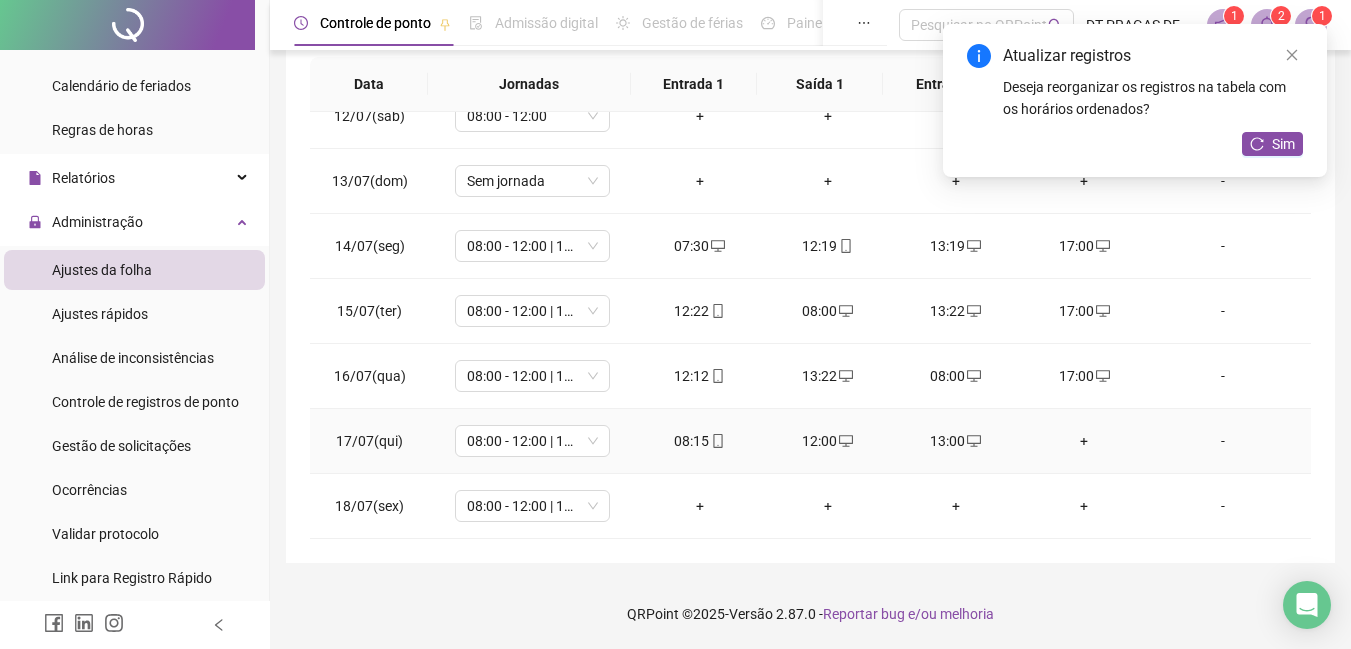 click on "+" at bounding box center (1084, 441) 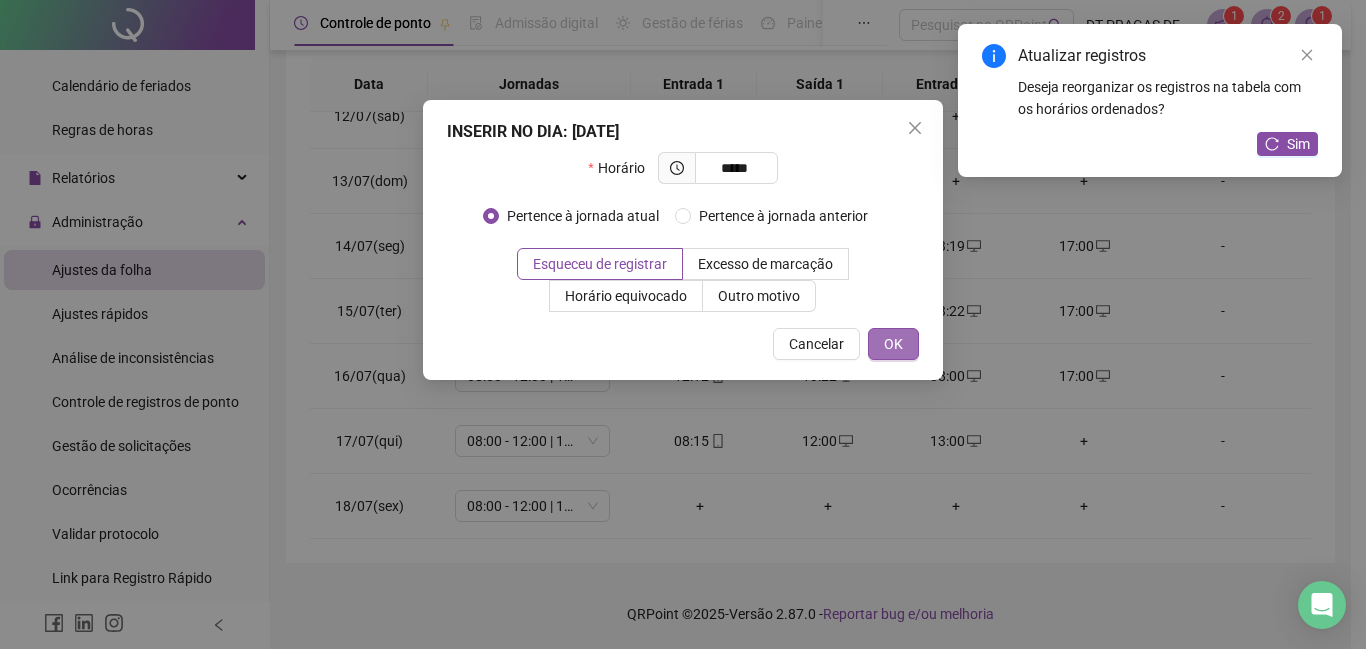 type on "*****" 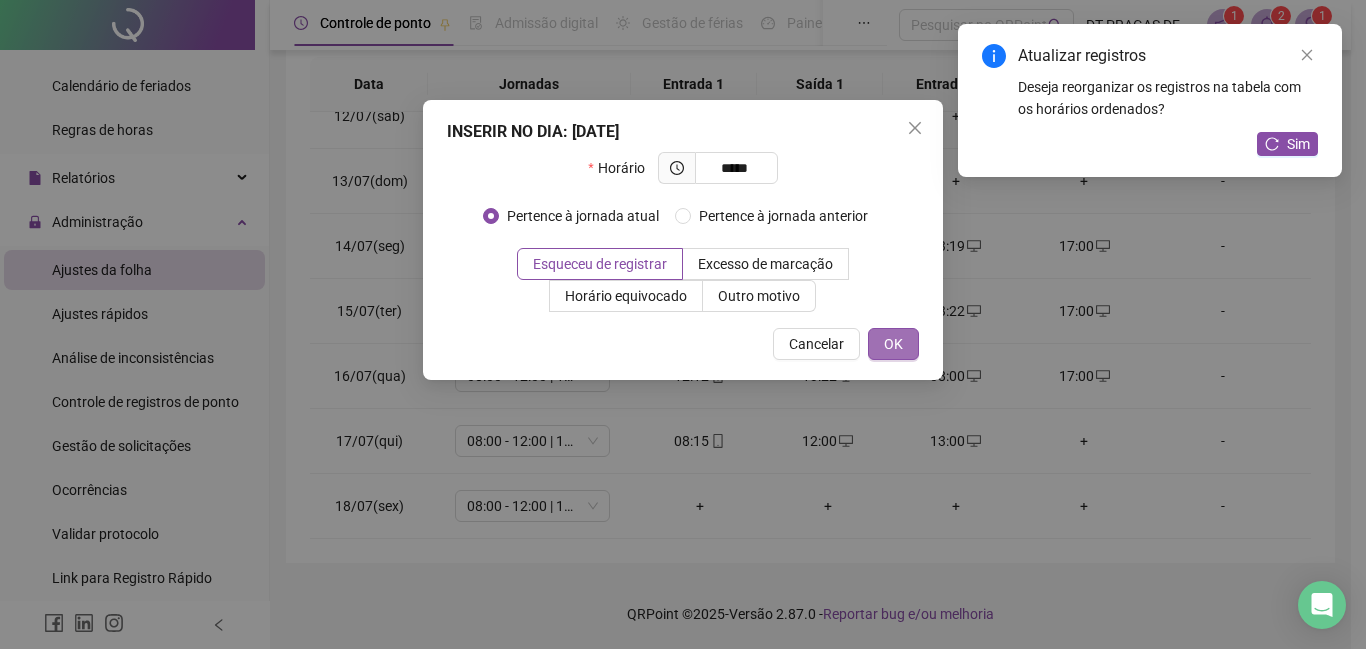 click on "OK" at bounding box center (893, 344) 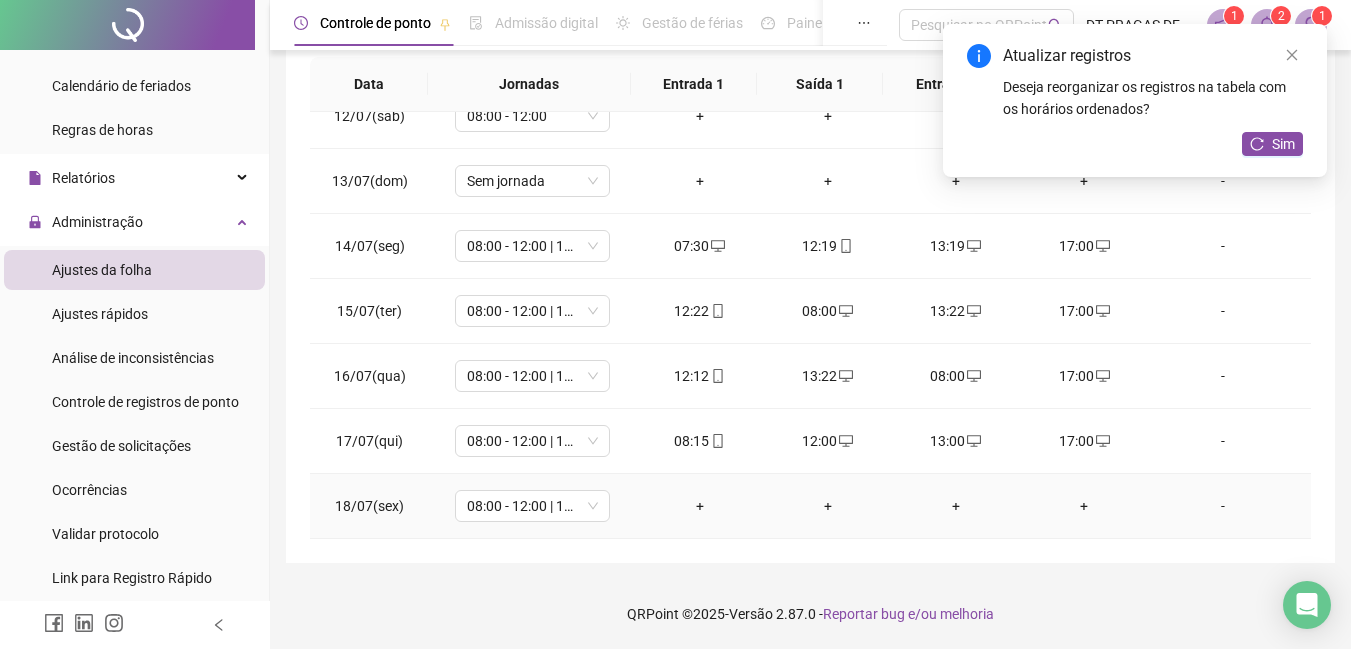 click on "+" at bounding box center (700, 506) 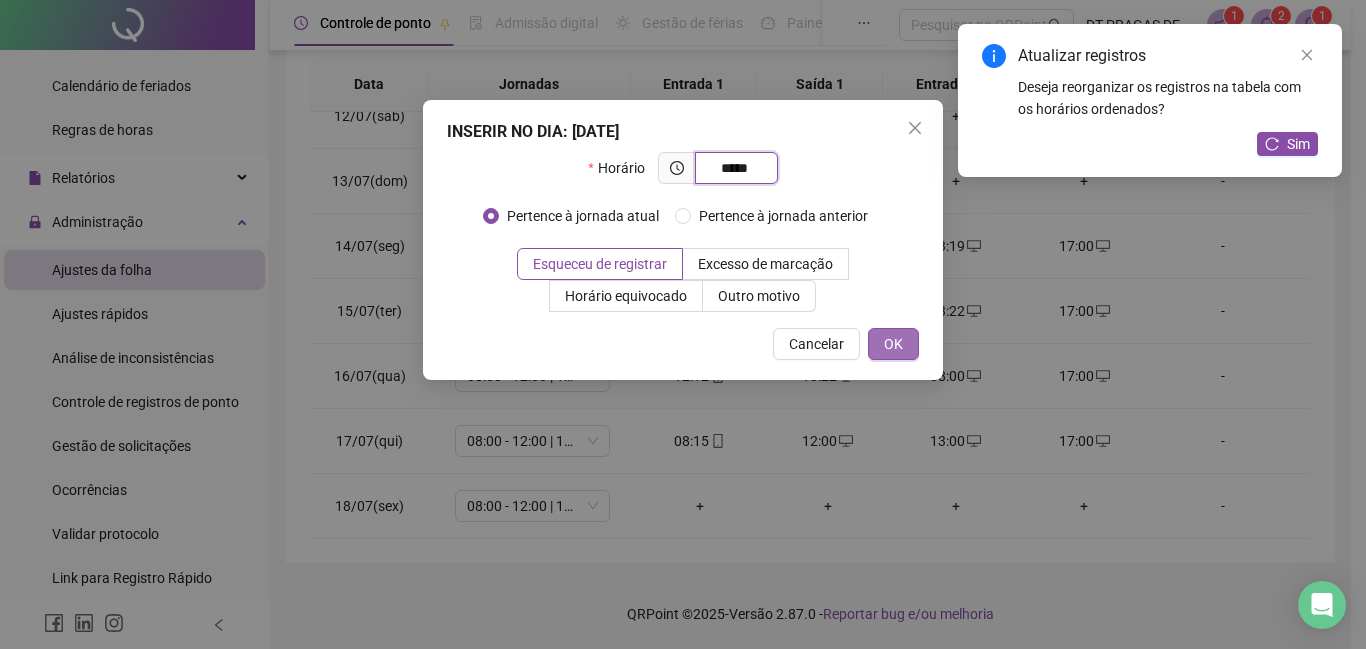type on "*****" 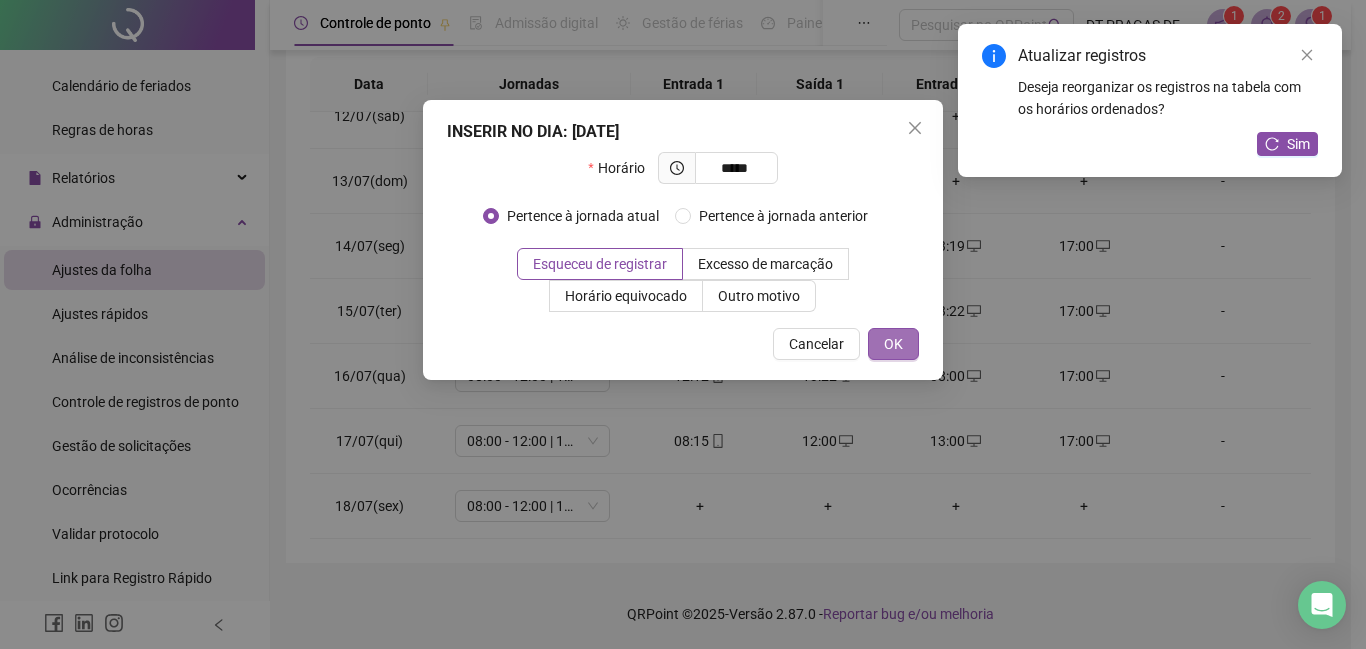 click on "OK" at bounding box center (893, 344) 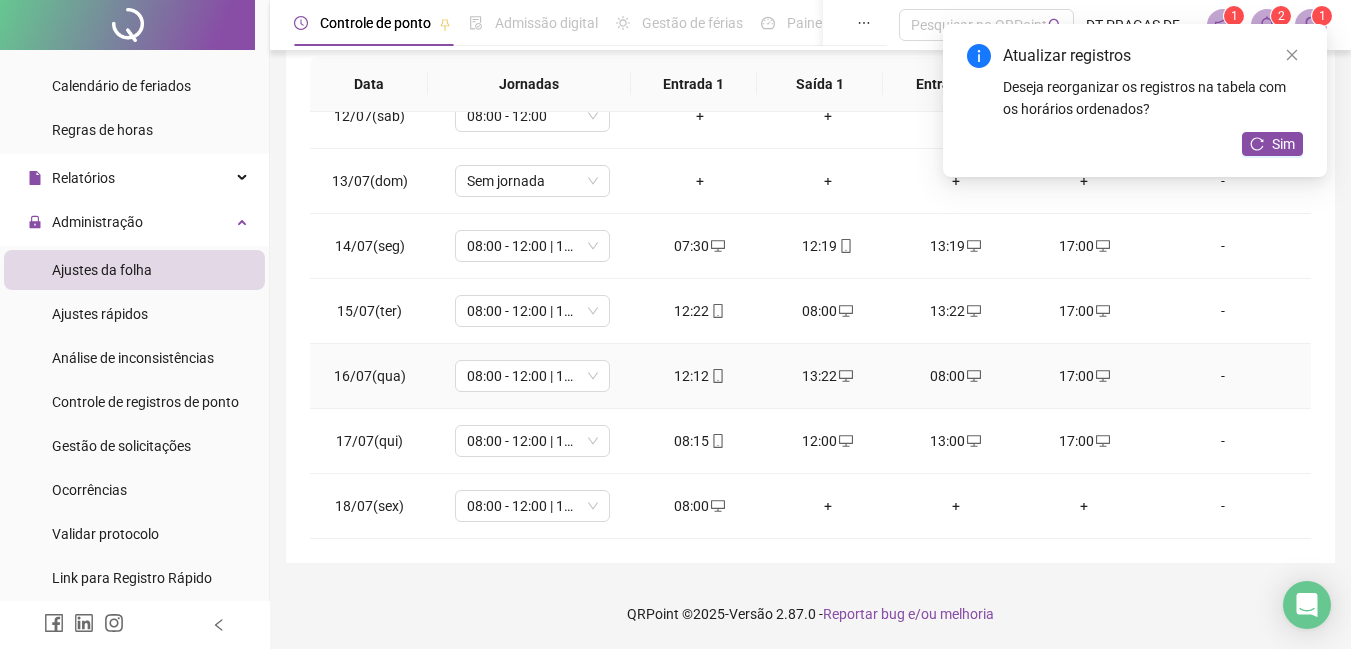 scroll, scrollTop: 243, scrollLeft: 0, axis: vertical 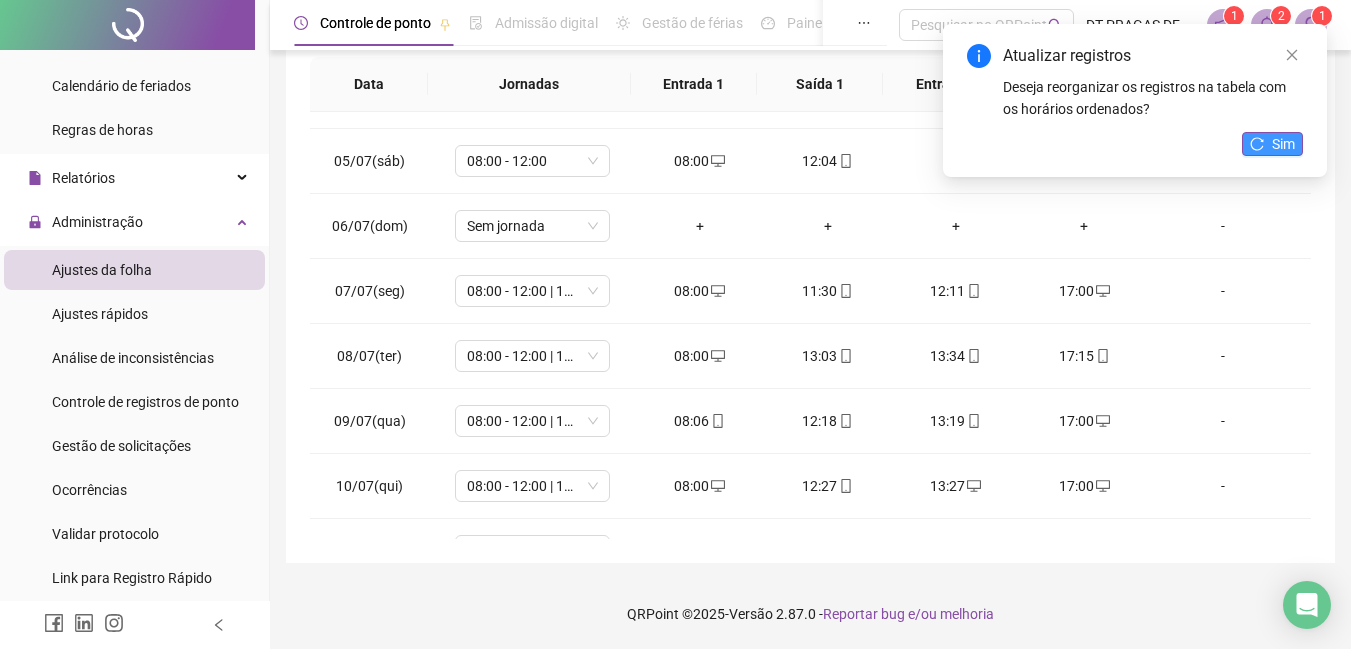 click 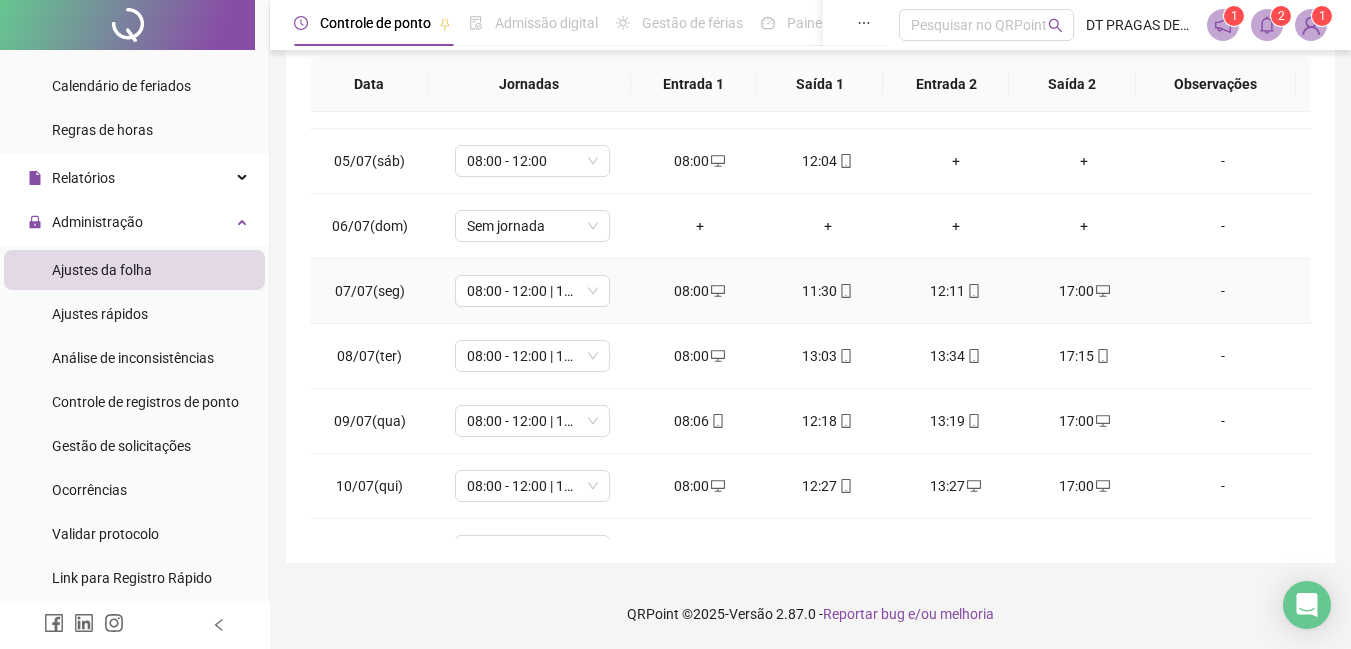 scroll, scrollTop: 0, scrollLeft: 0, axis: both 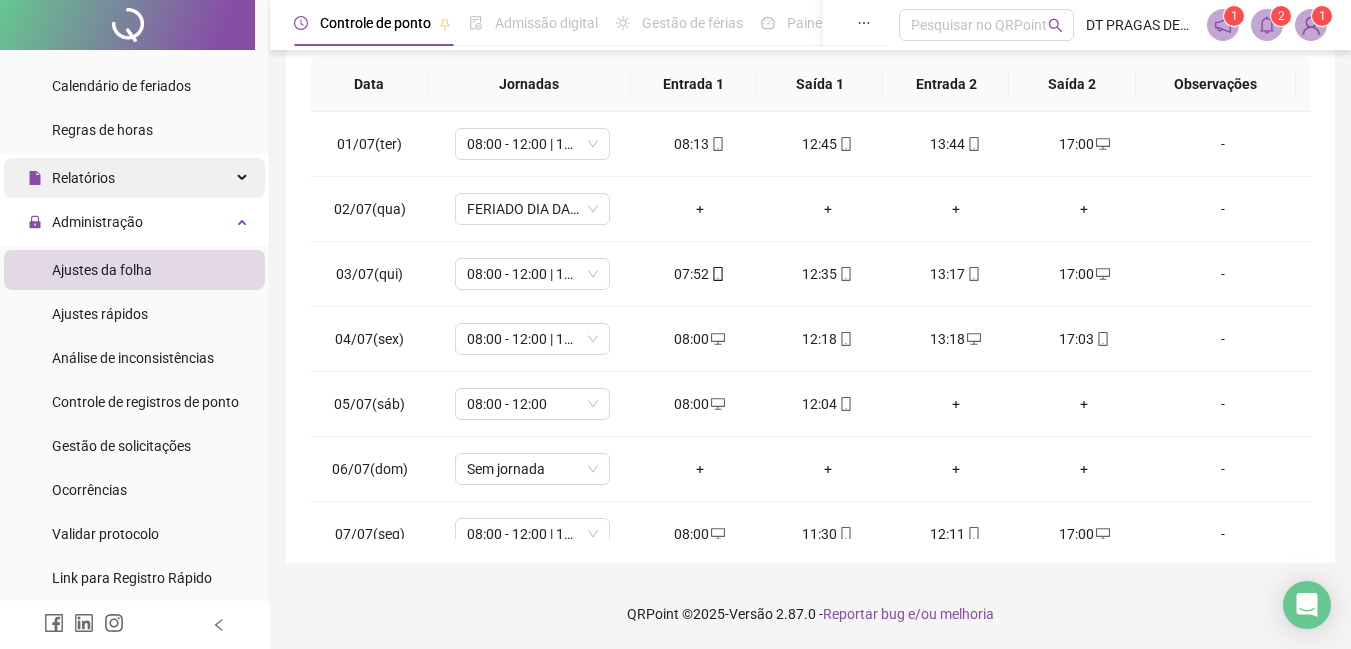 click on "Relatórios" at bounding box center [83, 178] 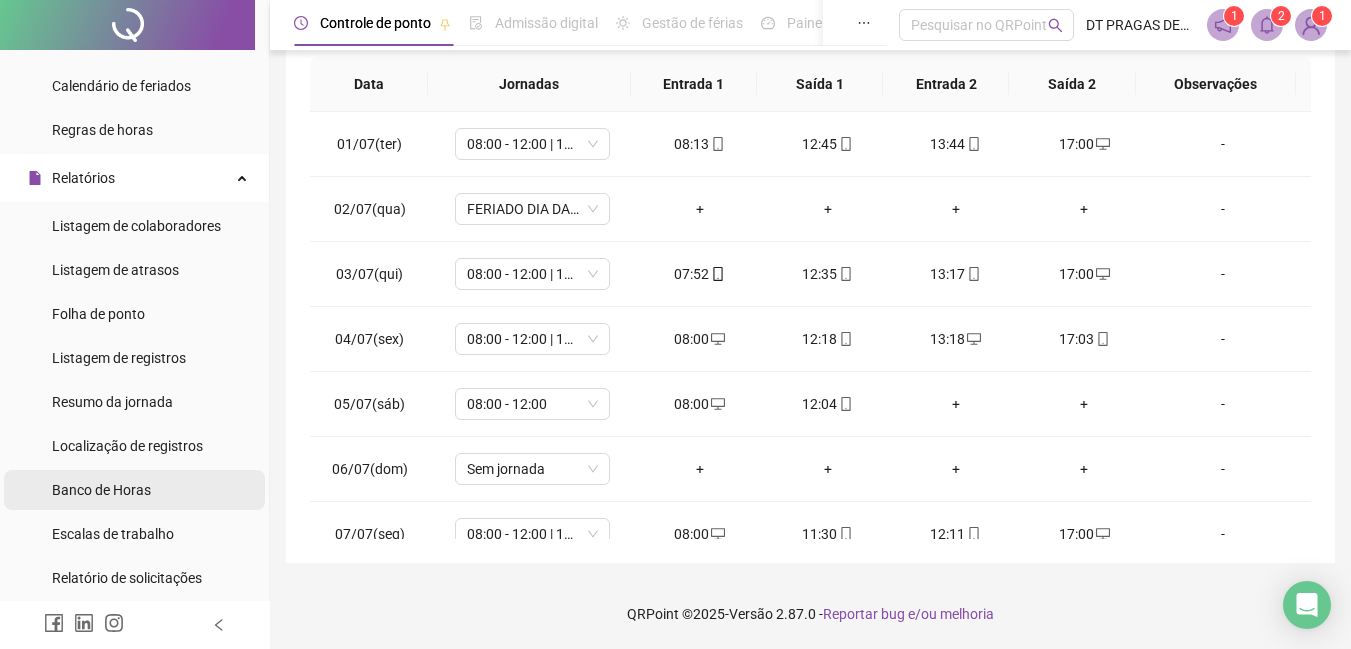 click on "Banco de Horas" at bounding box center (101, 490) 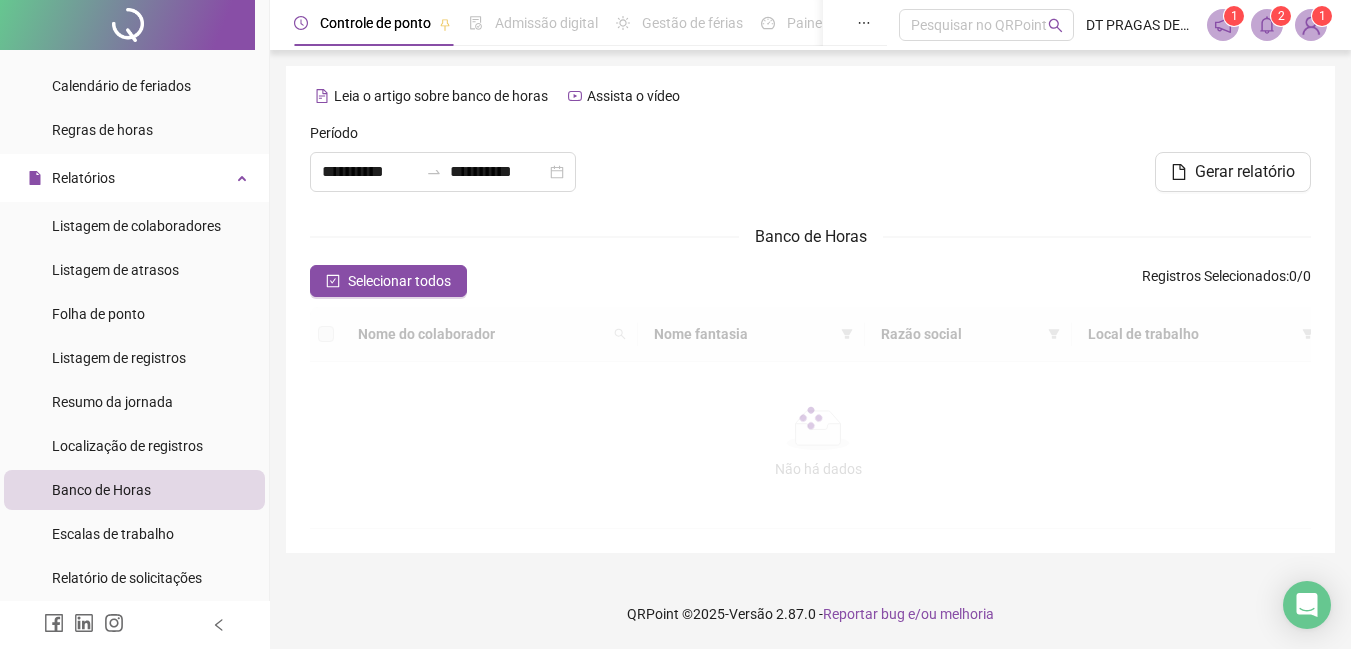 scroll, scrollTop: 0, scrollLeft: 0, axis: both 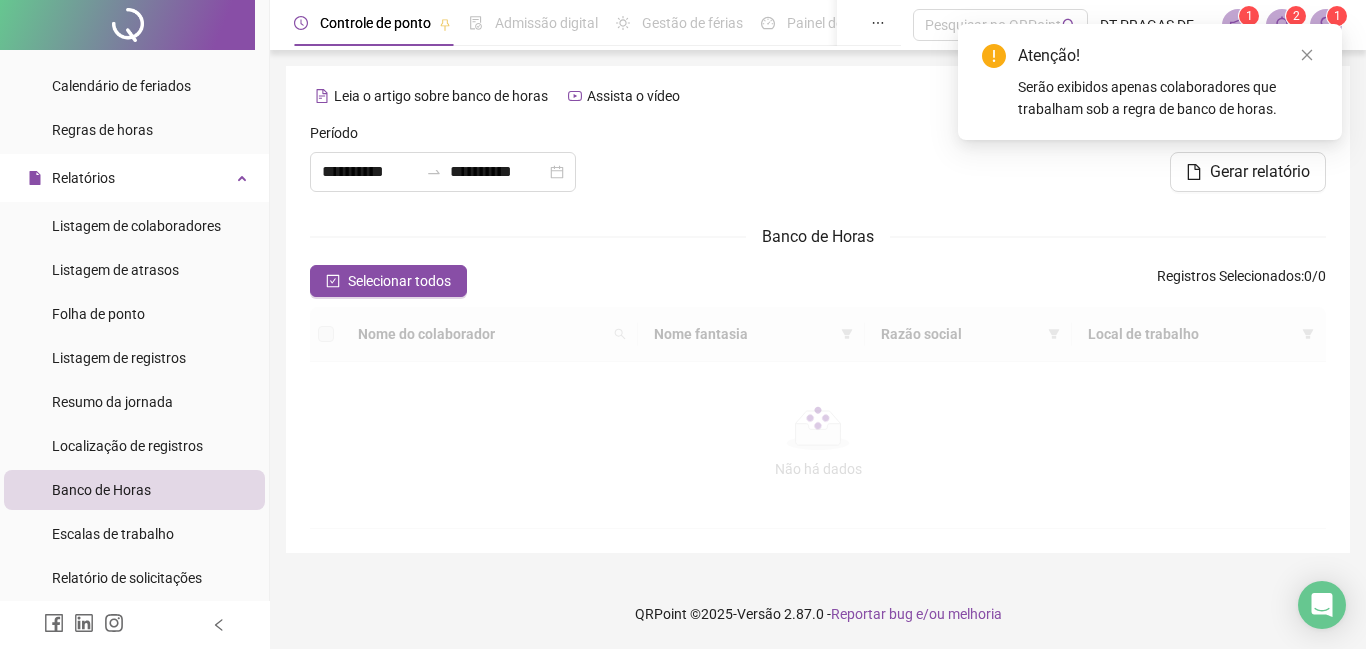 type on "**********" 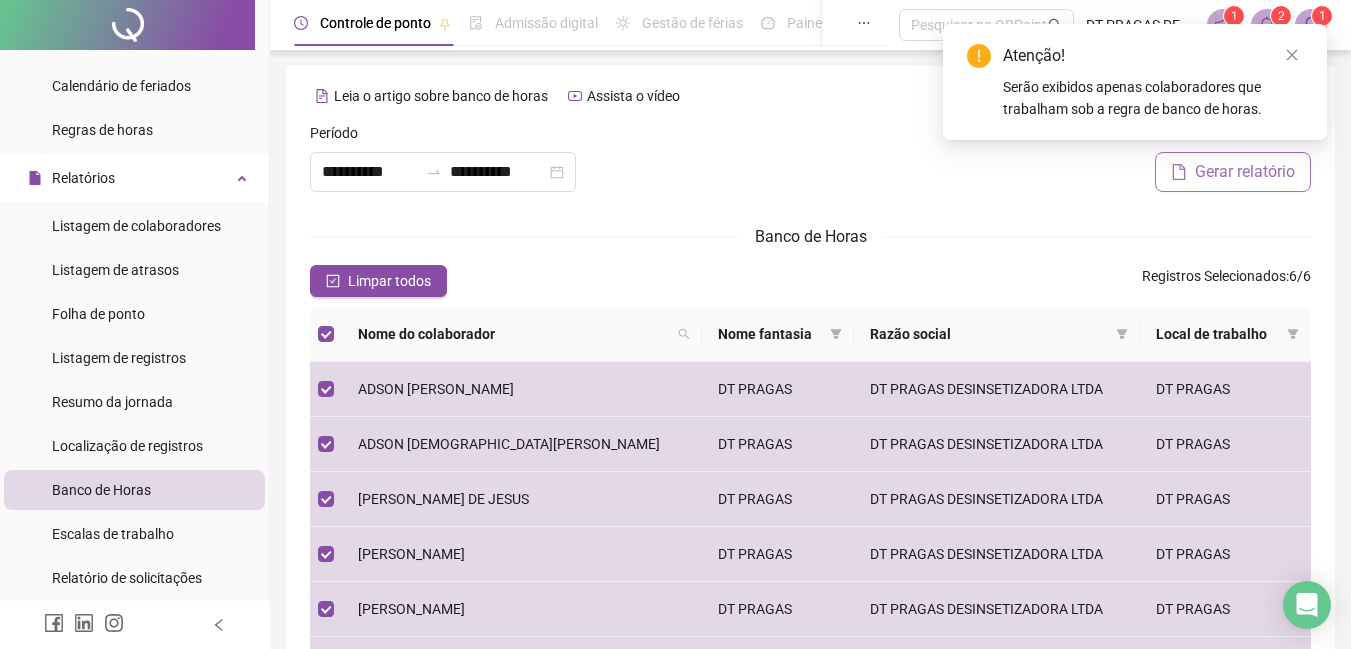 click on "Gerar relatório" at bounding box center [1245, 172] 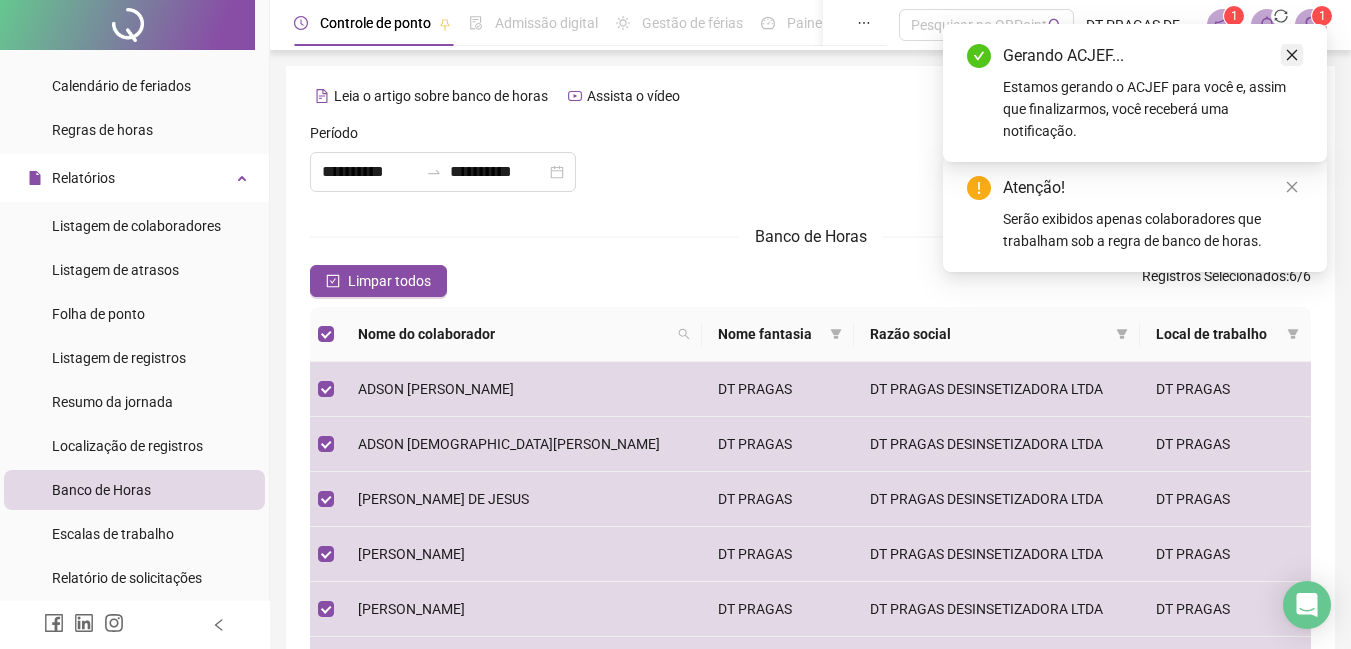 click 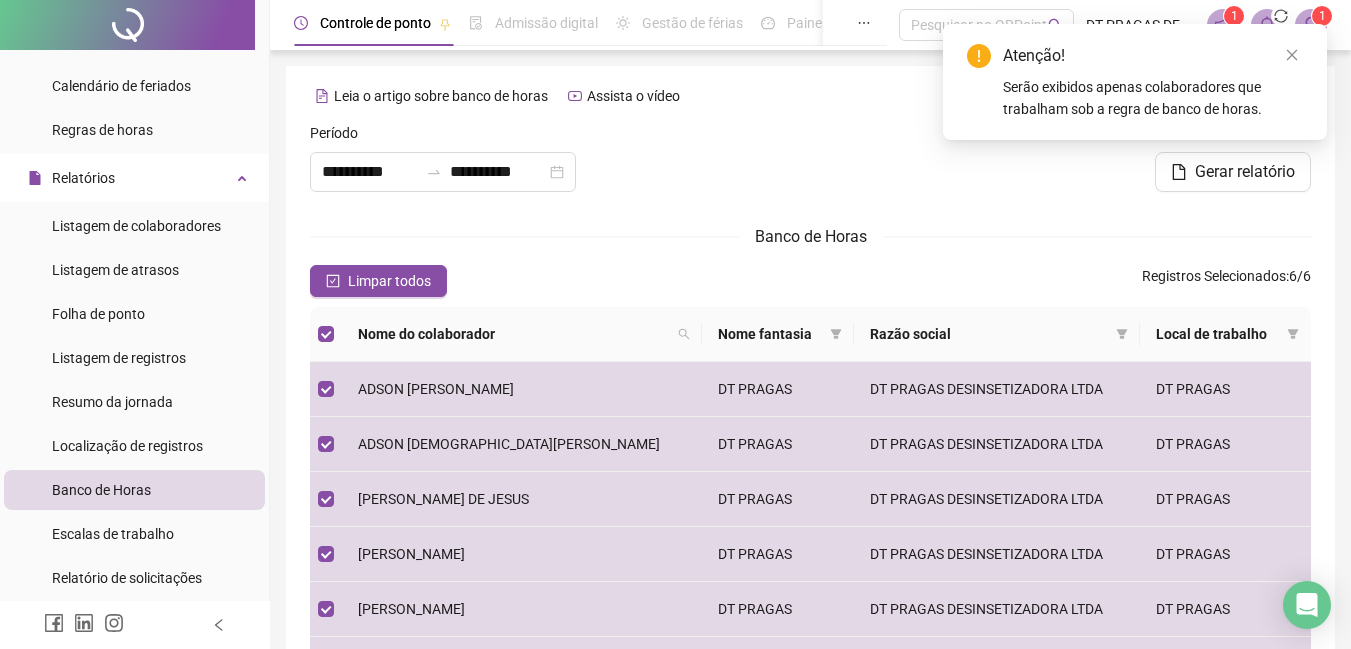 click on "Atenção! Serão exibidos apenas colaboradores que trabalham sob a regra de banco de horas." at bounding box center (1135, 82) 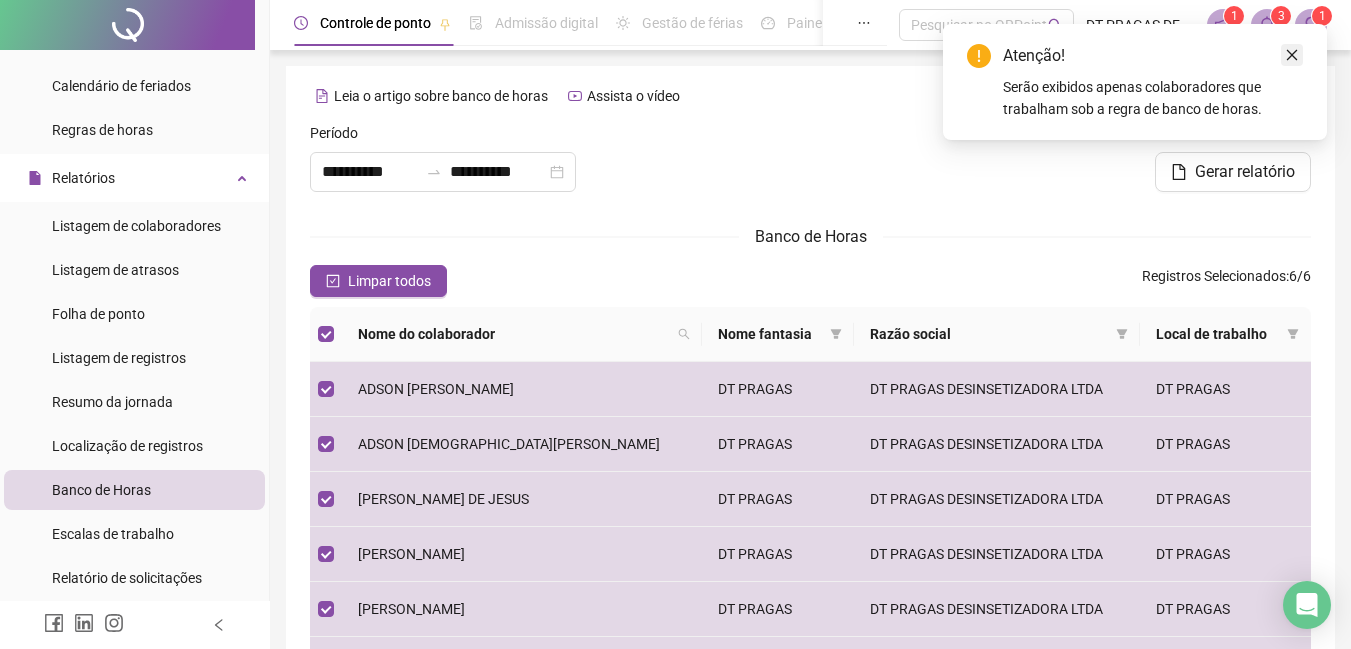 click at bounding box center (1292, 55) 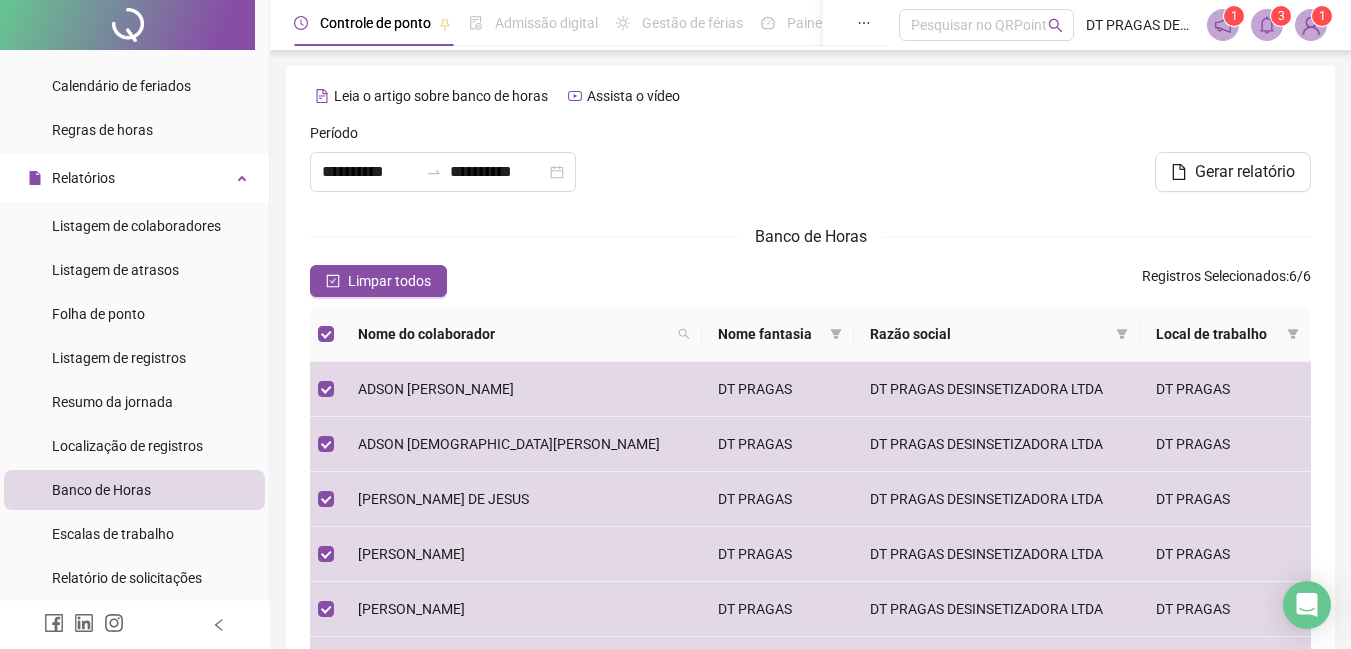 click on "3" at bounding box center [1281, 16] 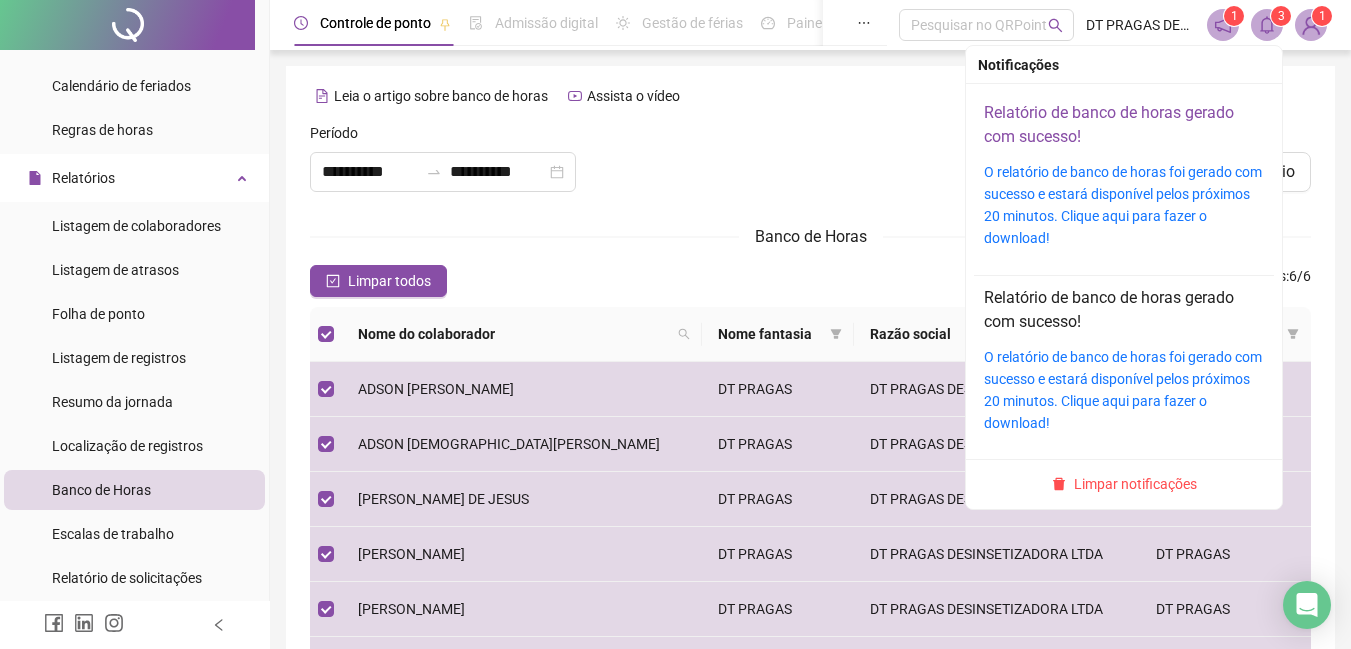 click on "Relatório de banco de horas gerado com sucesso!" at bounding box center (1109, 124) 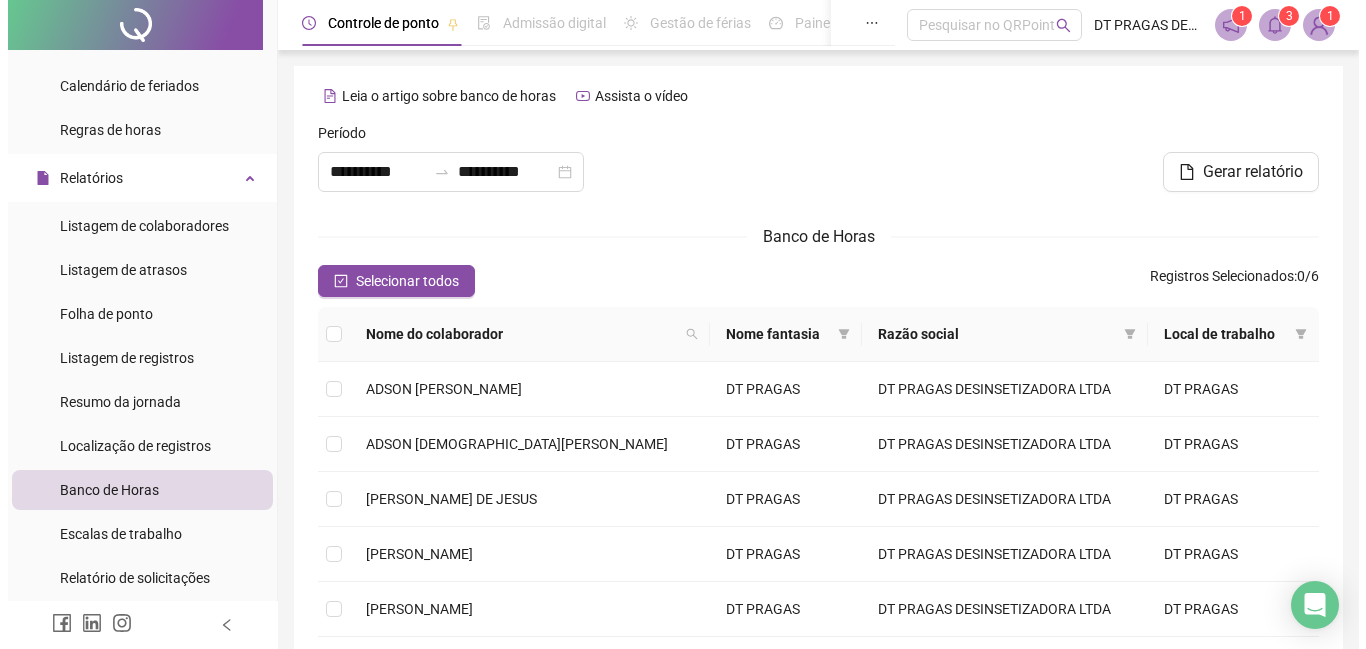 scroll, scrollTop: 0, scrollLeft: 0, axis: both 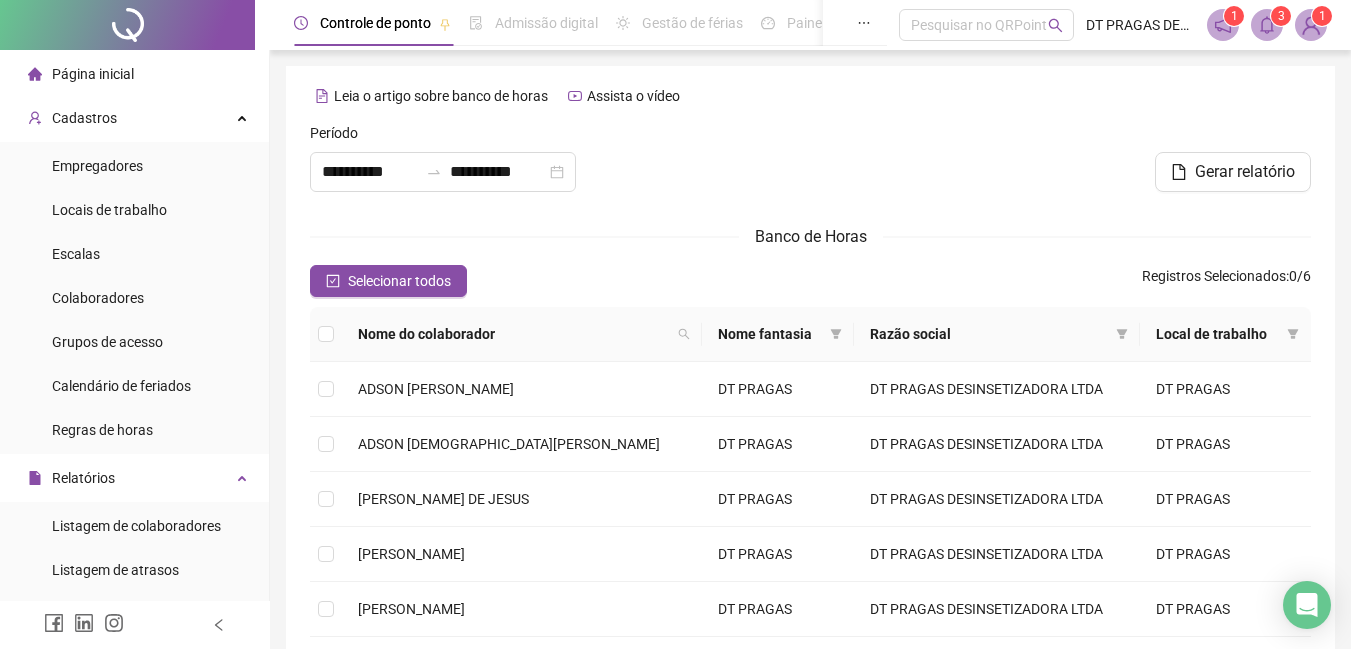 click at bounding box center [1311, 25] 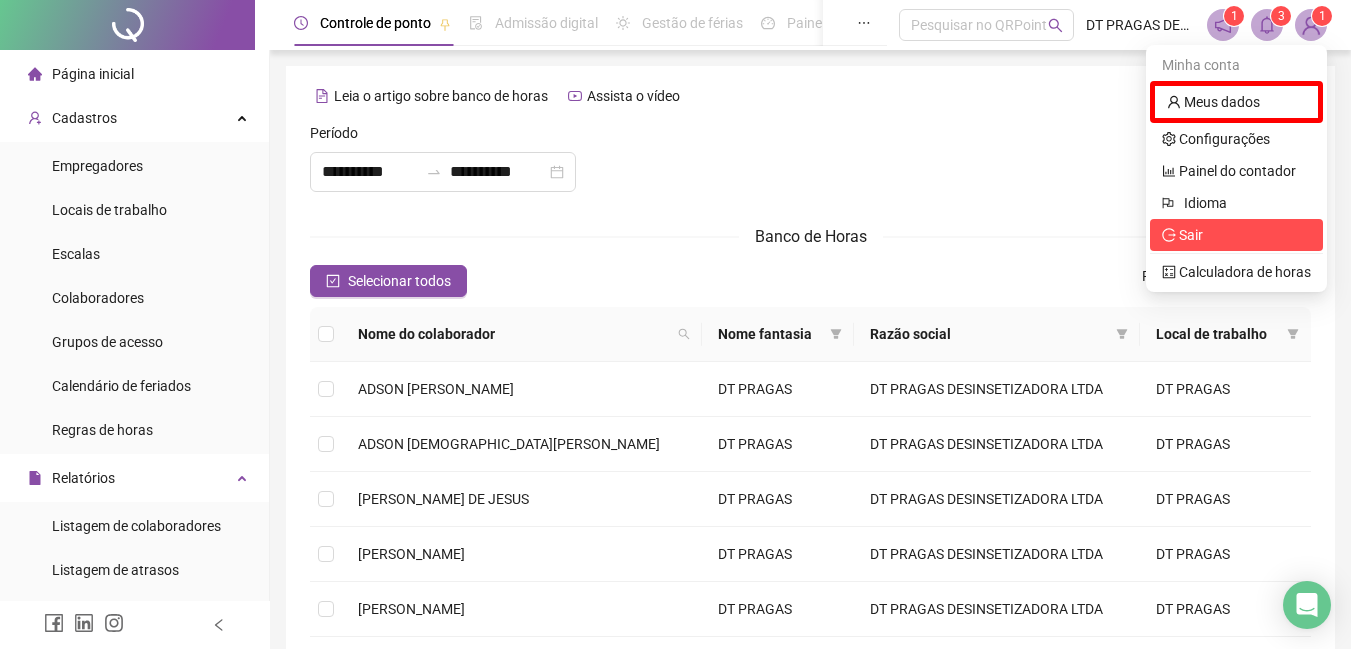 click on "Sair" at bounding box center [1236, 235] 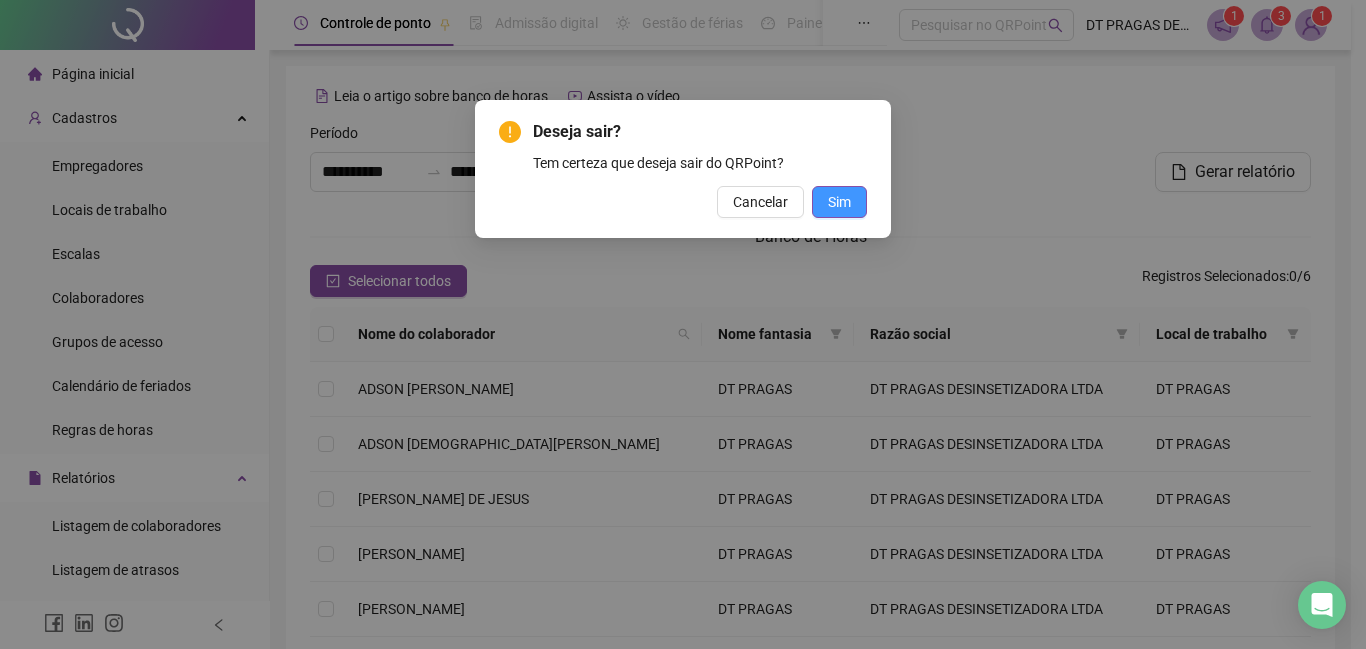 click on "Sim" at bounding box center (839, 202) 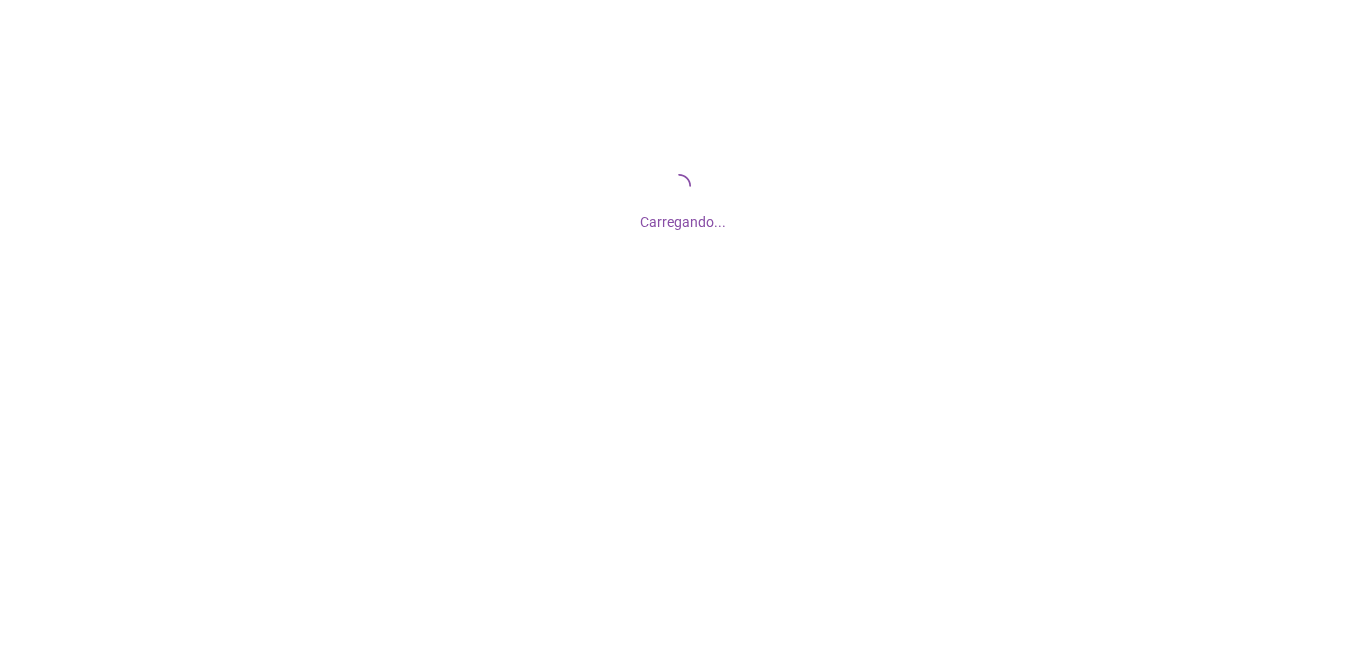 scroll, scrollTop: 0, scrollLeft: 0, axis: both 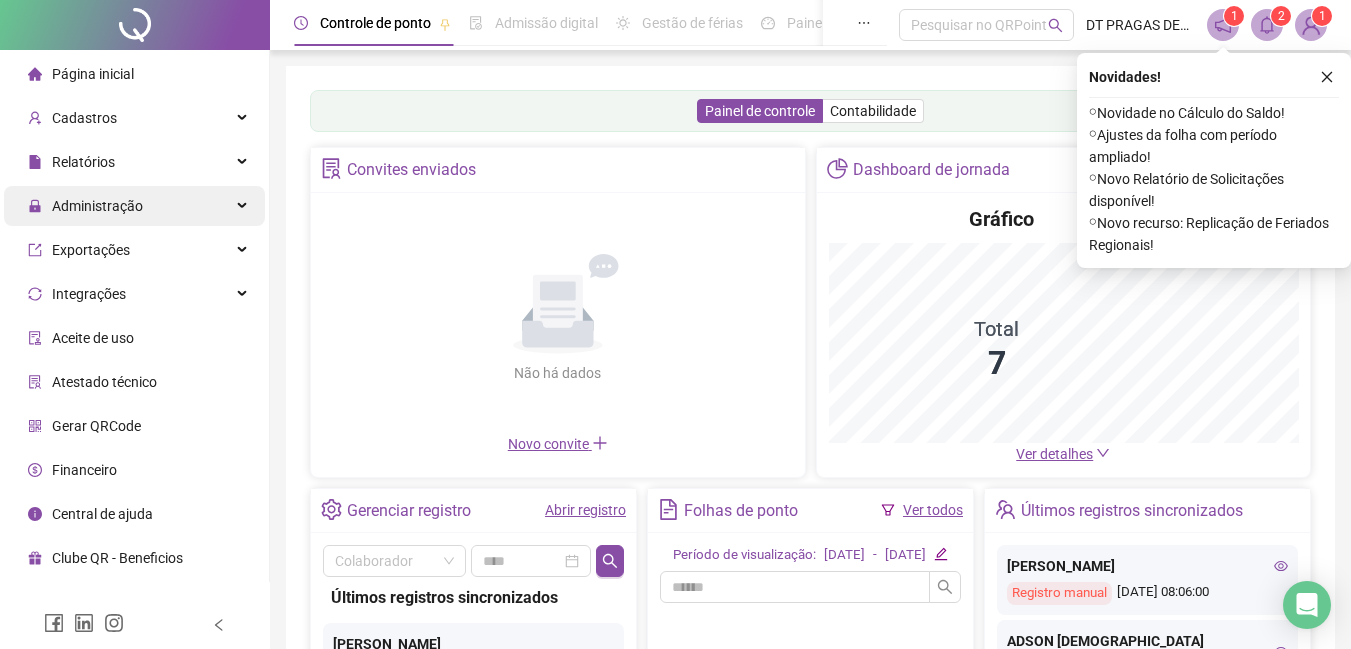 click on "Administração" at bounding box center (134, 206) 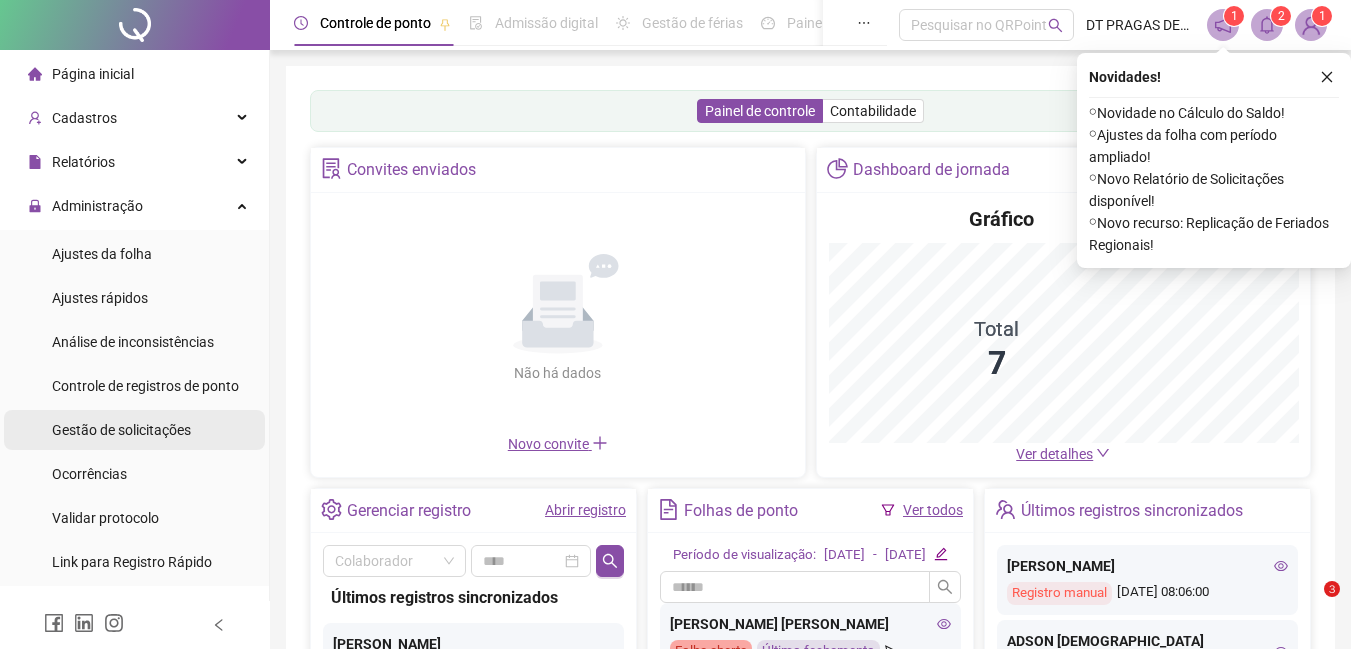 click on "Gestão de solicitações" at bounding box center [121, 430] 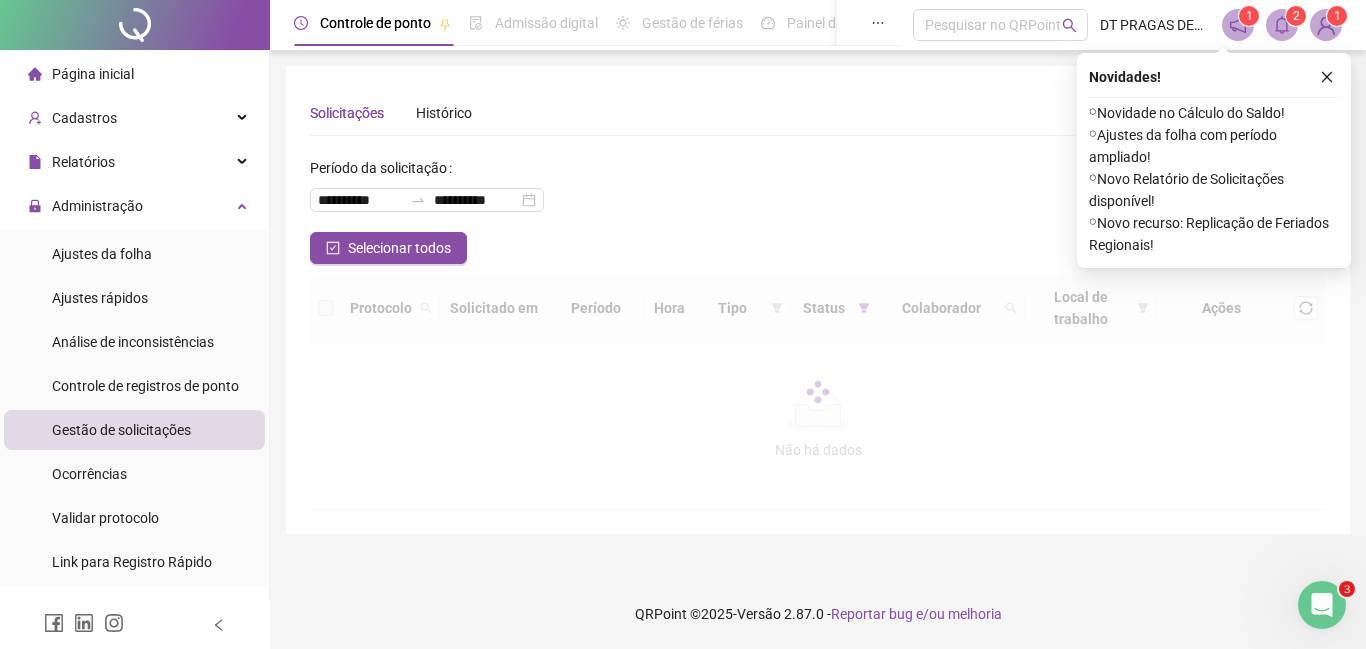 scroll, scrollTop: 0, scrollLeft: 0, axis: both 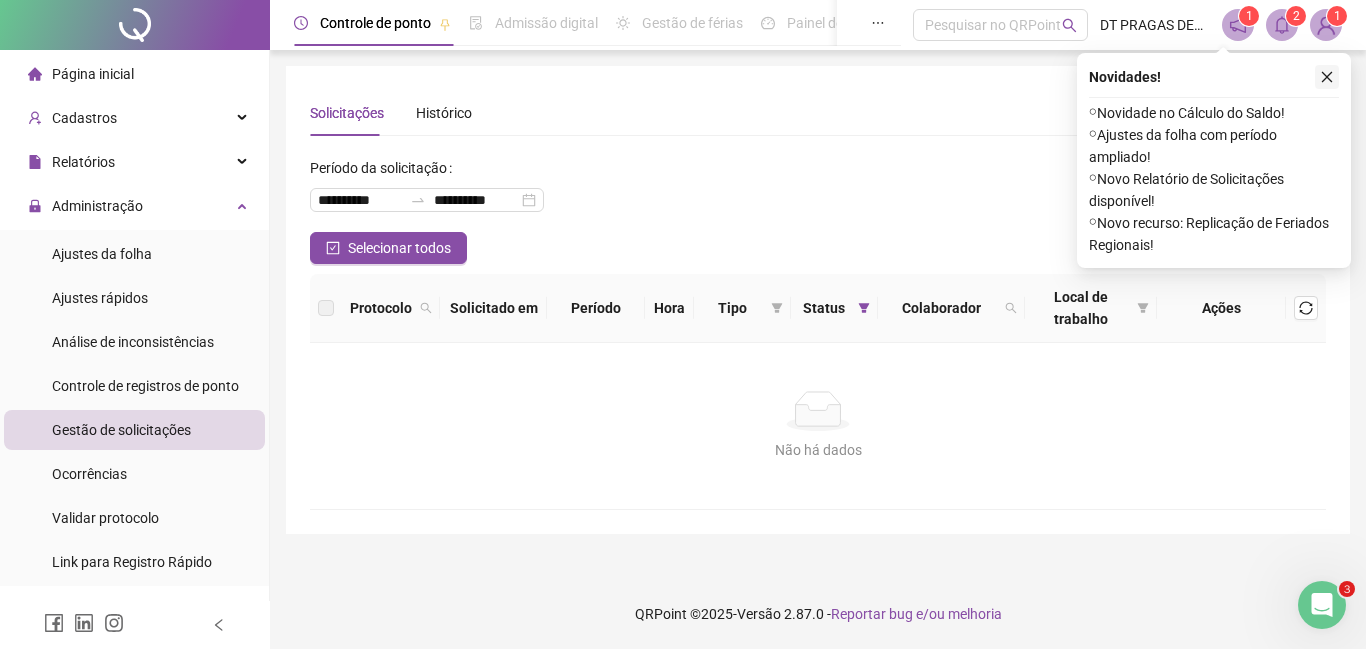 click 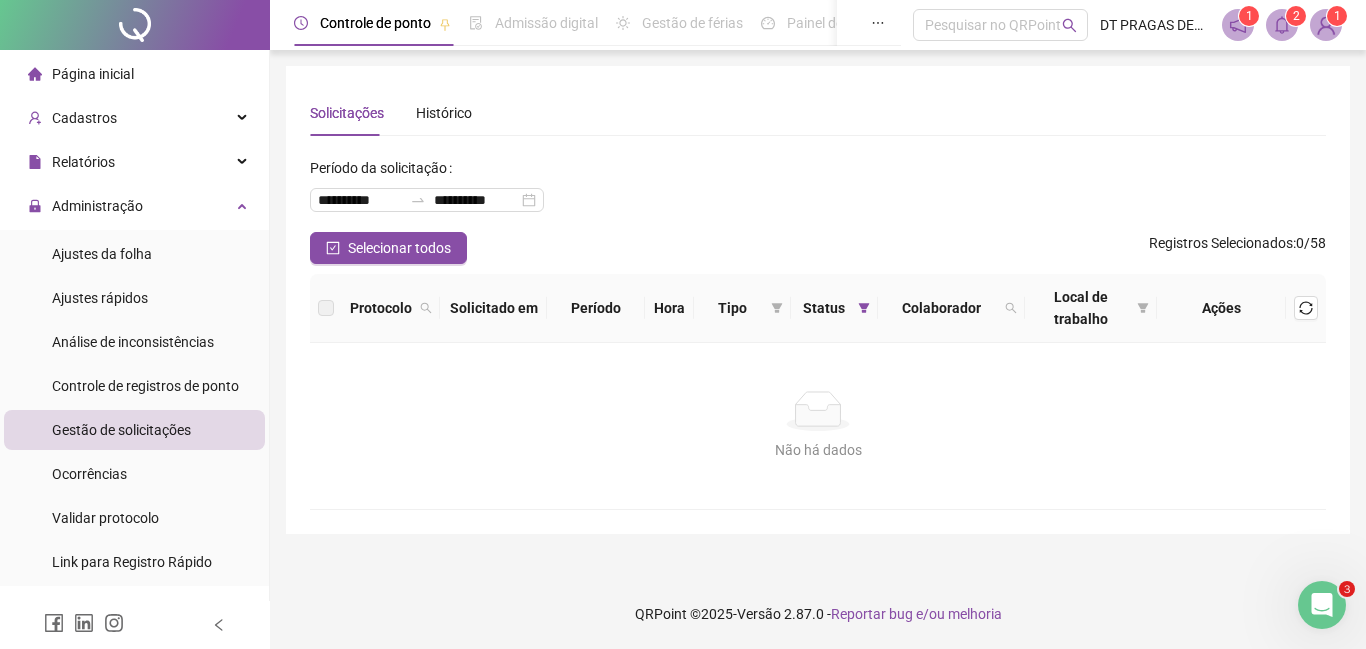click on "1" at bounding box center [1337, 16] 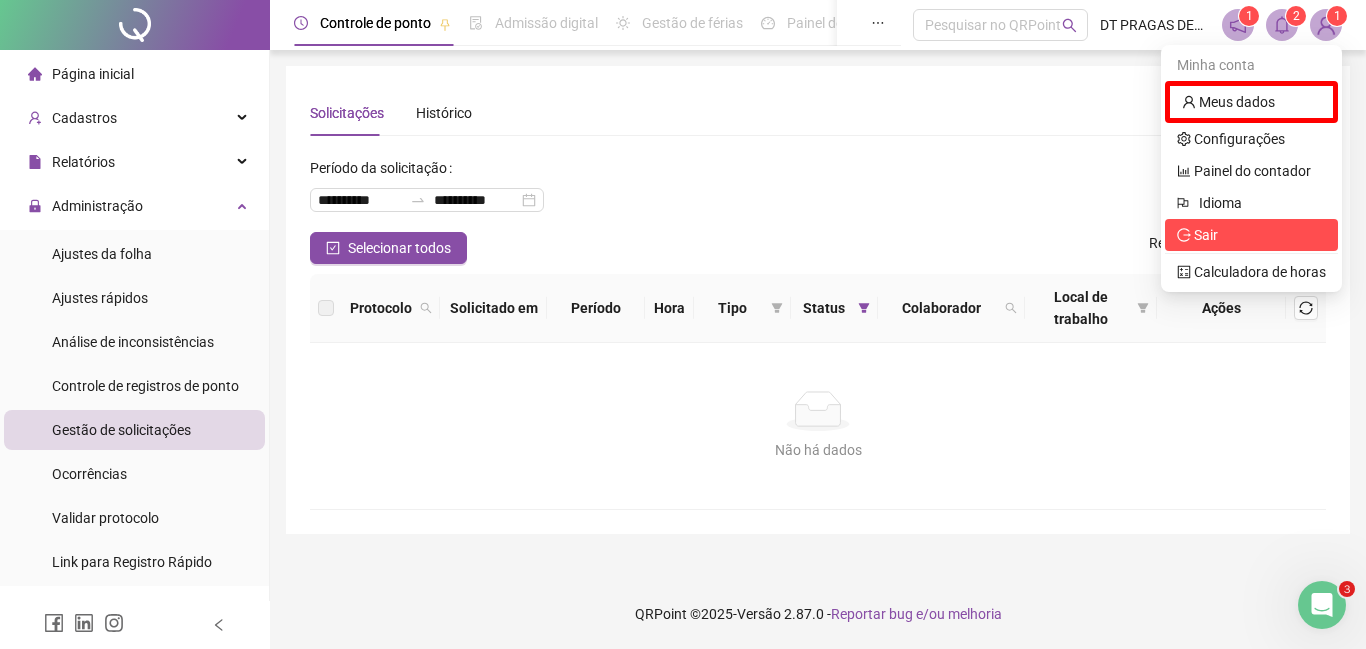 click on "Sair" at bounding box center (1206, 235) 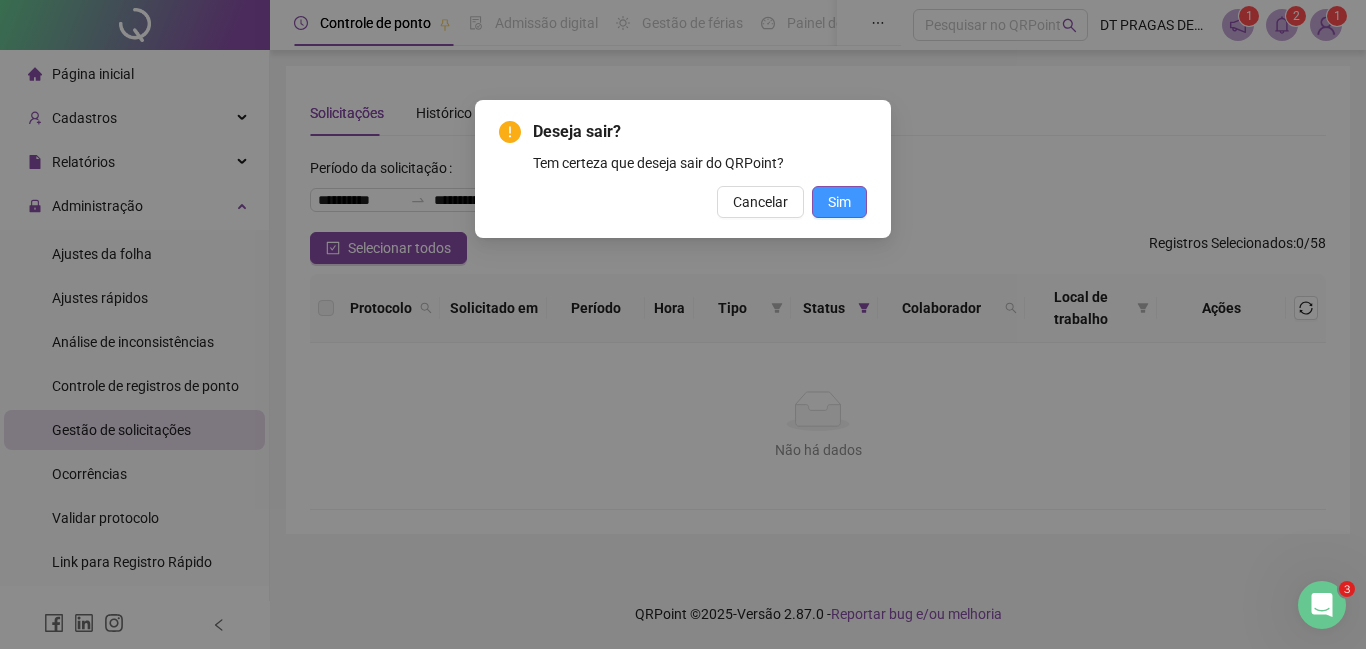 click on "Sim" at bounding box center [839, 202] 